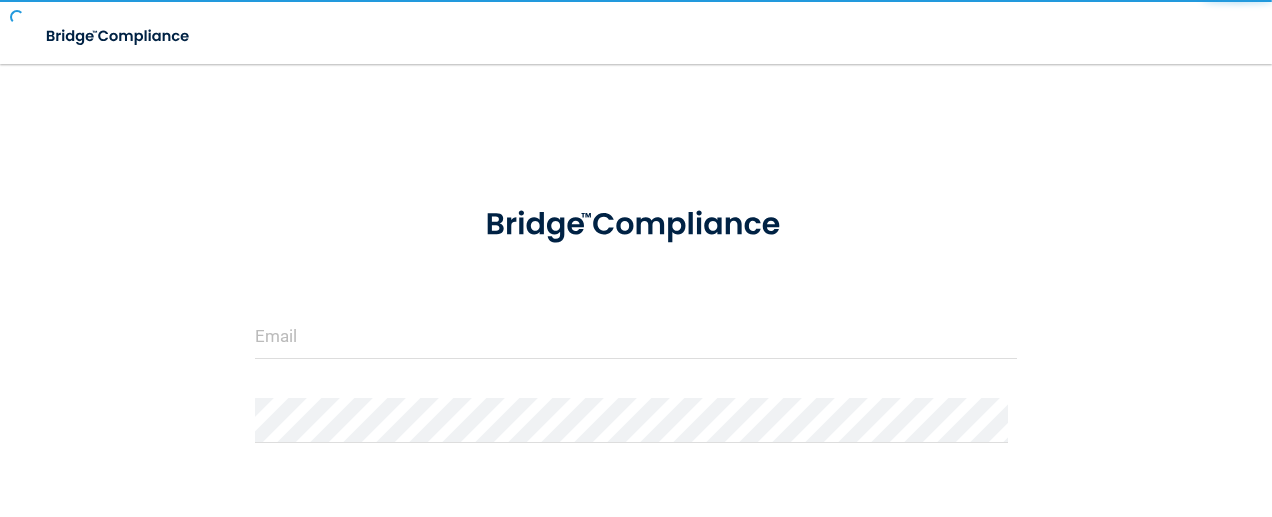 scroll, scrollTop: 0, scrollLeft: 0, axis: both 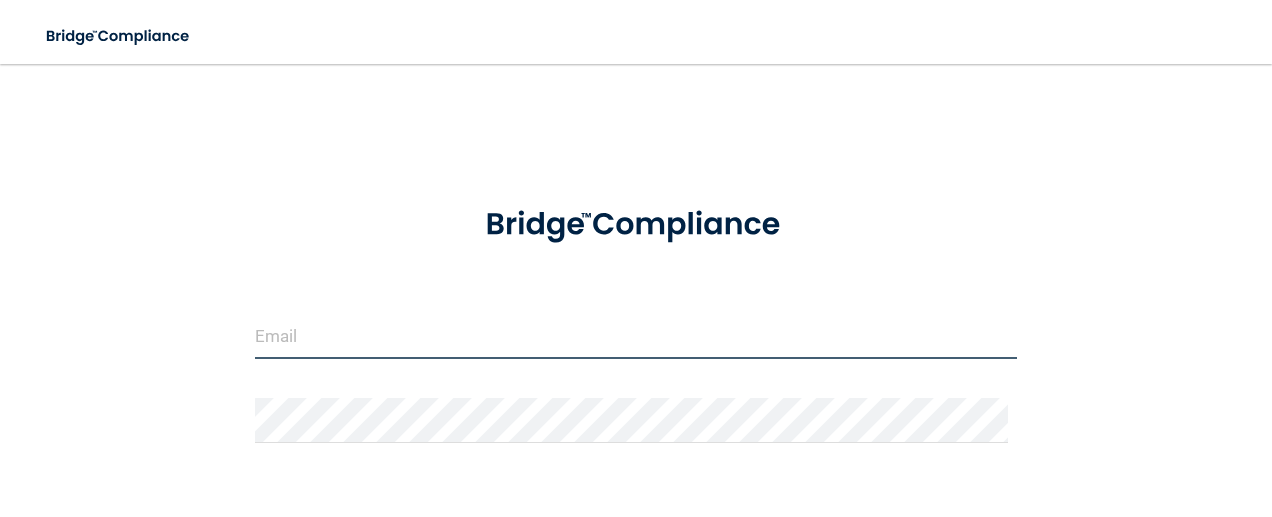 type on "[USERNAME]@[DOMAIN]" 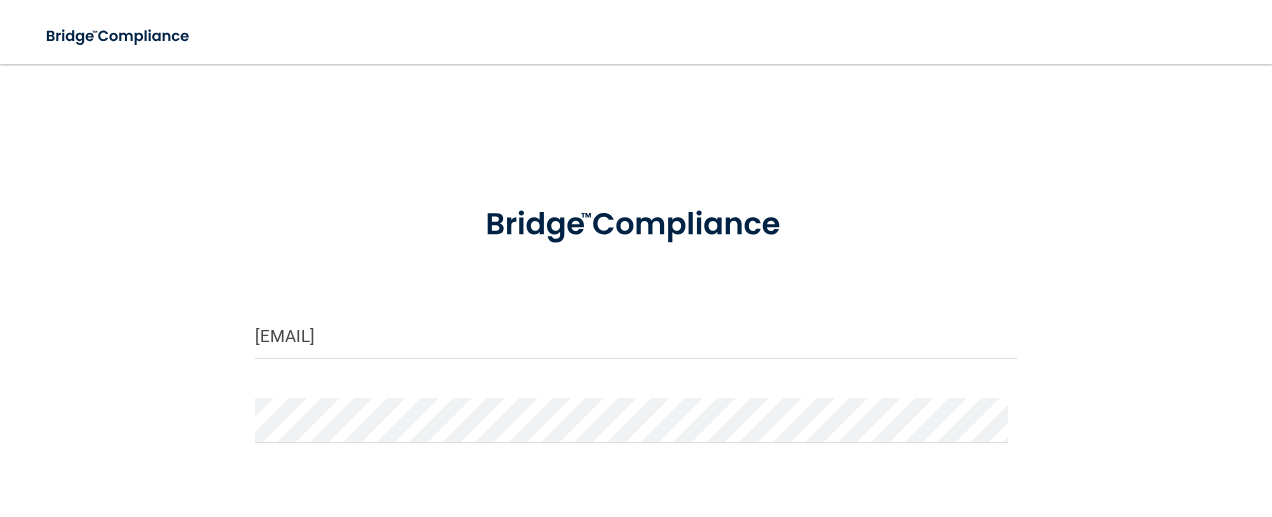 scroll, scrollTop: 198, scrollLeft: 0, axis: vertical 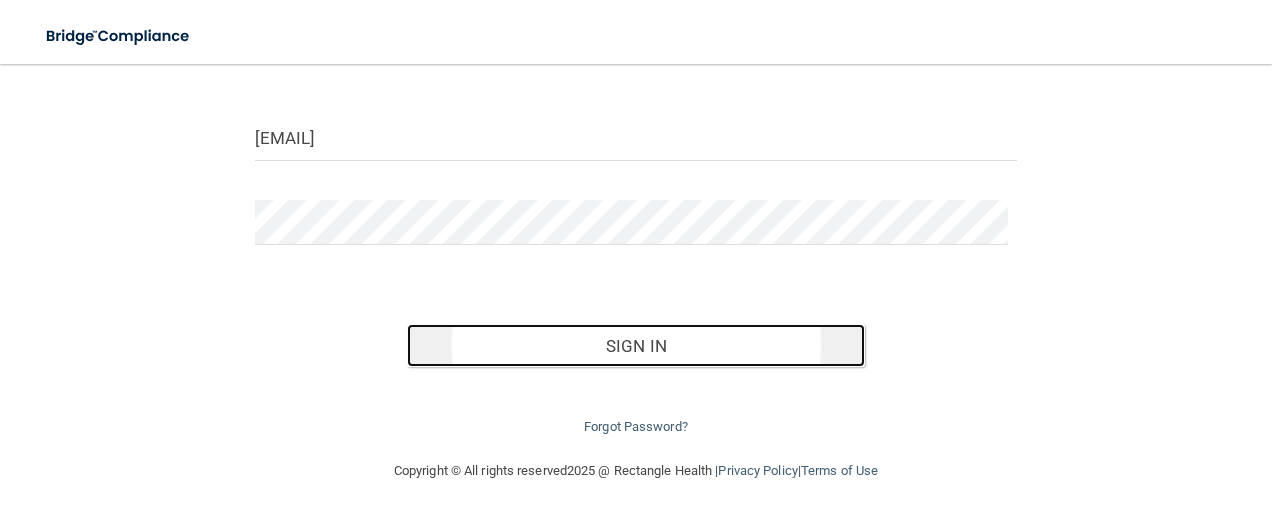 click on "Sign In" at bounding box center (636, 346) 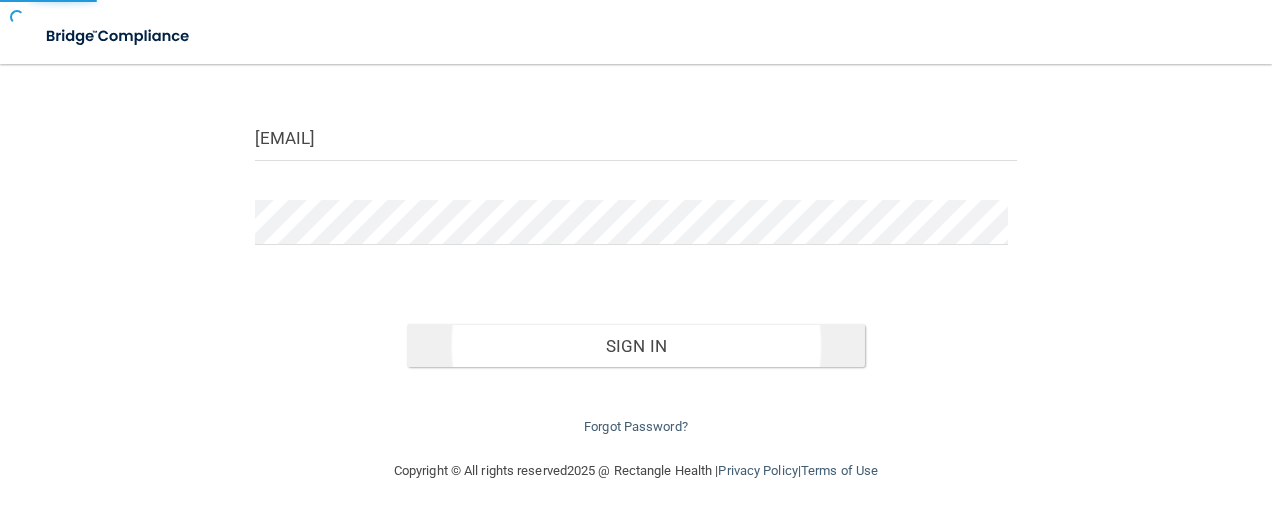 scroll, scrollTop: 0, scrollLeft: 0, axis: both 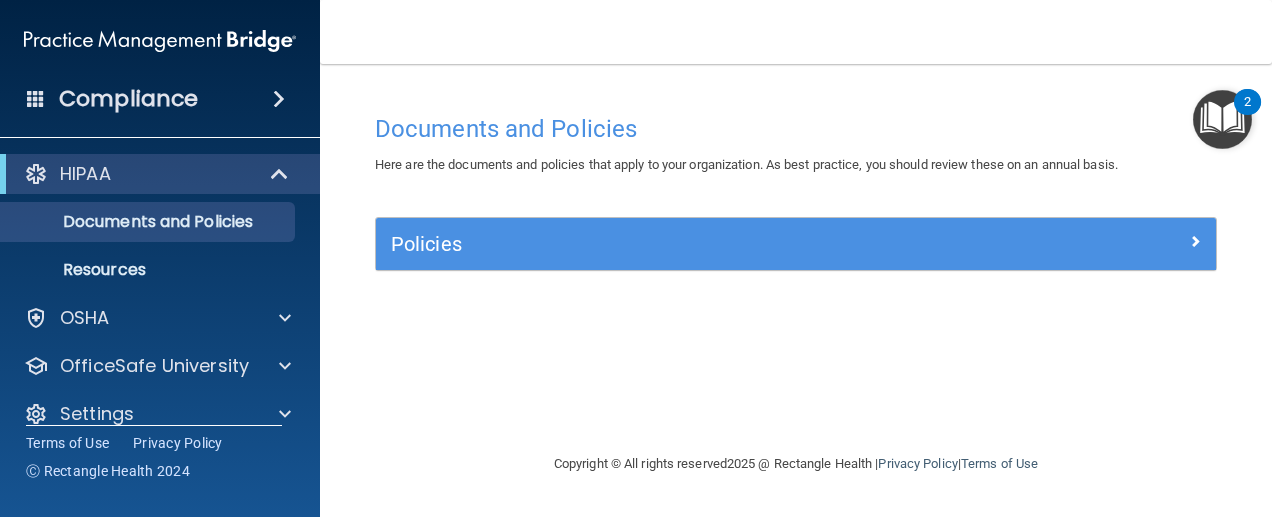 click at bounding box center [1222, 119] 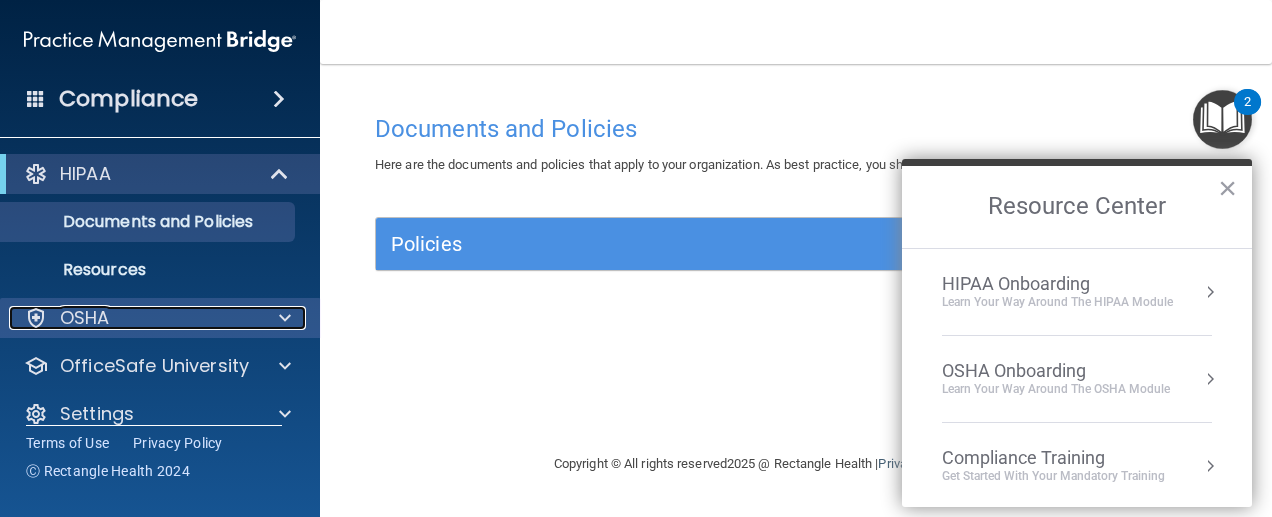 click on "OSHA" at bounding box center (133, 318) 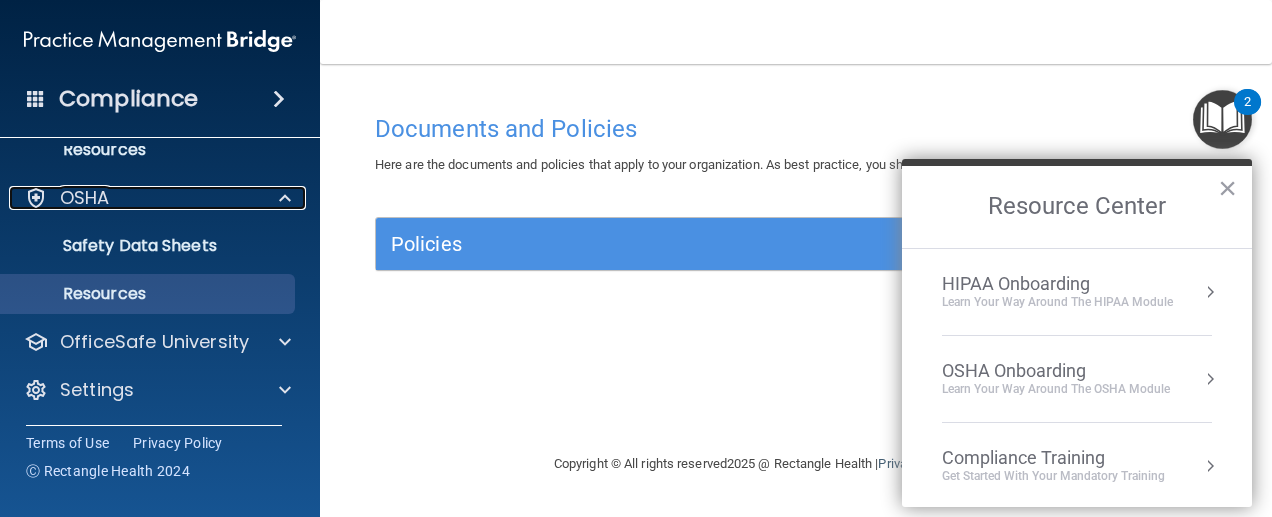 scroll, scrollTop: 120, scrollLeft: 0, axis: vertical 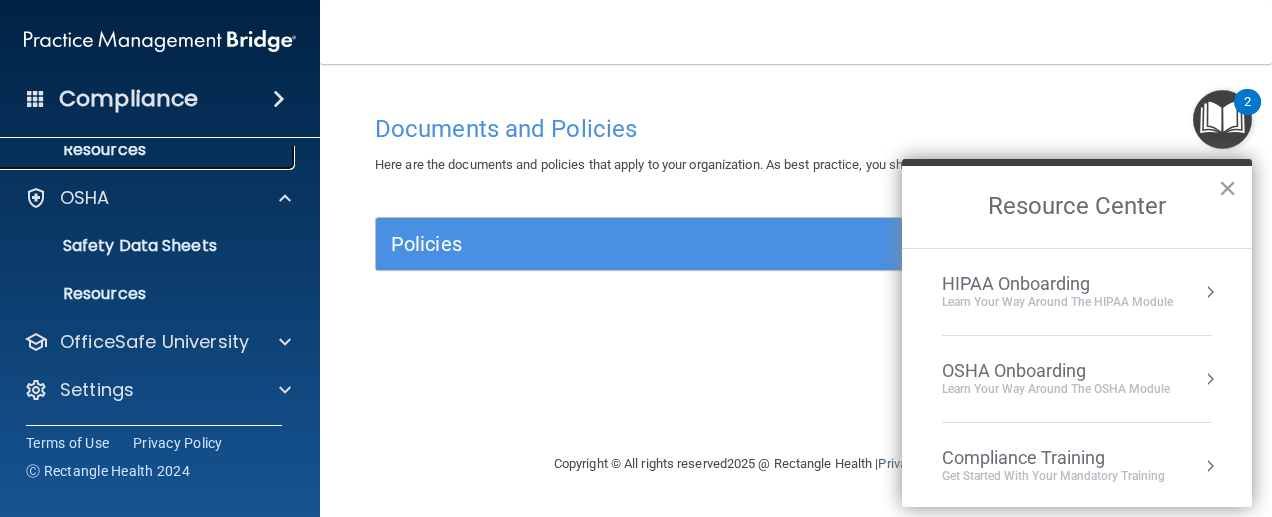 click on "Resources" at bounding box center [149, 150] 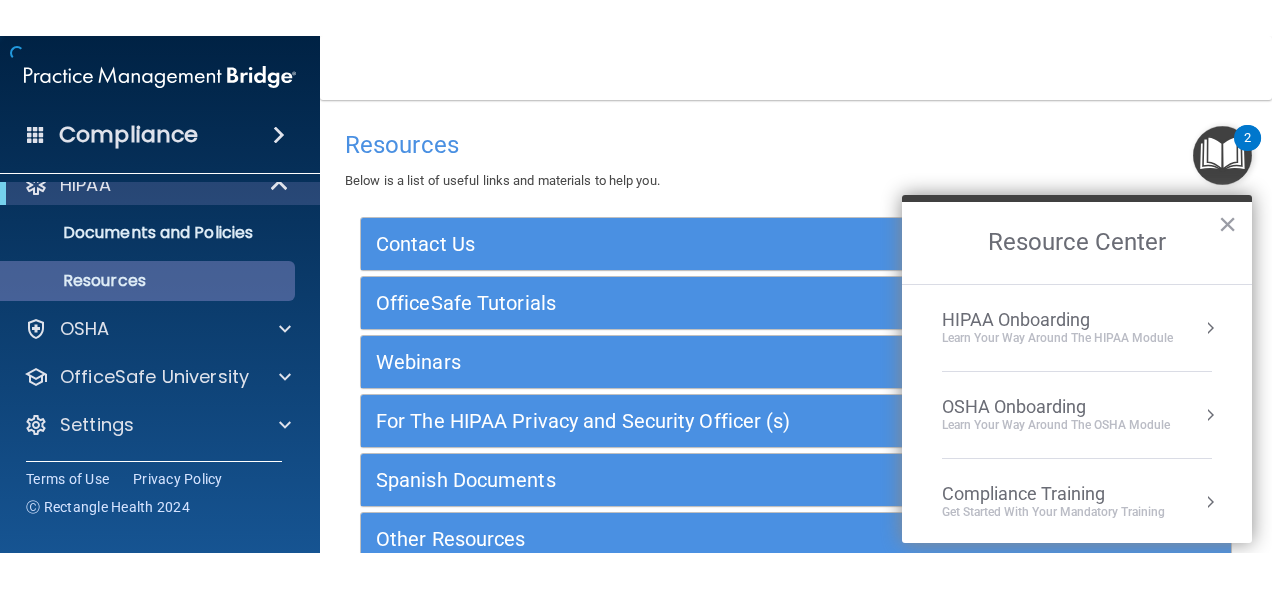 scroll, scrollTop: 24, scrollLeft: 0, axis: vertical 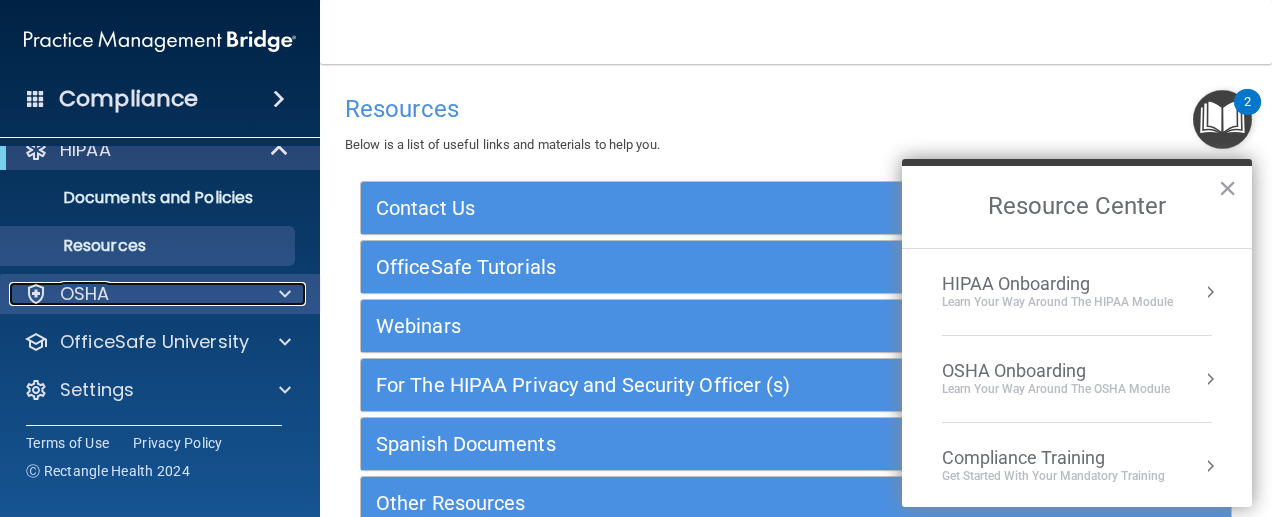 click at bounding box center (285, 294) 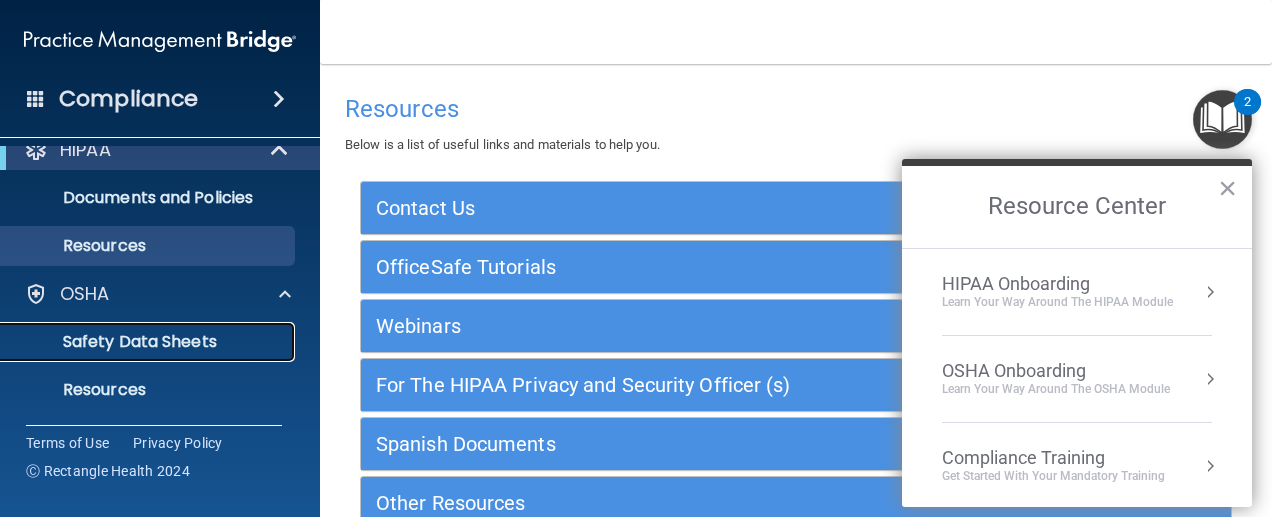 click on "Safety Data Sheets" at bounding box center (149, 342) 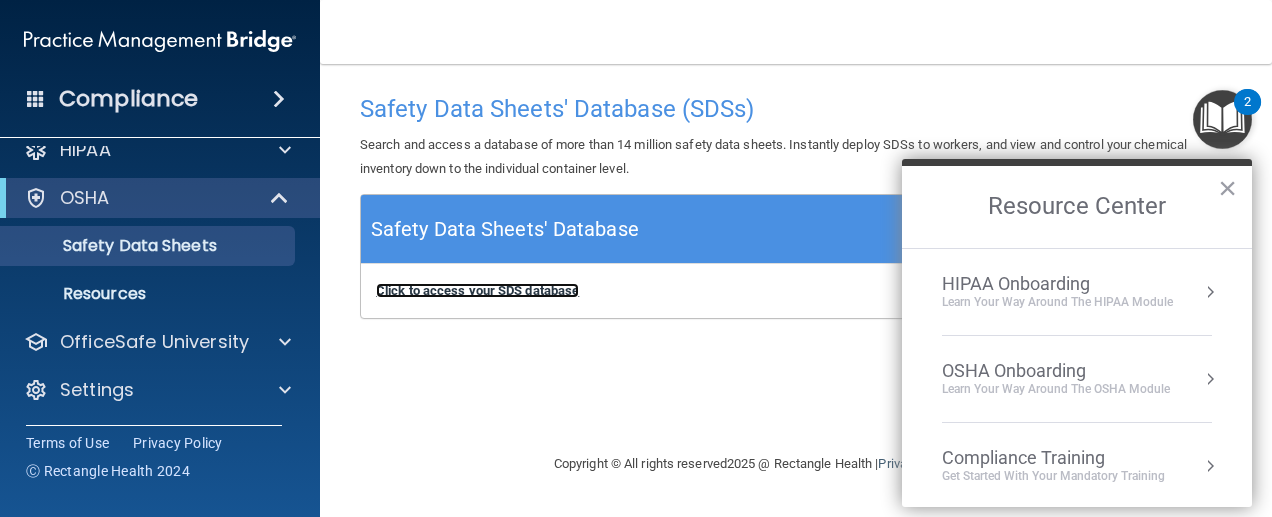click on "Click to access your SDS database" at bounding box center (477, 290) 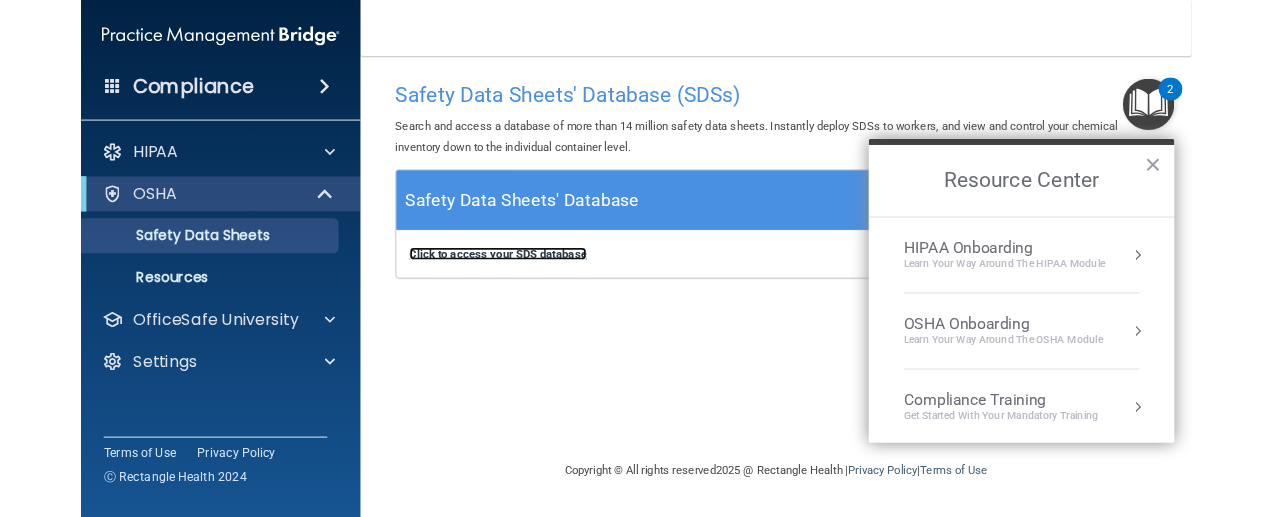scroll, scrollTop: 0, scrollLeft: 0, axis: both 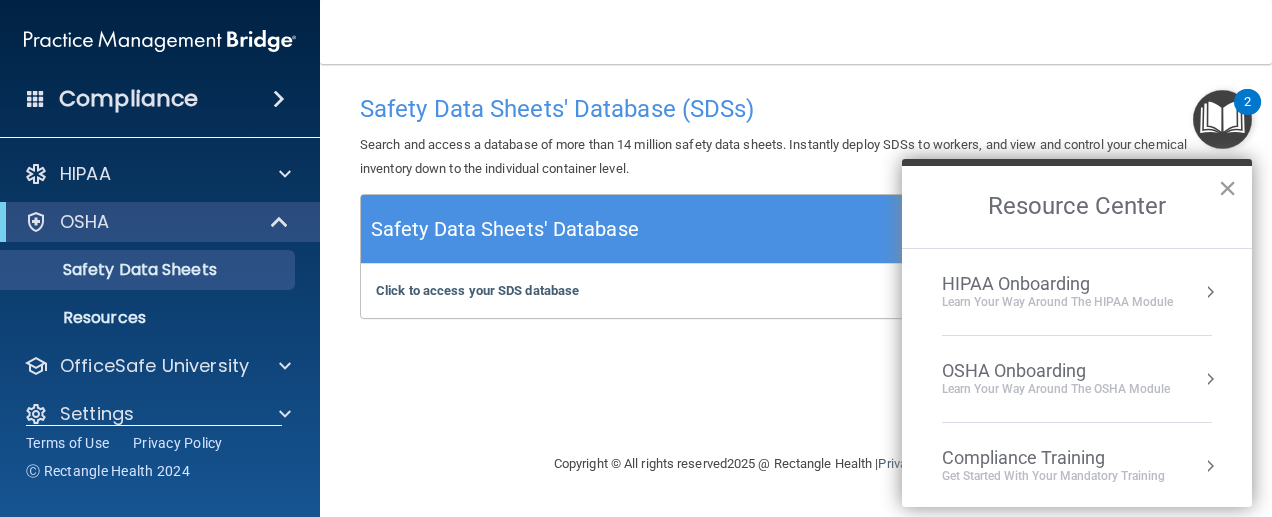click on "×" at bounding box center [1227, 188] 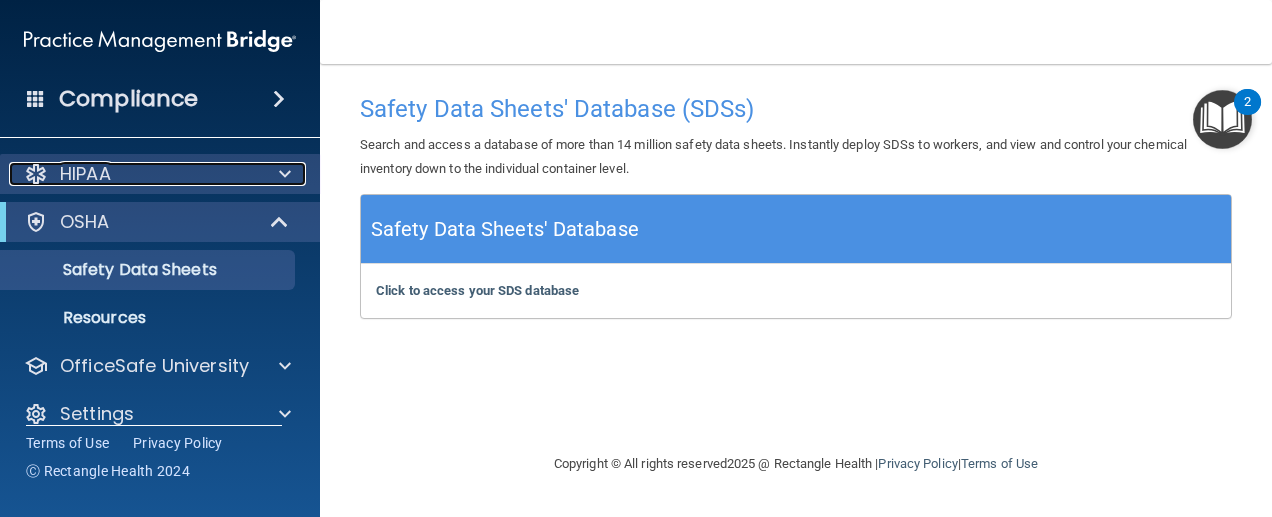 click on "HIPAA" at bounding box center [133, 174] 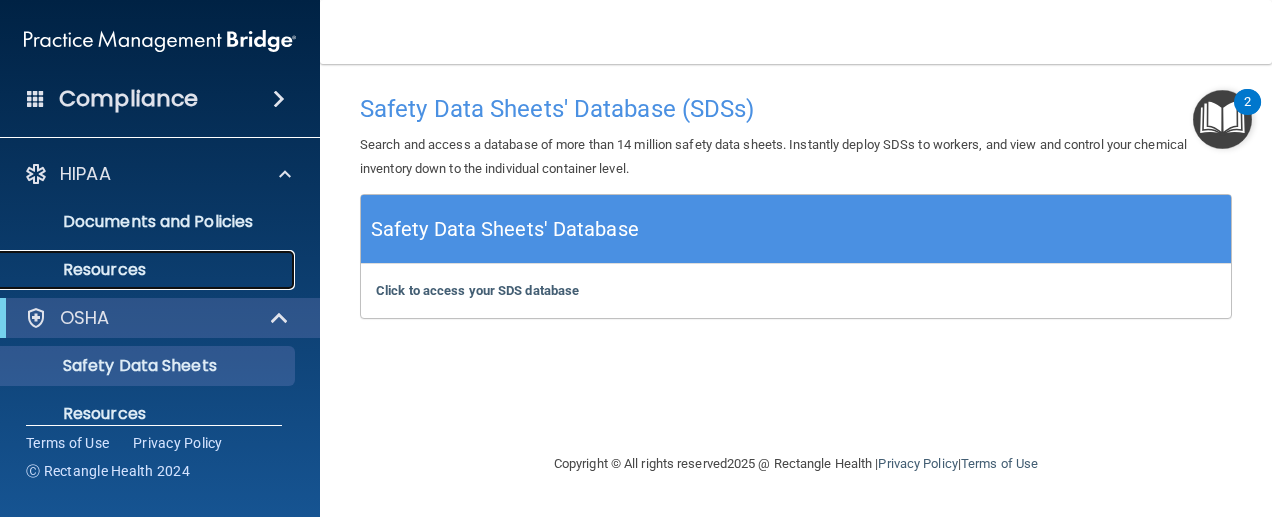 click on "Resources" at bounding box center (149, 270) 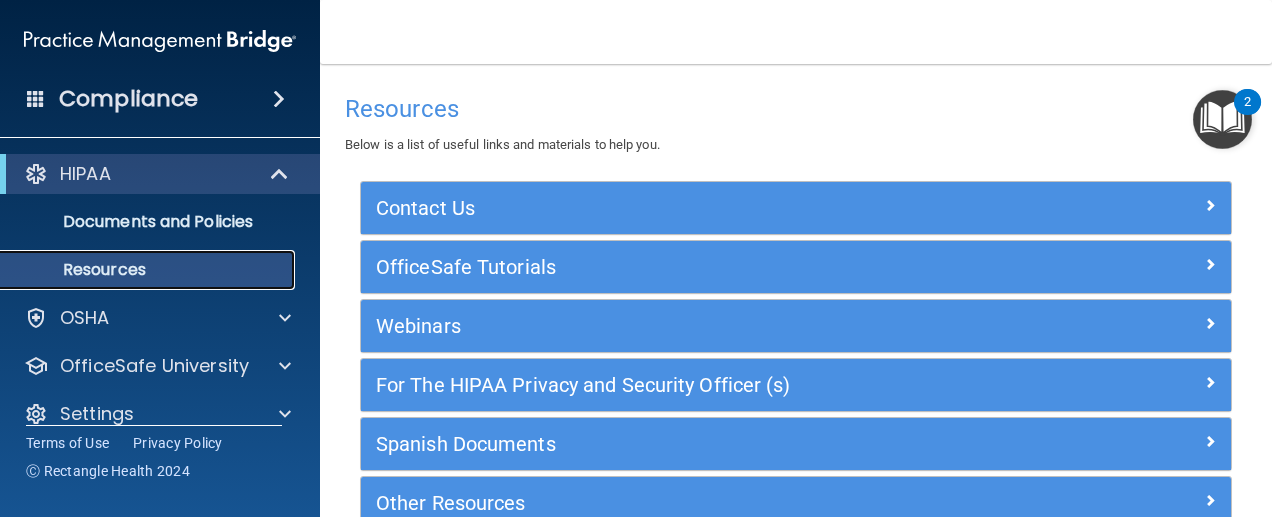 scroll, scrollTop: 112, scrollLeft: 0, axis: vertical 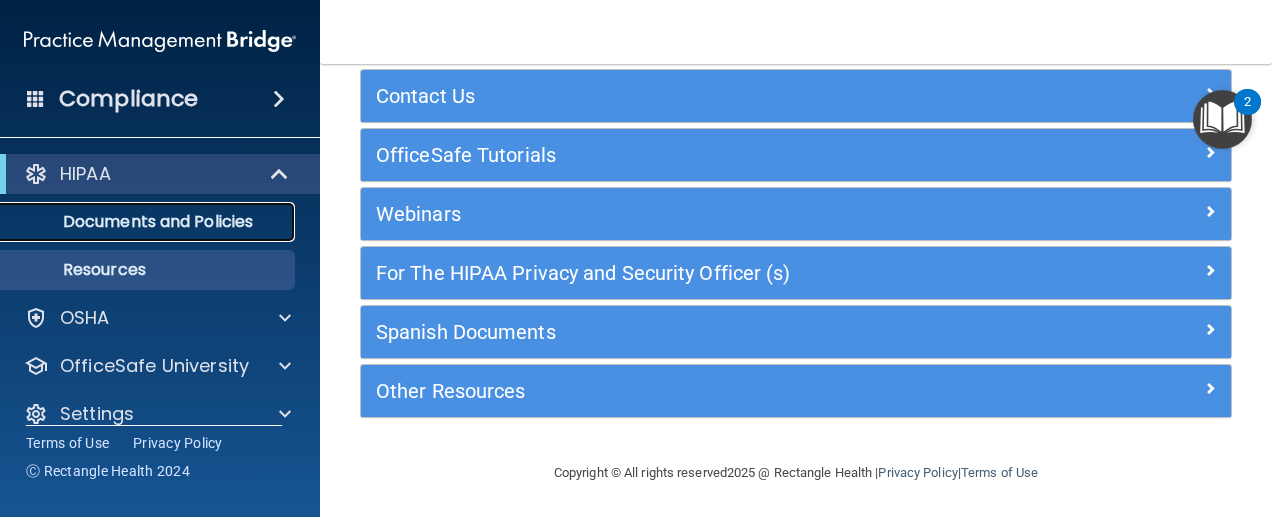 click on "Documents and Policies" at bounding box center (137, 222) 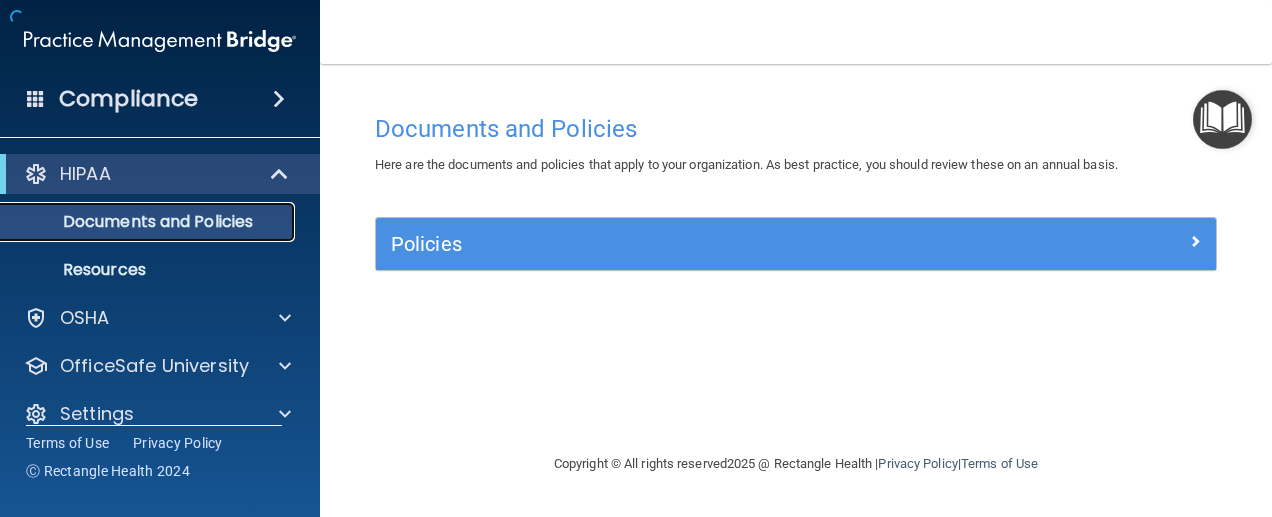 scroll, scrollTop: 0, scrollLeft: 0, axis: both 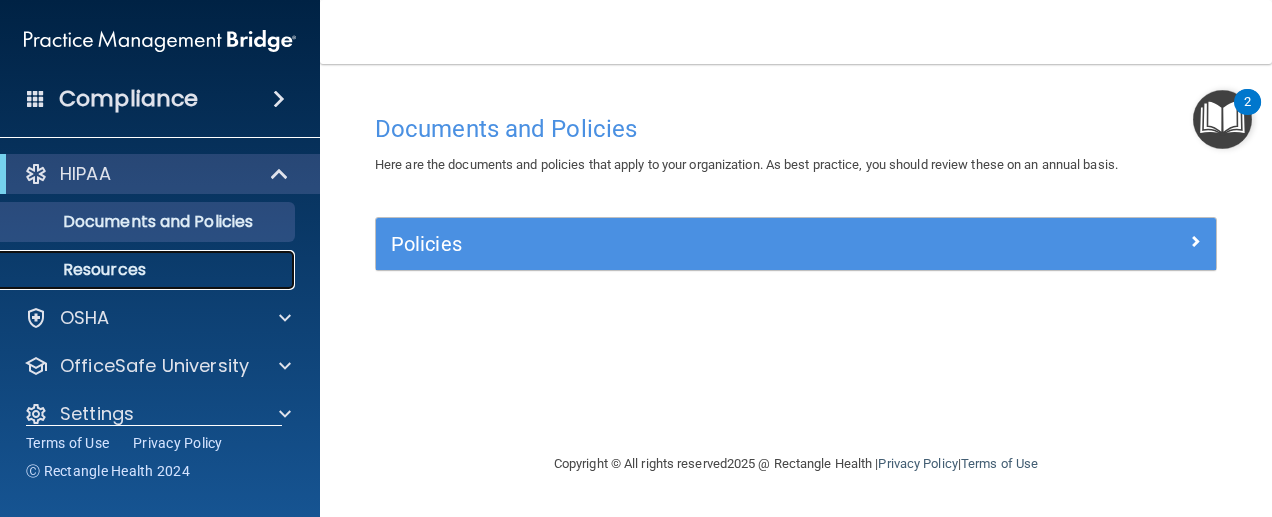 click on "Resources" at bounding box center [149, 270] 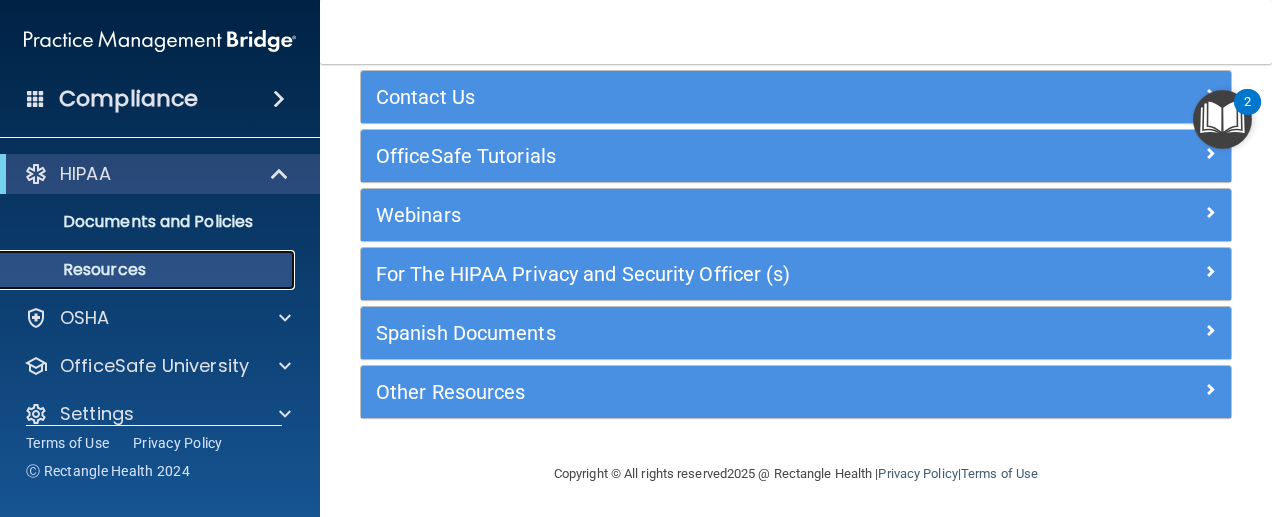 scroll, scrollTop: 112, scrollLeft: 0, axis: vertical 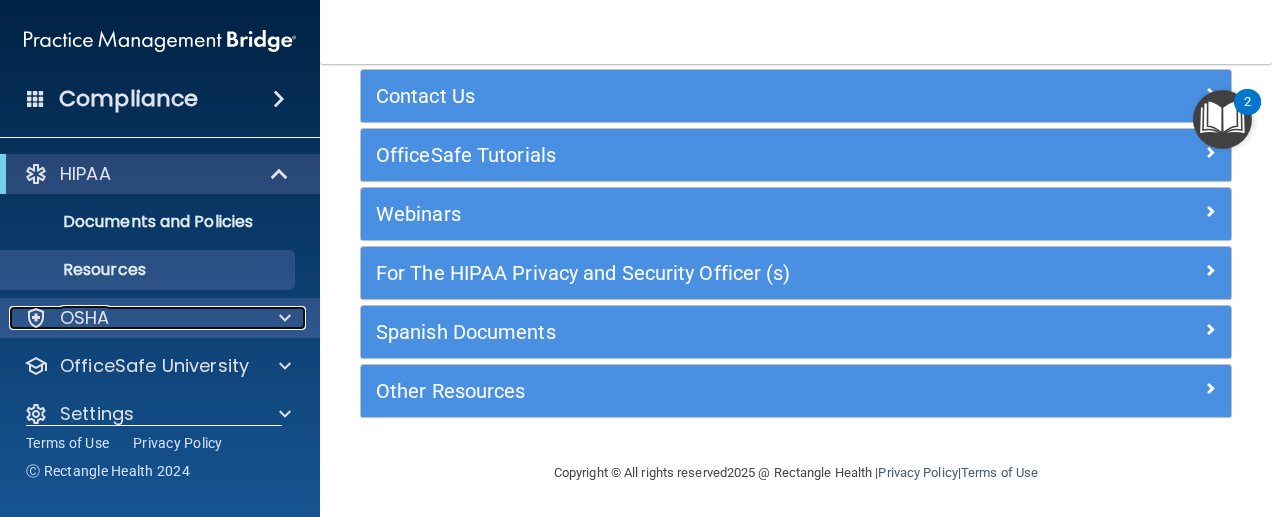 click at bounding box center (282, 318) 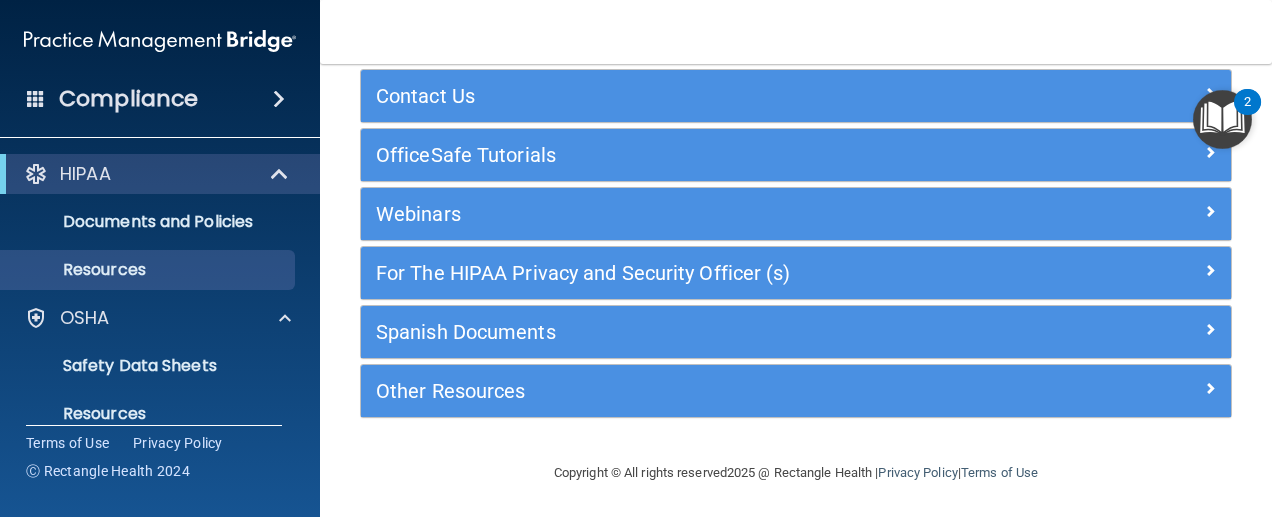 click at bounding box center (279, 99) 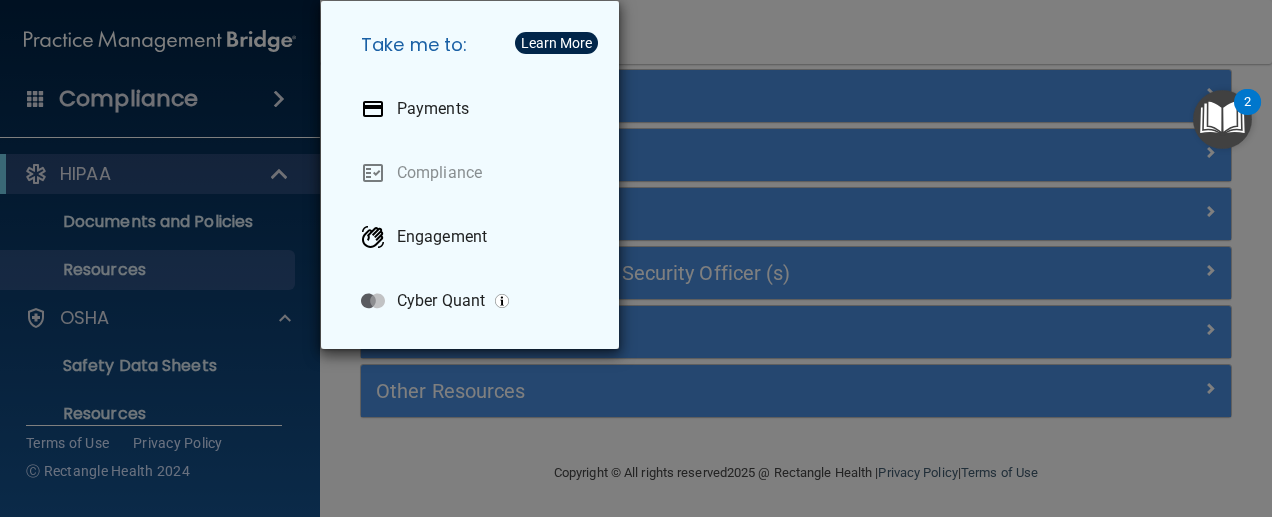 click on "Take me to:             Payments                   Compliance                     Engagement                     Cyber Quant" at bounding box center [636, 258] 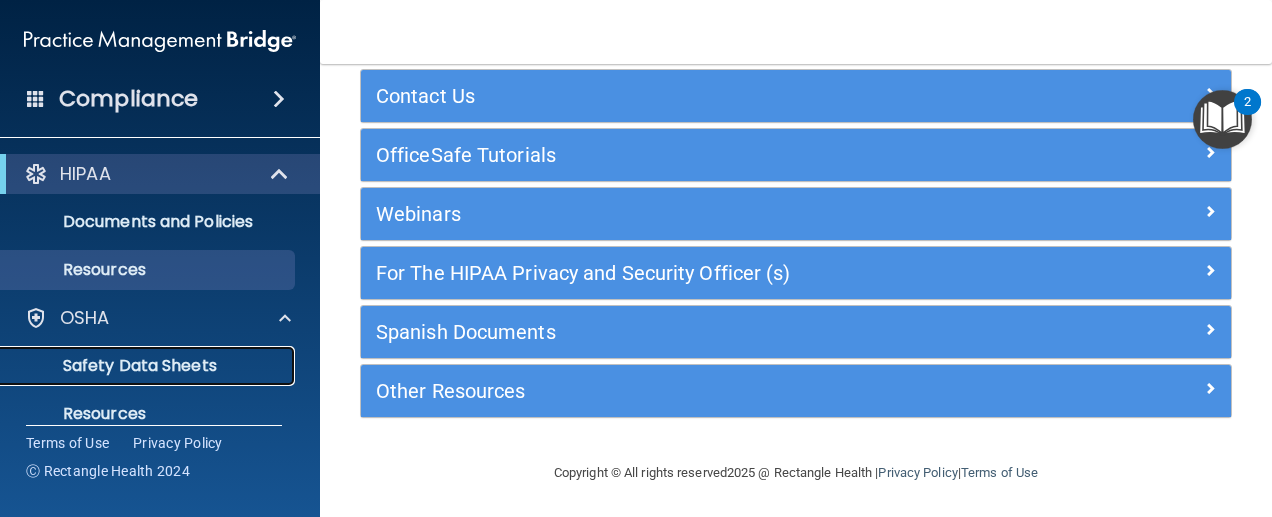 click on "Safety Data Sheets" at bounding box center [137, 366] 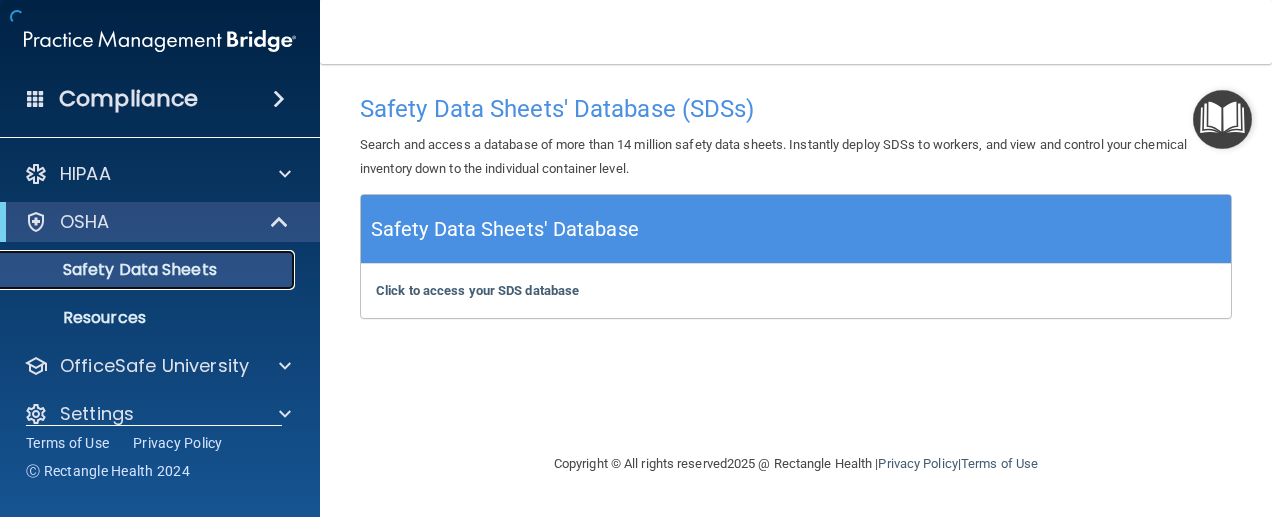 scroll, scrollTop: 0, scrollLeft: 0, axis: both 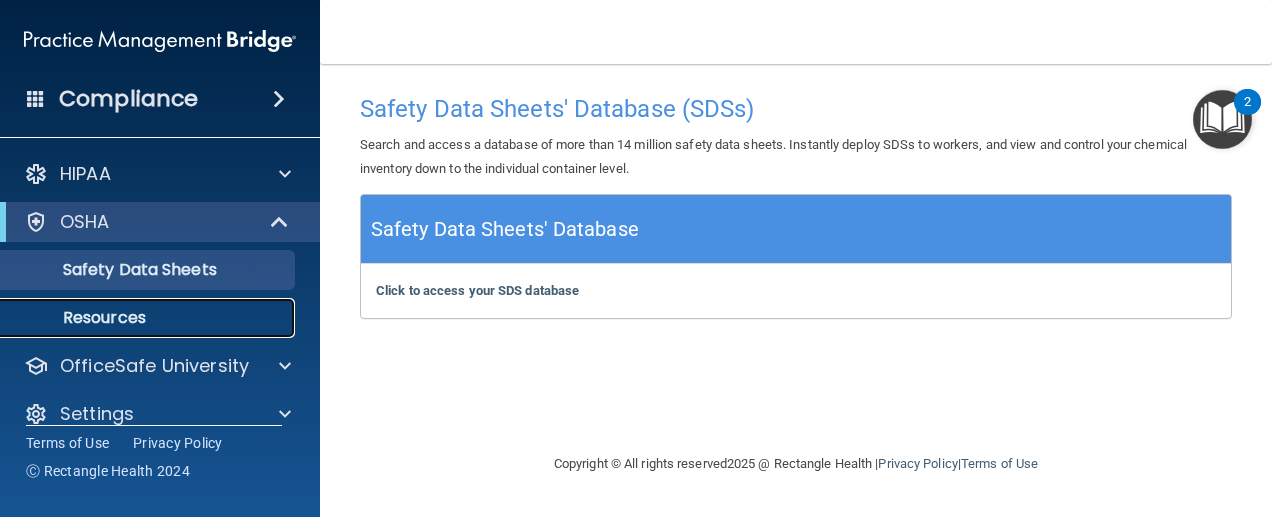 click on "Resources" at bounding box center [149, 318] 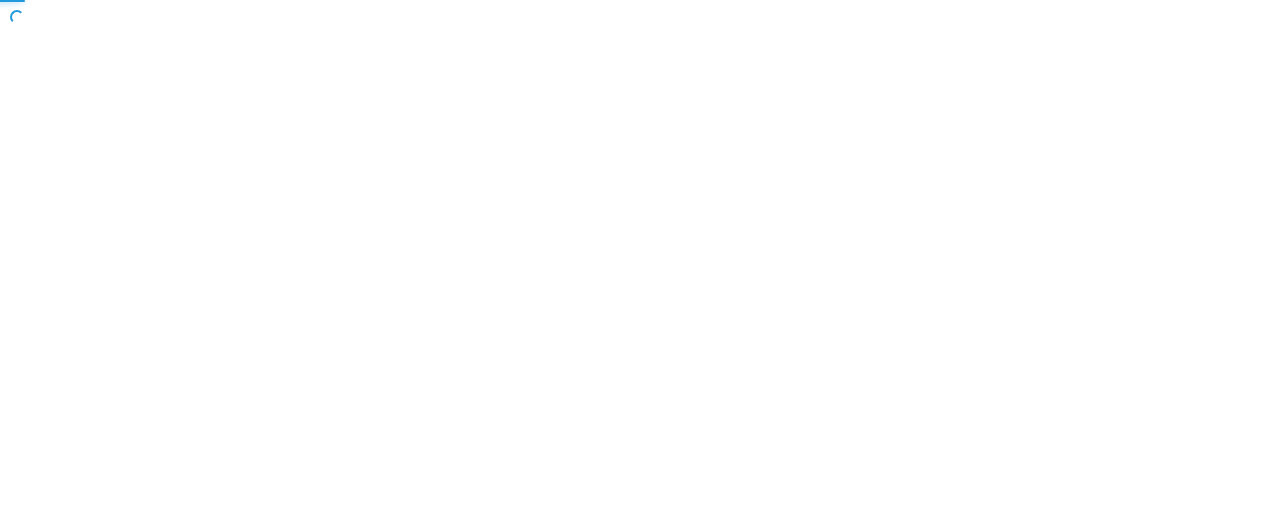 scroll, scrollTop: 0, scrollLeft: 0, axis: both 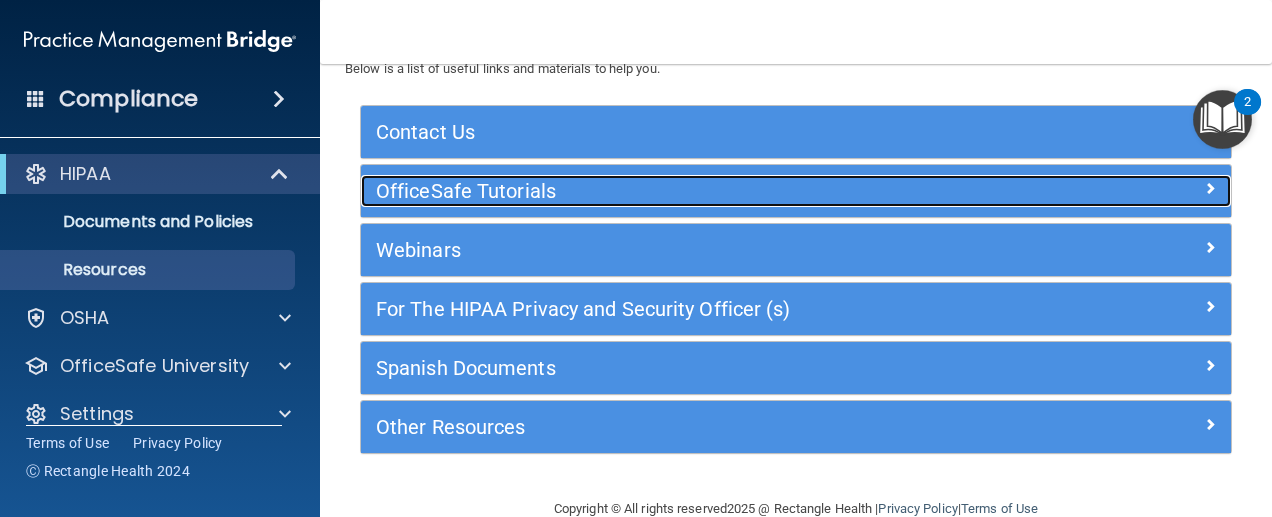 click on "OfficeSafe Tutorials" at bounding box center [687, 191] 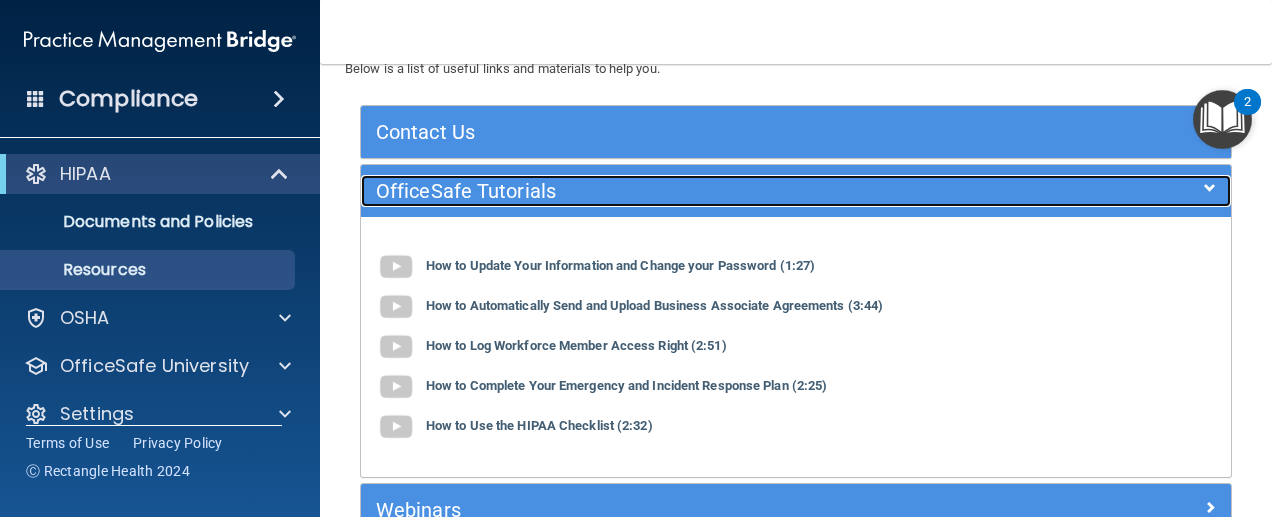 click at bounding box center [1210, 188] 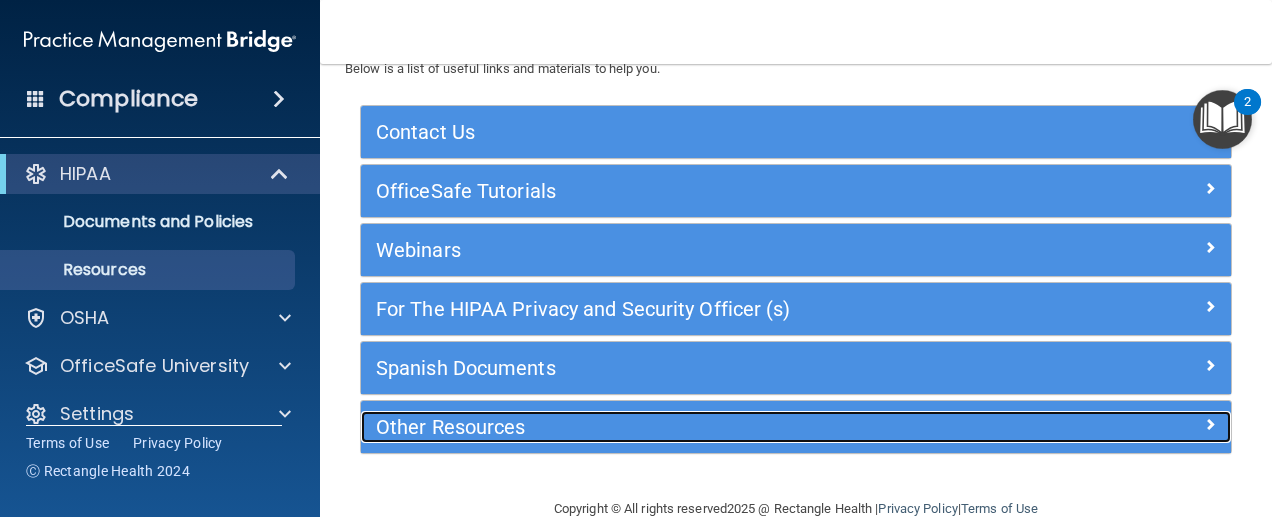 click on "Other Resources" at bounding box center (687, 427) 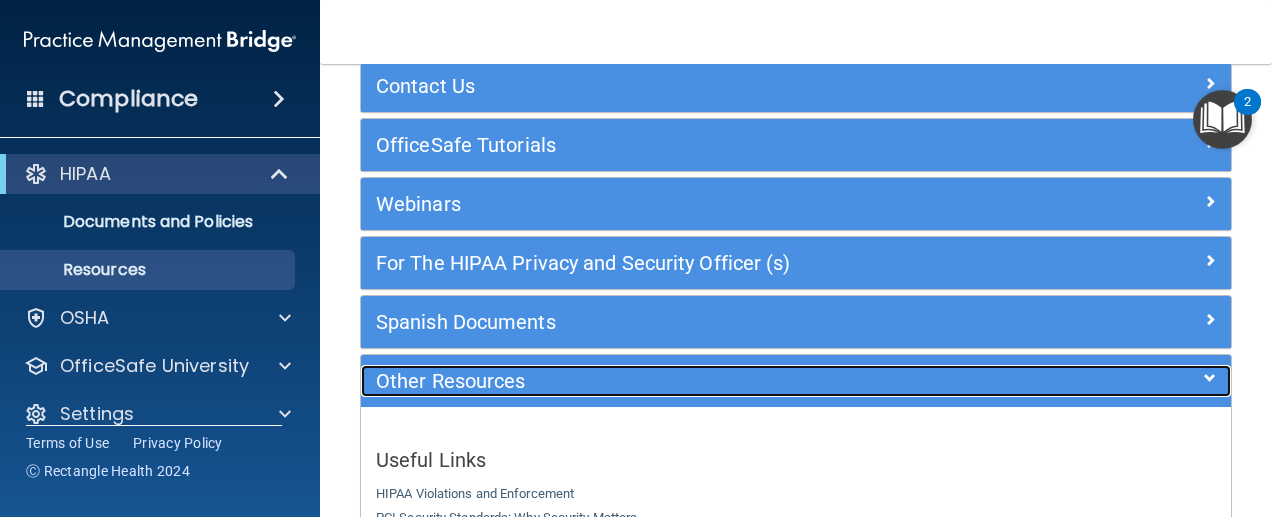 scroll, scrollTop: 0, scrollLeft: 0, axis: both 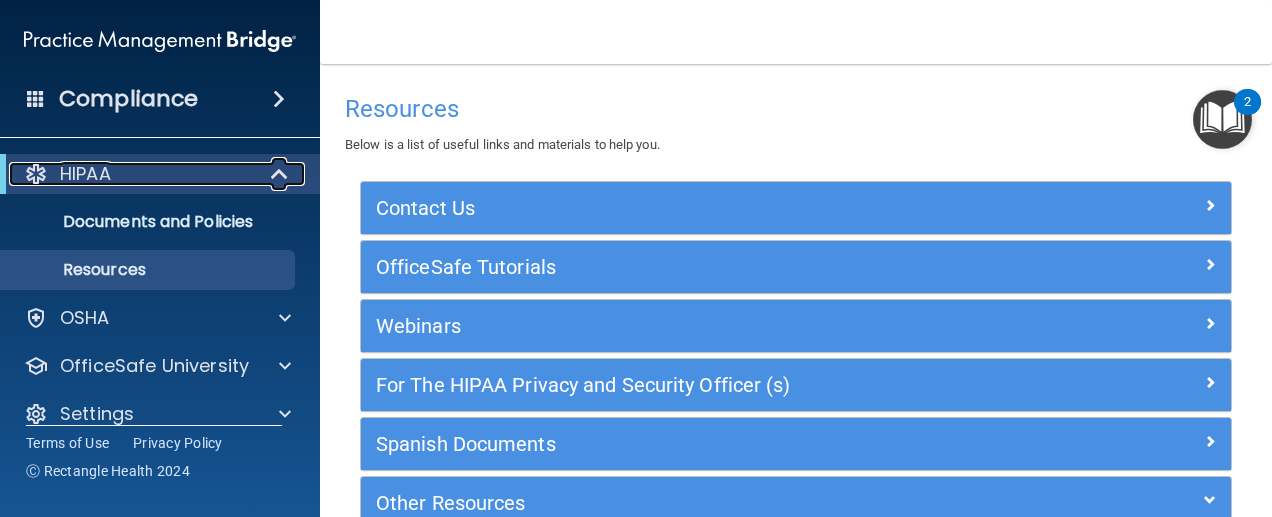 click at bounding box center (281, 174) 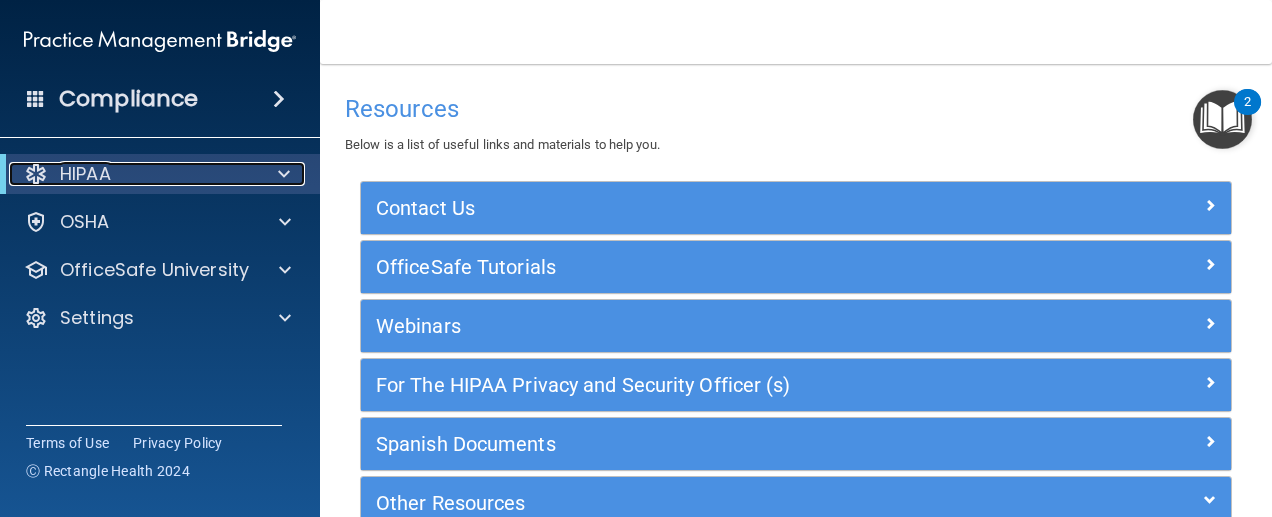 click at bounding box center [284, 174] 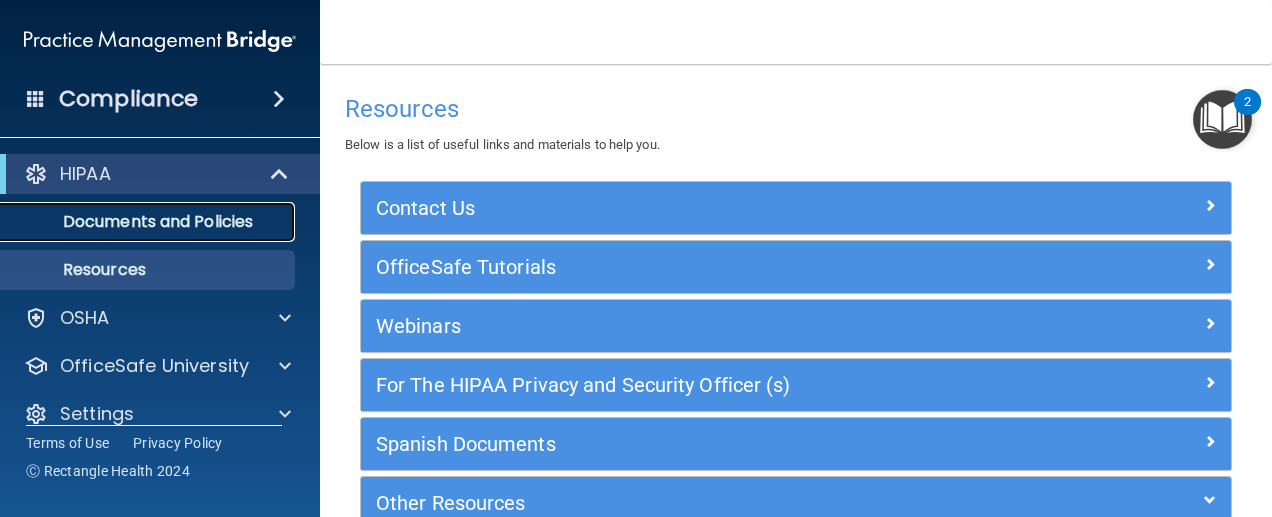 click on "Documents and Policies" at bounding box center (149, 222) 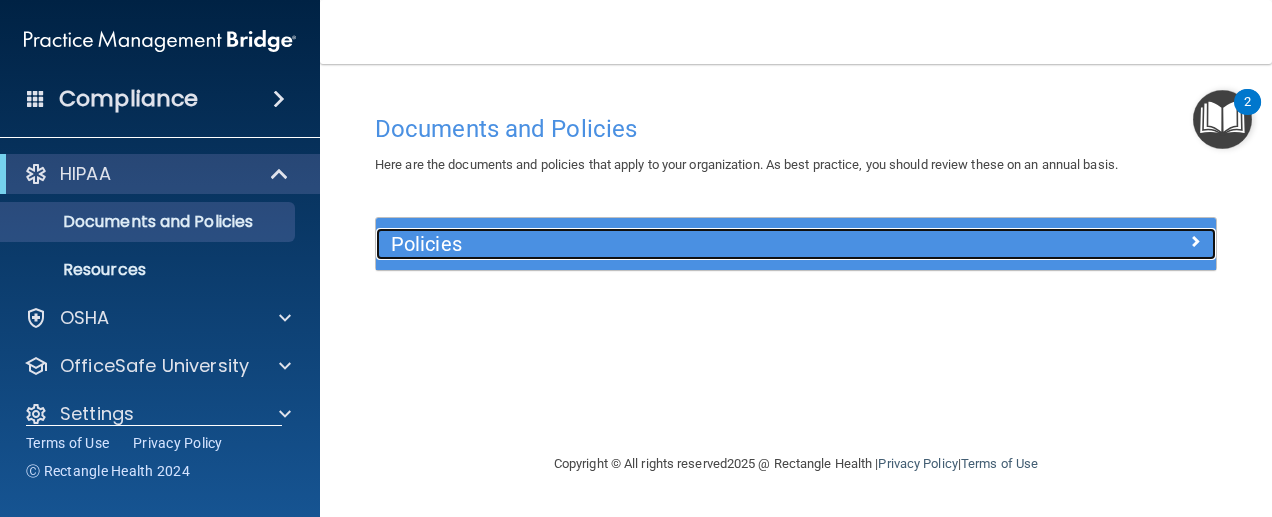 click on "Policies" at bounding box center [691, 244] 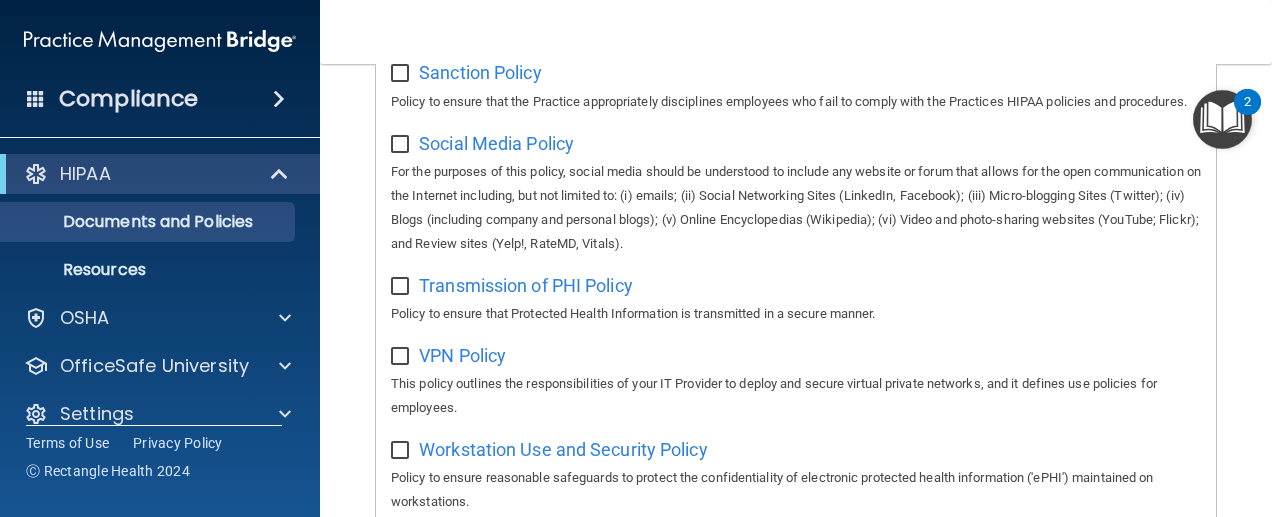 scroll, scrollTop: 1760, scrollLeft: 0, axis: vertical 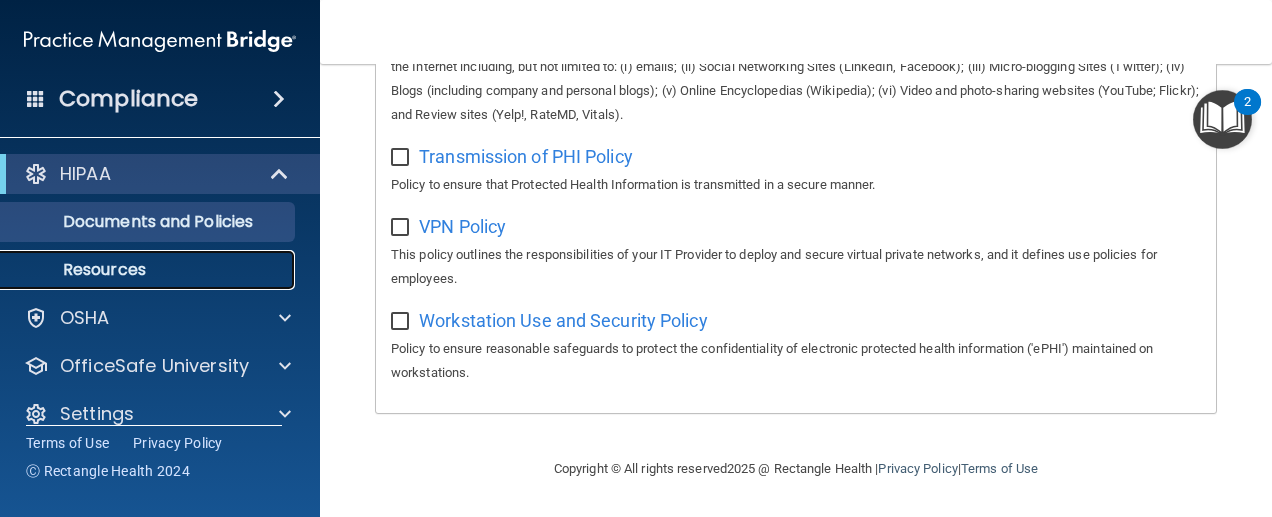 click on "Resources" at bounding box center (149, 270) 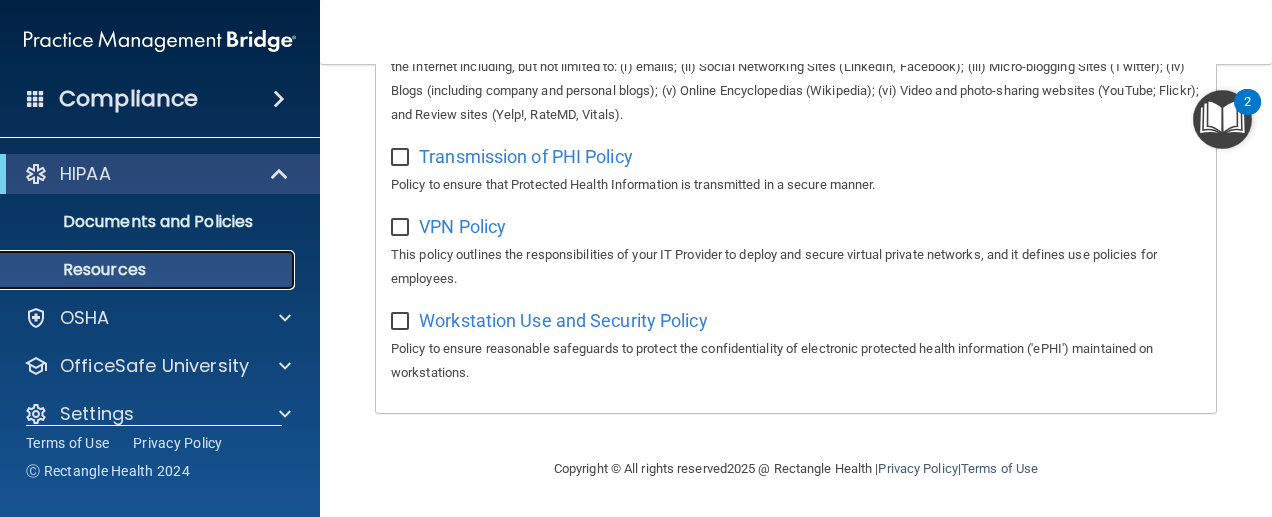 scroll, scrollTop: 112, scrollLeft: 0, axis: vertical 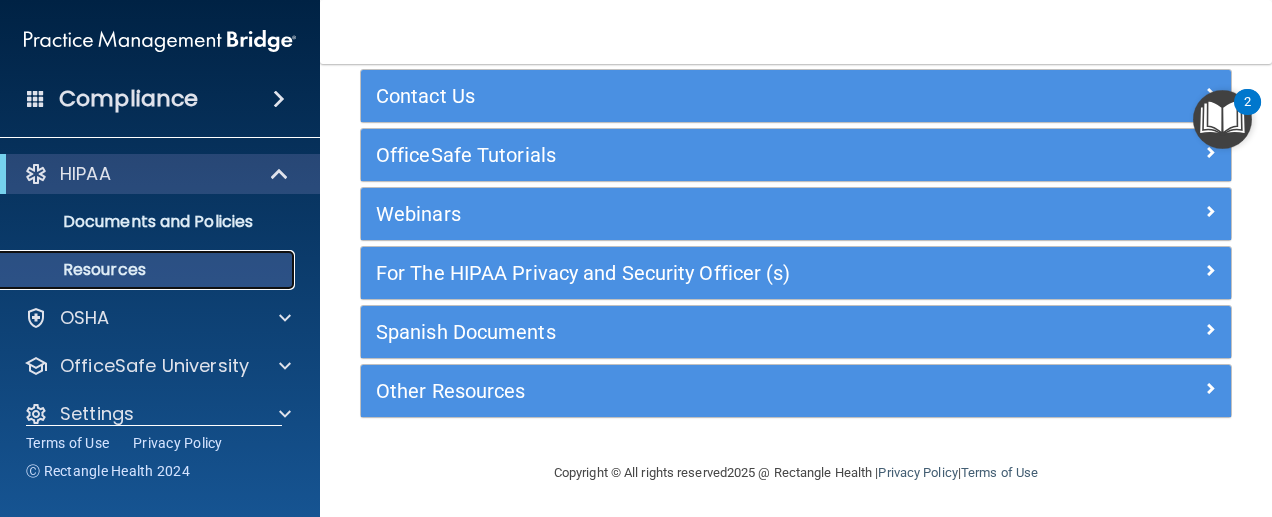 click on "Resources" at bounding box center (149, 270) 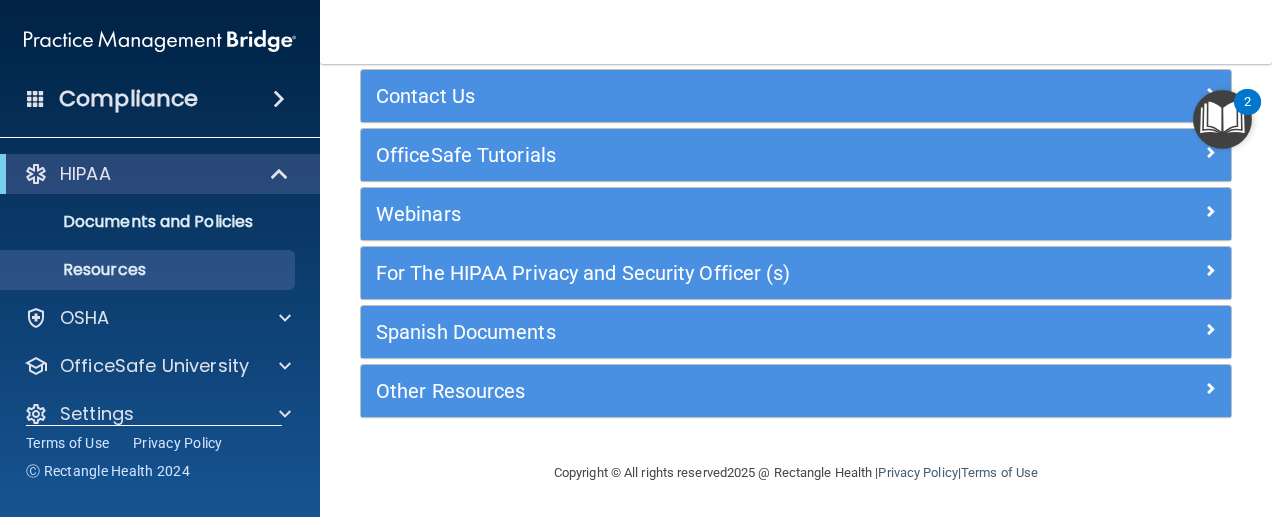 click at bounding box center [279, 99] 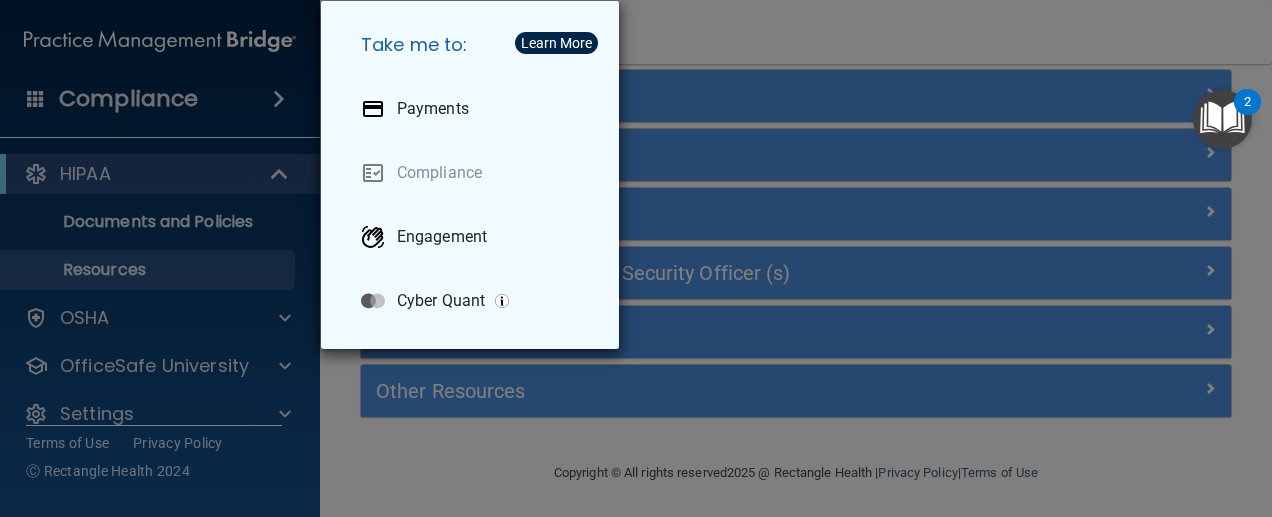 click on "Take me to:             Payments                   Compliance                     Engagement                     Cyber Quant" at bounding box center (636, 258) 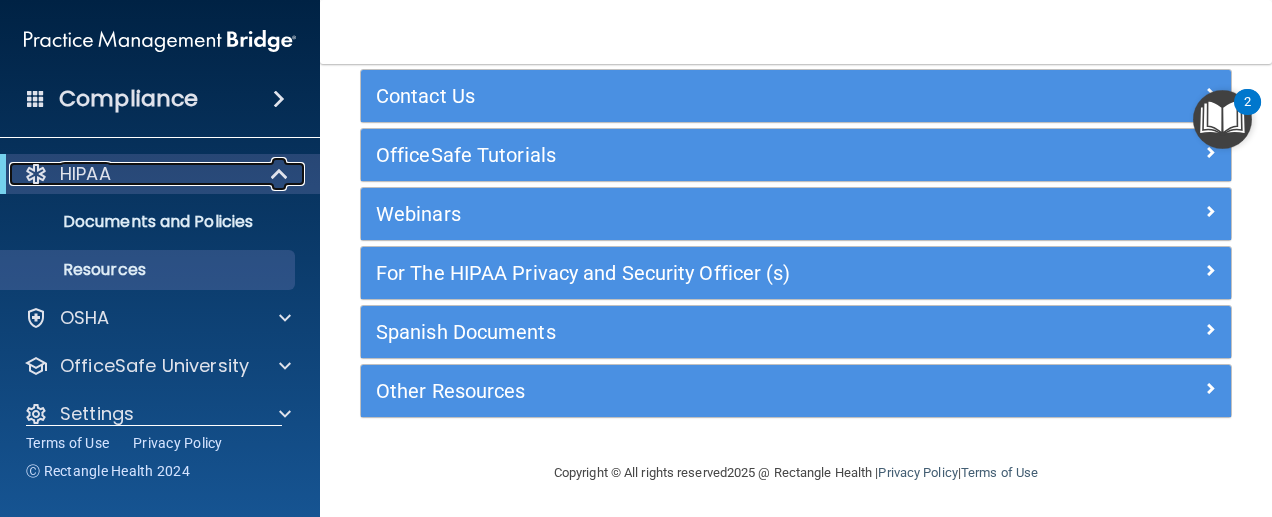click at bounding box center [281, 174] 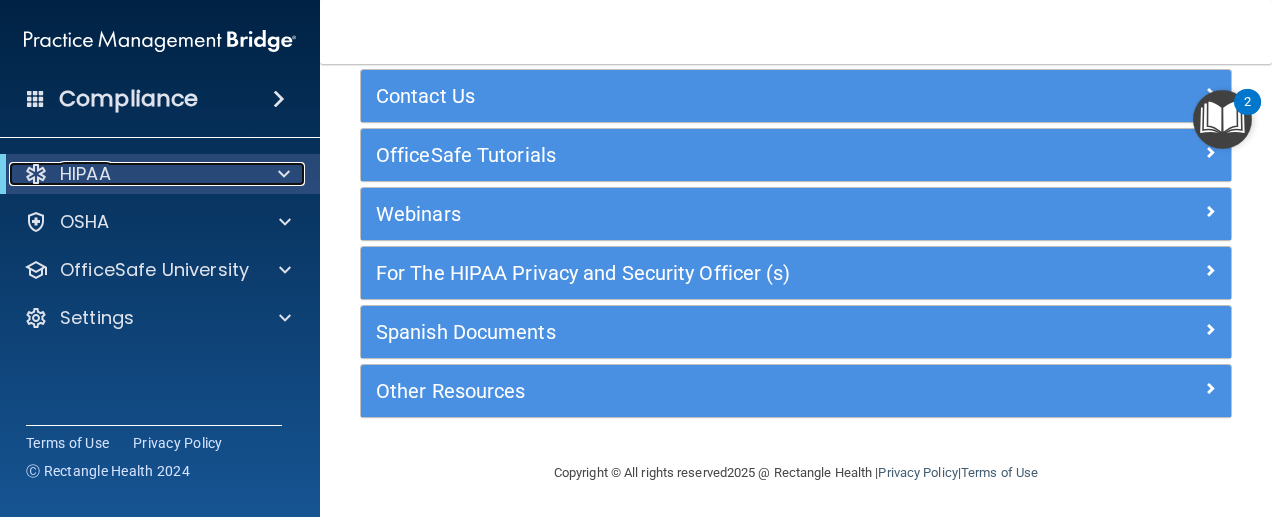 click at bounding box center [284, 174] 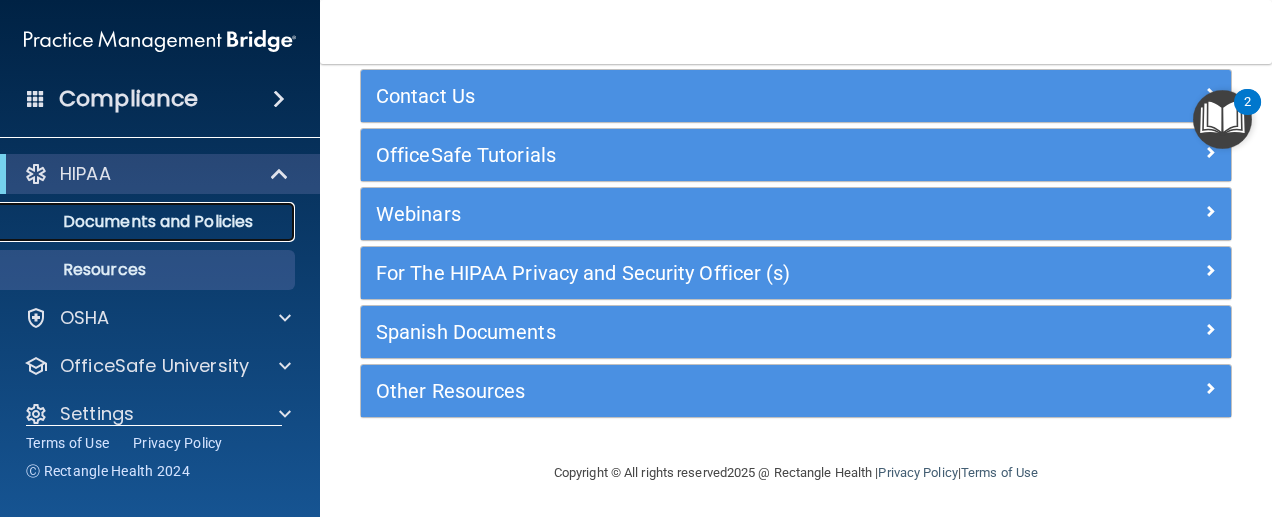 click on "Documents and Policies" at bounding box center (149, 222) 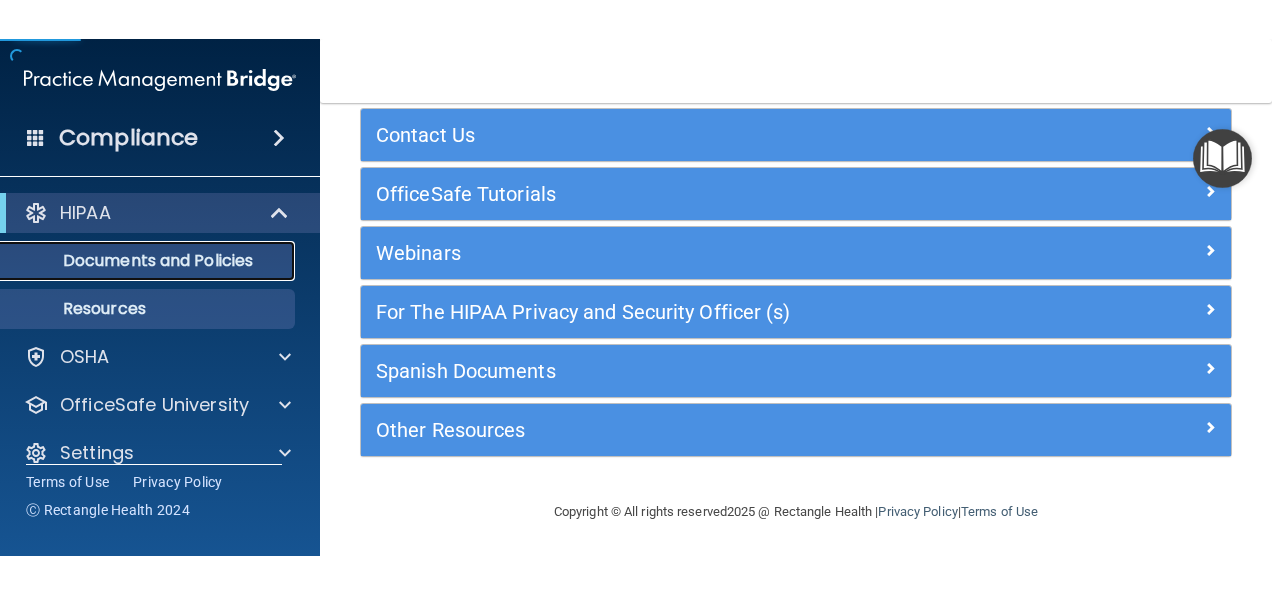 scroll, scrollTop: 0, scrollLeft: 0, axis: both 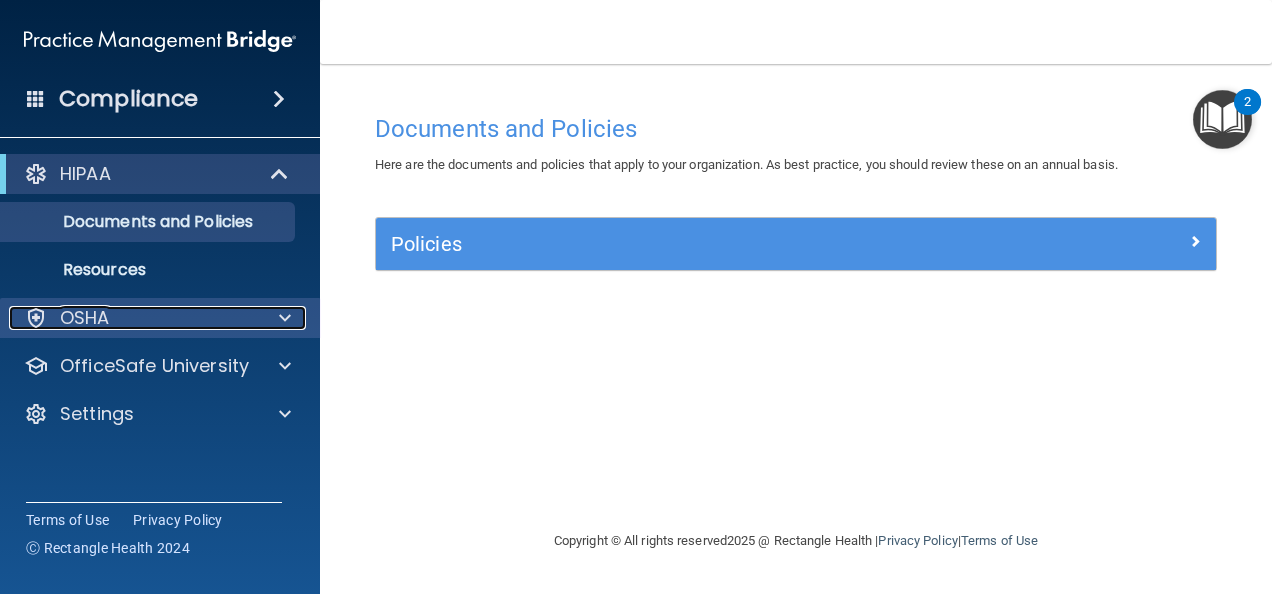click on "OSHA" at bounding box center [133, 318] 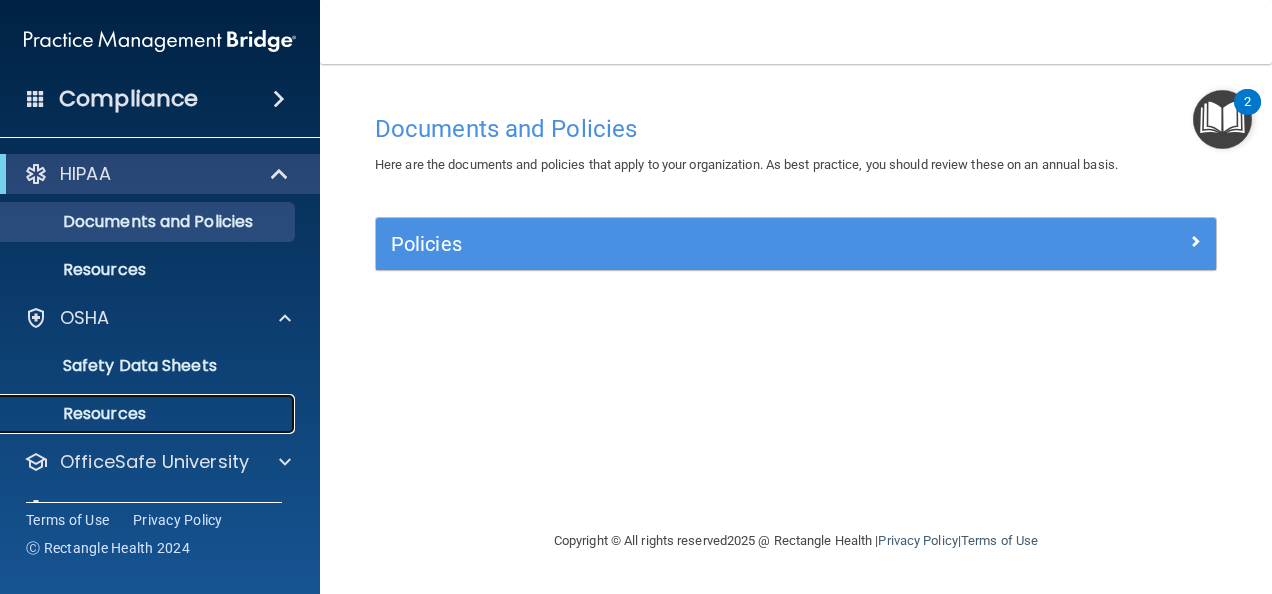 click on "Resources" at bounding box center [149, 414] 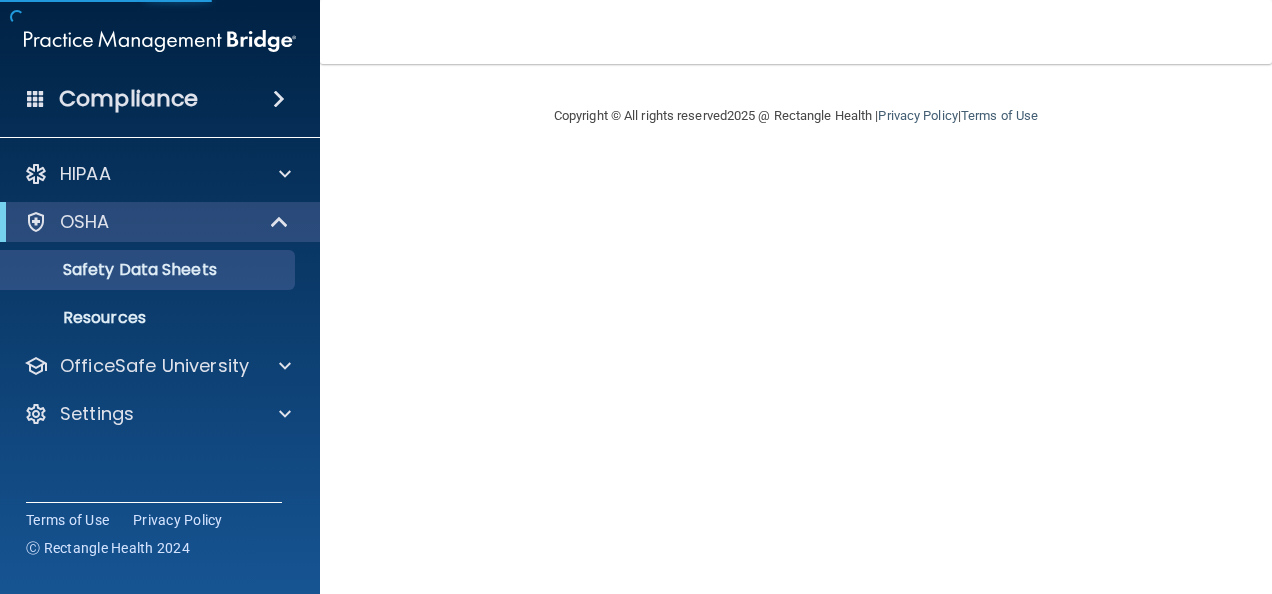 scroll, scrollTop: 0, scrollLeft: 0, axis: both 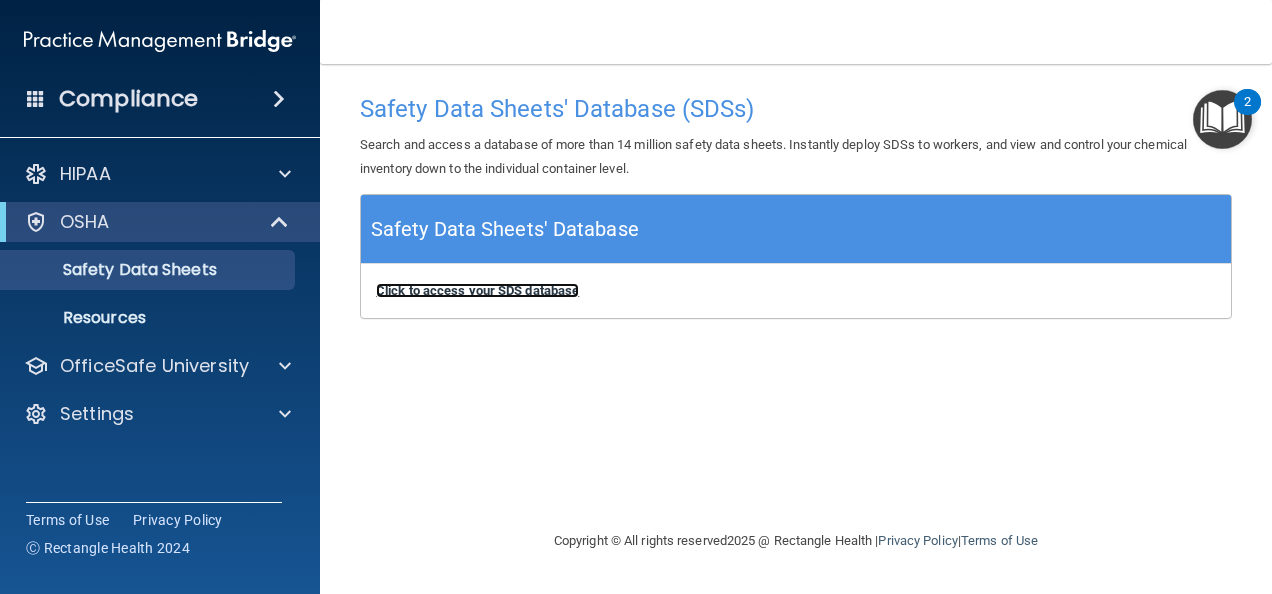 click on "Click to access your SDS database" at bounding box center (477, 290) 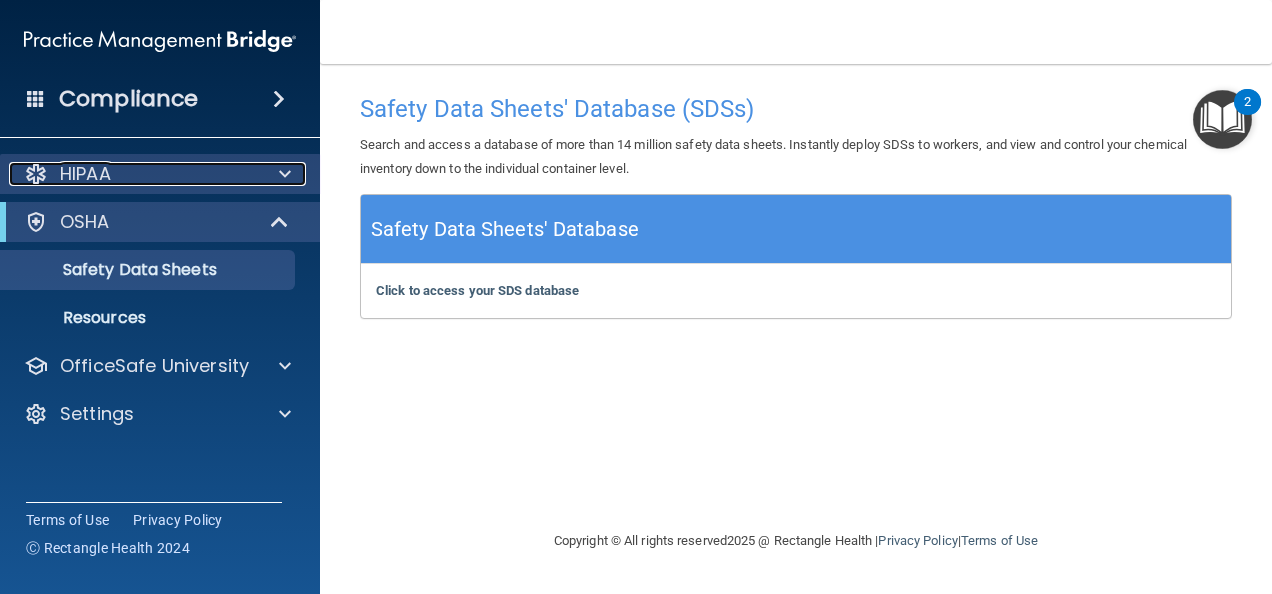 click at bounding box center (285, 174) 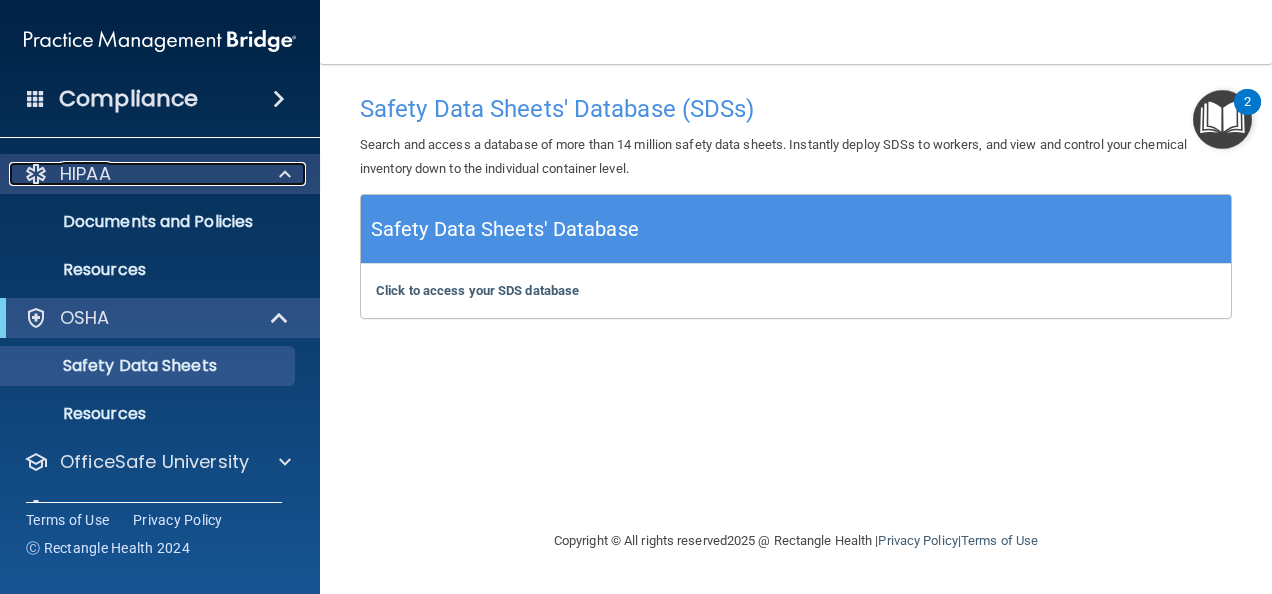 click at bounding box center [285, 174] 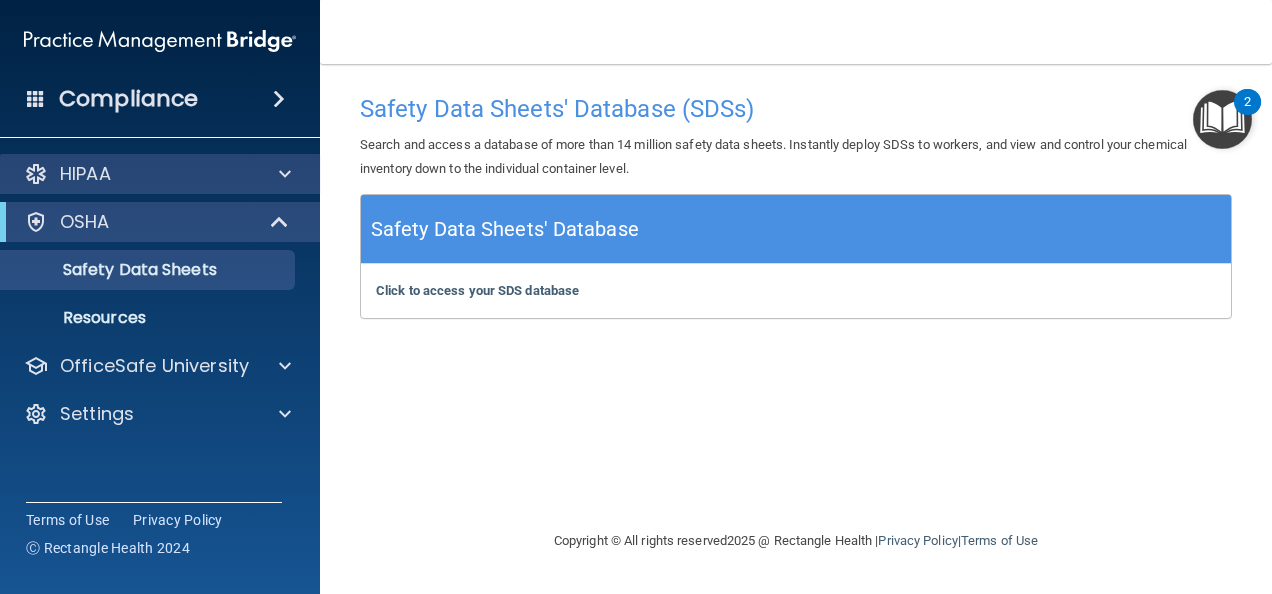 click on "HIPAA" at bounding box center [160, 174] 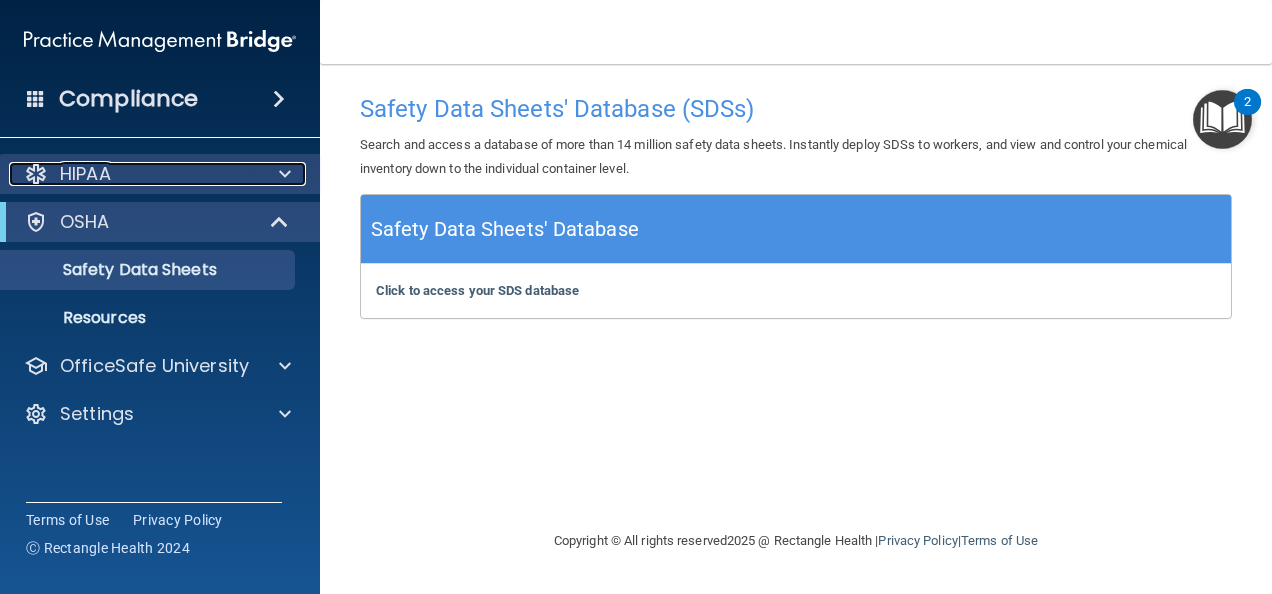 click at bounding box center [285, 174] 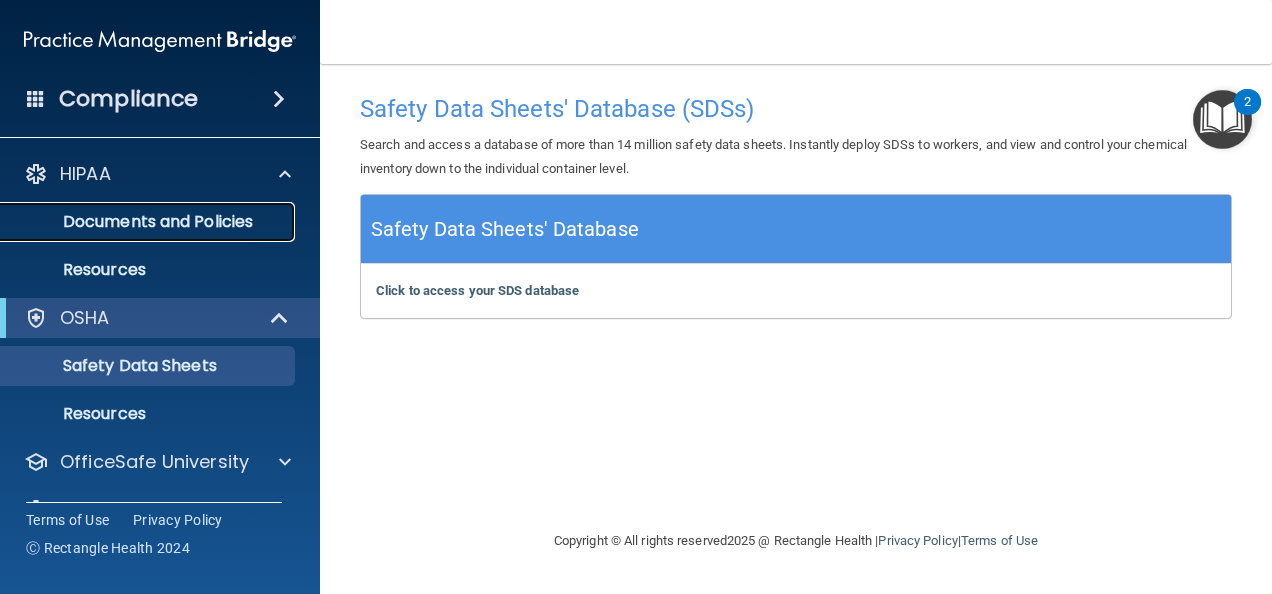 click on "Documents and Policies" at bounding box center (149, 222) 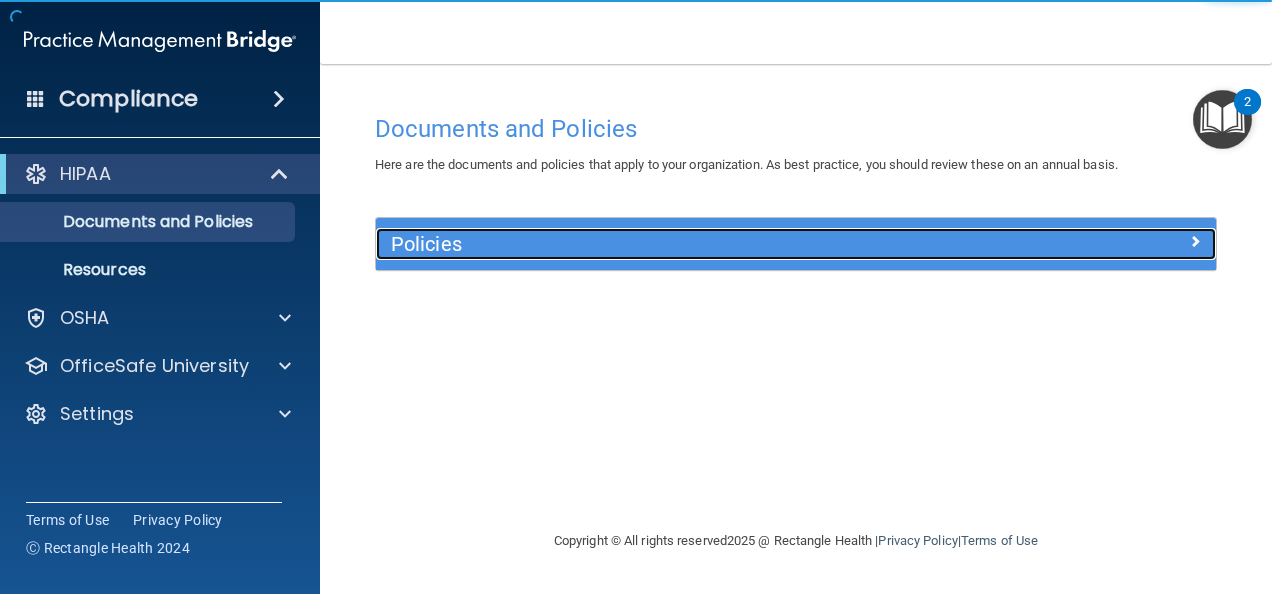 click on "Policies" at bounding box center [691, 244] 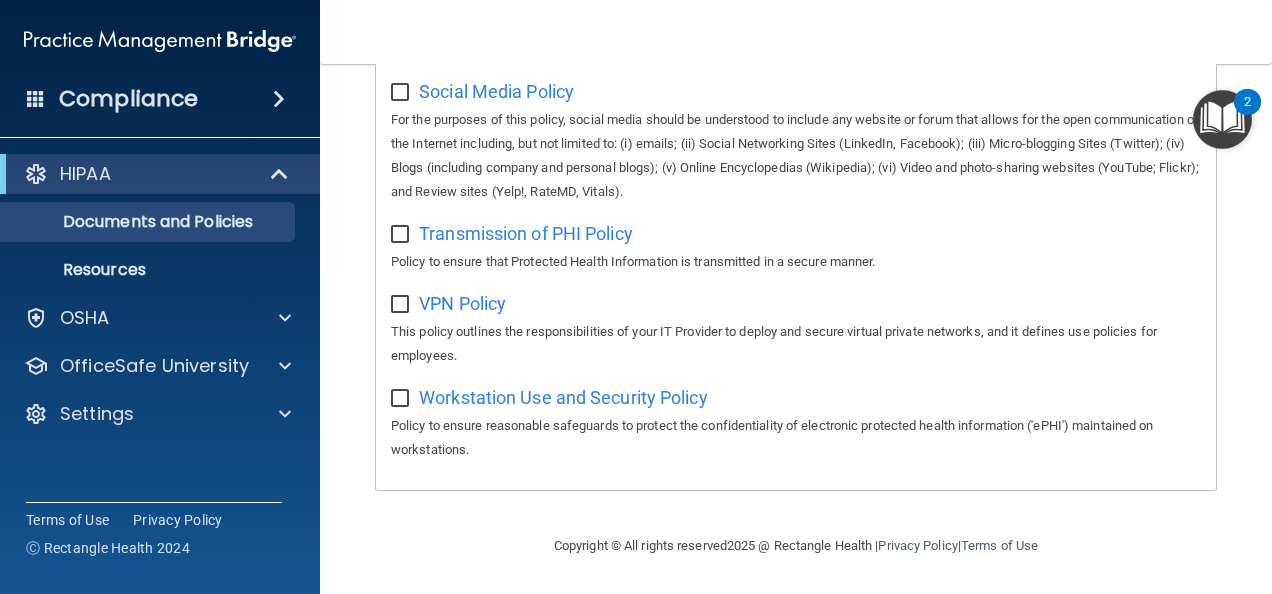 scroll, scrollTop: 0, scrollLeft: 0, axis: both 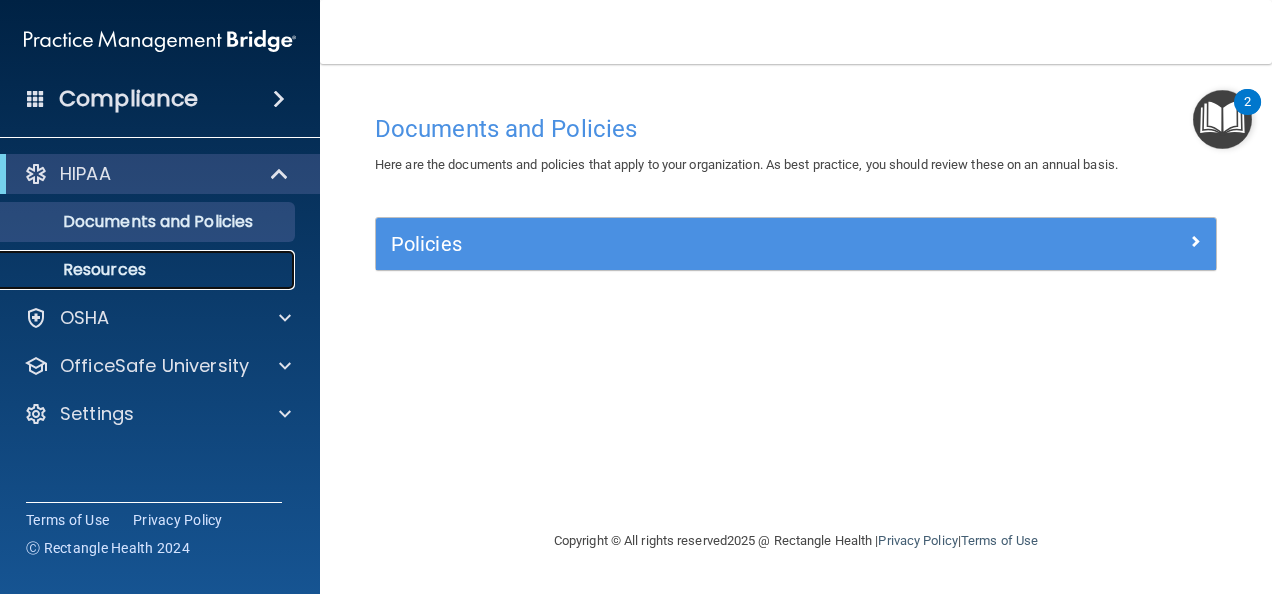 click on "Resources" at bounding box center [149, 270] 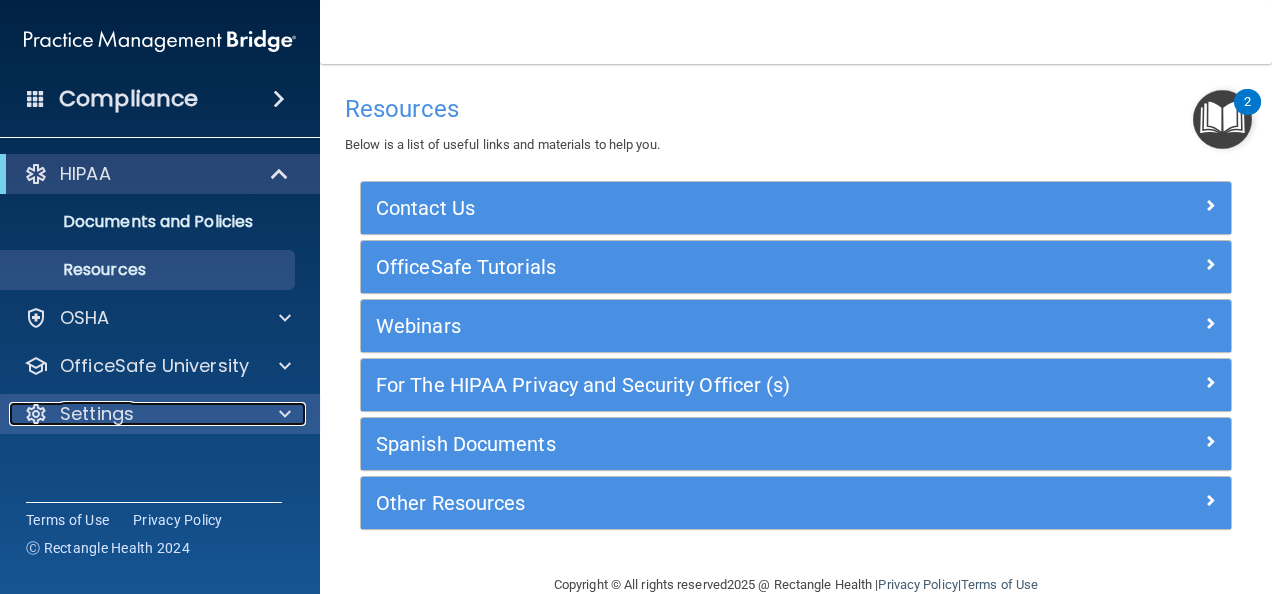 click on "Settings" at bounding box center [97, 414] 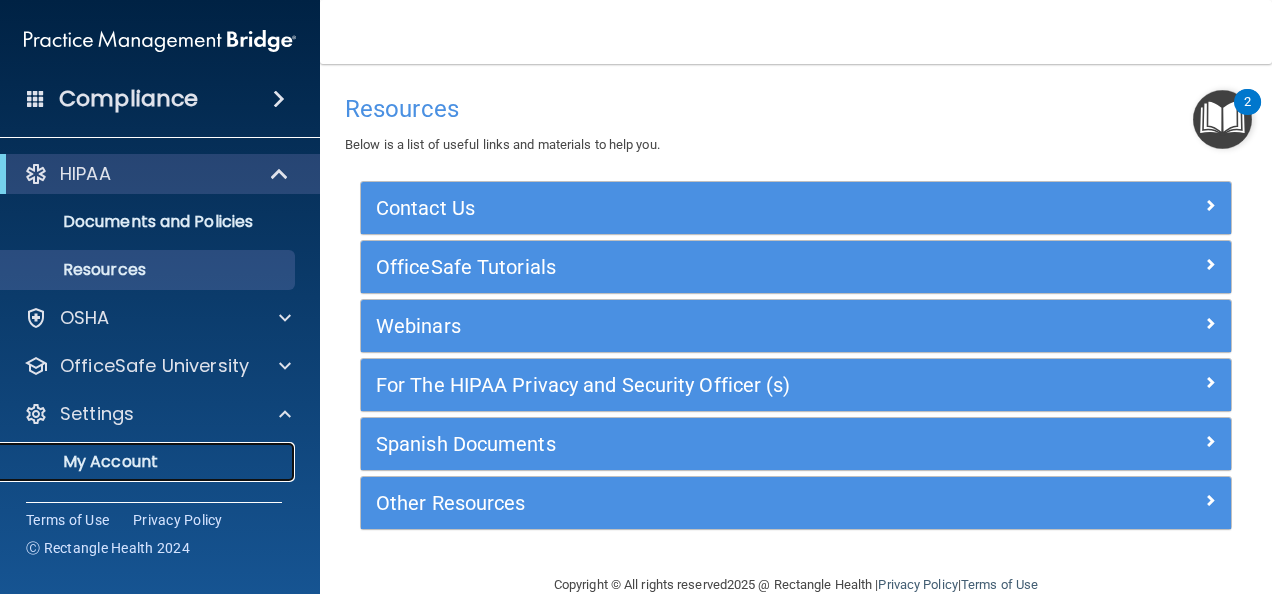 click on "My Account" at bounding box center [149, 462] 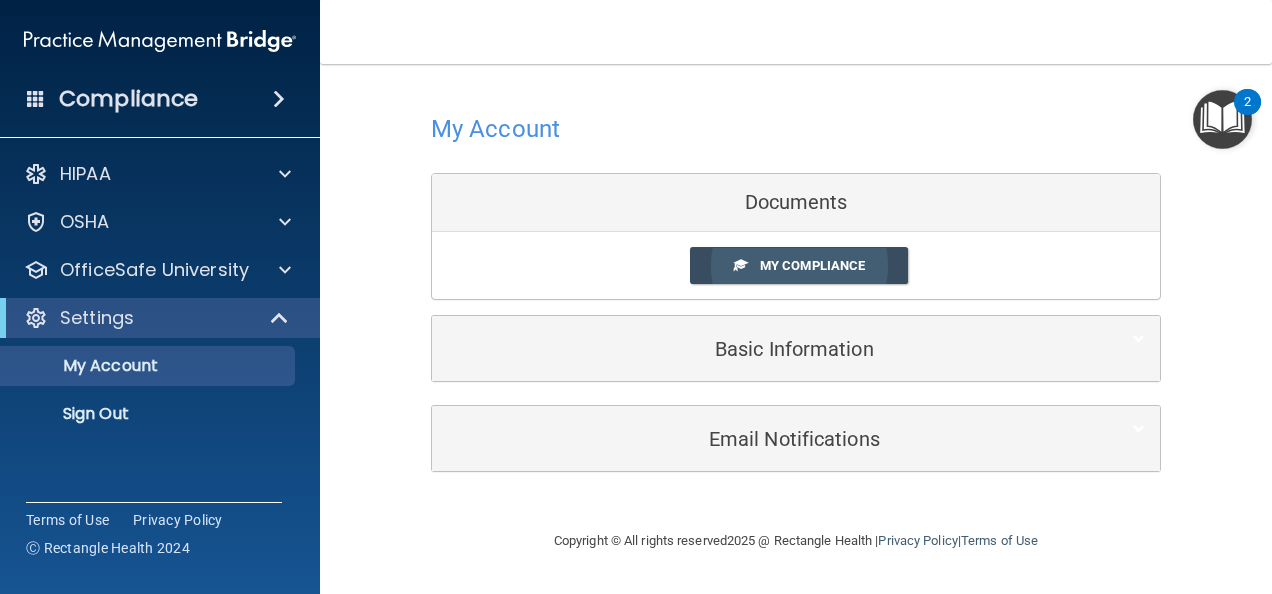 click on "My Compliance" at bounding box center [812, 265] 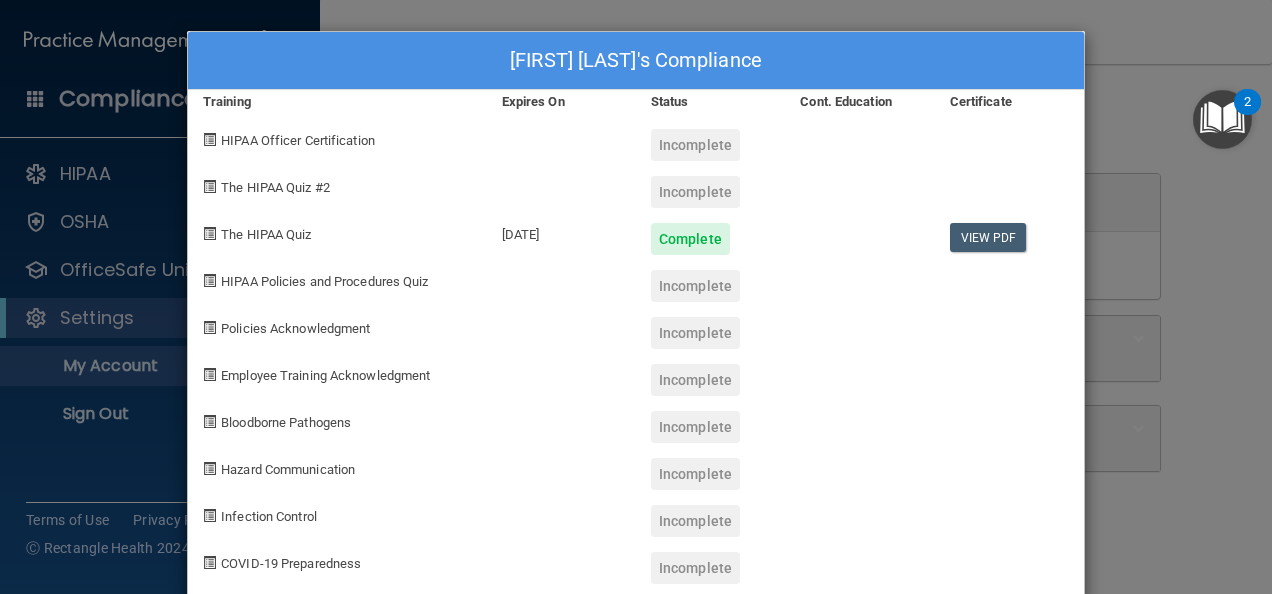 scroll, scrollTop: 35, scrollLeft: 0, axis: vertical 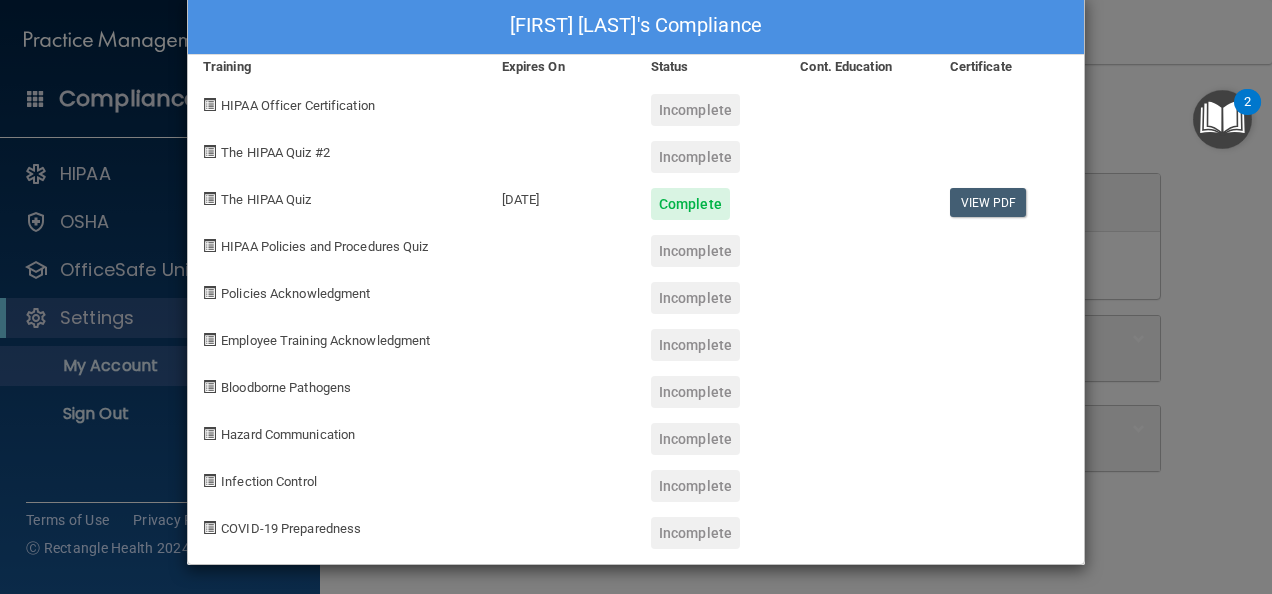 click on "Agata Gosk's Compliance      Training   Expires On   Status   Cont. Education   Certificate         HIPAA Officer Certification             Incomplete                      The HIPAA Quiz #2             Incomplete                      The HIPAA Quiz      07/20/2026       Complete              View PDF         HIPAA Policies and Procedures Quiz             Incomplete                      Policies Acknowledgment             Incomplete                      Employee Training Acknowledgment             Incomplete                      Bloodborne Pathogens             Incomplete                      Hazard Communication             Incomplete                      Infection Control             Incomplete                      COVID-19 Preparedness             Incomplete" at bounding box center [636, 297] 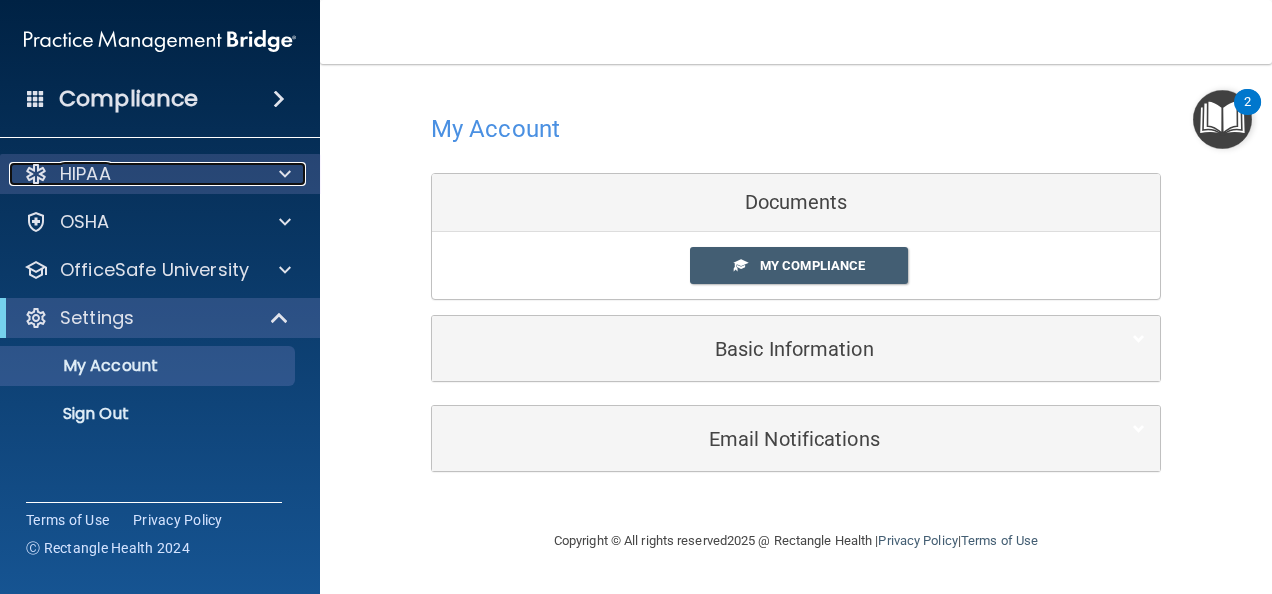 click at bounding box center (282, 174) 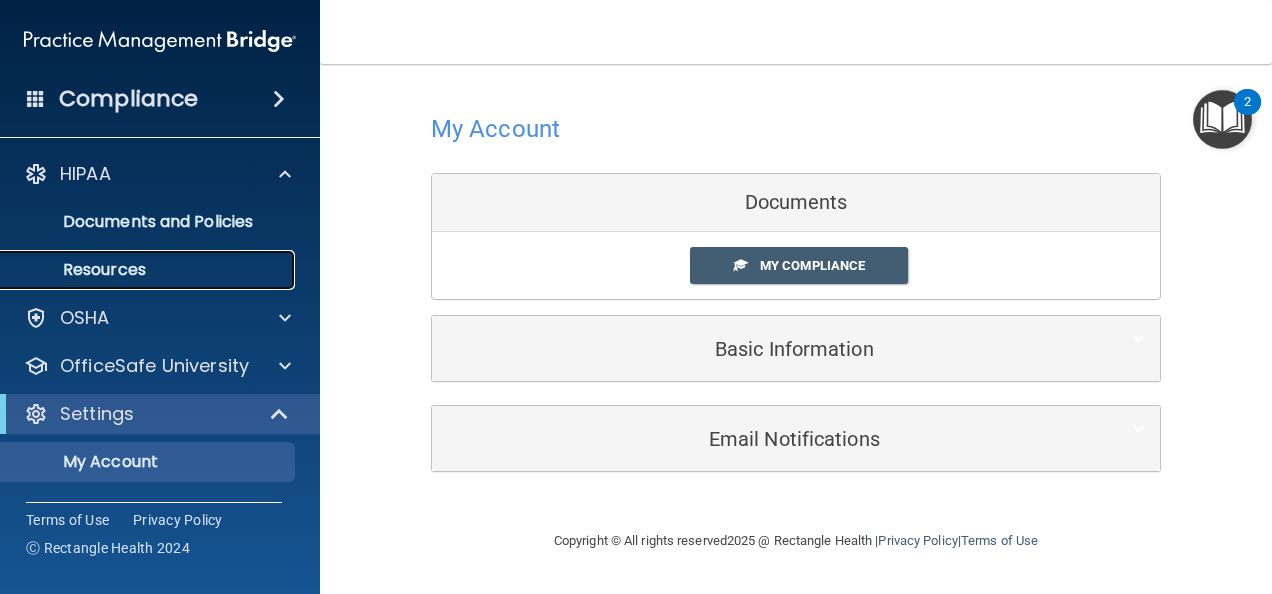 click on "Resources" at bounding box center [149, 270] 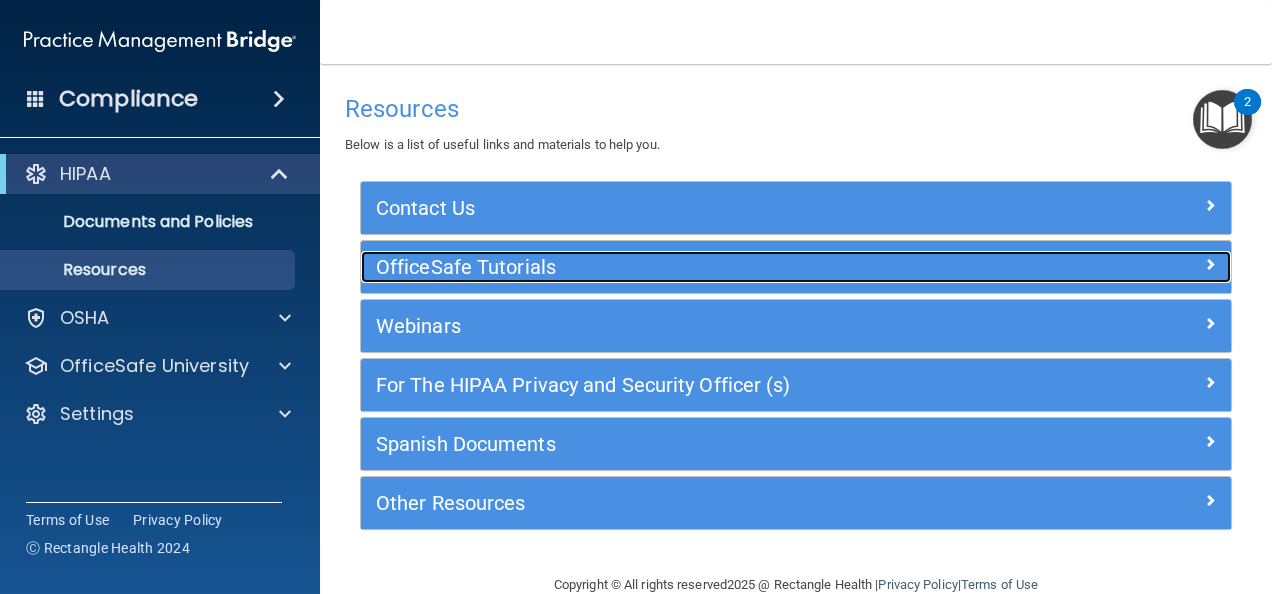 click on "OfficeSafe Tutorials" at bounding box center (687, 267) 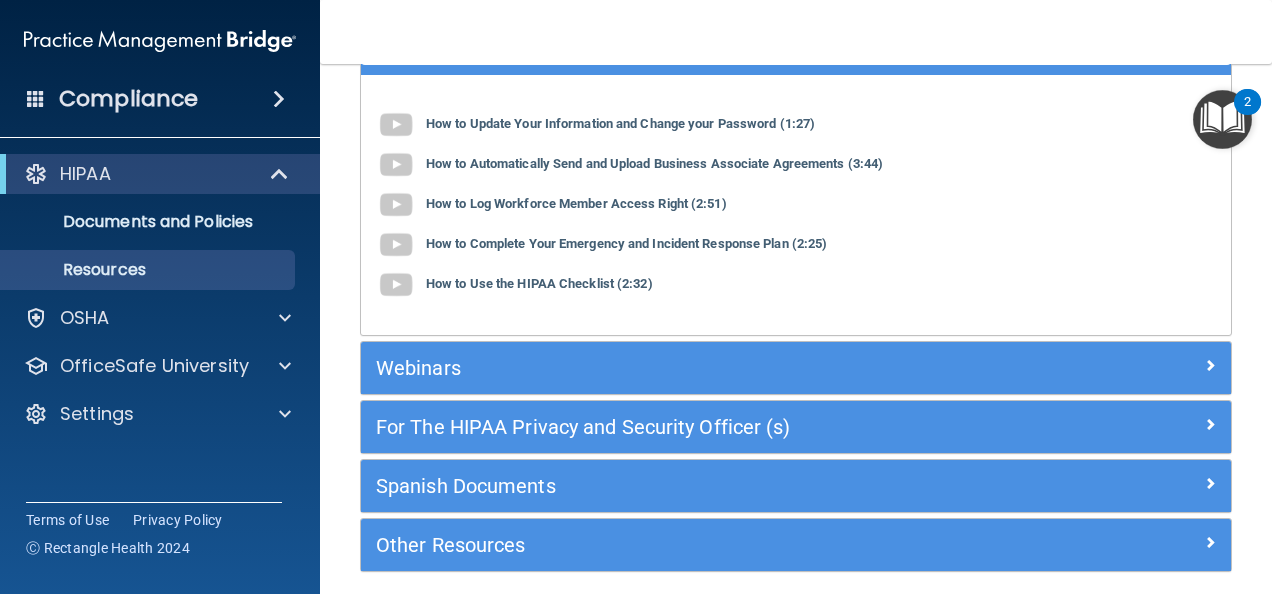 scroll, scrollTop: 295, scrollLeft: 0, axis: vertical 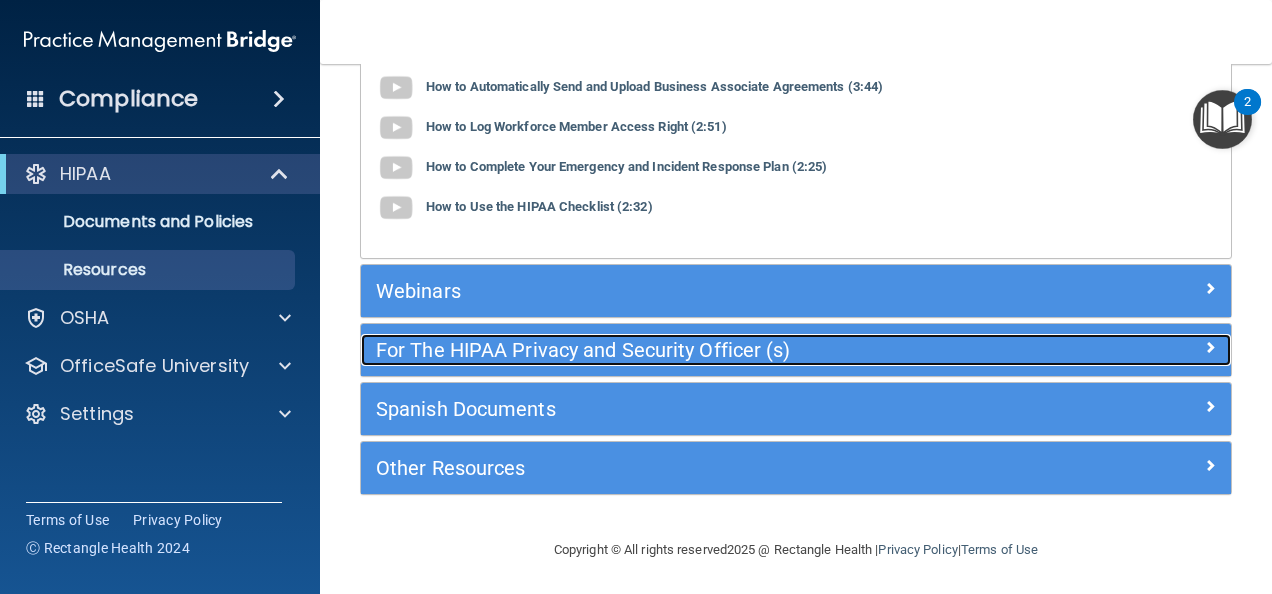 click at bounding box center [1210, 347] 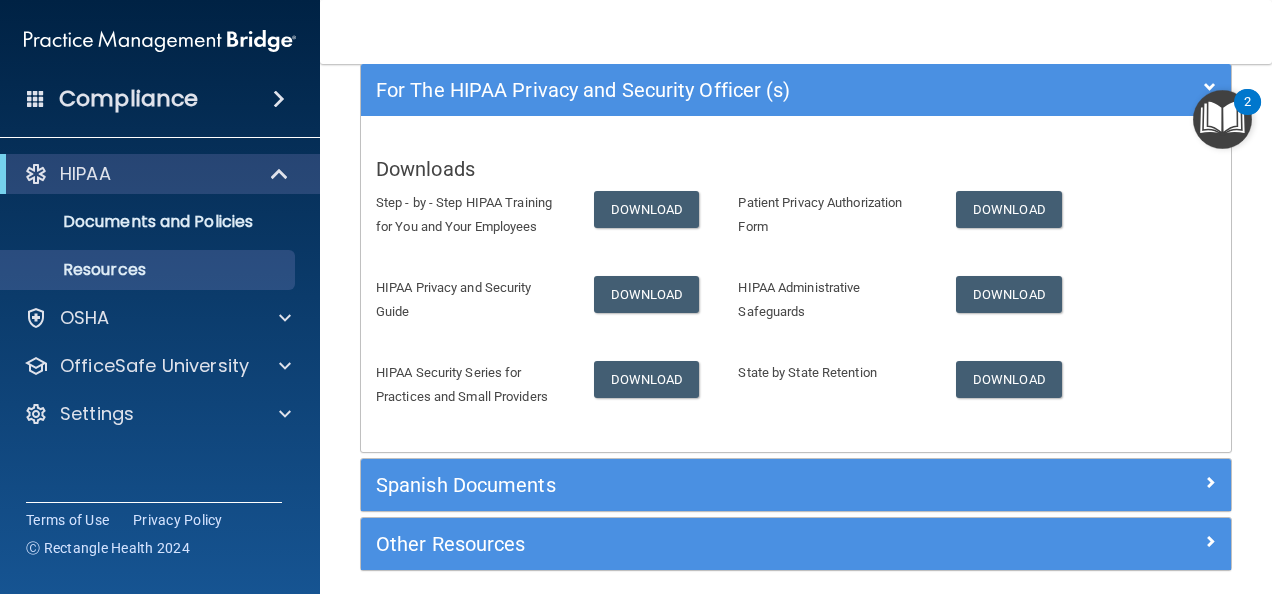 click at bounding box center (1222, 119) 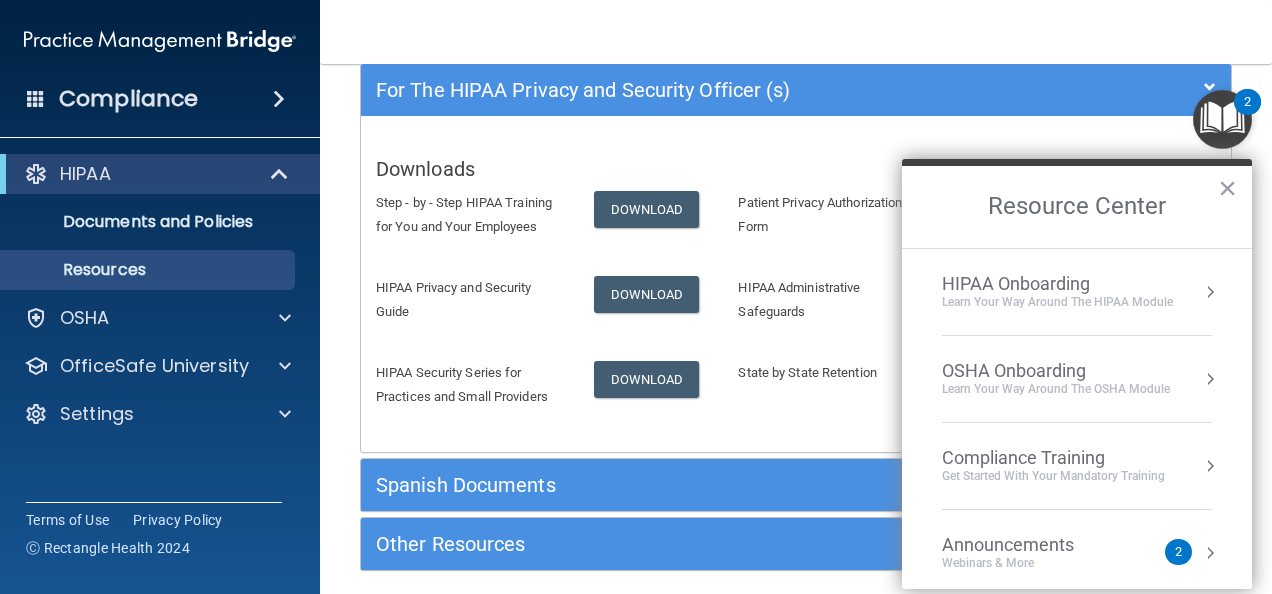click on "HIPAA Onboarding" at bounding box center (1057, 284) 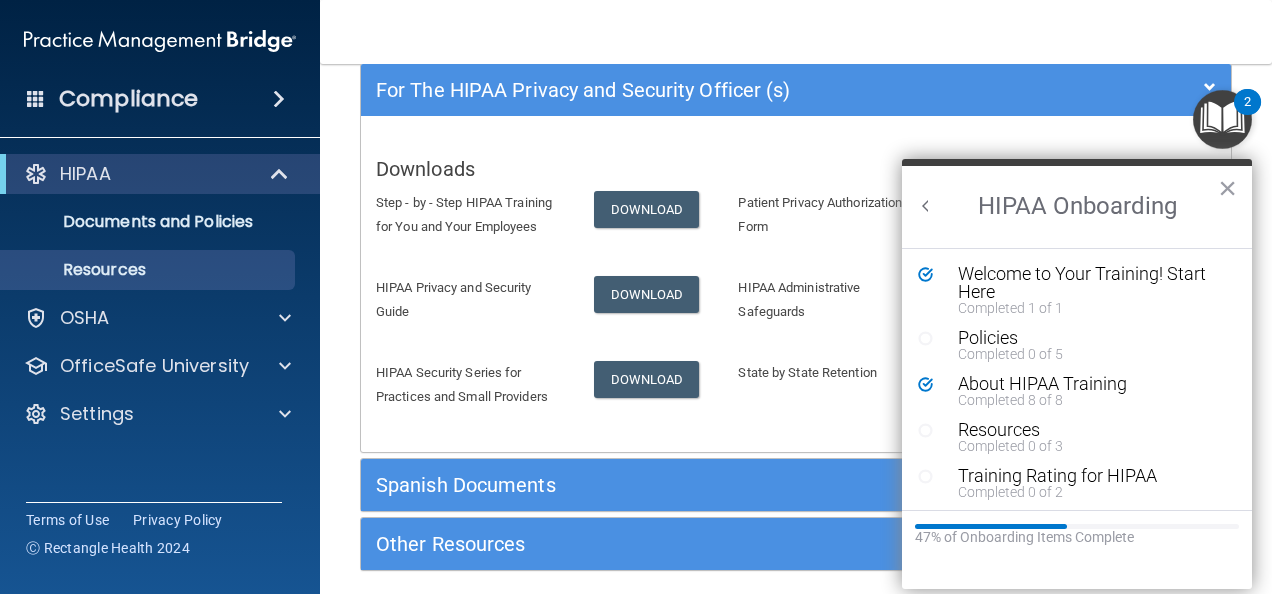 scroll, scrollTop: 0, scrollLeft: 0, axis: both 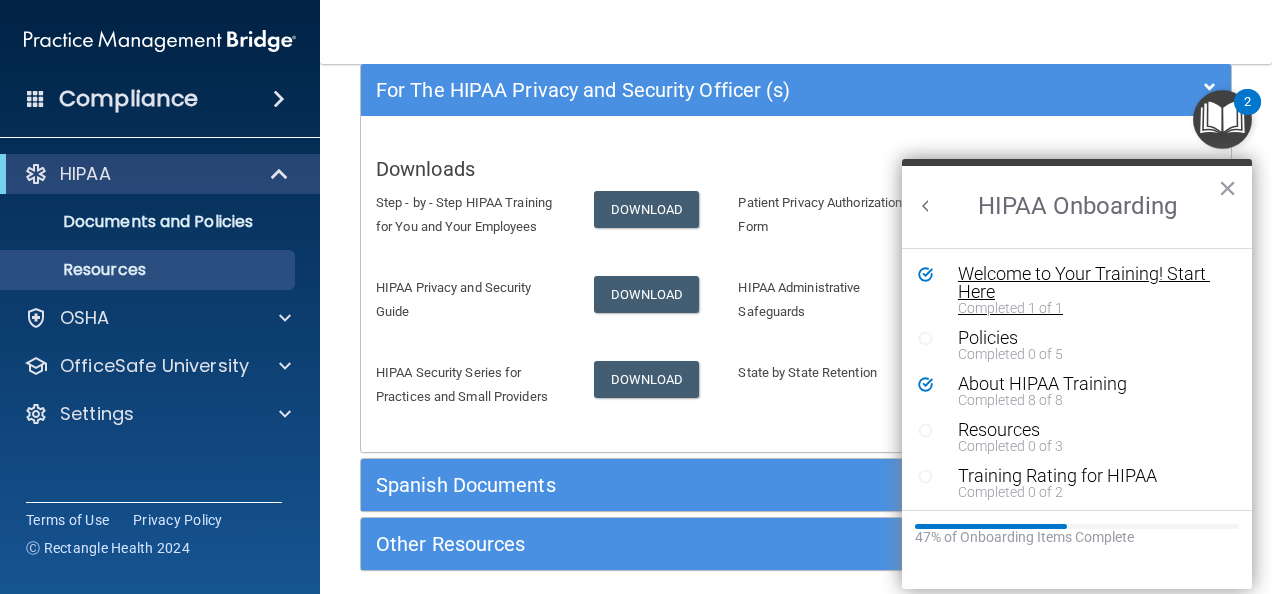 click on "Welcome to Your Training! Start Here" at bounding box center (1084, 283) 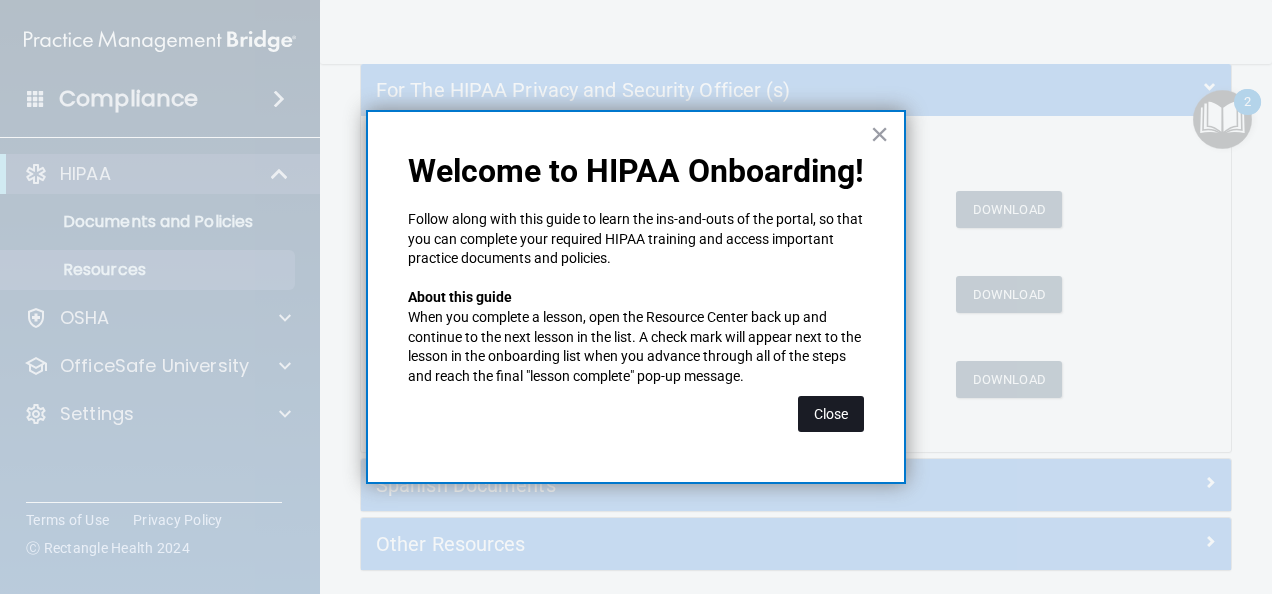 click on "Close" at bounding box center (831, 414) 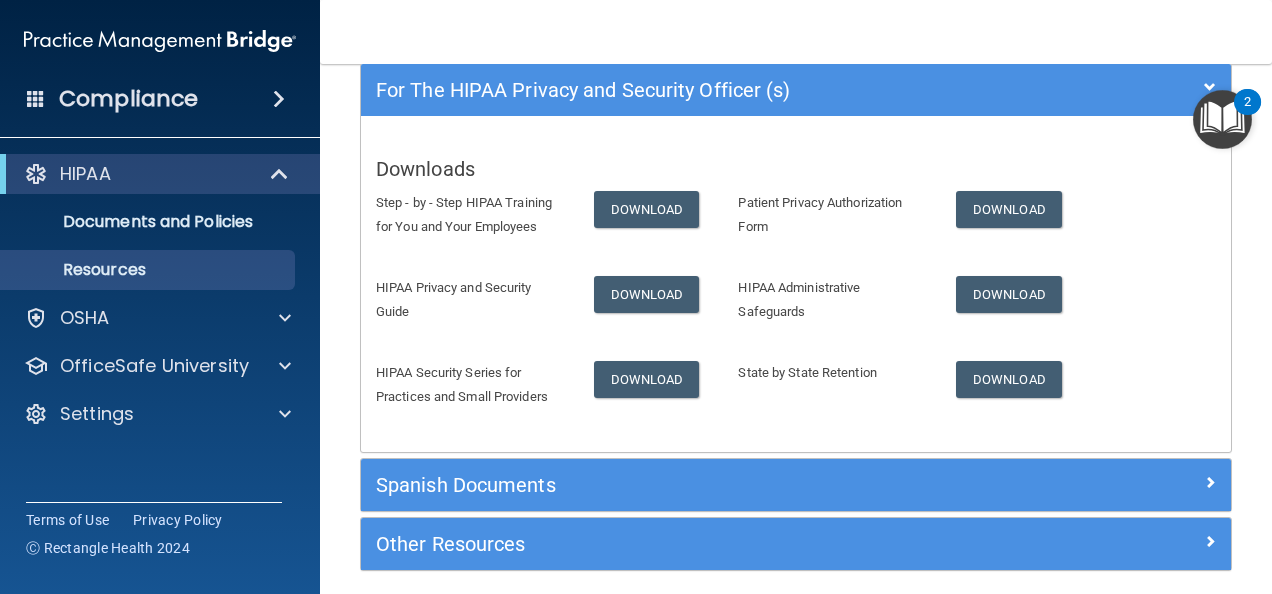 click at bounding box center [1222, 119] 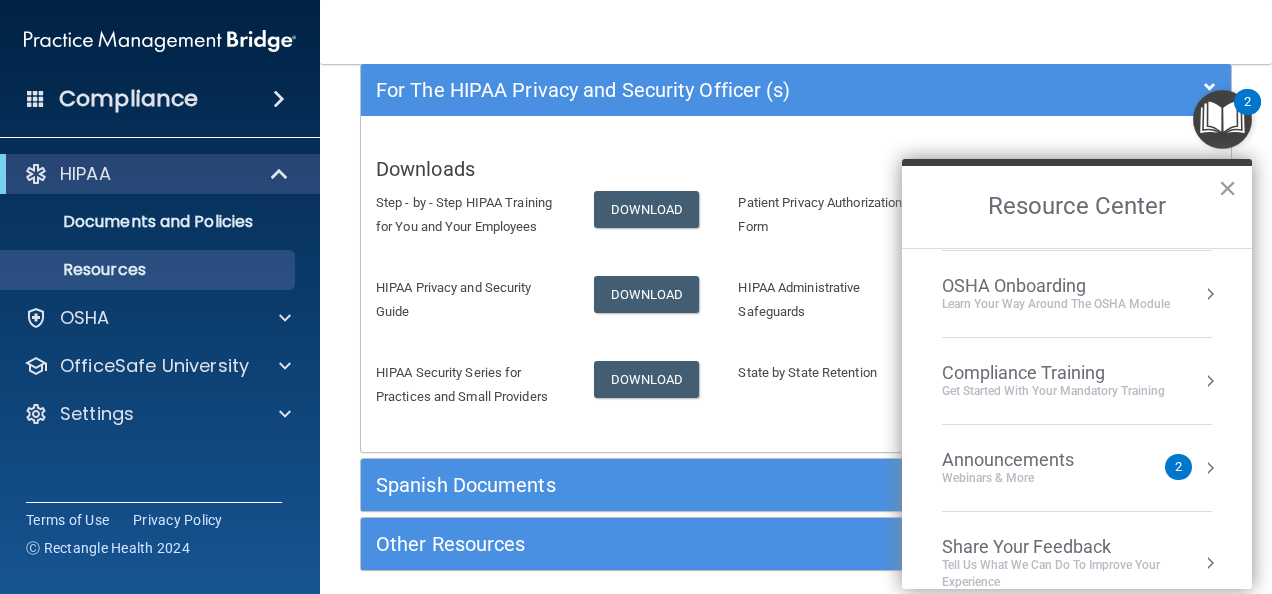 scroll, scrollTop: 108, scrollLeft: 0, axis: vertical 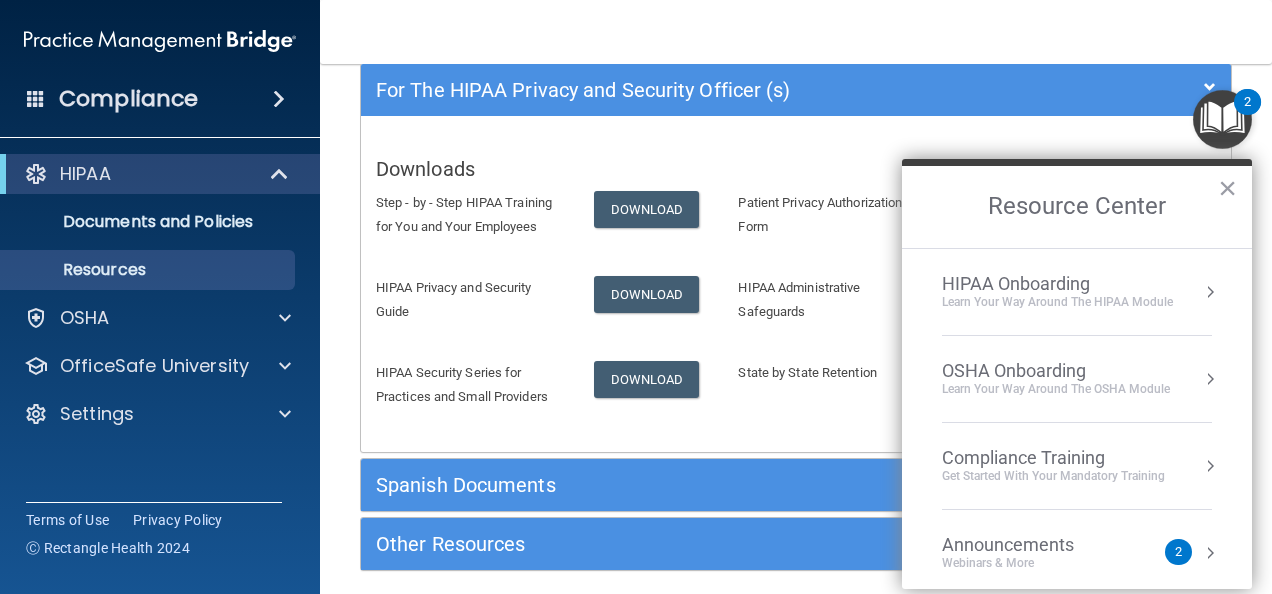 click on "HIPAA Onboarding" at bounding box center [1057, 284] 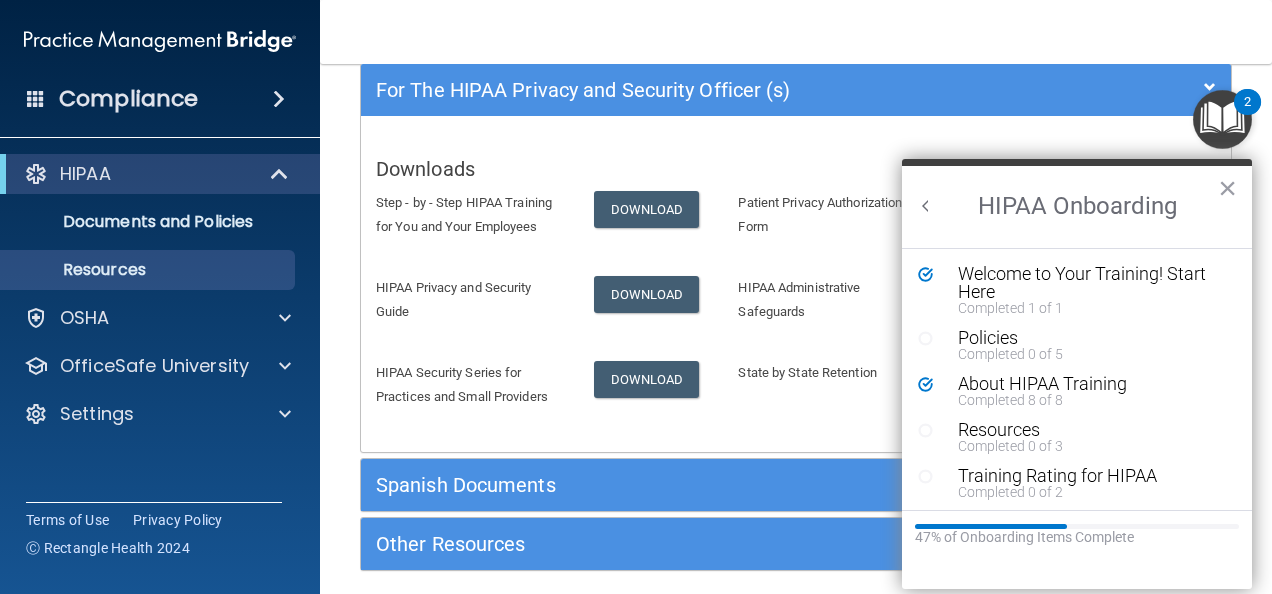 scroll, scrollTop: 0, scrollLeft: 0, axis: both 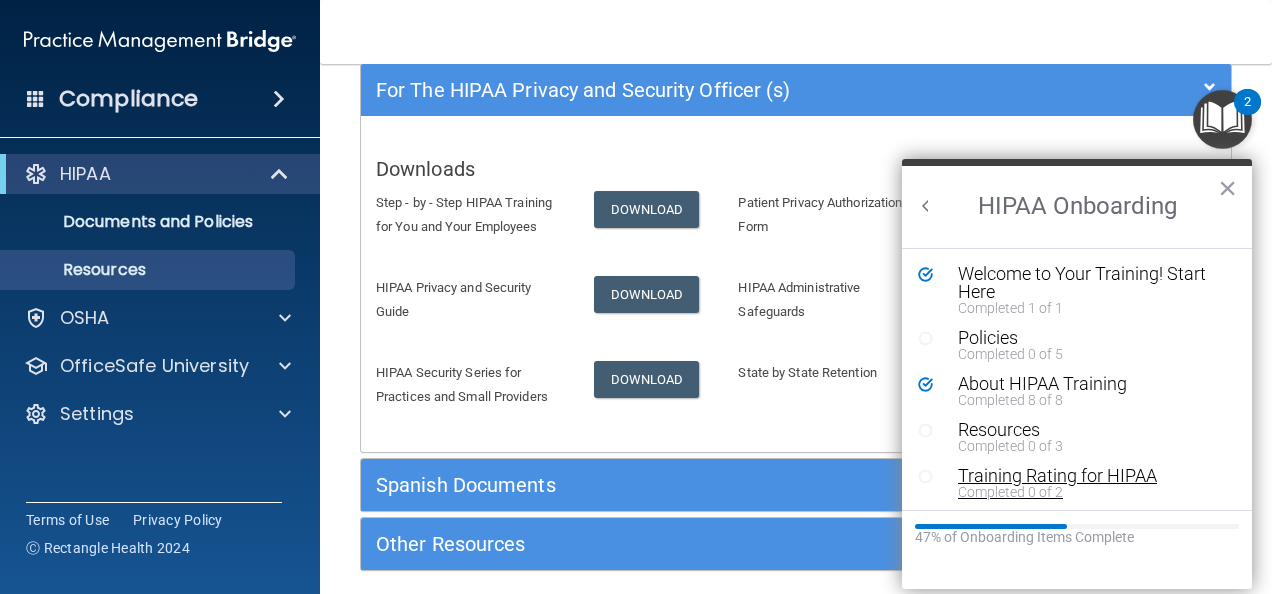 click on "Training Rating for HIPAA" at bounding box center (1084, 476) 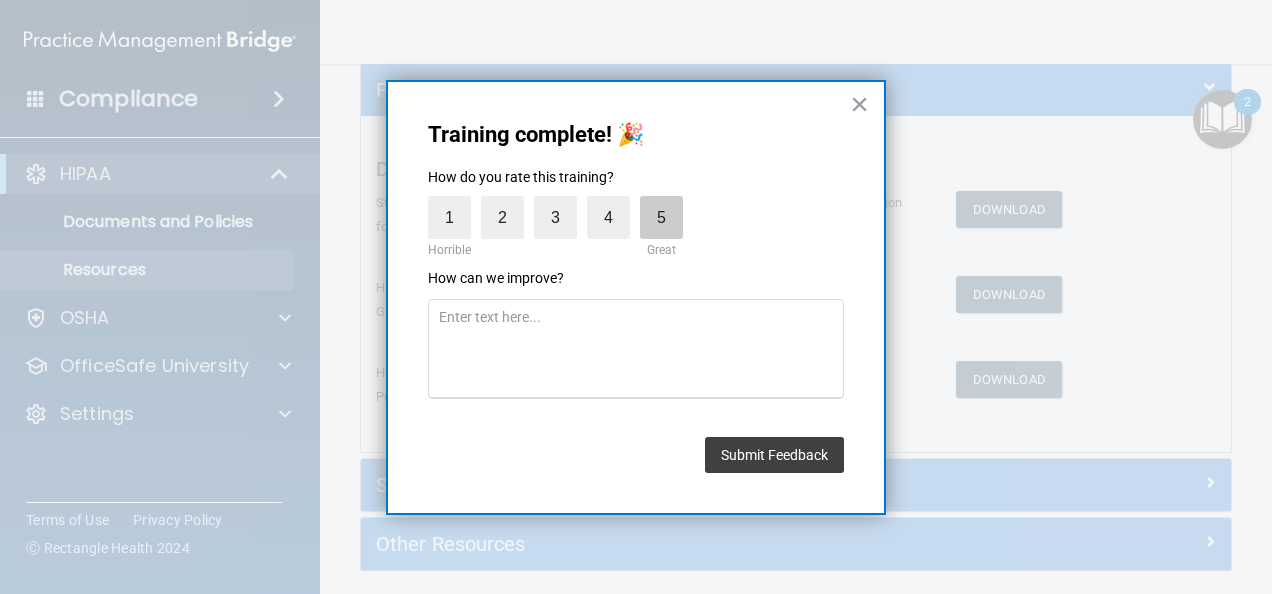click on "5" at bounding box center [661, 217] 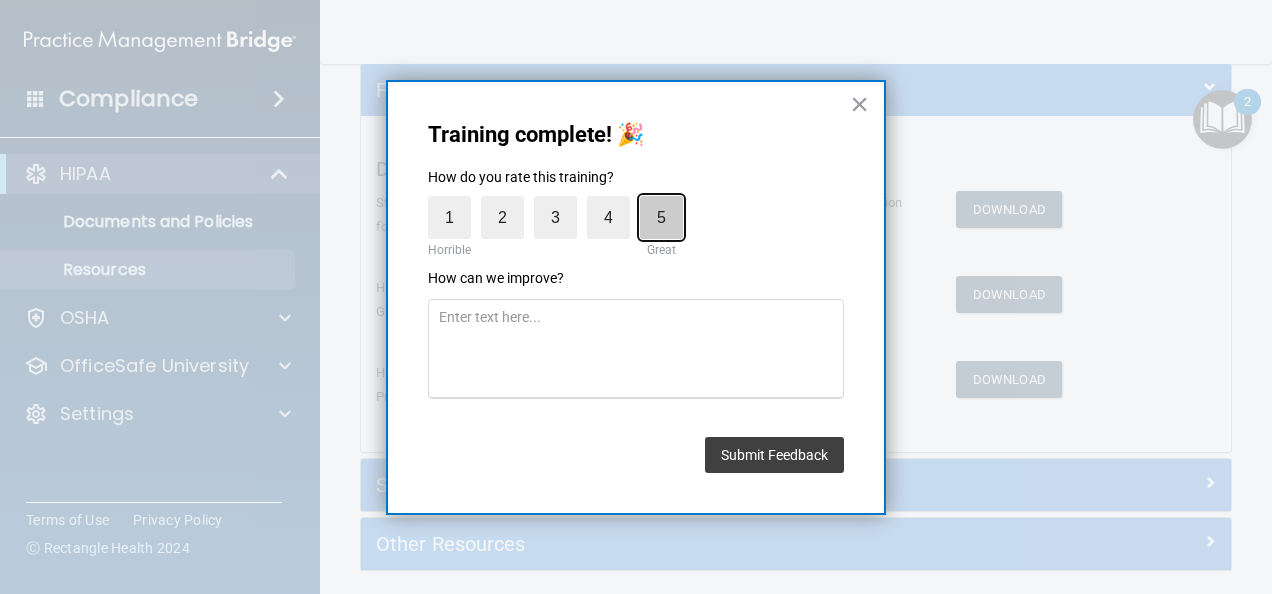 click on "5" at bounding box center [615, 201] 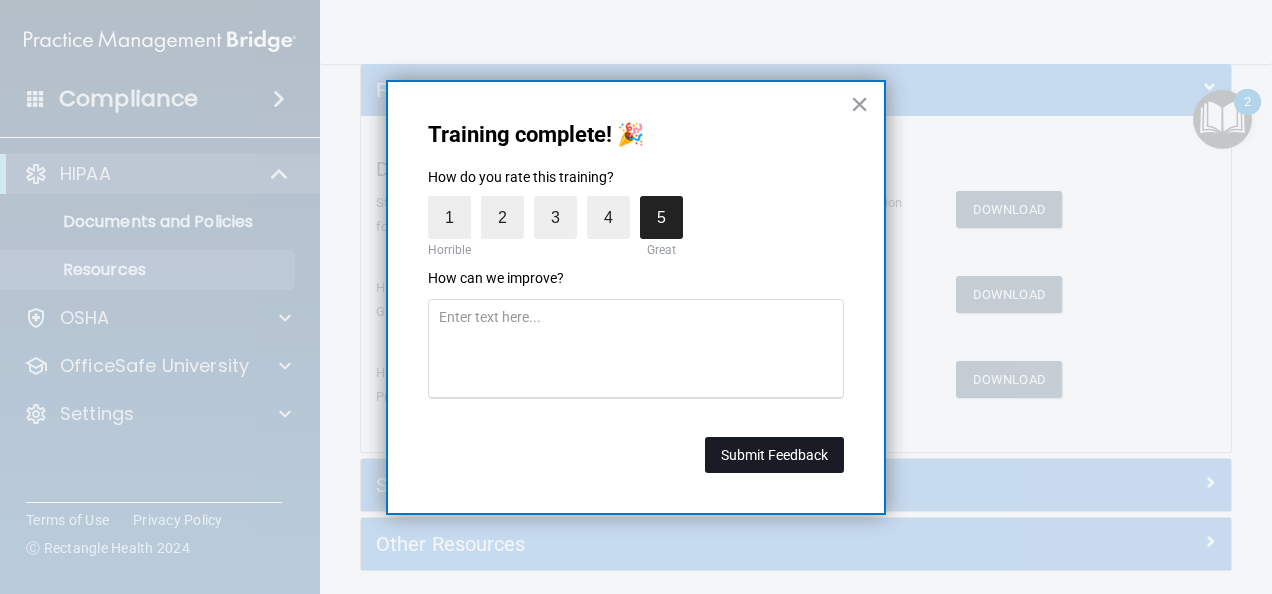 click on "Submit Feedback" at bounding box center [774, 455] 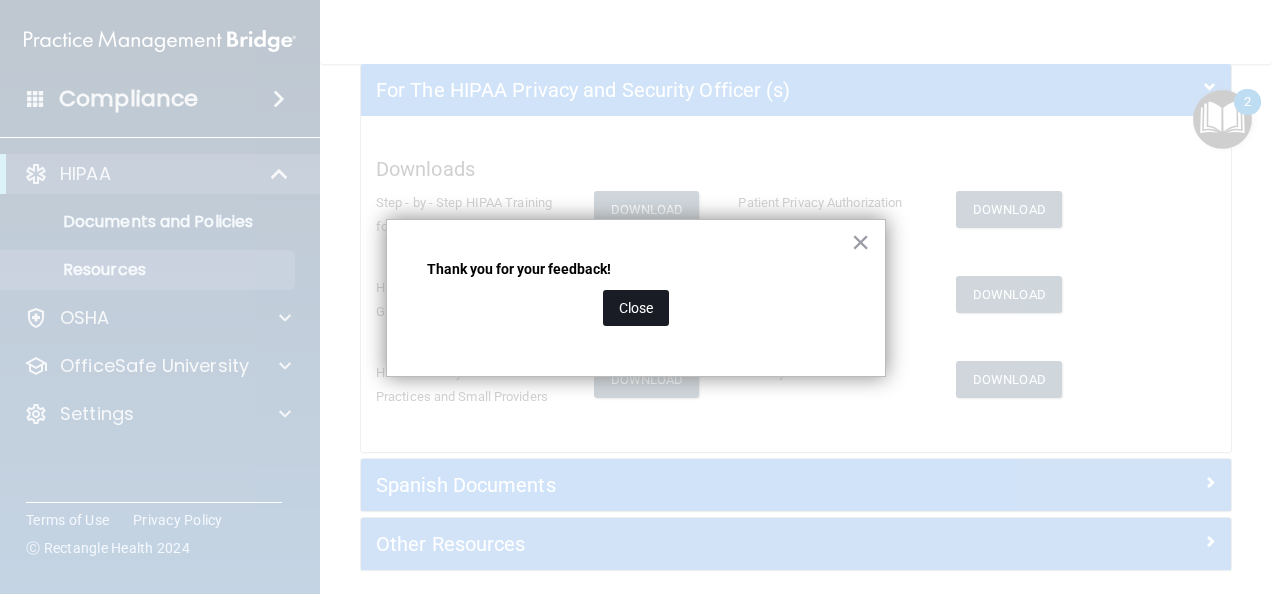 click on "Close" at bounding box center (636, 308) 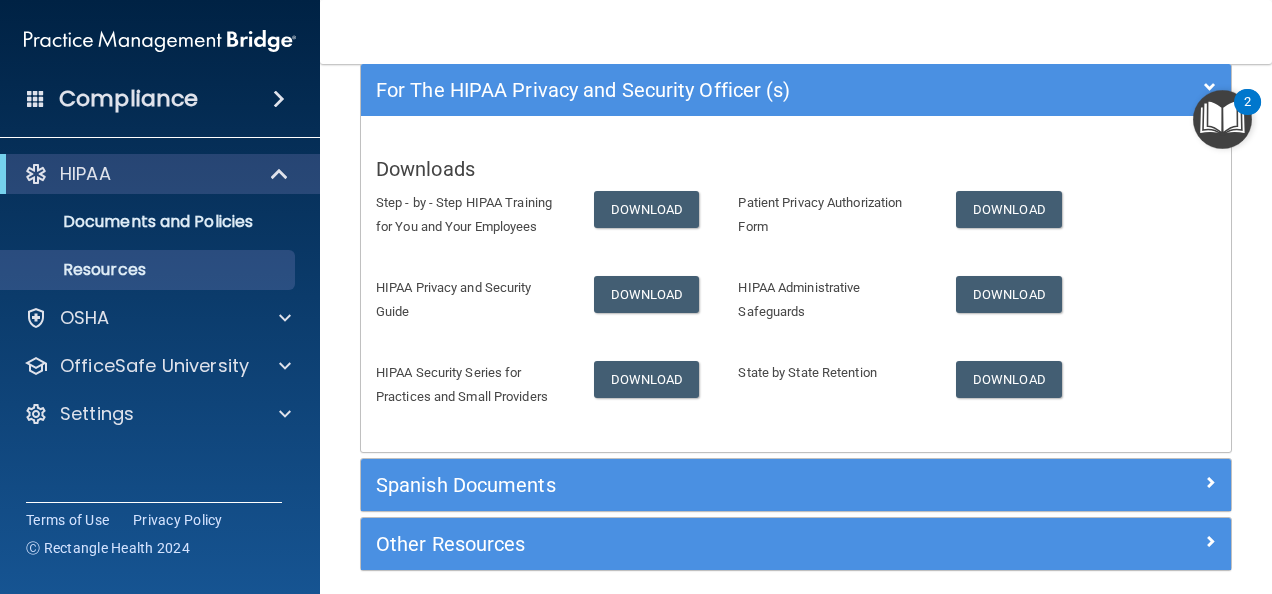 click at bounding box center [1222, 119] 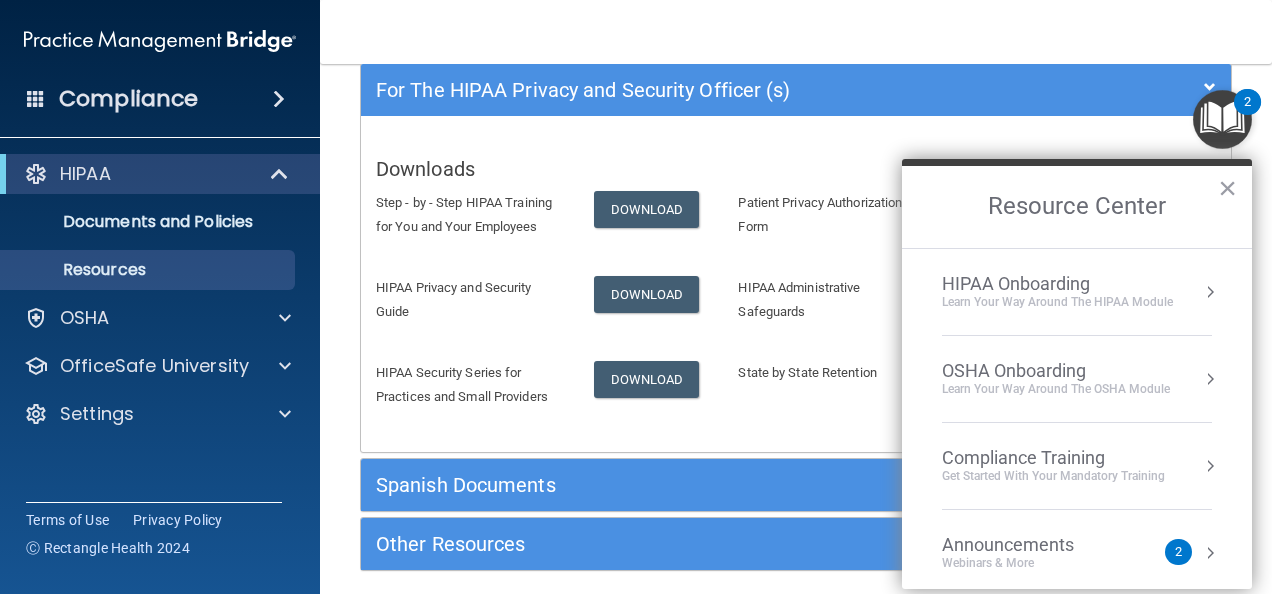 click on "Compliance Training" at bounding box center [1053, 458] 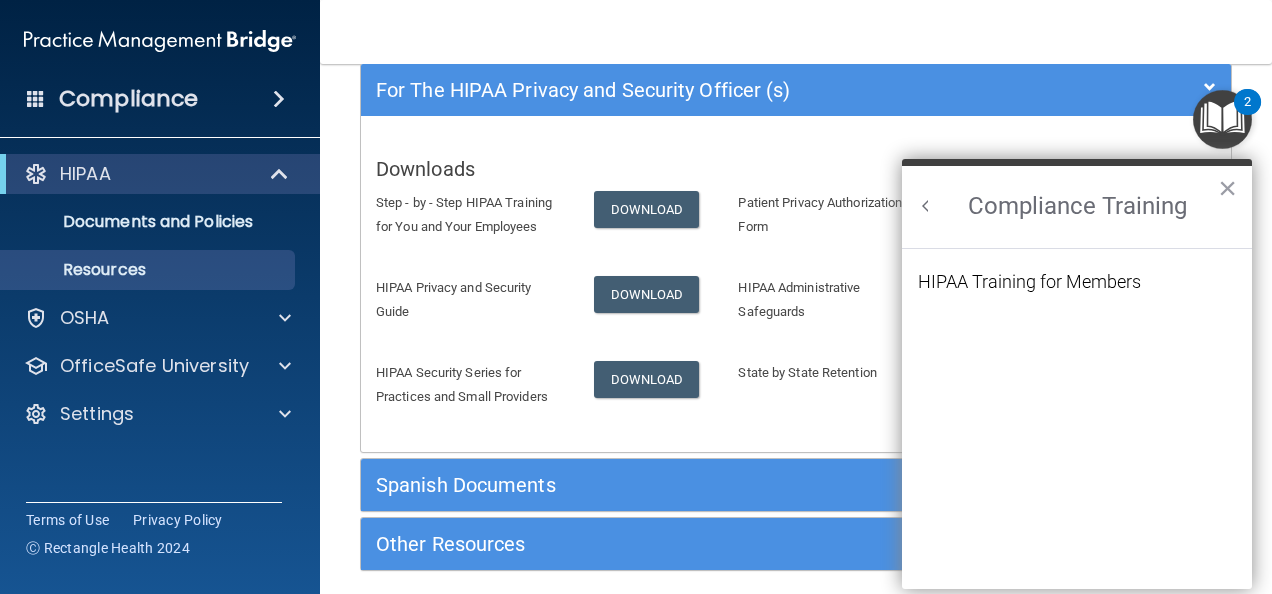 scroll, scrollTop: 0, scrollLeft: 0, axis: both 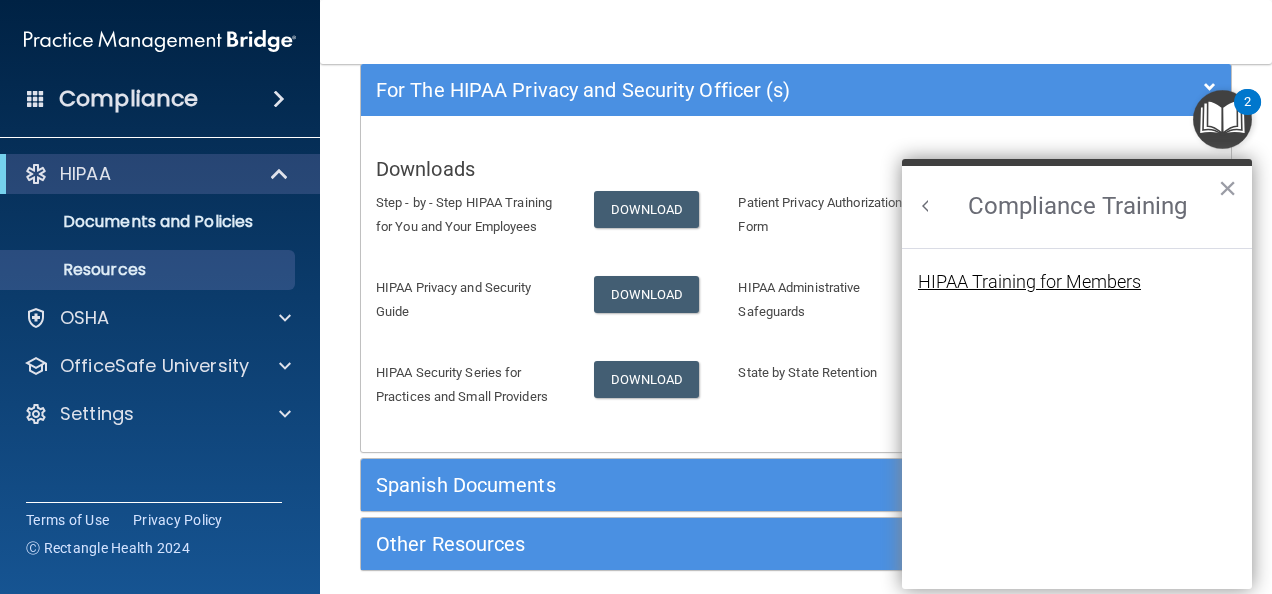 click on "HIPAA Training for Members" at bounding box center [1029, 282] 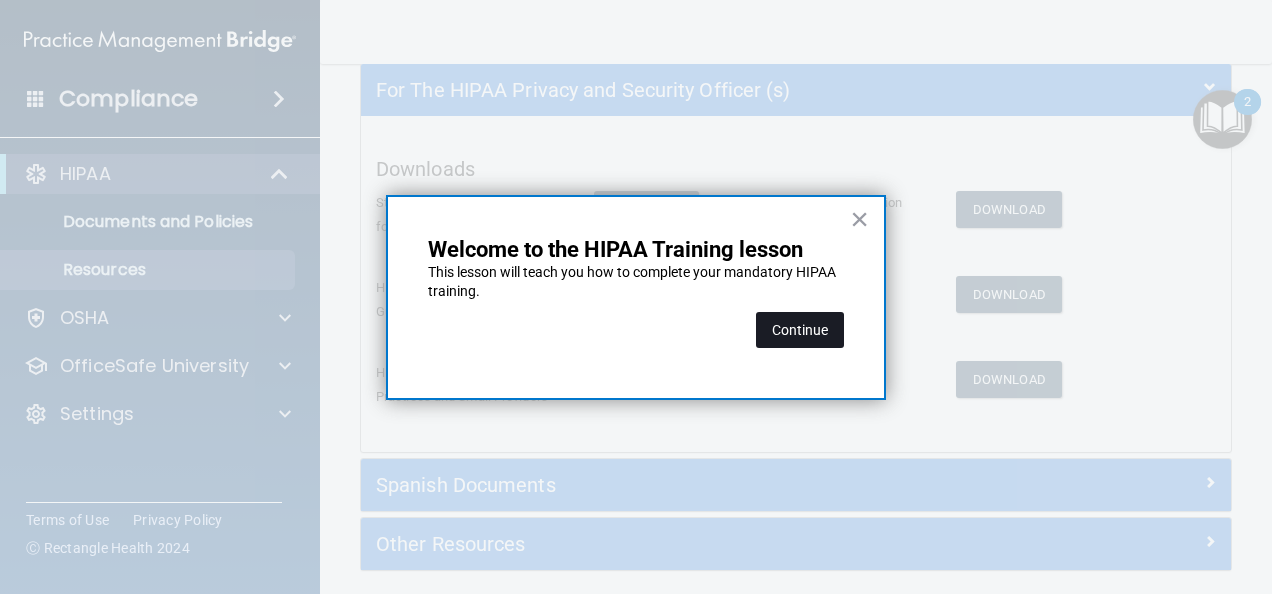 click on "Continue" at bounding box center (800, 330) 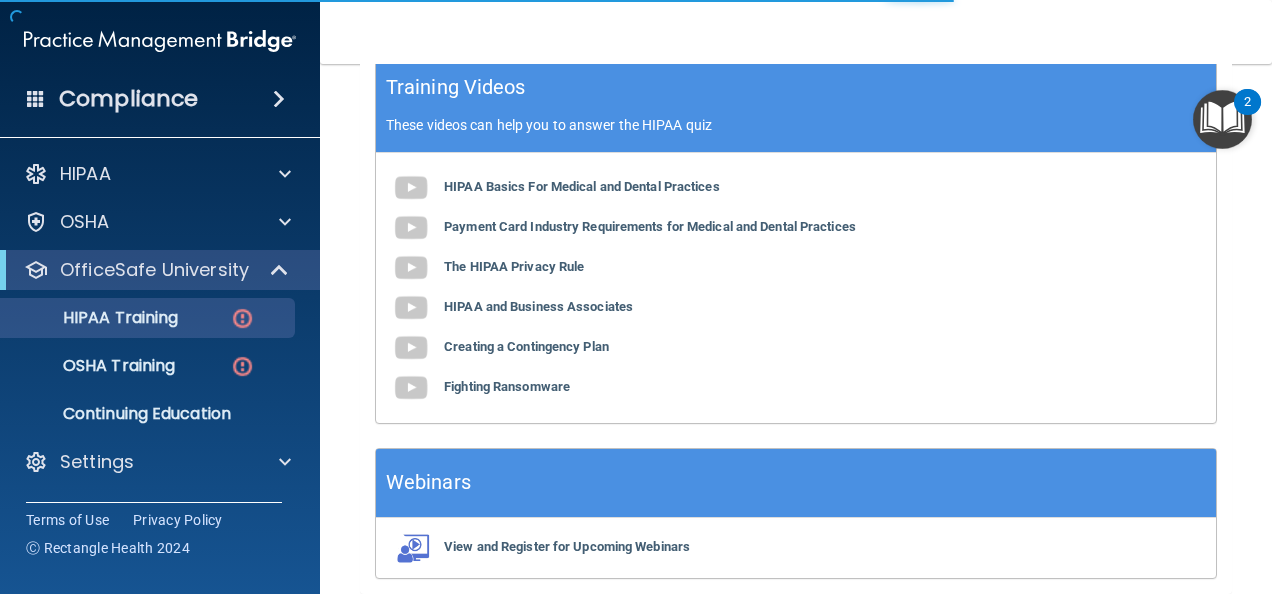 scroll, scrollTop: 154, scrollLeft: 0, axis: vertical 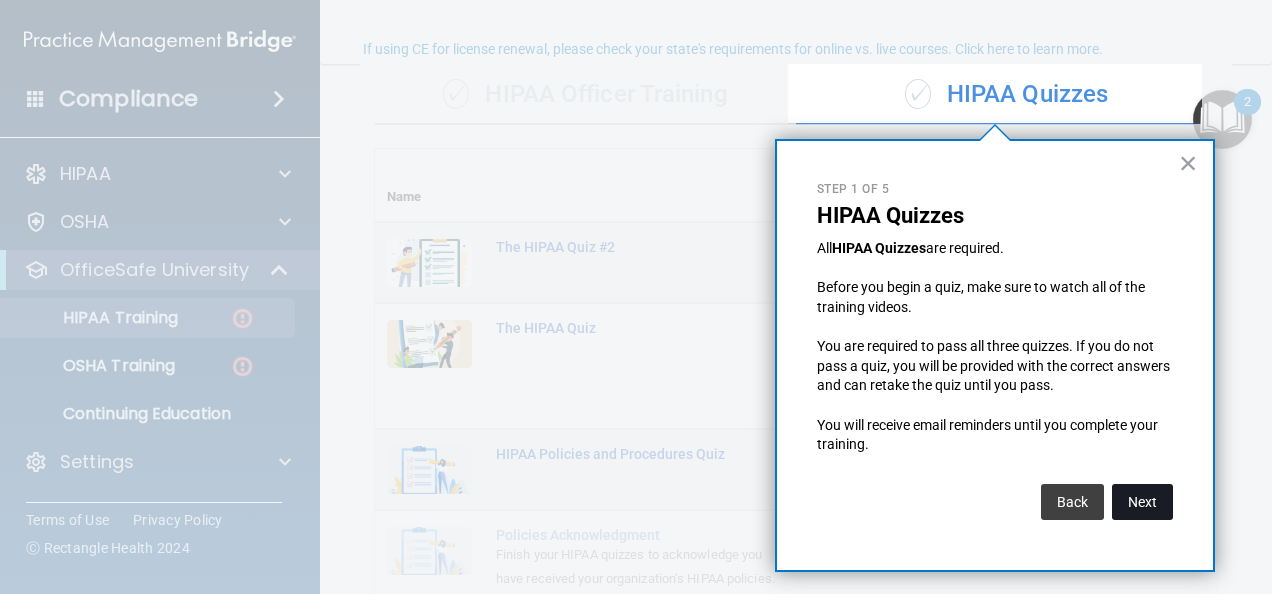 click on "Next" at bounding box center (1142, 502) 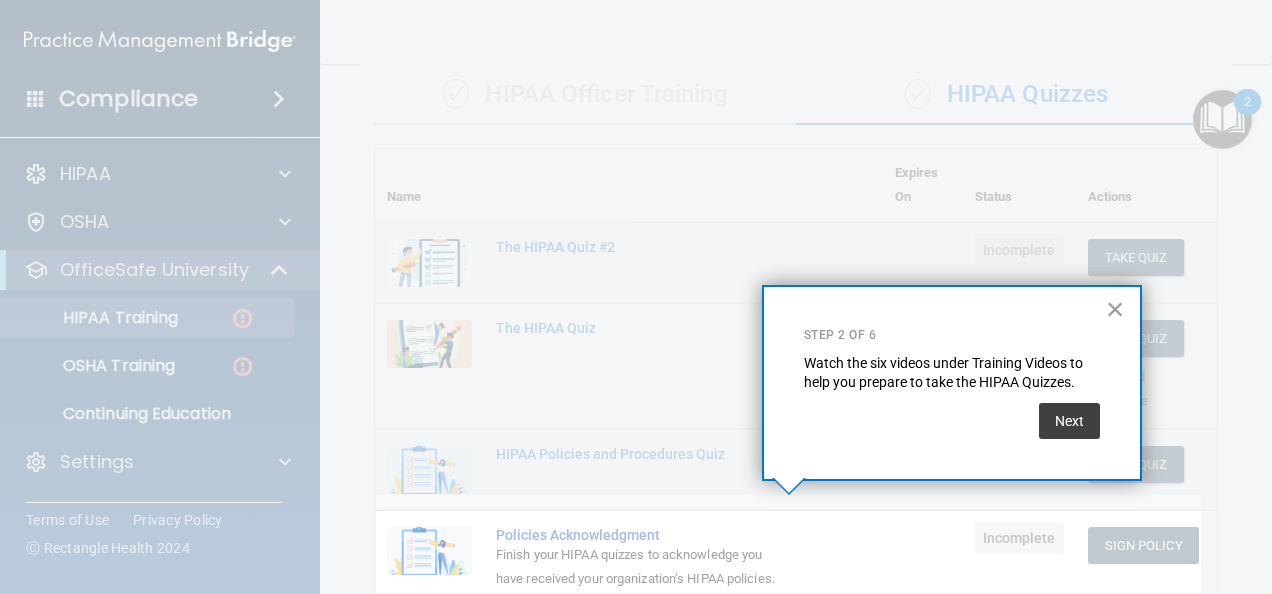 scroll, scrollTop: 386, scrollLeft: 0, axis: vertical 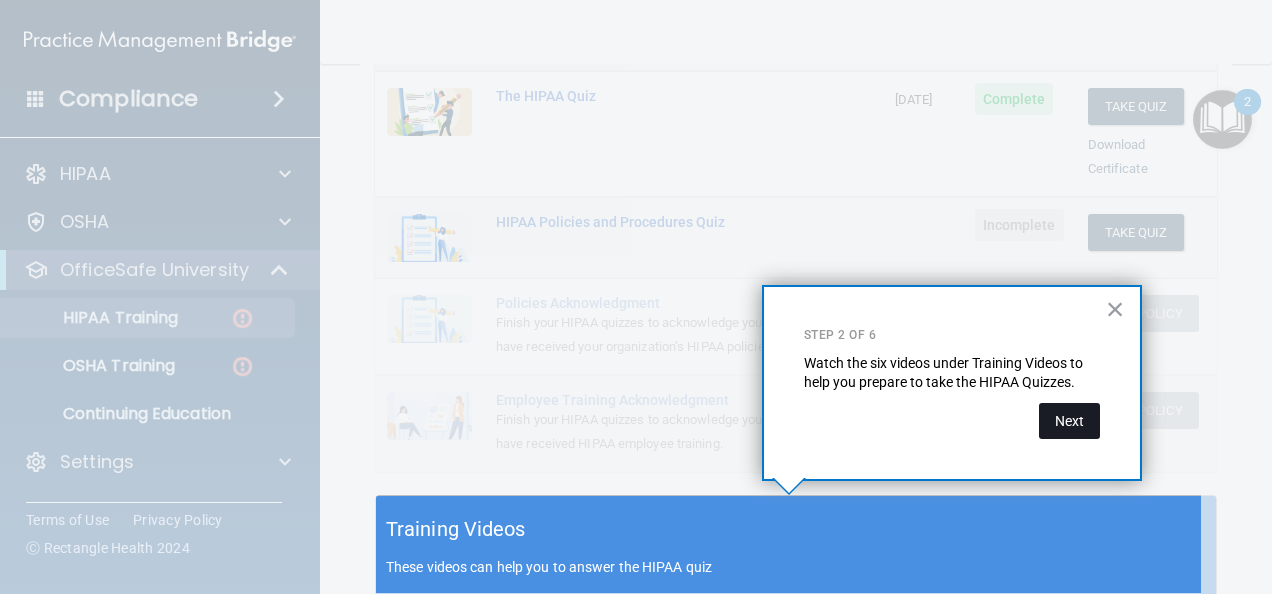 click on "Next" at bounding box center [1069, 421] 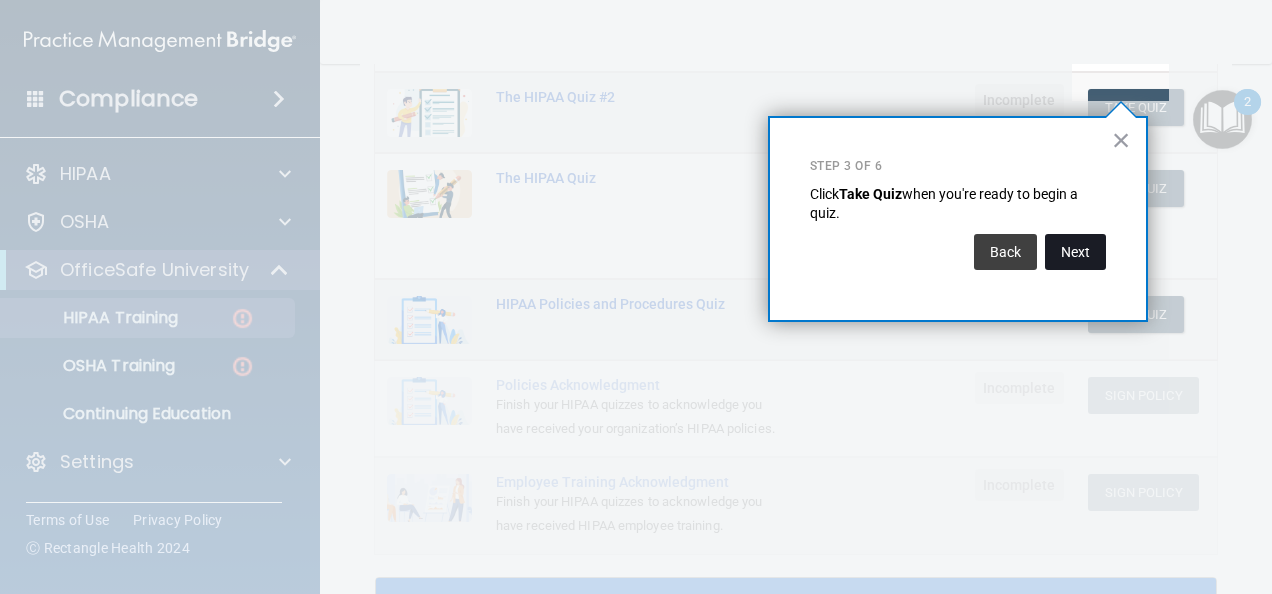 click on "Next" at bounding box center [1075, 252] 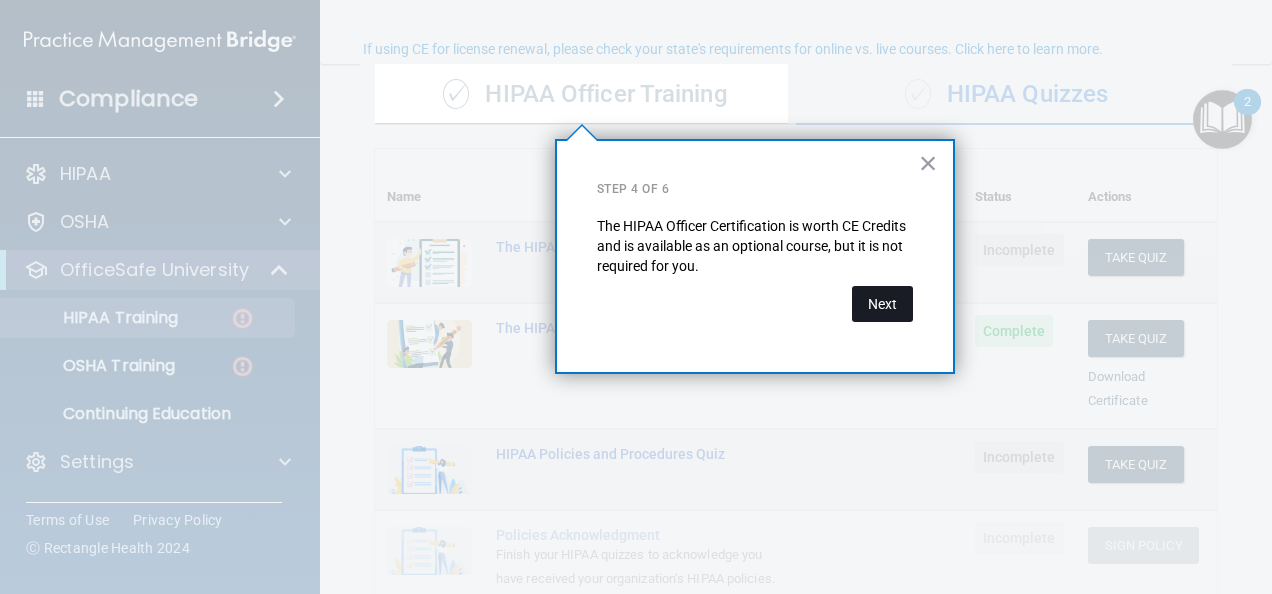 click on "Next" at bounding box center [882, 304] 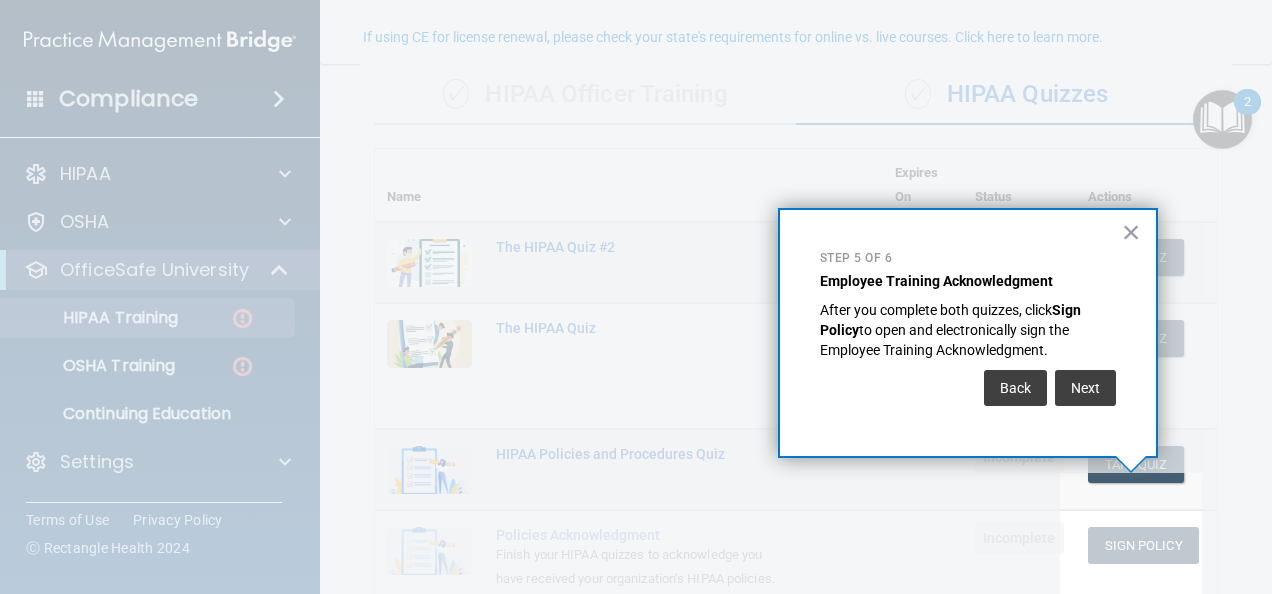 scroll, scrollTop: 166, scrollLeft: 0, axis: vertical 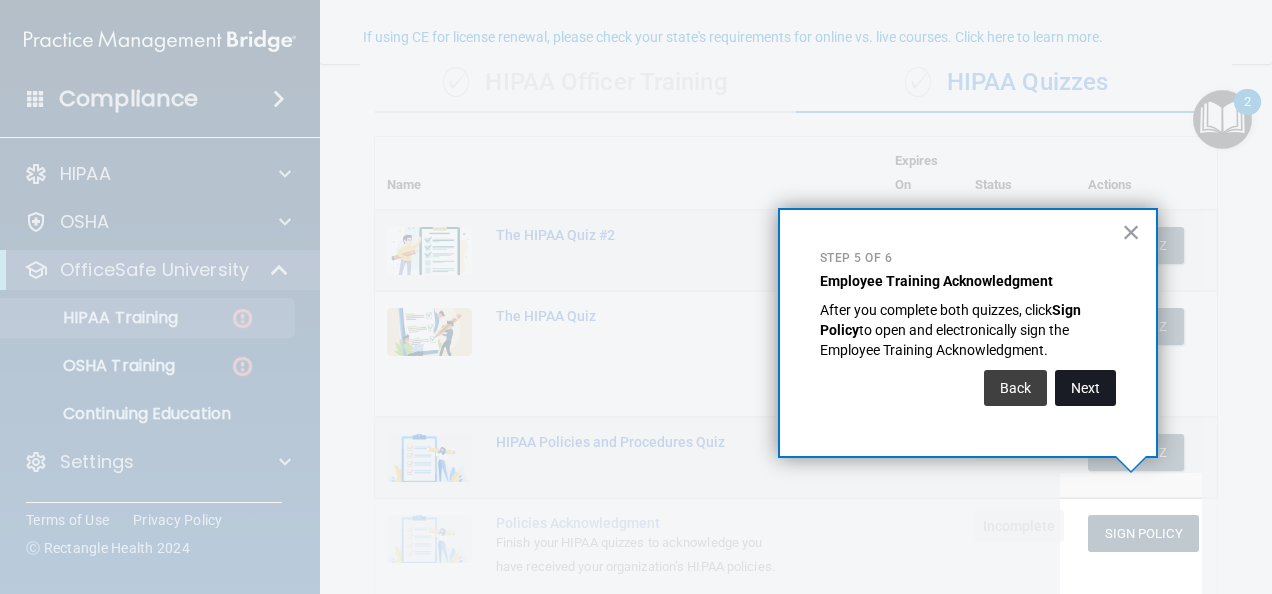 click on "Next" at bounding box center [1085, 388] 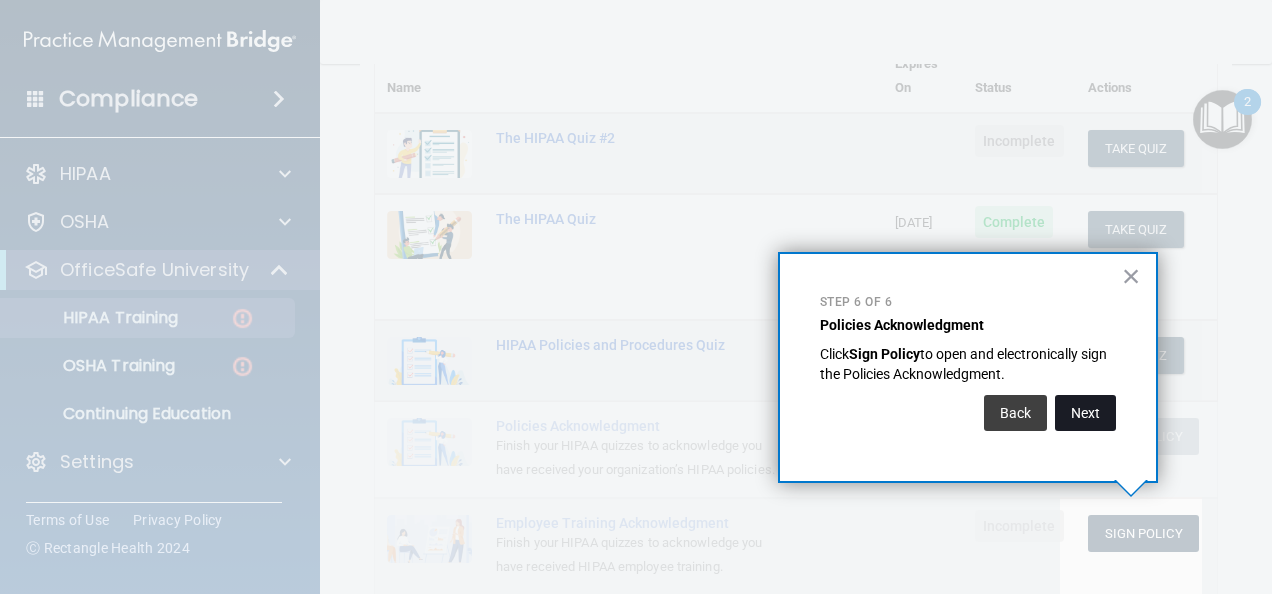 click on "Next" at bounding box center [1085, 413] 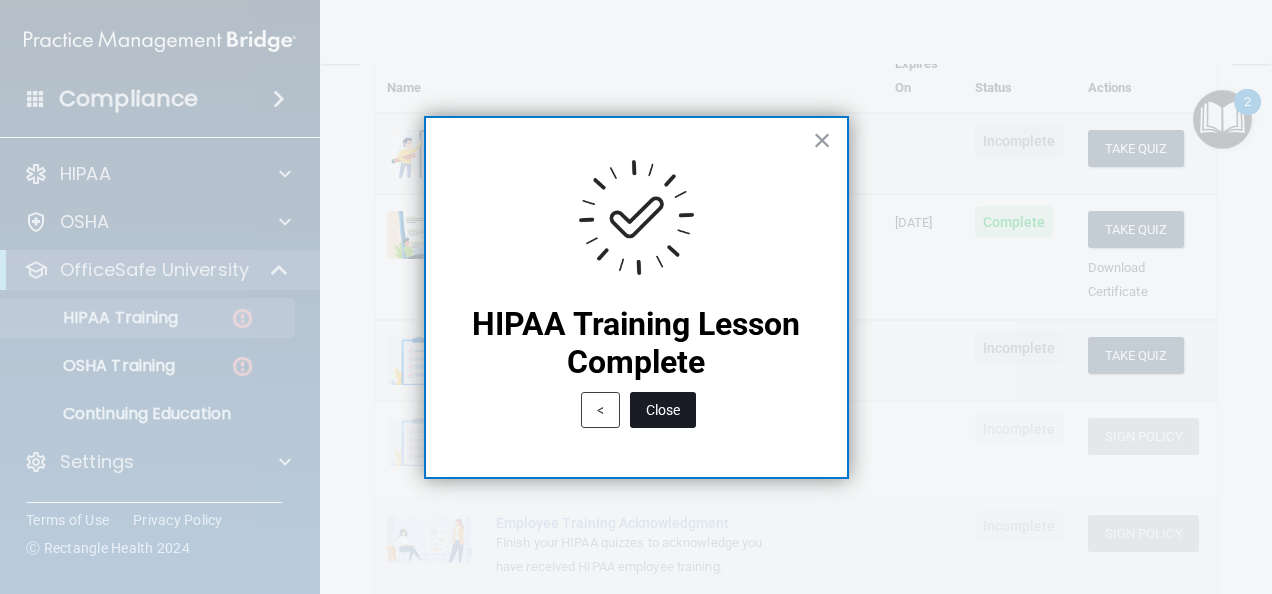 click on "Close" at bounding box center [663, 410] 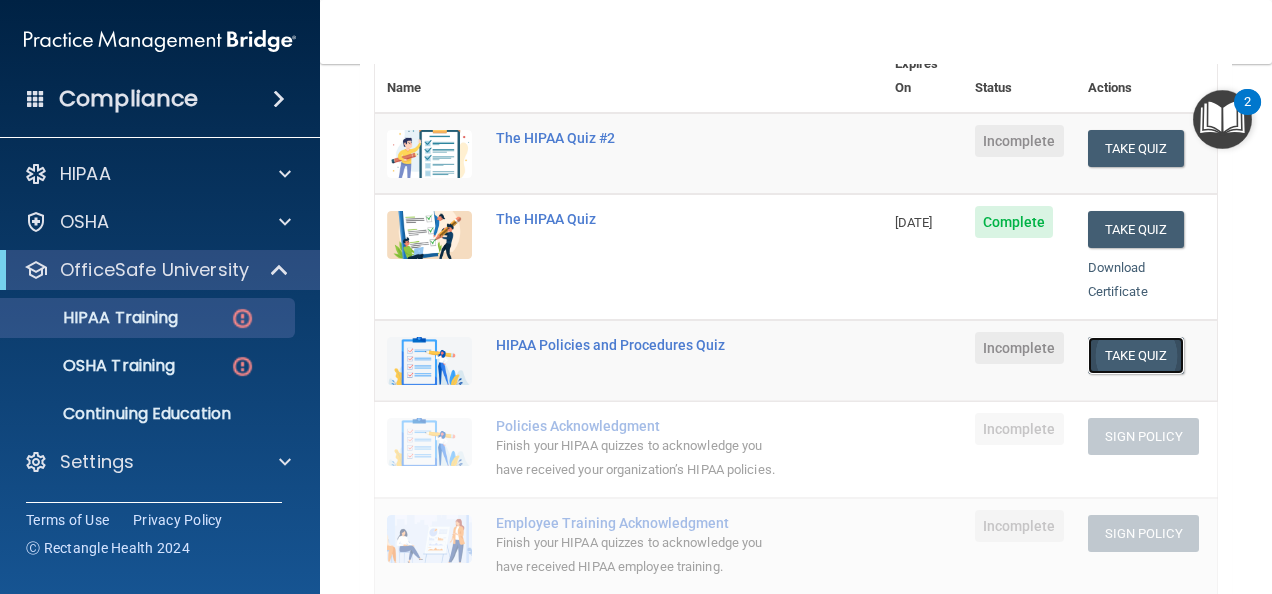 click on "Take Quiz" at bounding box center [1136, 355] 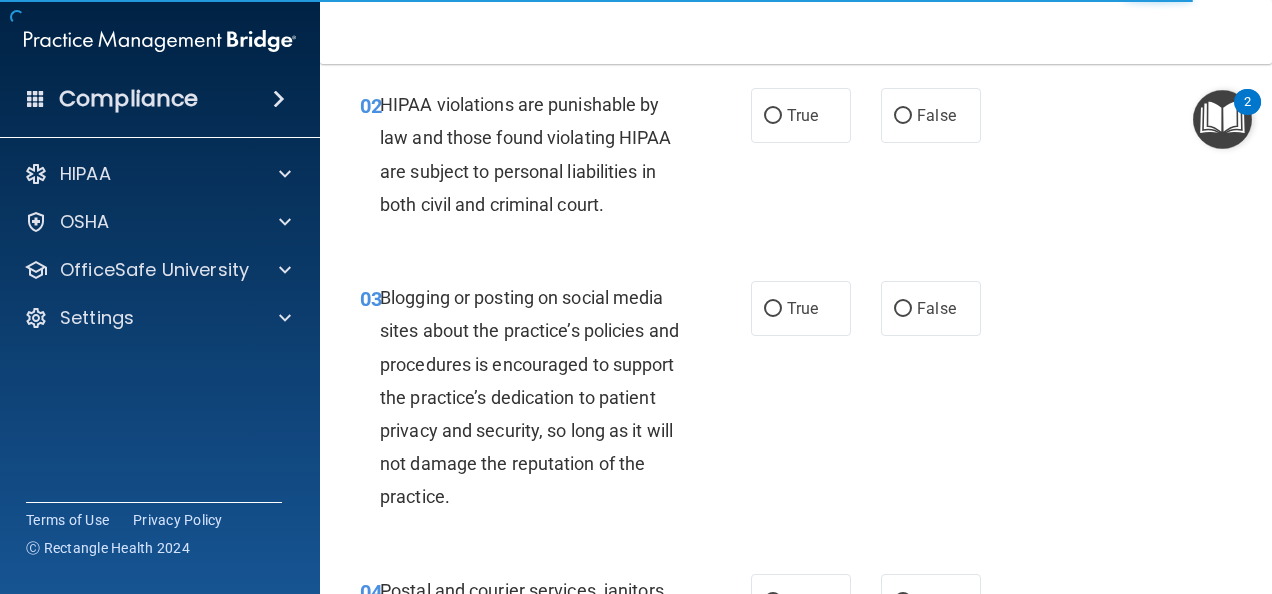 scroll, scrollTop: 0, scrollLeft: 0, axis: both 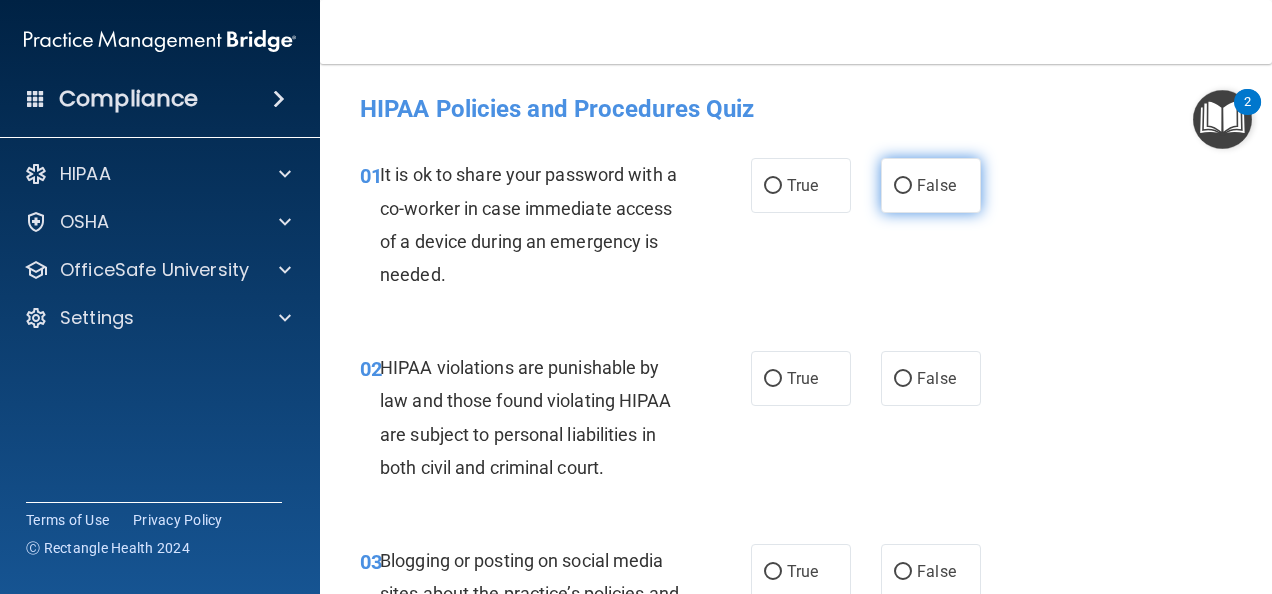 click on "False" at bounding box center (903, 186) 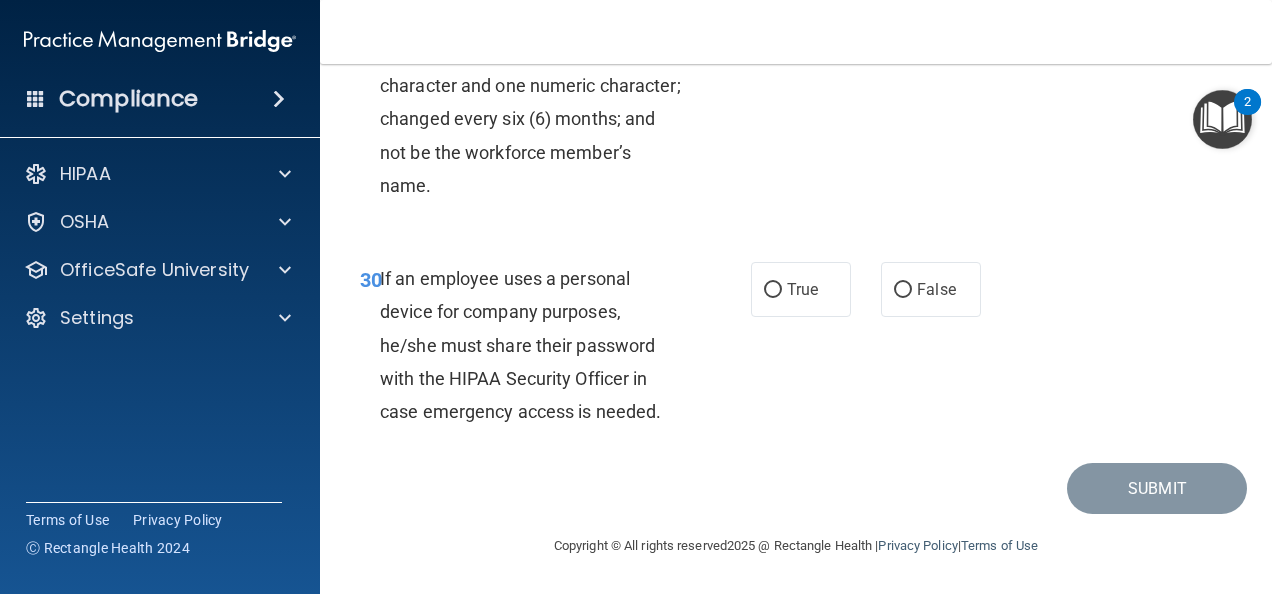 scroll, scrollTop: 6652, scrollLeft: 0, axis: vertical 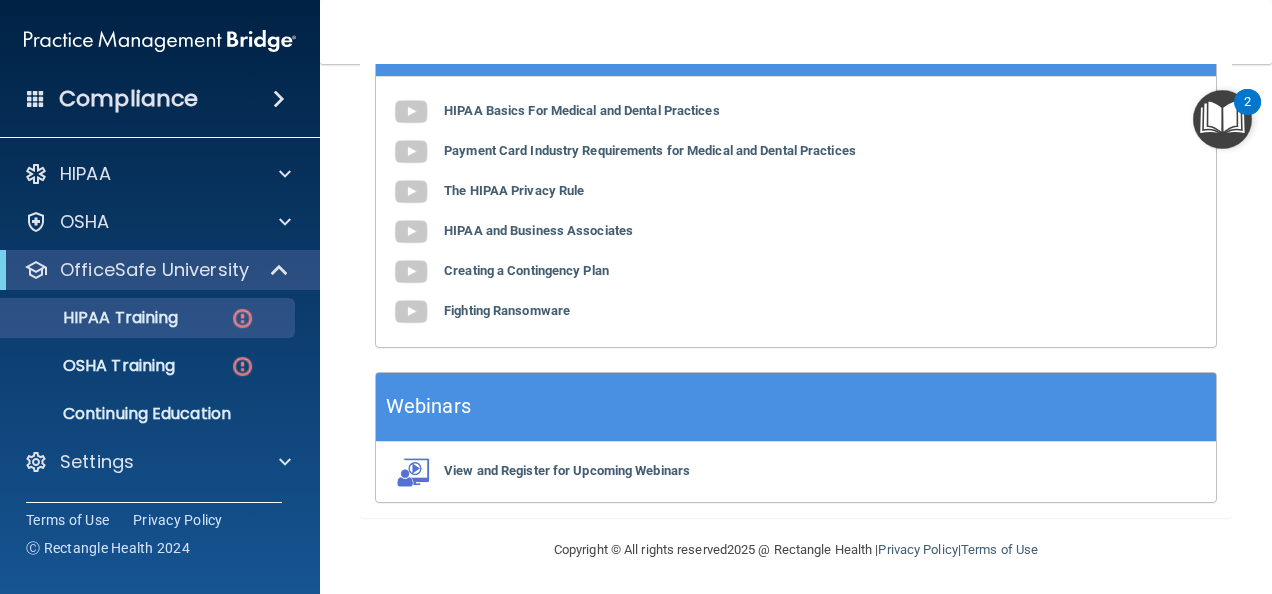 click at bounding box center [1222, 119] 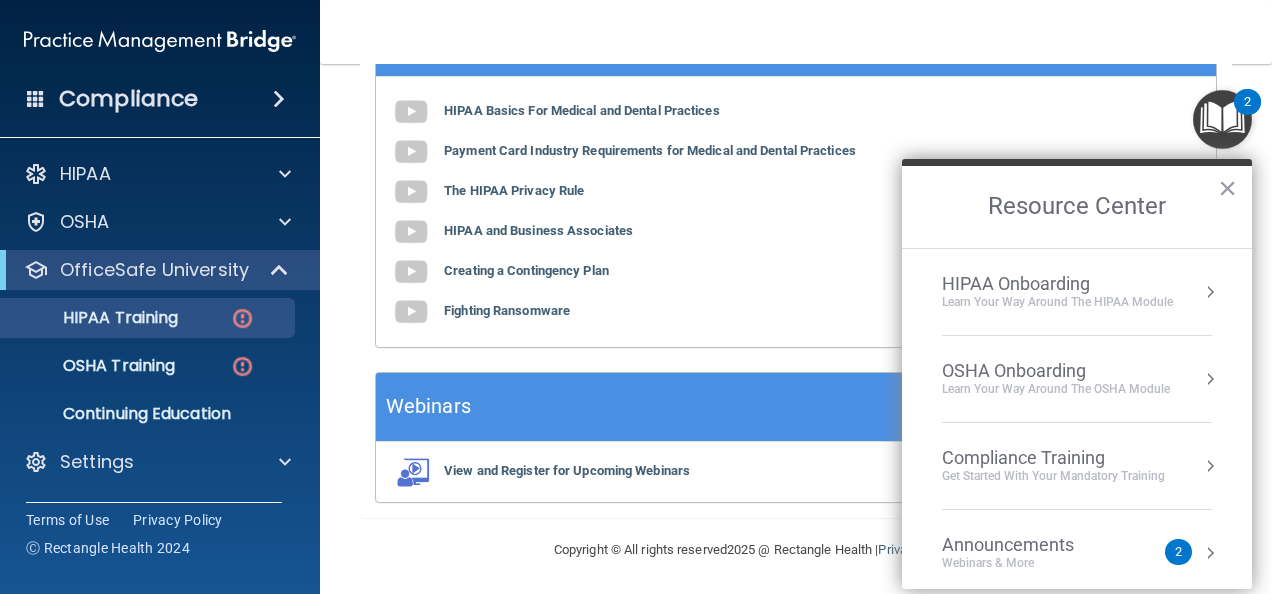click at bounding box center [1210, 292] 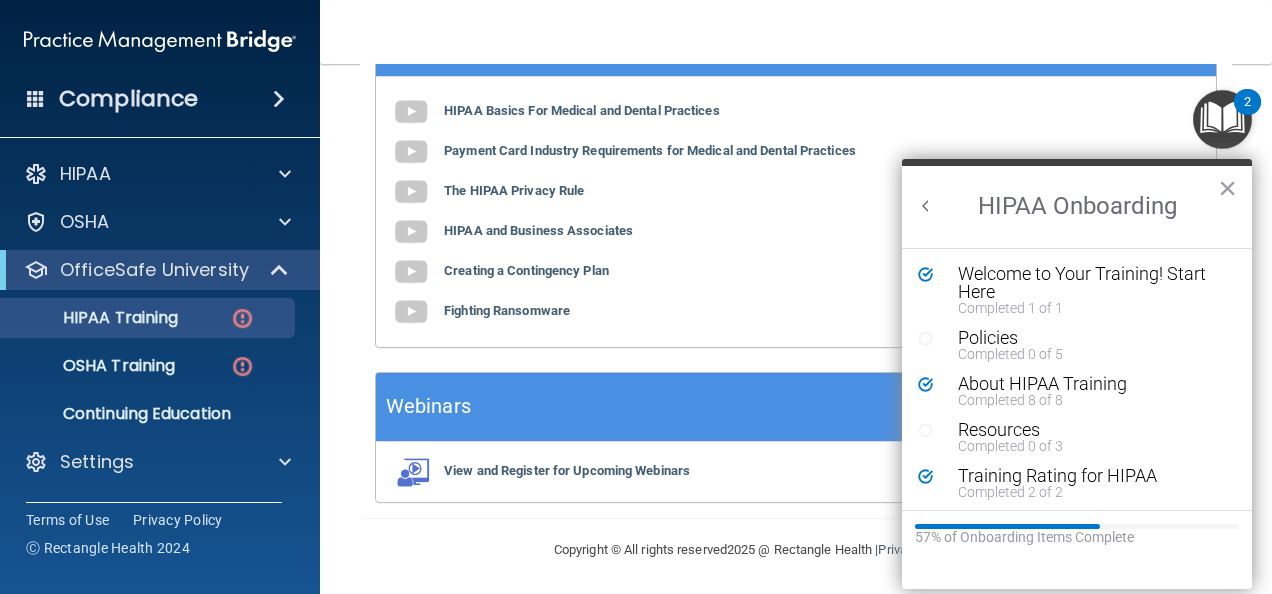 scroll, scrollTop: 0, scrollLeft: 0, axis: both 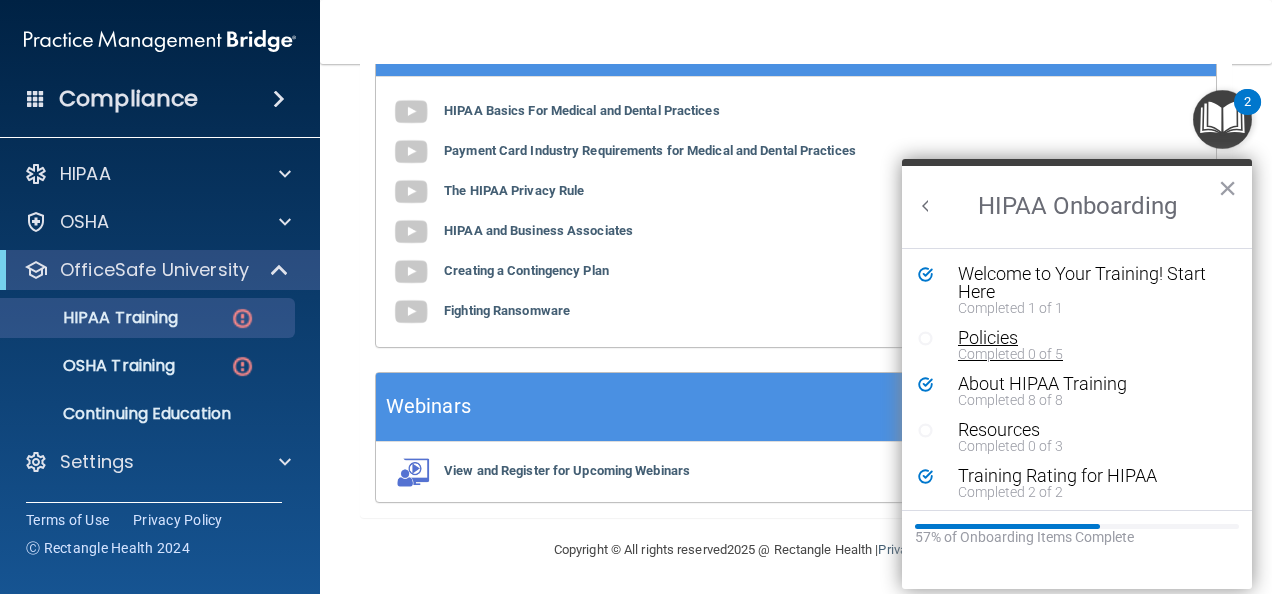 click on "Policies" at bounding box center [1084, 338] 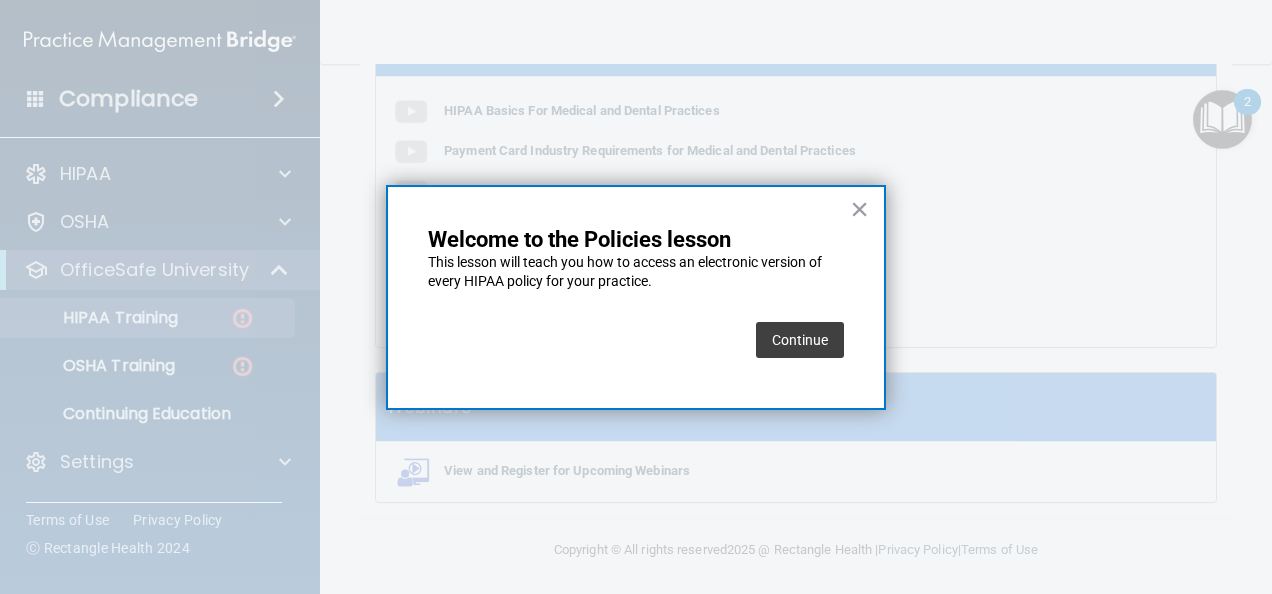 click on "Continue" at bounding box center [800, 340] 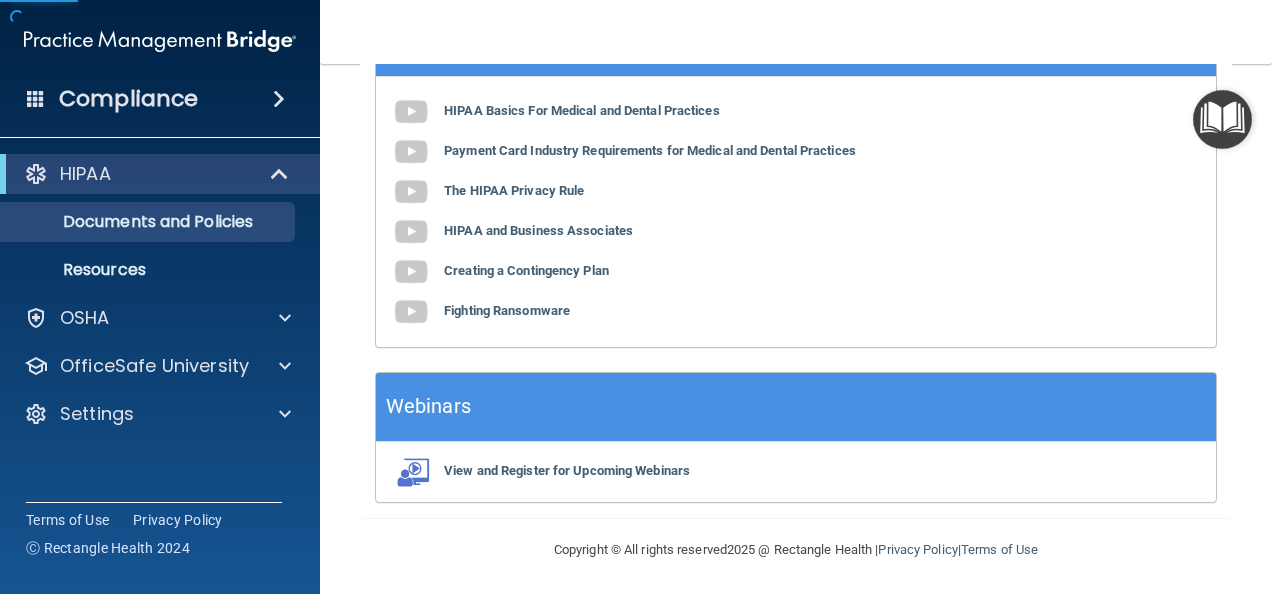 scroll, scrollTop: 0, scrollLeft: 0, axis: both 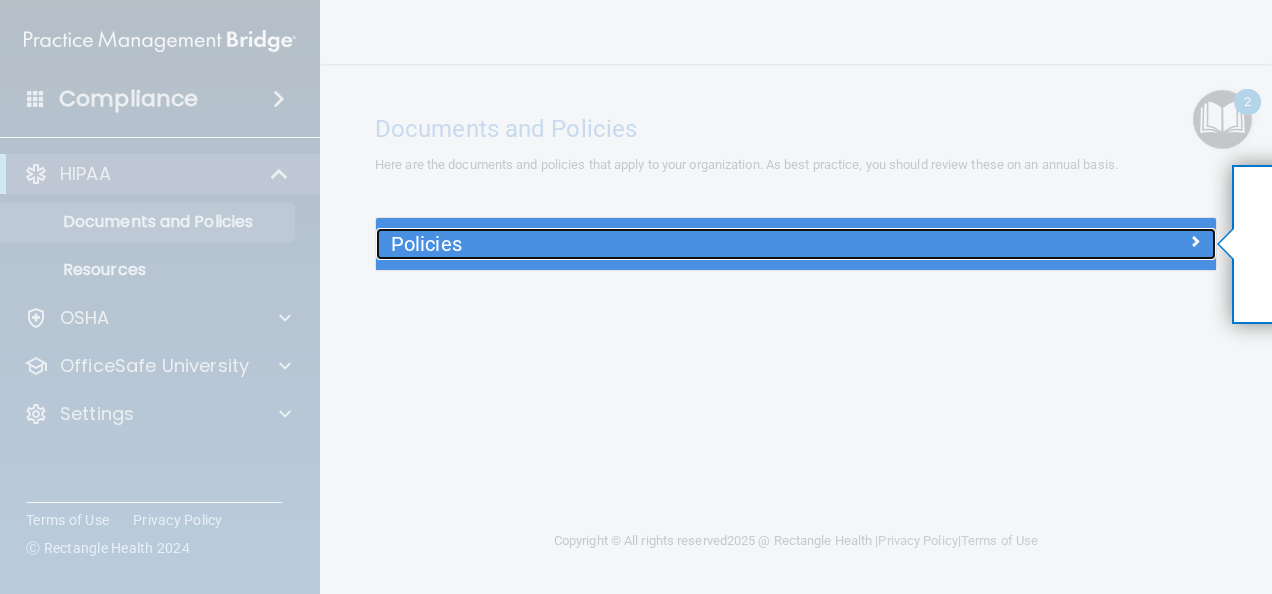 click at bounding box center [1195, 241] 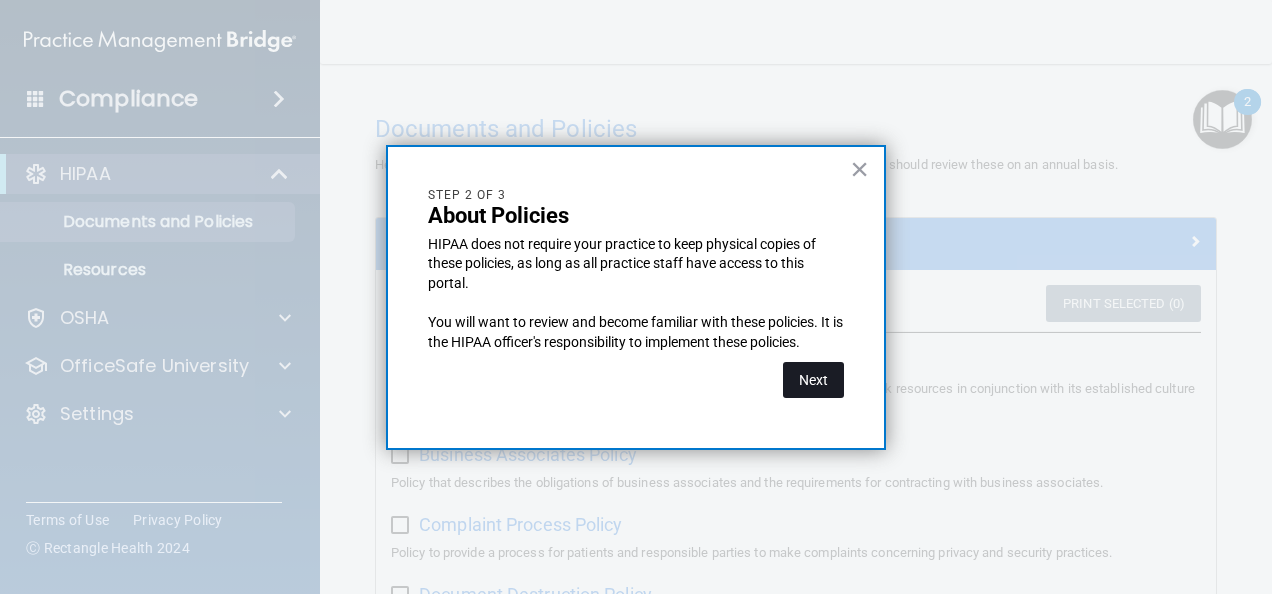 click on "Next" at bounding box center [813, 380] 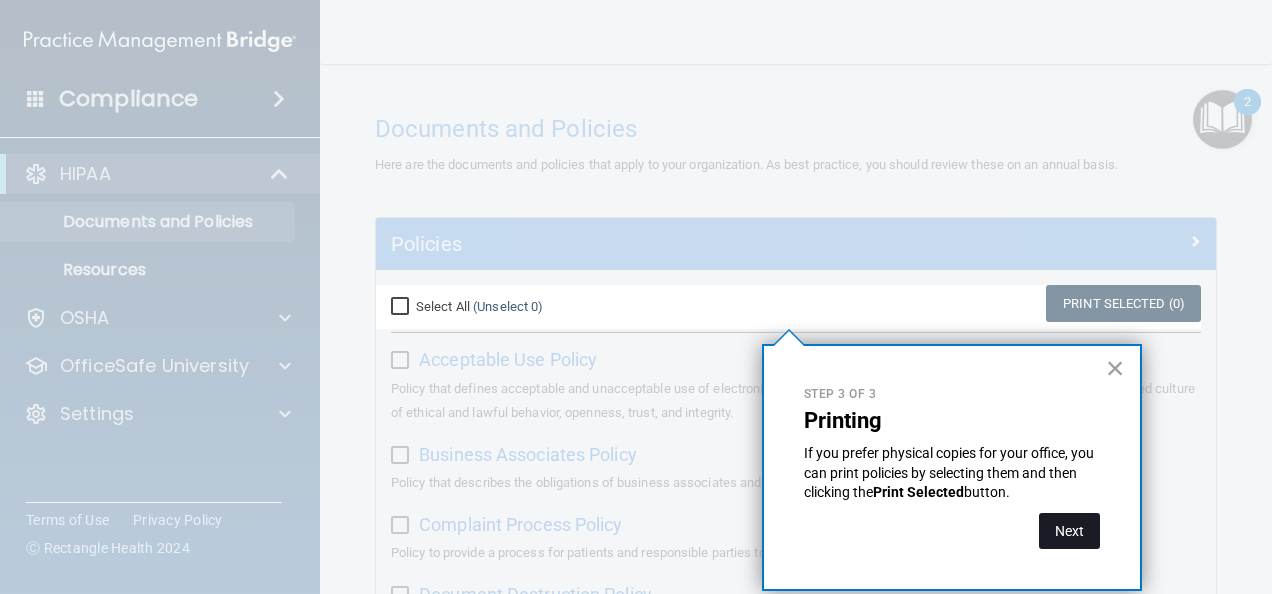 click on "Next" at bounding box center [1069, 531] 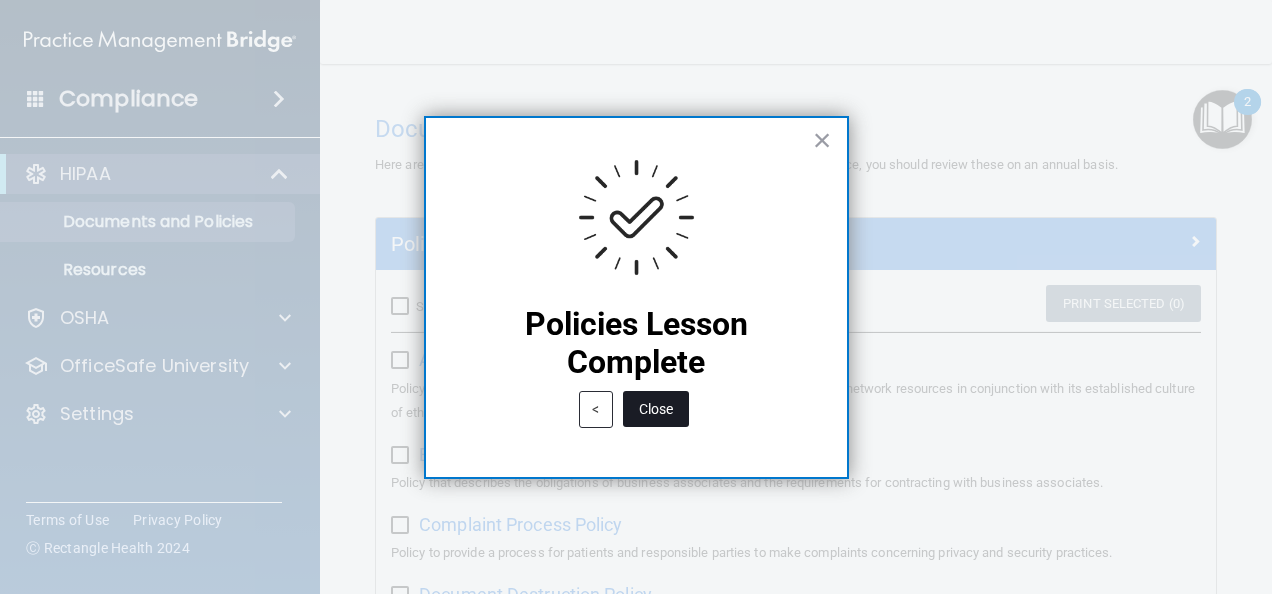 click on "Close" at bounding box center [656, 409] 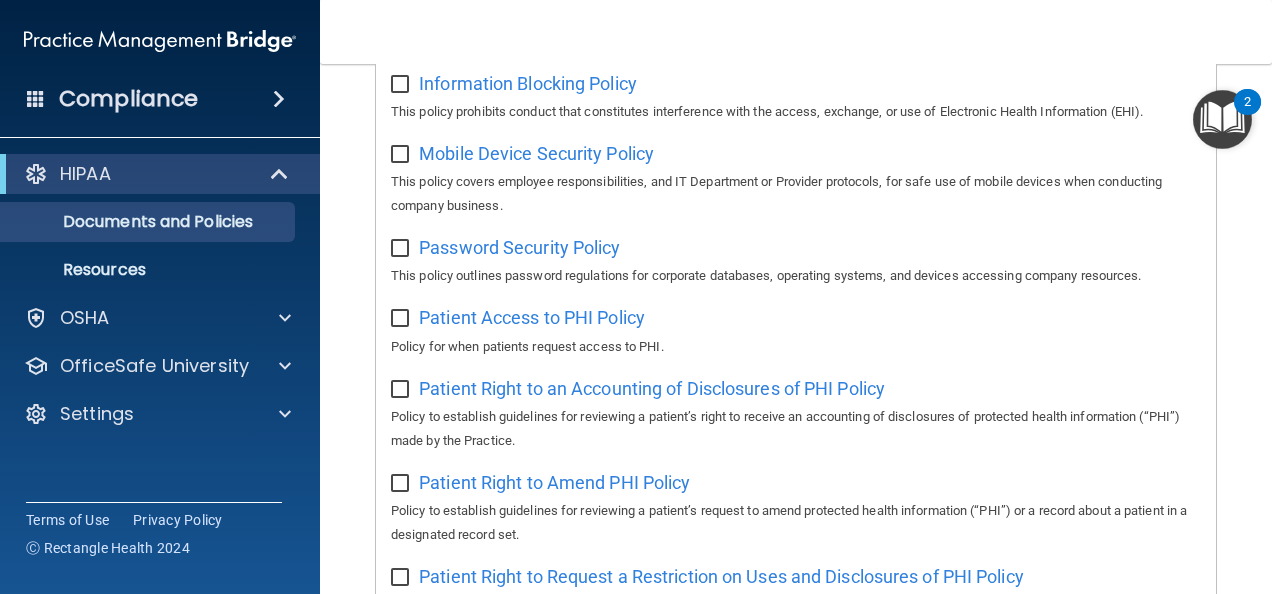 scroll, scrollTop: 0, scrollLeft: 0, axis: both 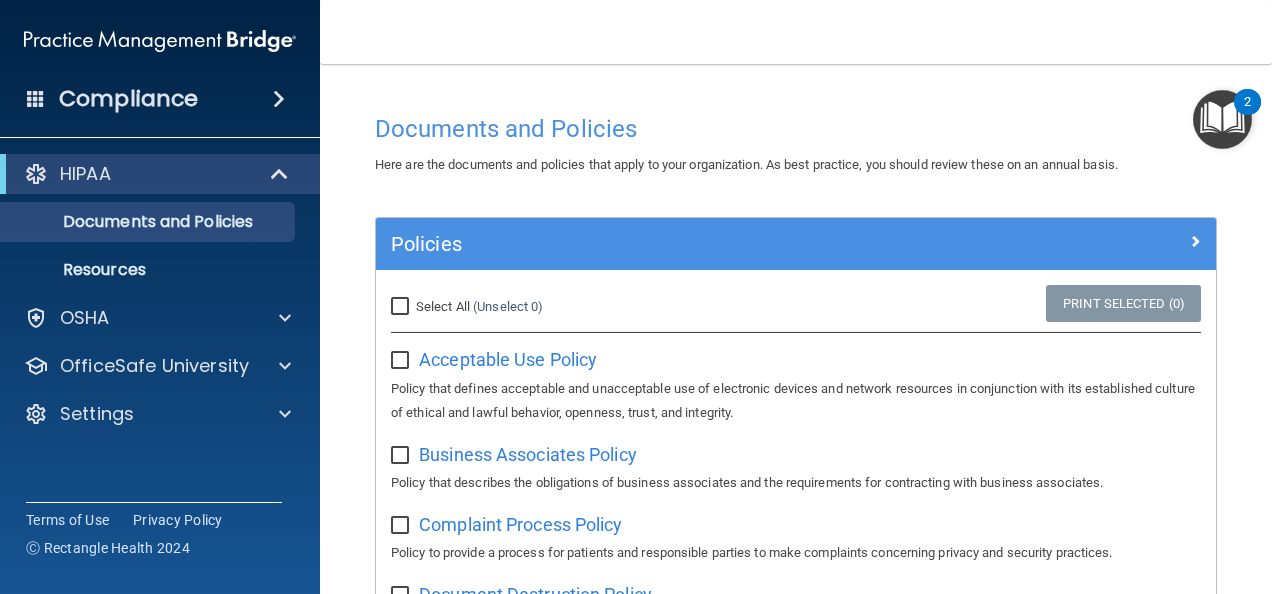 click at bounding box center [1222, 119] 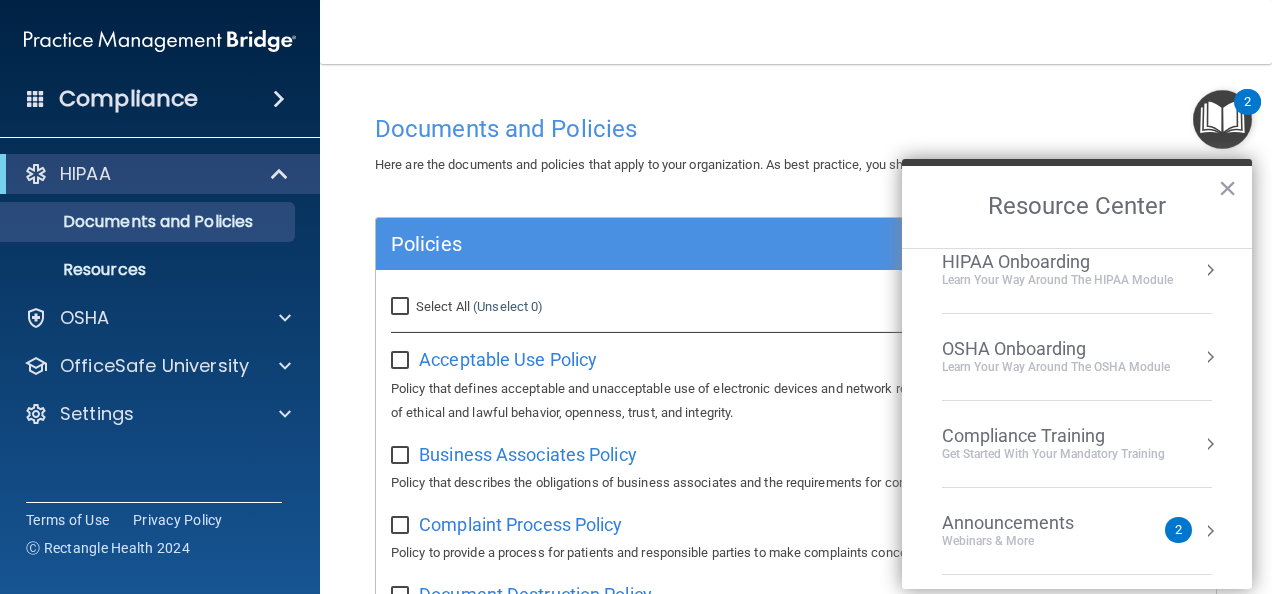 scroll, scrollTop: 23, scrollLeft: 0, axis: vertical 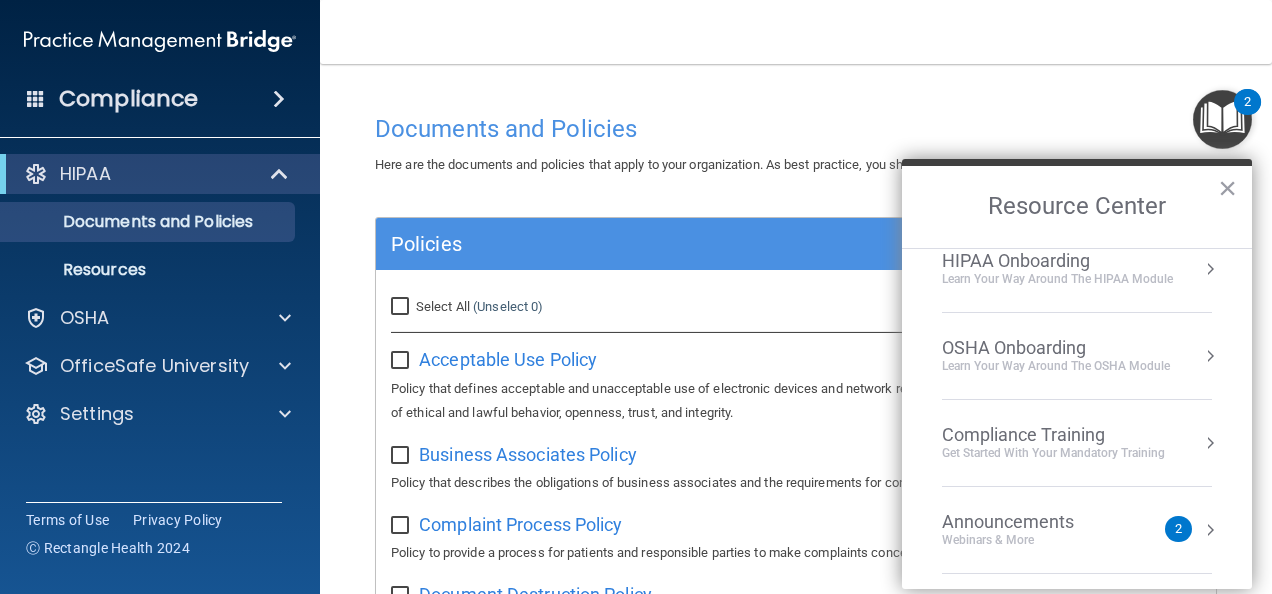 click on "Learn Your Way around the HIPAA module" at bounding box center [1057, 279] 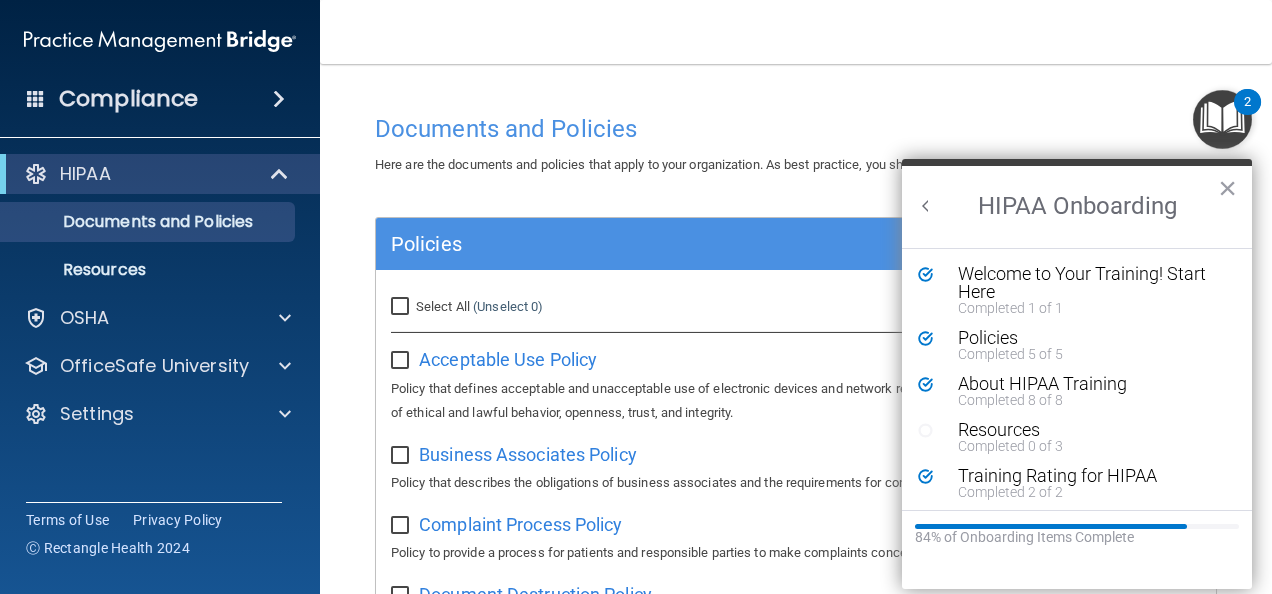 scroll, scrollTop: 0, scrollLeft: 0, axis: both 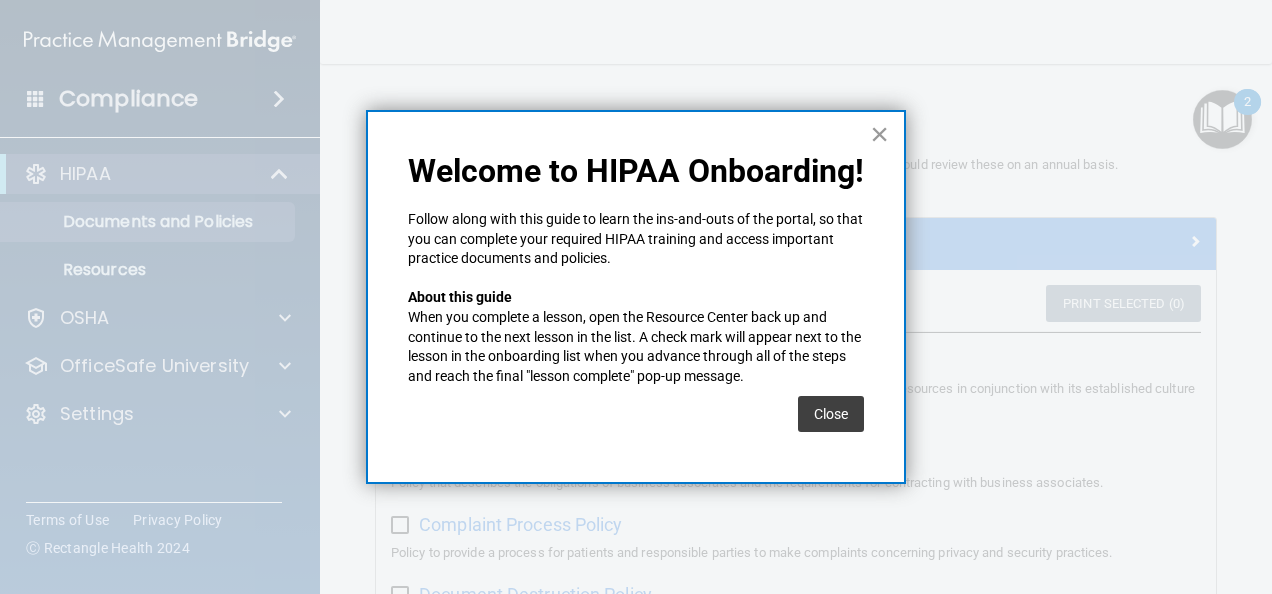 click on "×" at bounding box center (879, 134) 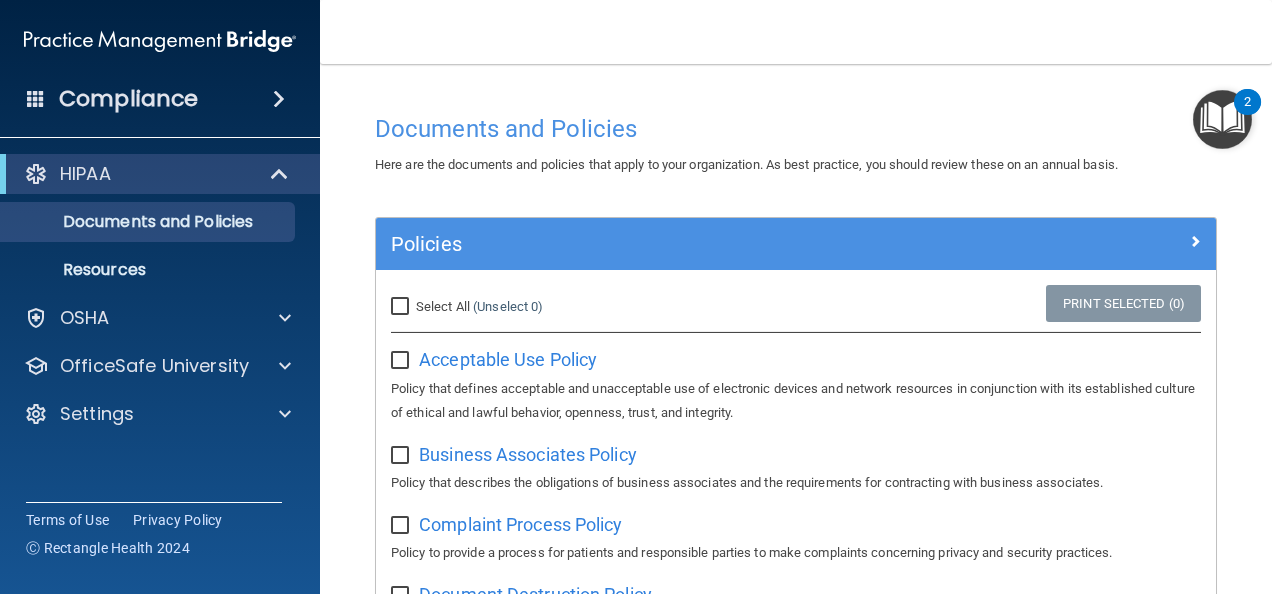 click at bounding box center (1222, 119) 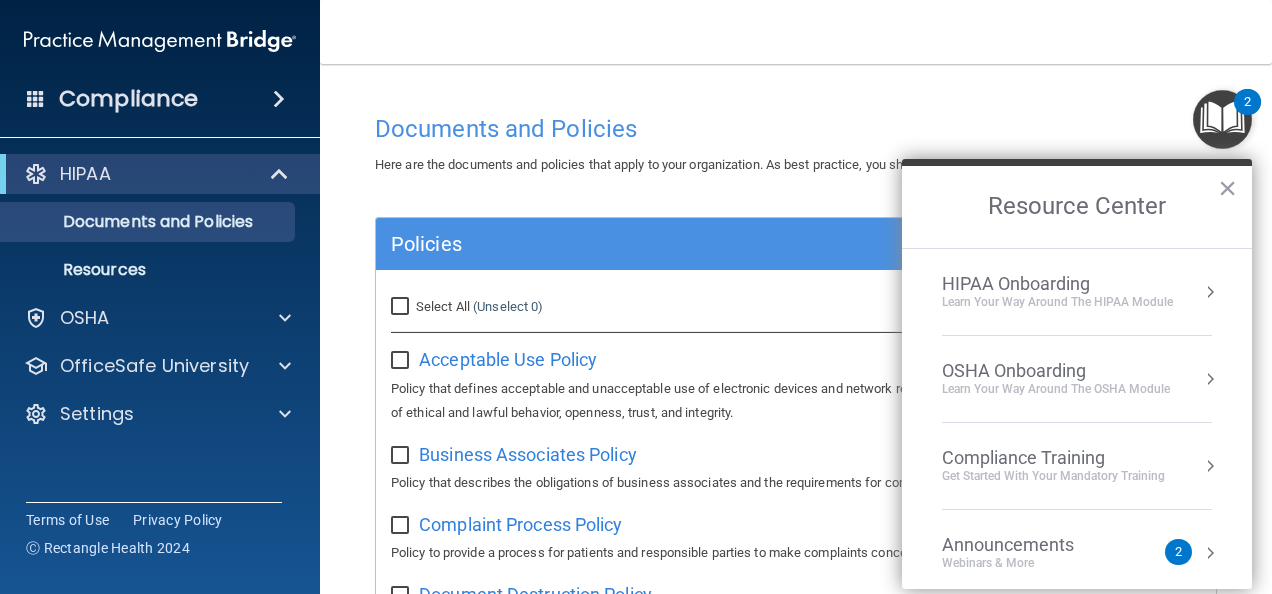 click on "HIPAA Onboarding" at bounding box center [1057, 284] 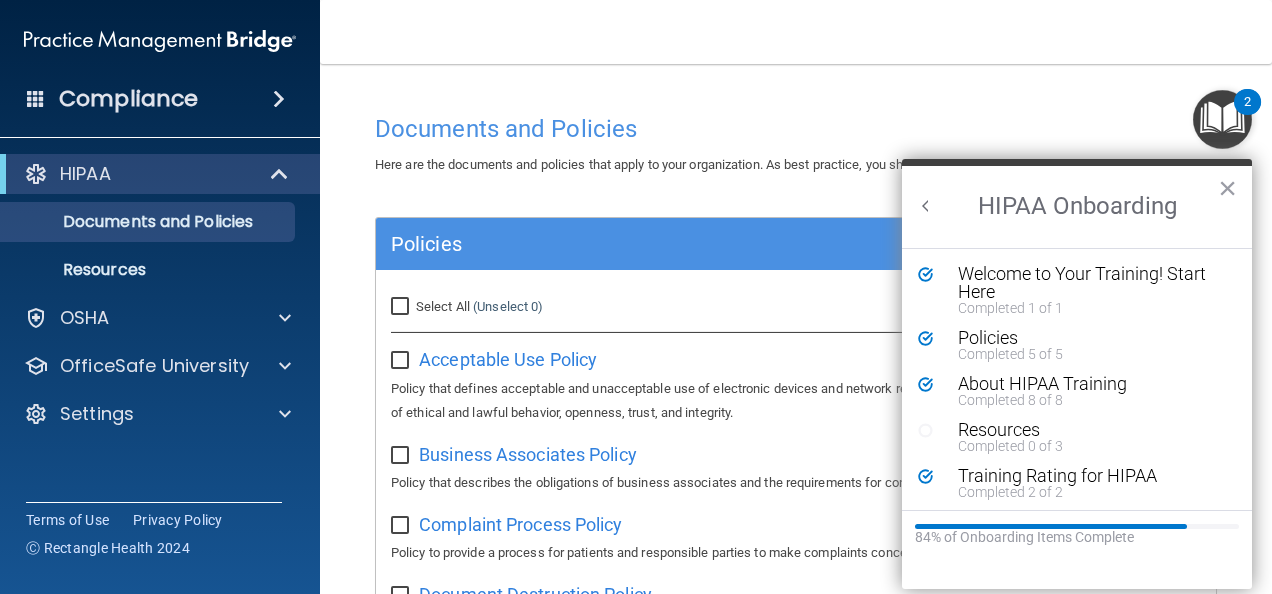 scroll, scrollTop: 0, scrollLeft: 0, axis: both 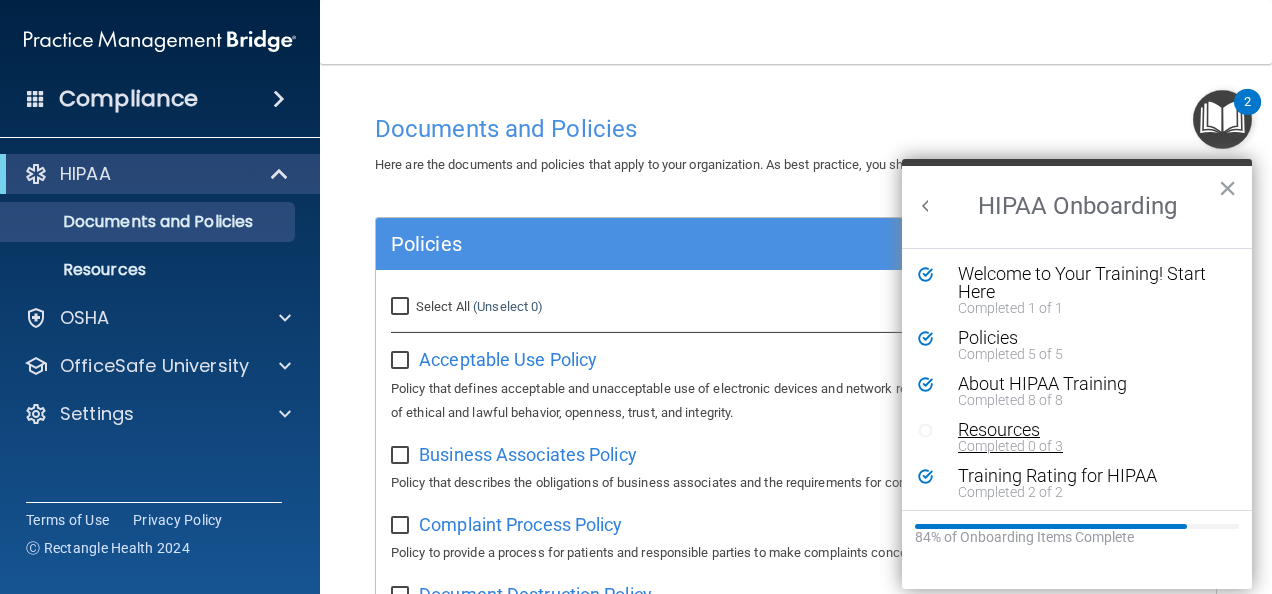 click on "Resources" at bounding box center (1084, 430) 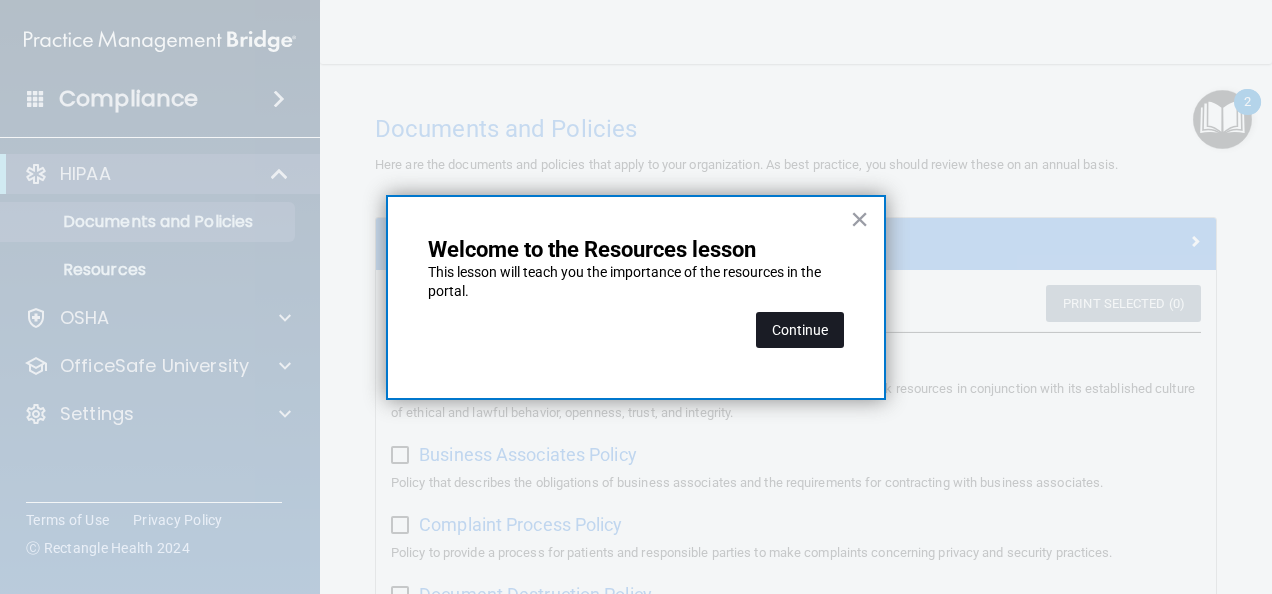 click on "Continue" at bounding box center [800, 330] 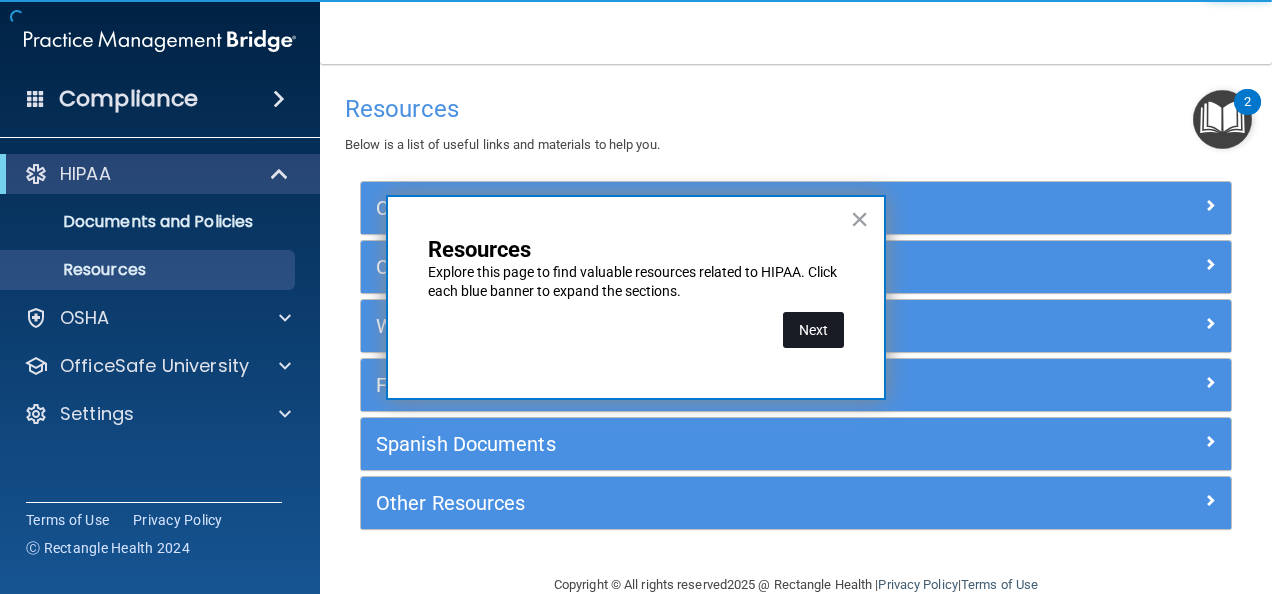 click on "Next" at bounding box center (813, 330) 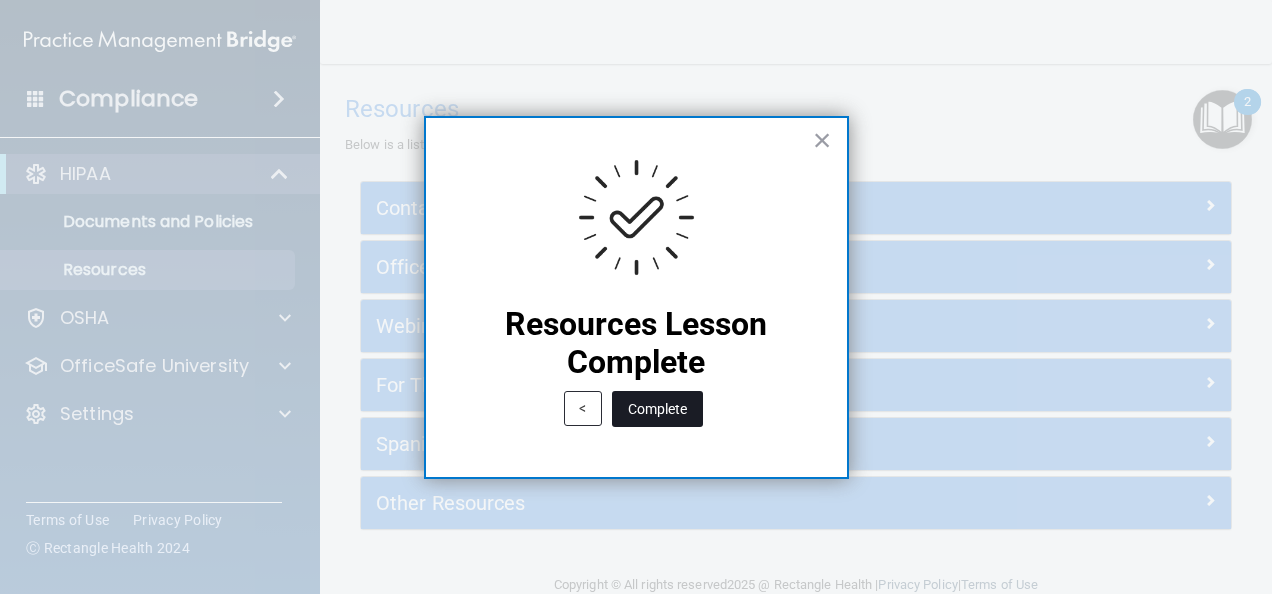 click on "Complete" at bounding box center (657, 409) 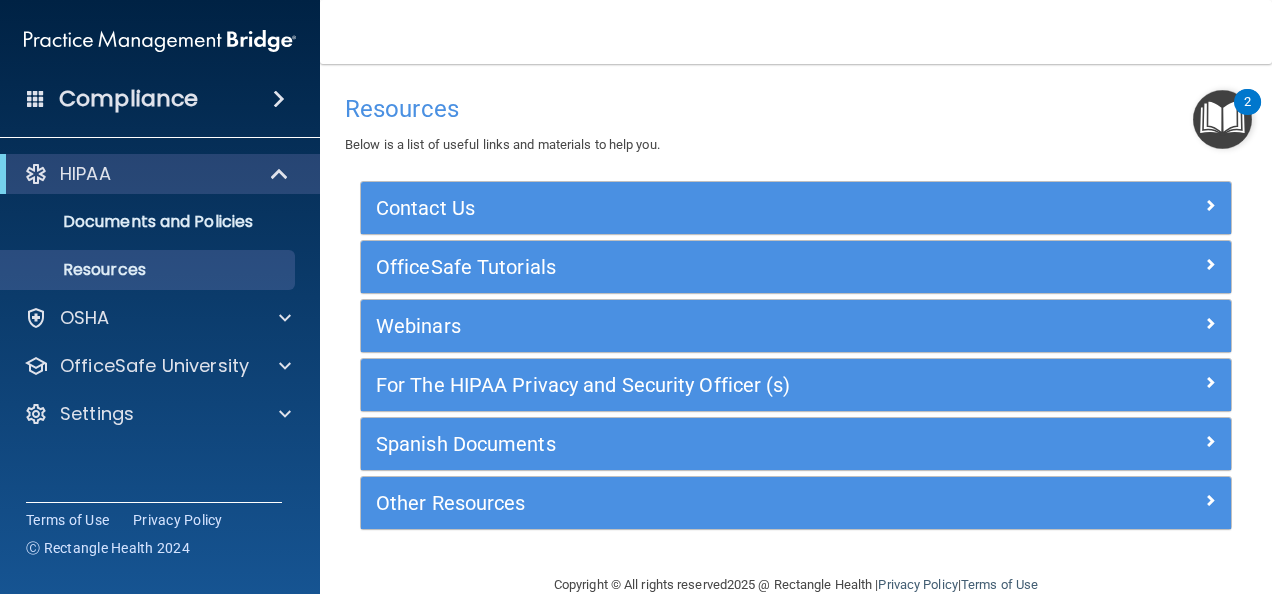 click at bounding box center [1222, 119] 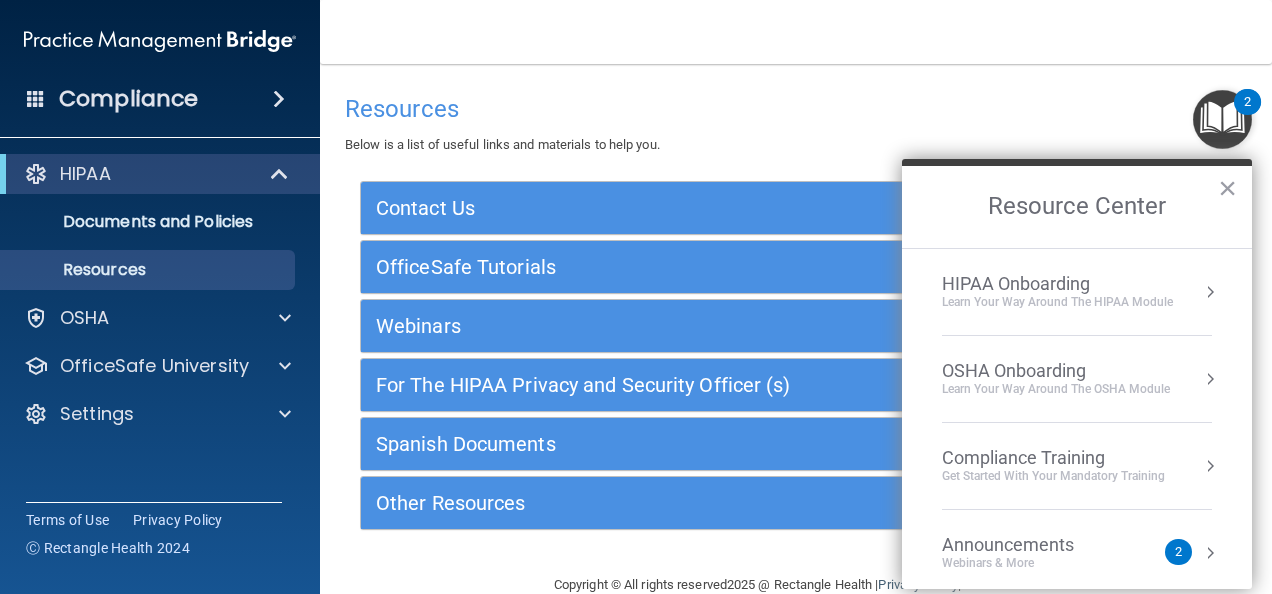 click on "2" at bounding box center [1178, 552] 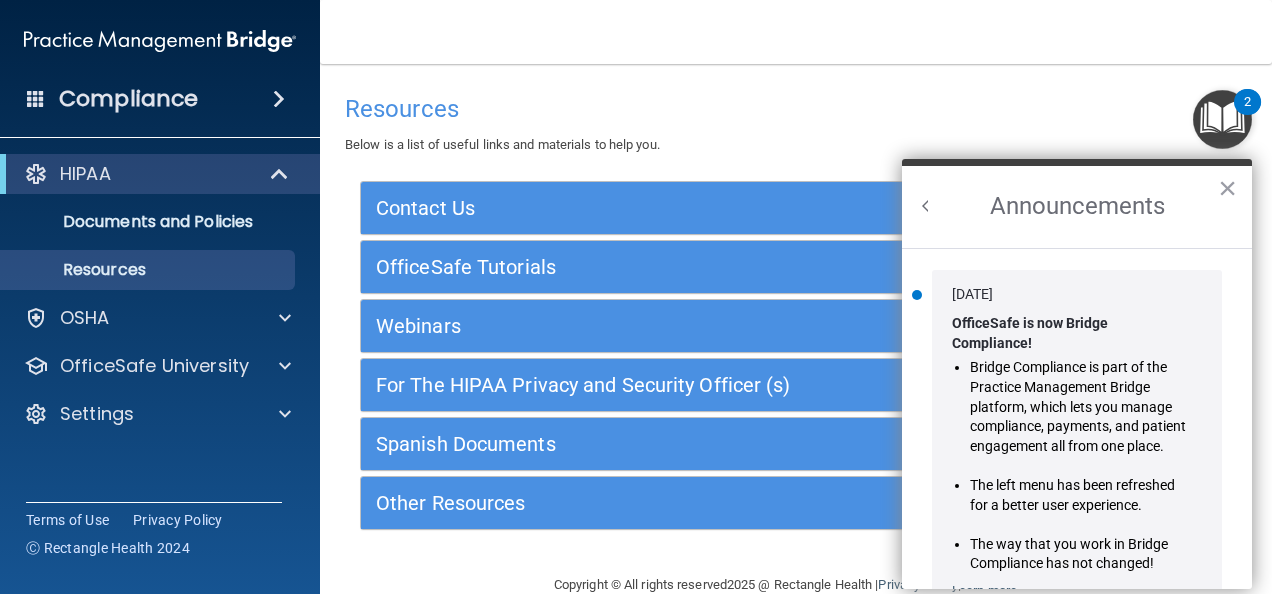 scroll, scrollTop: 0, scrollLeft: 0, axis: both 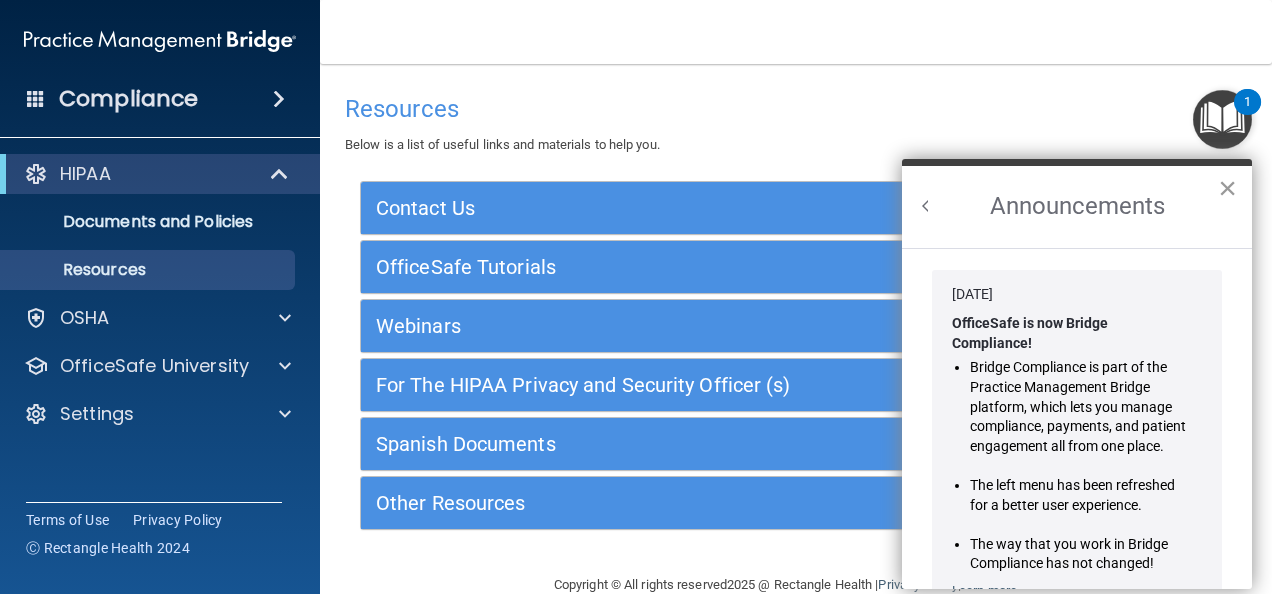 click on "×" at bounding box center (1227, 188) 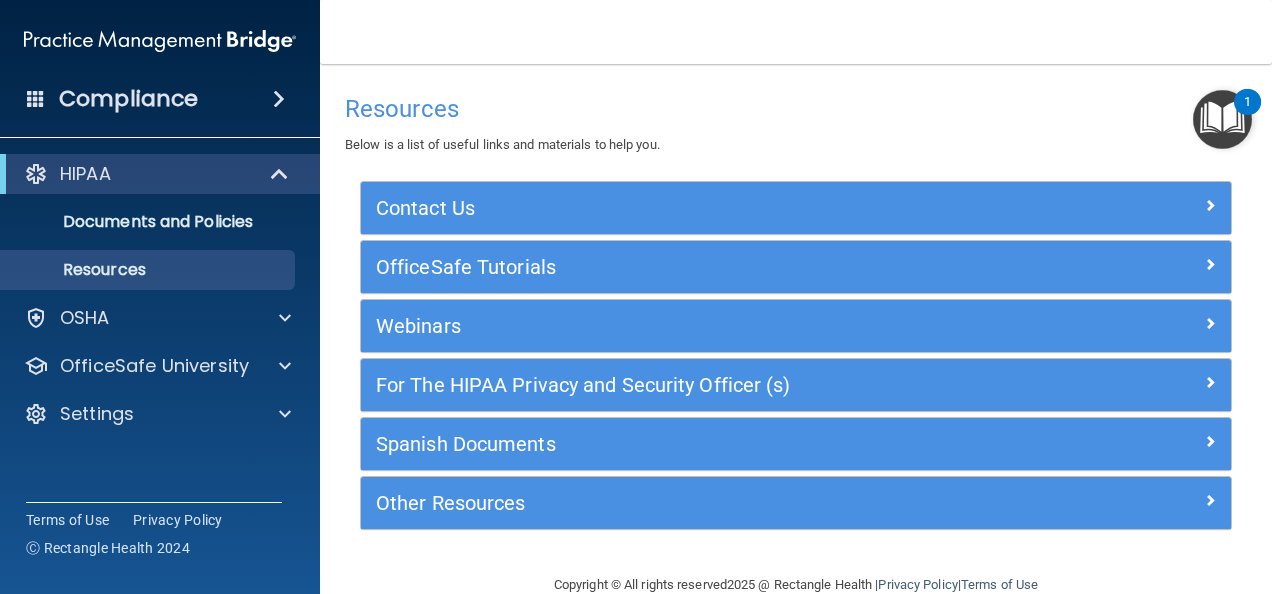 click at bounding box center [1222, 119] 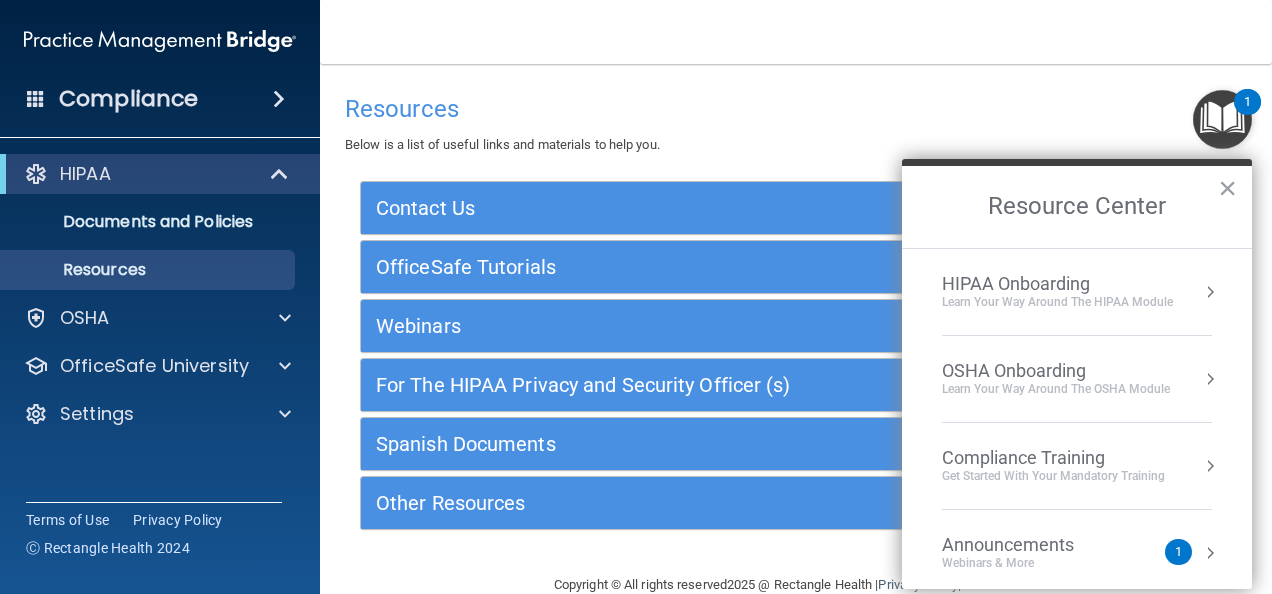 click at bounding box center [1210, 379] 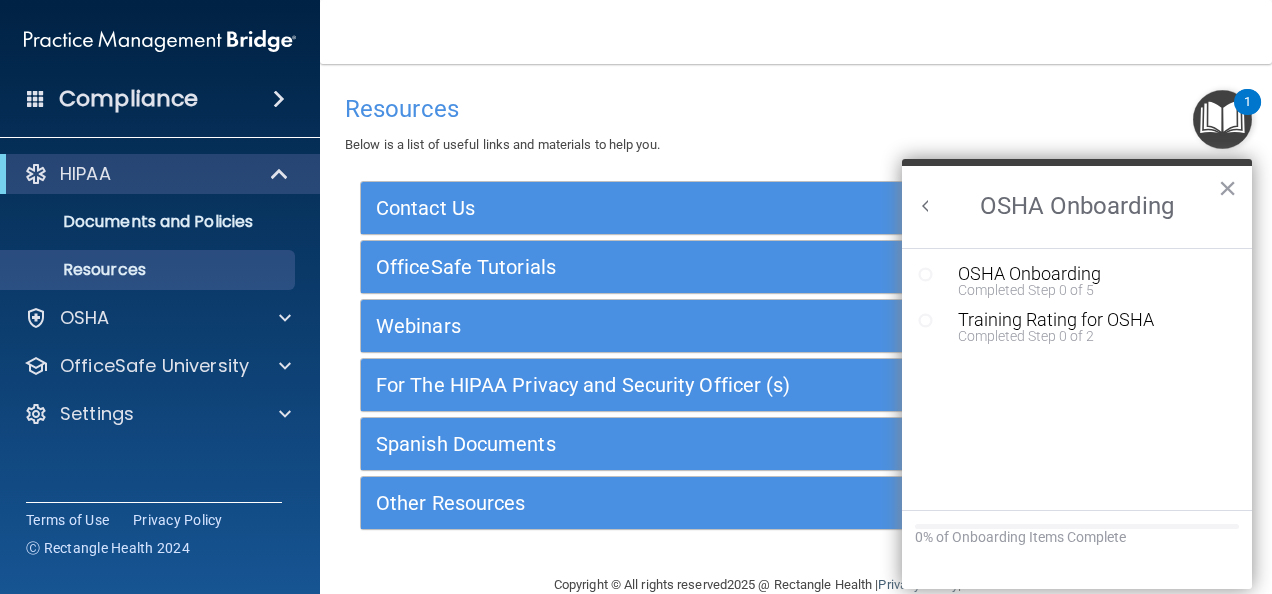 scroll, scrollTop: 0, scrollLeft: 0, axis: both 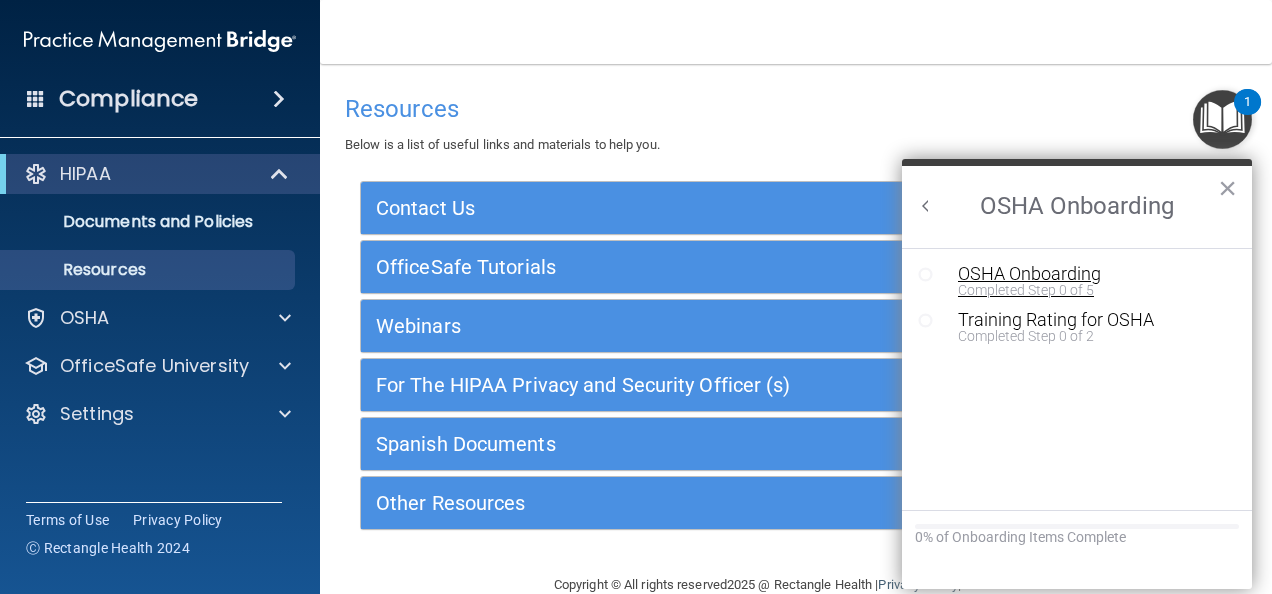 click on "OSHA Onboarding" at bounding box center [1092, 274] 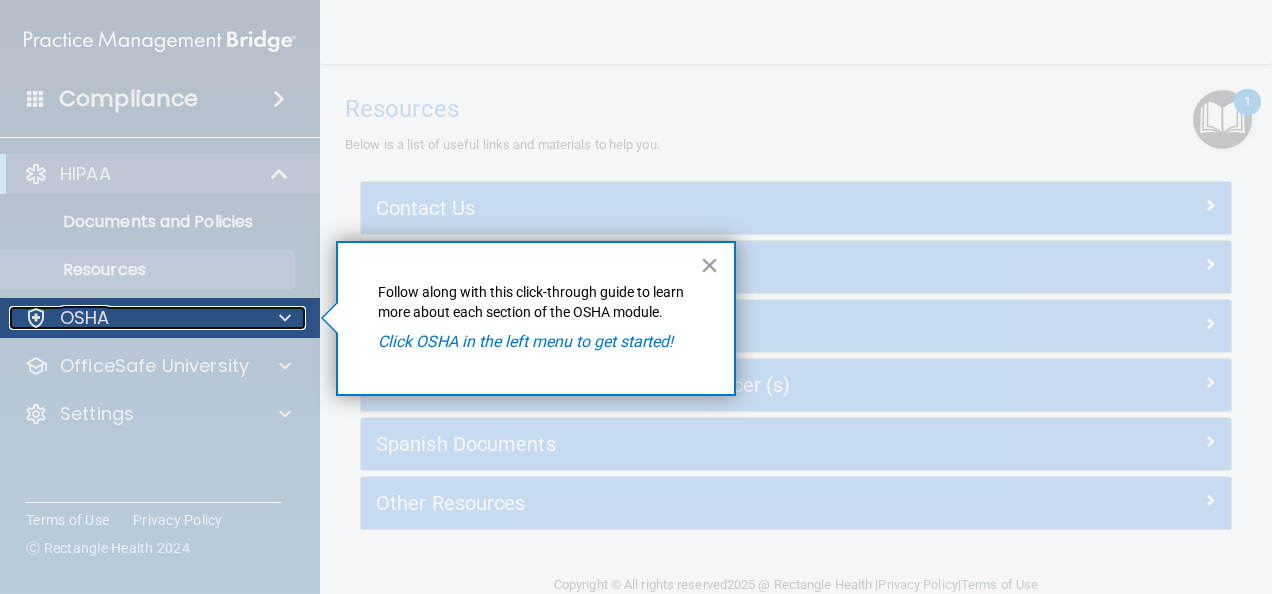 click at bounding box center (282, 318) 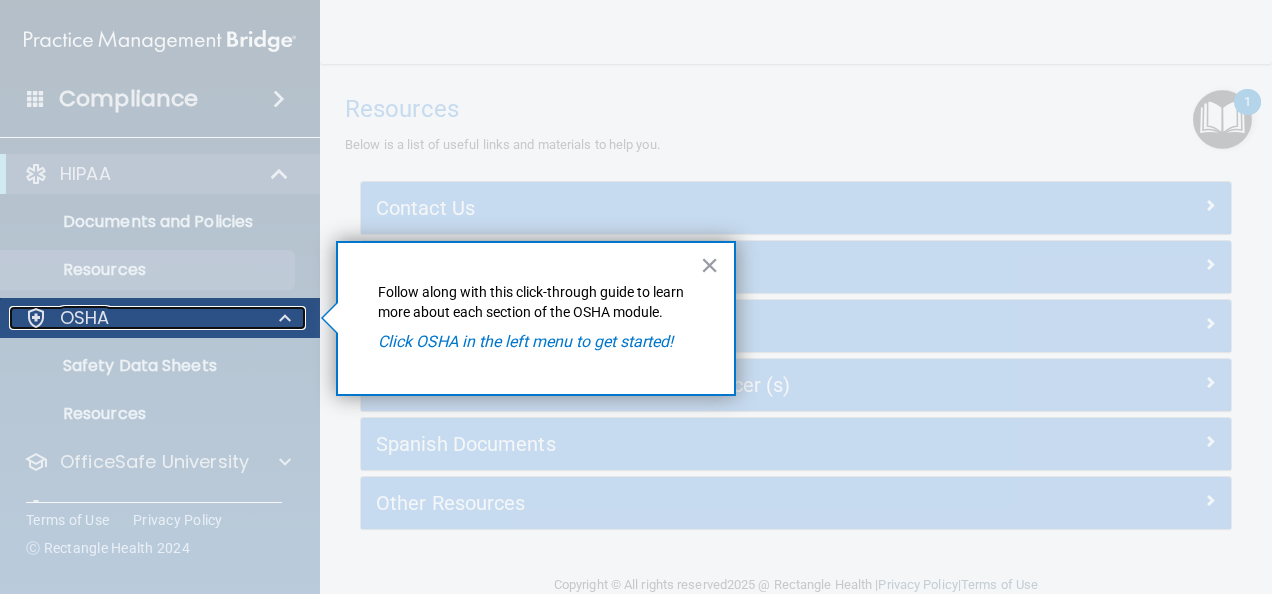click at bounding box center [285, 318] 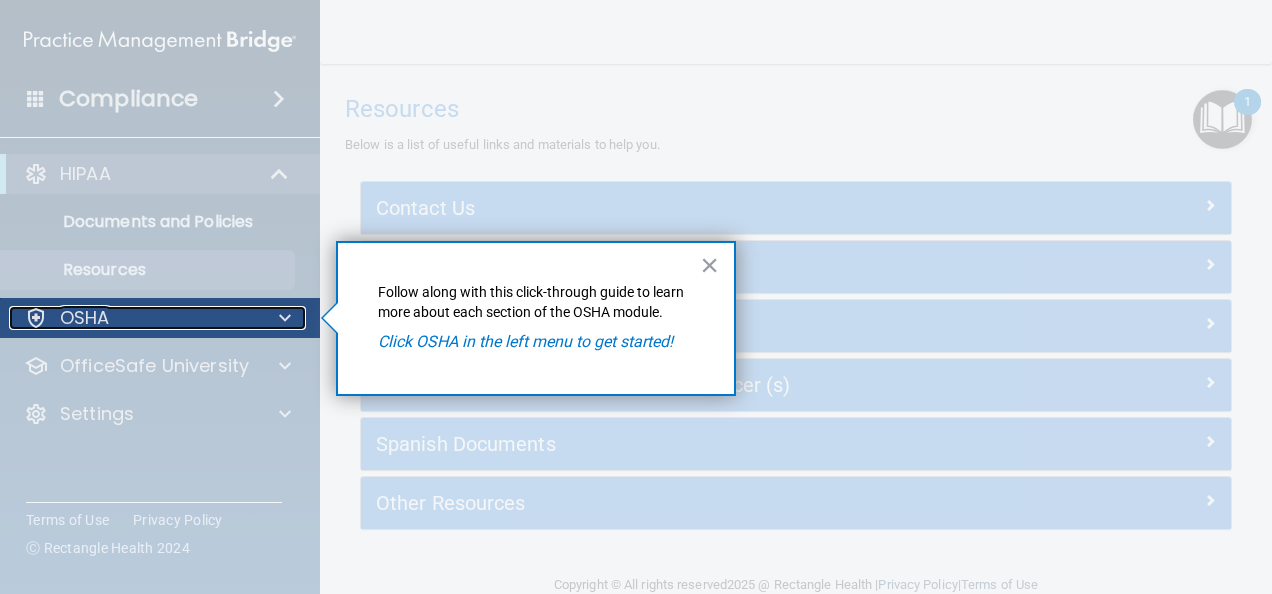 click at bounding box center [285, 318] 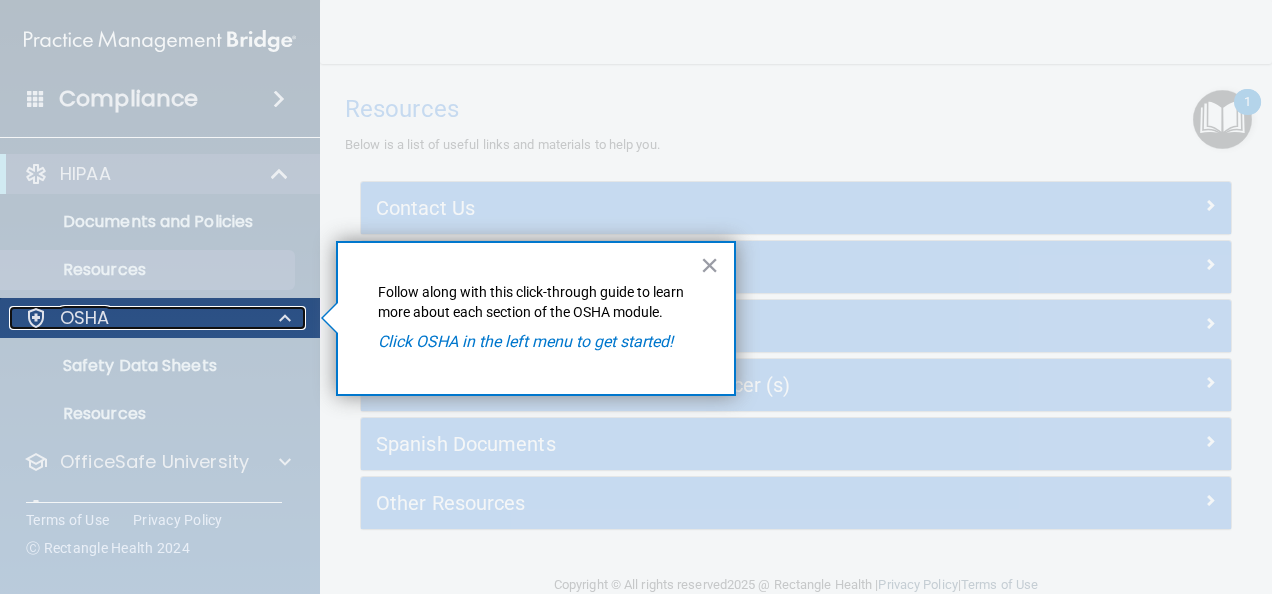 click on "OSHA" at bounding box center (133, 318) 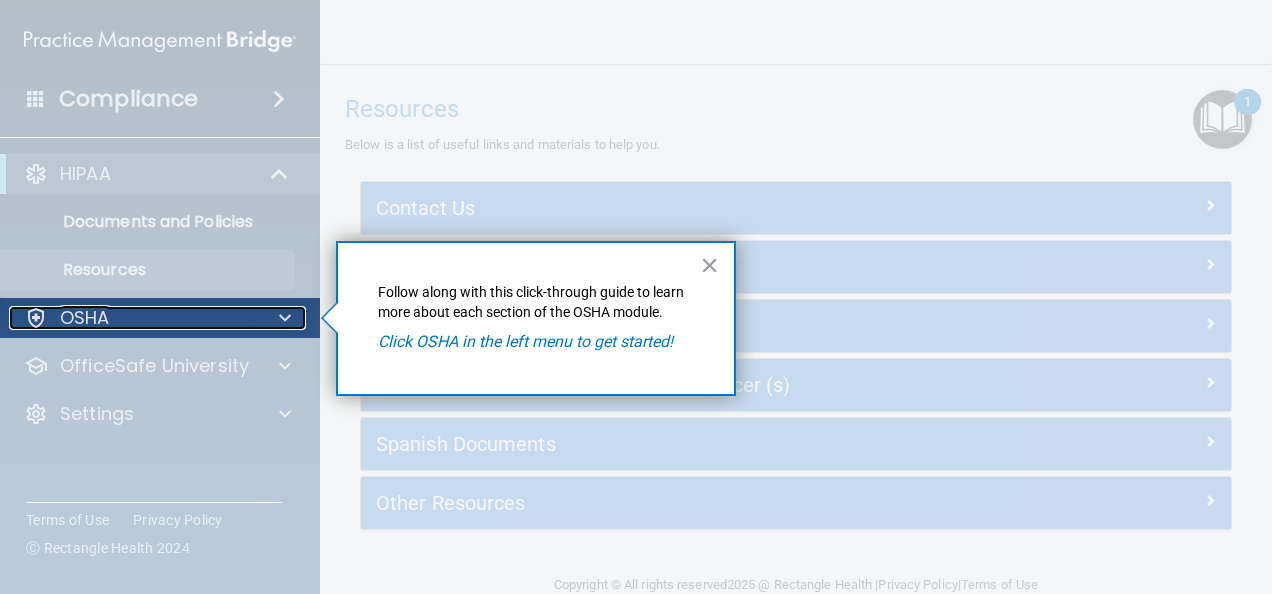 click on "OSHA" at bounding box center (133, 318) 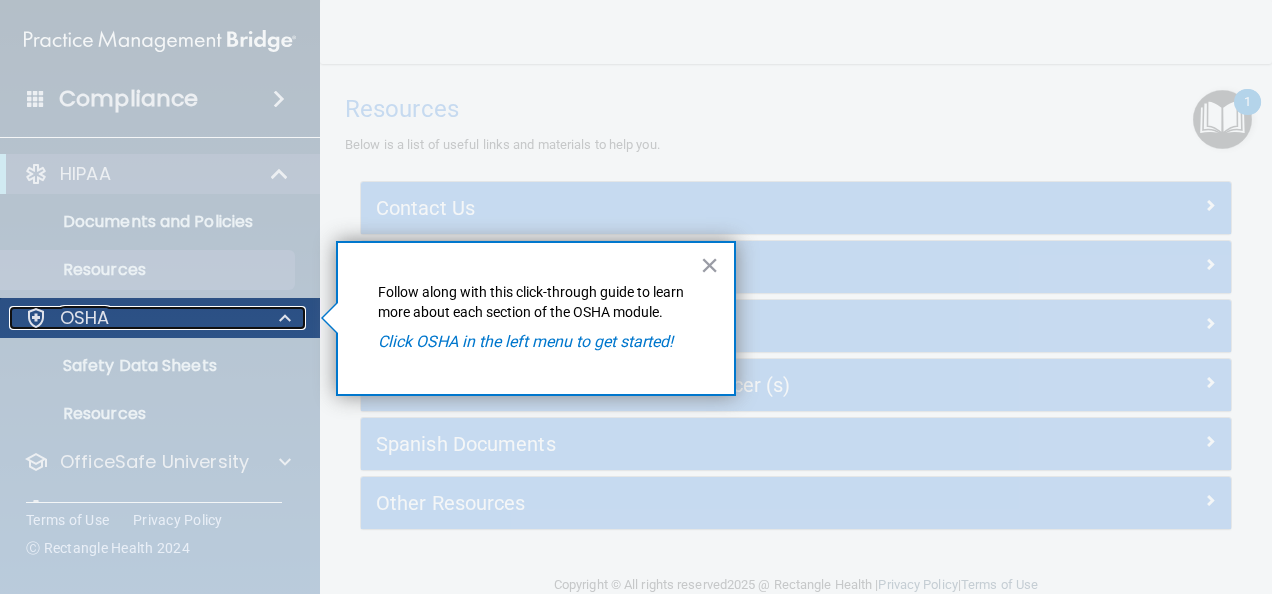 click on "OSHA" at bounding box center (133, 318) 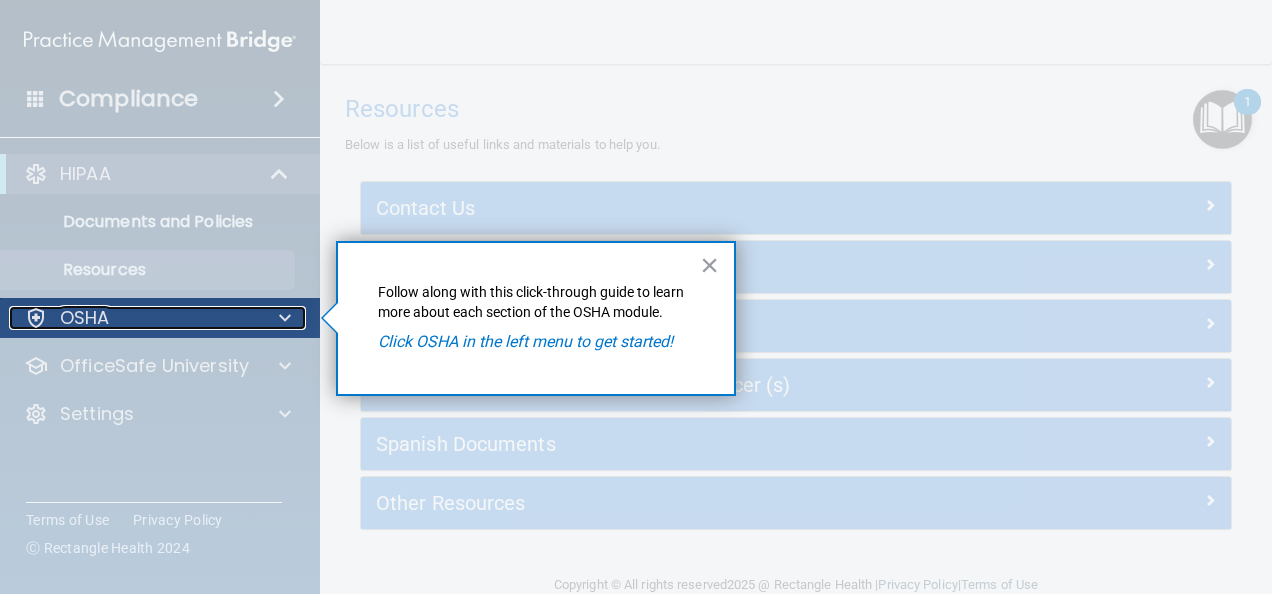 click on "OSHA" at bounding box center (133, 318) 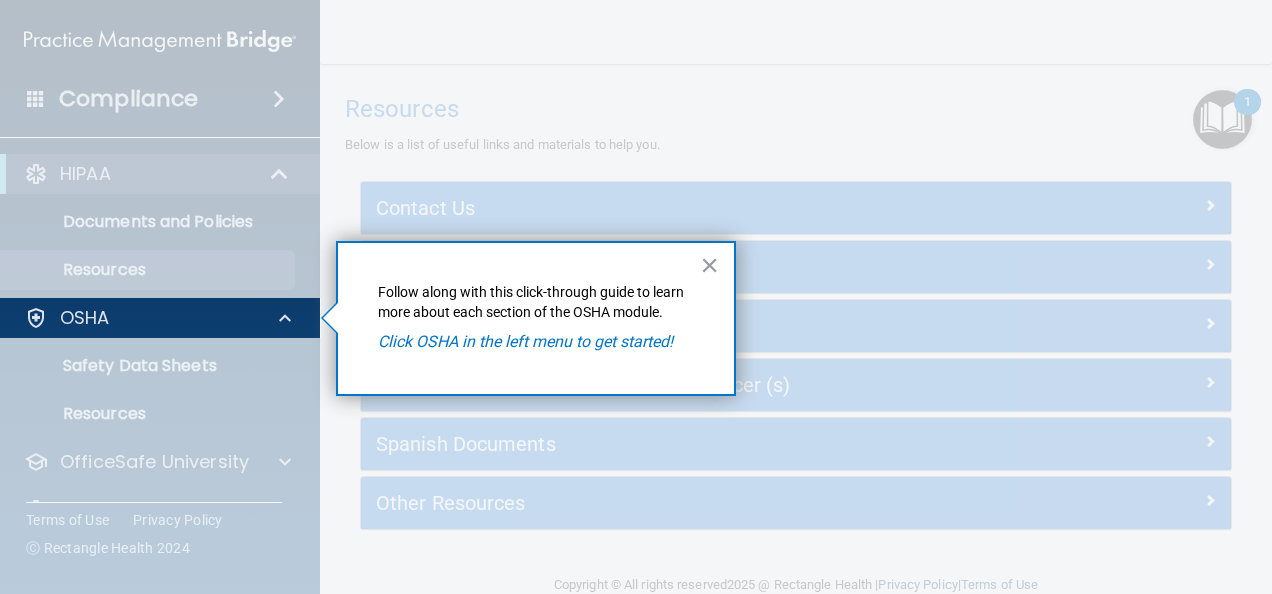 click at bounding box center [160, 466] 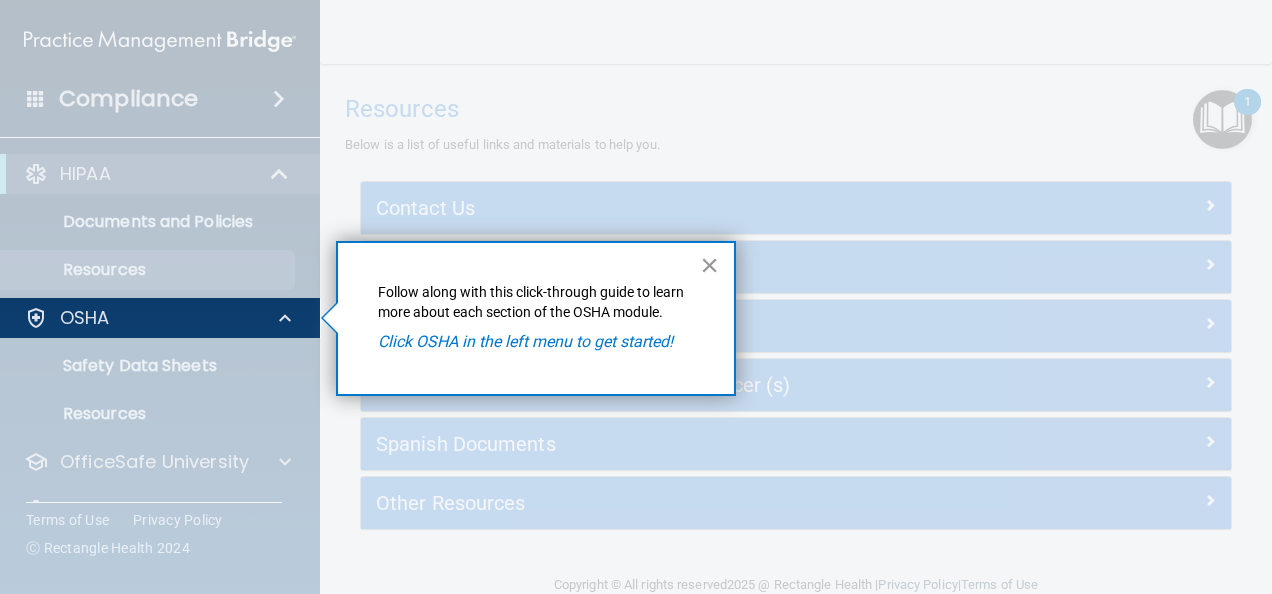 click on "×" at bounding box center [709, 265] 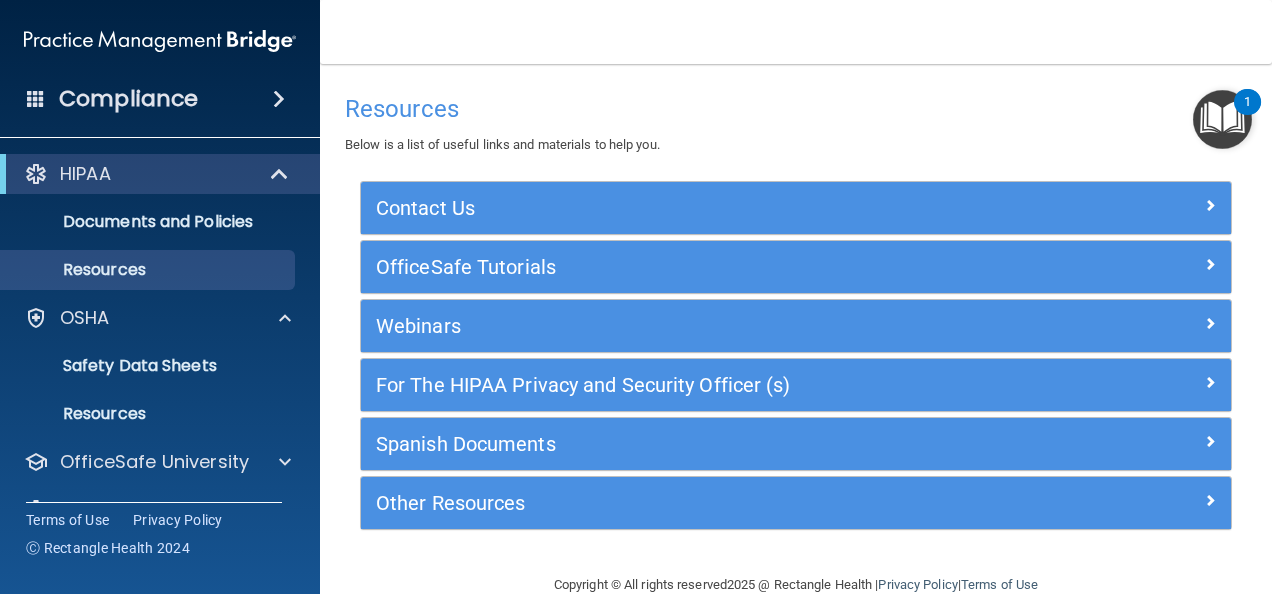 click at bounding box center [1222, 119] 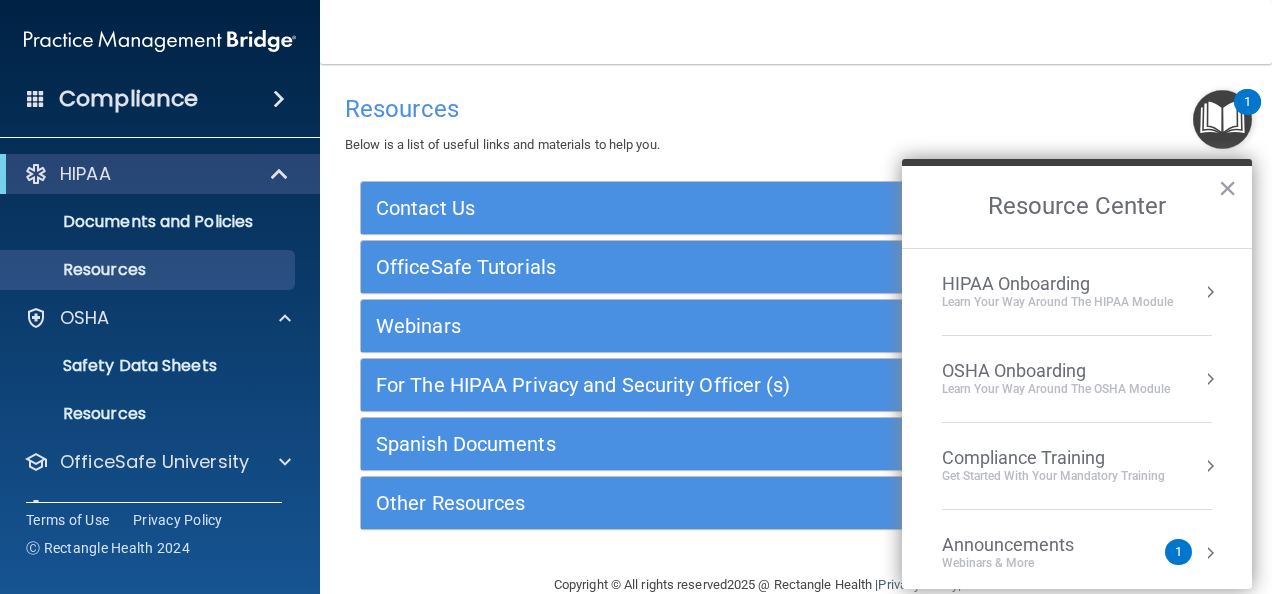 click on "OSHA Onboarding" at bounding box center [1056, 371] 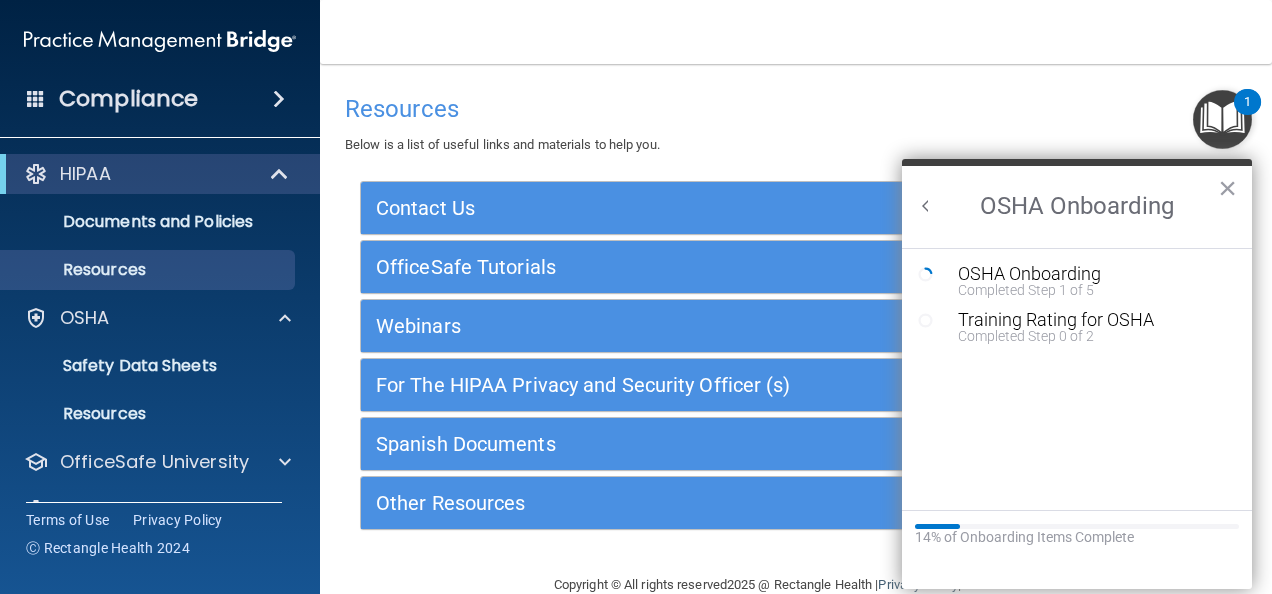 scroll, scrollTop: 0, scrollLeft: 0, axis: both 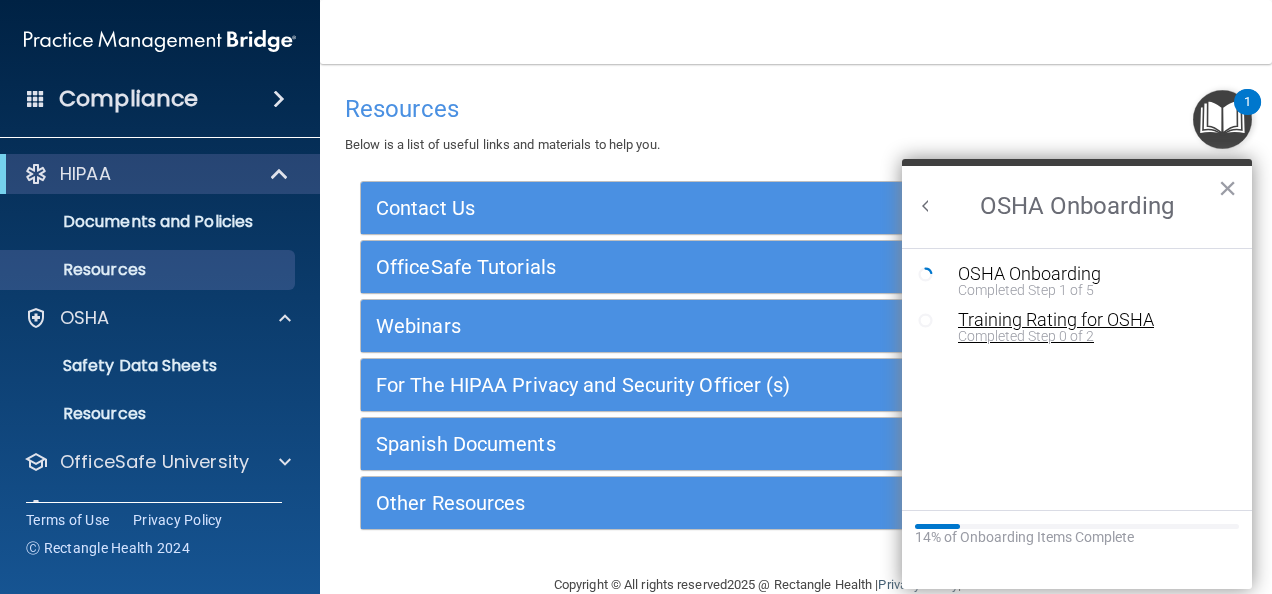 click on "Training Rating for OSHA" at bounding box center [1092, 320] 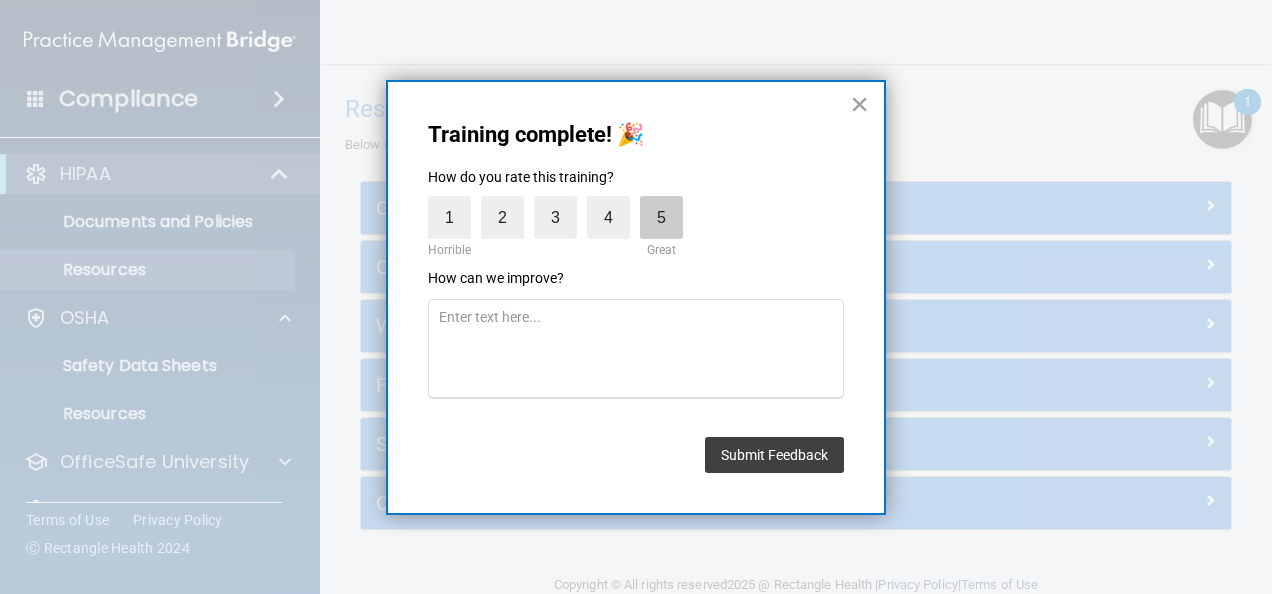 click on "5" at bounding box center [661, 217] 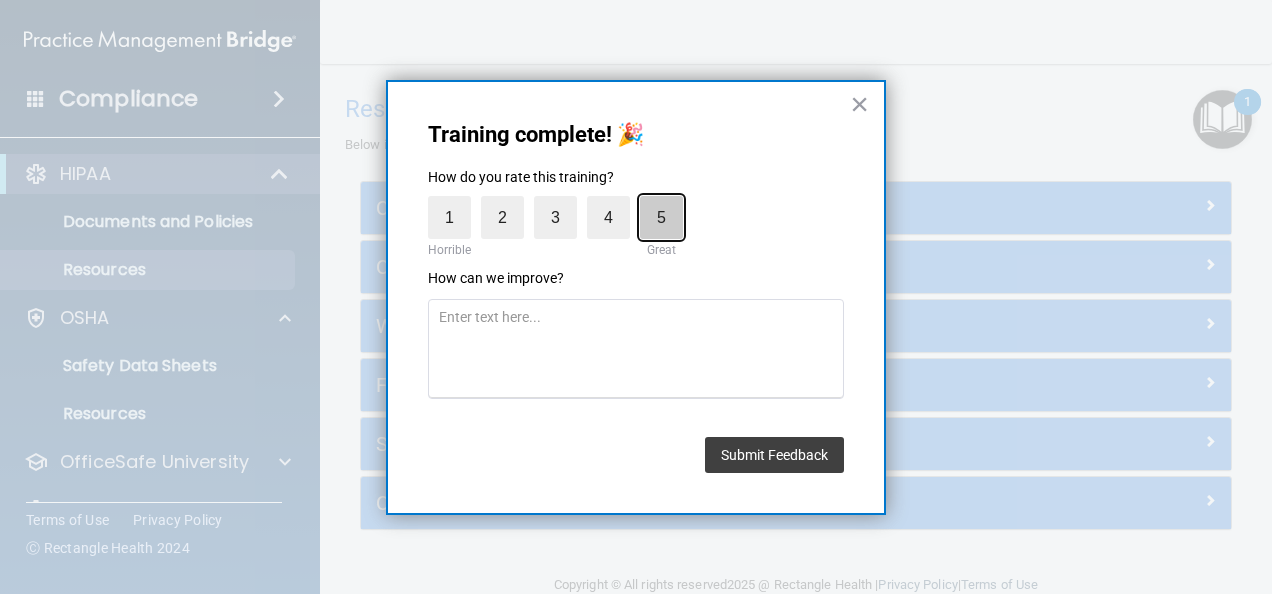 click on "5" at bounding box center [615, 201] 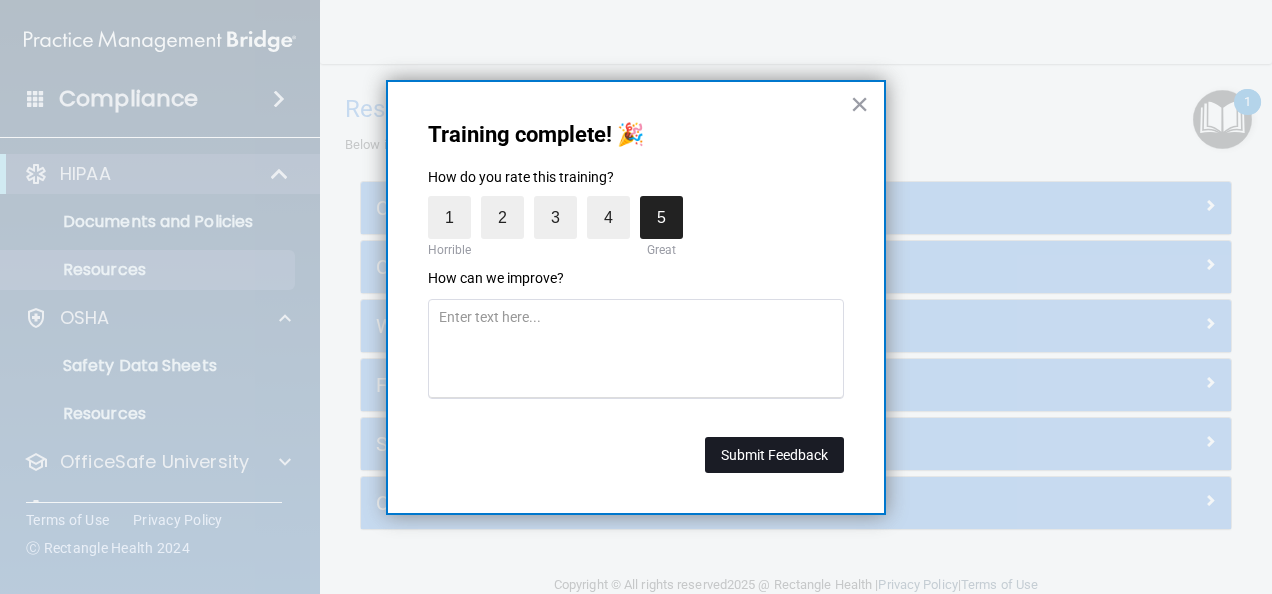 click on "Submit Feedback" at bounding box center [774, 455] 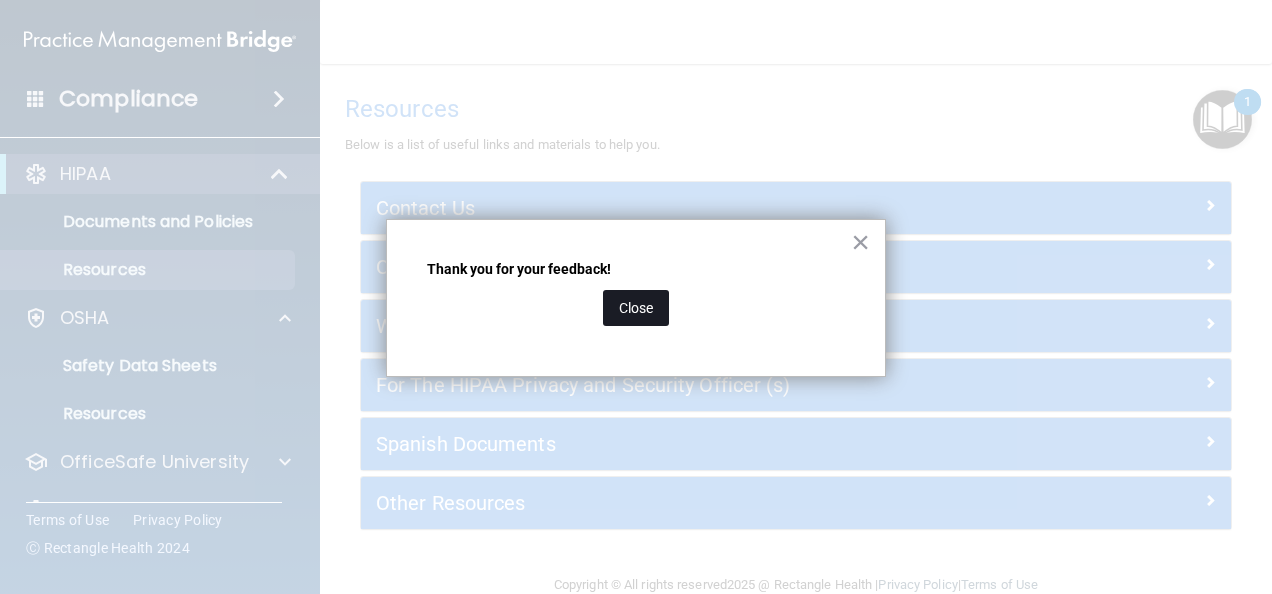 click on "Close" at bounding box center [636, 308] 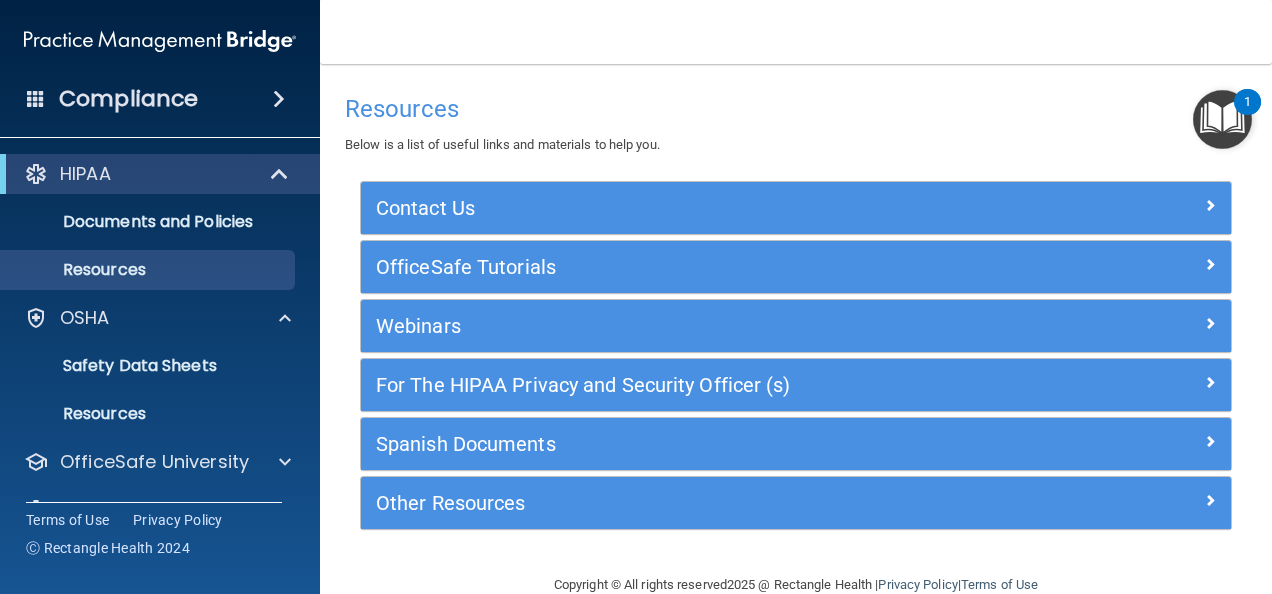 click at bounding box center (1222, 119) 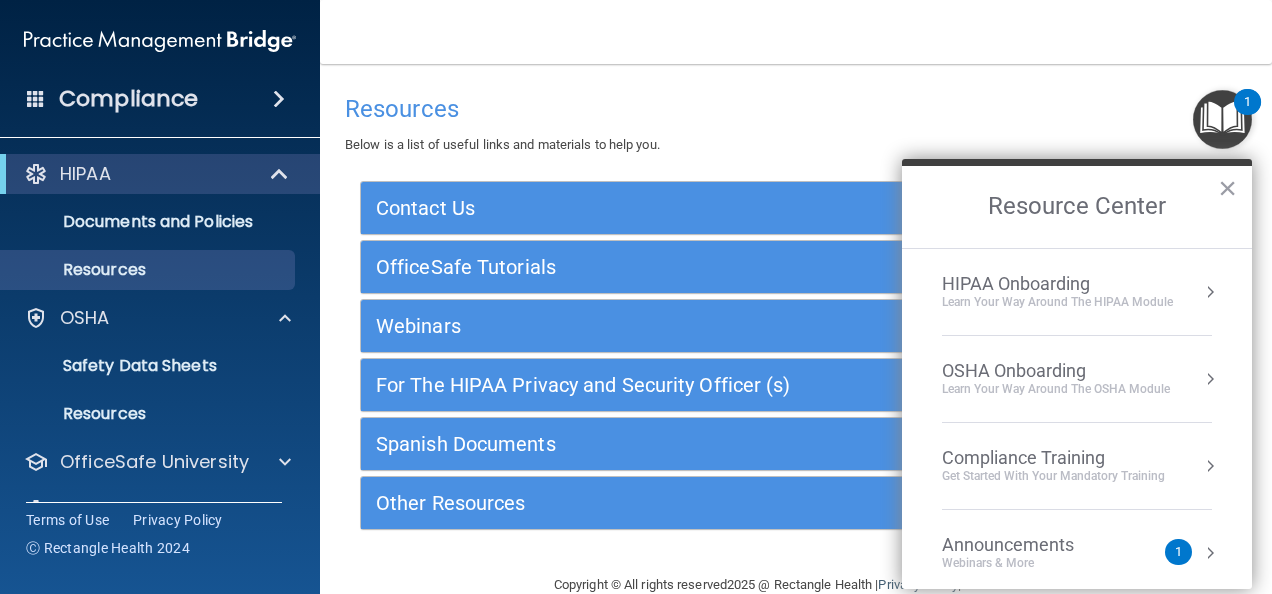 click on "OSHA Onboarding" at bounding box center (1056, 371) 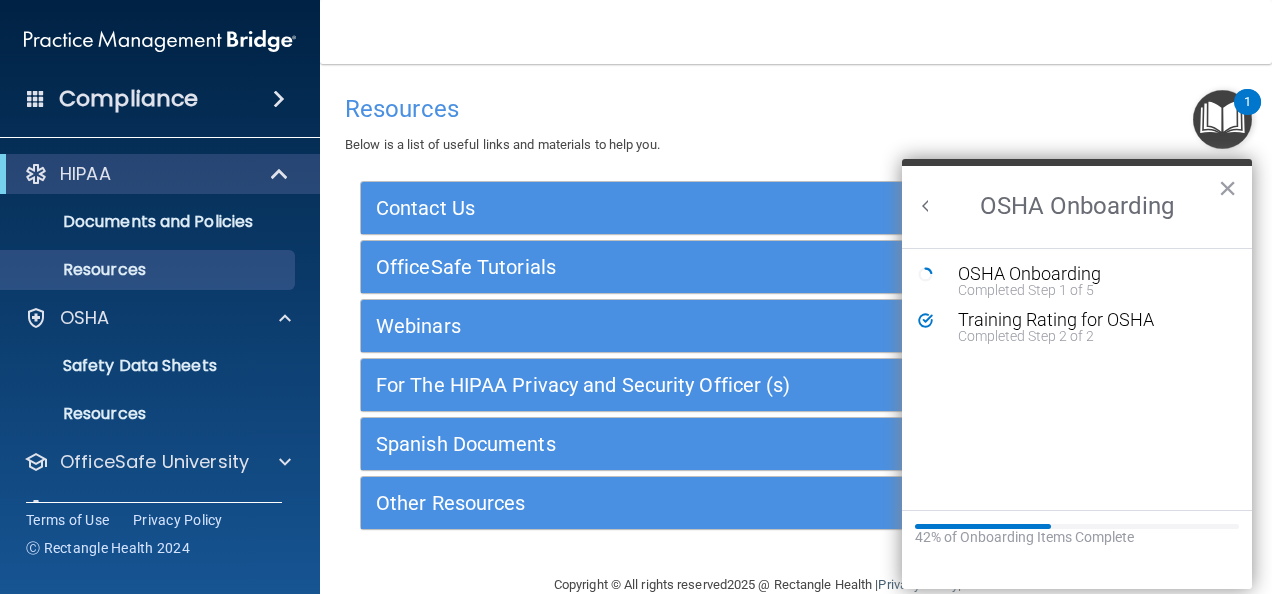 scroll, scrollTop: 0, scrollLeft: 0, axis: both 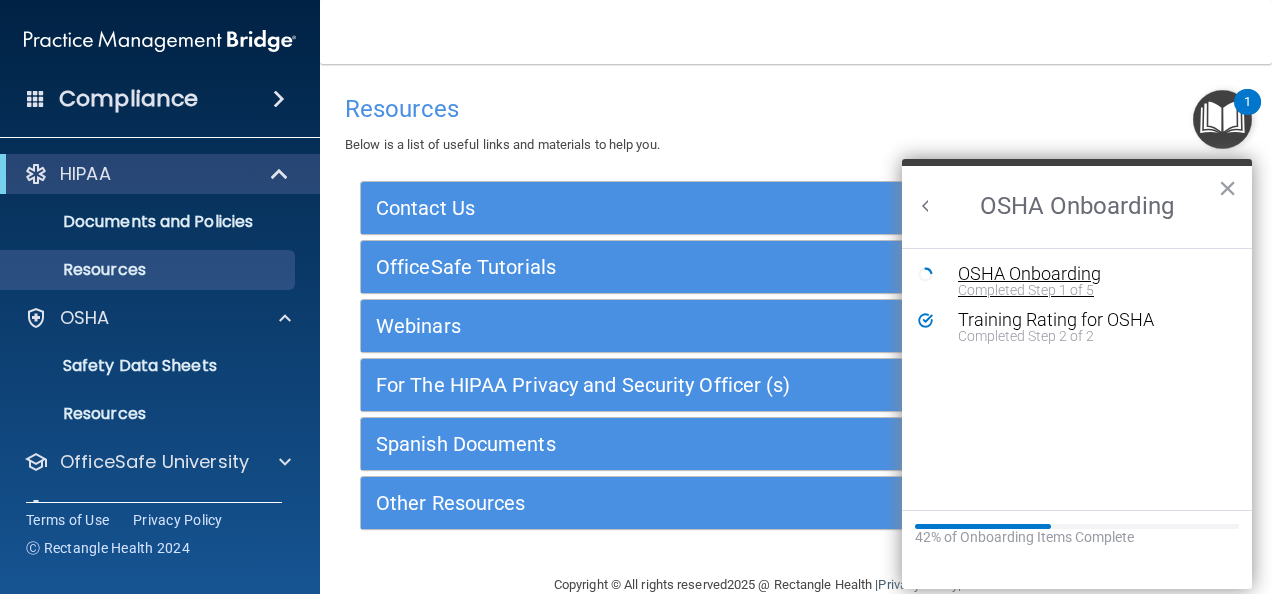 click on "OSHA Onboarding" at bounding box center [1092, 274] 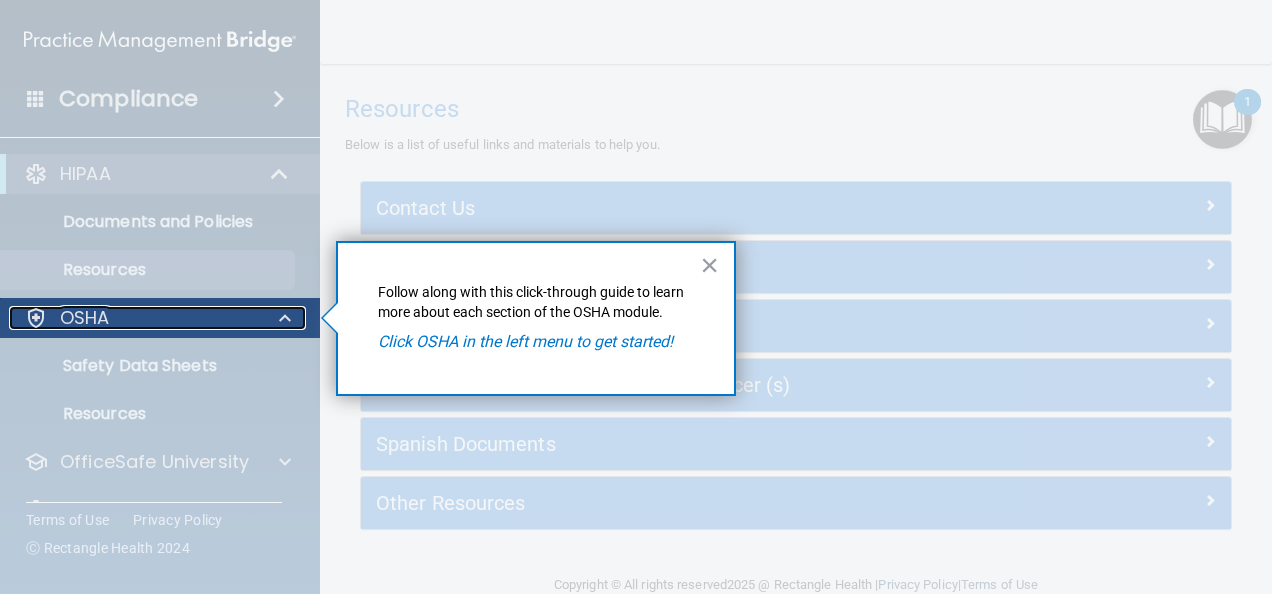 click on "OSHA" at bounding box center (133, 318) 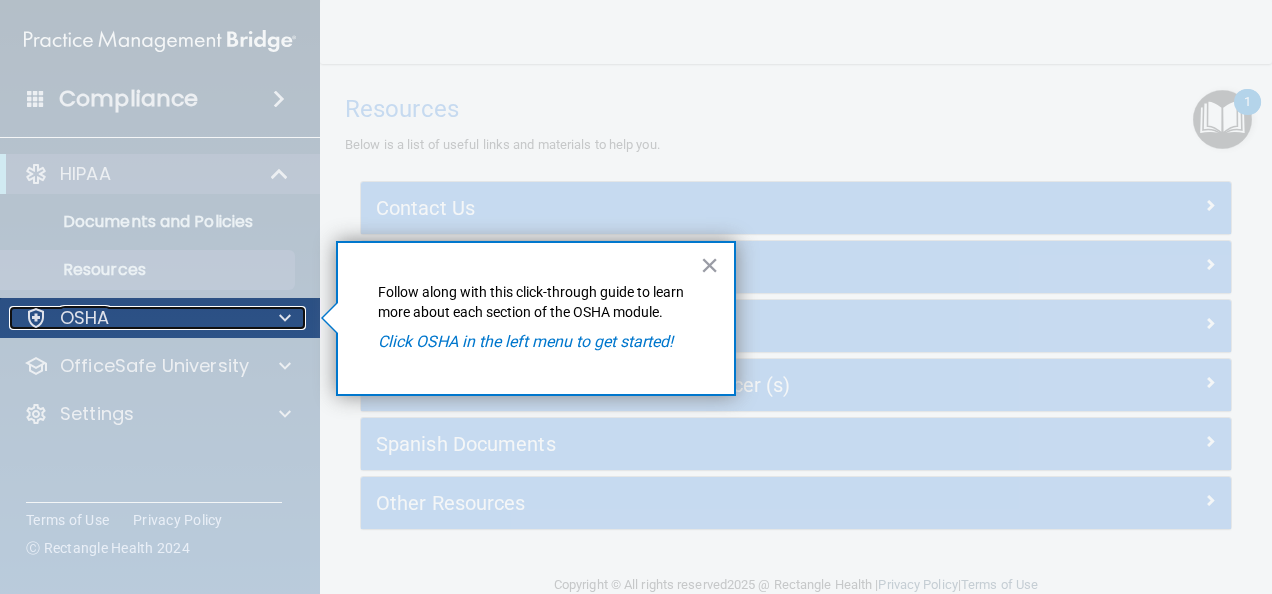 click on "OSHA" at bounding box center [133, 318] 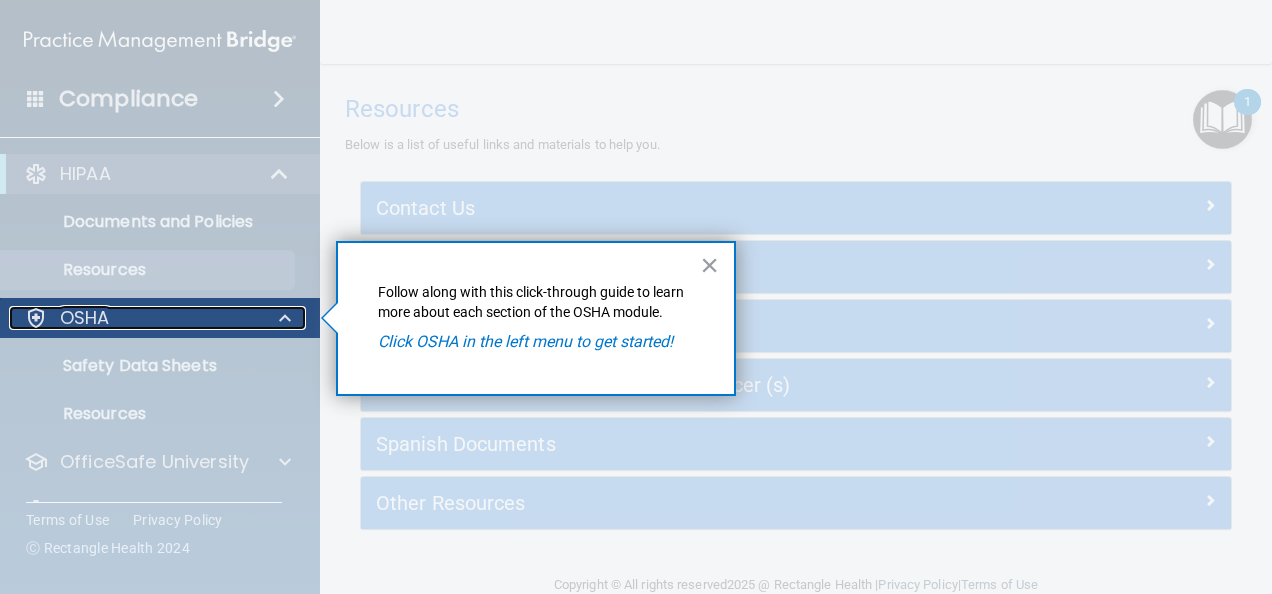 click on "OSHA" at bounding box center [133, 318] 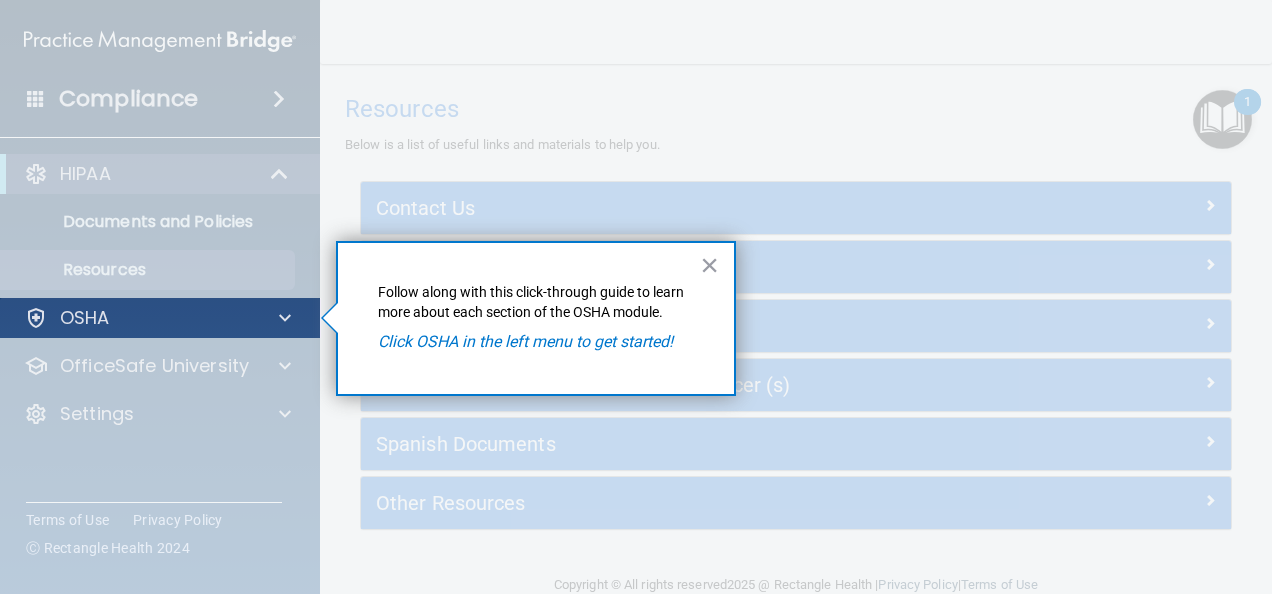 click on "OSHA" at bounding box center [160, 318] 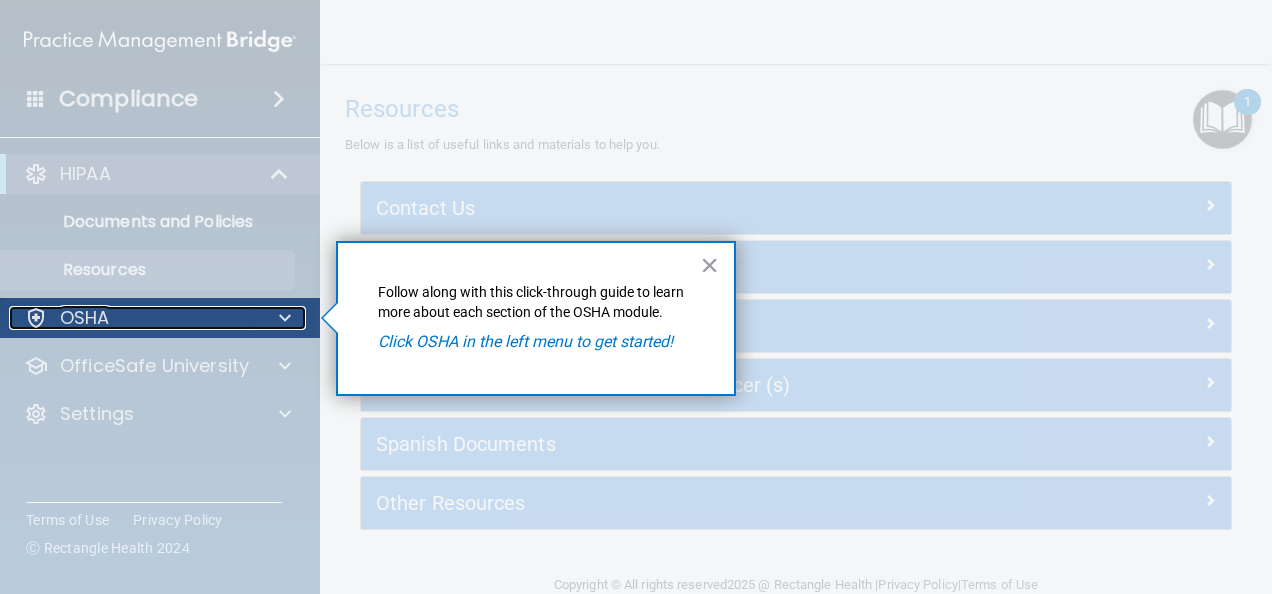 click at bounding box center (285, 318) 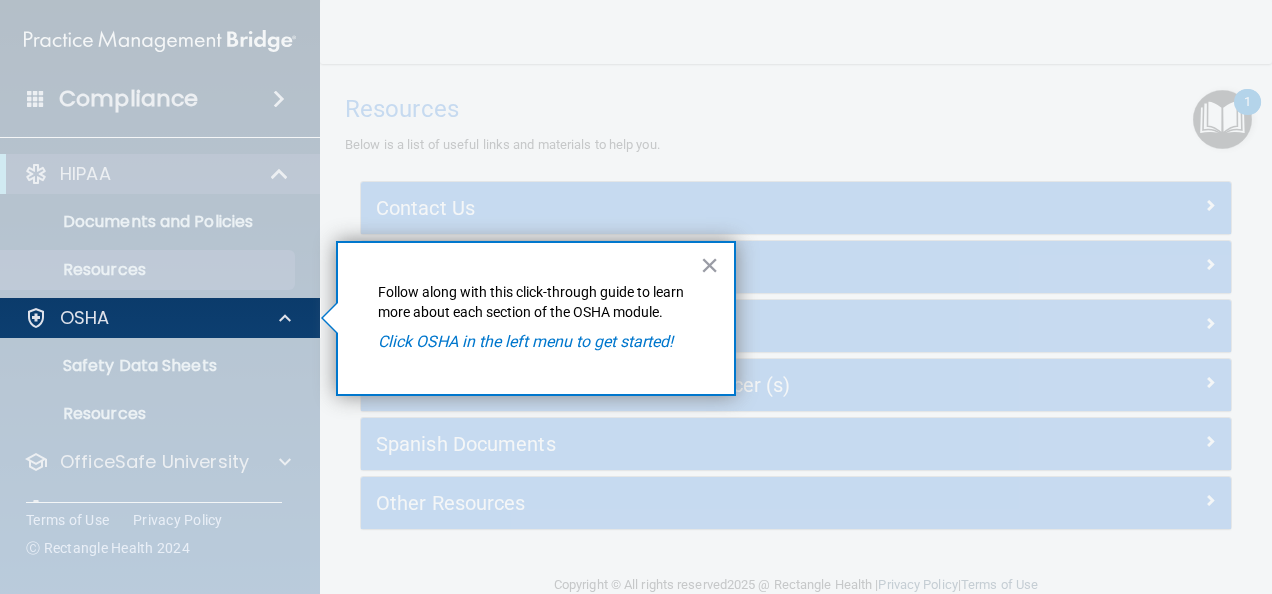click at bounding box center [160, 466] 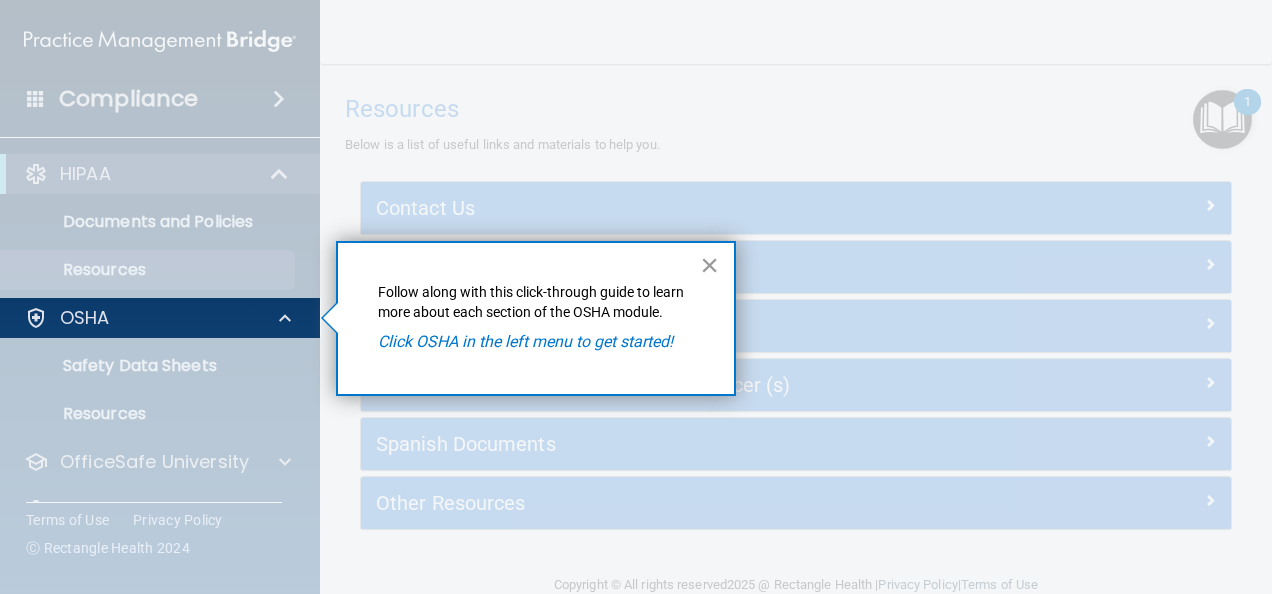 click on "×" at bounding box center [709, 265] 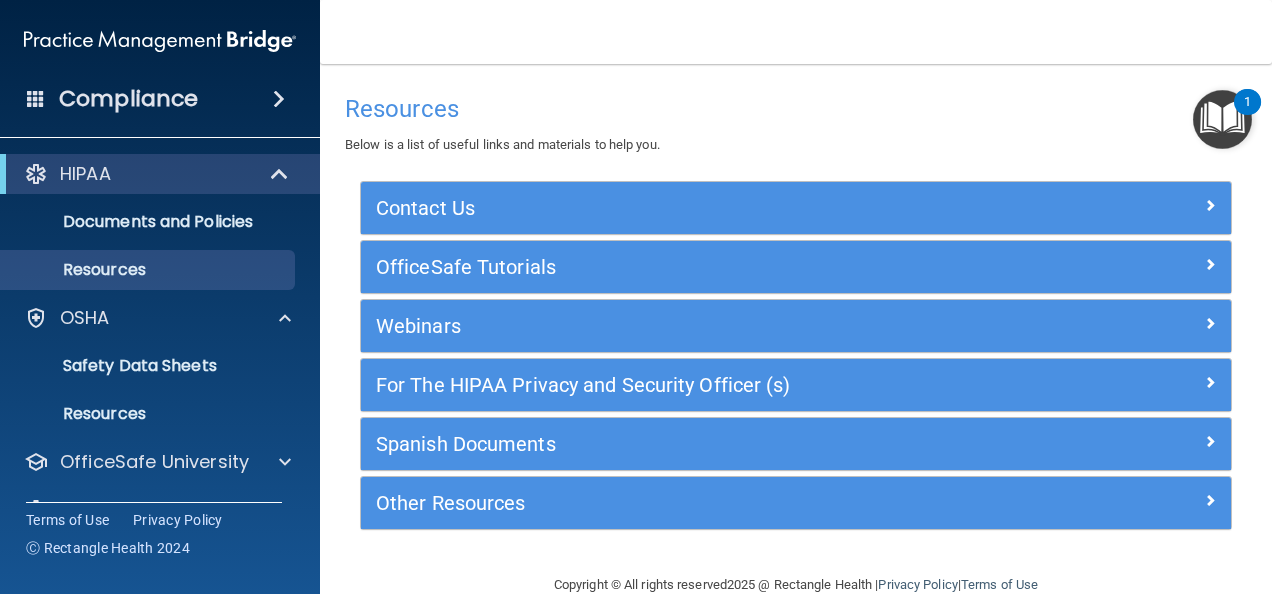 click at bounding box center [1222, 119] 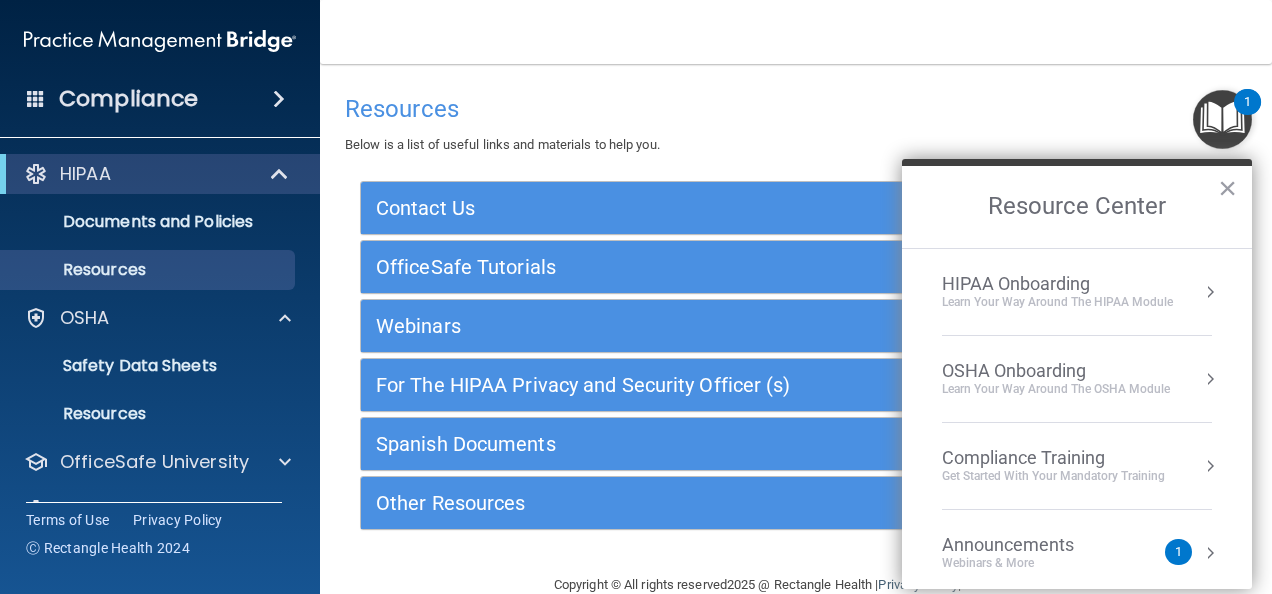 click at bounding box center (1210, 292) 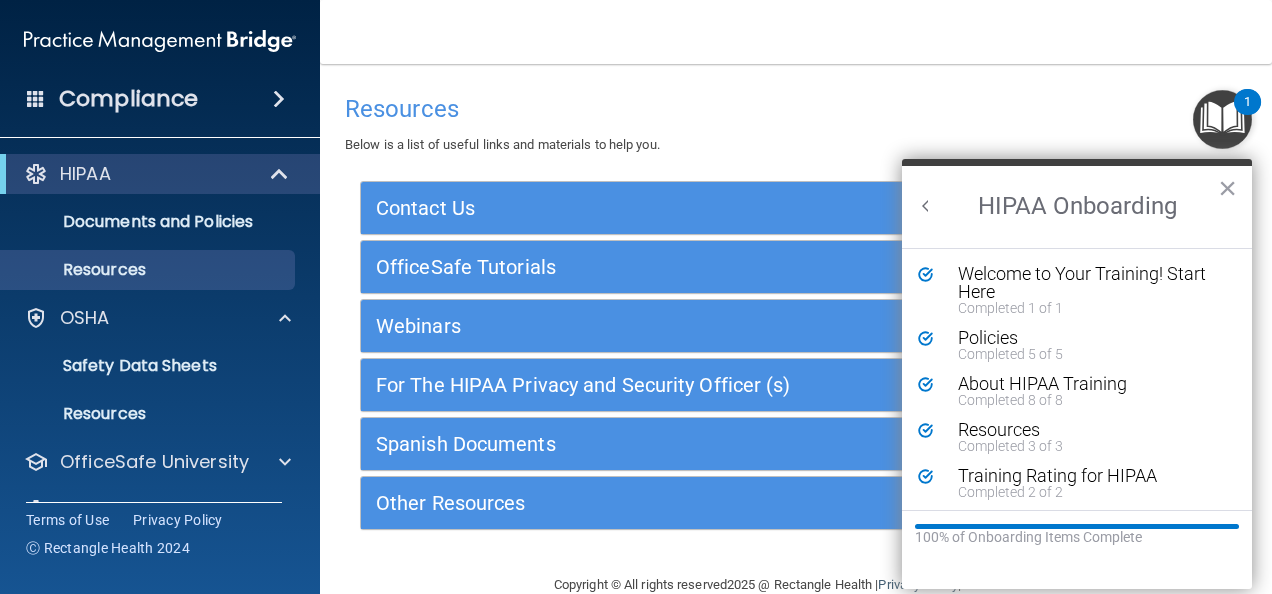 scroll, scrollTop: 0, scrollLeft: 0, axis: both 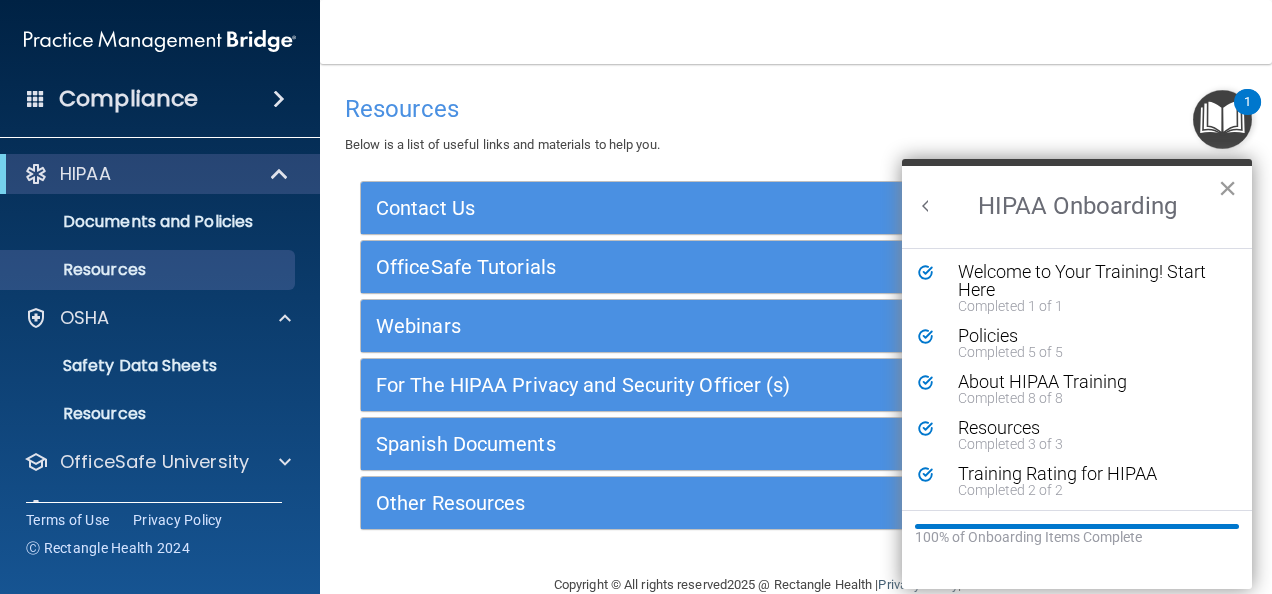 click on "×" at bounding box center [1227, 188] 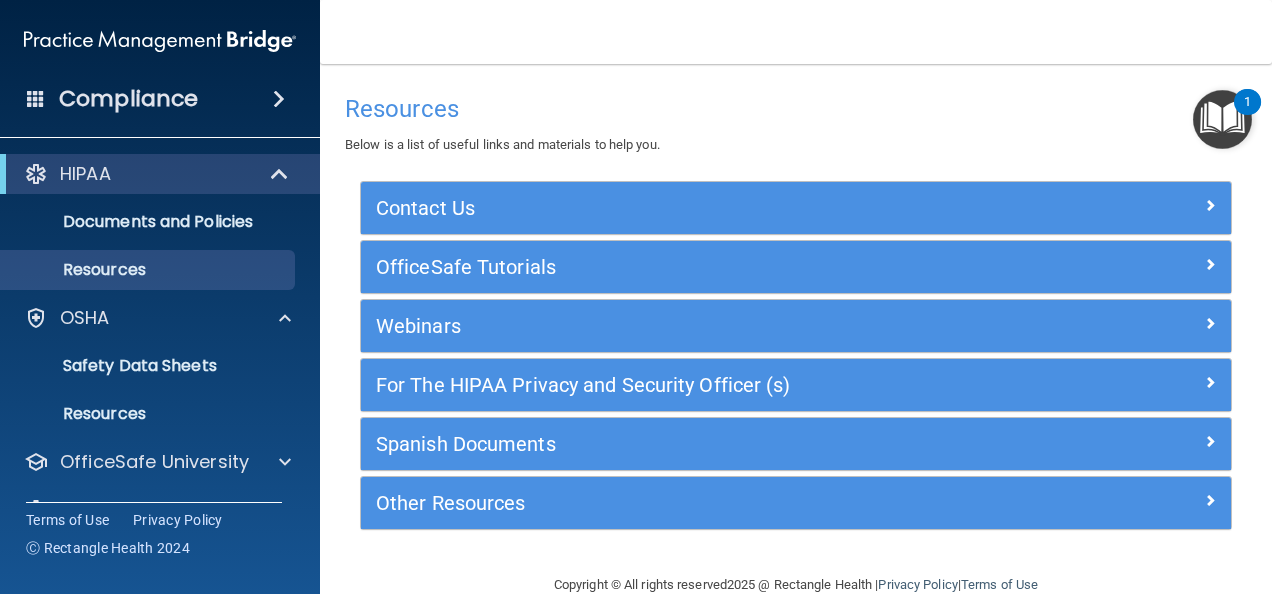 click at bounding box center (1222, 119) 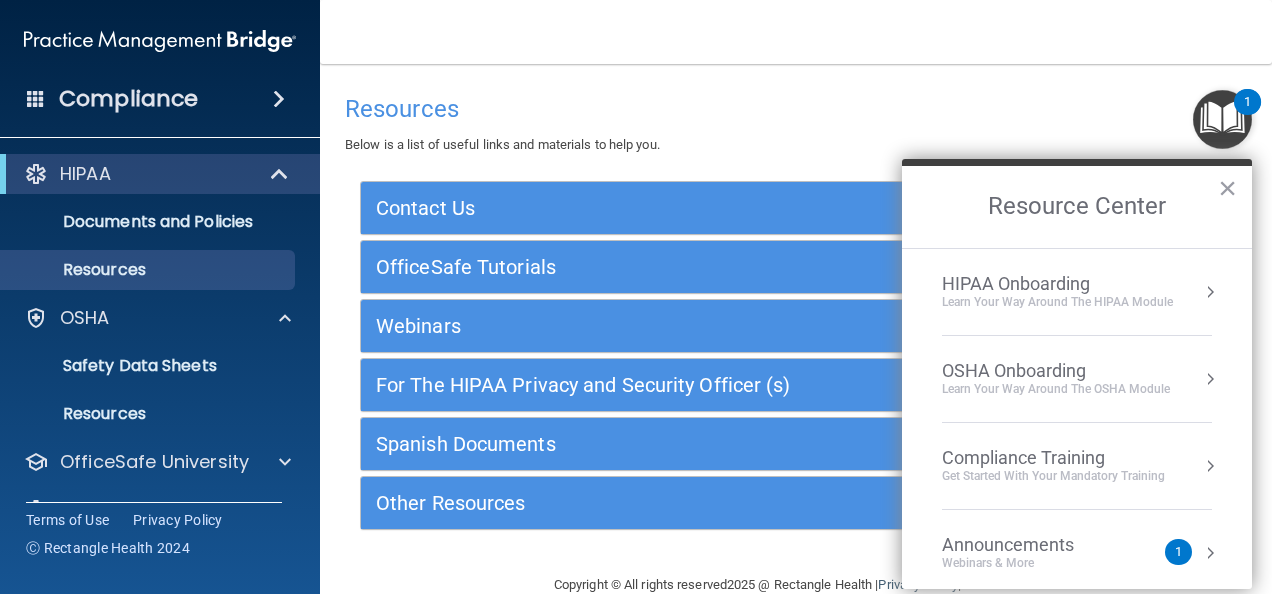 click on "Learn your way around the OSHA module" at bounding box center [1056, 389] 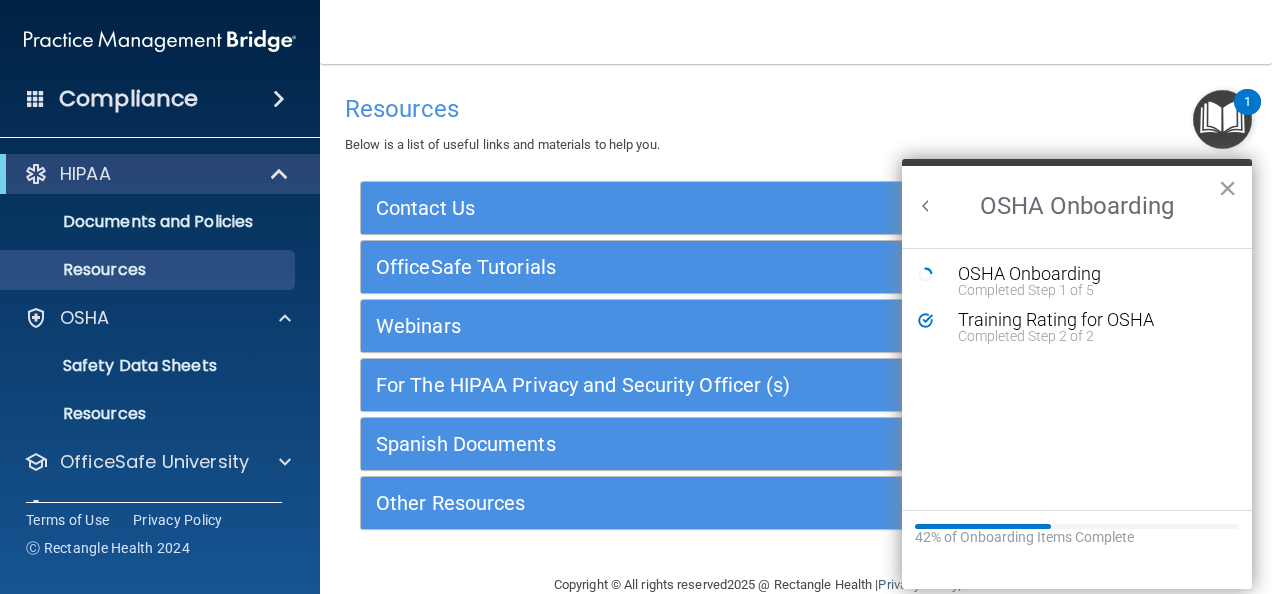 scroll, scrollTop: 0, scrollLeft: 0, axis: both 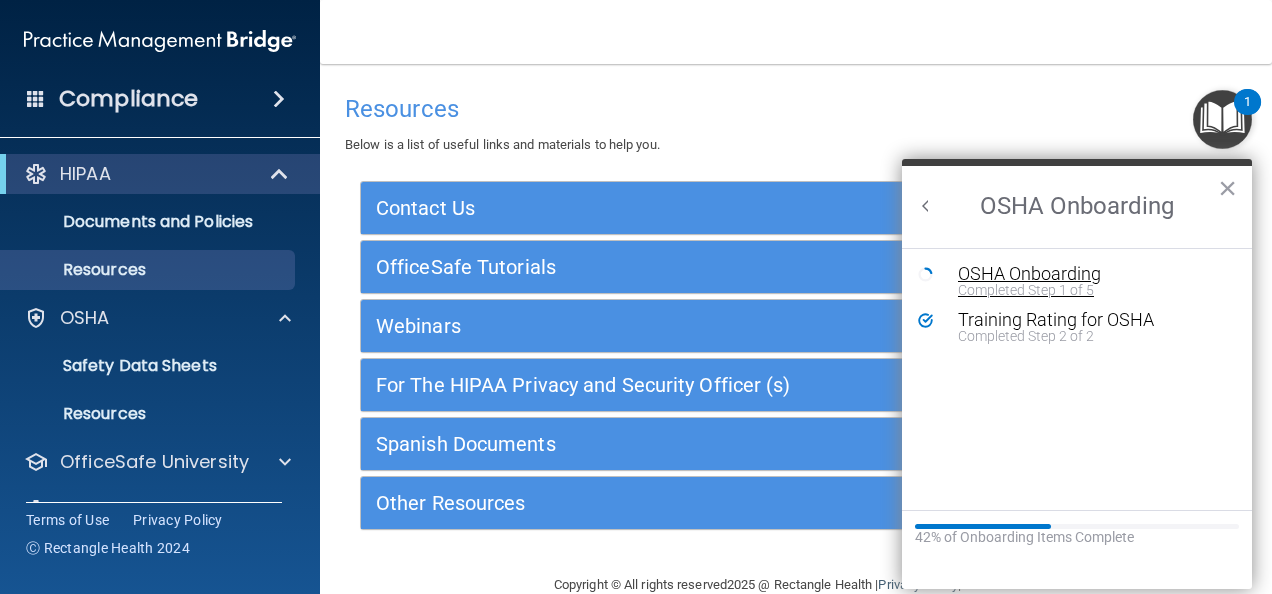 click on "OSHA Onboarding" at bounding box center [1092, 274] 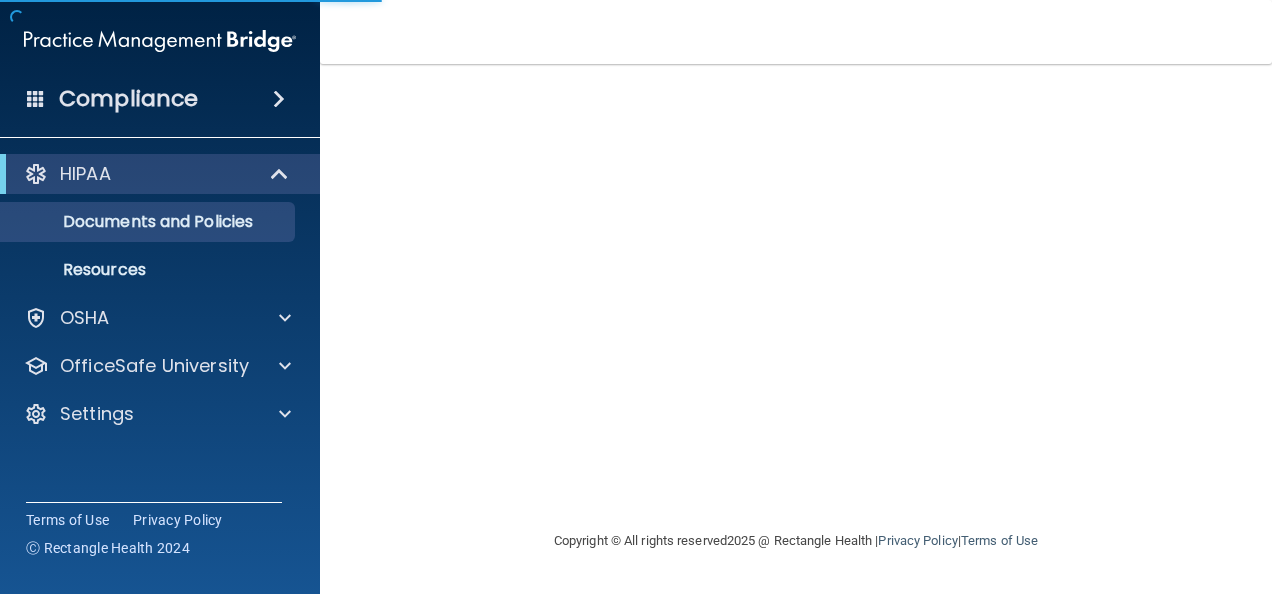 scroll, scrollTop: 0, scrollLeft: 0, axis: both 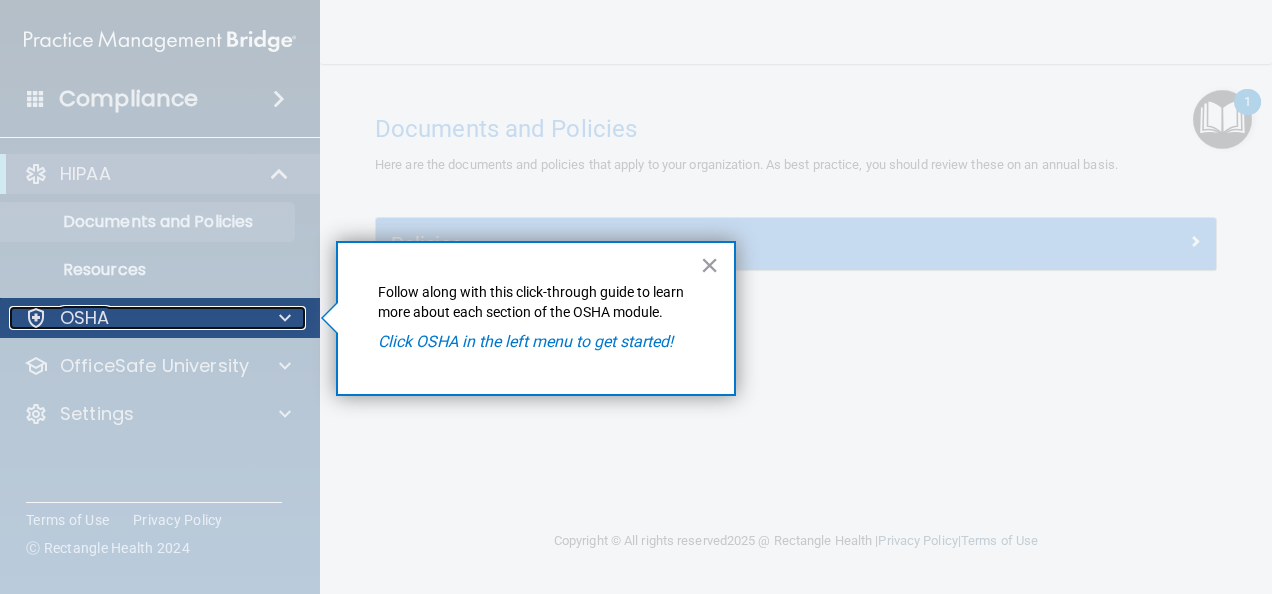 click on "OSHA" at bounding box center [133, 318] 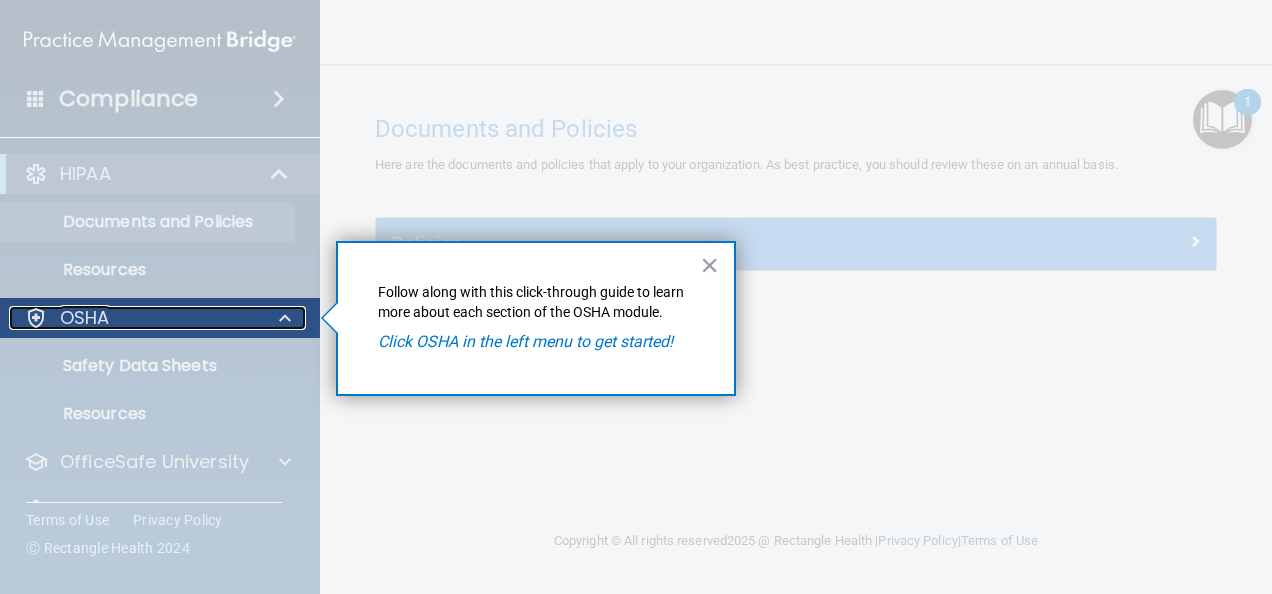 click at bounding box center (285, 318) 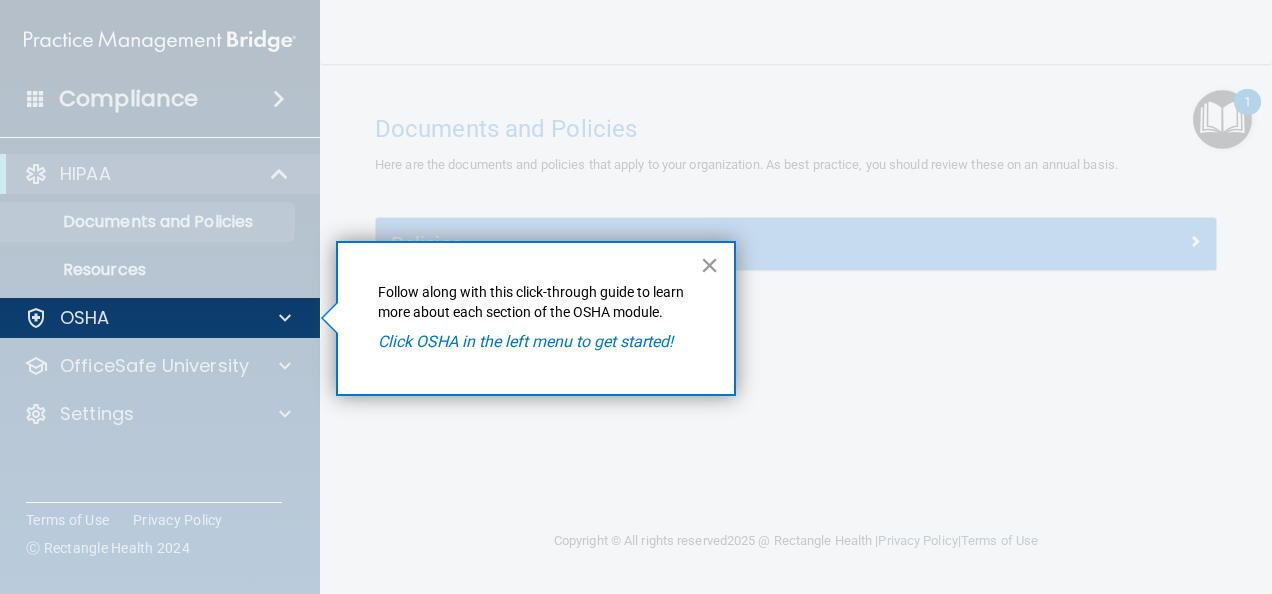 click on "×" at bounding box center [709, 265] 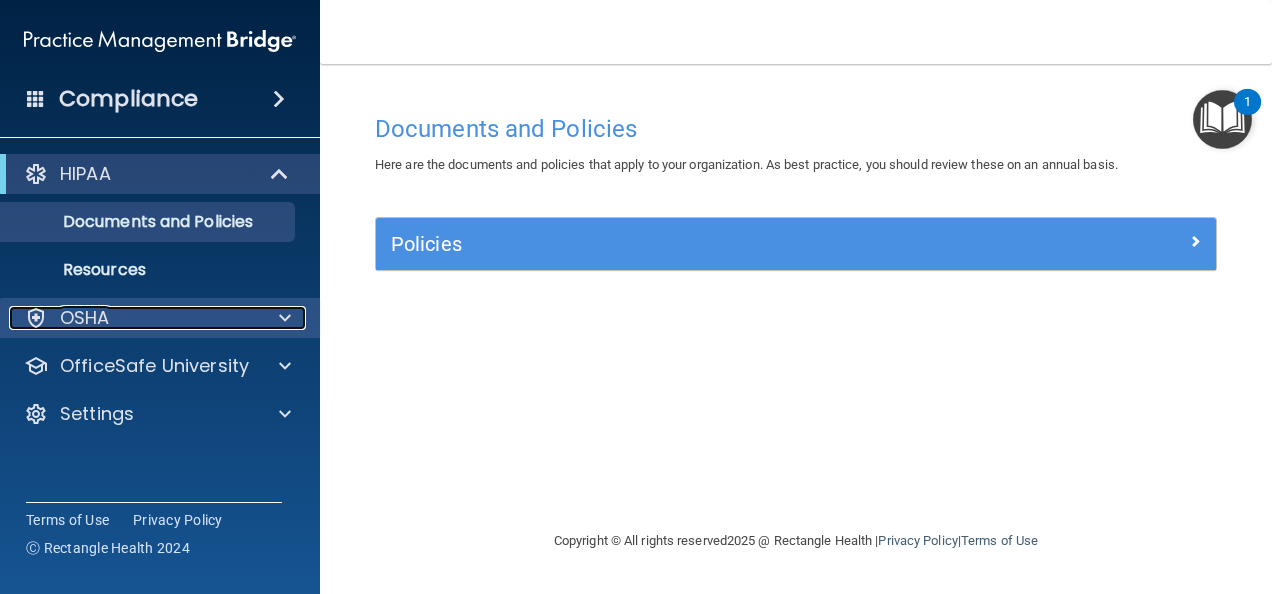 click at bounding box center [282, 318] 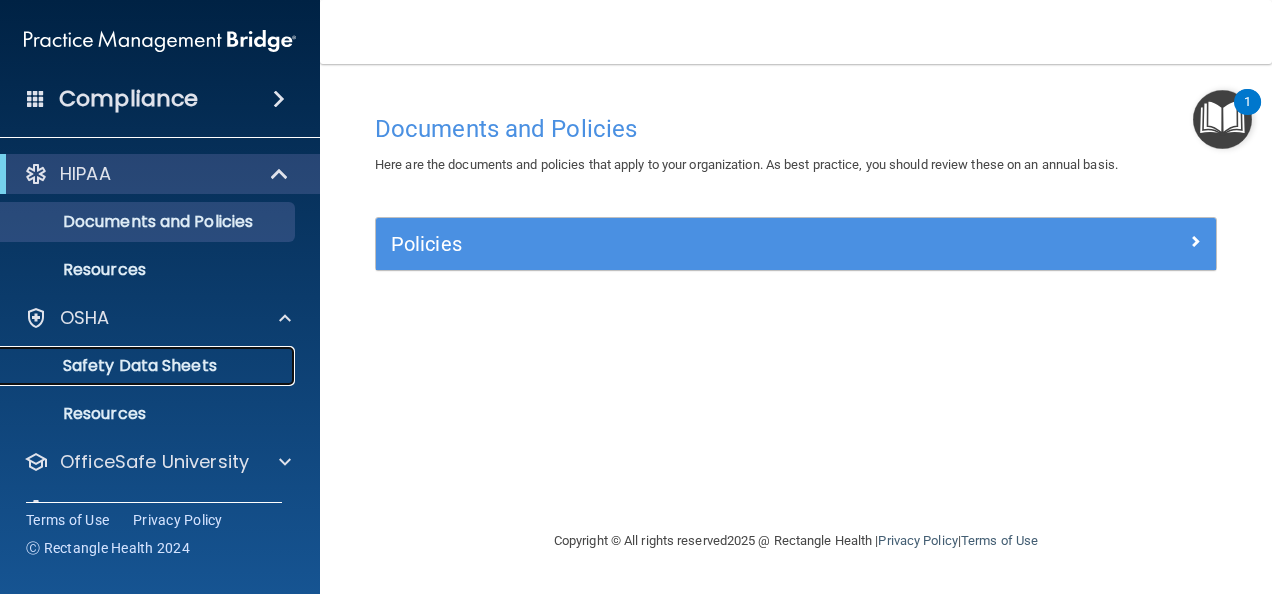 click on "Safety Data Sheets" at bounding box center [149, 366] 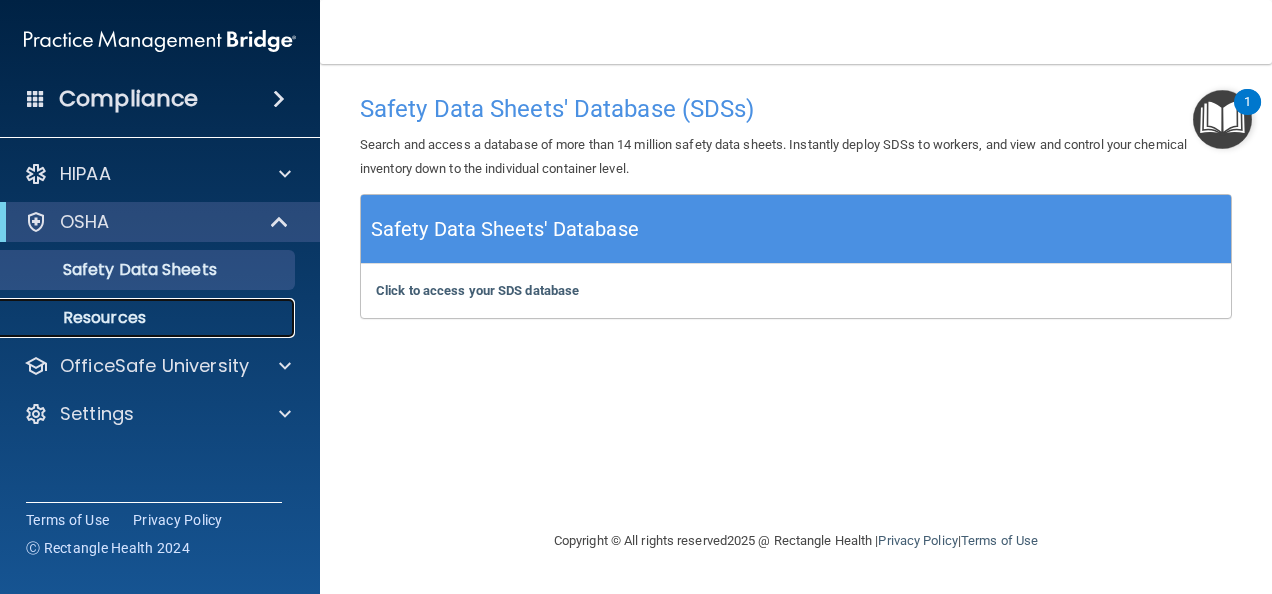 click on "Resources" at bounding box center [149, 318] 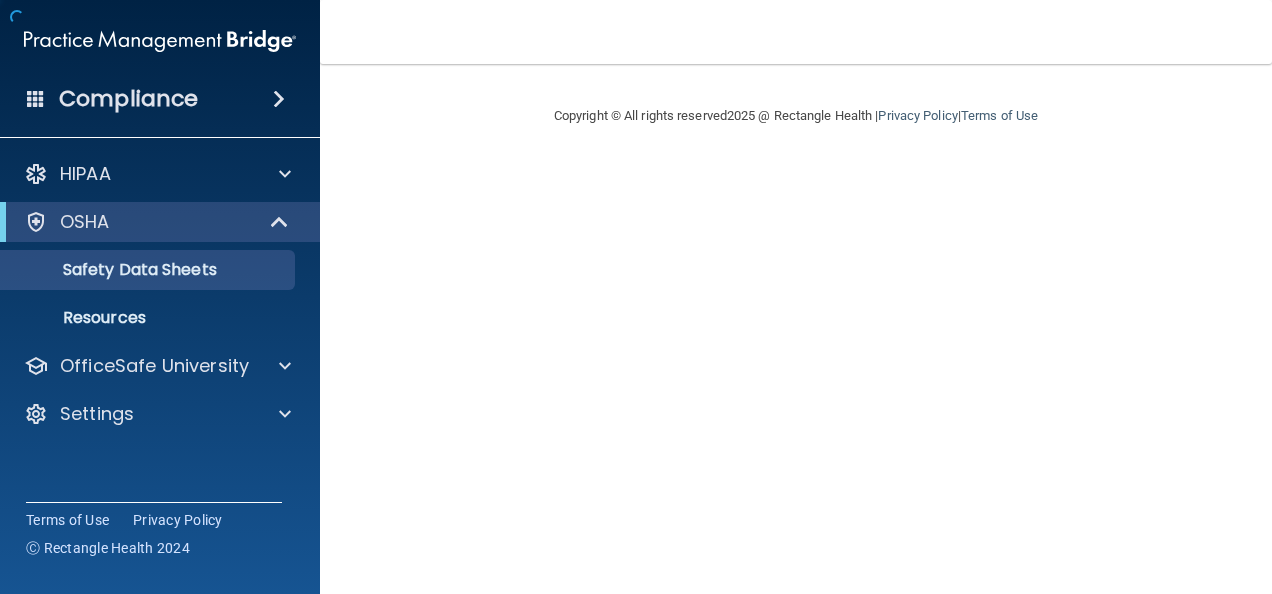 scroll, scrollTop: 0, scrollLeft: 0, axis: both 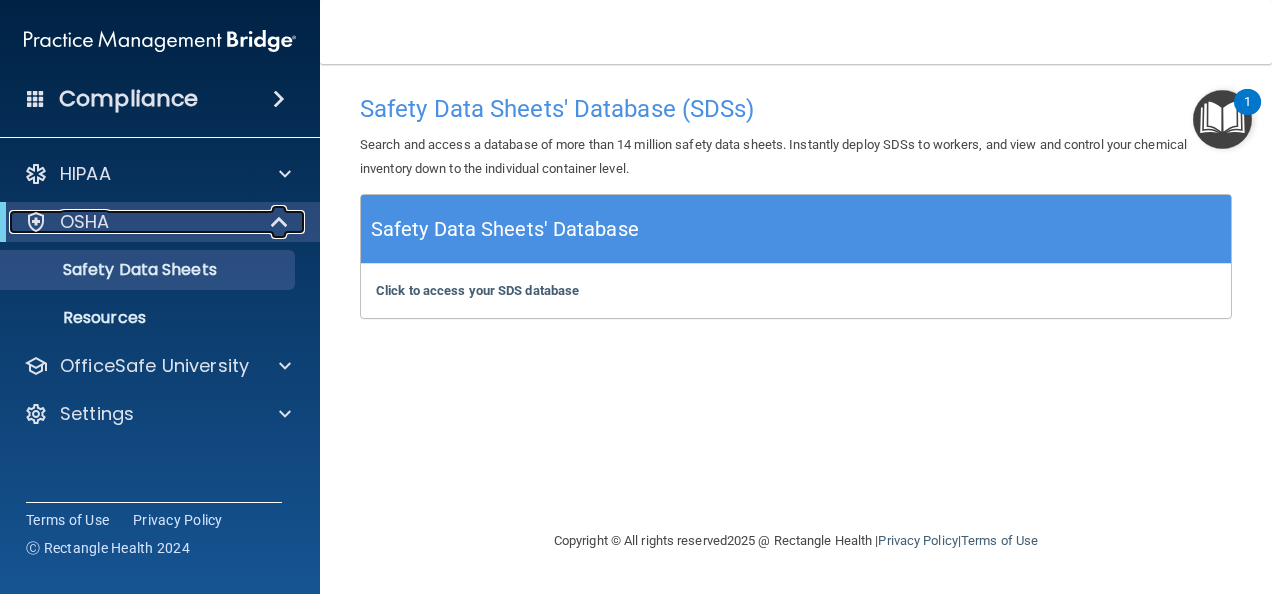 click at bounding box center (281, 222) 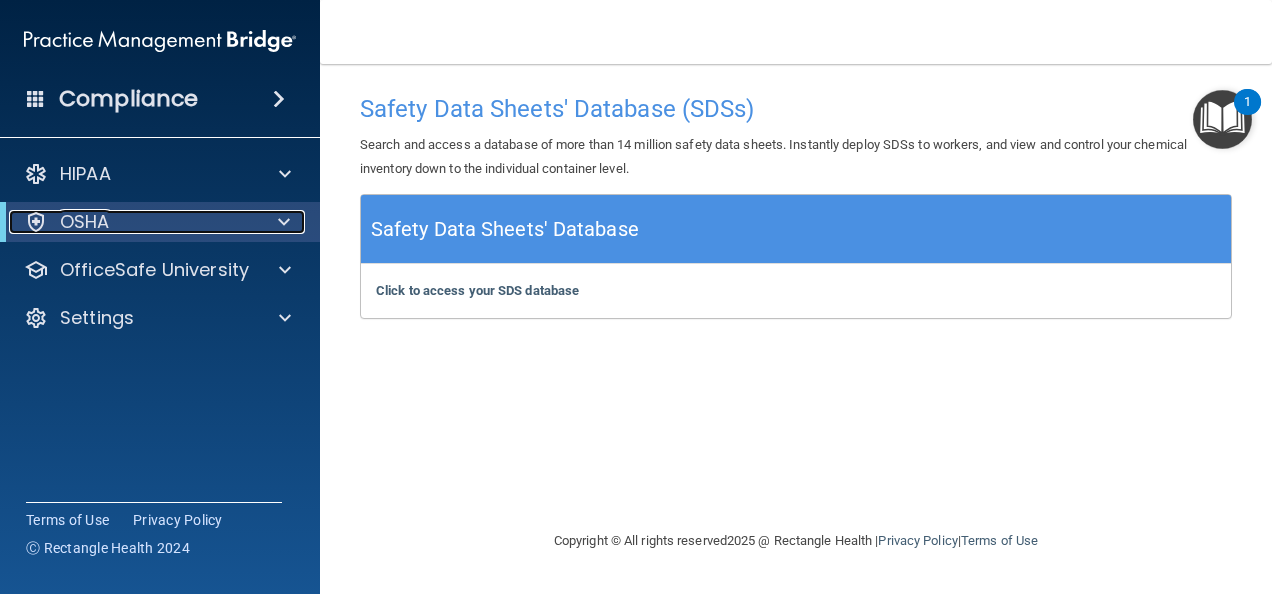 click at bounding box center (284, 222) 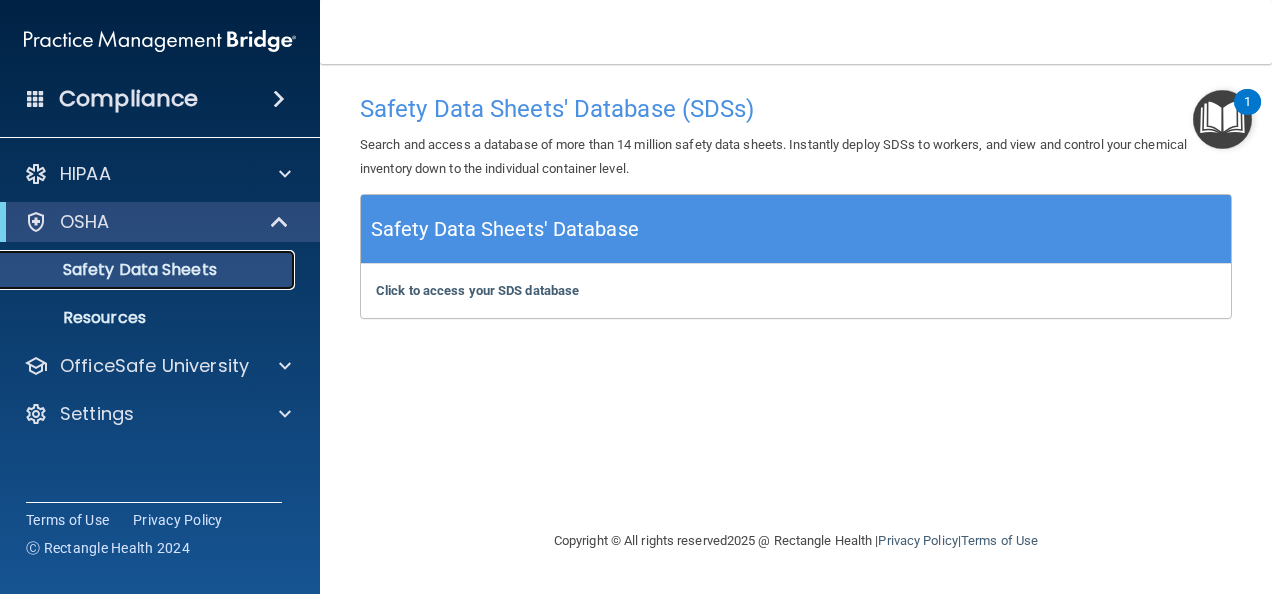 click on "Safety Data Sheets" at bounding box center [149, 270] 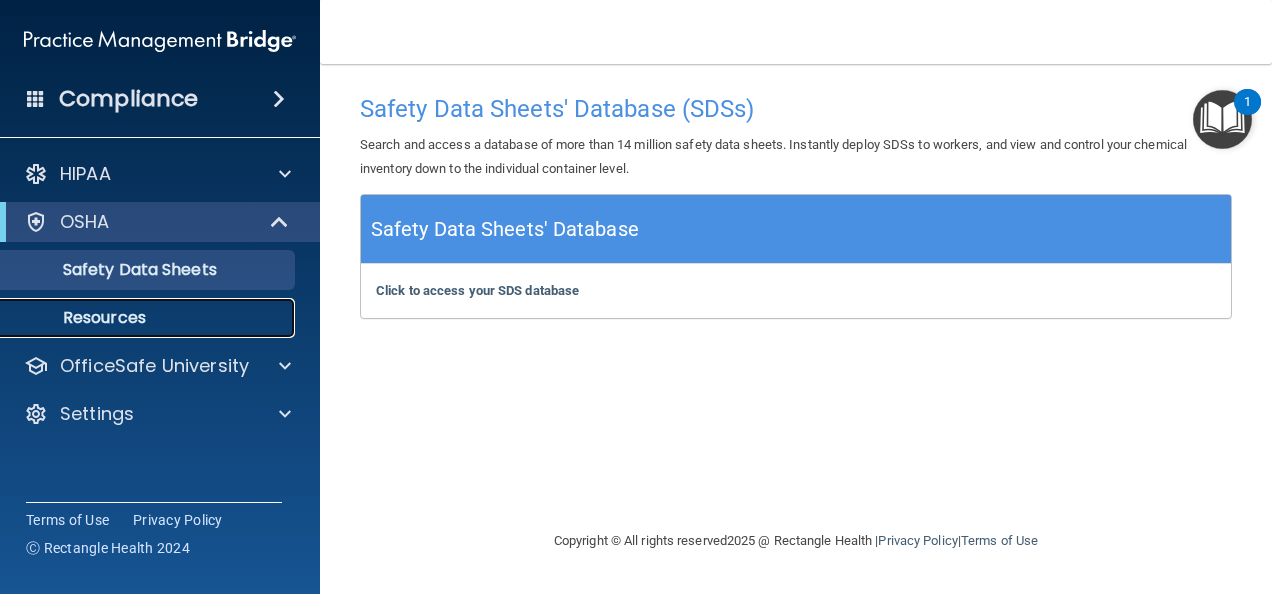 click on "Resources" at bounding box center (149, 318) 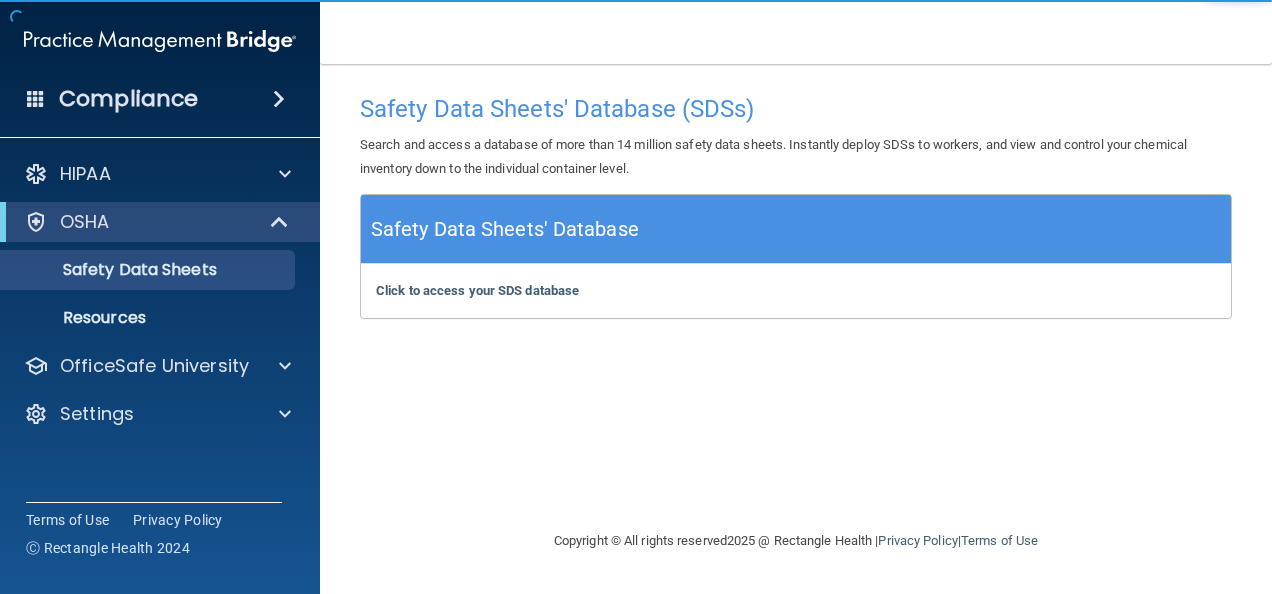 scroll, scrollTop: 0, scrollLeft: 0, axis: both 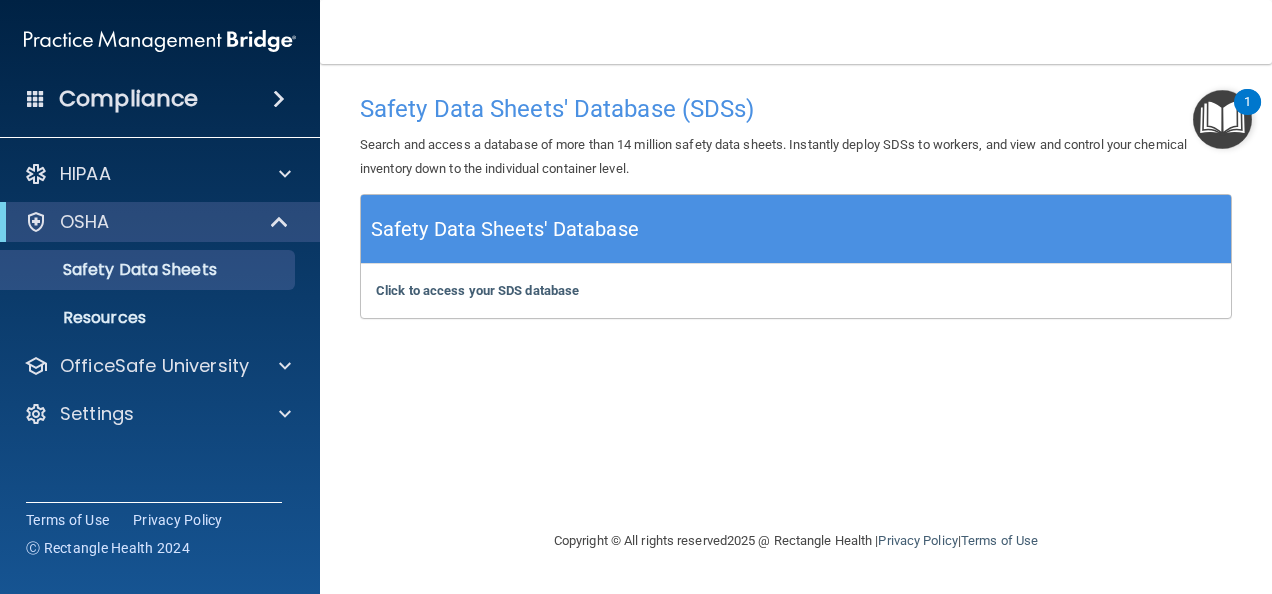 click at bounding box center (1222, 119) 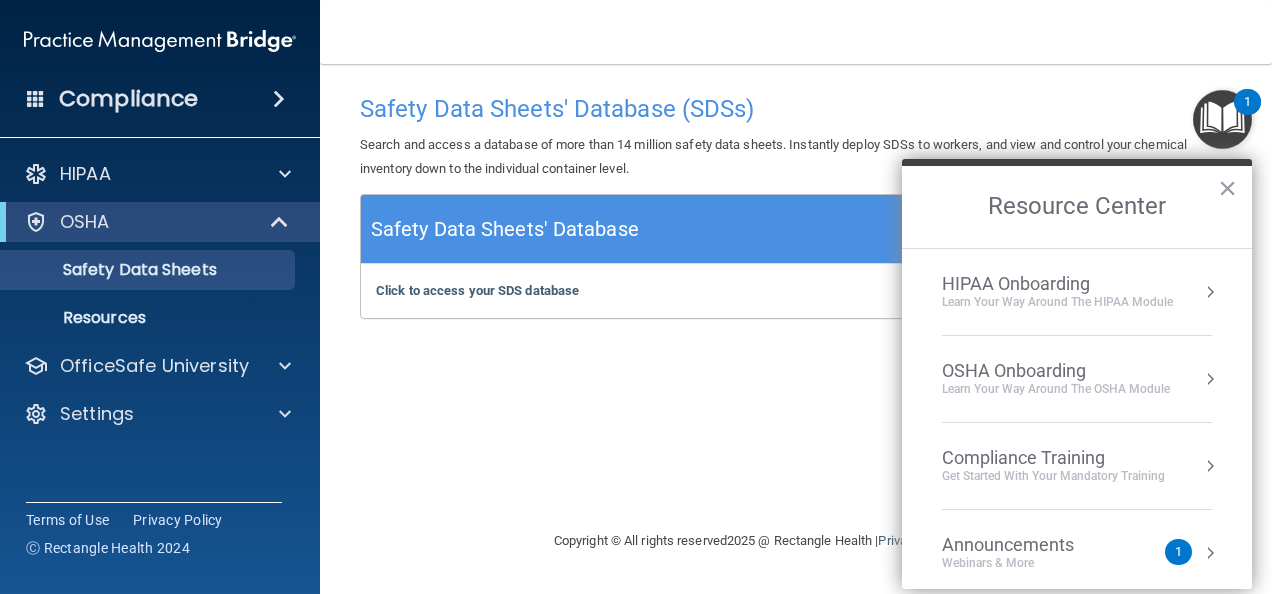 click on "Announcements" at bounding box center [1028, 545] 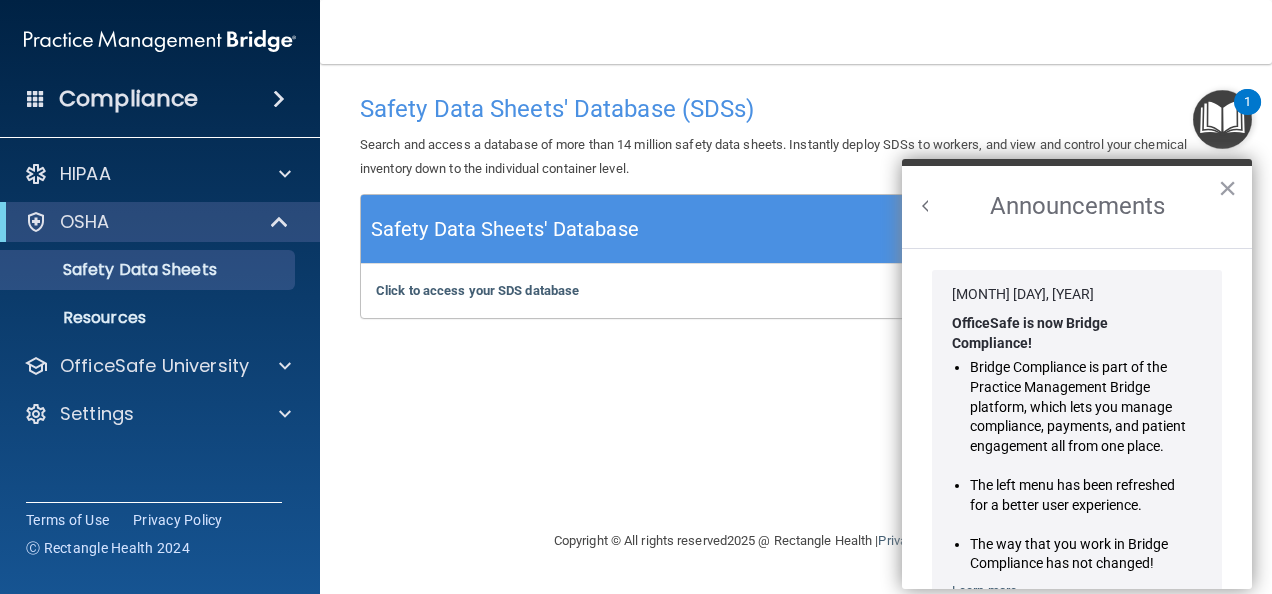 scroll, scrollTop: 0, scrollLeft: 0, axis: both 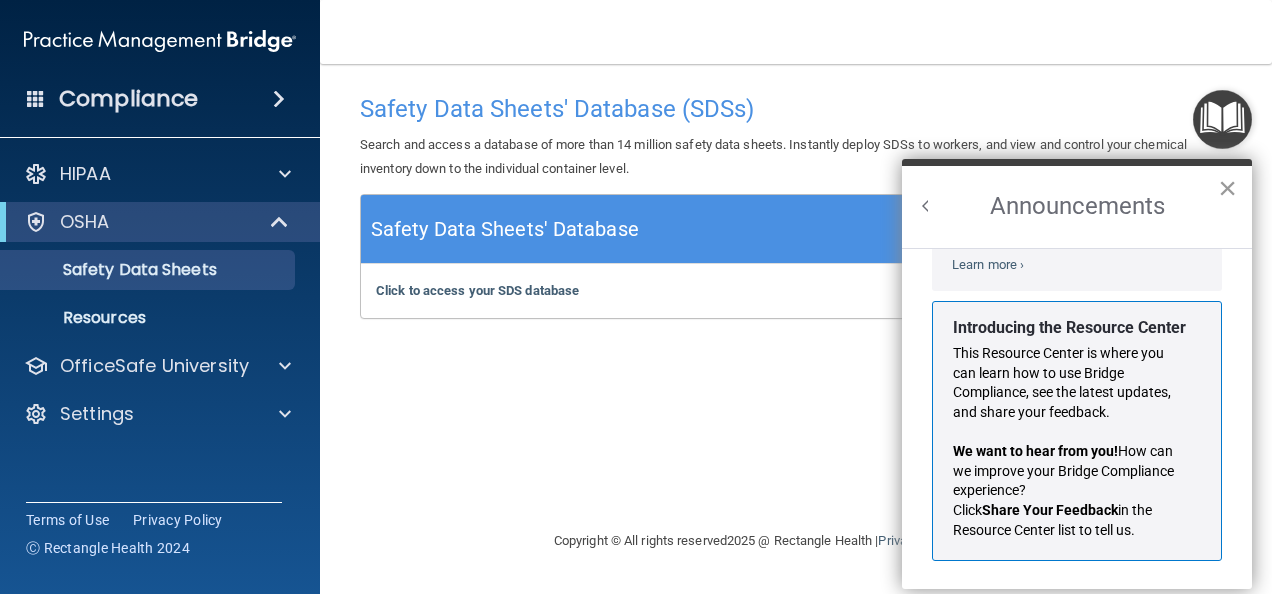 click on "×" at bounding box center [1227, 188] 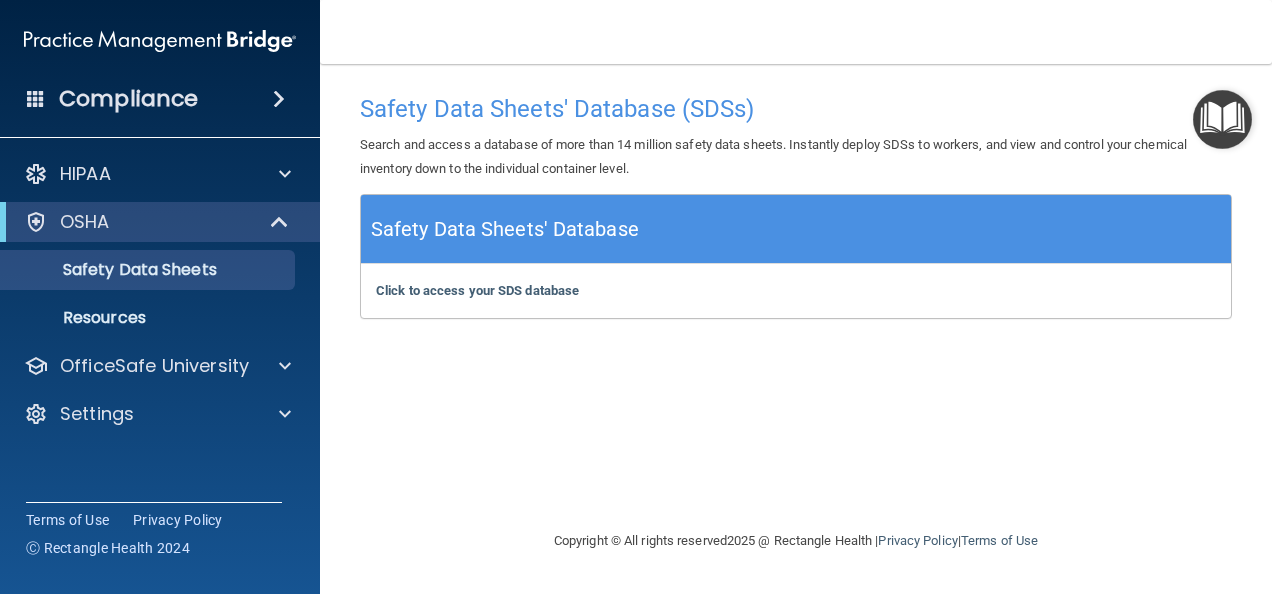 click at bounding box center [1222, 119] 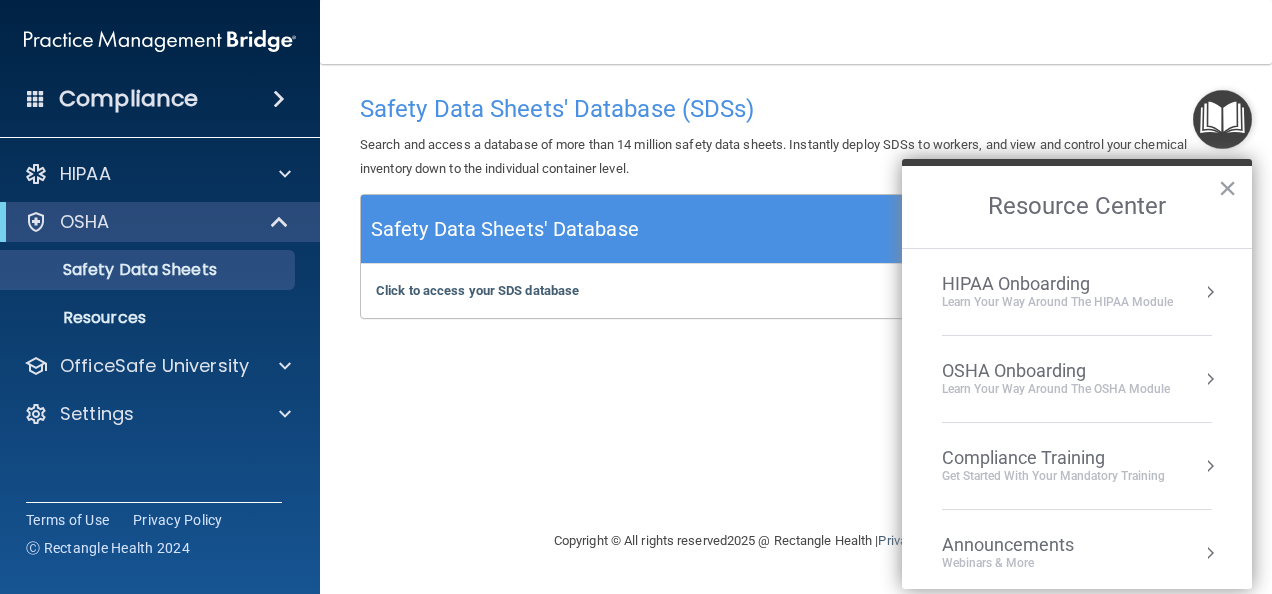 click on "OSHA Onboarding" at bounding box center (1056, 371) 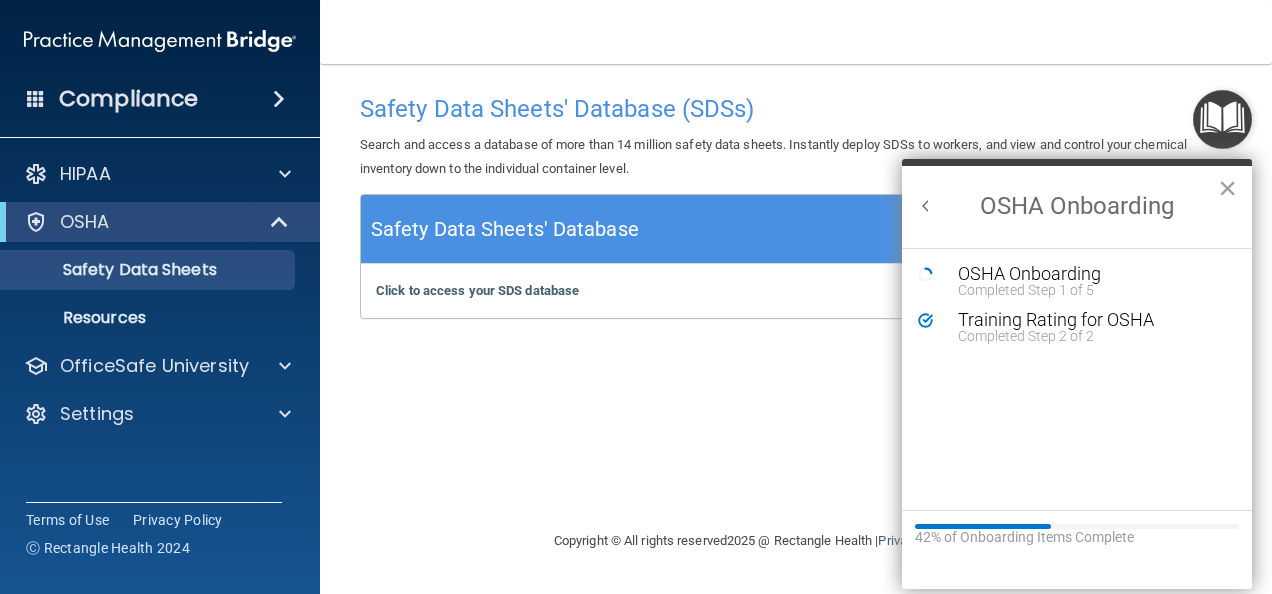 scroll, scrollTop: 0, scrollLeft: 0, axis: both 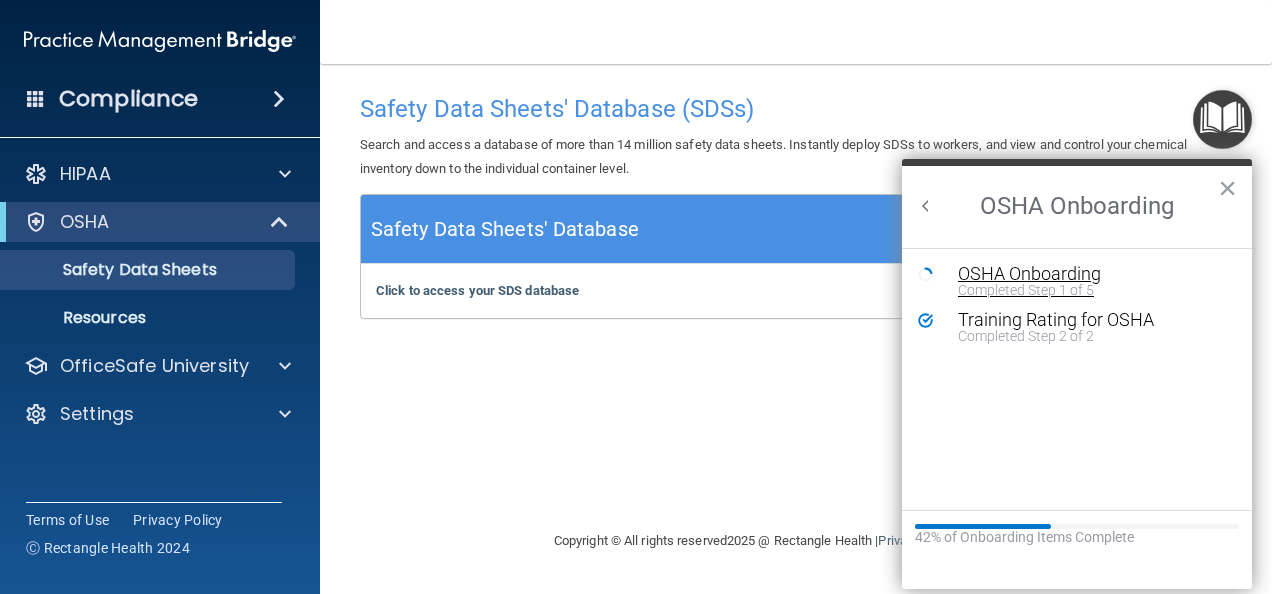 click on "OSHA Onboarding" at bounding box center [1092, 274] 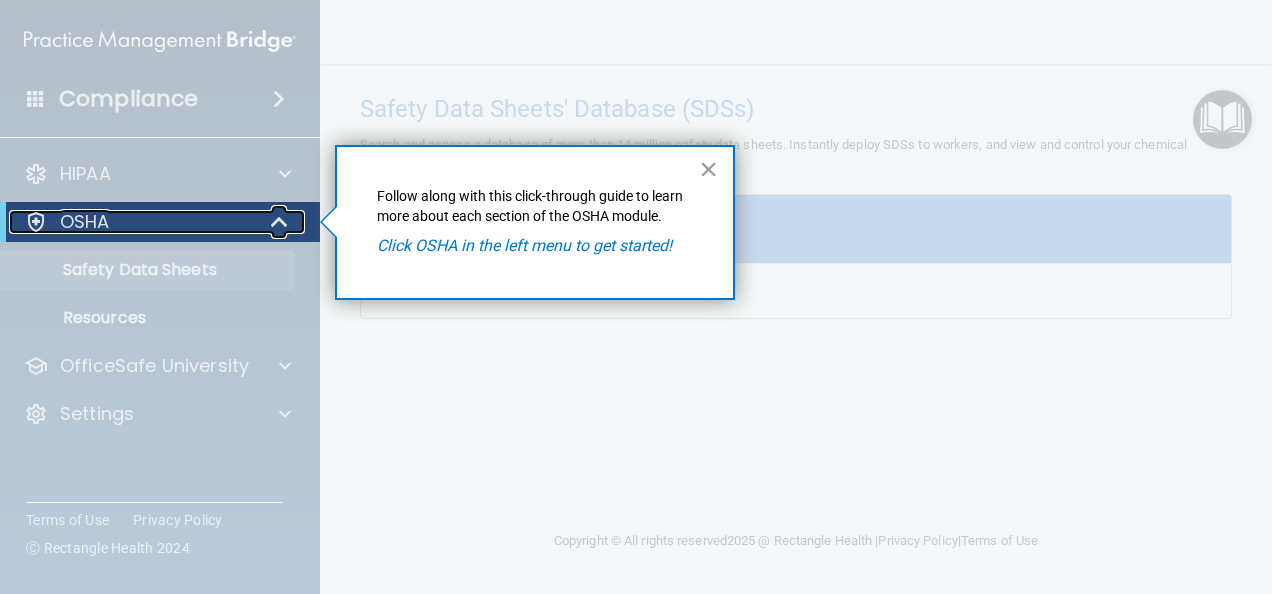 drag, startPoint x: 564, startPoint y: 210, endPoint x: 276, endPoint y: 220, distance: 288.17355 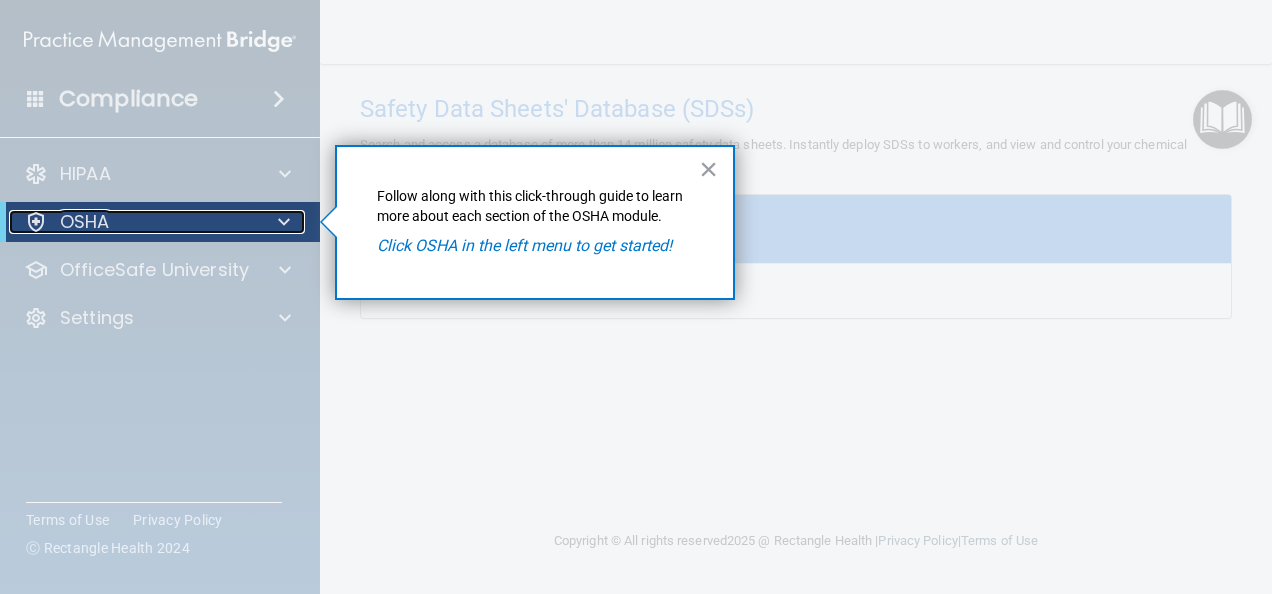 click at bounding box center [284, 222] 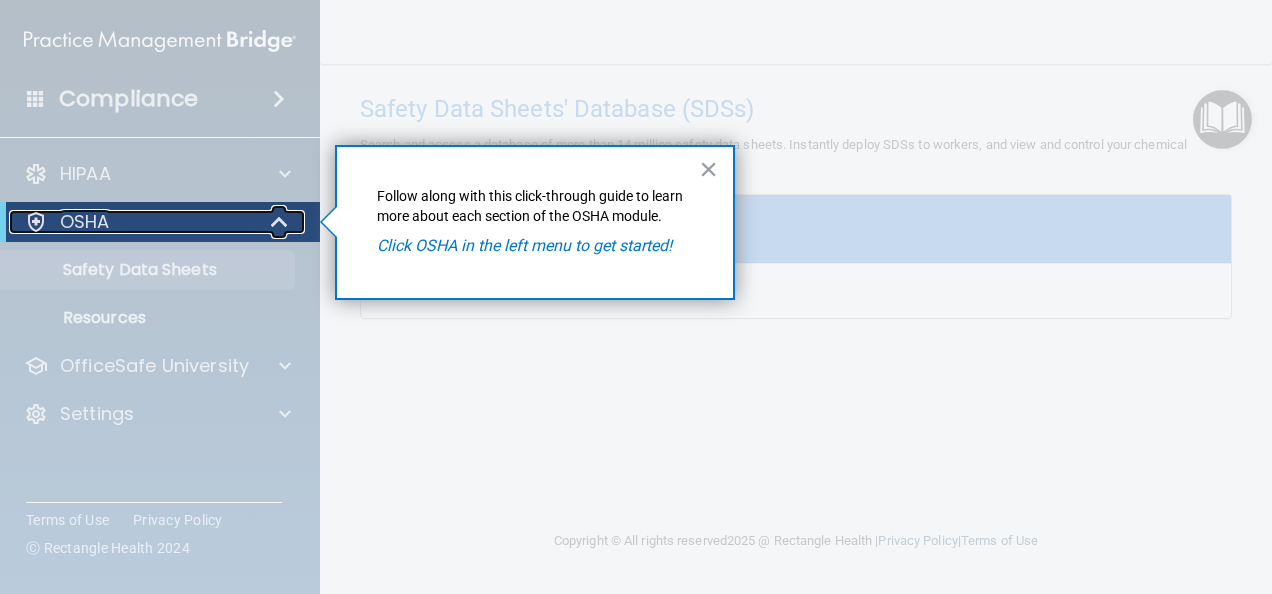 click at bounding box center (280, 222) 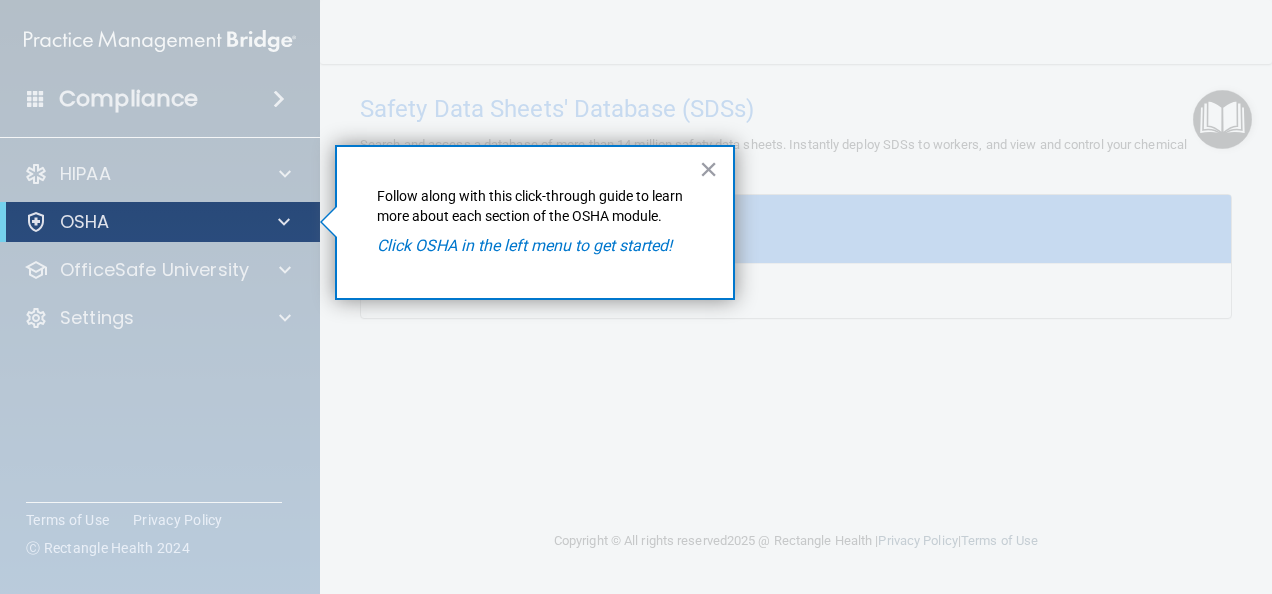 drag, startPoint x: 290, startPoint y: 218, endPoint x: 641, endPoint y: 37, distance: 394.92026 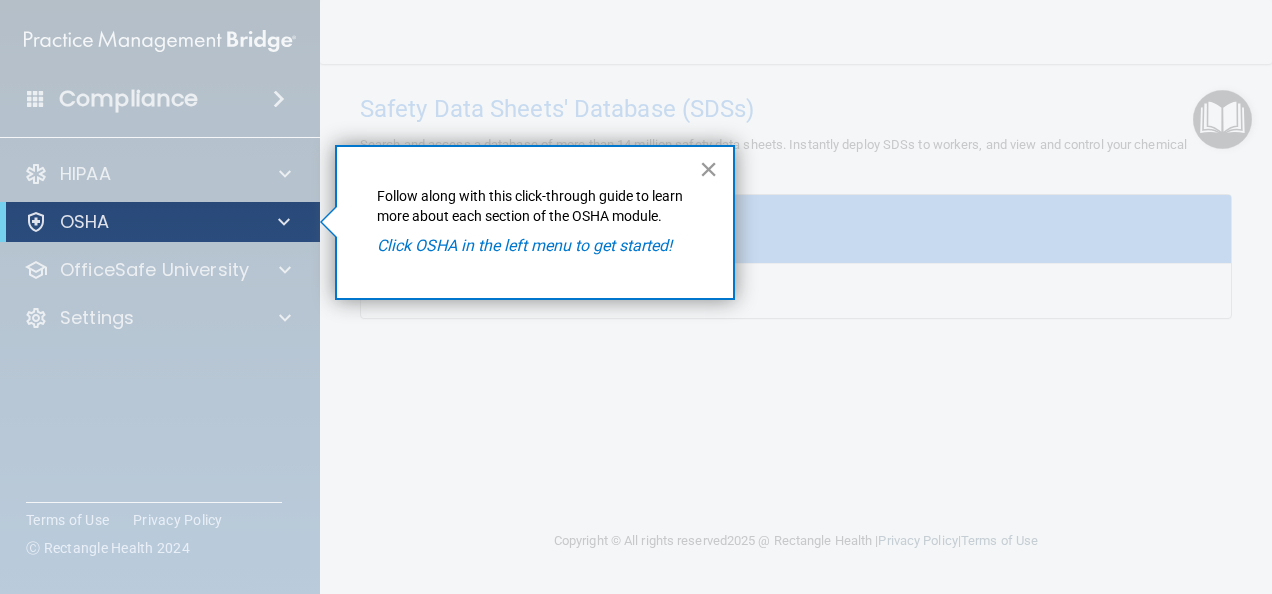 click on "×" at bounding box center (708, 169) 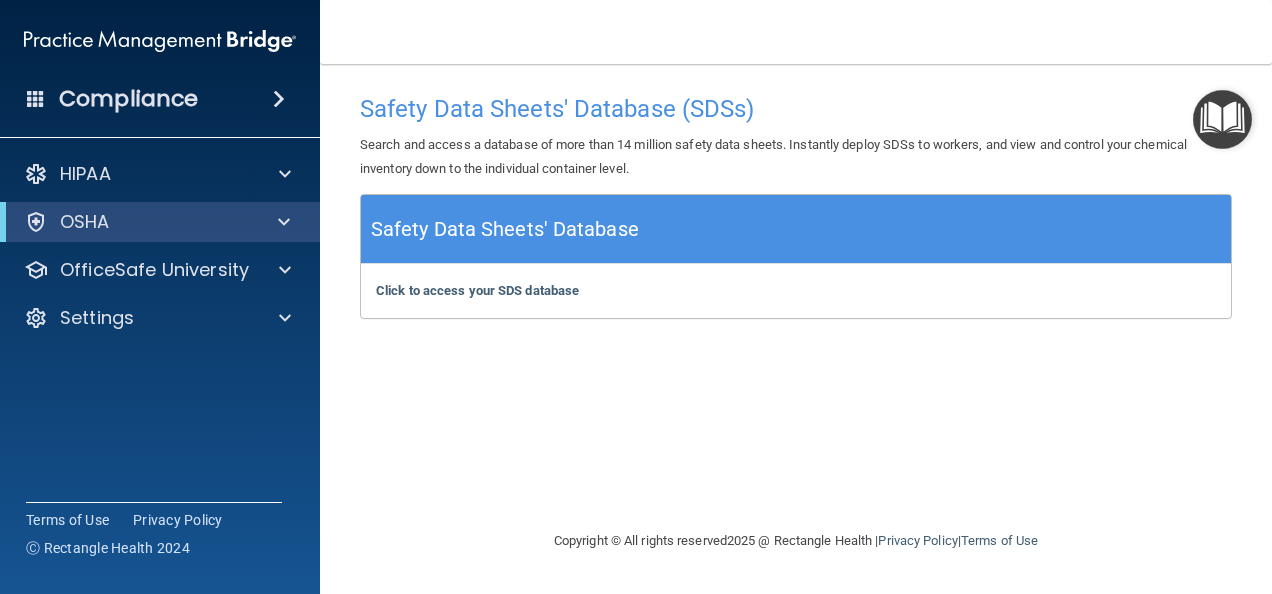 click on "Safety Data Sheets' Database" at bounding box center [505, 229] 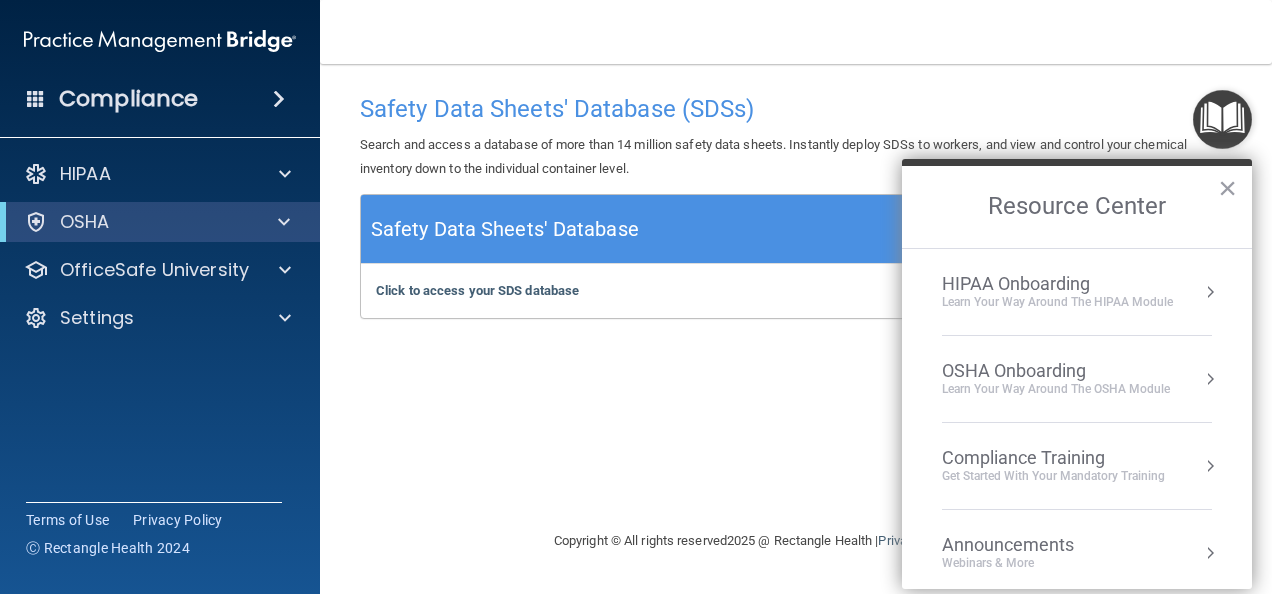 click on "HIPAA Onboarding" at bounding box center [1057, 284] 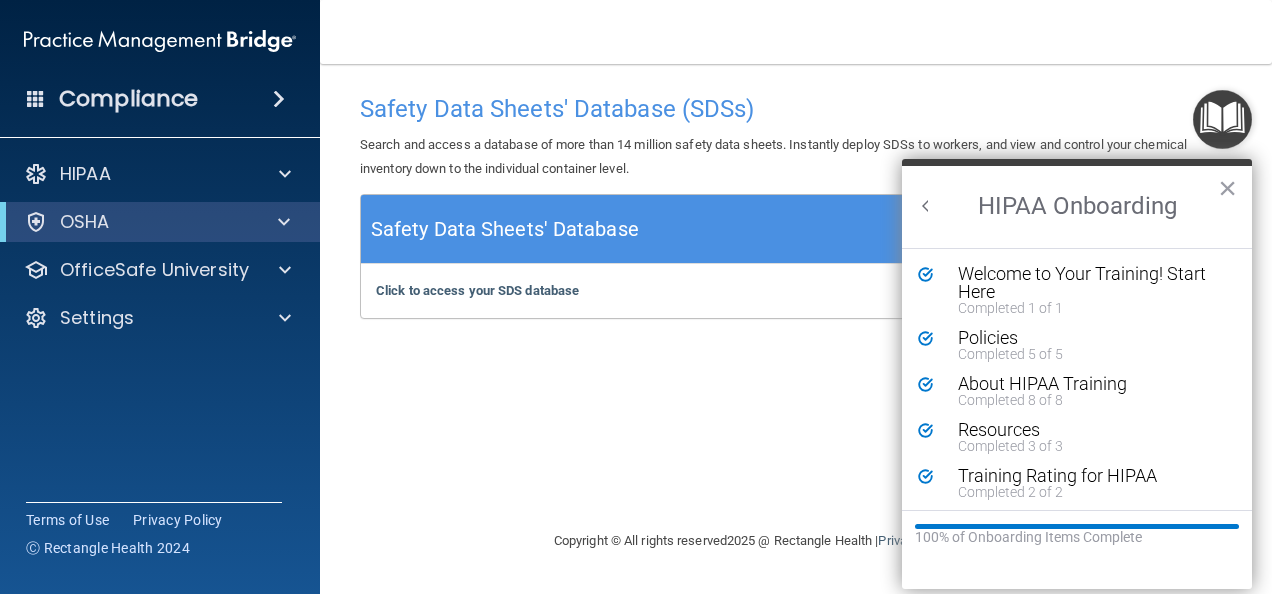 scroll, scrollTop: 0, scrollLeft: 0, axis: both 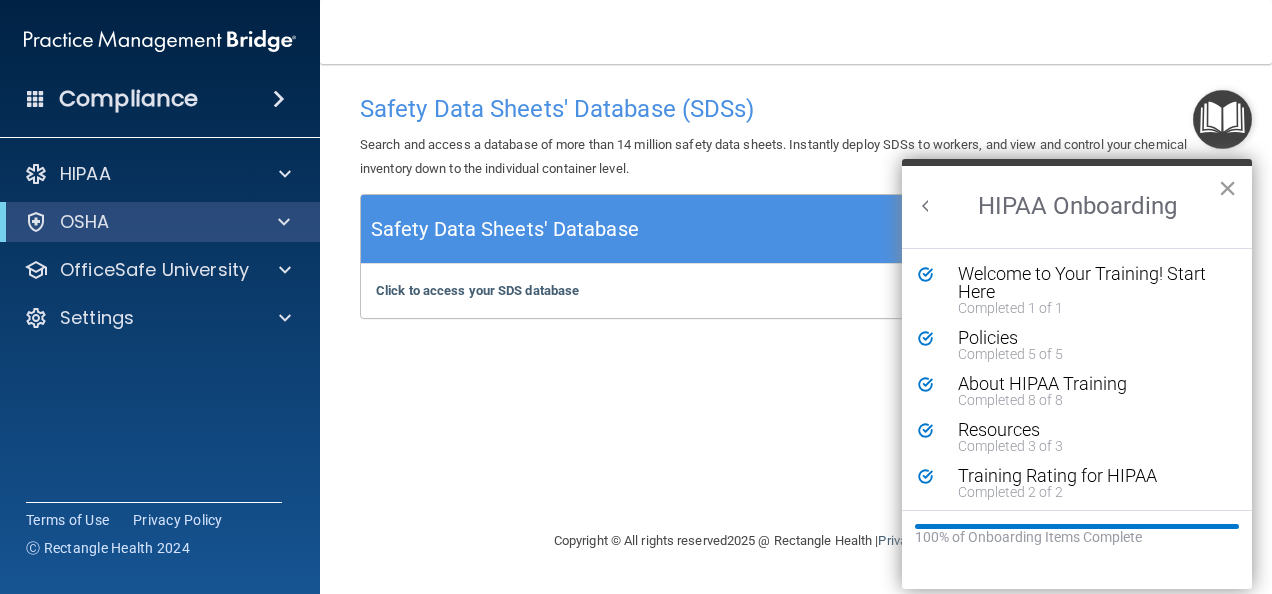 click on "×" at bounding box center [1227, 188] 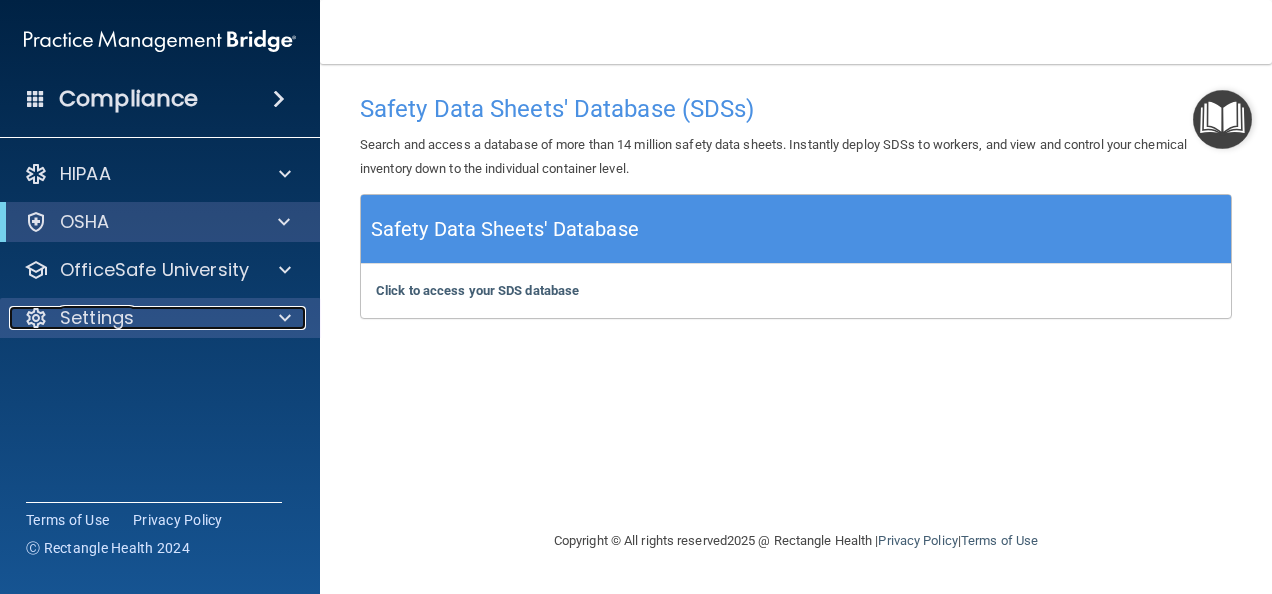 click on "Settings" at bounding box center [97, 318] 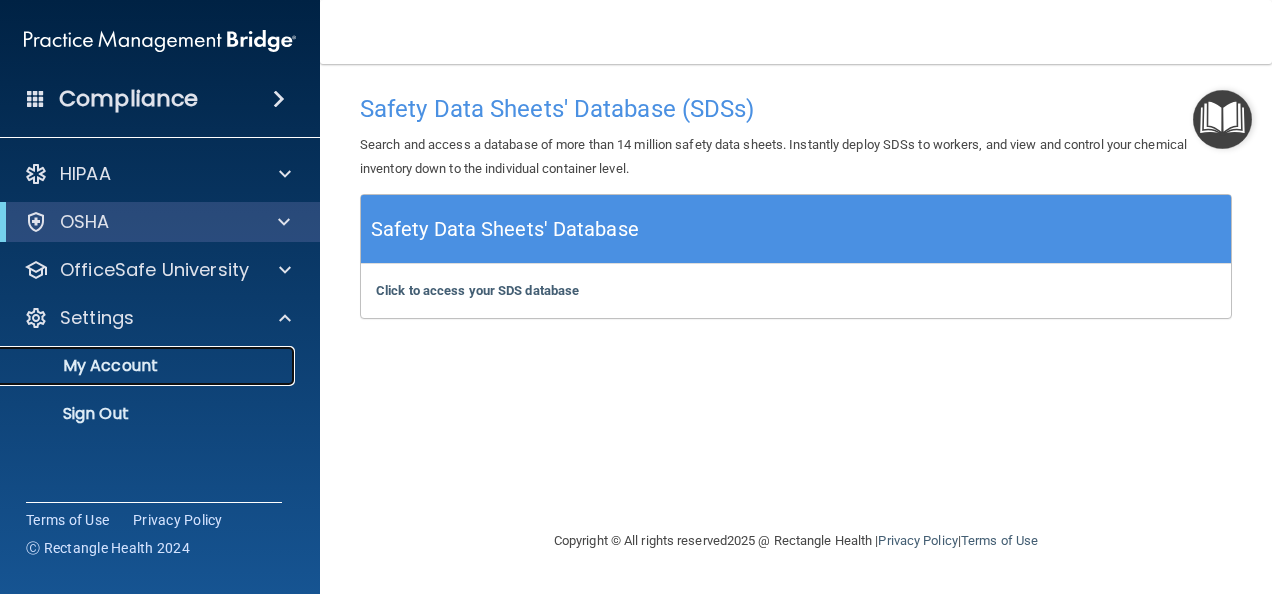 click on "My Account" at bounding box center (149, 366) 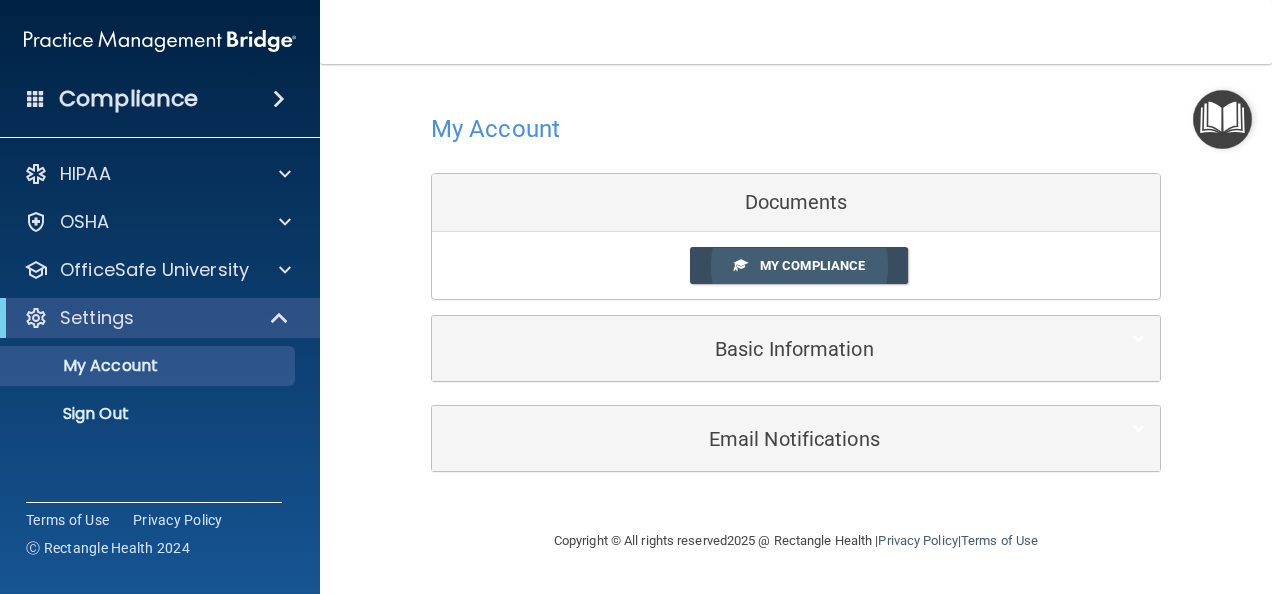 click on "My Compliance" at bounding box center [812, 265] 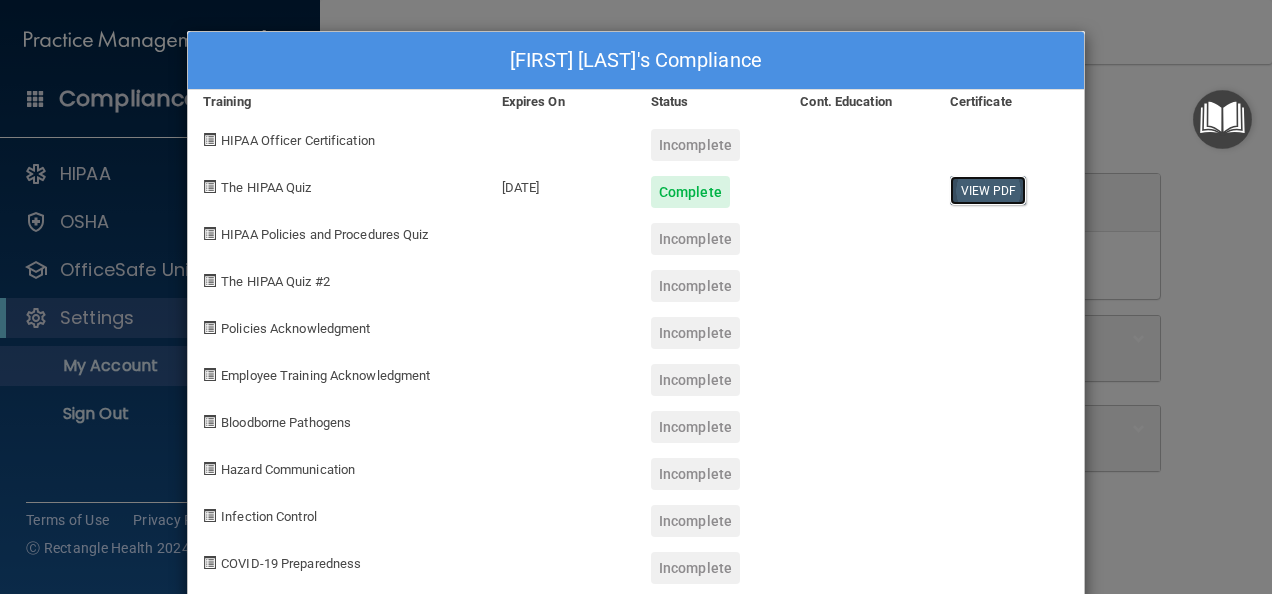 click on "View PDF" at bounding box center [988, 190] 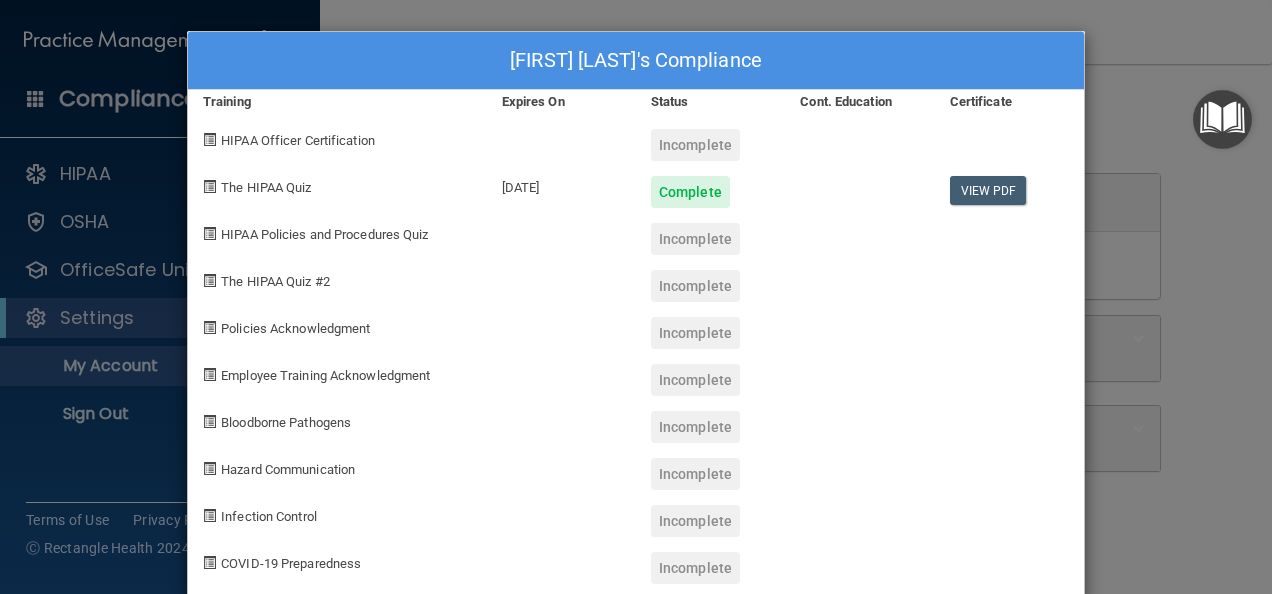 scroll, scrollTop: 35, scrollLeft: 0, axis: vertical 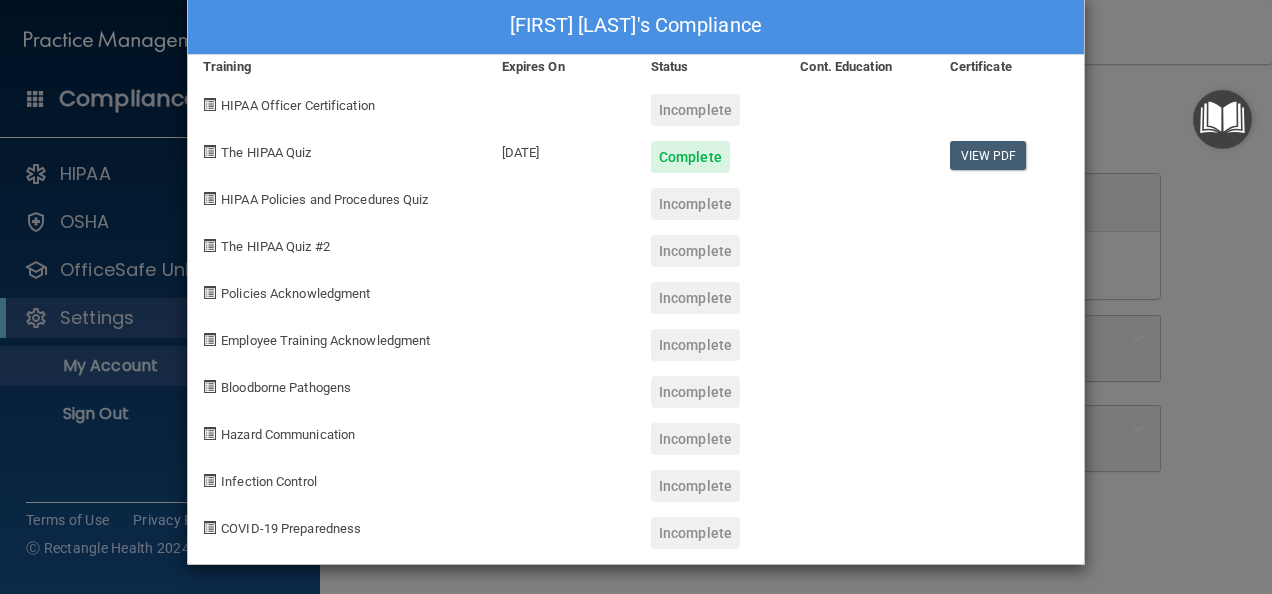 click on "Agata Gosk's Compliance      Training   Expires On   Status   Cont. Education   Certificate         HIPAA Officer Certification             Incomplete                      The HIPAA Quiz      07/20/2026       Complete              View PDF         HIPAA Policies and Procedures Quiz             Incomplete                      The HIPAA Quiz #2             Incomplete                      Policies Acknowledgment             Incomplete                      Employee Training Acknowledgment             Incomplete                      Bloodborne Pathogens             Incomplete                      Hazard Communication             Incomplete                      Infection Control             Incomplete                      COVID-19 Preparedness             Incomplete" at bounding box center [636, 297] 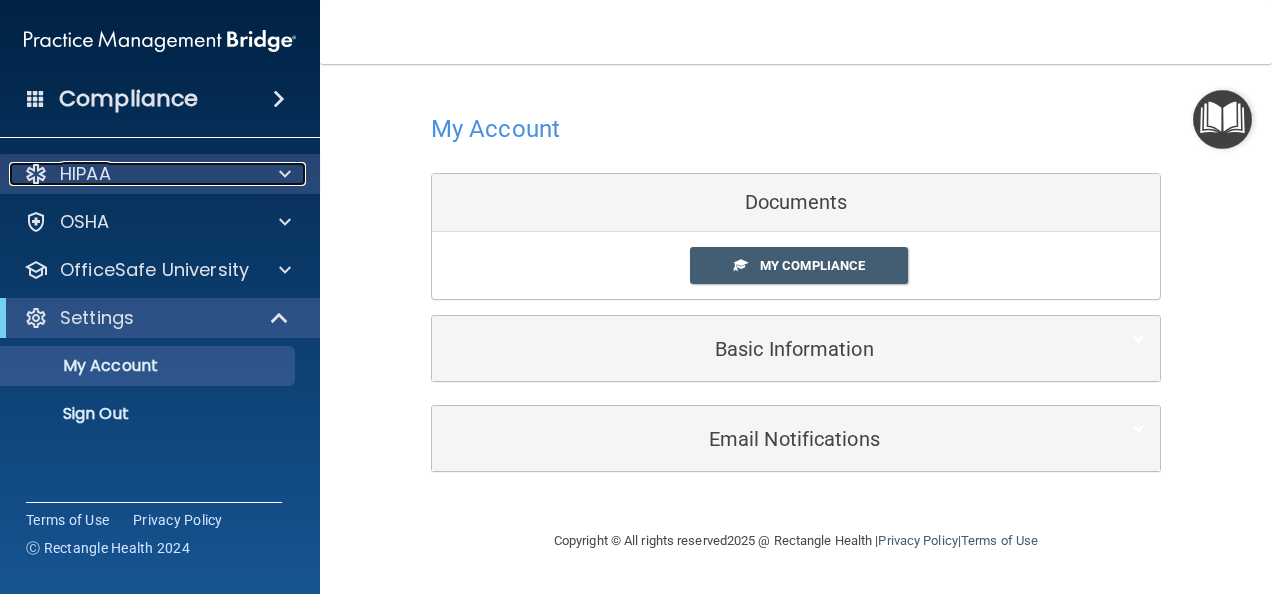 click on "HIPAA" at bounding box center (133, 174) 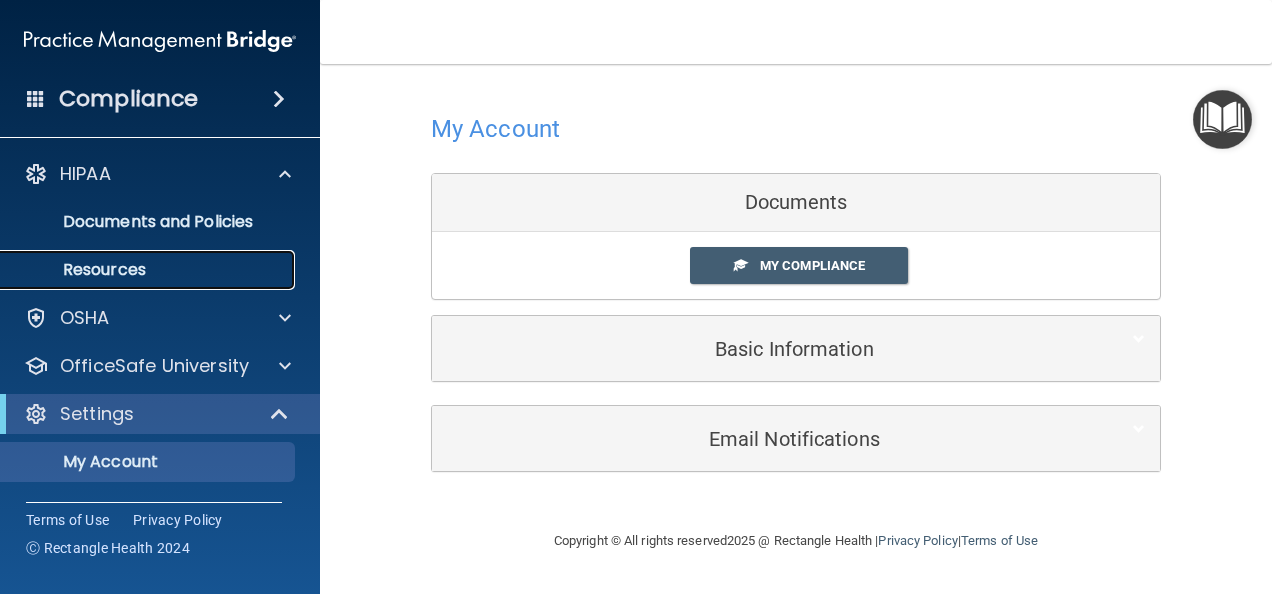 click on "Resources" at bounding box center (149, 270) 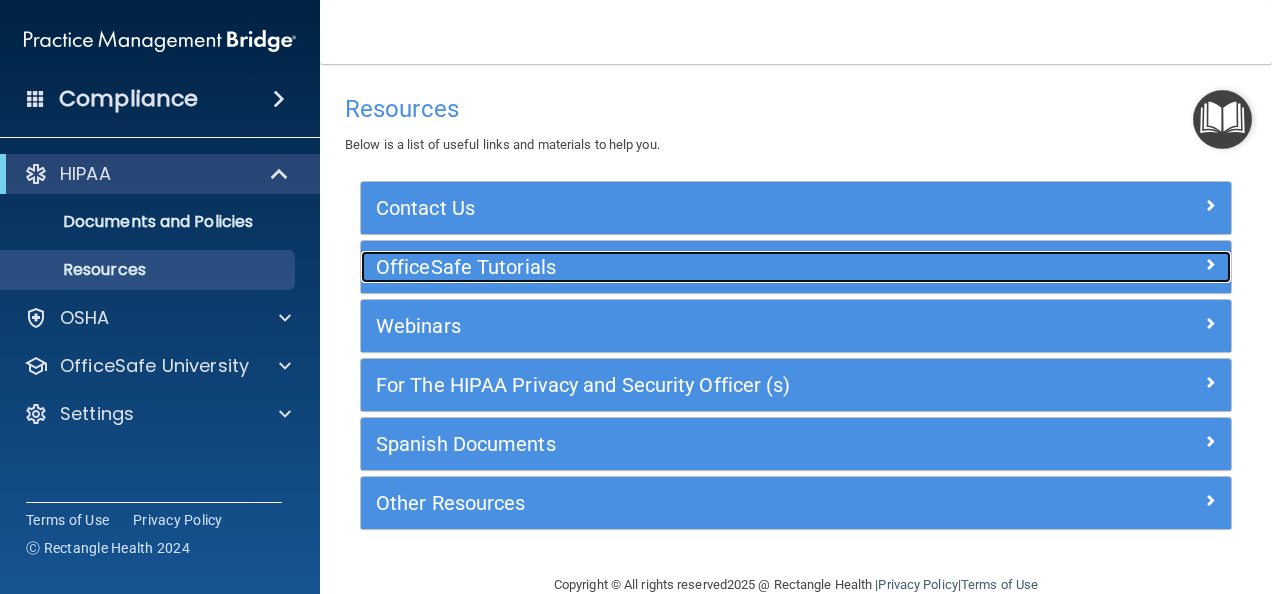 click on "OfficeSafe Tutorials" at bounding box center (687, 267) 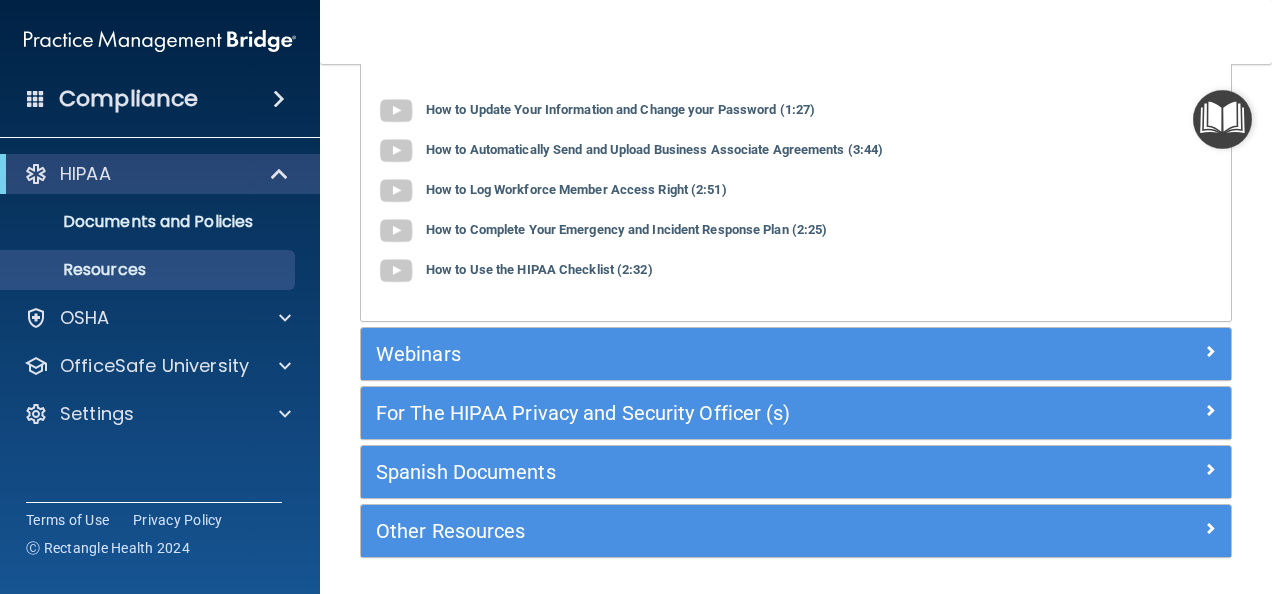 scroll, scrollTop: 240, scrollLeft: 0, axis: vertical 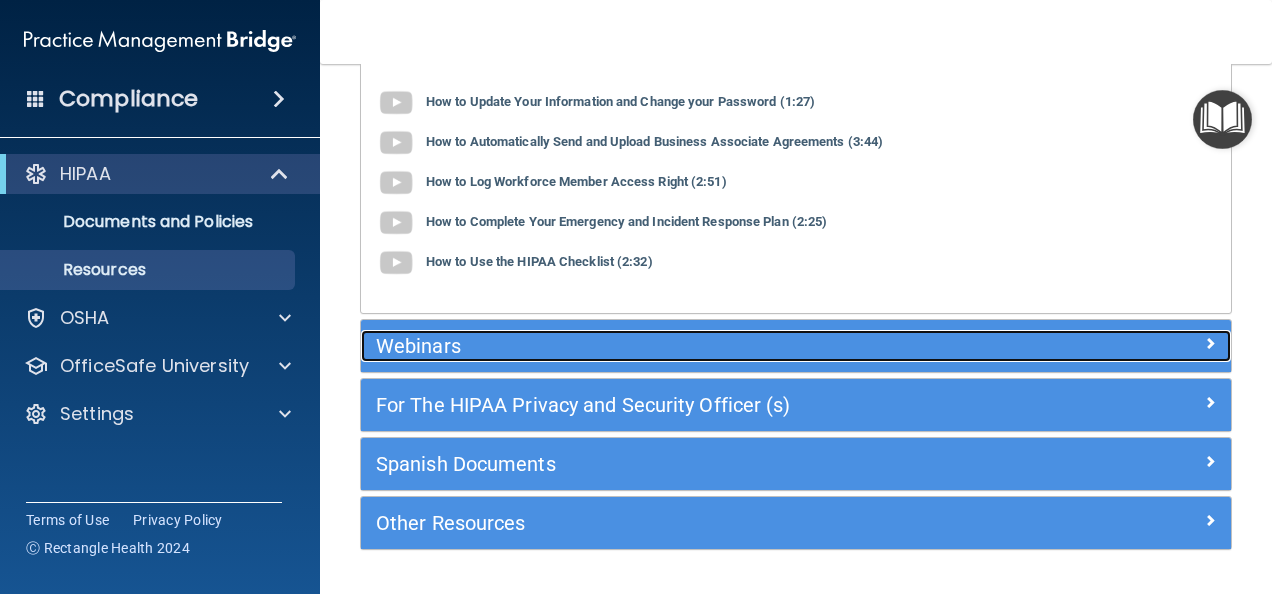 click at bounding box center [1210, 343] 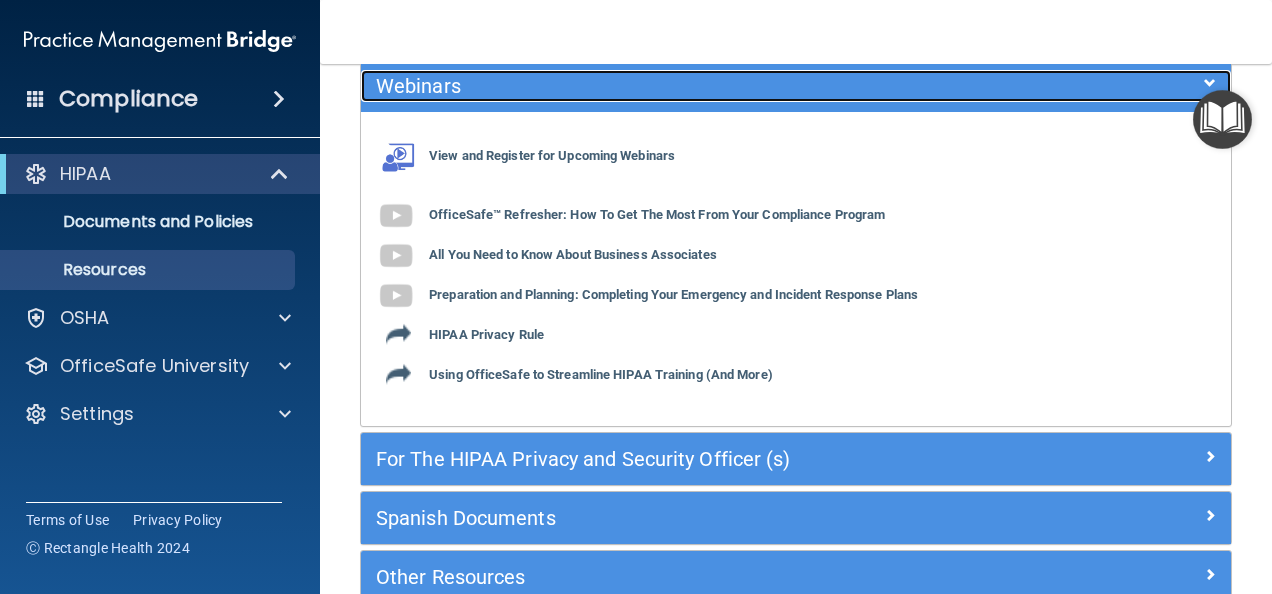 scroll, scrollTop: 349, scrollLeft: 0, axis: vertical 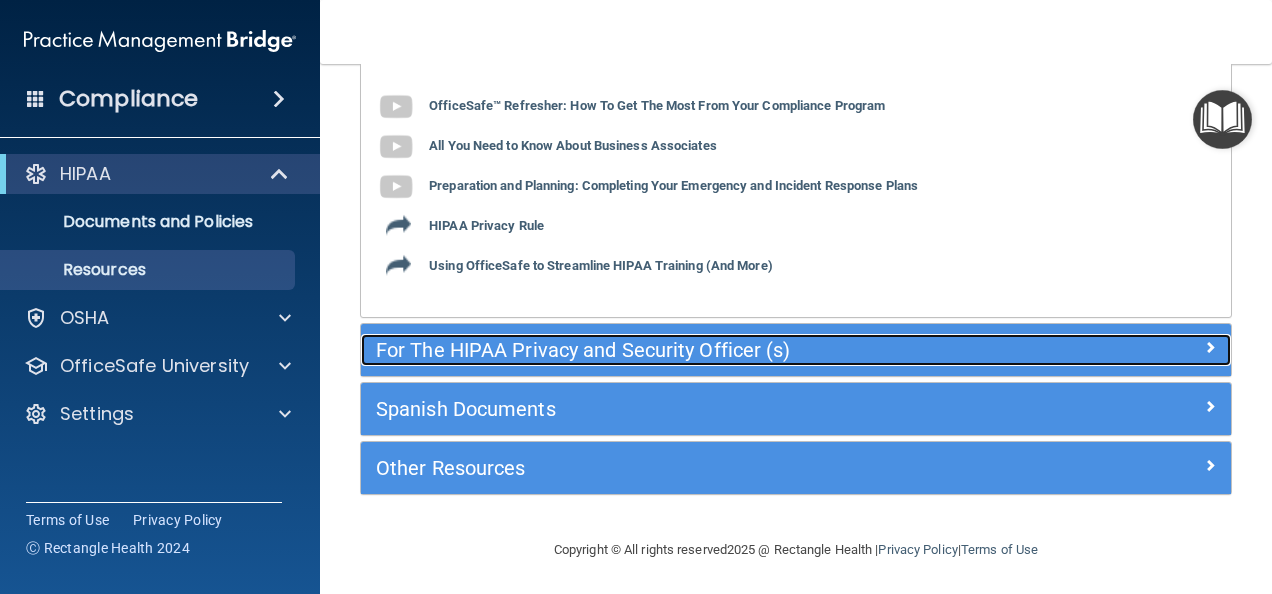 click on "For The HIPAA Privacy and Security Officer (s)" at bounding box center [687, 350] 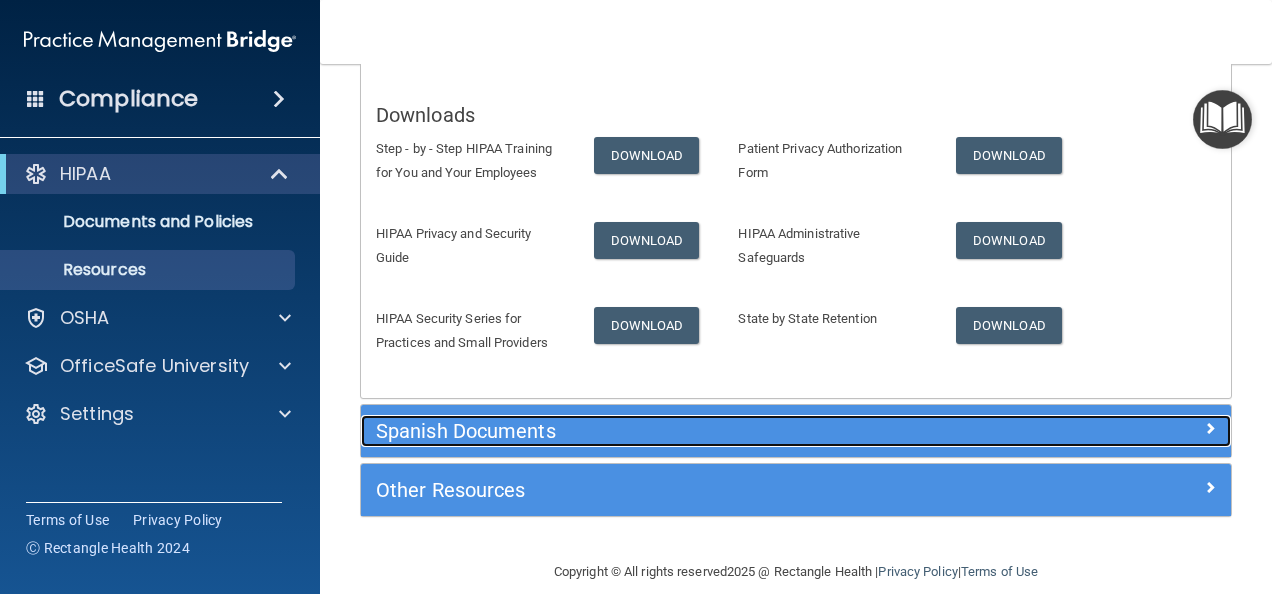click on "Spanish Documents" at bounding box center (687, 431) 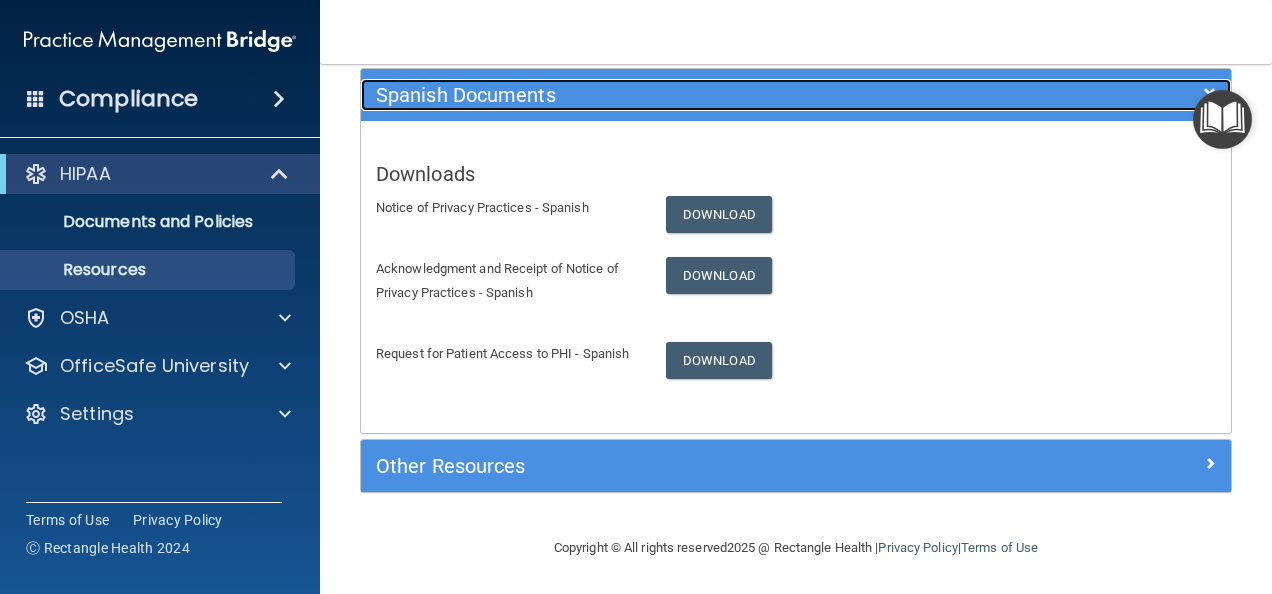 scroll, scrollTop: 347, scrollLeft: 0, axis: vertical 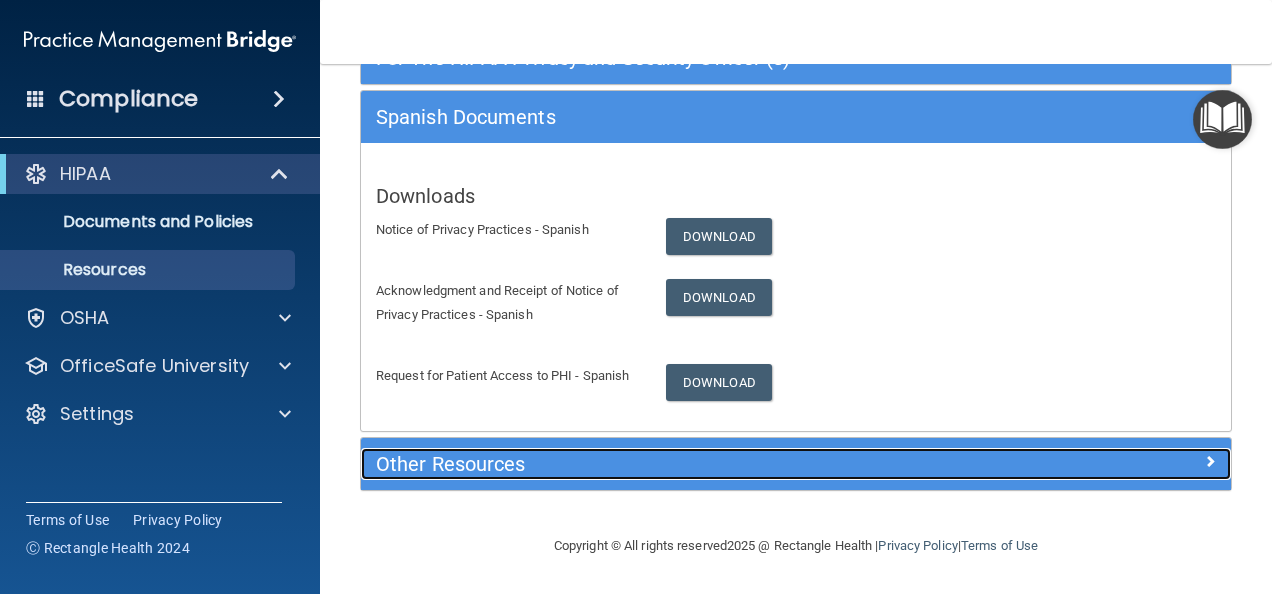 click on "Other Resources" at bounding box center [687, 464] 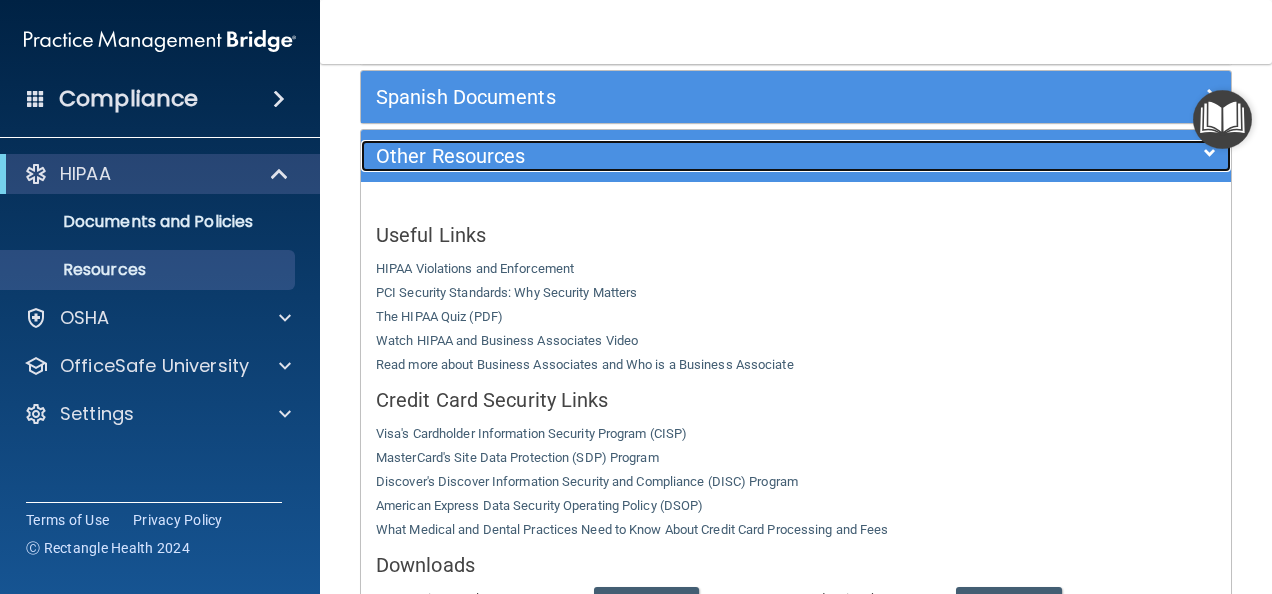 scroll, scrollTop: 701, scrollLeft: 0, axis: vertical 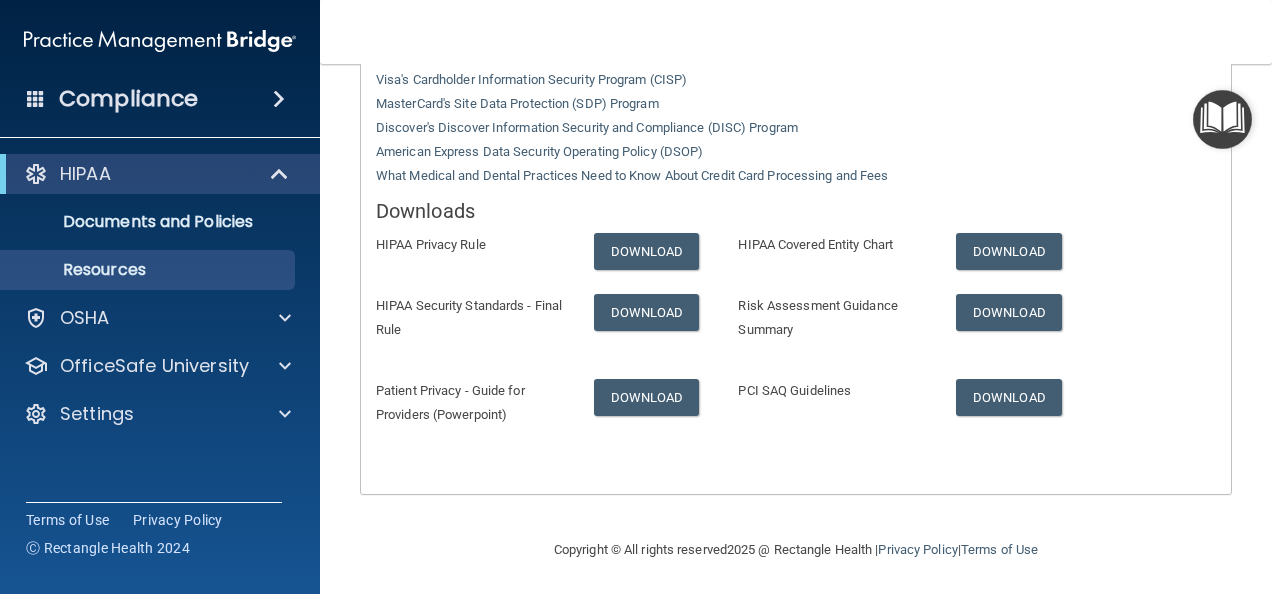 click on "Contact Us
Main Number: 800-588-0254   E-mail Us Anytime at  support@pcihipaa.com   Merchant Services Support:  1-800-792-1590   PCIHIPAA   2601 Ocean Park Boulevard Suite 302   Santa Monica, California 90405    www.rectanglehealth.com
OfficeSafe Tutorials
How to Update Your Information and Change your Password  (1:27)              How to Automatically Send and Upload Business Associate Agreements  (3:44)              How to Log Workforce Member Access Right  (2:51)              How to Complete Your Emergency and Incident Response Plan  (2:25)              How to Use the HIPAA Checklist   (2:32)
Webinars
View and Register for Upcoming Webinars           OfficeSafe™ Refresher: How To Get The Most From Your Compliance Program" at bounding box center [796, -1] 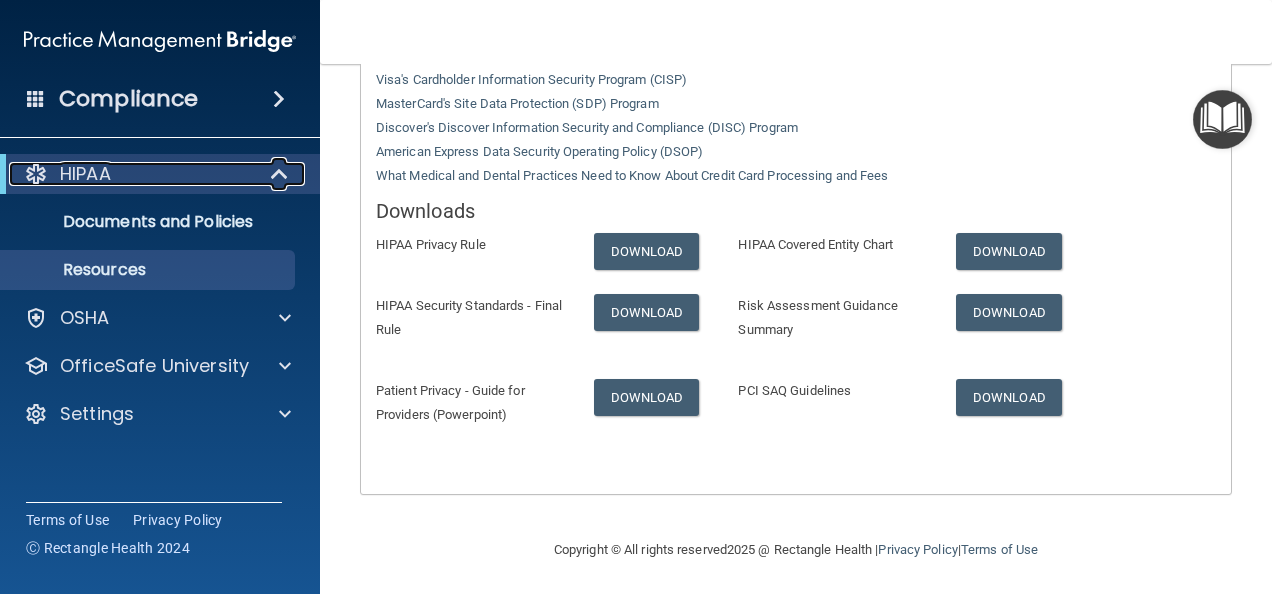 click at bounding box center [281, 174] 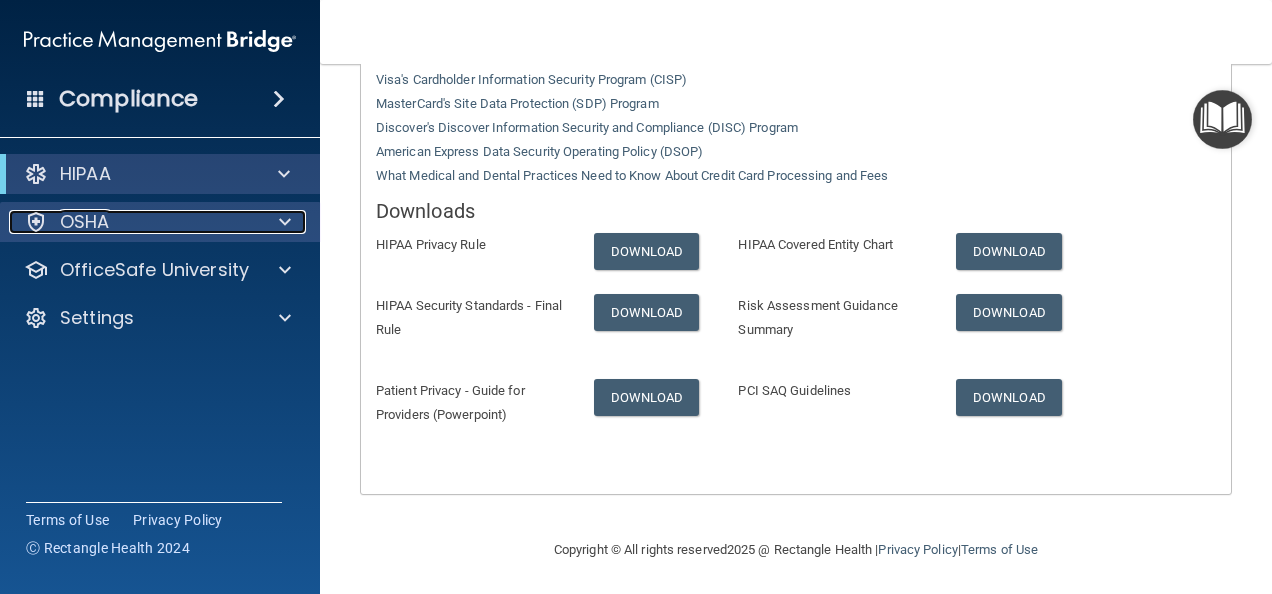 click at bounding box center (285, 222) 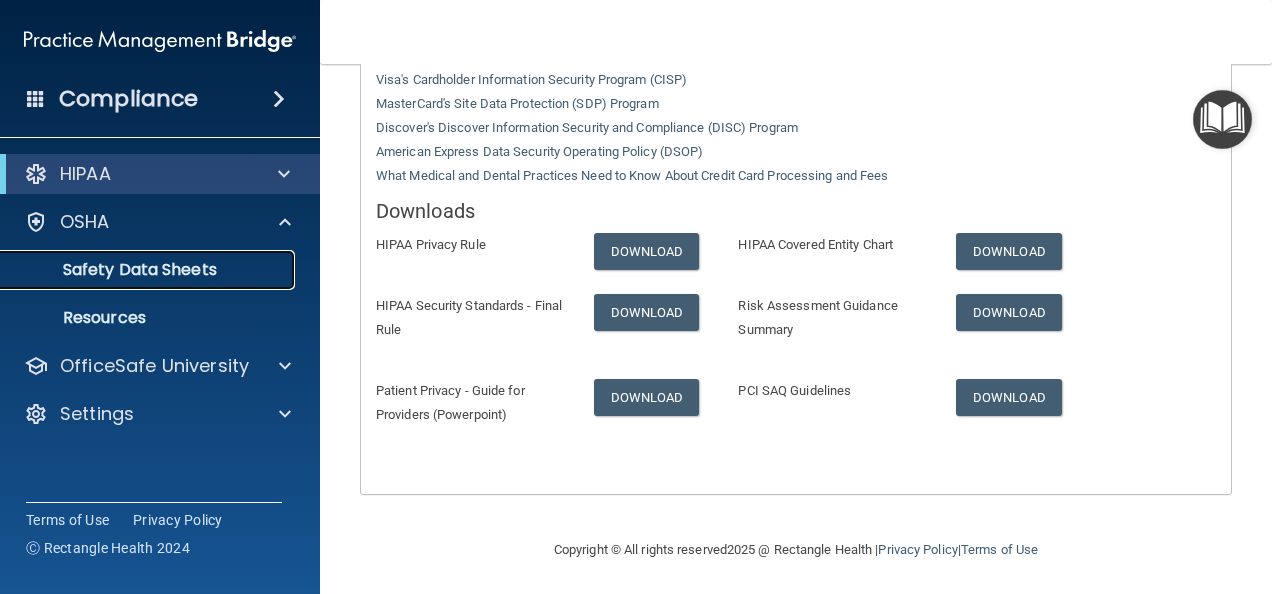click on "Safety Data Sheets" at bounding box center (149, 270) 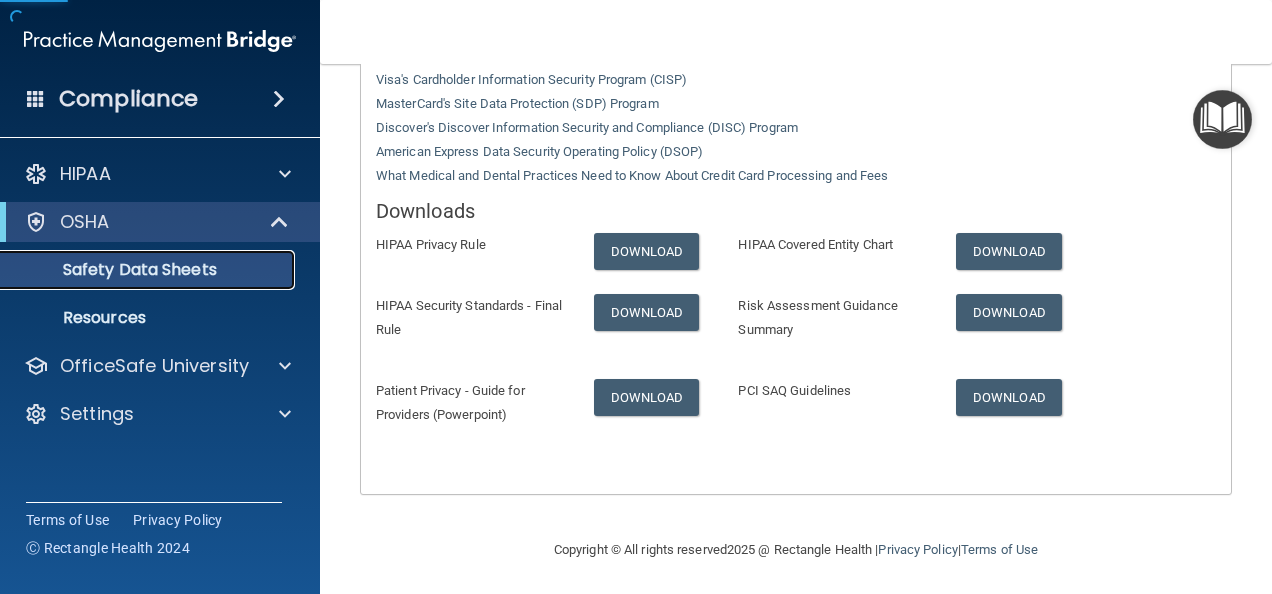 scroll, scrollTop: 0, scrollLeft: 0, axis: both 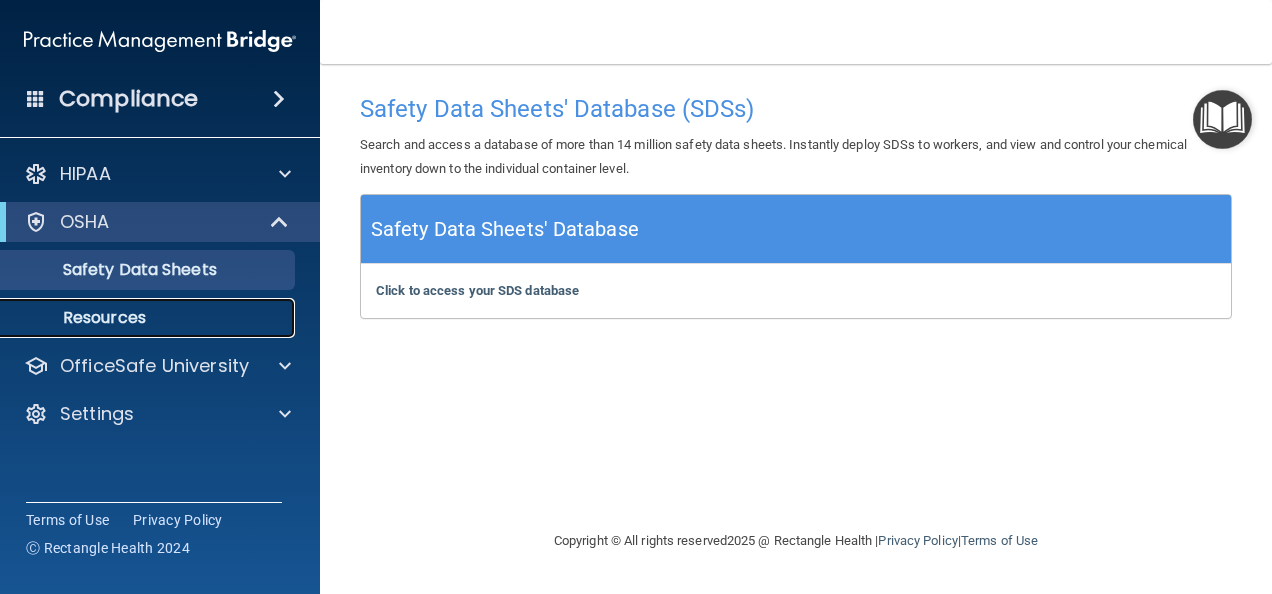 click on "Resources" at bounding box center (149, 318) 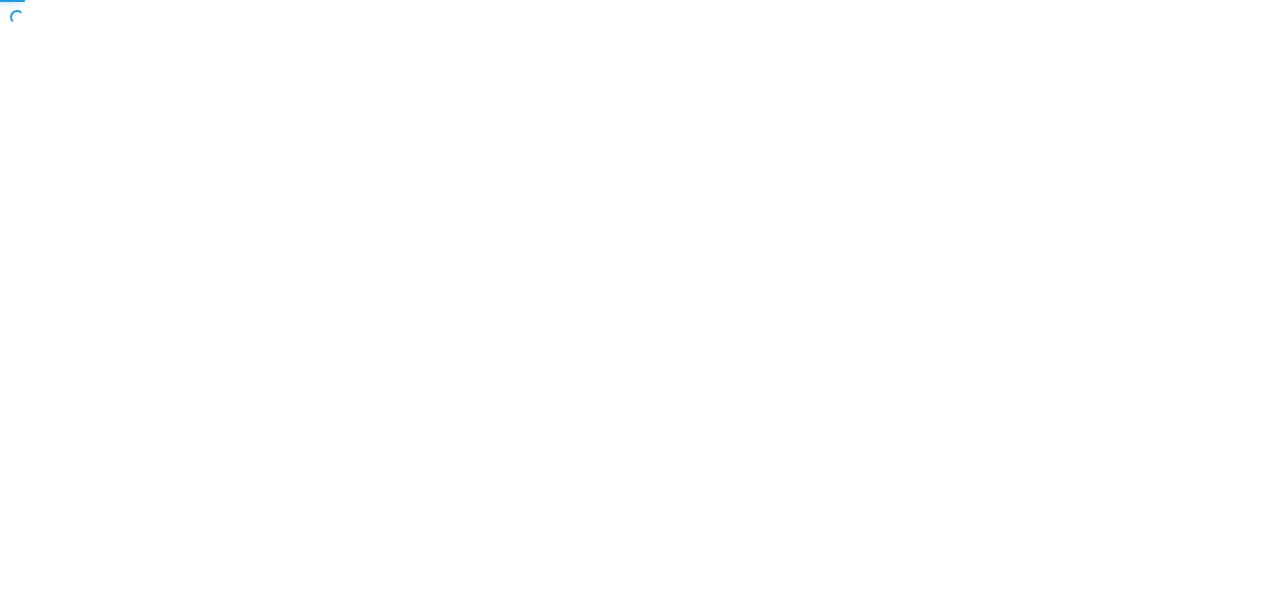 scroll, scrollTop: 0, scrollLeft: 0, axis: both 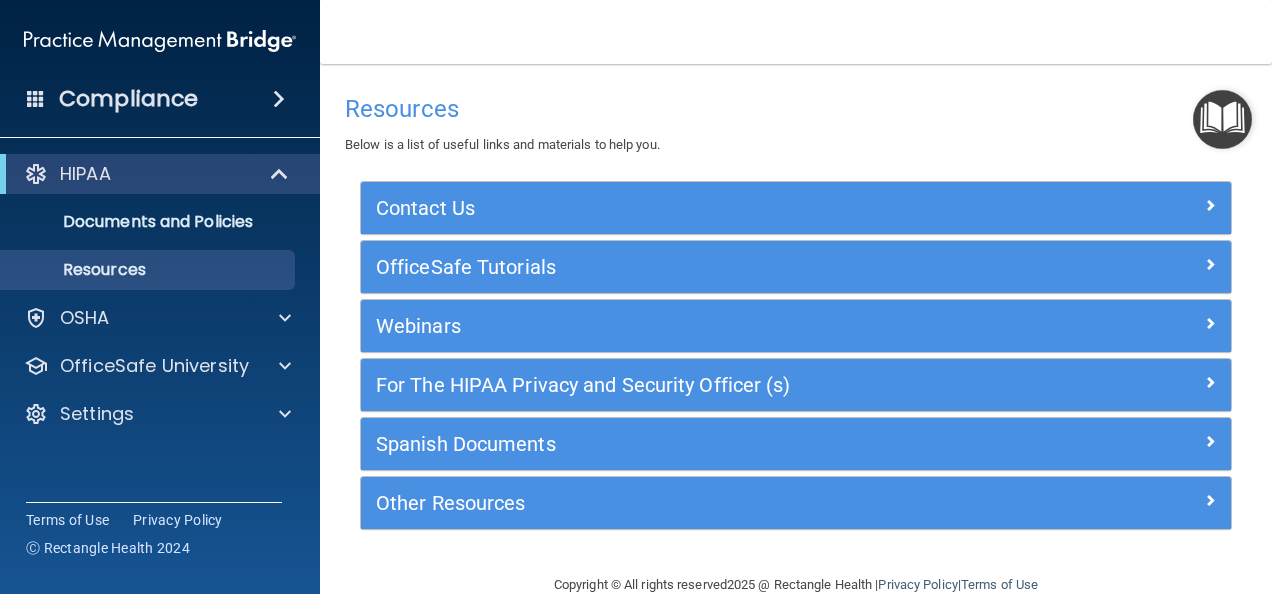 click at bounding box center [1222, 119] 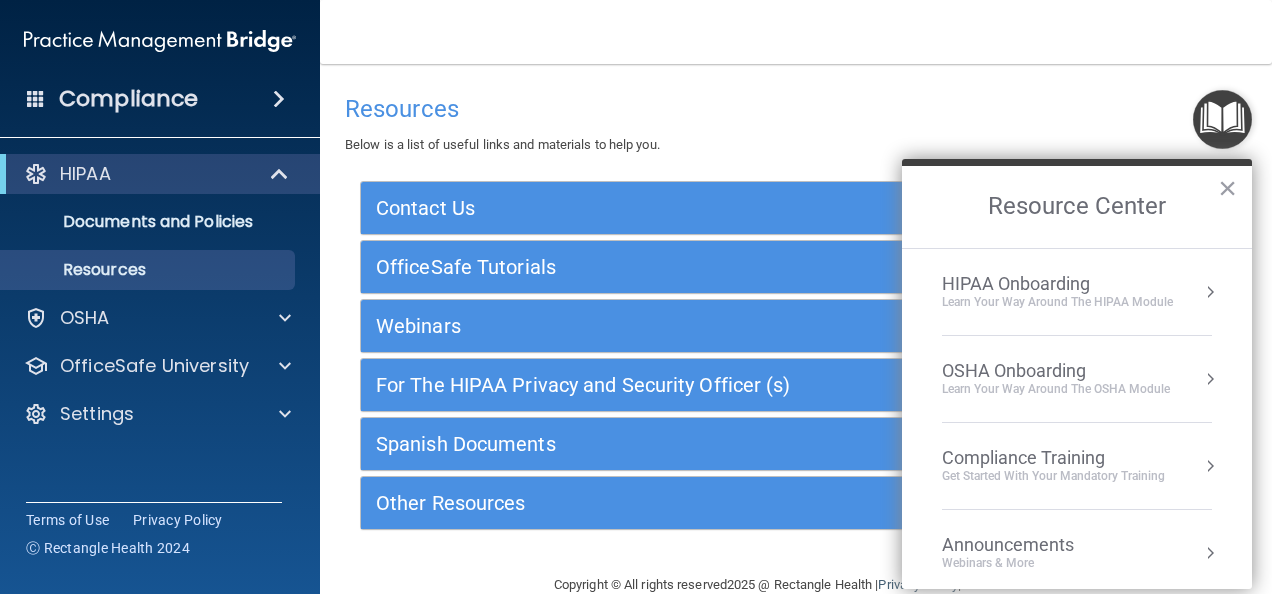 click on "HIPAA Onboarding" at bounding box center (1057, 284) 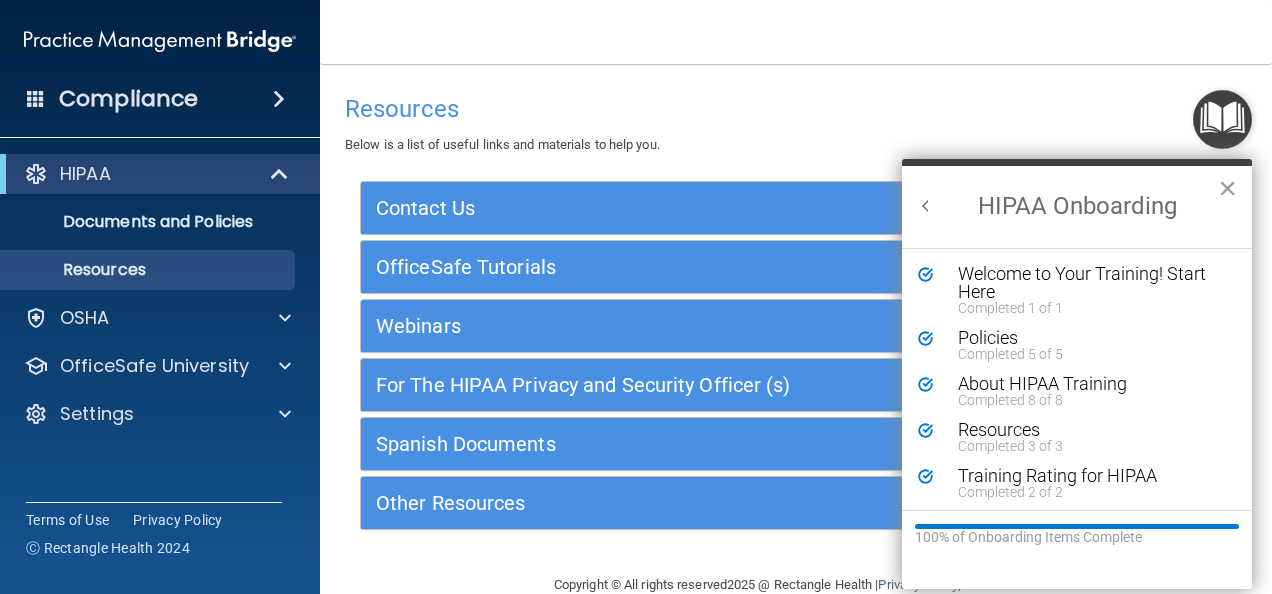 scroll, scrollTop: 0, scrollLeft: 0, axis: both 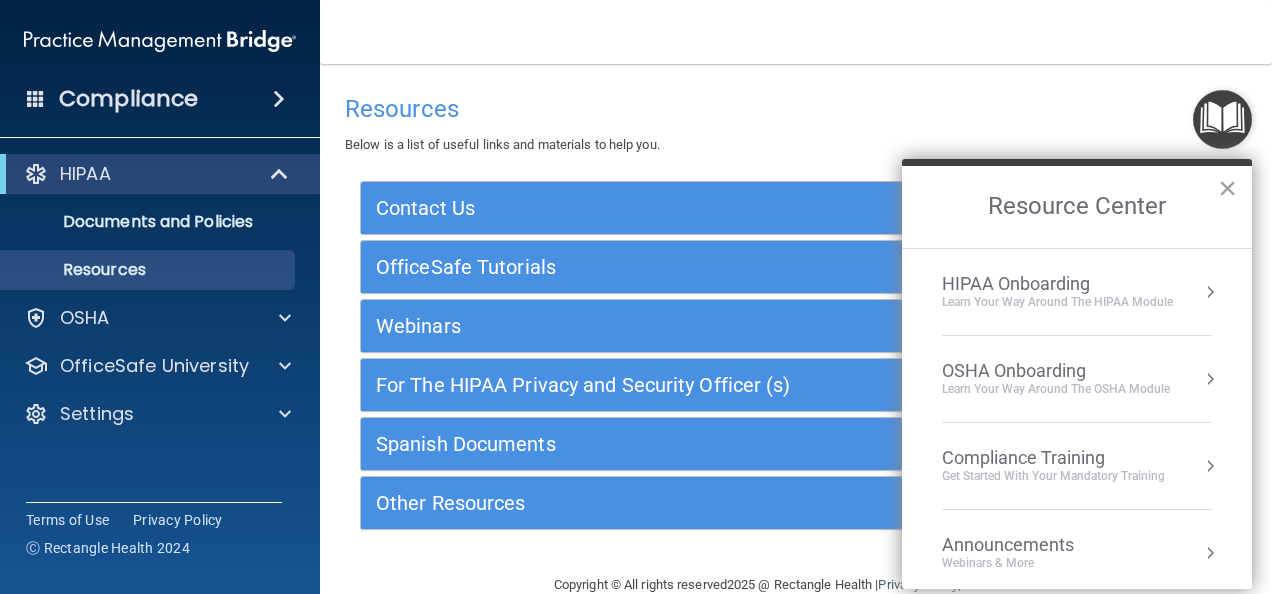 click on "Learn your way around the OSHA module" at bounding box center [1056, 389] 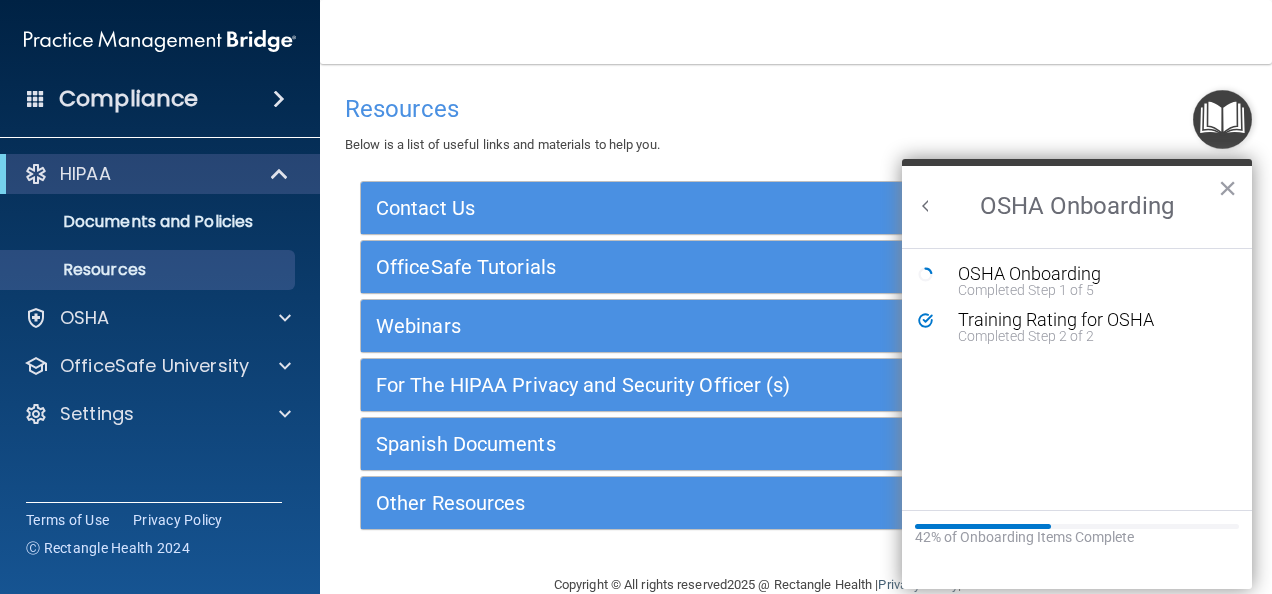 scroll, scrollTop: 0, scrollLeft: 0, axis: both 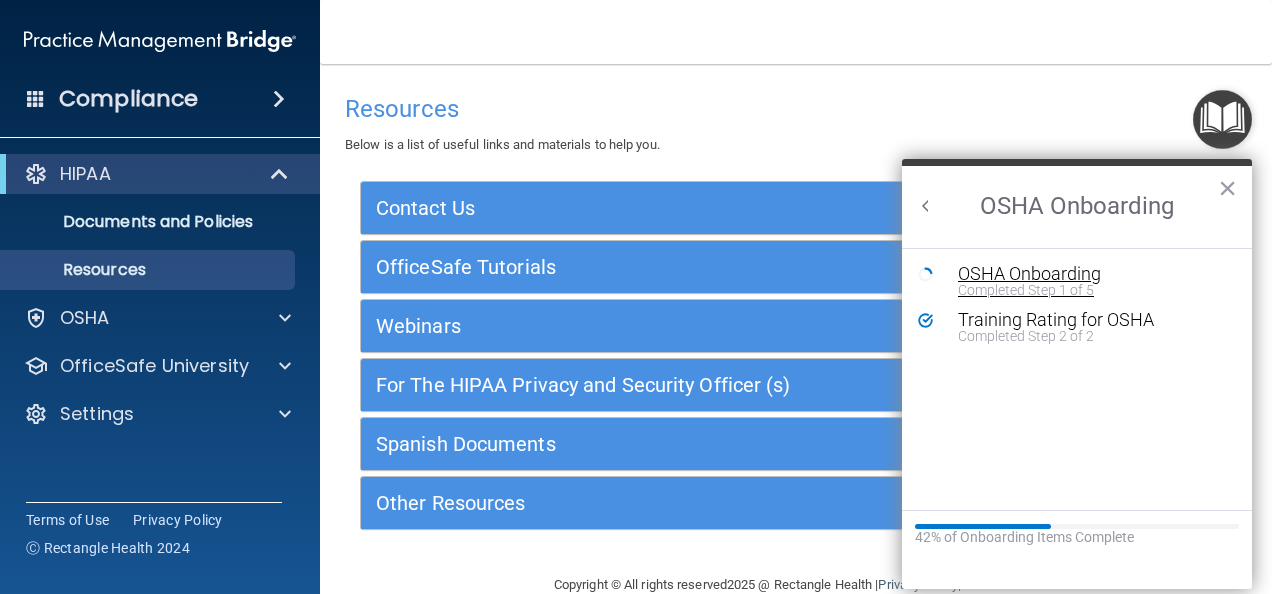click on "OSHA Onboarding" at bounding box center (1092, 274) 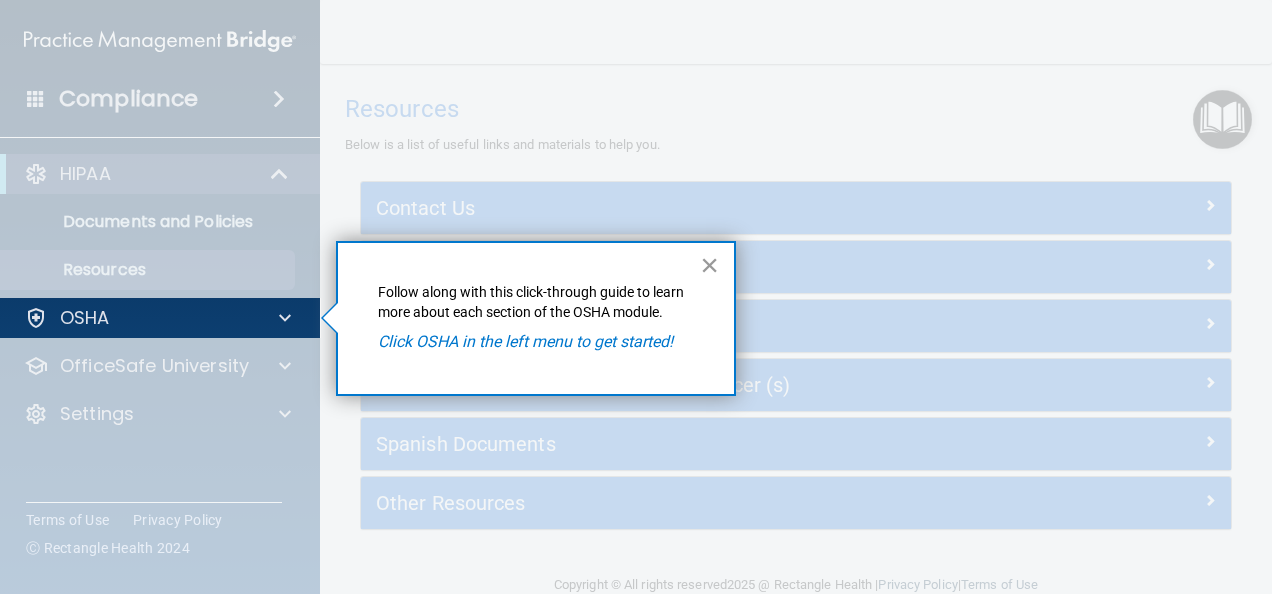 click on "×" at bounding box center [709, 265] 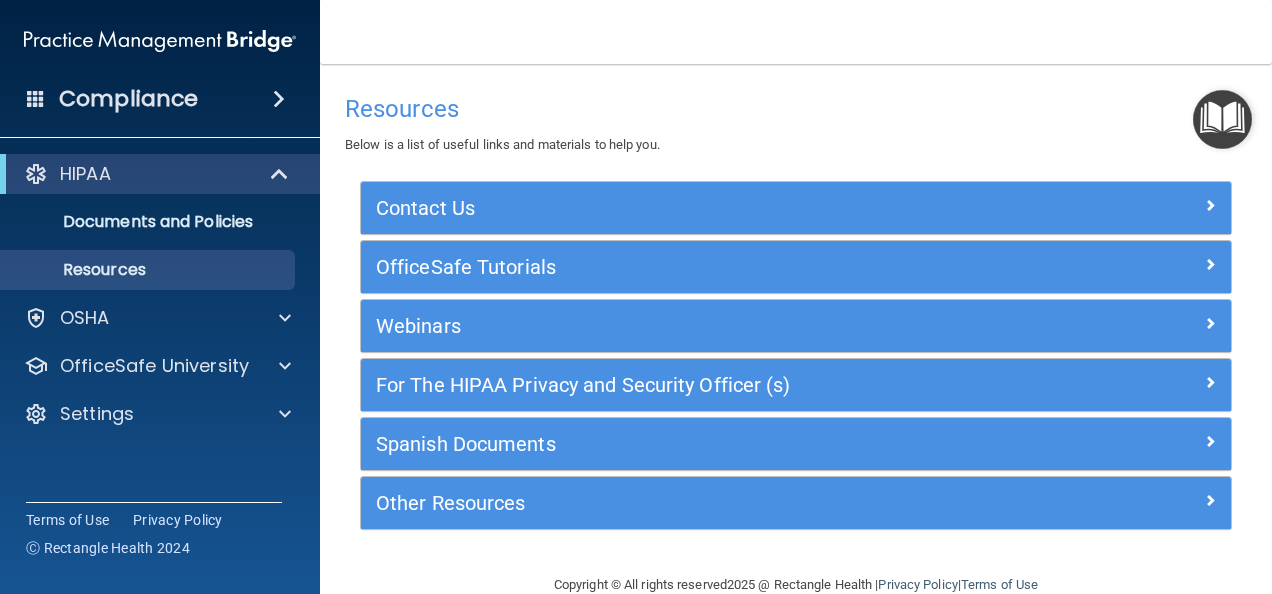 click at bounding box center [1222, 119] 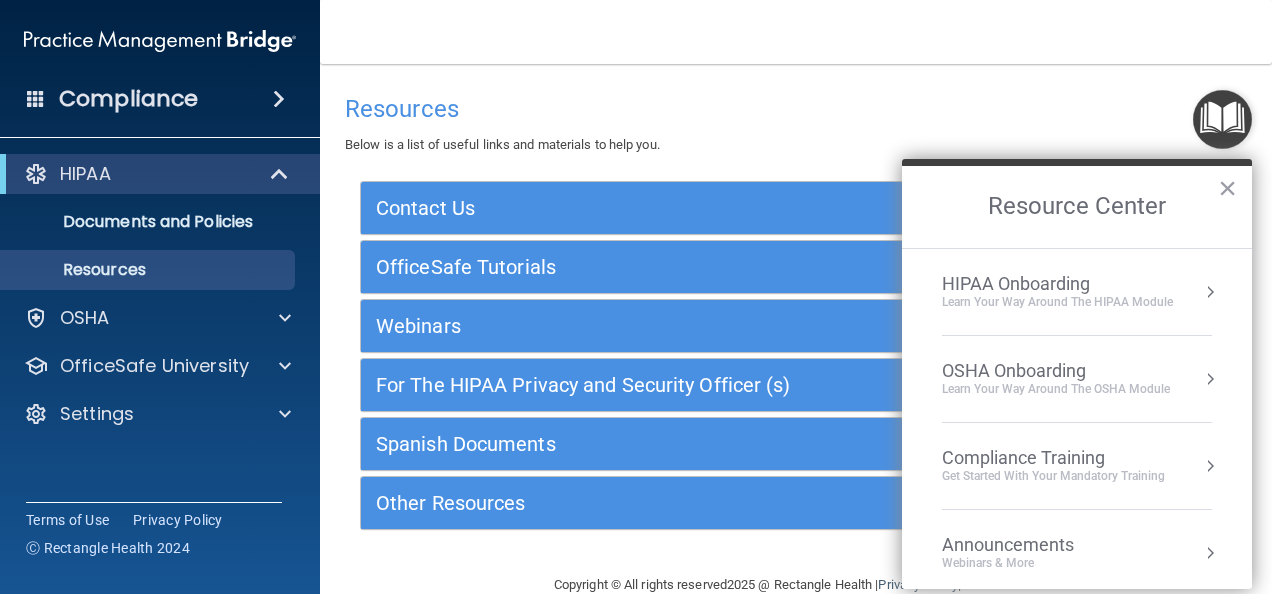 click on "Compliance Training" at bounding box center (1053, 458) 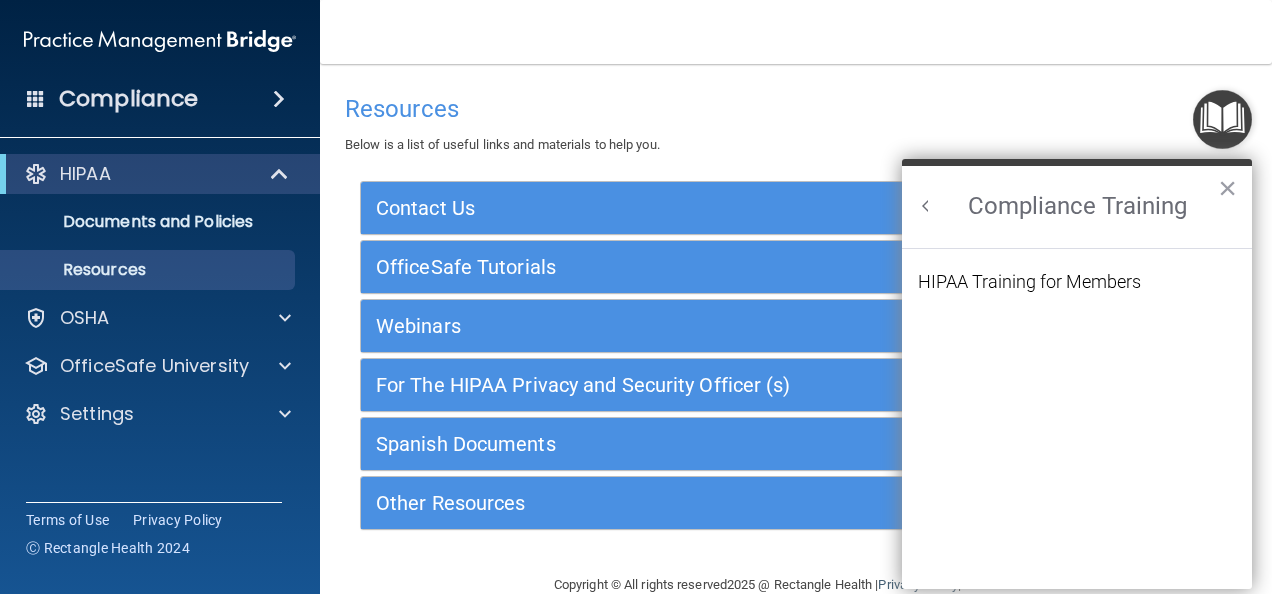 scroll, scrollTop: 0, scrollLeft: 0, axis: both 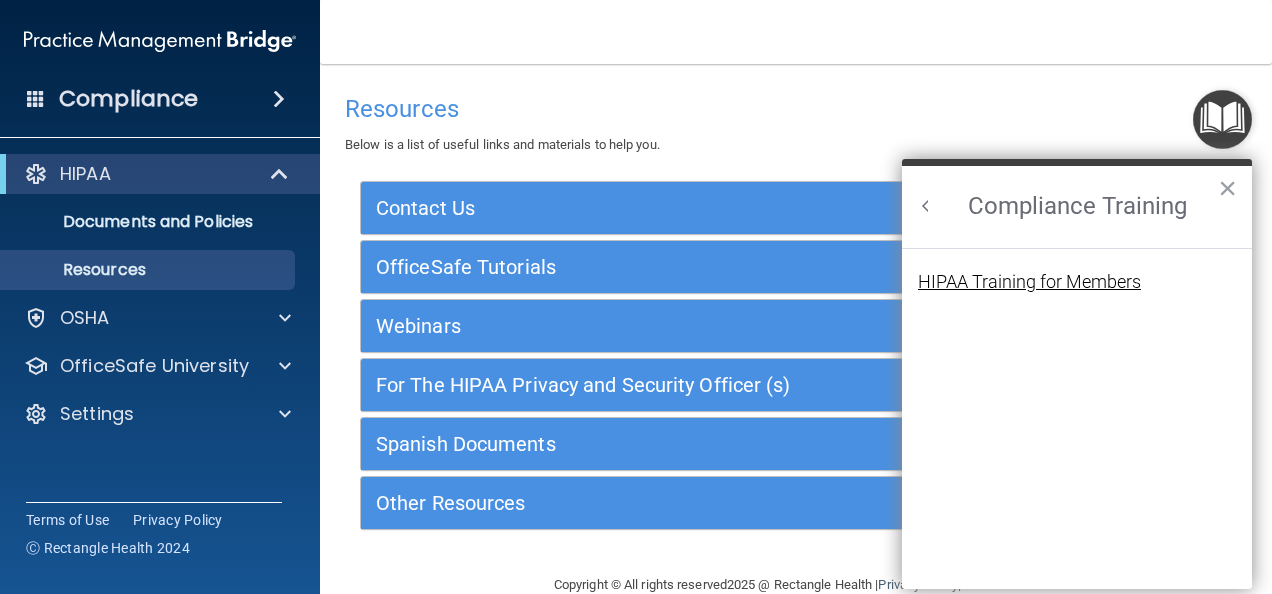 click on "HIPAA Training for Members" at bounding box center [1029, 282] 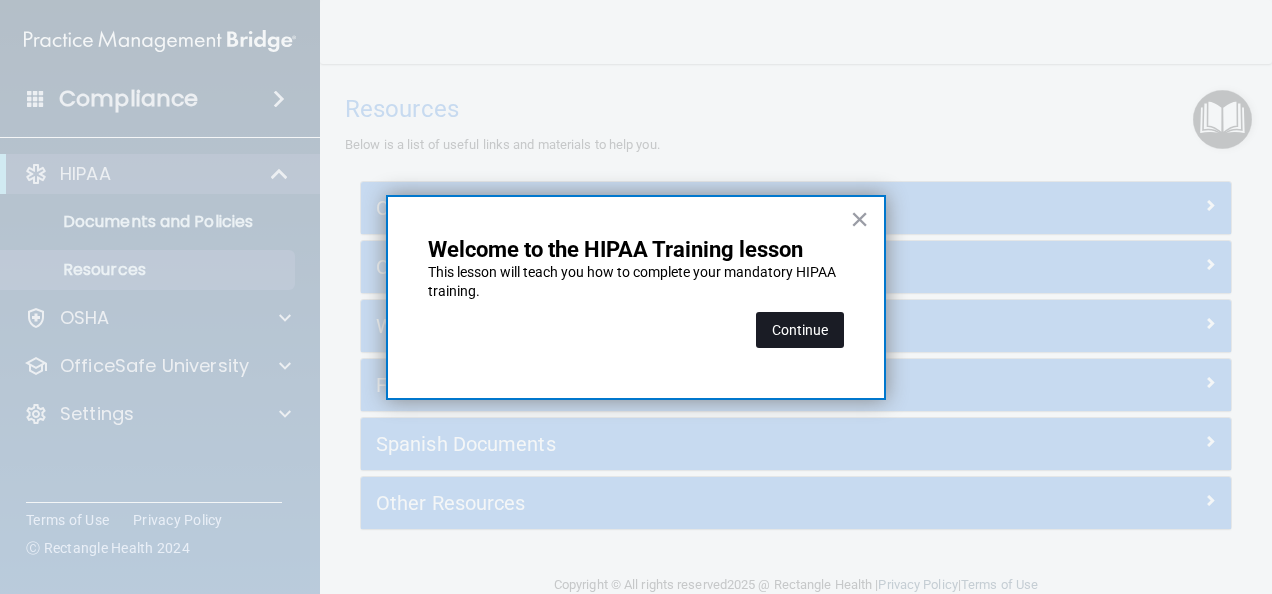 click on "Continue" at bounding box center (800, 330) 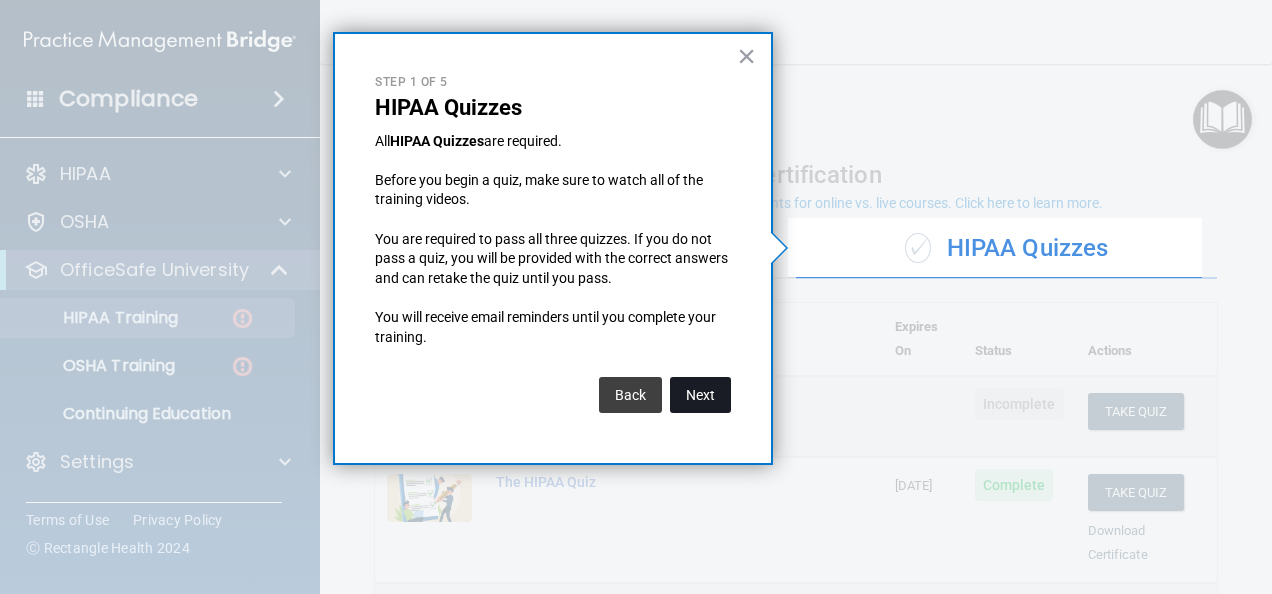 click on "Next" at bounding box center [700, 395] 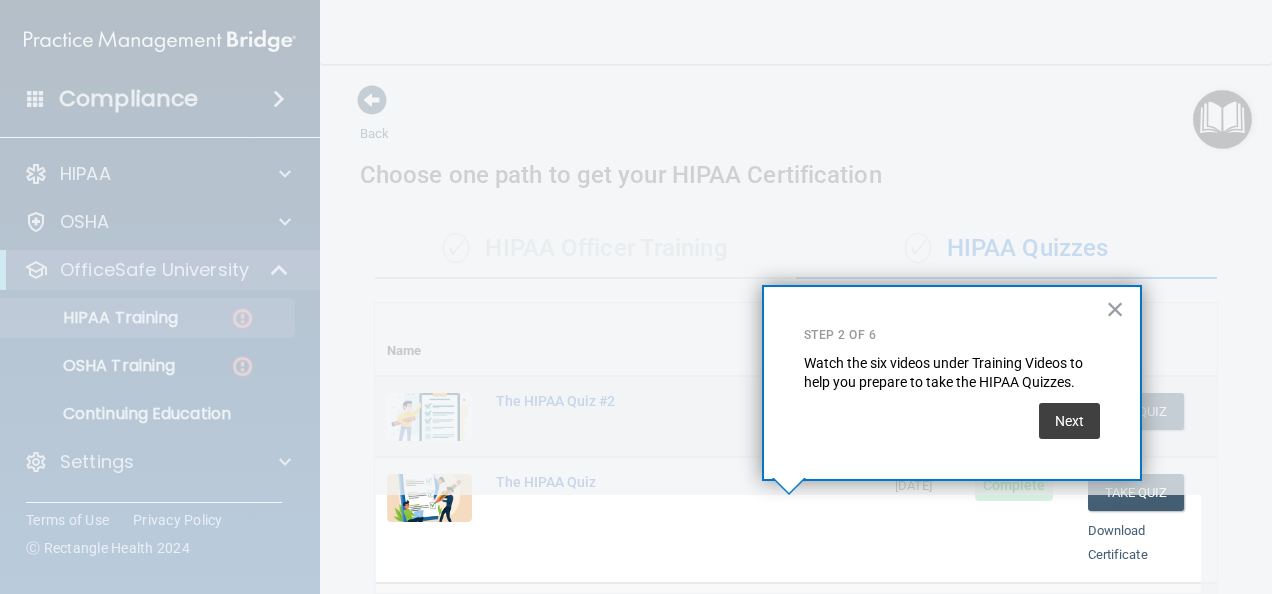 scroll, scrollTop: 386, scrollLeft: 0, axis: vertical 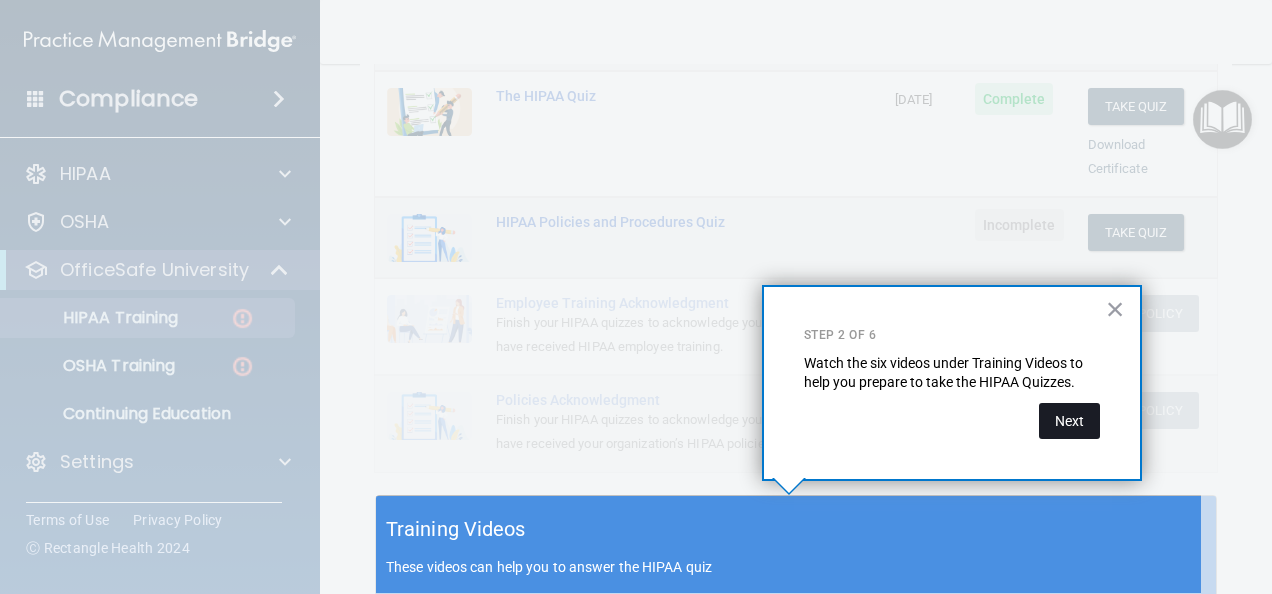 click on "Next" at bounding box center [1069, 421] 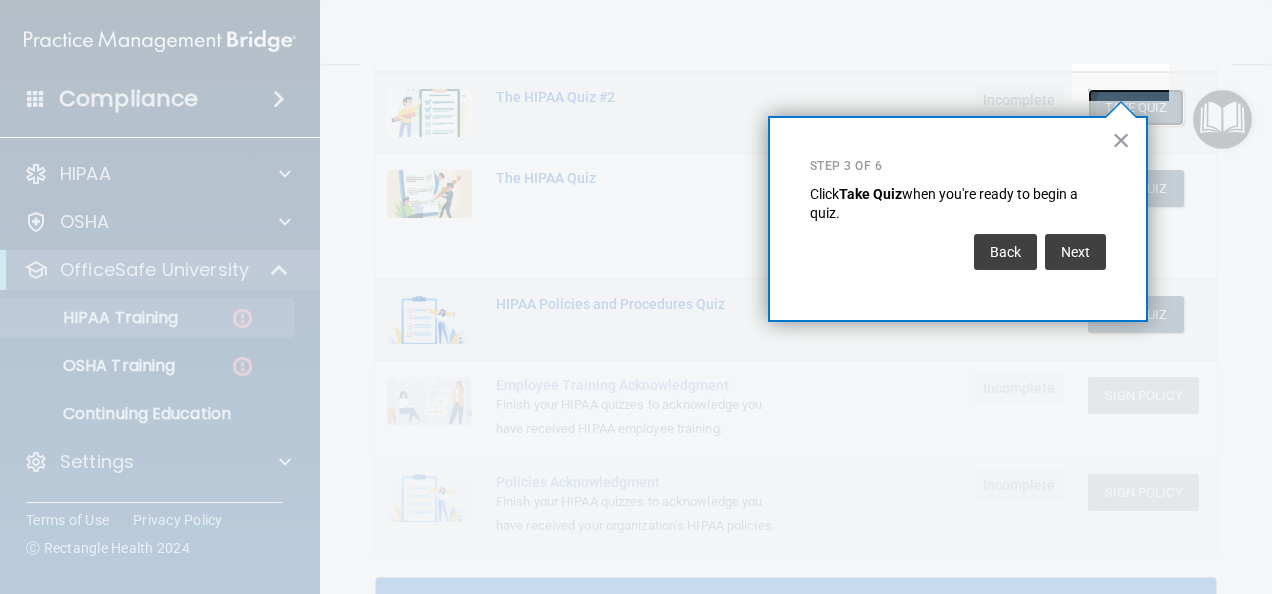 click on "Take Quiz" at bounding box center (1136, 107) 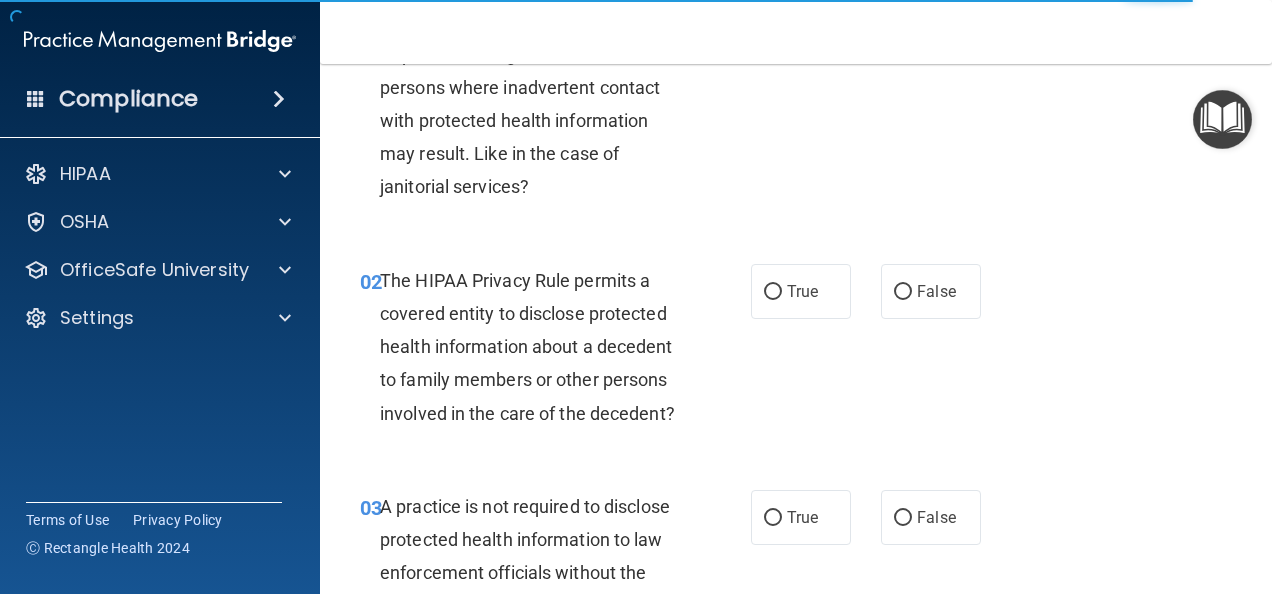 scroll, scrollTop: 0, scrollLeft: 0, axis: both 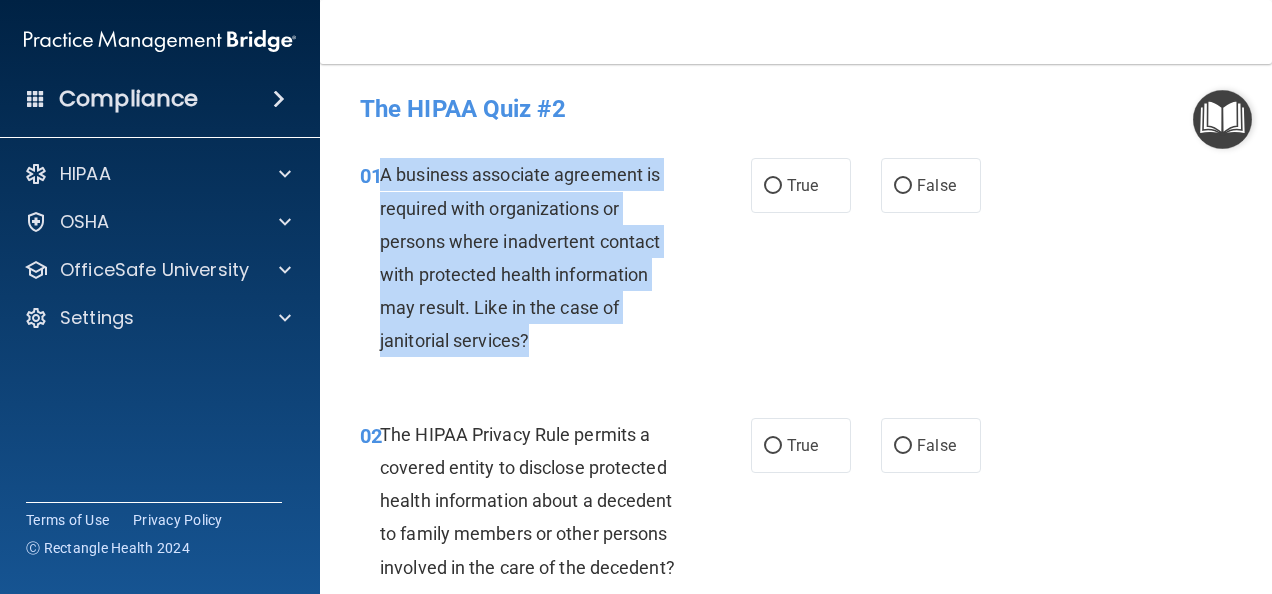 drag, startPoint x: 542, startPoint y: 342, endPoint x: 380, endPoint y: 177, distance: 231.23364 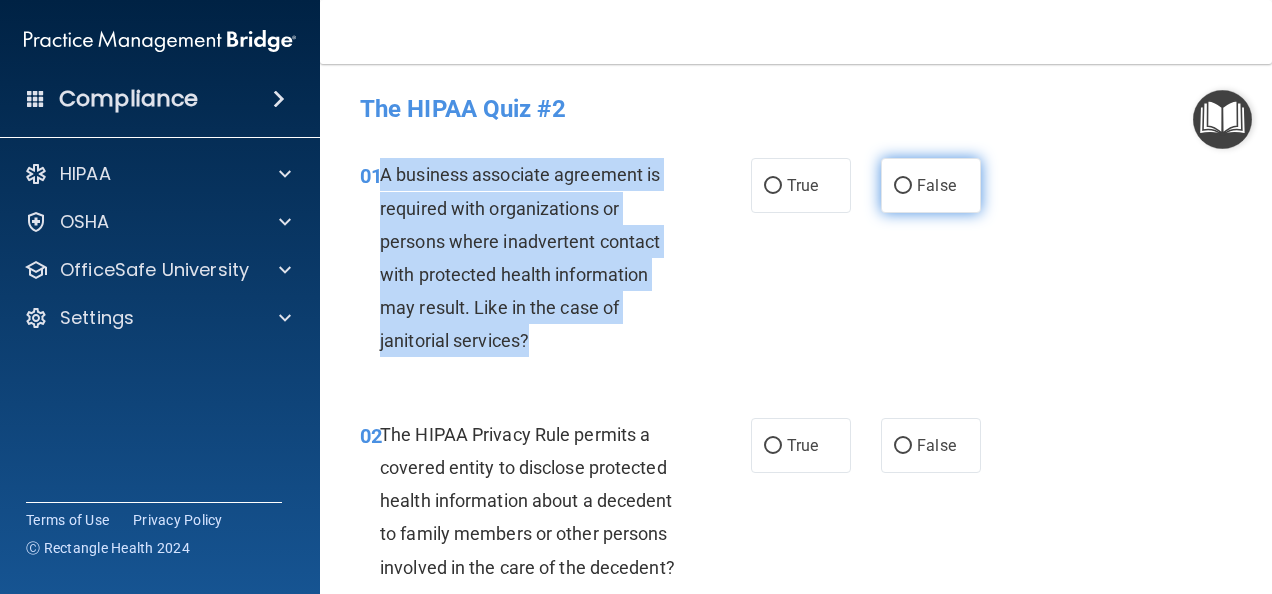click on "False" at bounding box center [903, 186] 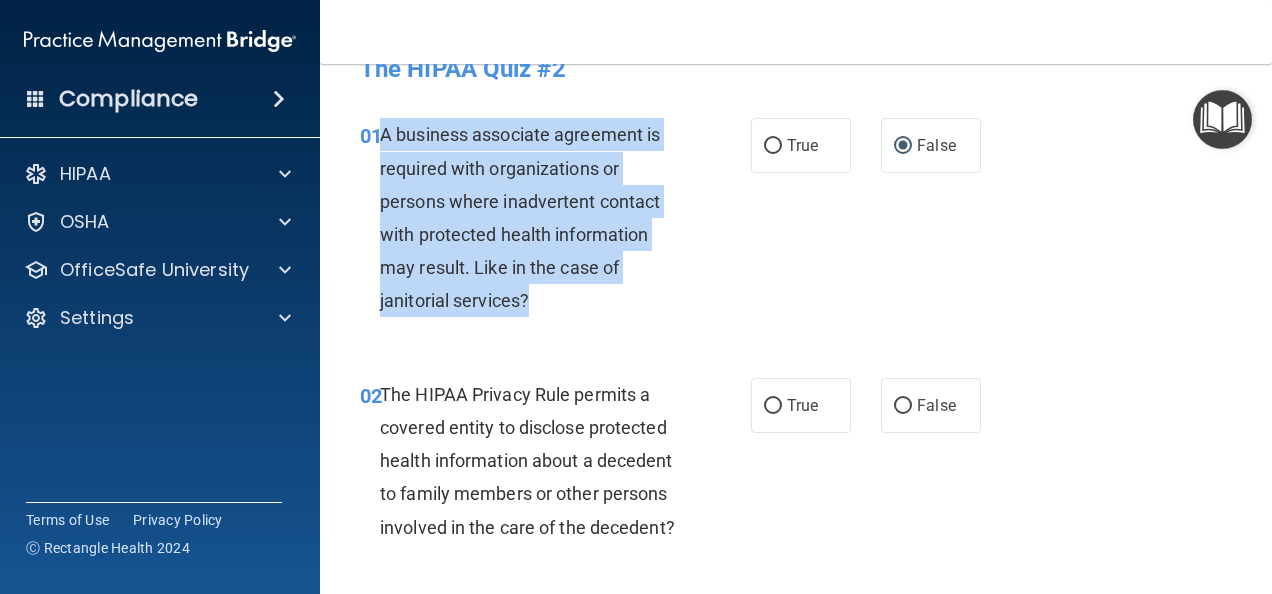 scroll, scrollTop: 106, scrollLeft: 0, axis: vertical 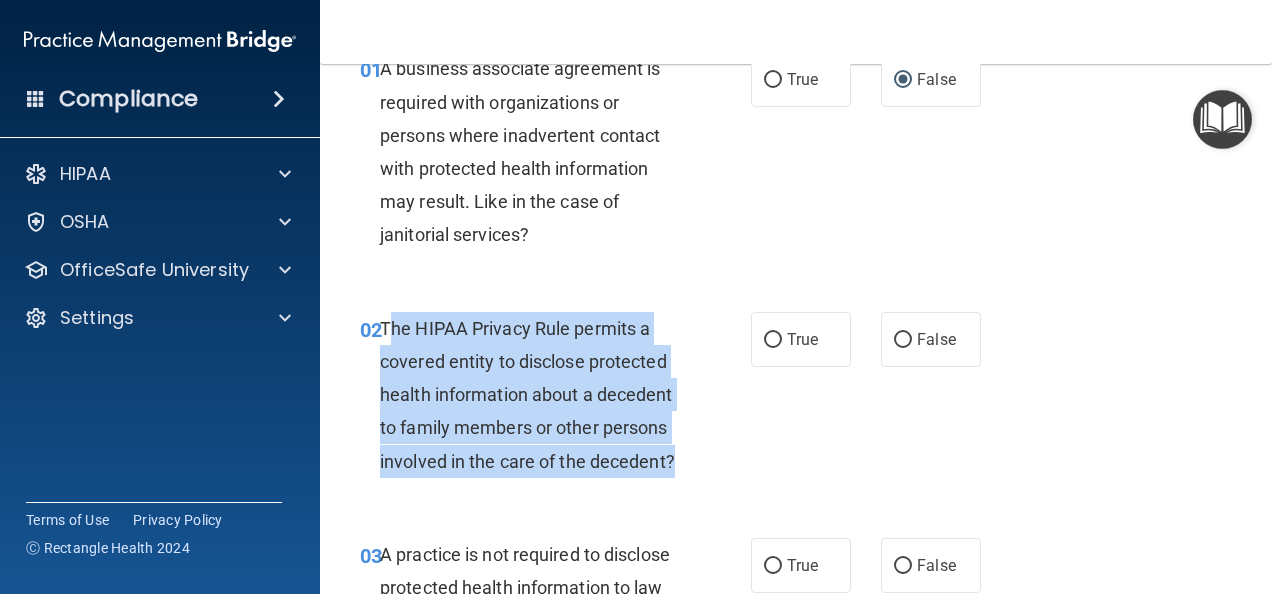 drag, startPoint x: 388, startPoint y: 327, endPoint x: 508, endPoint y: 498, distance: 208.90428 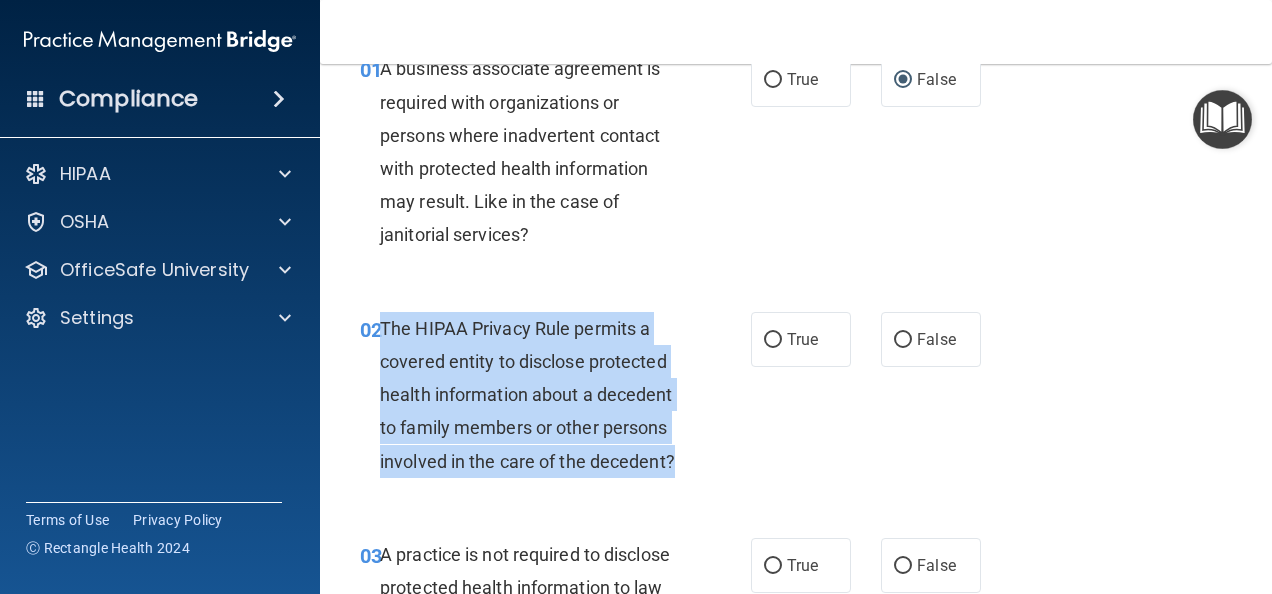 drag, startPoint x: 382, startPoint y: 322, endPoint x: 495, endPoint y: 495, distance: 206.63495 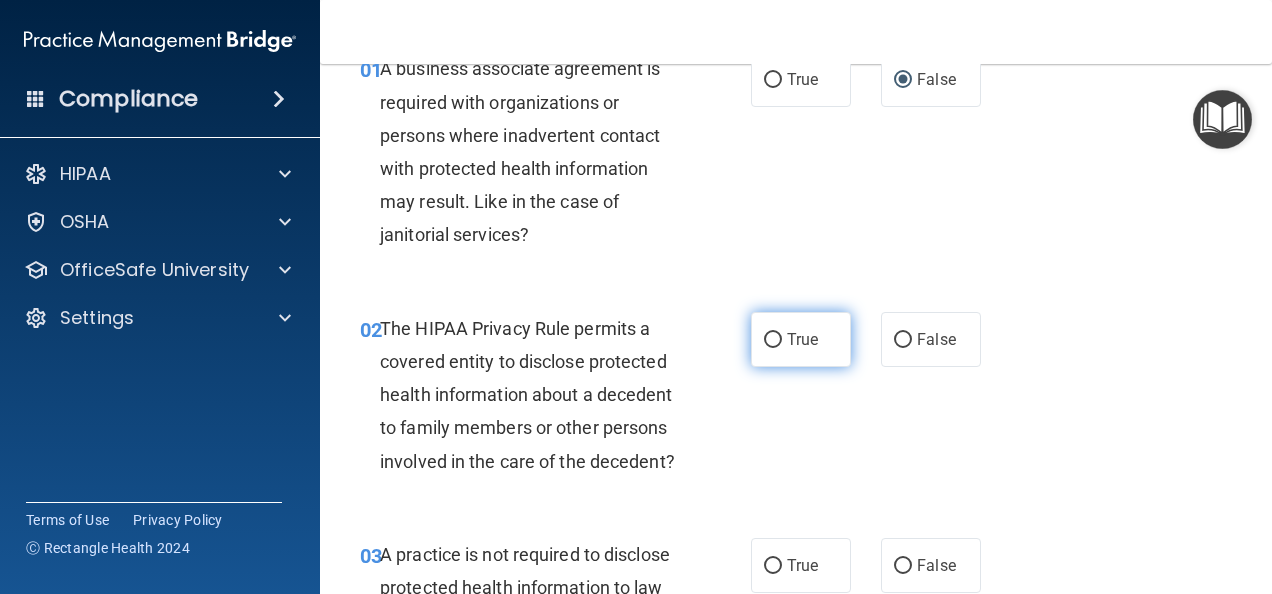 click on "True" at bounding box center (802, 339) 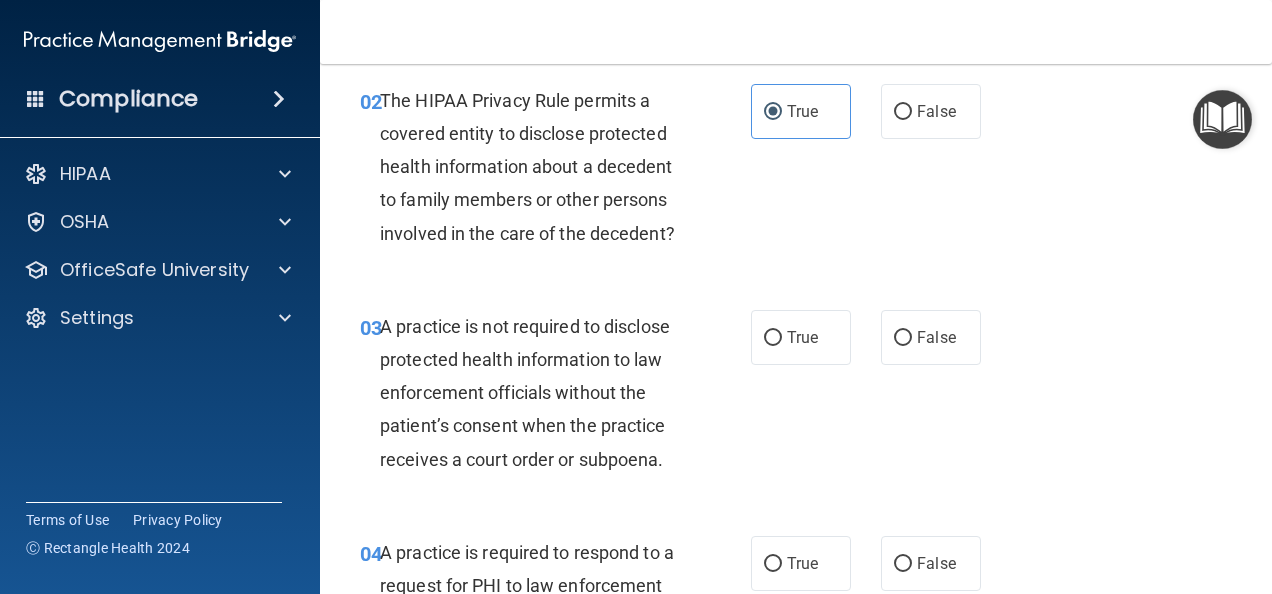 scroll, scrollTop: 520, scrollLeft: 0, axis: vertical 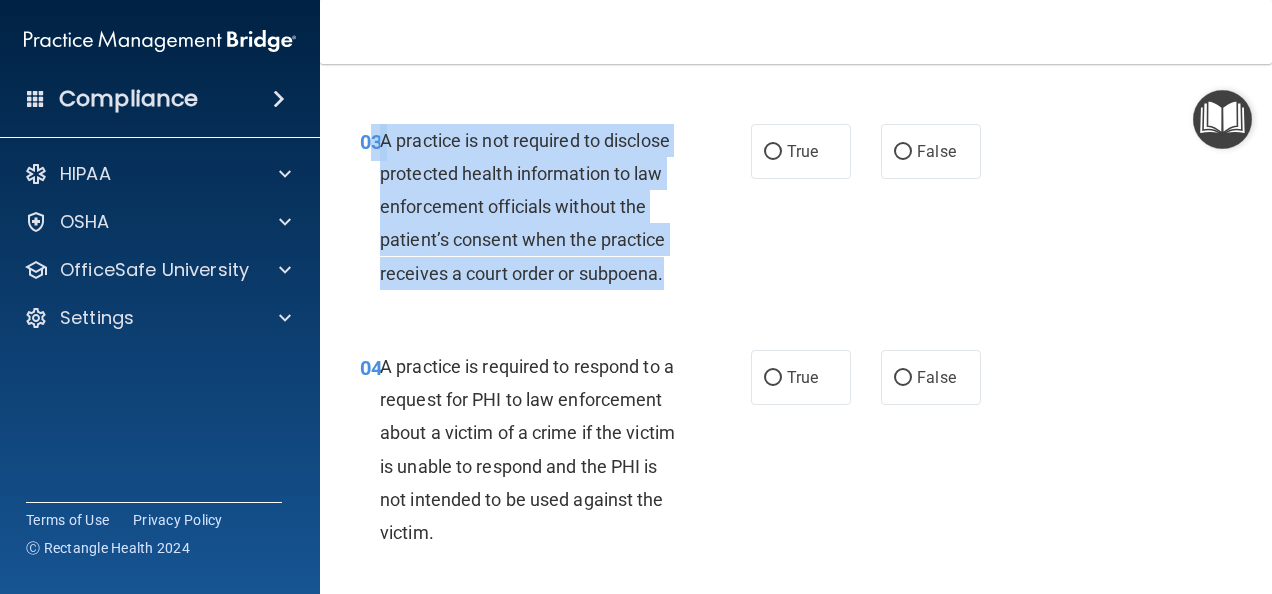 drag, startPoint x: 676, startPoint y: 311, endPoint x: 373, endPoint y: 167, distance: 335.47726 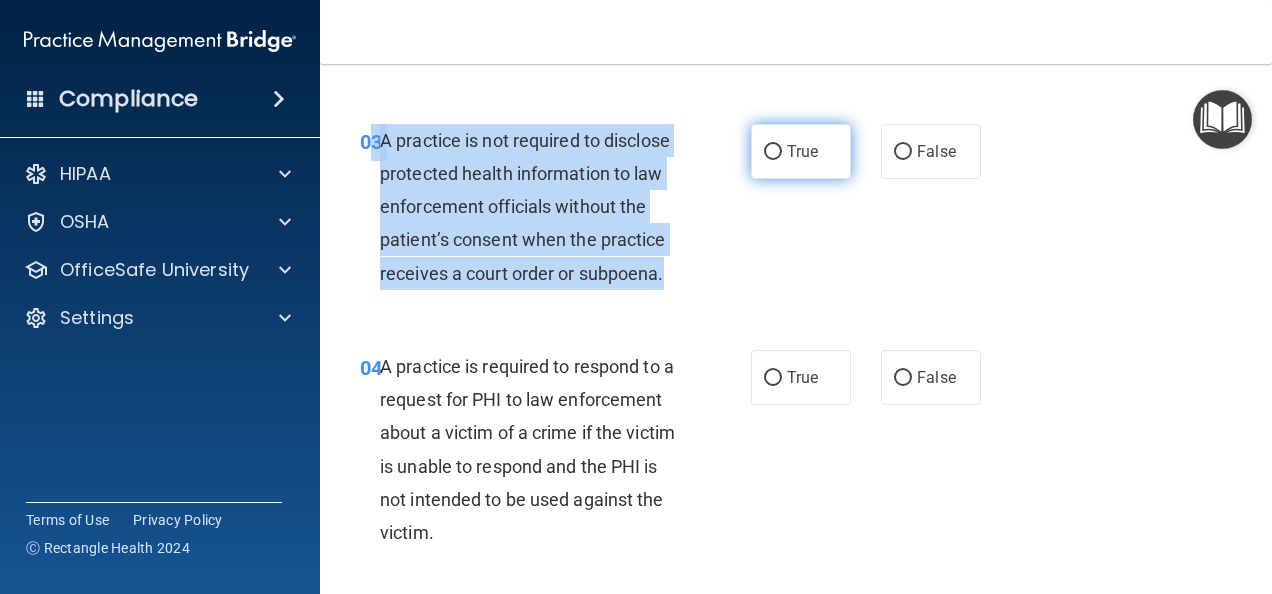 click on "True" at bounding box center (773, 152) 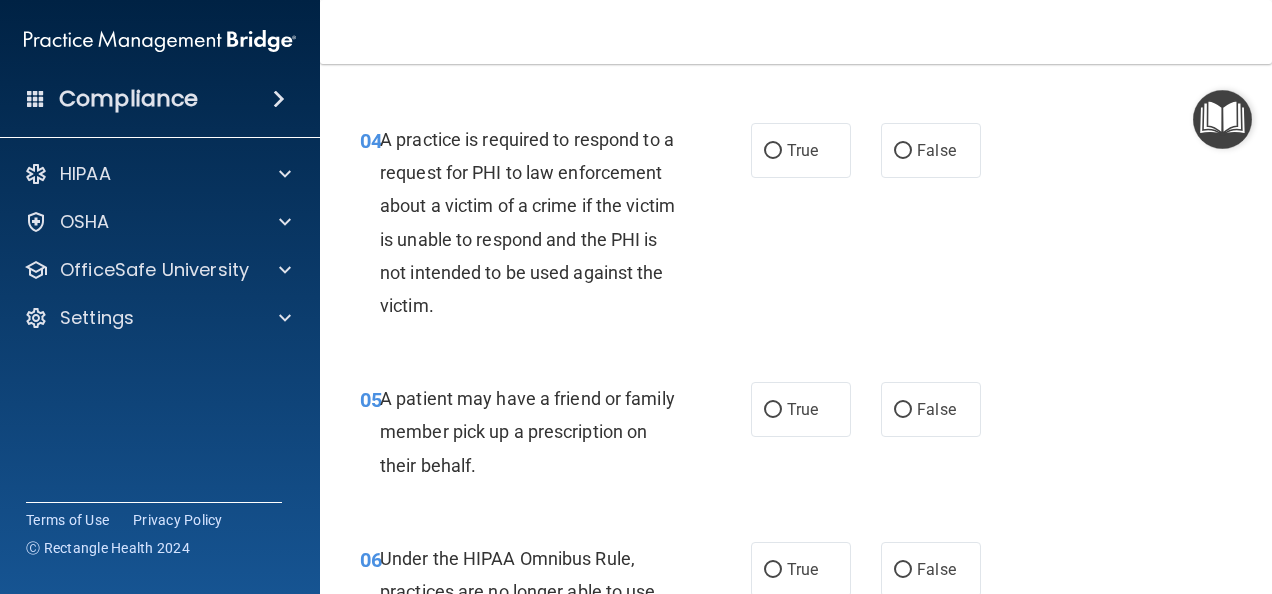 scroll, scrollTop: 787, scrollLeft: 0, axis: vertical 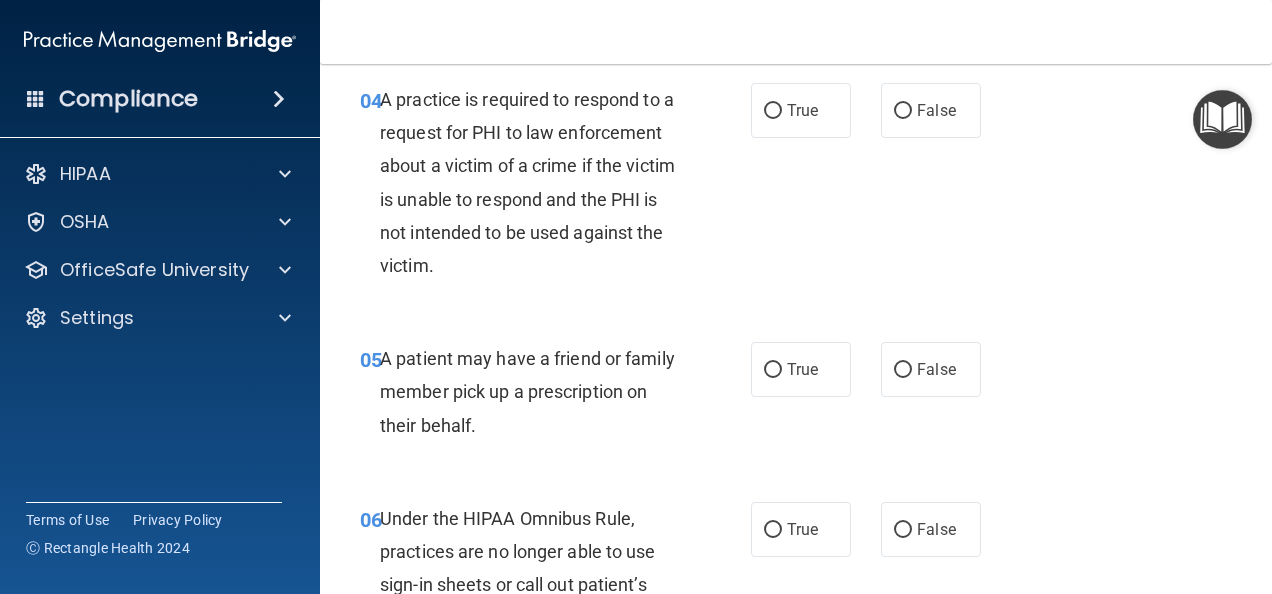 click on "A practice is required to respond to a request for PHI to law enforcement about a victim of a crime if the victim is unable to respond and the PHI is not intended to be used against the victim." at bounding box center (538, 182) 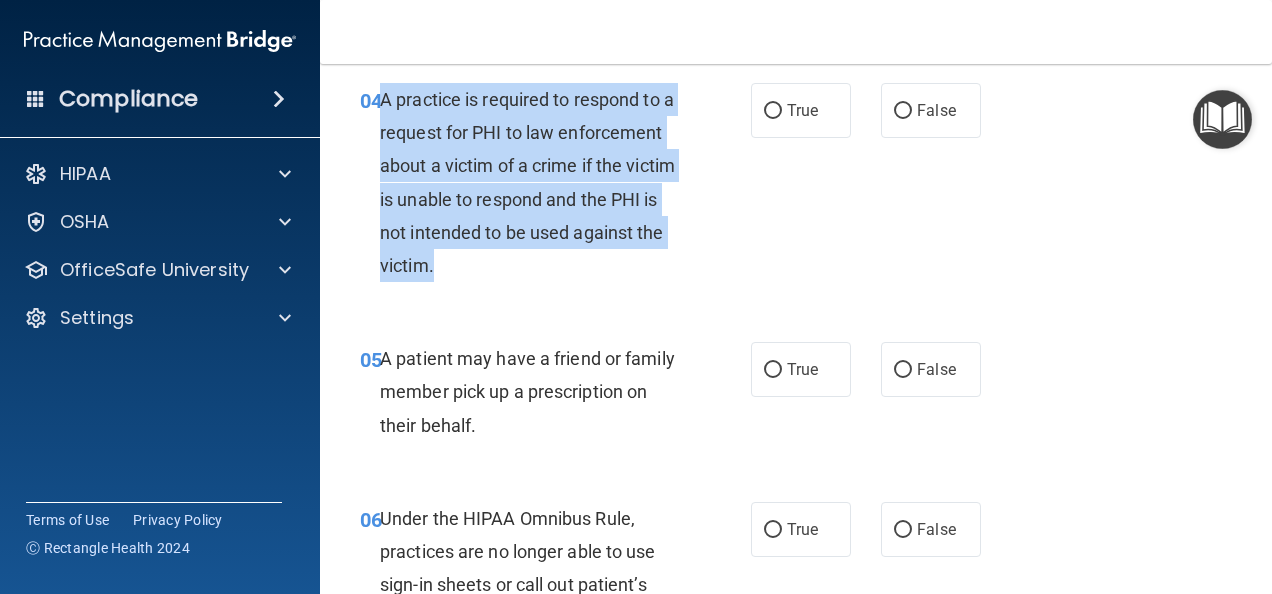 drag, startPoint x: 380, startPoint y: 134, endPoint x: 632, endPoint y: 289, distance: 295.853 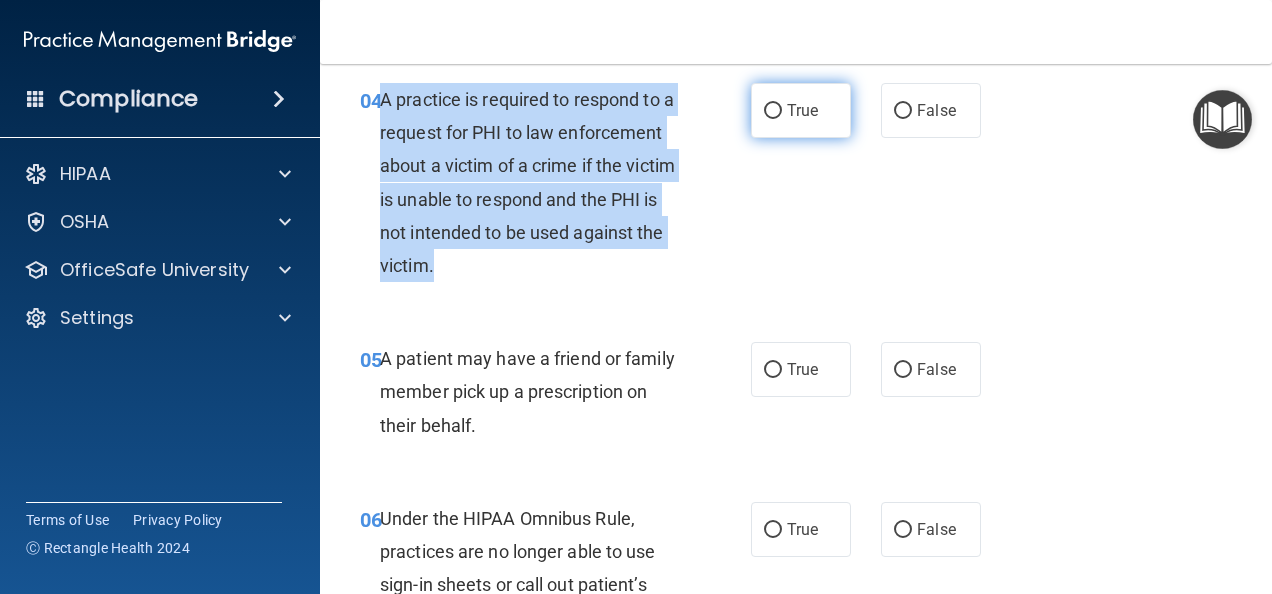 click on "True" at bounding box center [773, 111] 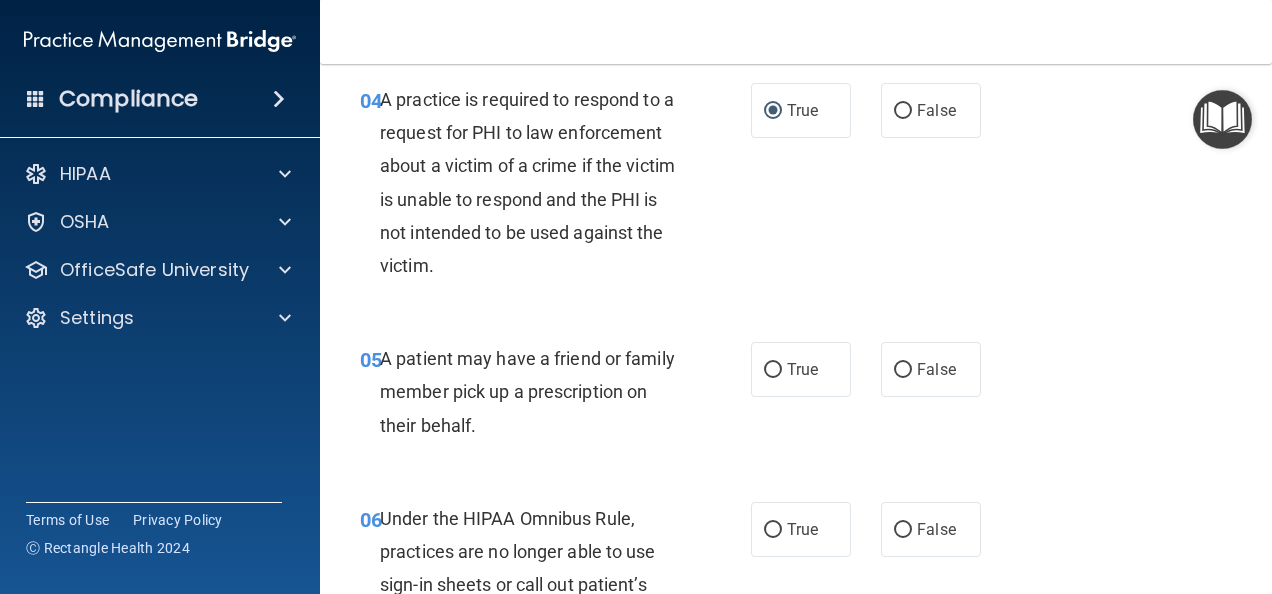 click on "A patient may have a friend or family member pick up a prescription on their behalf." at bounding box center (527, 391) 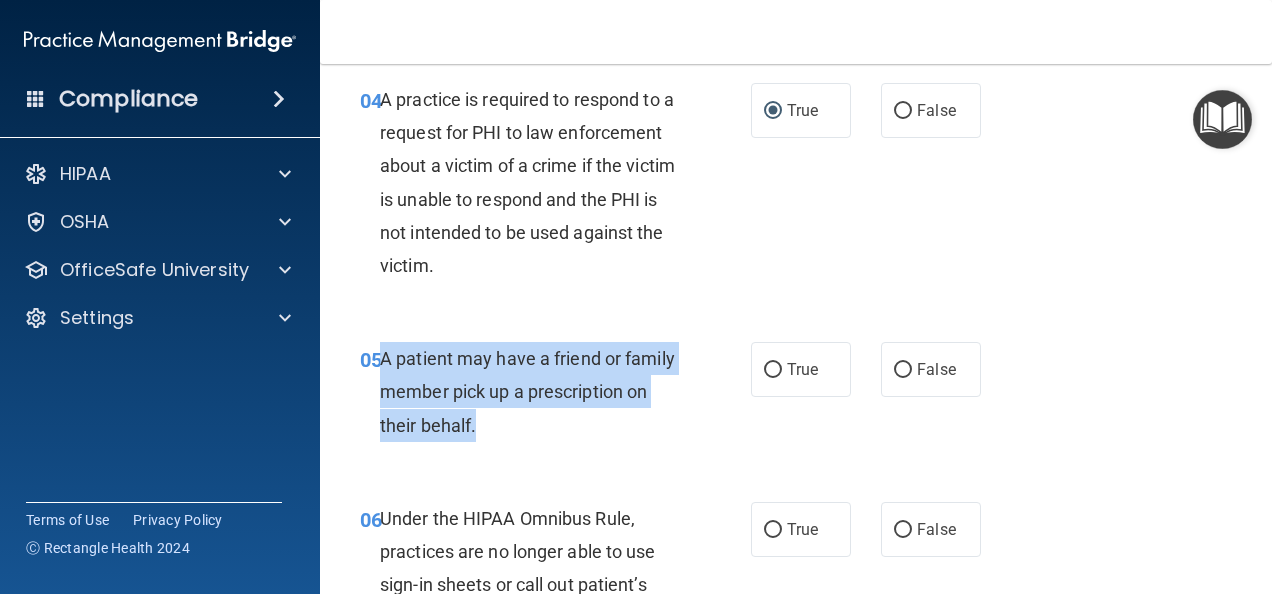 drag, startPoint x: 383, startPoint y: 391, endPoint x: 627, endPoint y: 467, distance: 255.56212 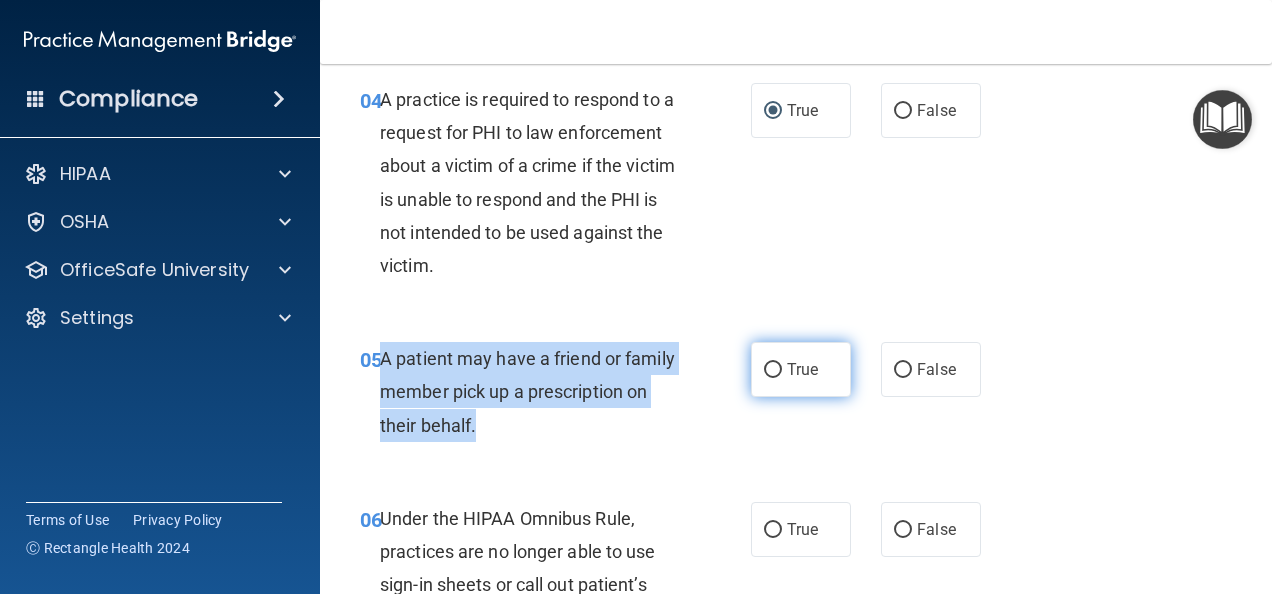 click on "True" at bounding box center [773, 370] 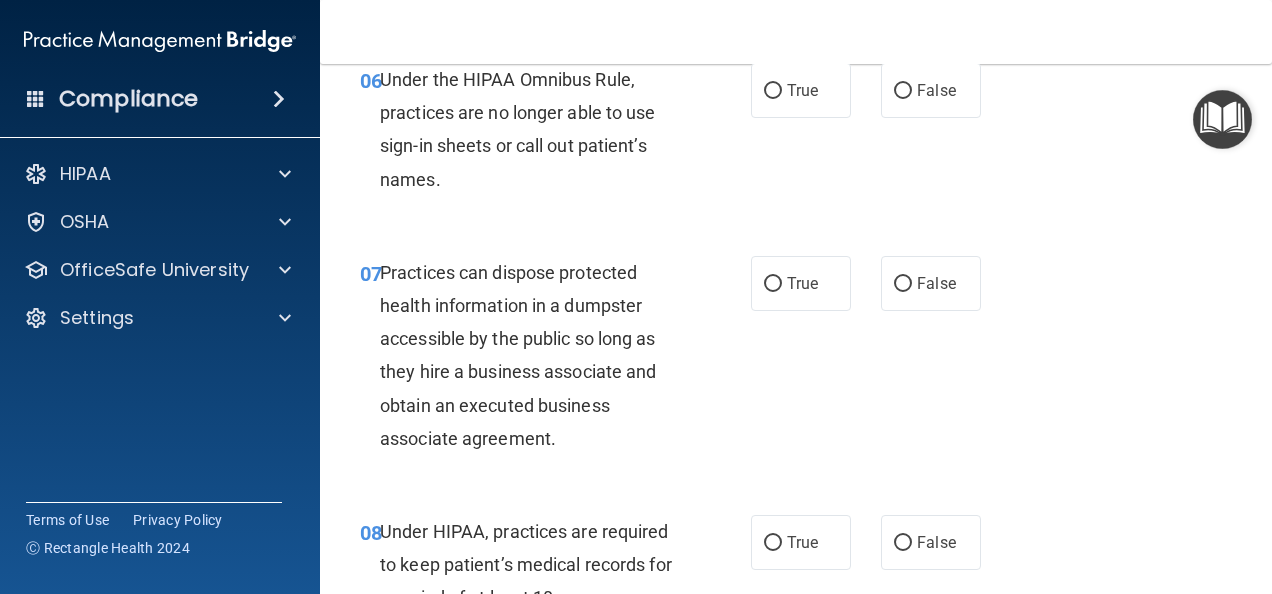 scroll, scrollTop: 1227, scrollLeft: 0, axis: vertical 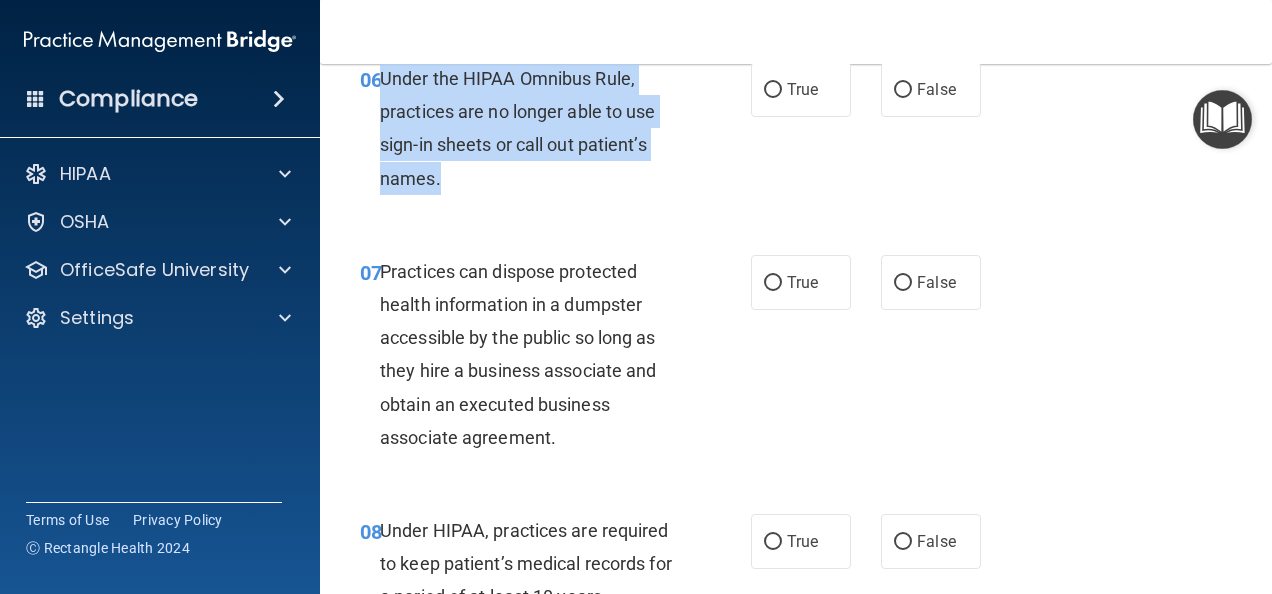 drag, startPoint x: 384, startPoint y: 106, endPoint x: 474, endPoint y: 223, distance: 147.61098 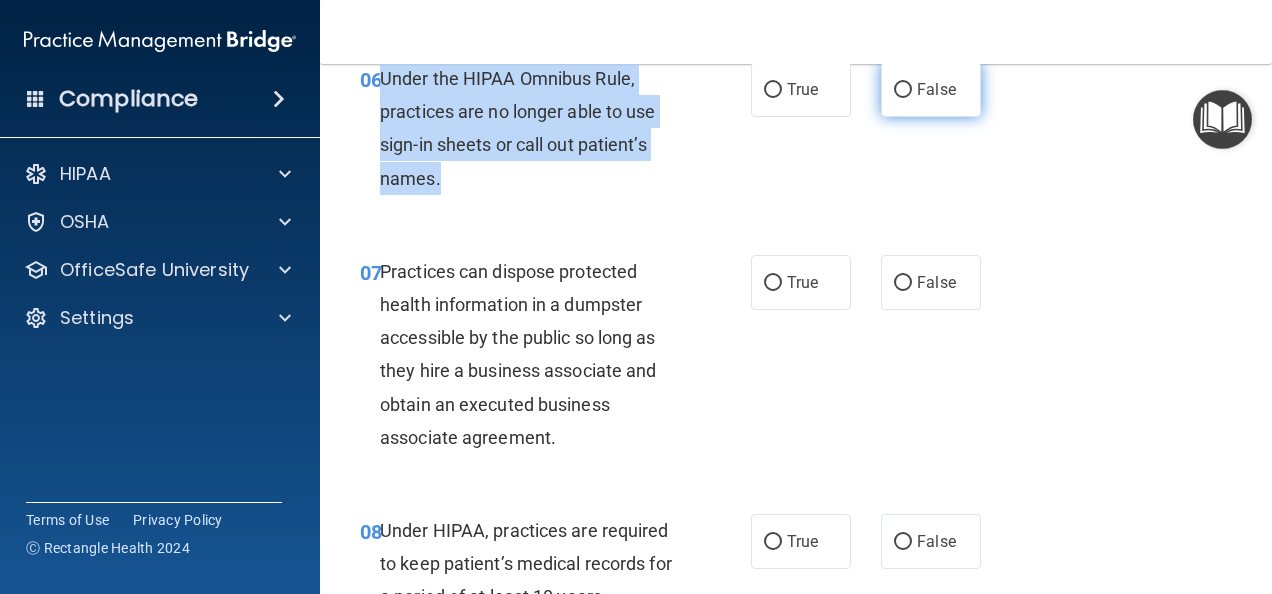 click on "False" at bounding box center [903, 90] 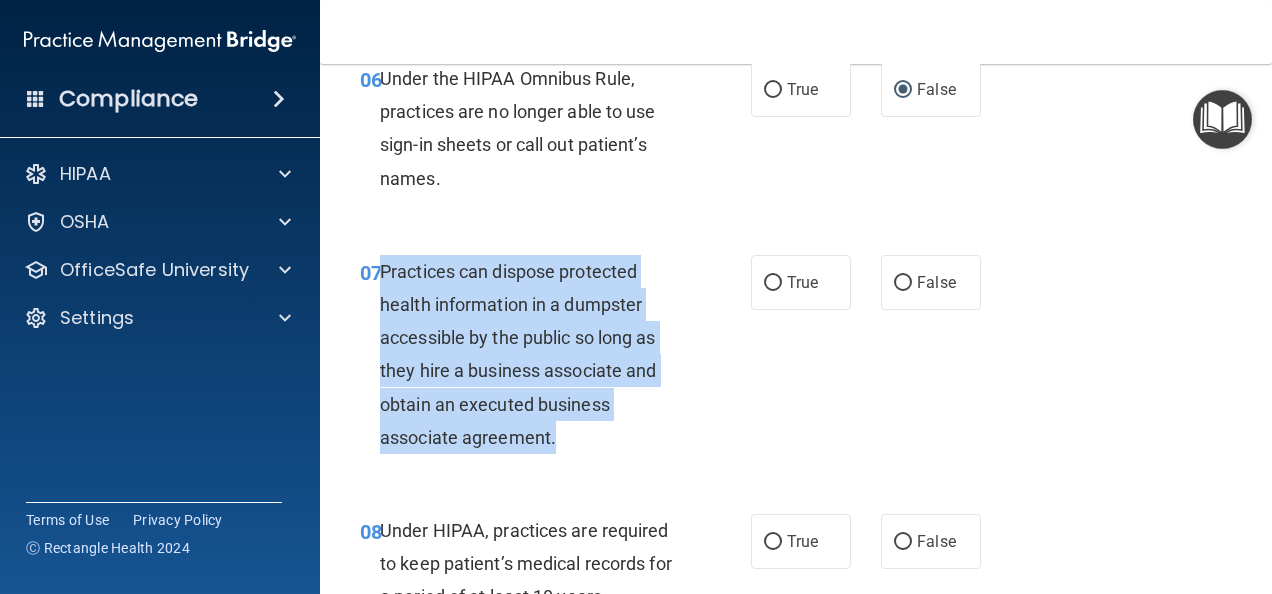 drag, startPoint x: 380, startPoint y: 306, endPoint x: 576, endPoint y: 476, distance: 259.45328 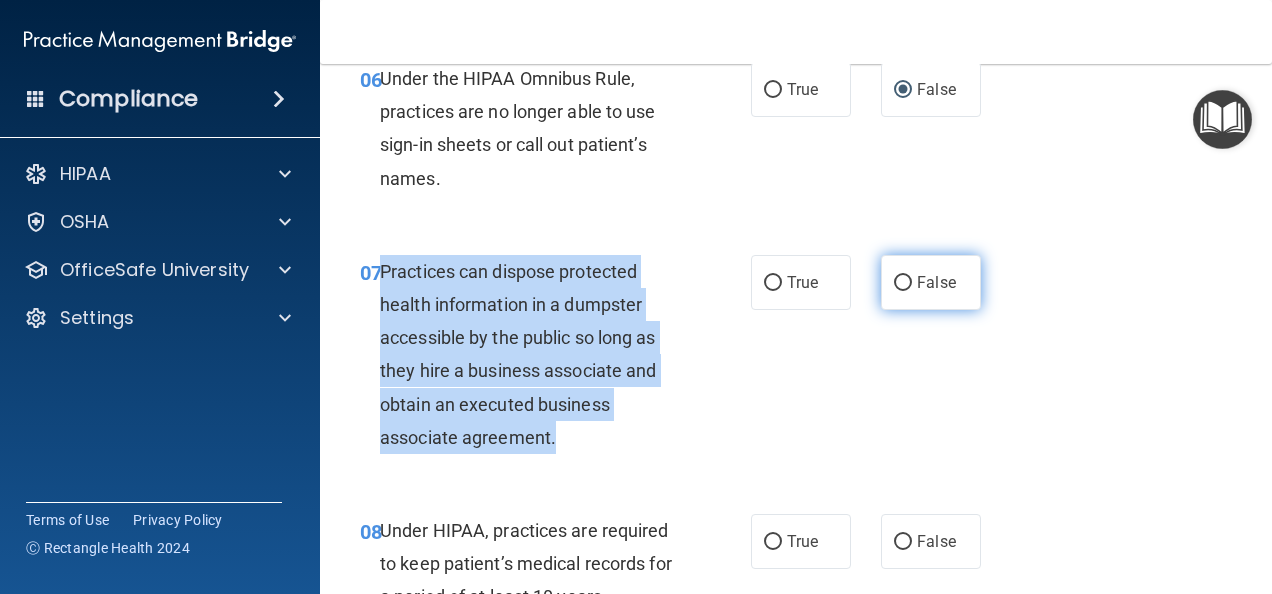 click on "False" at bounding box center (903, 283) 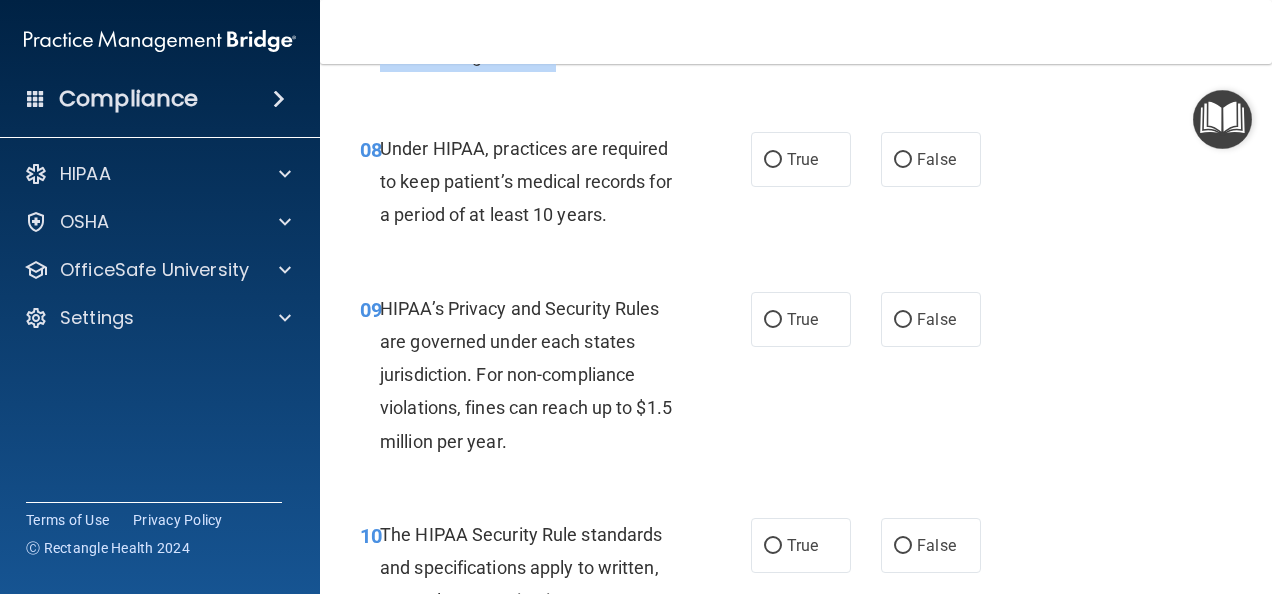 scroll, scrollTop: 1628, scrollLeft: 0, axis: vertical 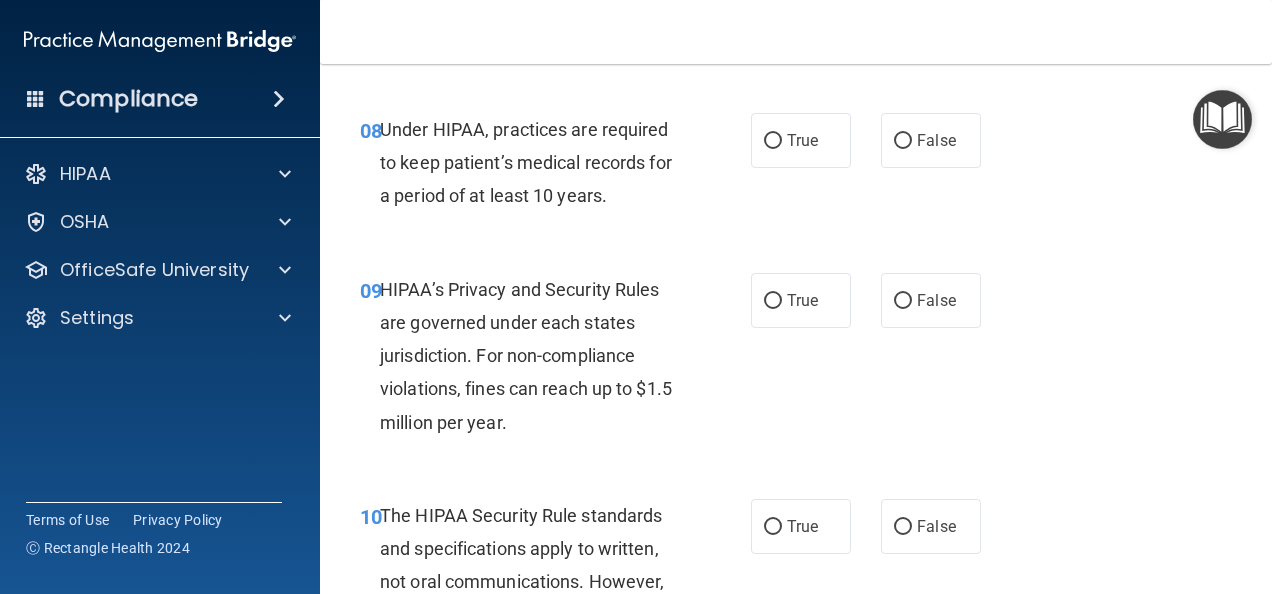 click on "Under HIPAA, practices are required to keep patient’s medical records for a period of at least 10 years." at bounding box center (538, 163) 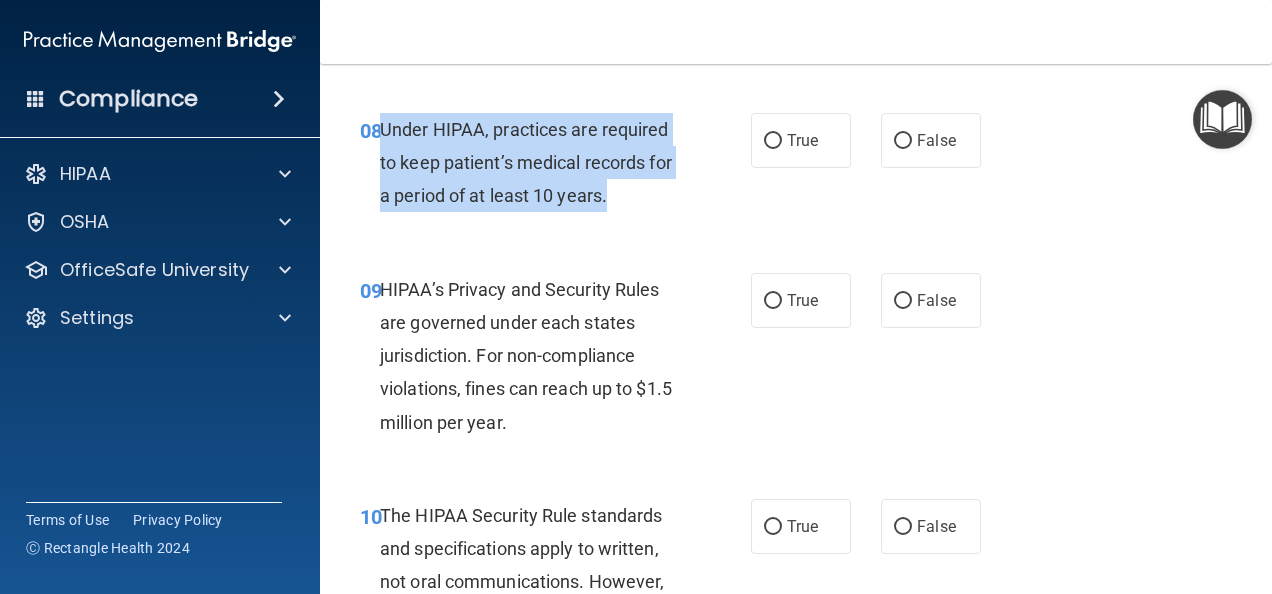 drag, startPoint x: 384, startPoint y: 158, endPoint x: 623, endPoint y: 233, distance: 250.49152 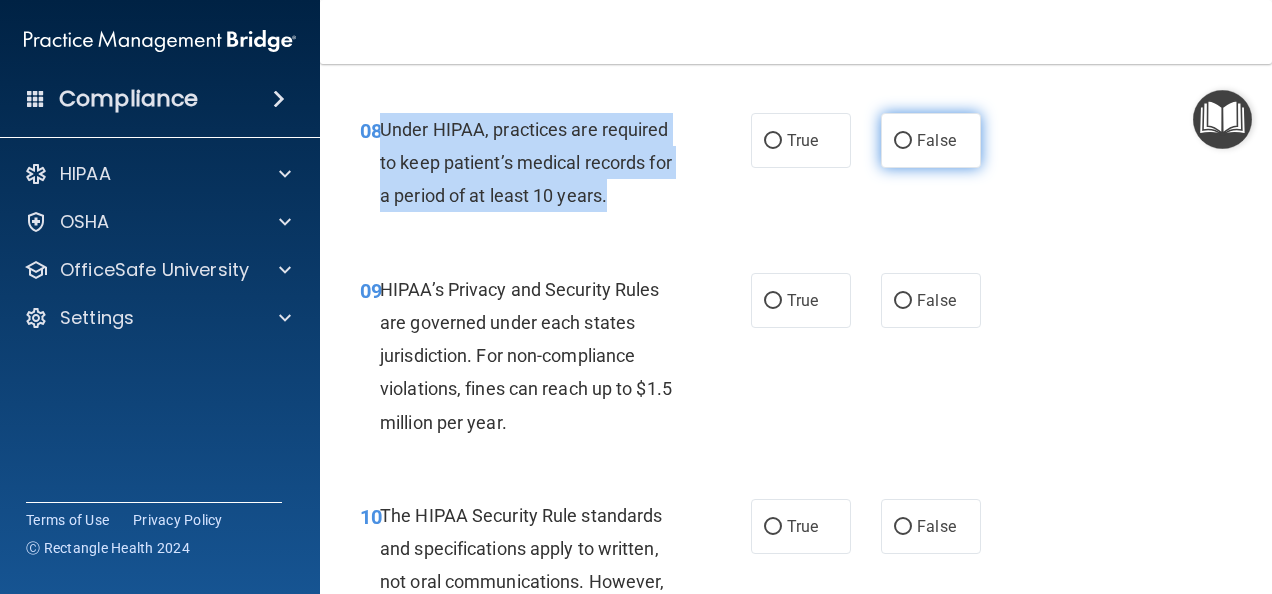 click on "False" at bounding box center [903, 141] 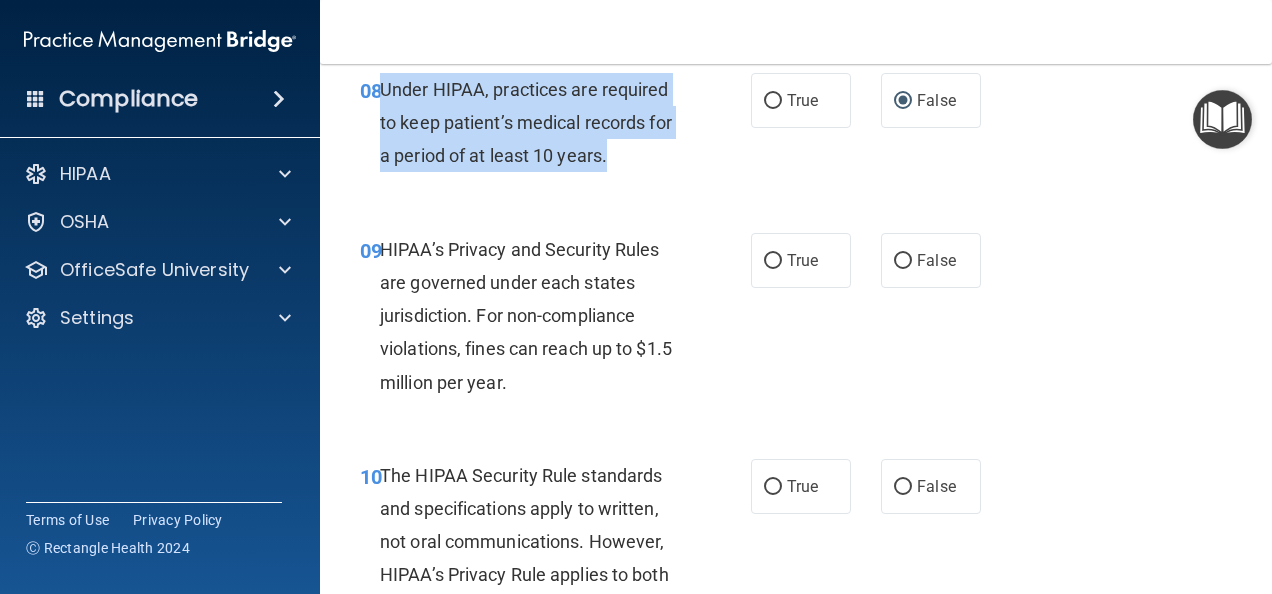 scroll, scrollTop: 1814, scrollLeft: 0, axis: vertical 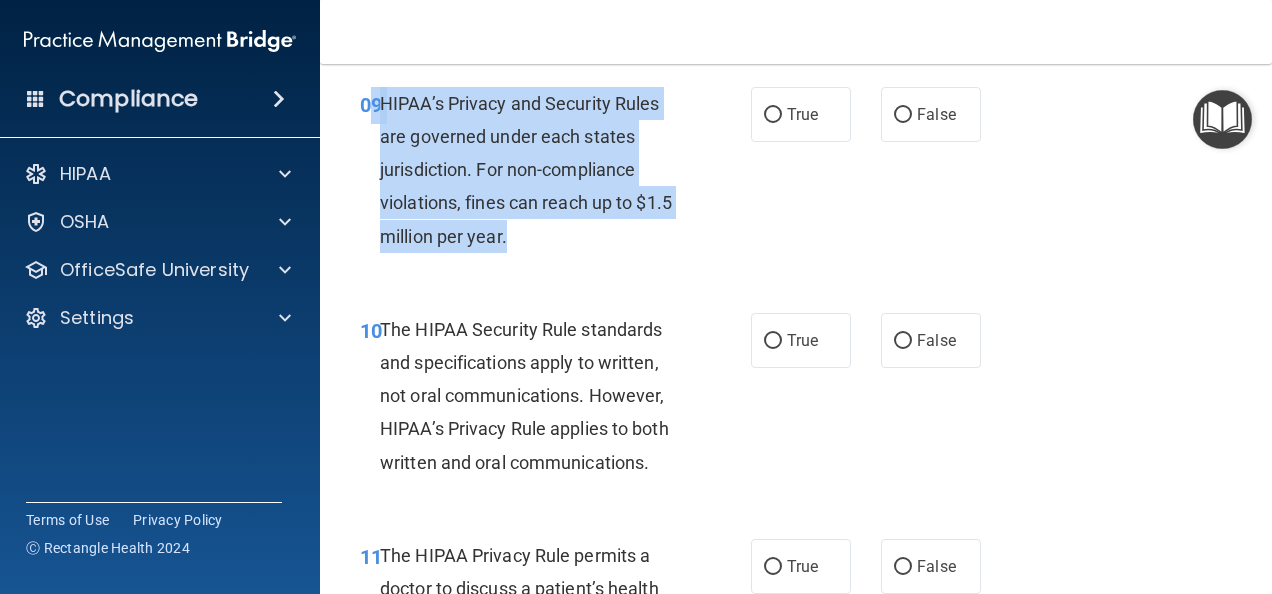 drag, startPoint x: 377, startPoint y: 131, endPoint x: 551, endPoint y: 274, distance: 225.2221 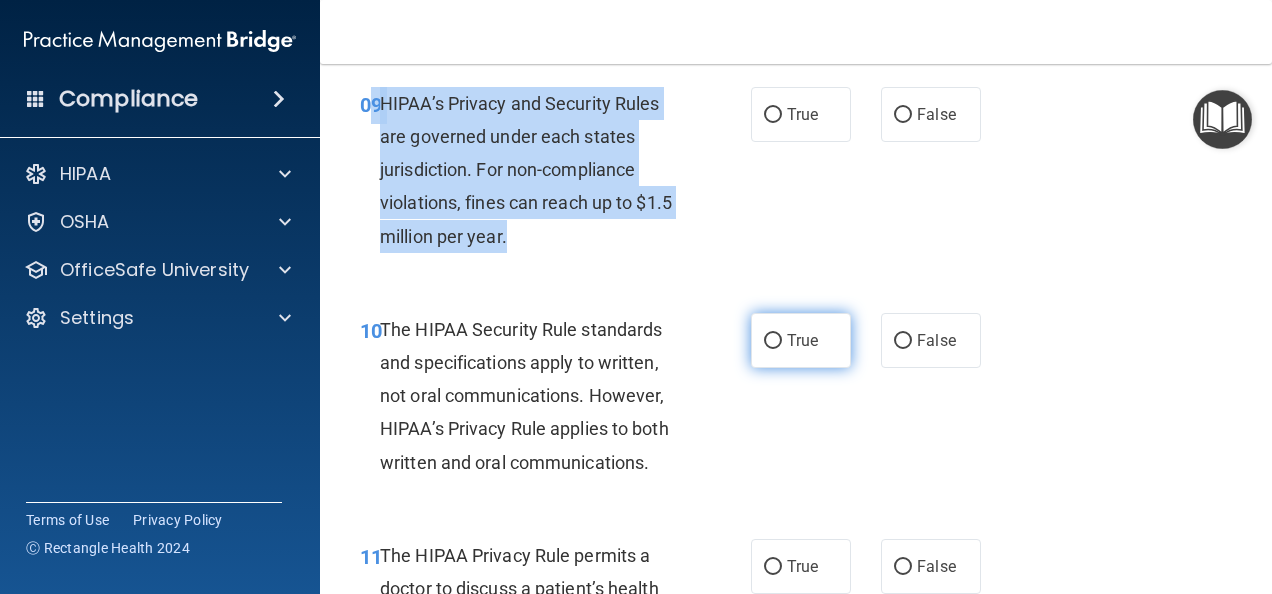 click on "True" at bounding box center [773, 341] 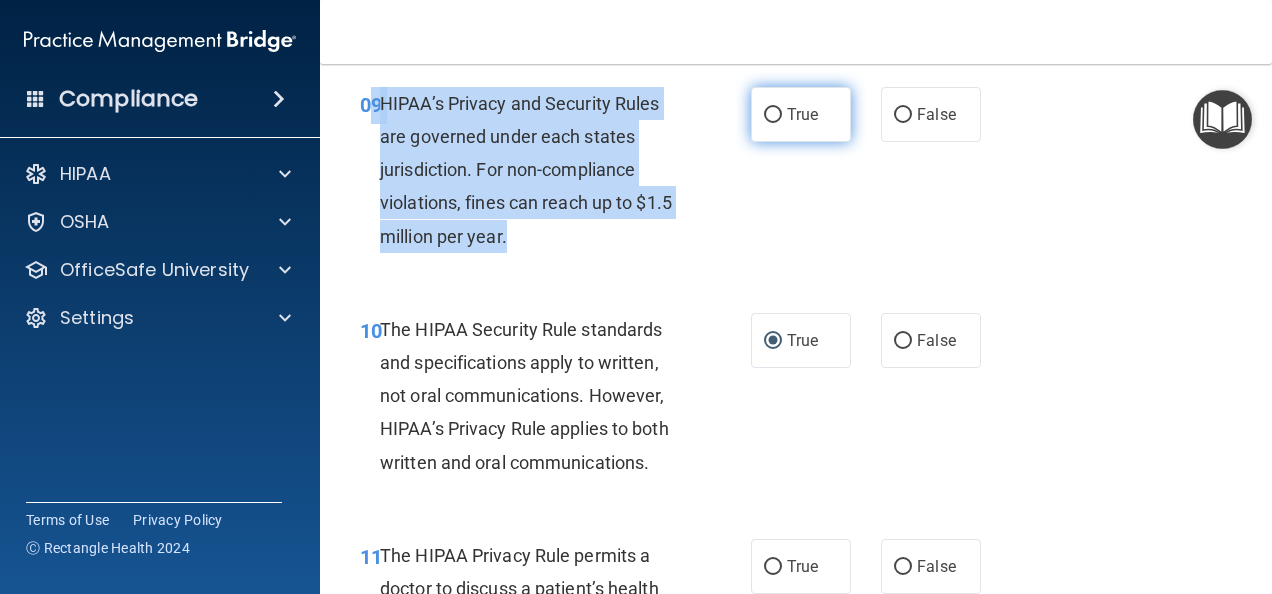 click on "True" at bounding box center [773, 115] 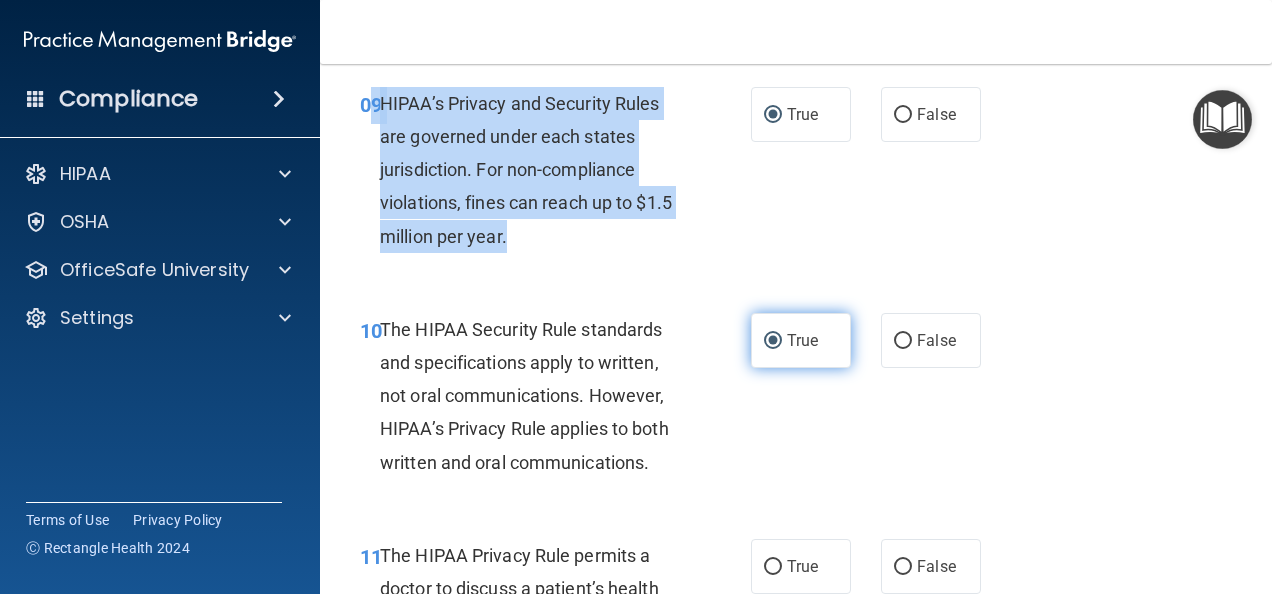 click on "True" at bounding box center (773, 341) 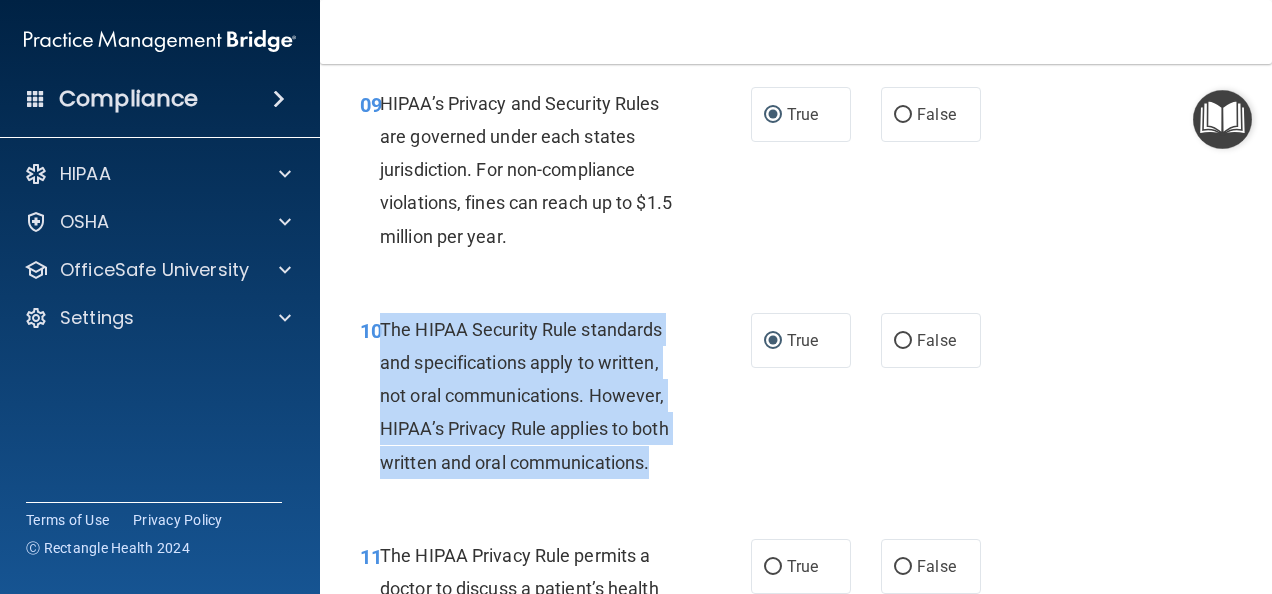 drag, startPoint x: 380, startPoint y: 360, endPoint x: 683, endPoint y: 514, distance: 339.88968 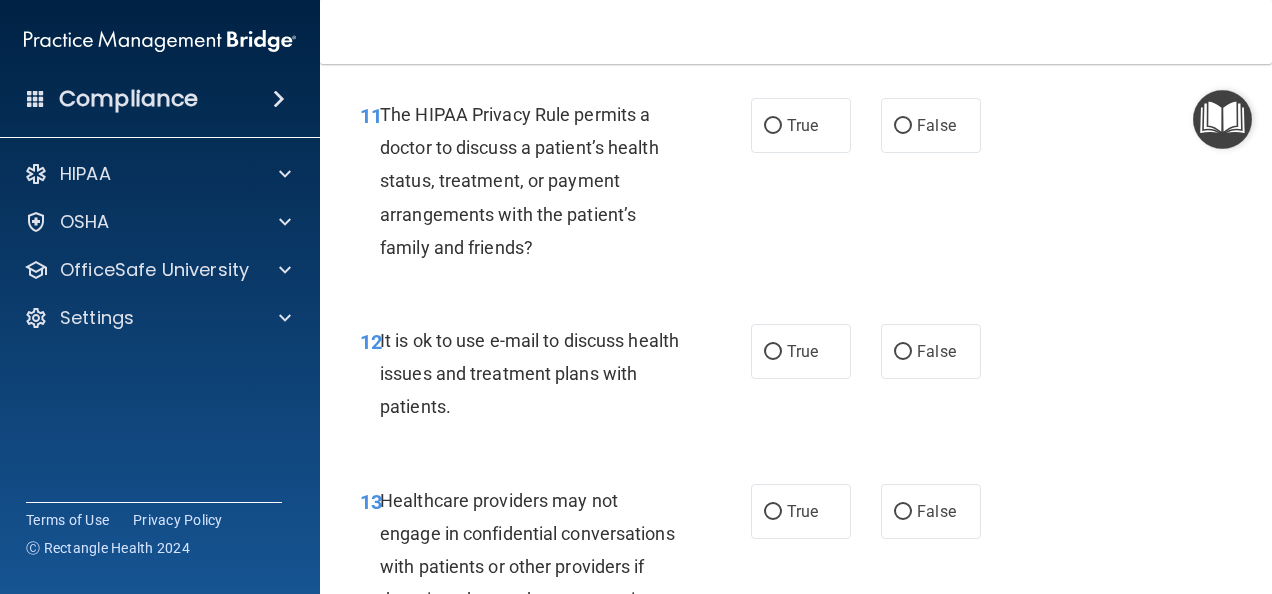 scroll, scrollTop: 2282, scrollLeft: 0, axis: vertical 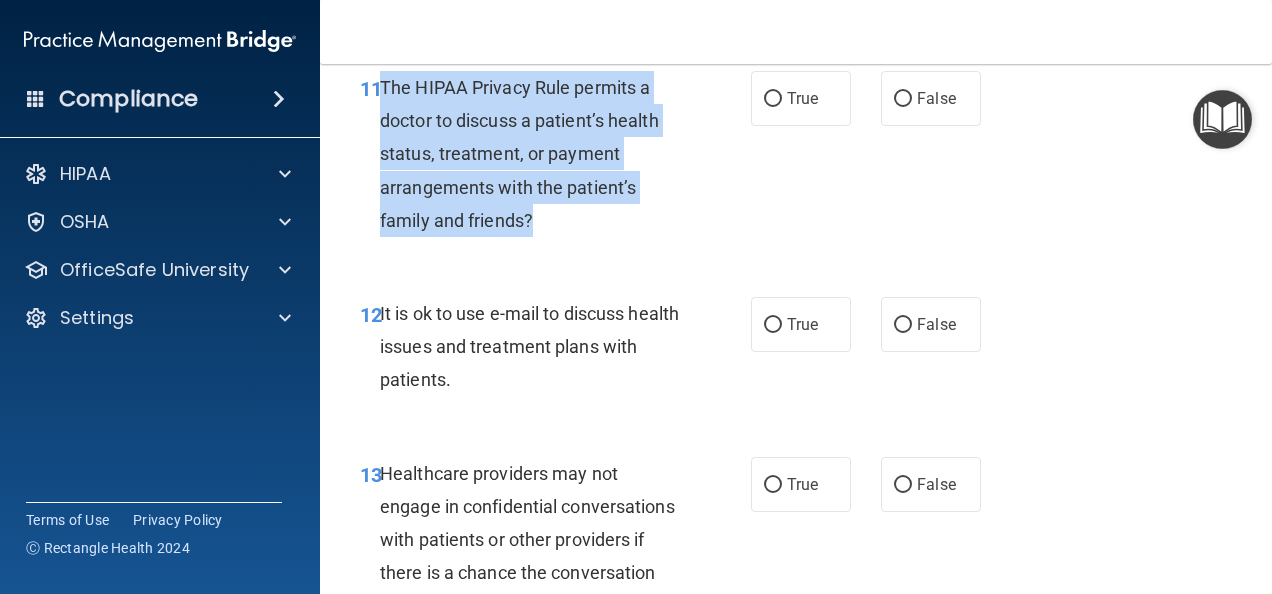 drag, startPoint x: 382, startPoint y: 119, endPoint x: 549, endPoint y: 257, distance: 216.64026 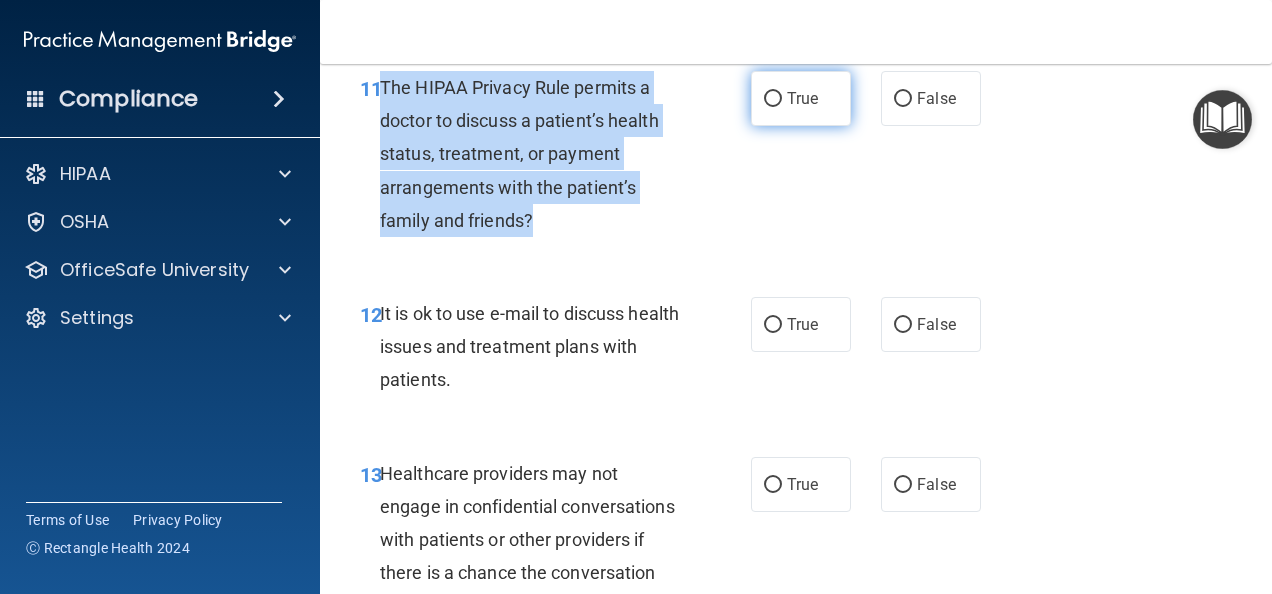 click on "True" at bounding box center [773, 99] 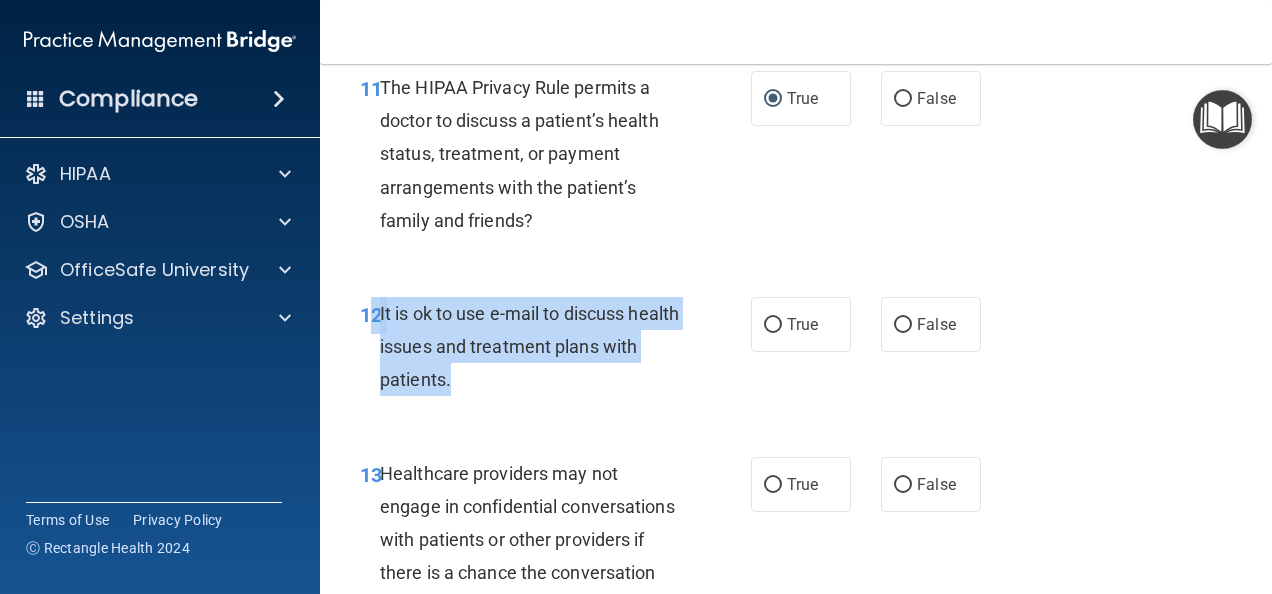 drag, startPoint x: 376, startPoint y: 346, endPoint x: 498, endPoint y: 426, distance: 145.89037 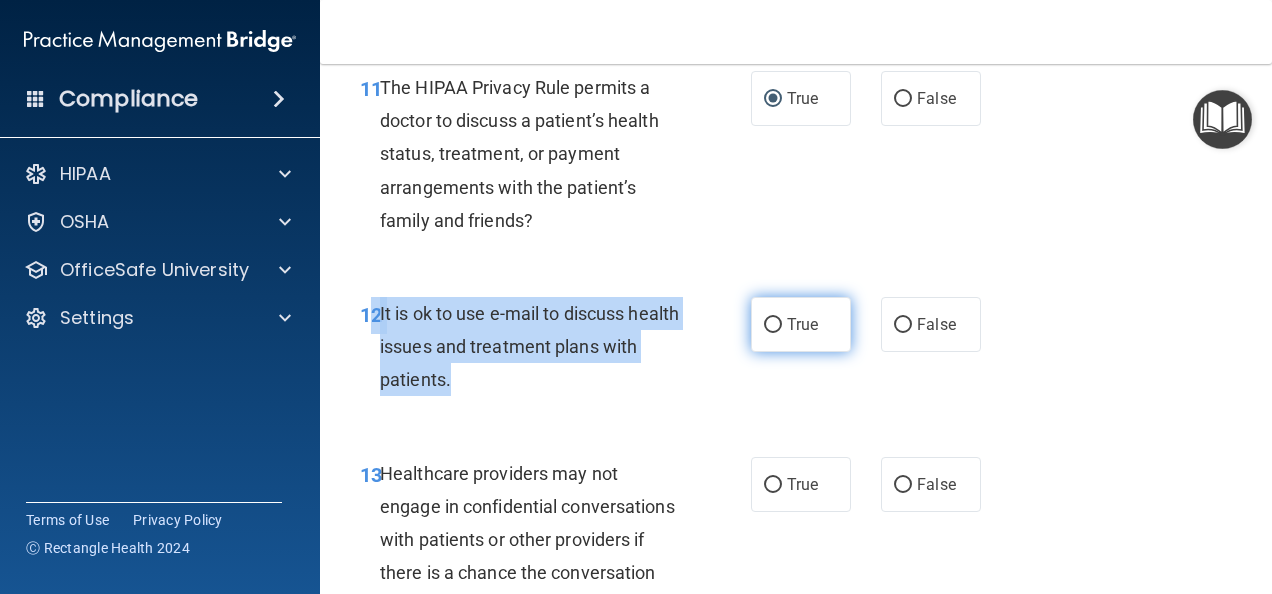 click on "True" at bounding box center (773, 325) 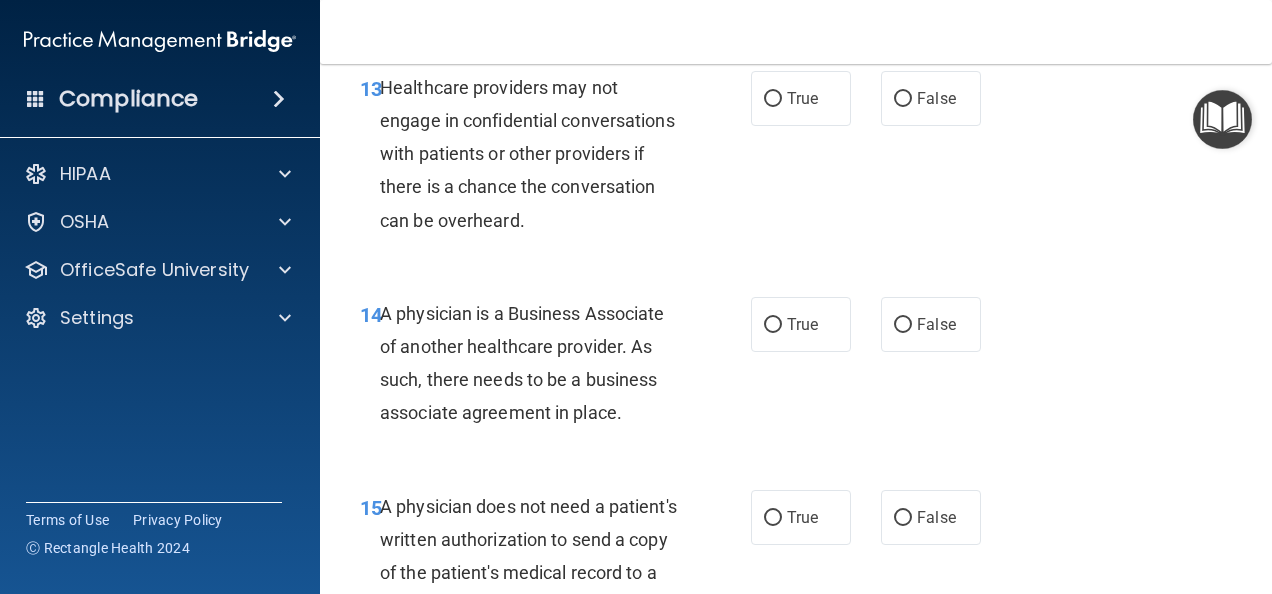 scroll, scrollTop: 2632, scrollLeft: 0, axis: vertical 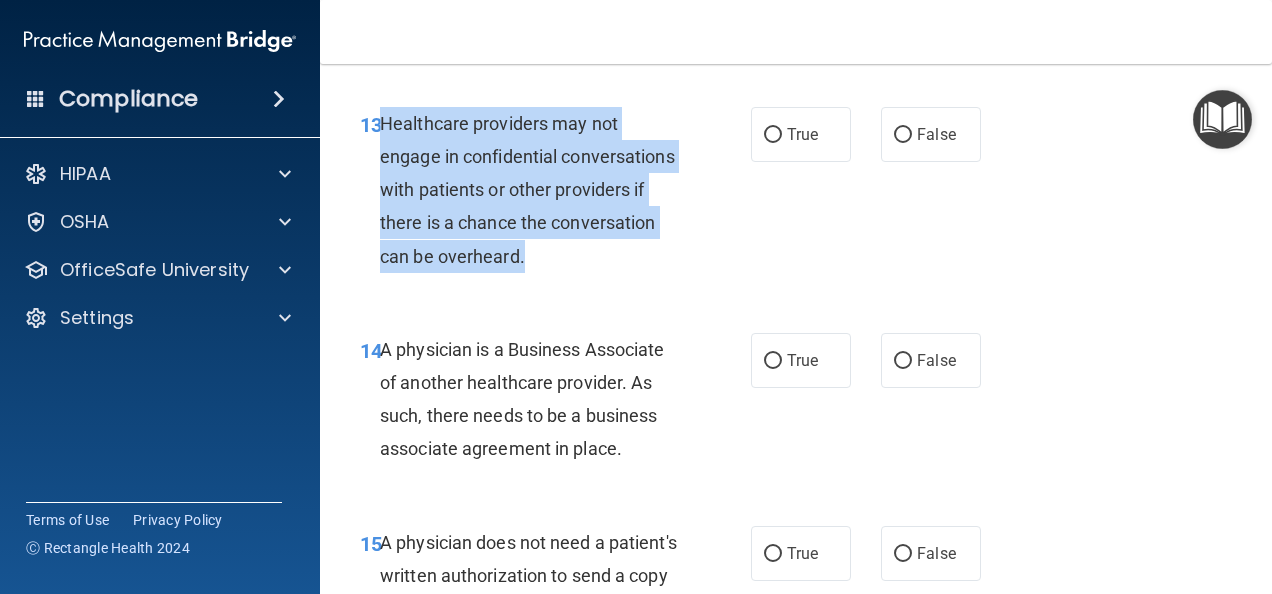 drag, startPoint x: 381, startPoint y: 153, endPoint x: 638, endPoint y: 305, distance: 298.585 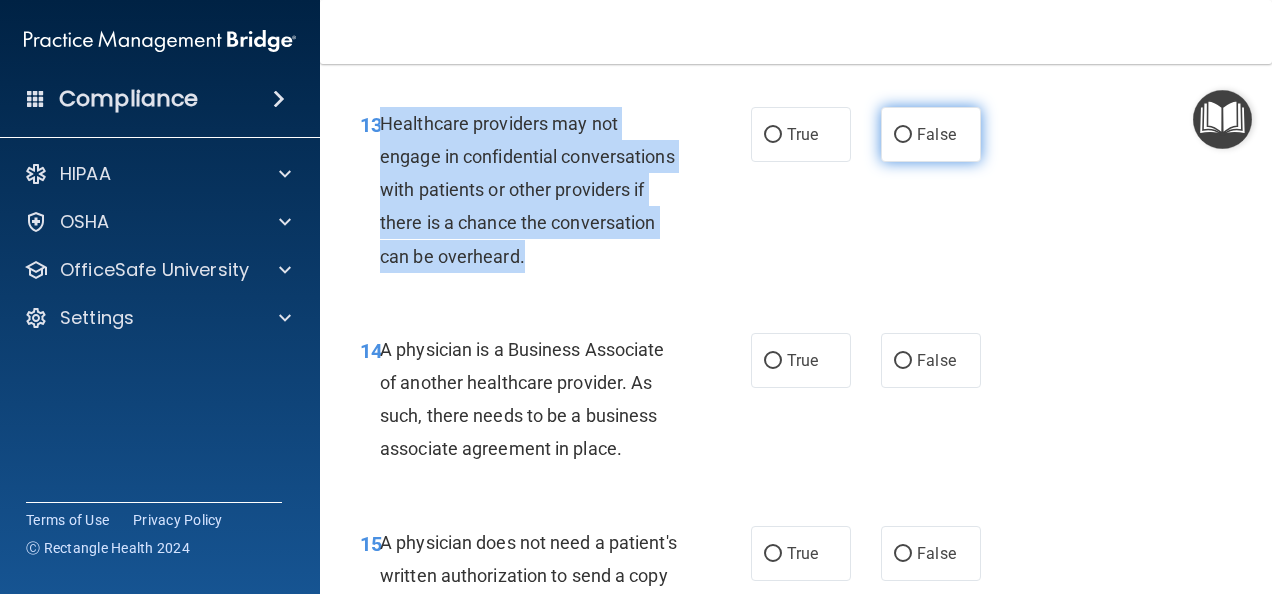 click on "False" at bounding box center [903, 135] 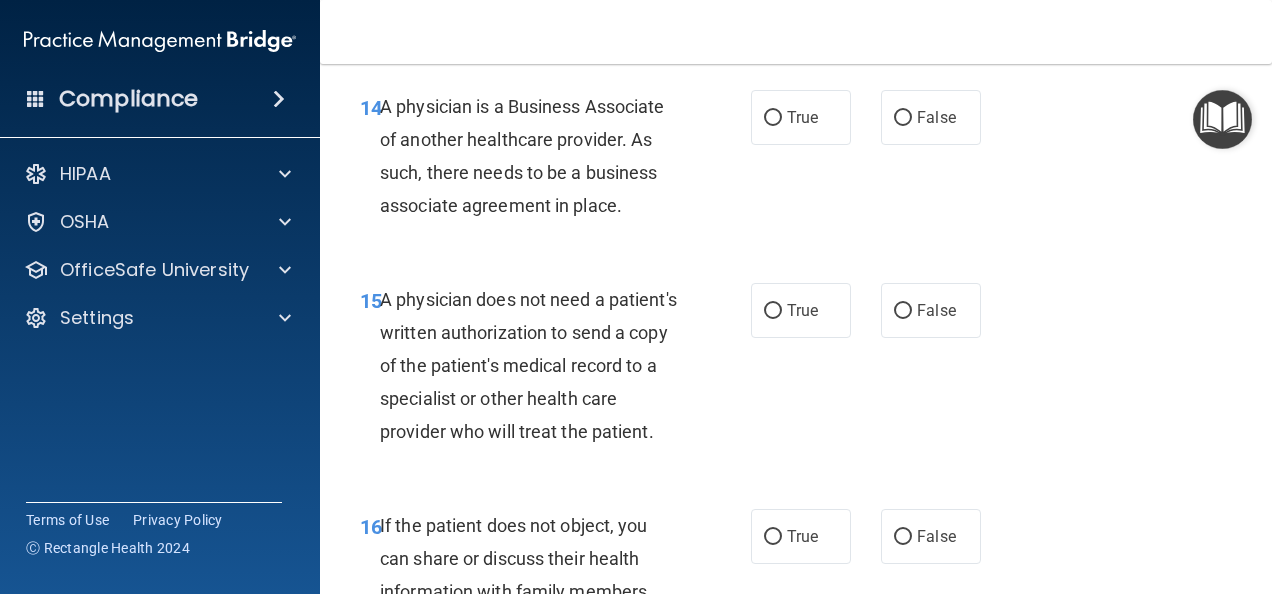scroll, scrollTop: 2884, scrollLeft: 0, axis: vertical 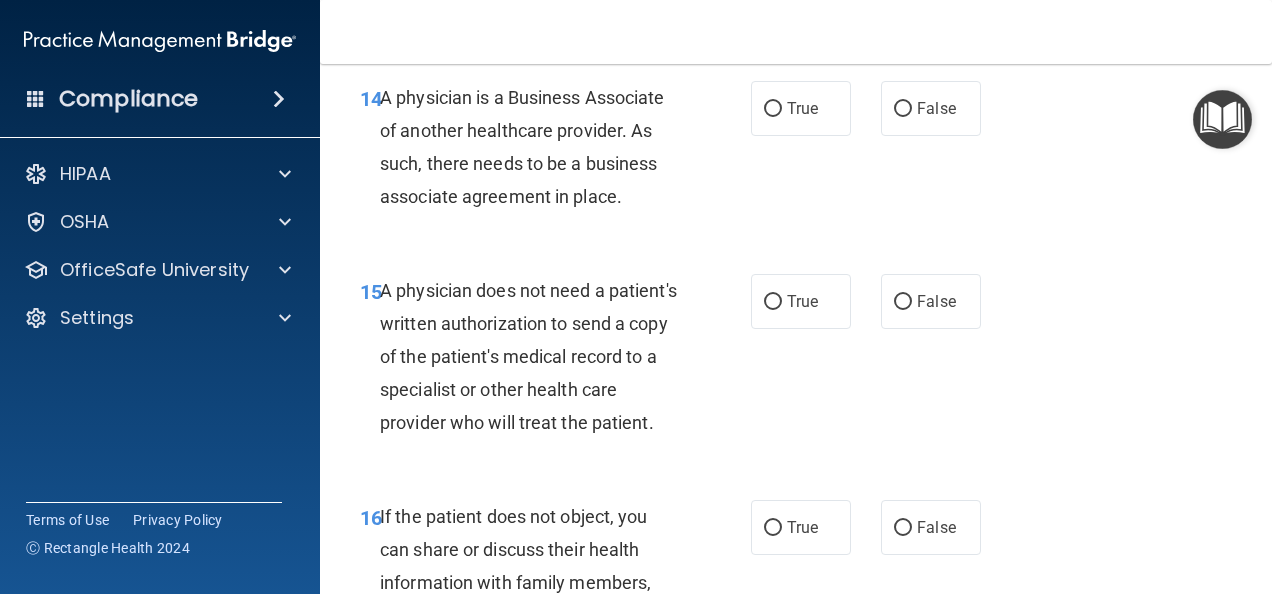 drag, startPoint x: 382, startPoint y: 122, endPoint x: 626, endPoint y: 239, distance: 270.6012 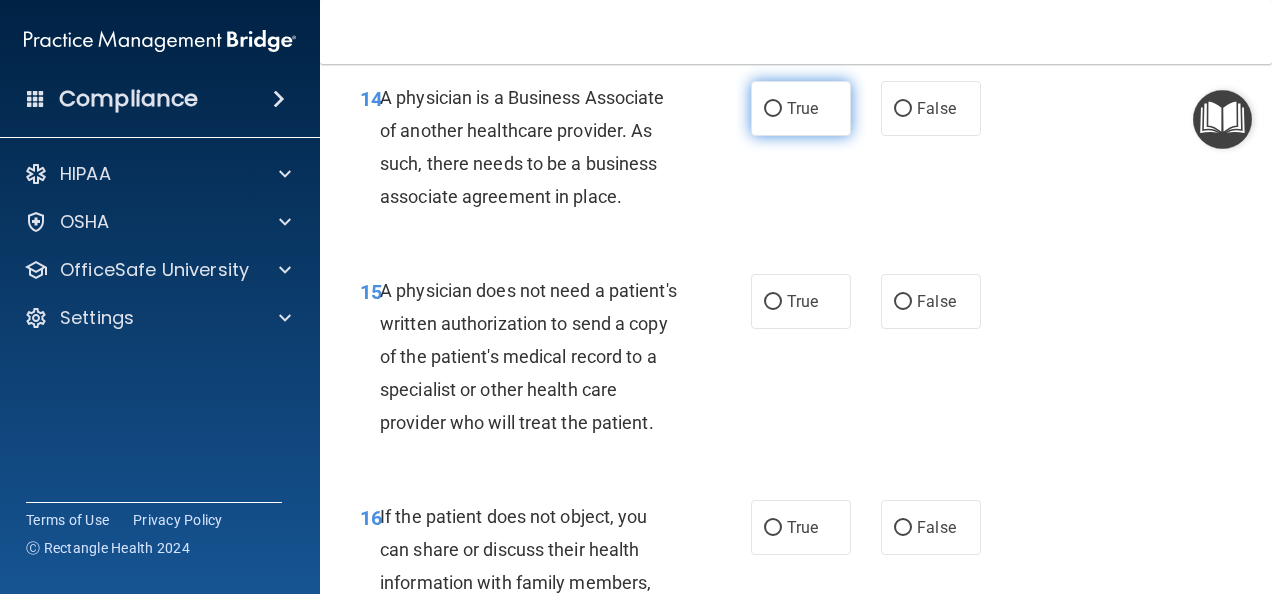 click on "True" at bounding box center [773, 109] 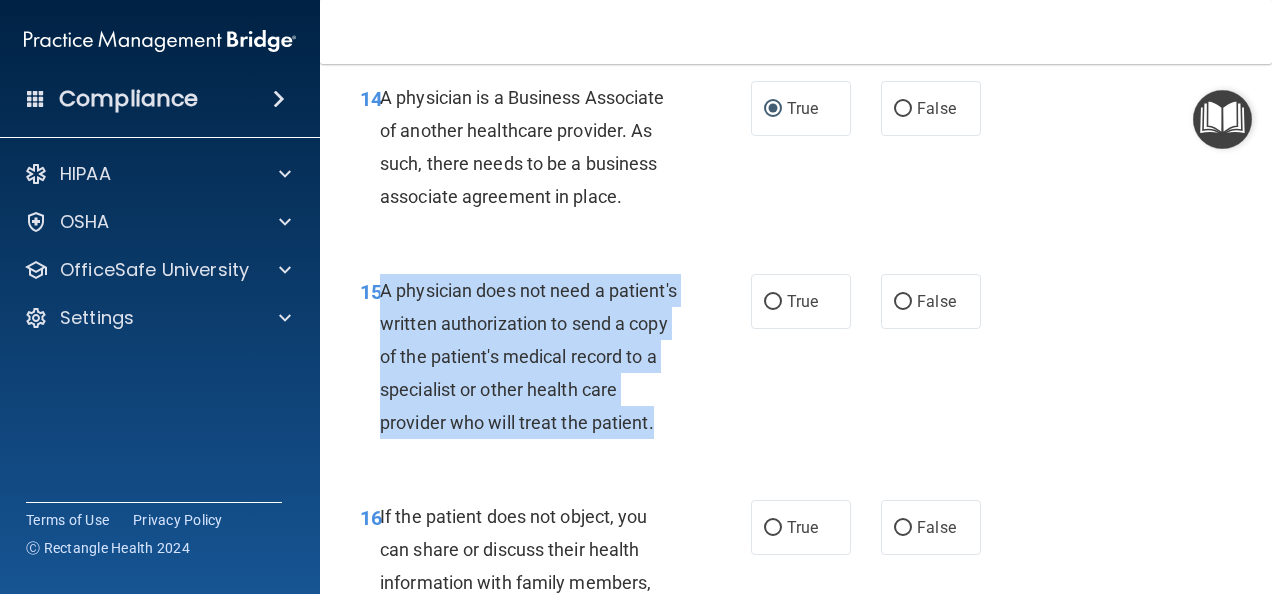 drag, startPoint x: 449, startPoint y: 499, endPoint x: 384, endPoint y: 325, distance: 185.74445 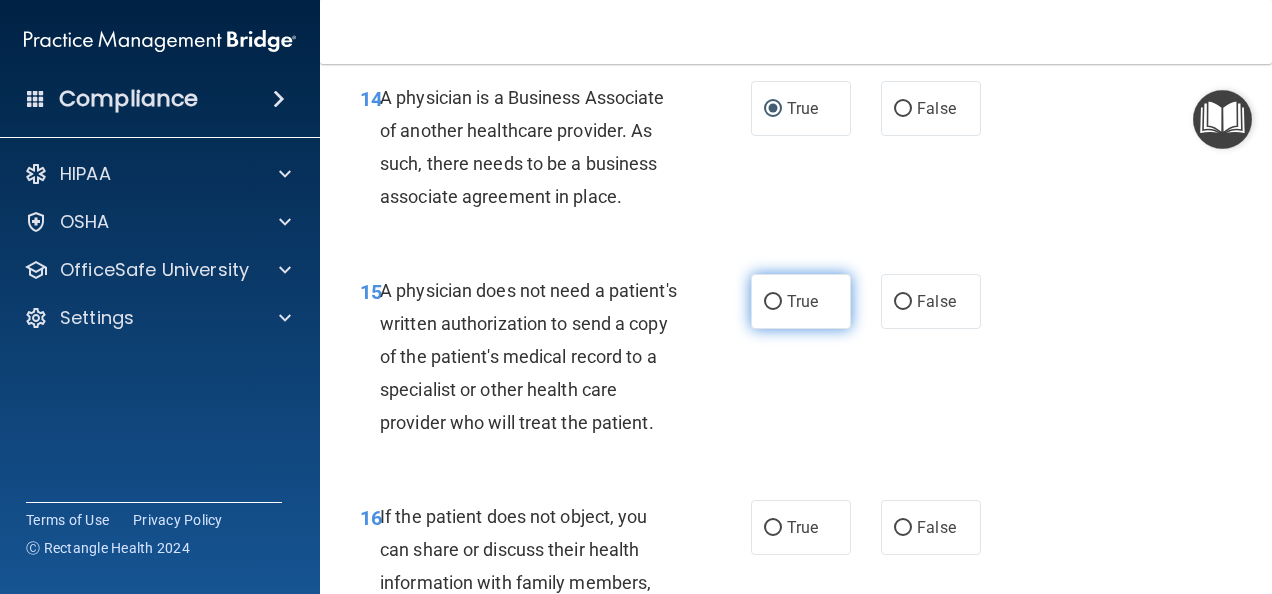 click on "True" at bounding box center [801, 301] 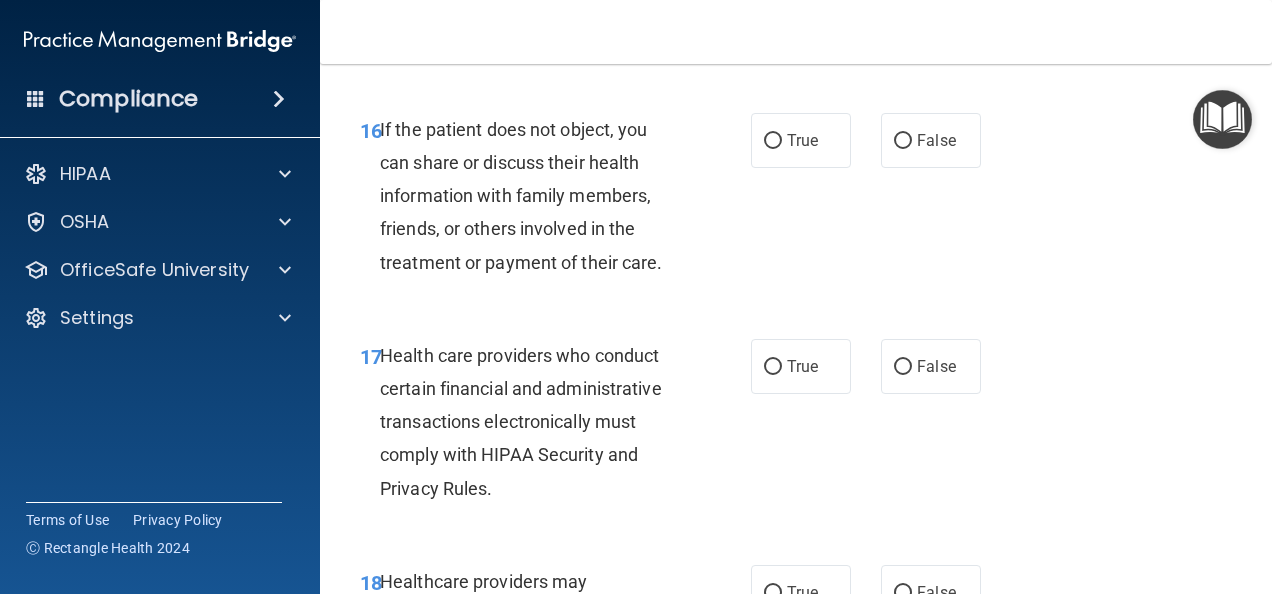 scroll, scrollTop: 3432, scrollLeft: 0, axis: vertical 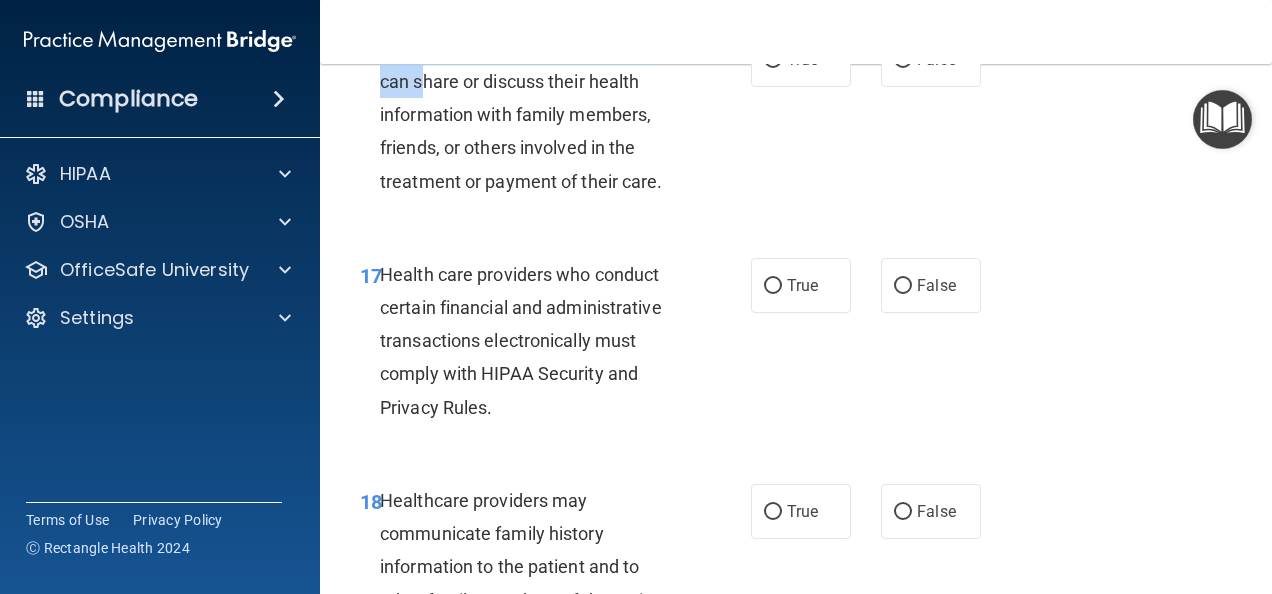 drag, startPoint x: 379, startPoint y: 106, endPoint x: 421, endPoint y: 161, distance: 69.2026 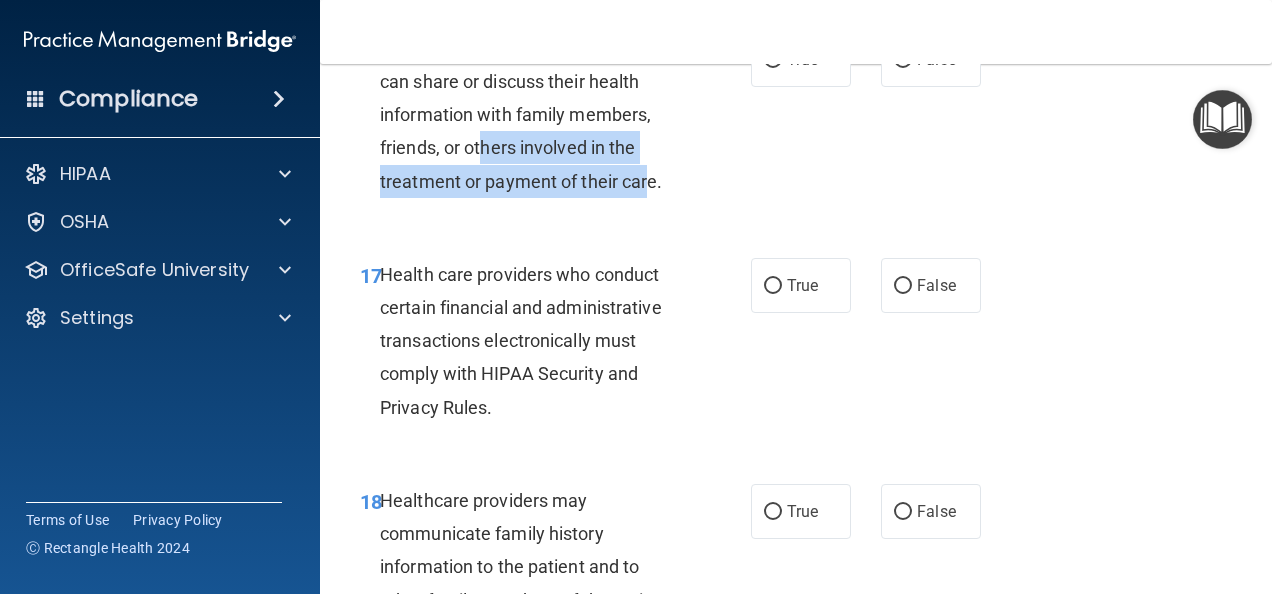 drag, startPoint x: 421, startPoint y: 161, endPoint x: 652, endPoint y: 256, distance: 249.7719 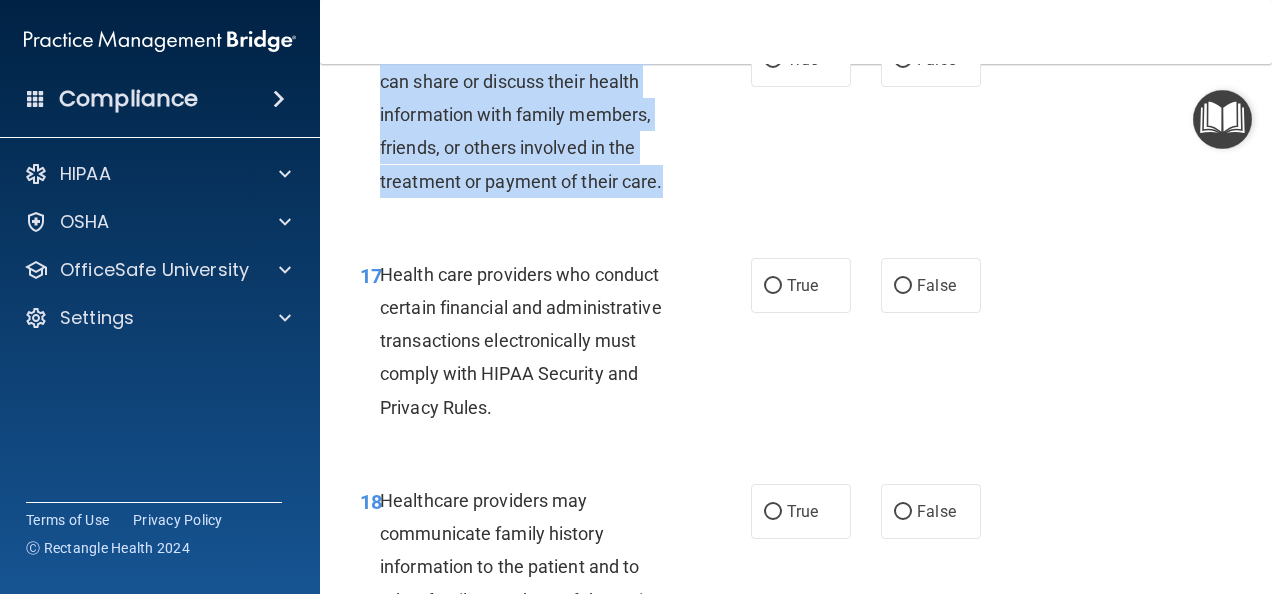 drag, startPoint x: 379, startPoint y: 109, endPoint x: 664, endPoint y: 256, distance: 320.6774 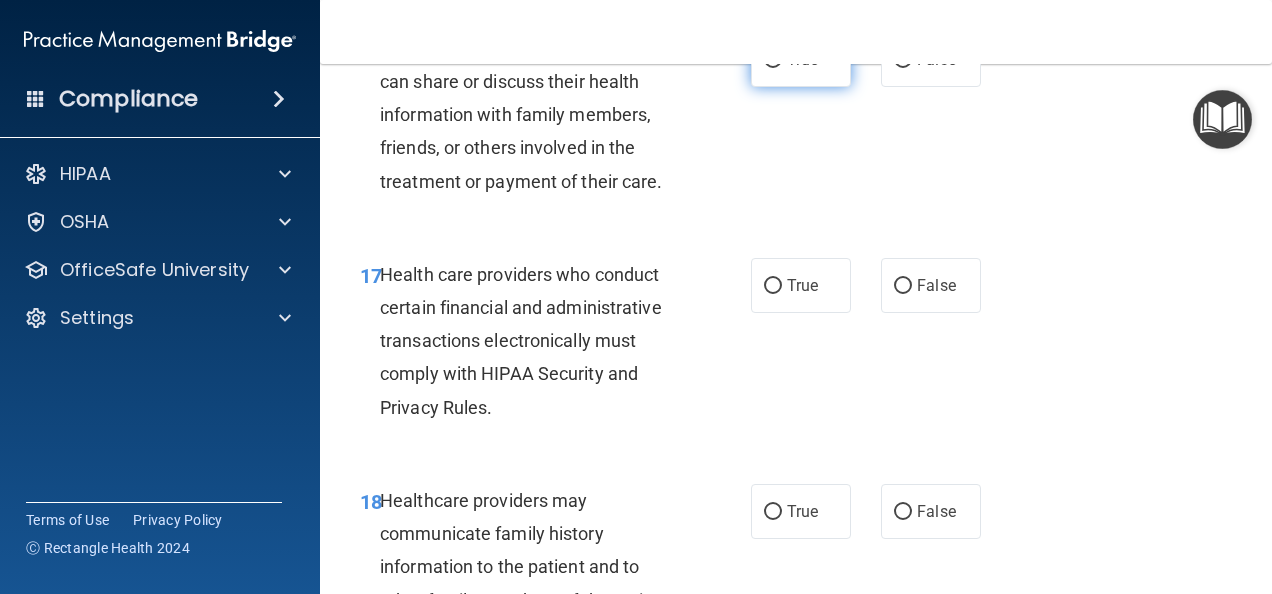 click on "True" at bounding box center (801, 59) 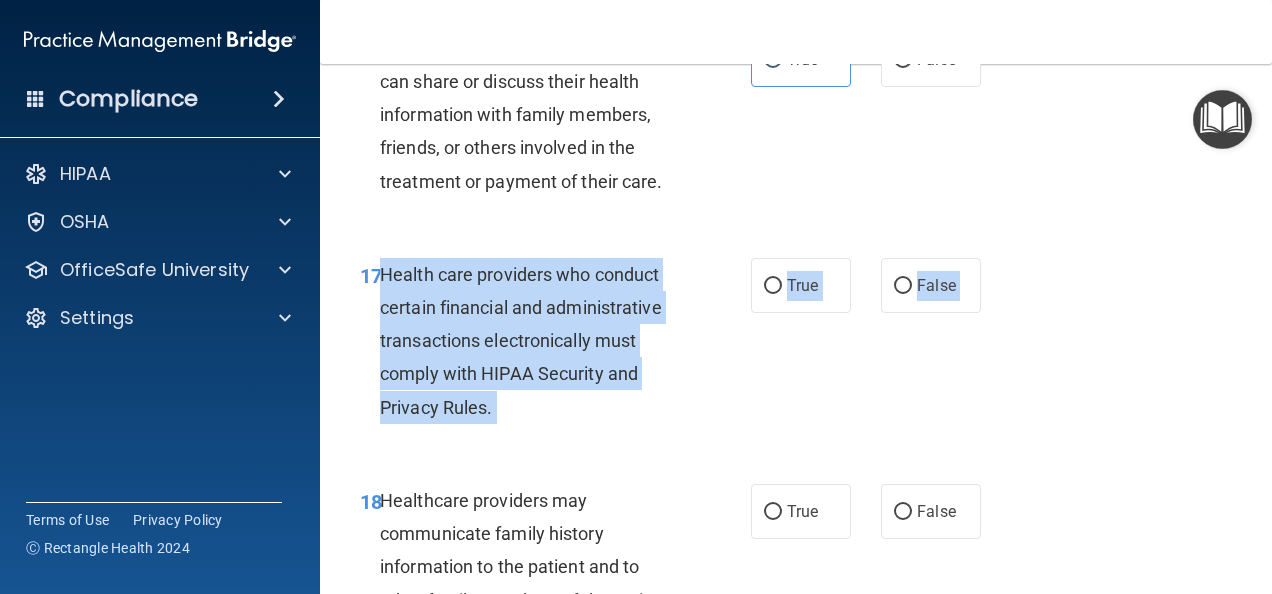 drag, startPoint x: 383, startPoint y: 340, endPoint x: 511, endPoint y: 514, distance: 216.00926 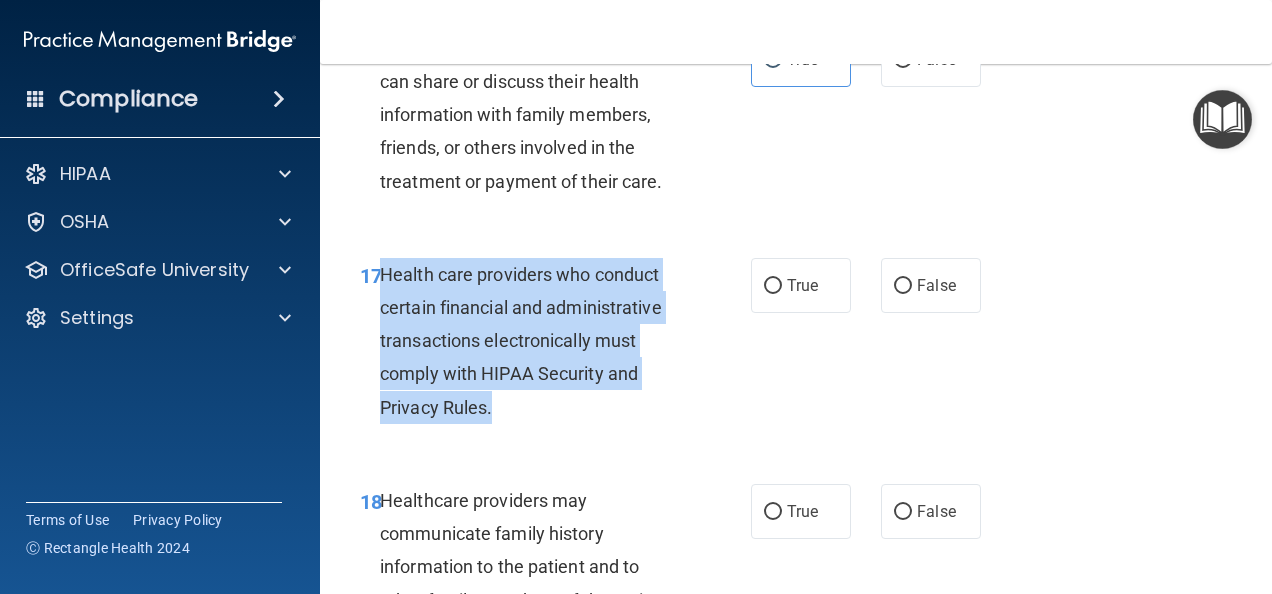 drag, startPoint x: 498, startPoint y: 478, endPoint x: 381, endPoint y: 340, distance: 180.92264 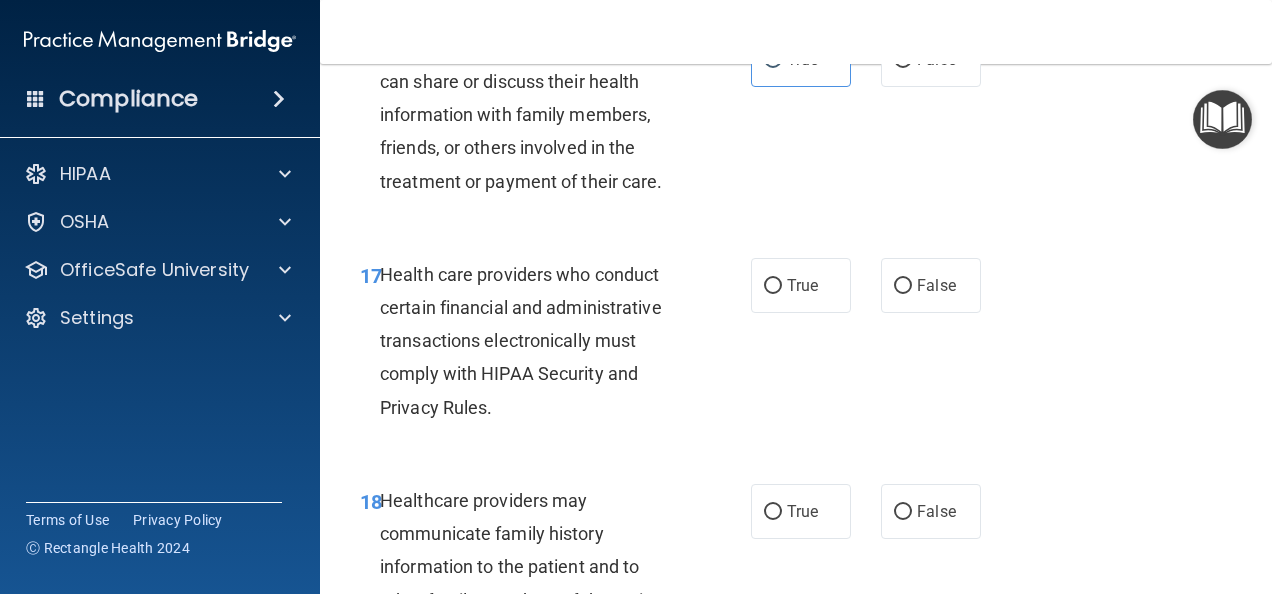 drag, startPoint x: 769, startPoint y: 346, endPoint x: 703, endPoint y: 237, distance: 127.424484 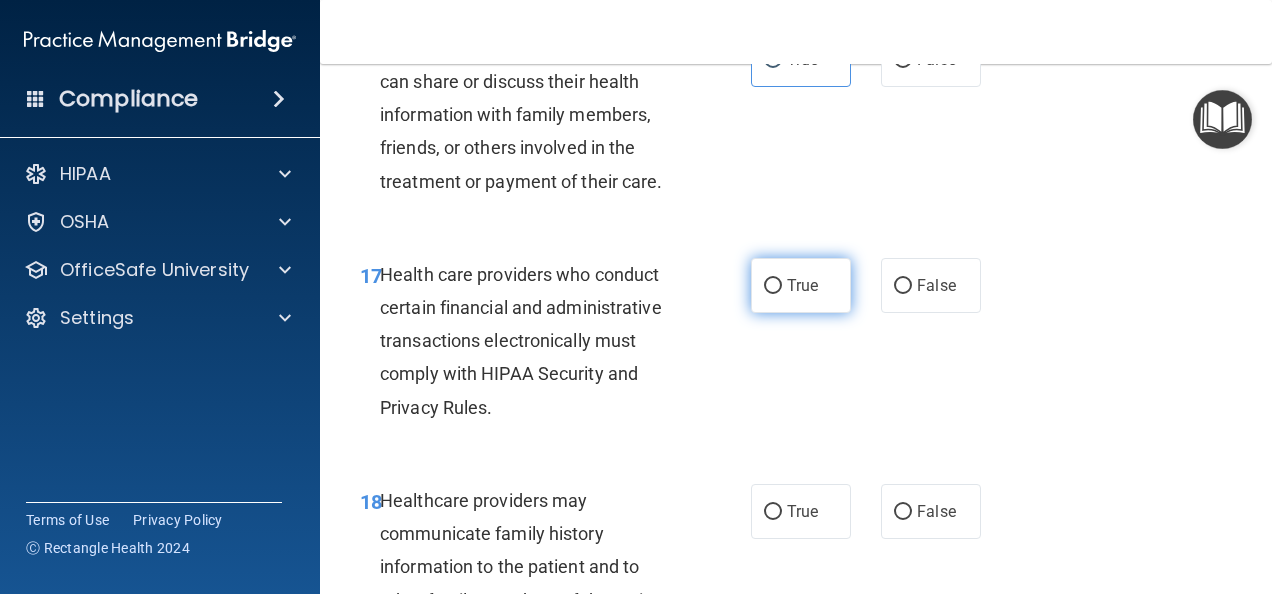 click on "True" at bounding box center [773, 286] 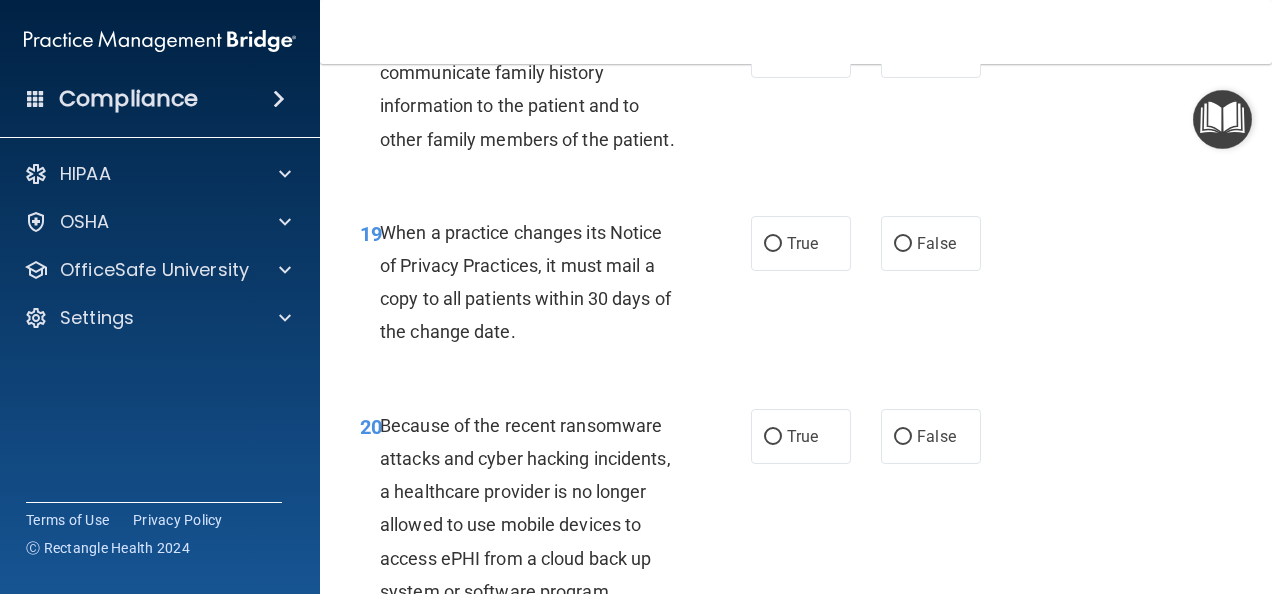 scroll, scrollTop: 3832, scrollLeft: 0, axis: vertical 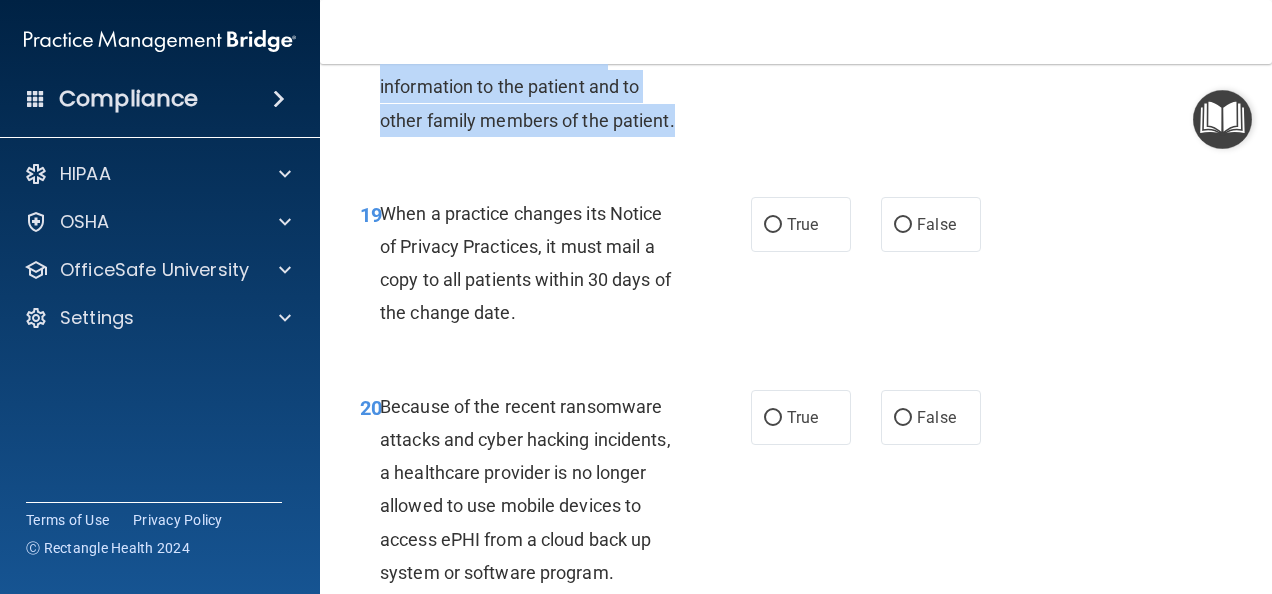 drag, startPoint x: 382, startPoint y: 82, endPoint x: 444, endPoint y: 224, distance: 154.94514 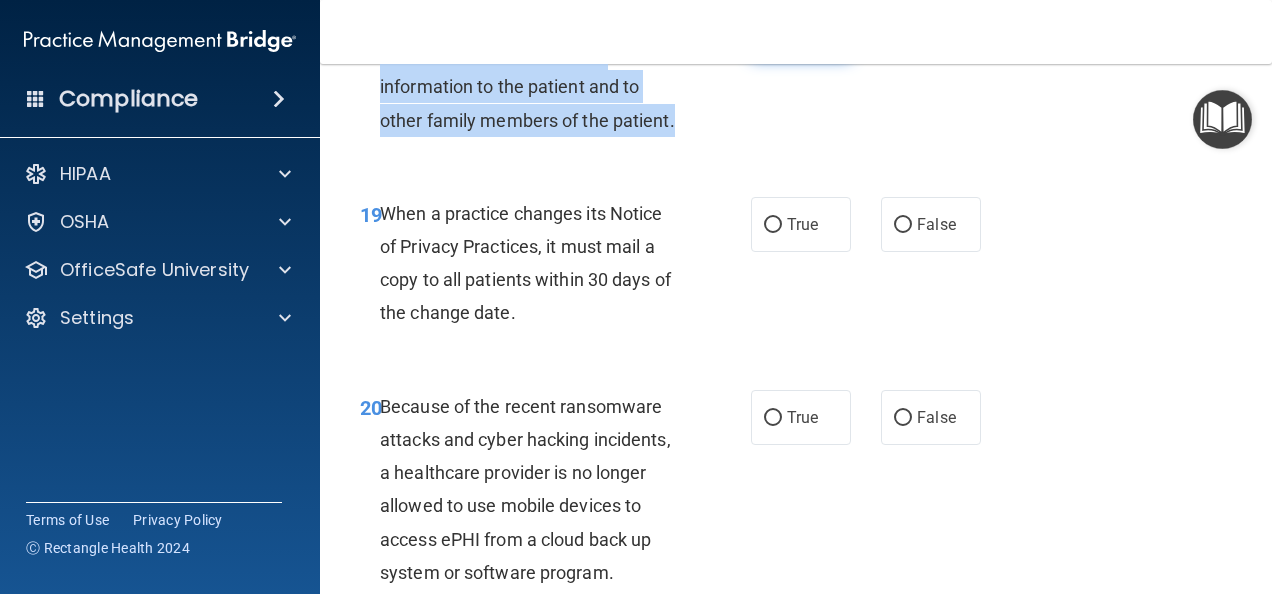 click on "True" at bounding box center [773, 32] 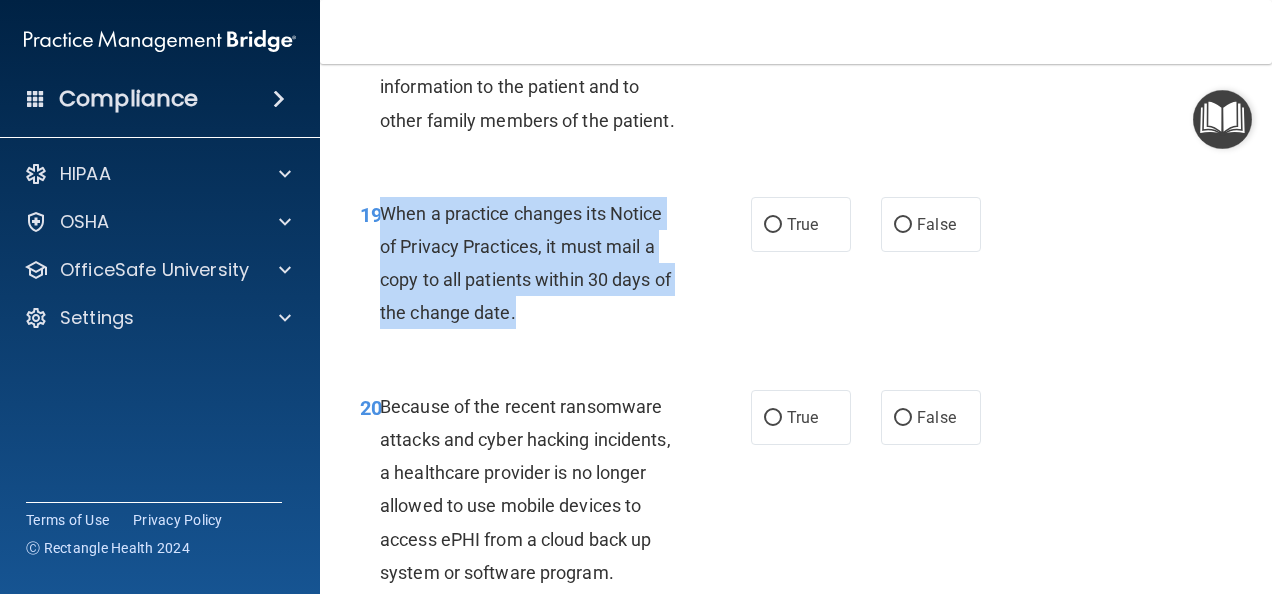 drag, startPoint x: 380, startPoint y: 312, endPoint x: 541, endPoint y: 434, distance: 202.00247 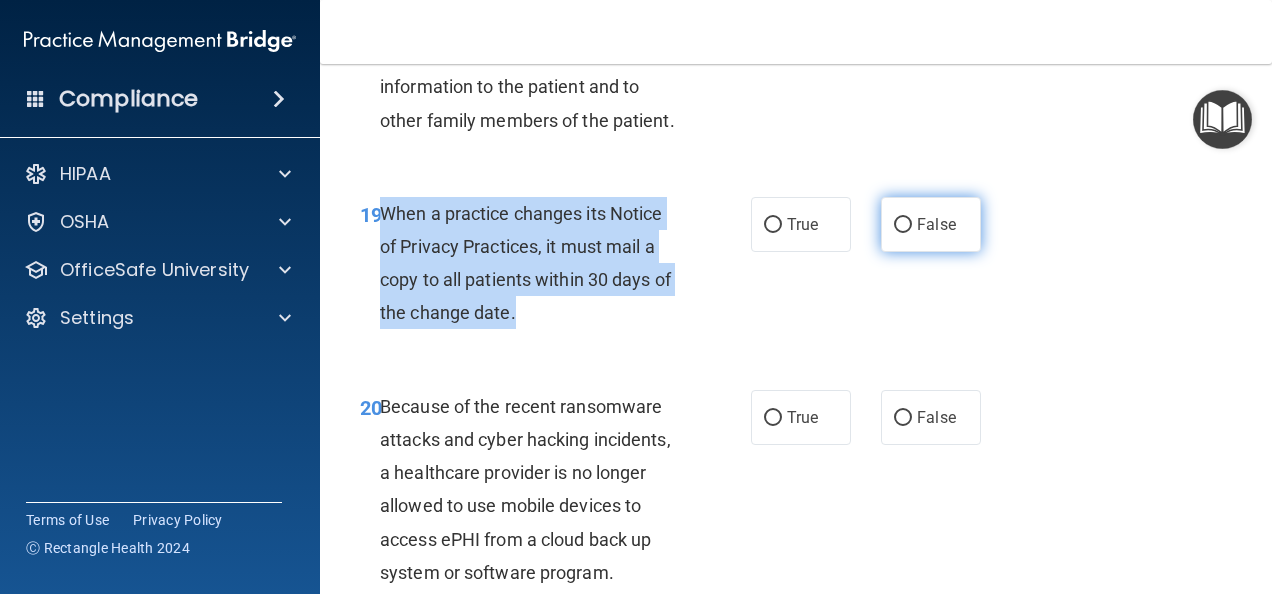 click on "False" at bounding box center (903, 225) 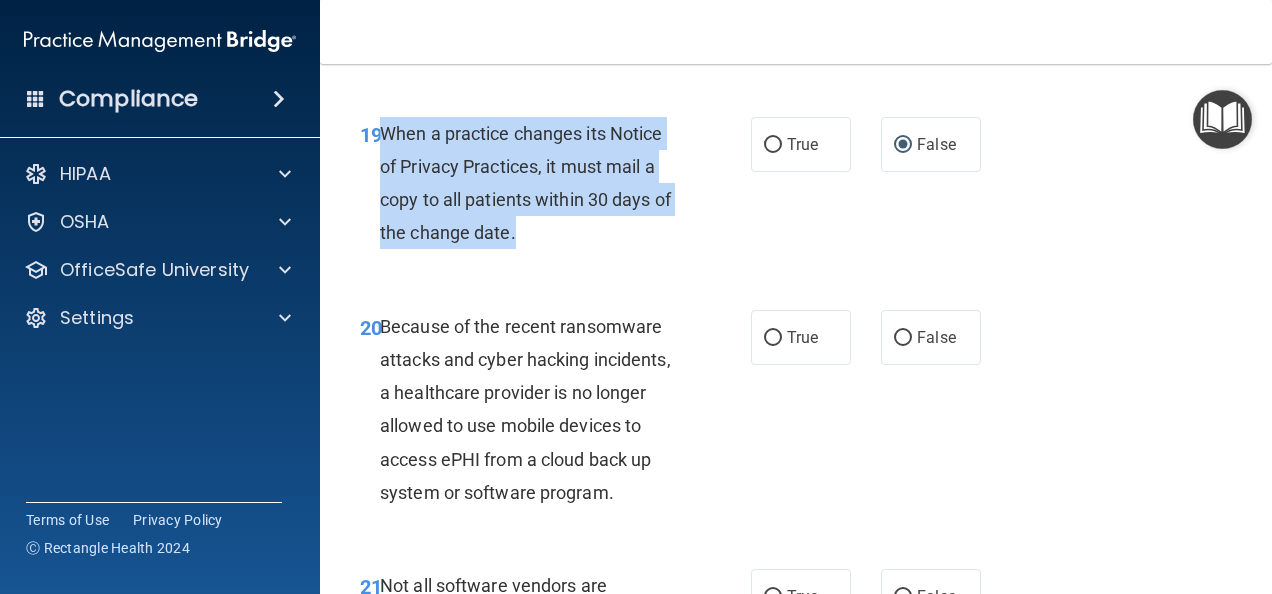scroll, scrollTop: 4098, scrollLeft: 0, axis: vertical 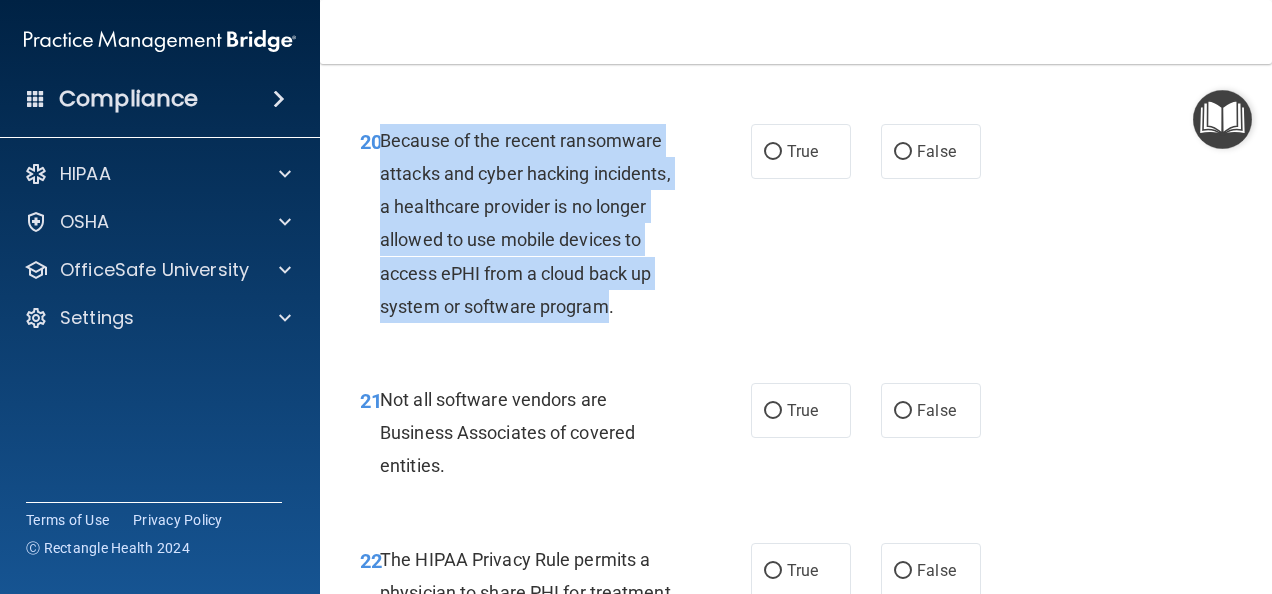 drag, startPoint x: 383, startPoint y: 236, endPoint x: 610, endPoint y: 419, distance: 291.57846 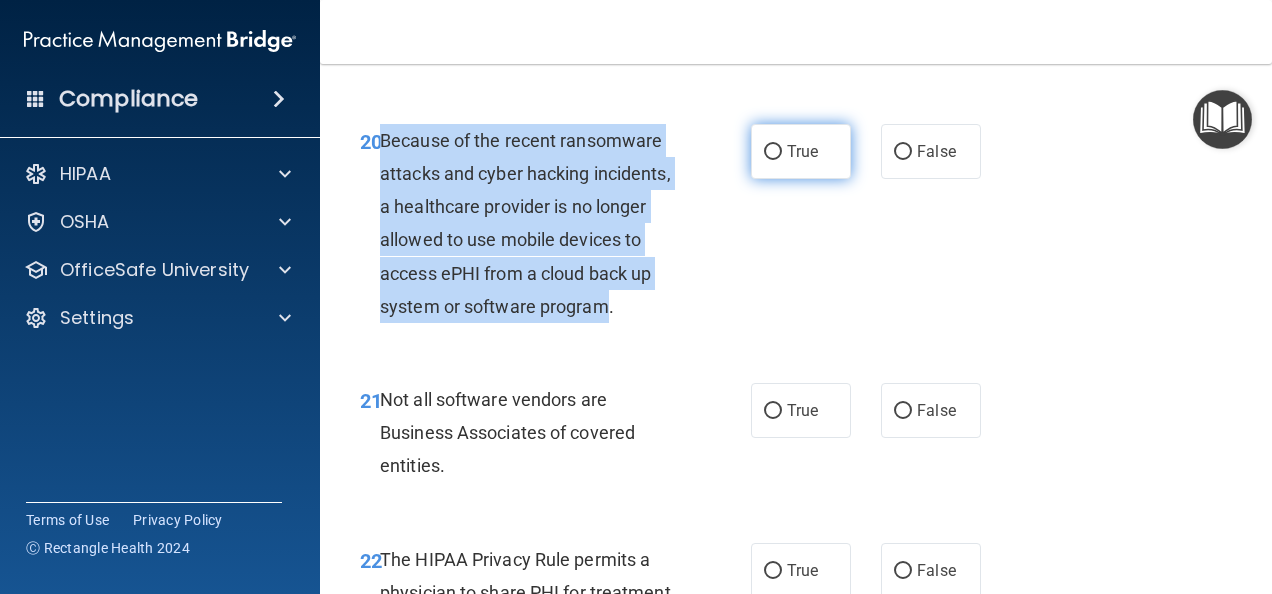 click on "True" at bounding box center (773, 152) 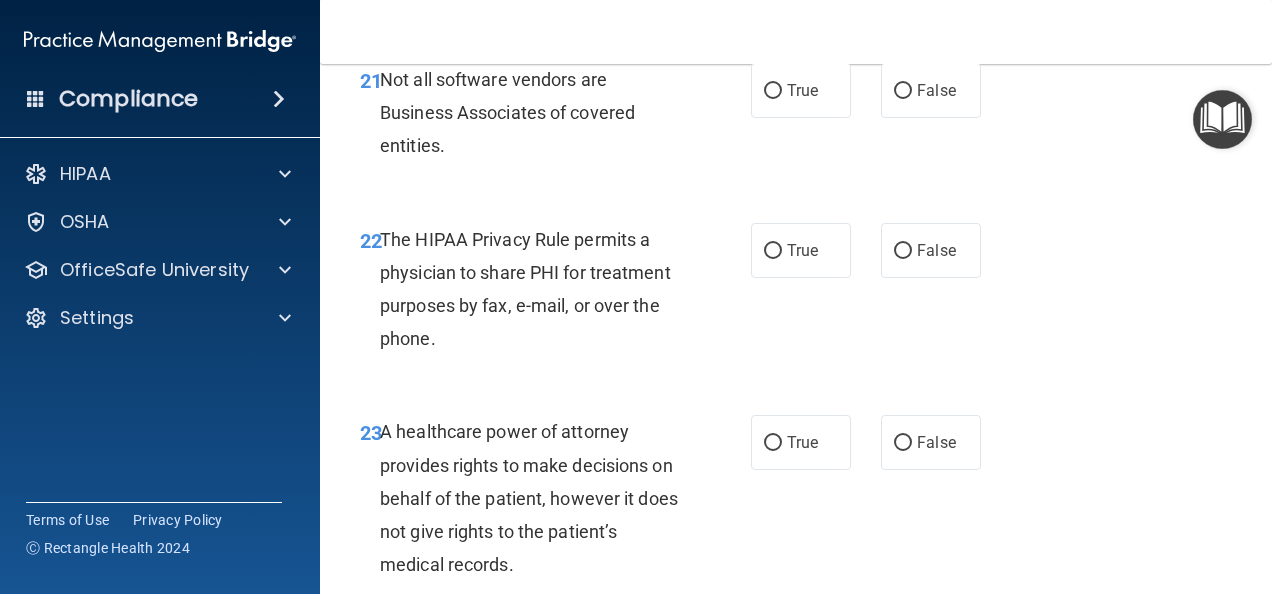 scroll, scrollTop: 4458, scrollLeft: 0, axis: vertical 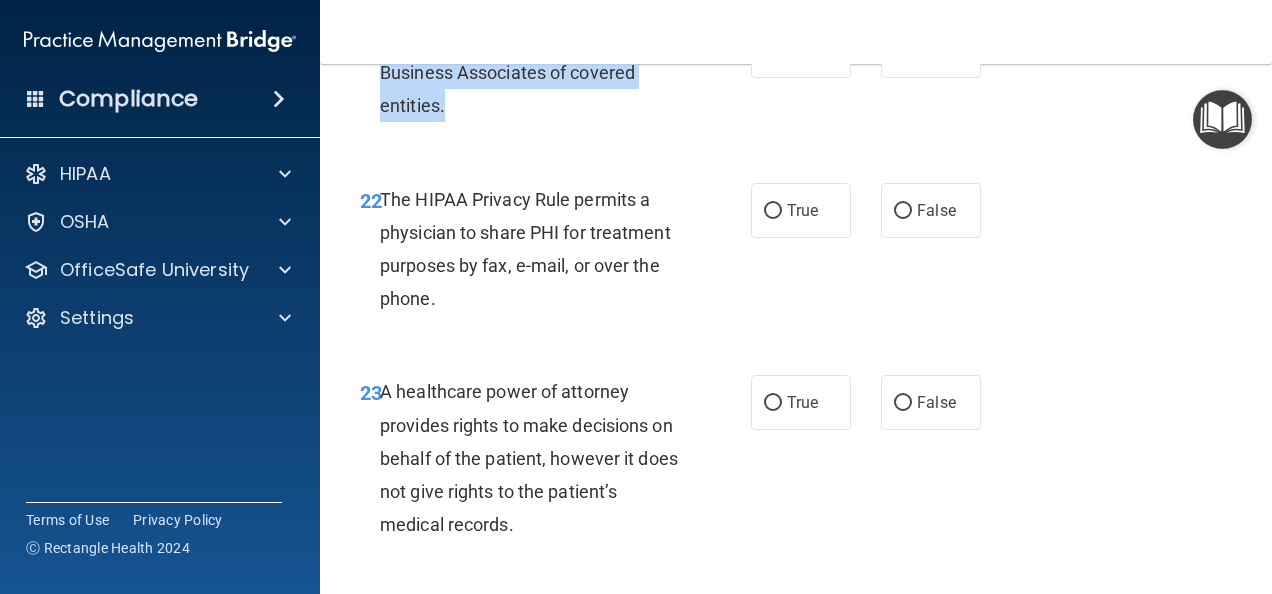 drag, startPoint x: 380, startPoint y: 133, endPoint x: 455, endPoint y: 213, distance: 109.65856 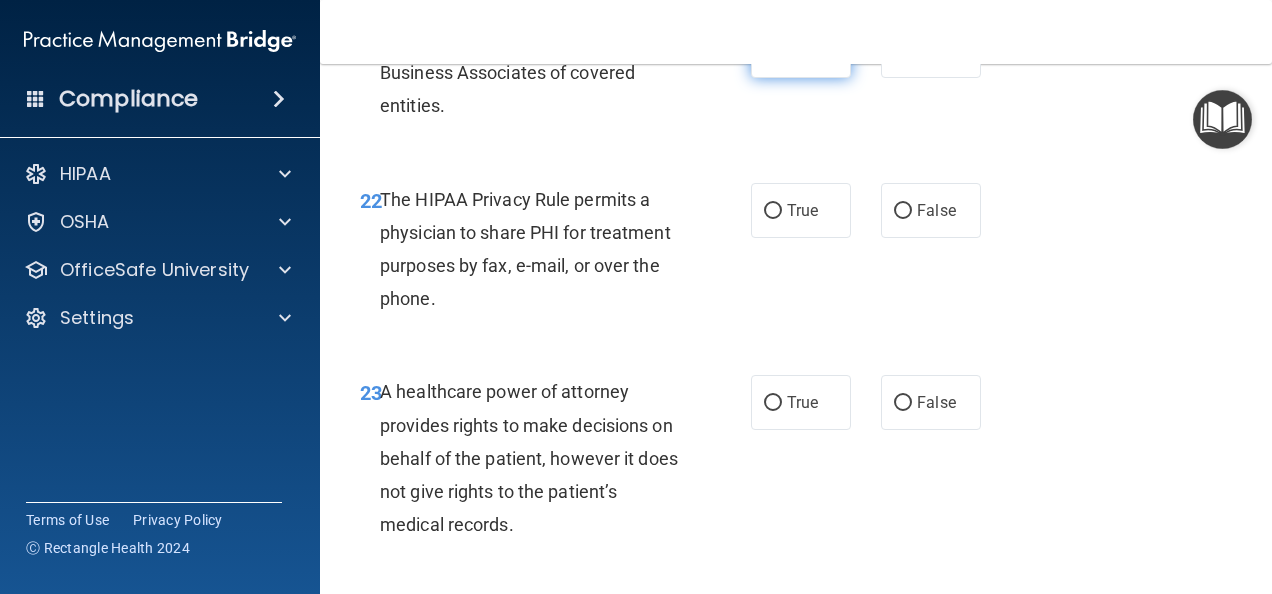 click on "True" at bounding box center (801, 50) 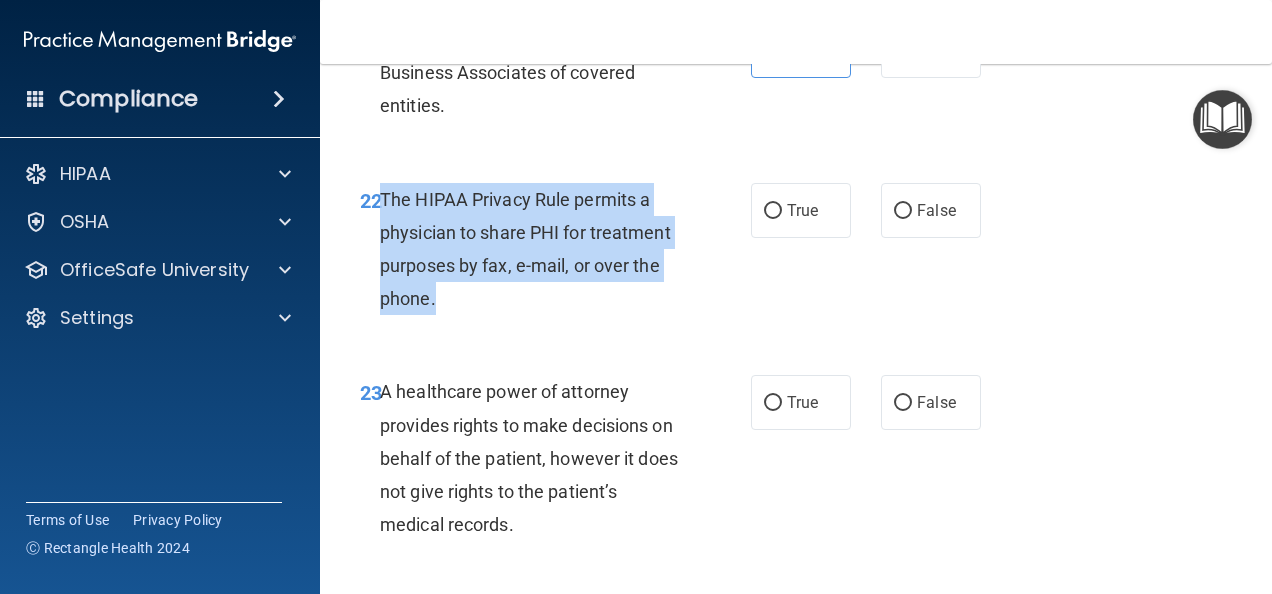 drag, startPoint x: 382, startPoint y: 293, endPoint x: 462, endPoint y: 409, distance: 140.91132 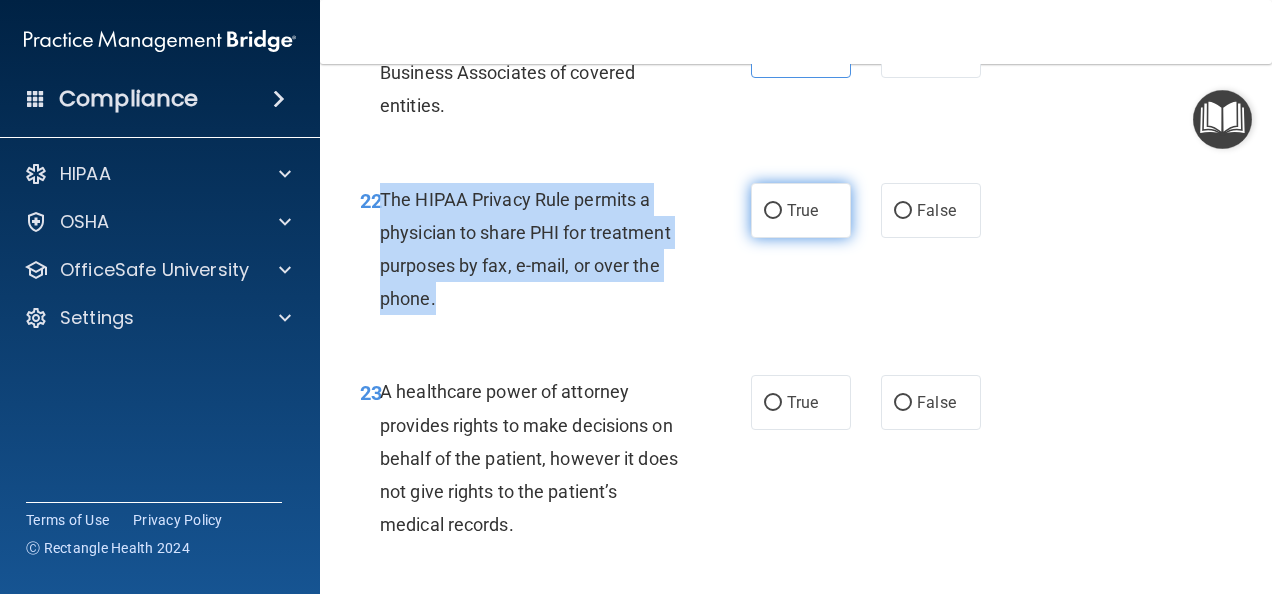 click on "True" at bounding box center [773, 211] 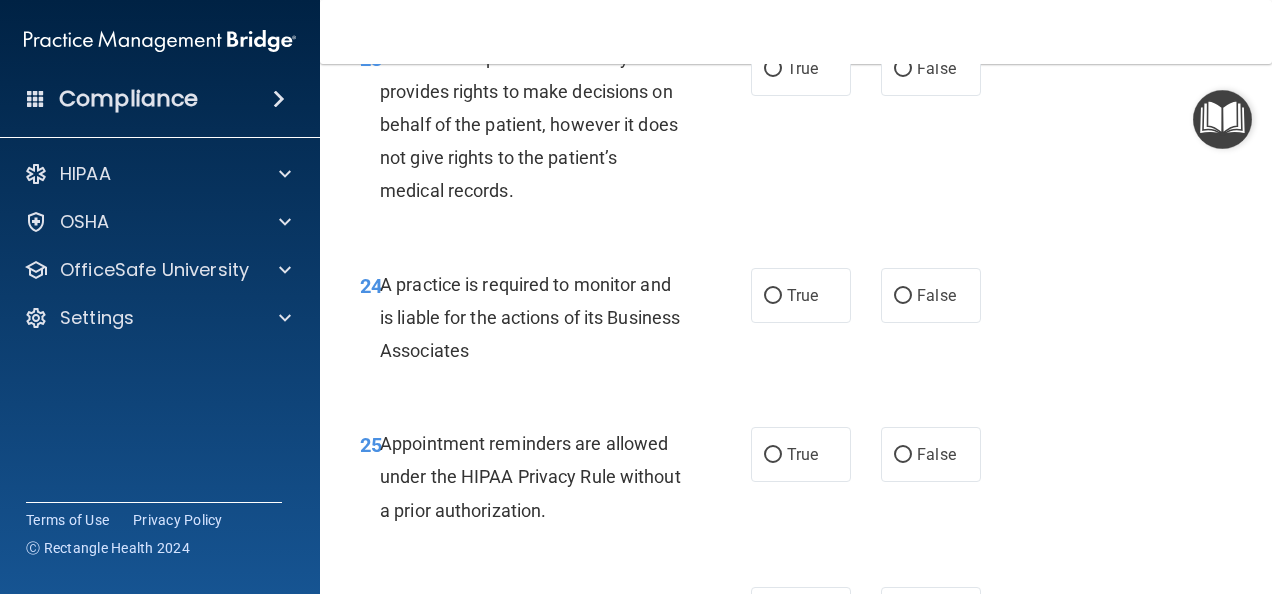 scroll, scrollTop: 4846, scrollLeft: 0, axis: vertical 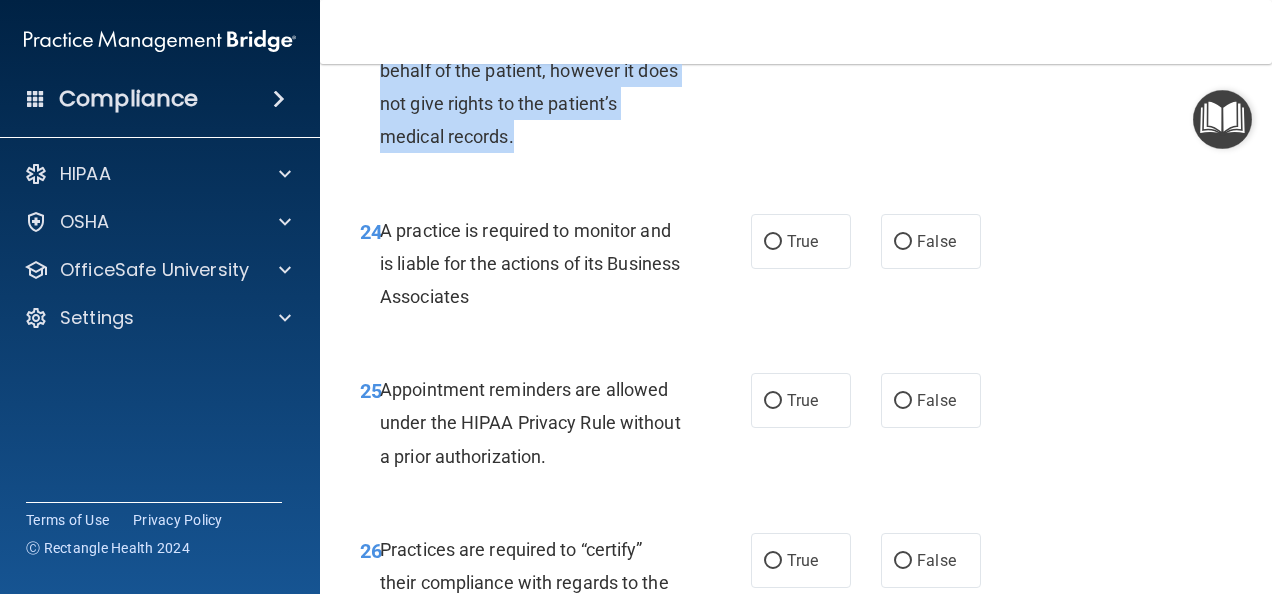drag, startPoint x: 382, startPoint y: 100, endPoint x: 521, endPoint y: 247, distance: 202.31165 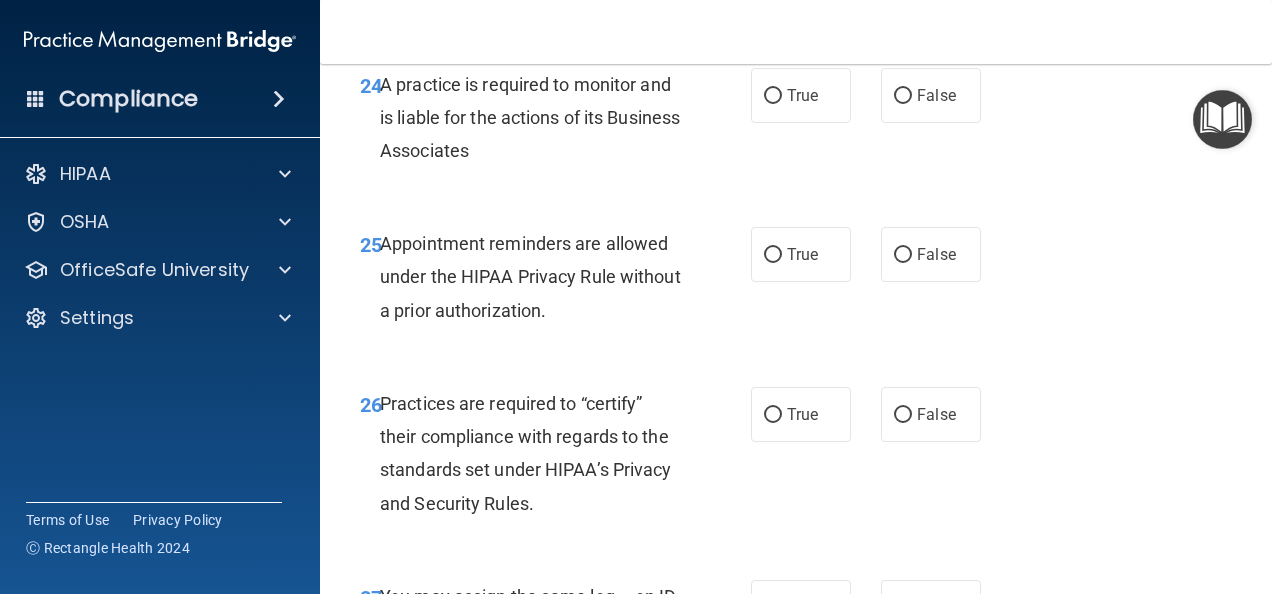 scroll, scrollTop: 5006, scrollLeft: 0, axis: vertical 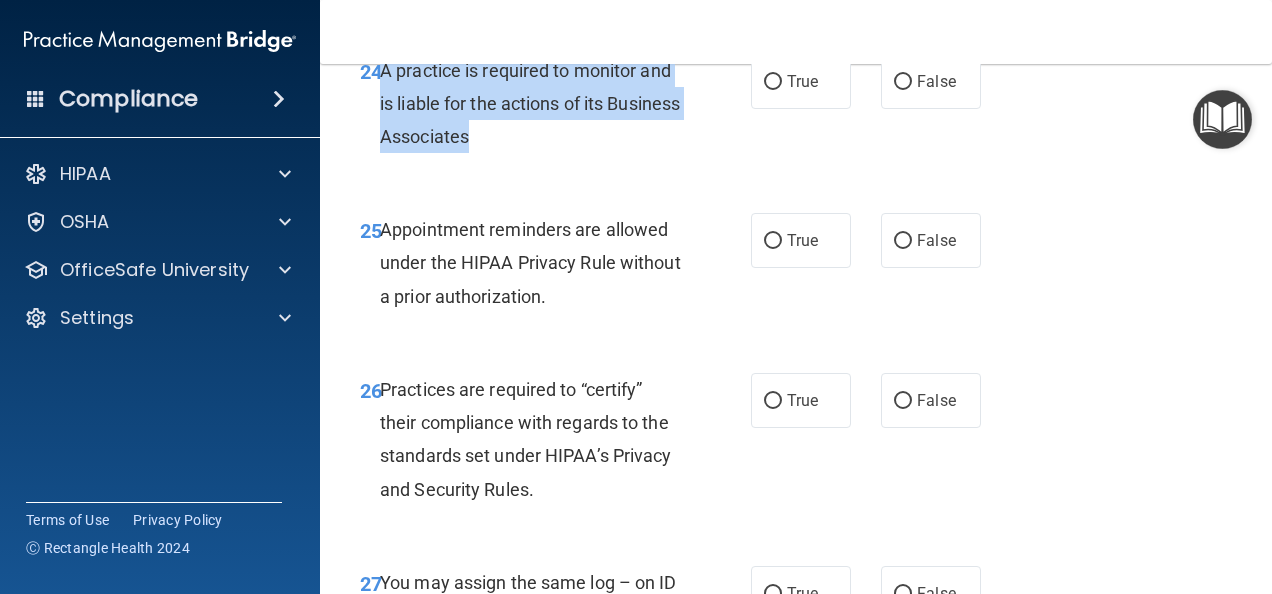 drag, startPoint x: 378, startPoint y: 171, endPoint x: 593, endPoint y: 238, distance: 225.1977 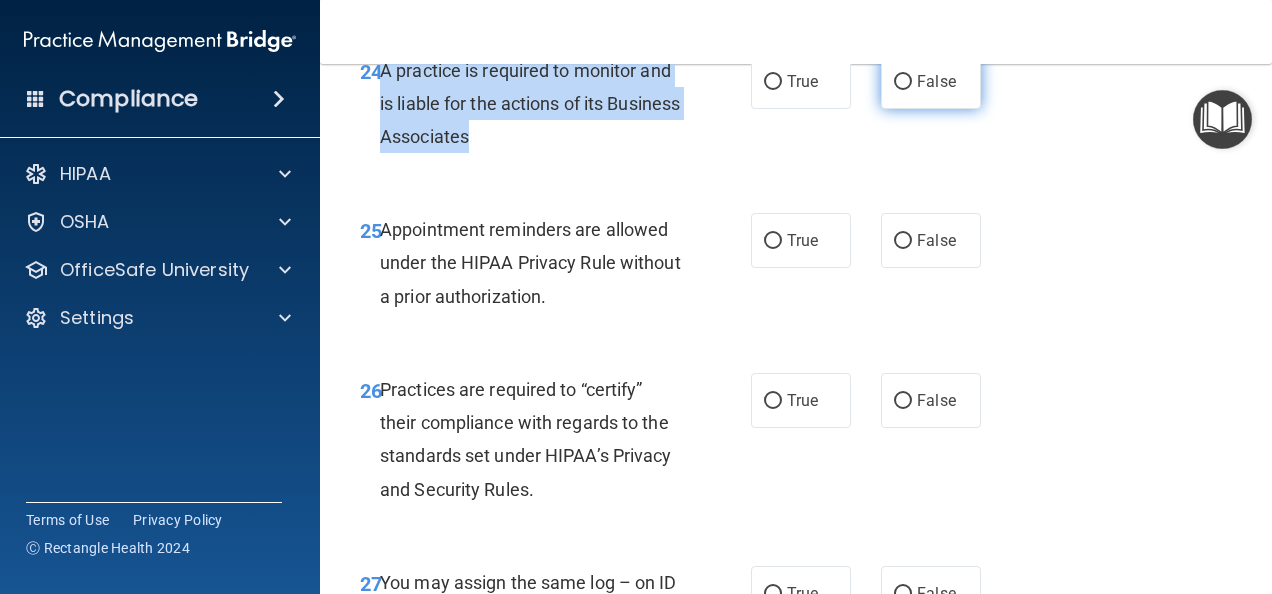 click on "False" at bounding box center [903, 82] 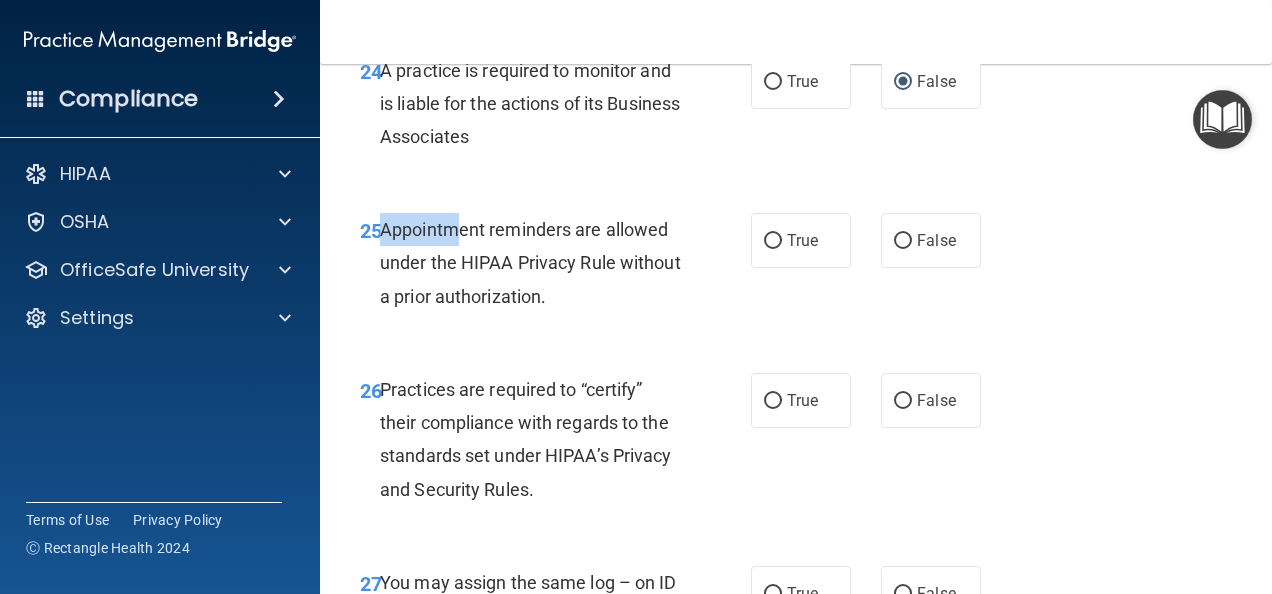 drag, startPoint x: 380, startPoint y: 322, endPoint x: 473, endPoint y: 352, distance: 97.71899 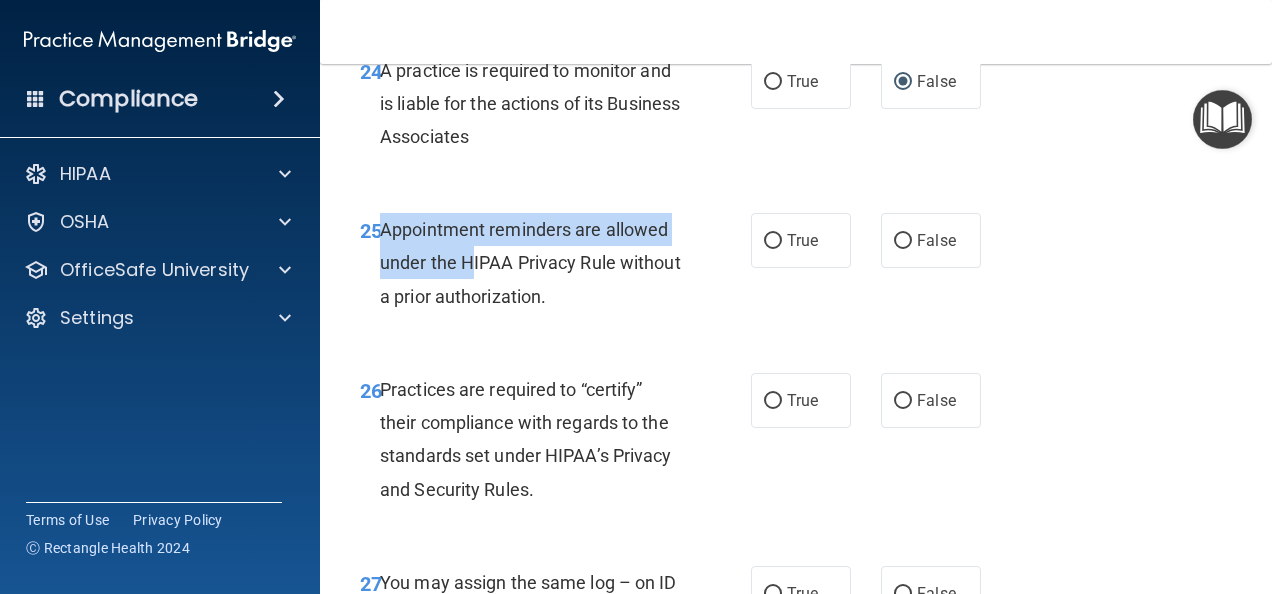 drag, startPoint x: 473, startPoint y: 352, endPoint x: 382, endPoint y: 332, distance: 93.17188 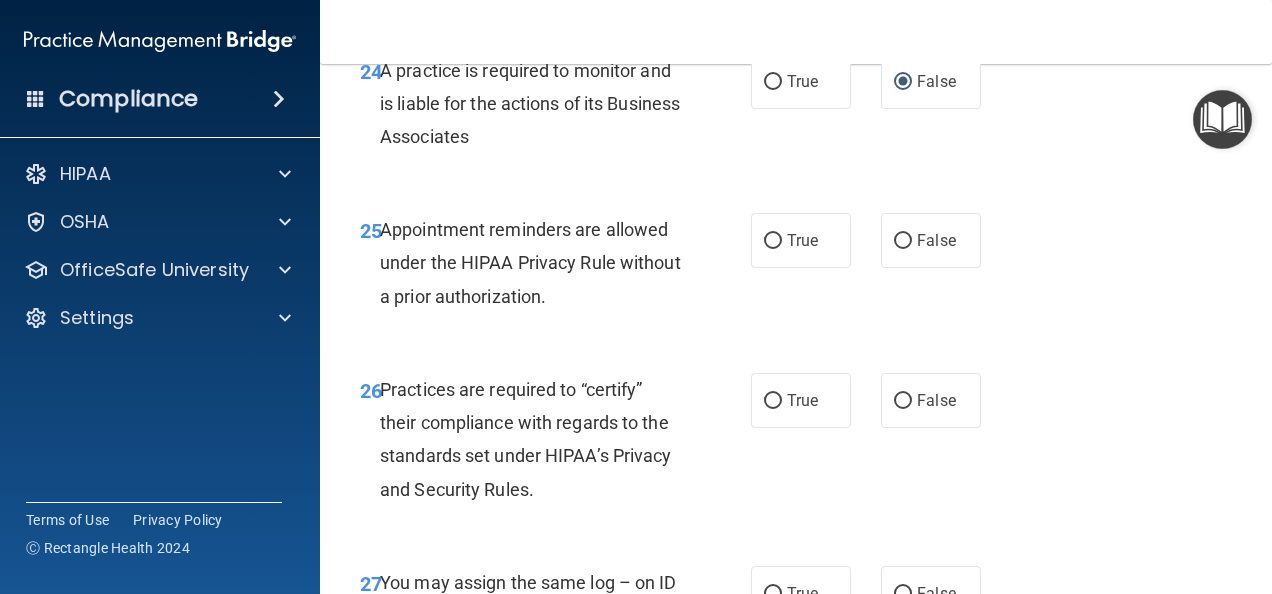 click on "Appointment reminders are allowed under the HIPAA Privacy Rule without a prior authorization." at bounding box center (538, 263) 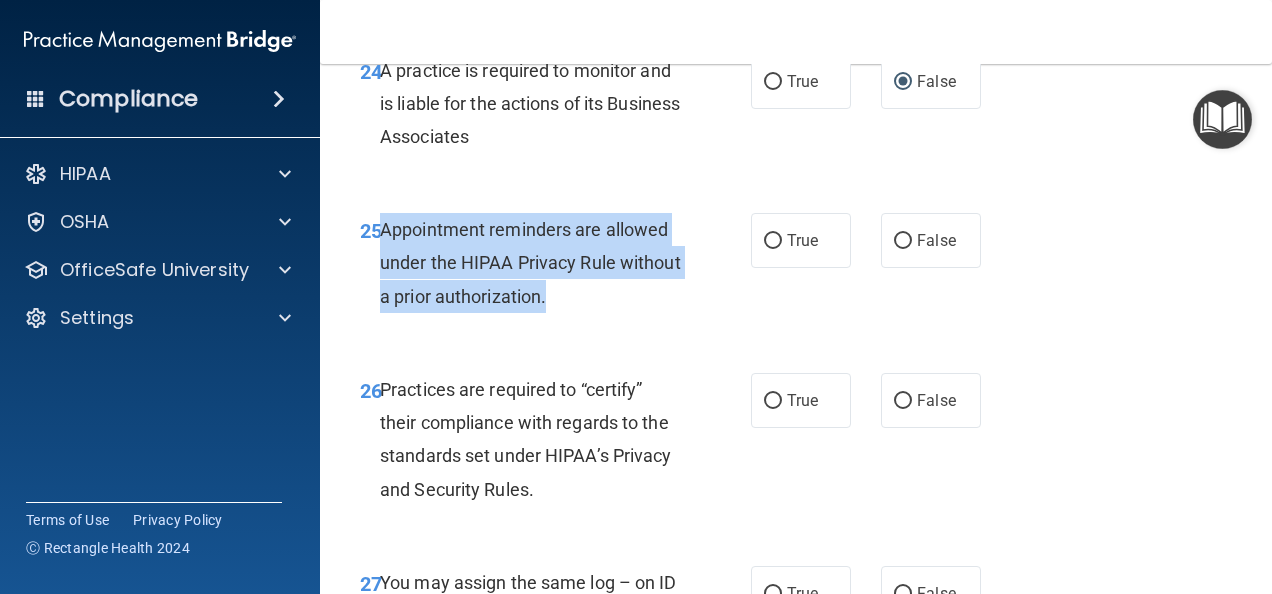 drag, startPoint x: 616, startPoint y: 402, endPoint x: 385, endPoint y: 330, distance: 241.96074 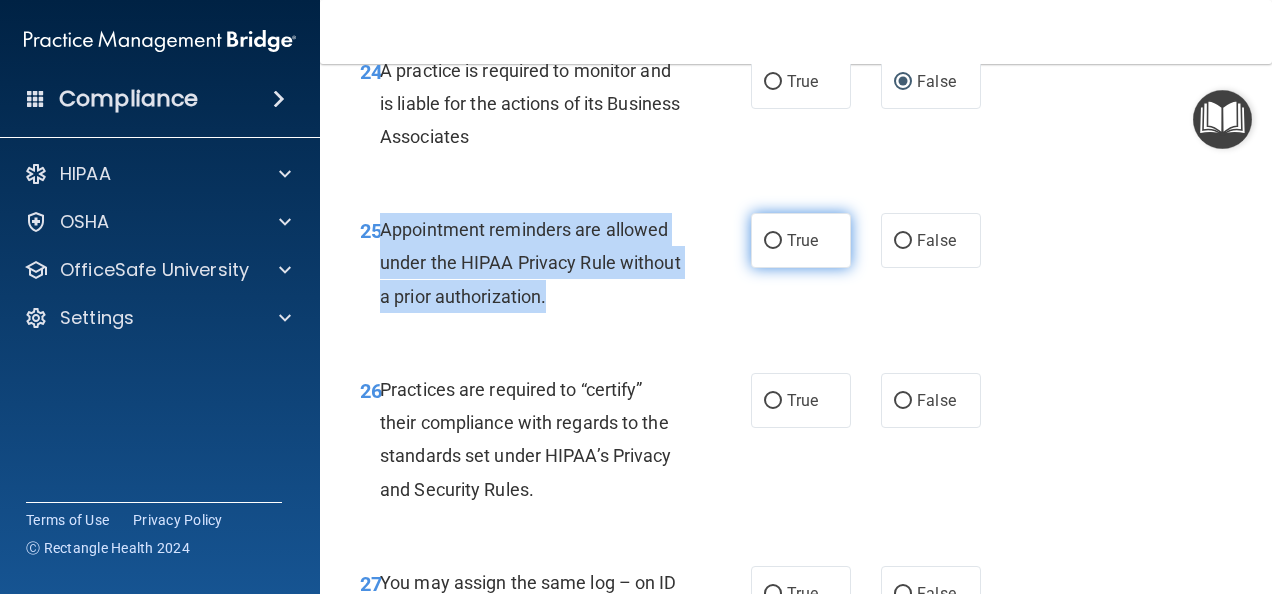 click on "True" at bounding box center (773, 241) 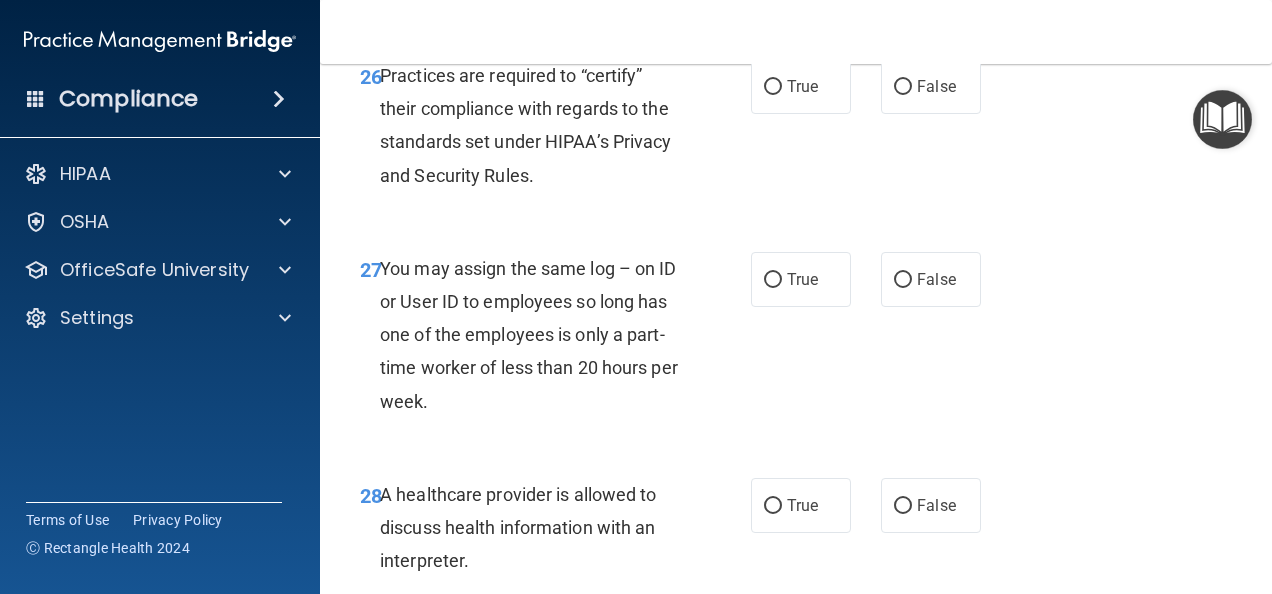 scroll, scrollTop: 5339, scrollLeft: 0, axis: vertical 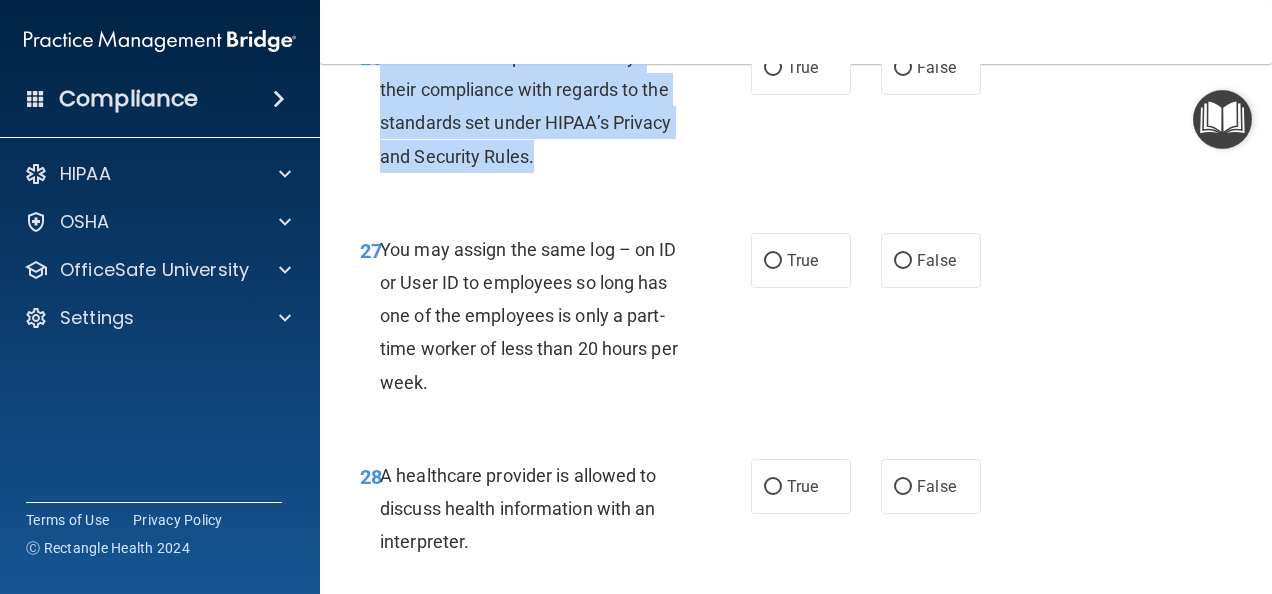 drag, startPoint x: 381, startPoint y: 152, endPoint x: 548, endPoint y: 254, distance: 195.68597 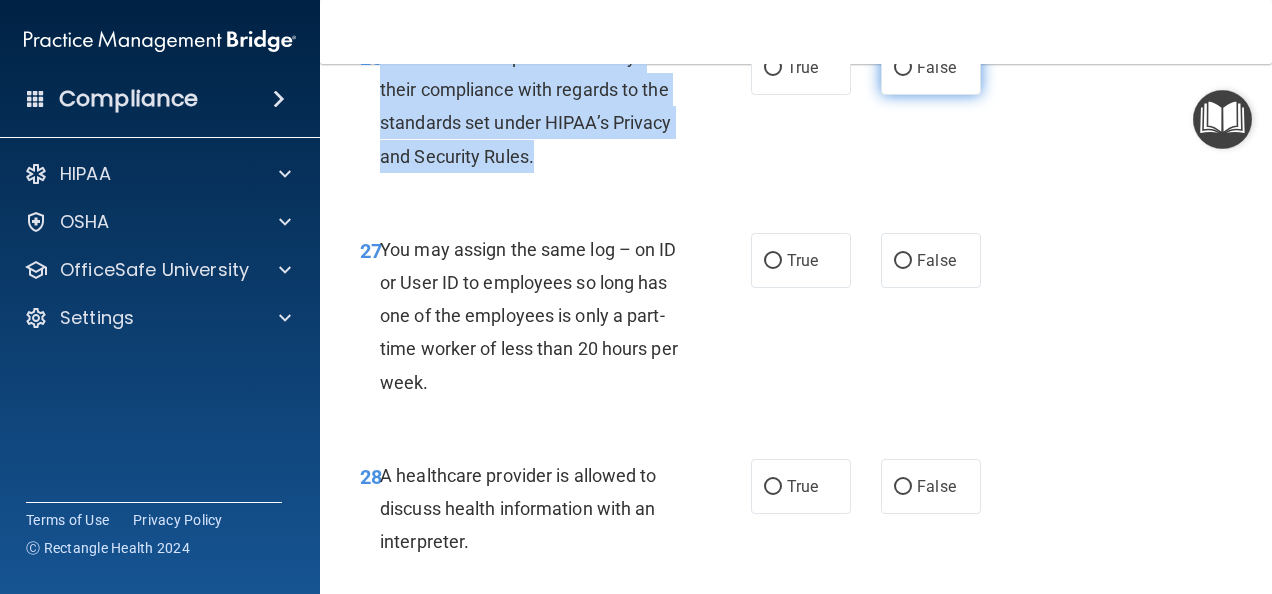 click on "False" at bounding box center [903, 68] 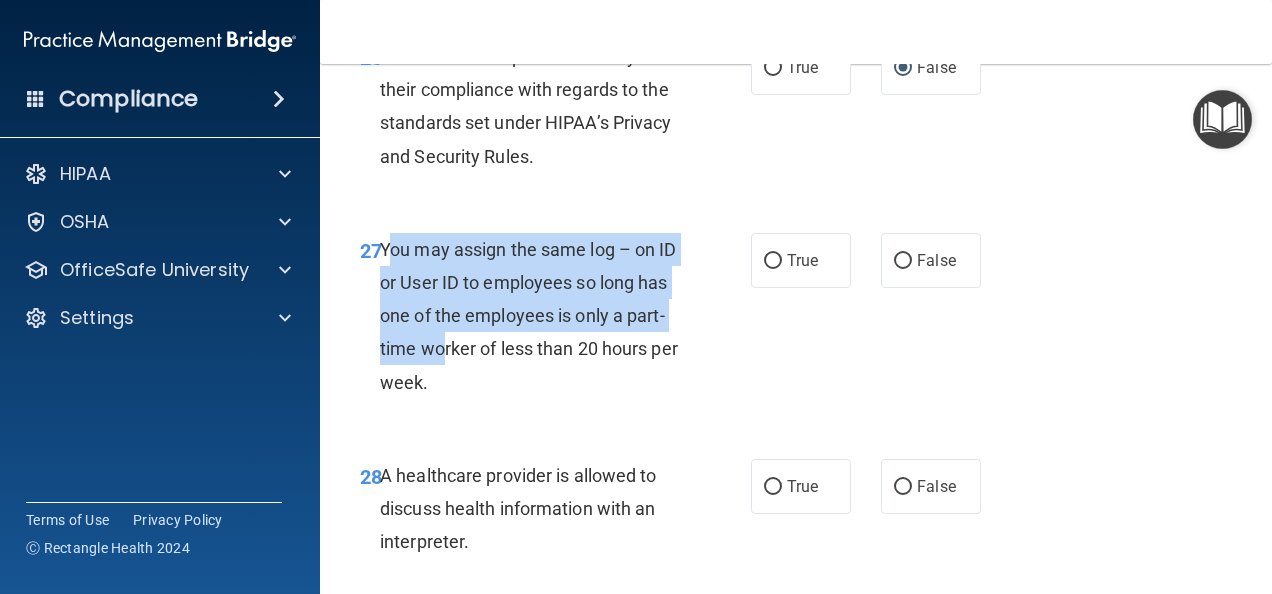drag, startPoint x: 386, startPoint y: 346, endPoint x: 478, endPoint y: 452, distance: 140.35669 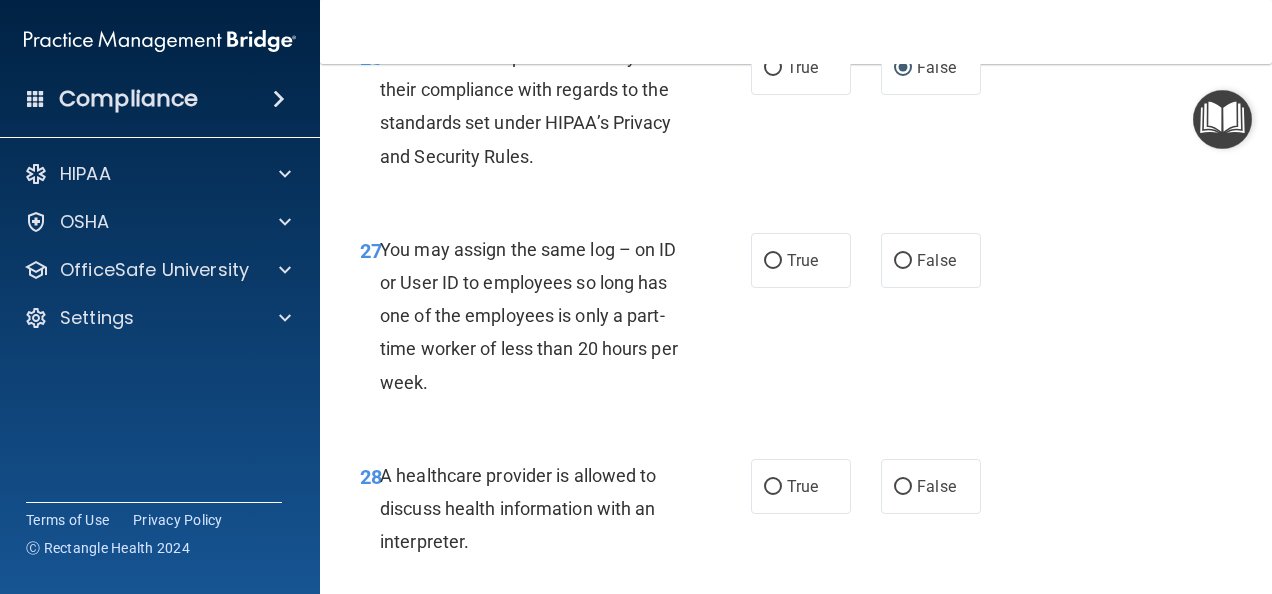 drag, startPoint x: 478, startPoint y: 452, endPoint x: 382, endPoint y: 340, distance: 147.51271 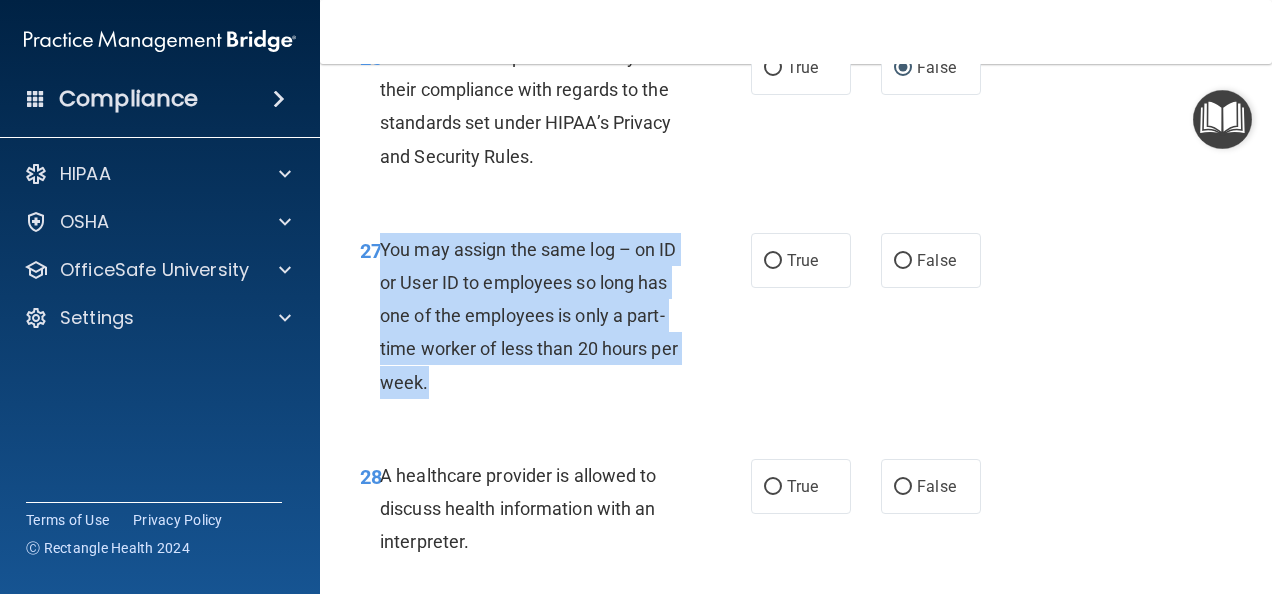 drag, startPoint x: 382, startPoint y: 344, endPoint x: 527, endPoint y: 490, distance: 205.76929 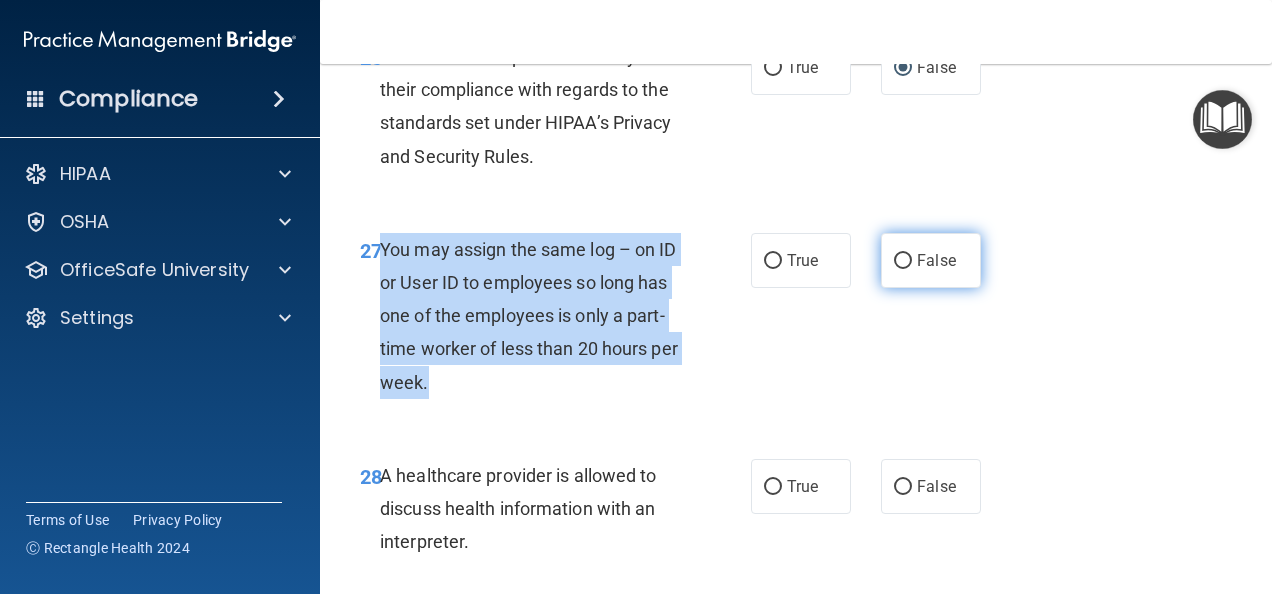 click on "False" at bounding box center (903, 261) 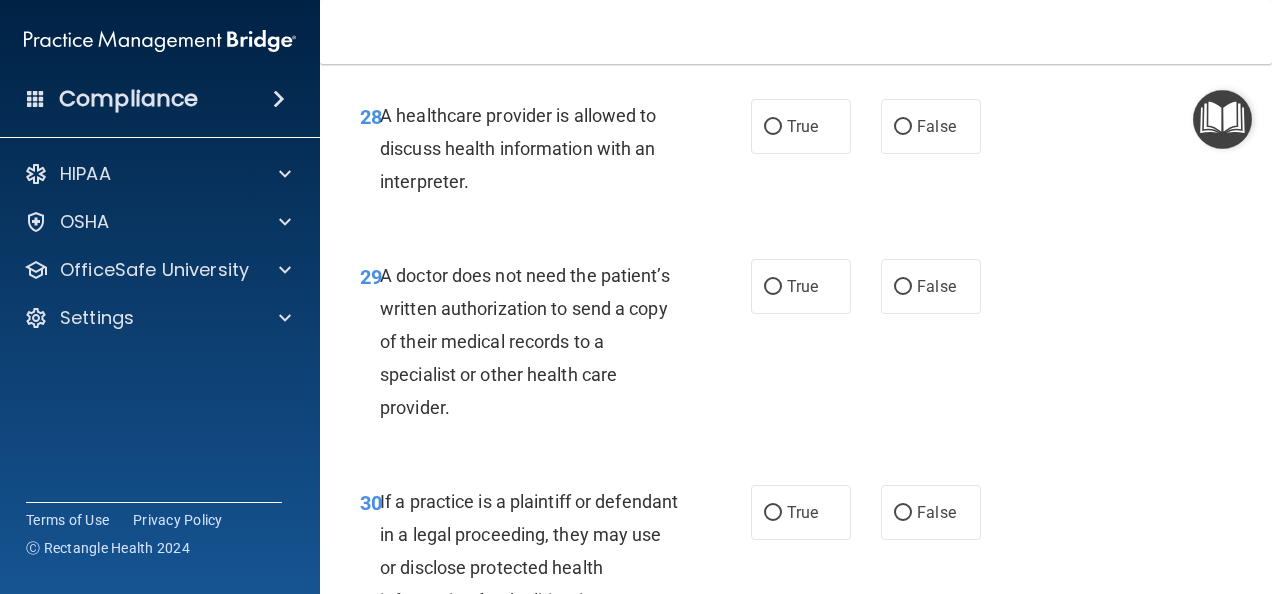 scroll, scrollTop: 5739, scrollLeft: 0, axis: vertical 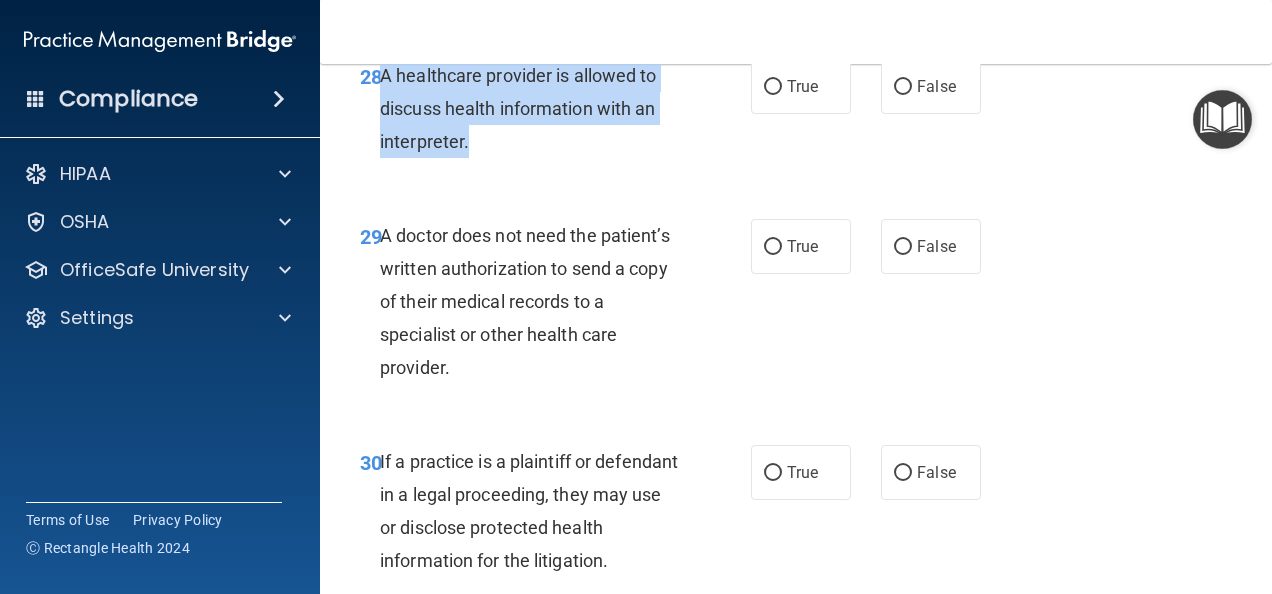 drag, startPoint x: 382, startPoint y: 165, endPoint x: 468, endPoint y: 246, distance: 118.13975 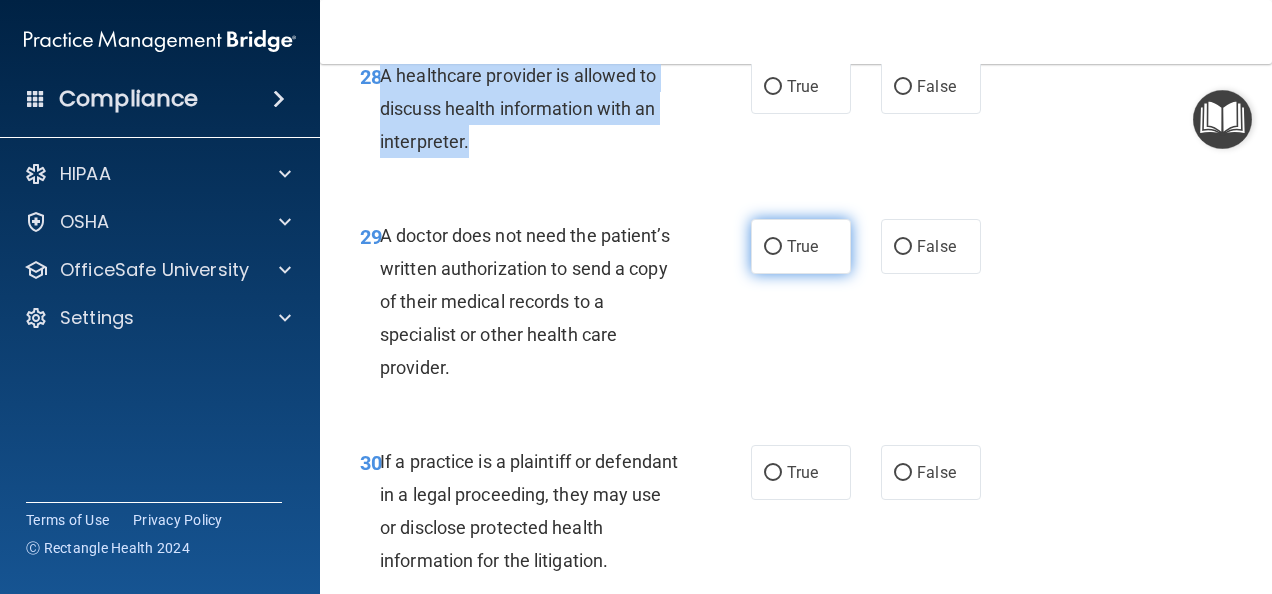 click on "True" at bounding box center (773, 247) 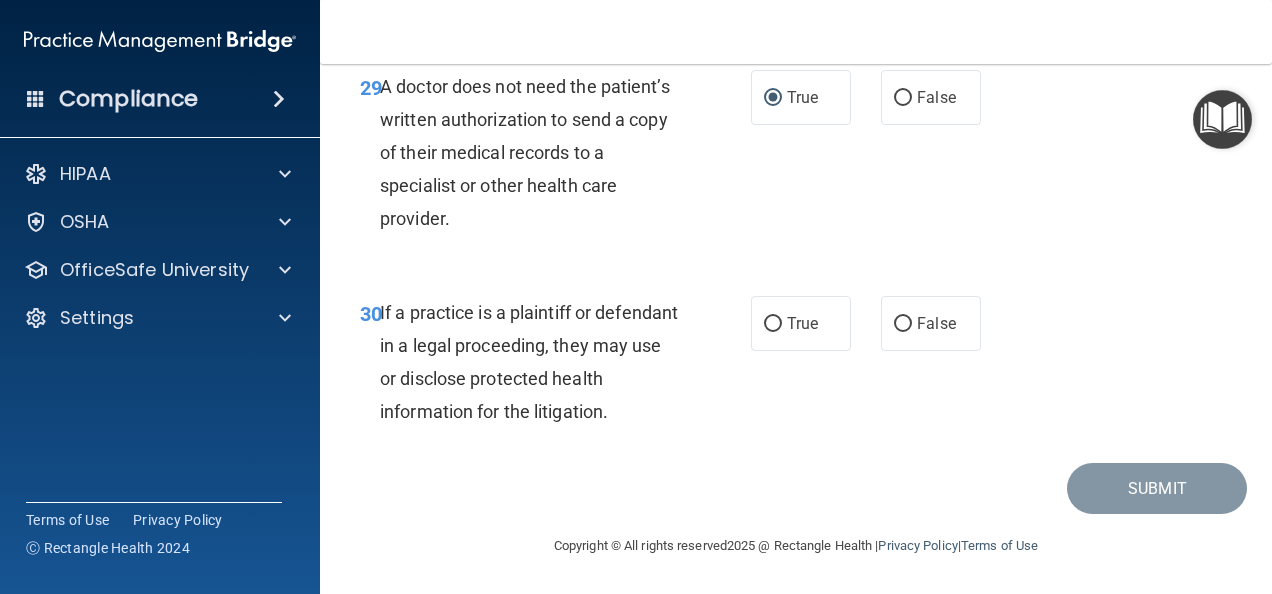 scroll, scrollTop: 5987, scrollLeft: 0, axis: vertical 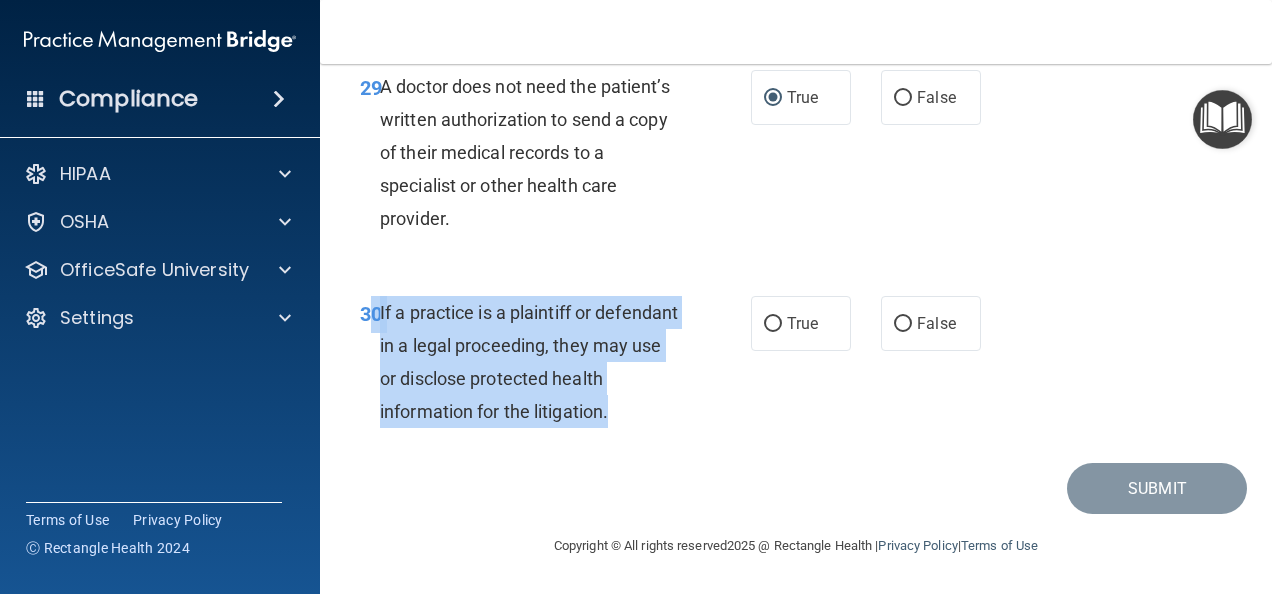drag, startPoint x: 374, startPoint y: 310, endPoint x: 679, endPoint y: 417, distance: 323.22437 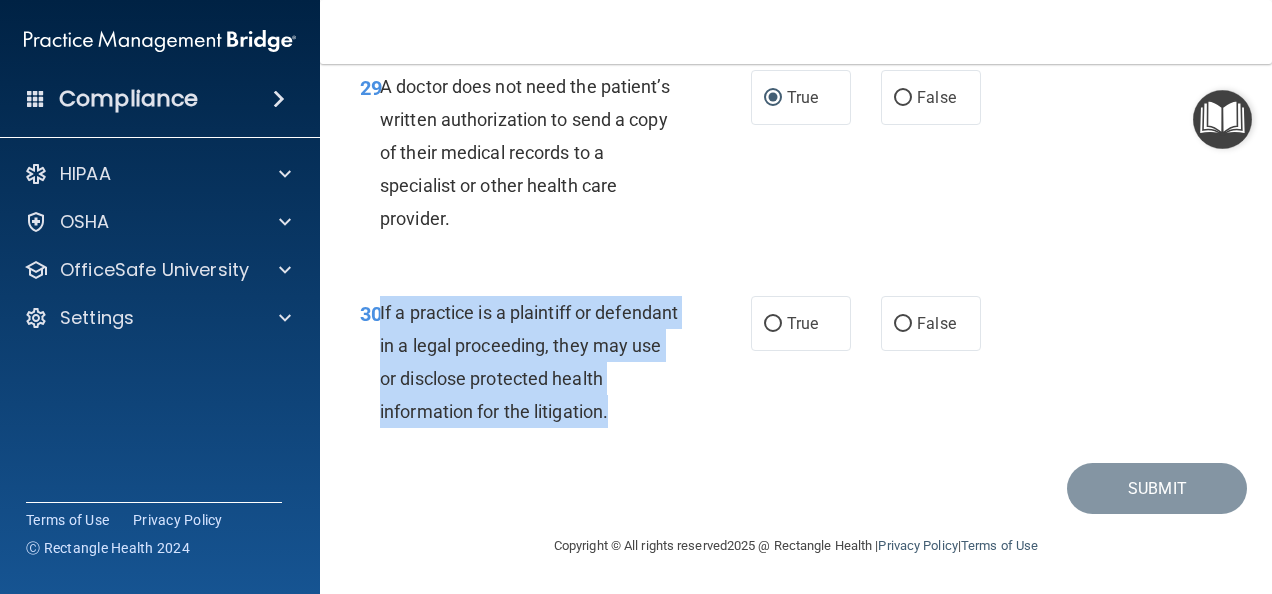 drag, startPoint x: 380, startPoint y: 311, endPoint x: 689, endPoint y: 415, distance: 326.0322 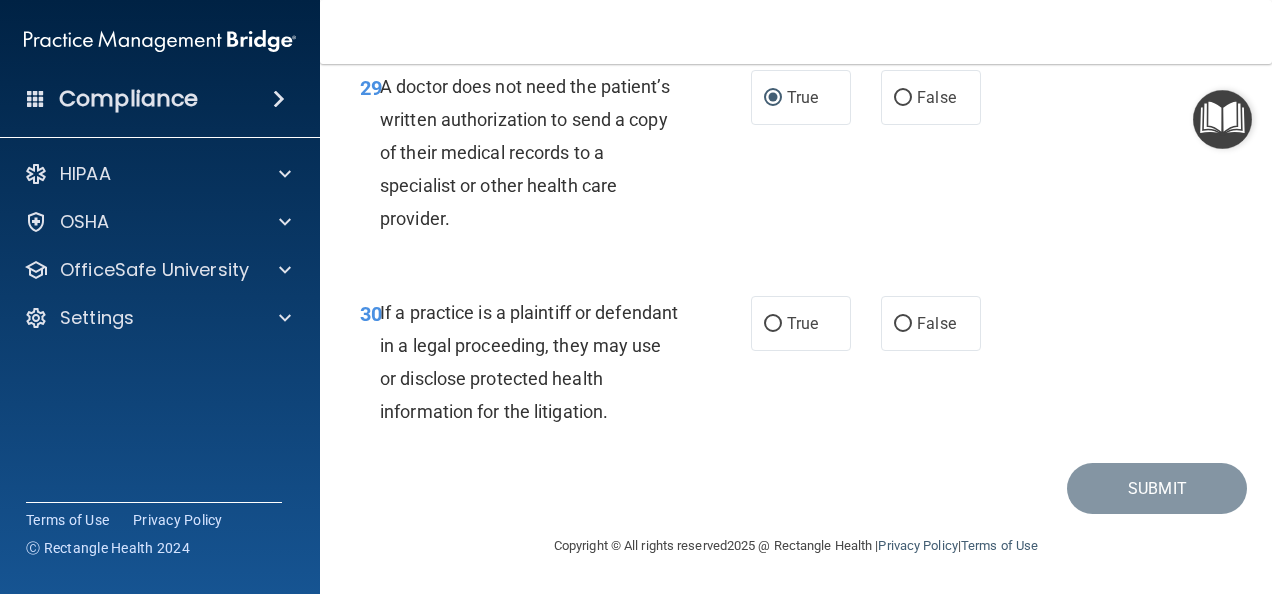 click on "Submit" at bounding box center (796, 488) 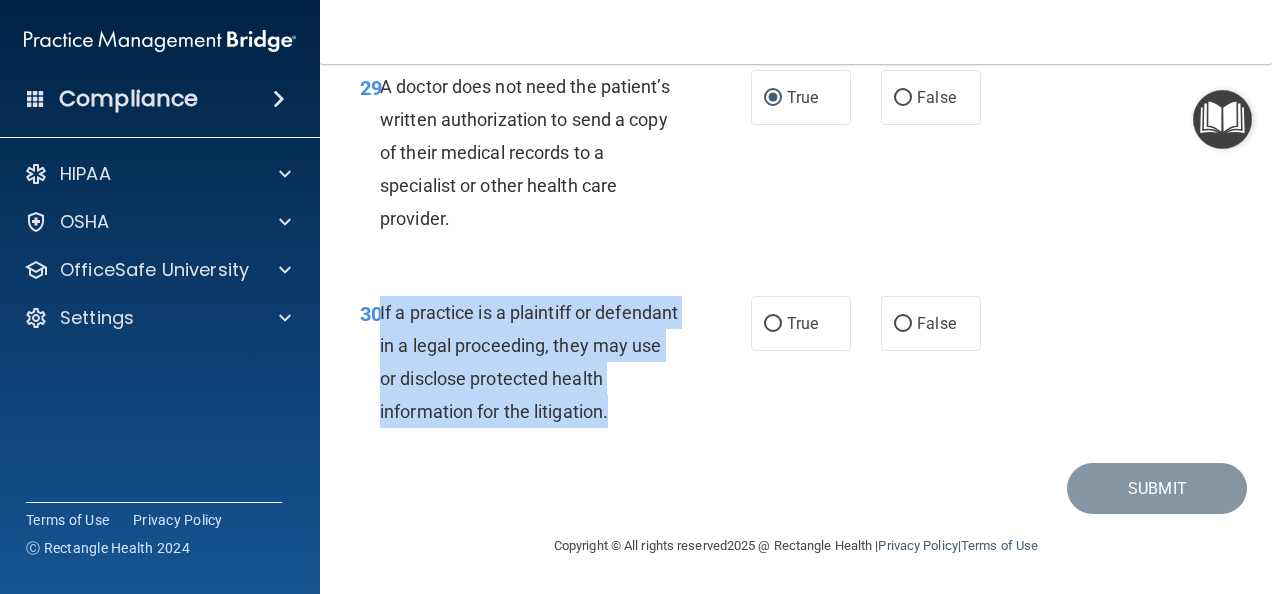 drag, startPoint x: 380, startPoint y: 310, endPoint x: 682, endPoint y: 429, distance: 324.59976 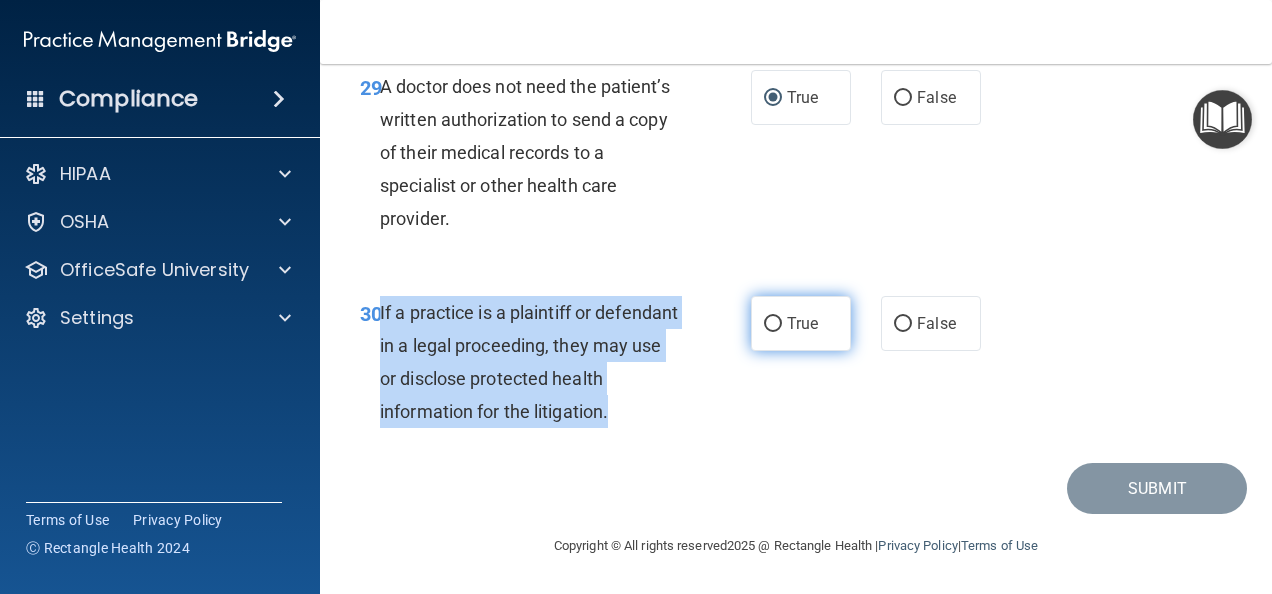 click on "True" at bounding box center (773, 324) 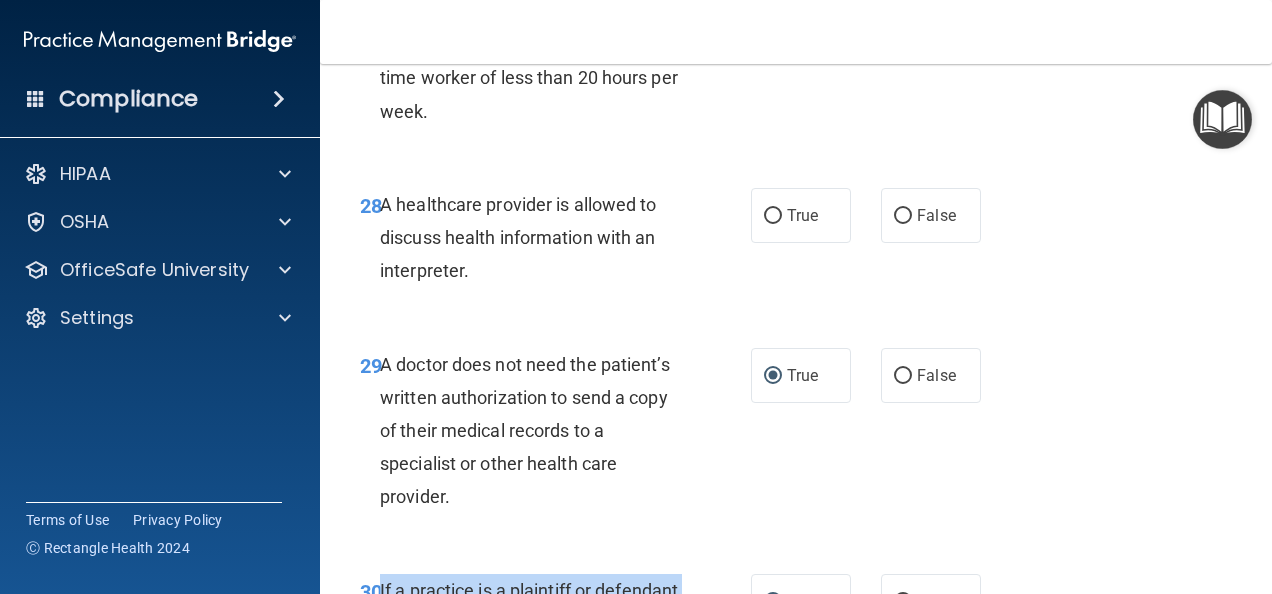 scroll, scrollTop: 5618, scrollLeft: 0, axis: vertical 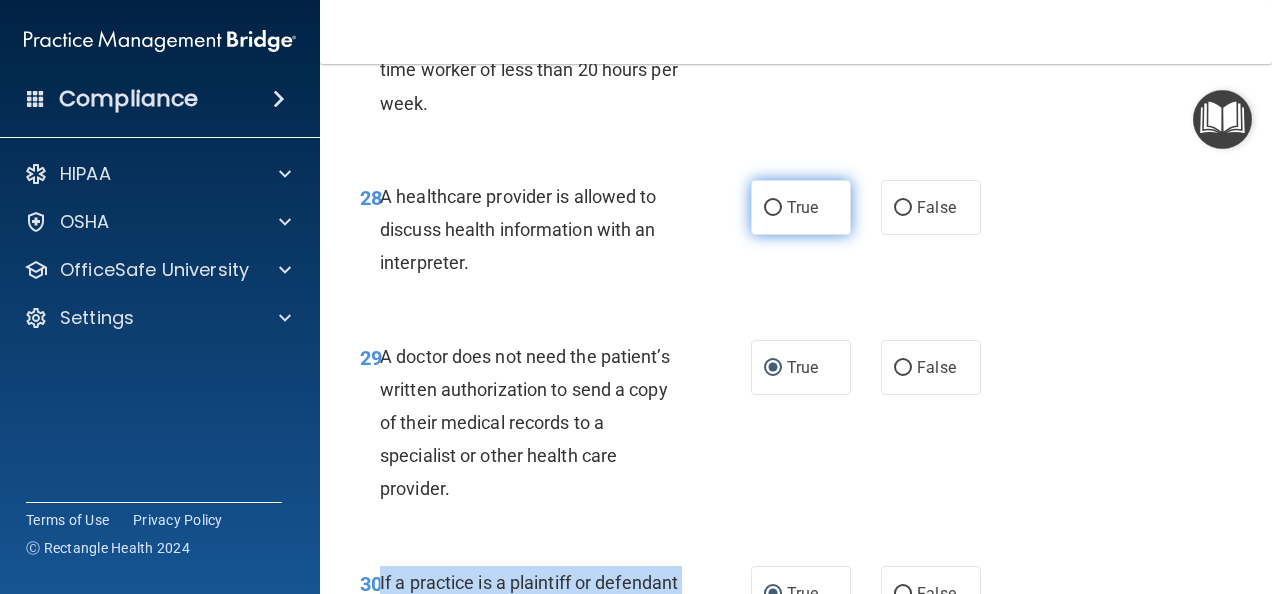 click on "True" at bounding box center (773, 208) 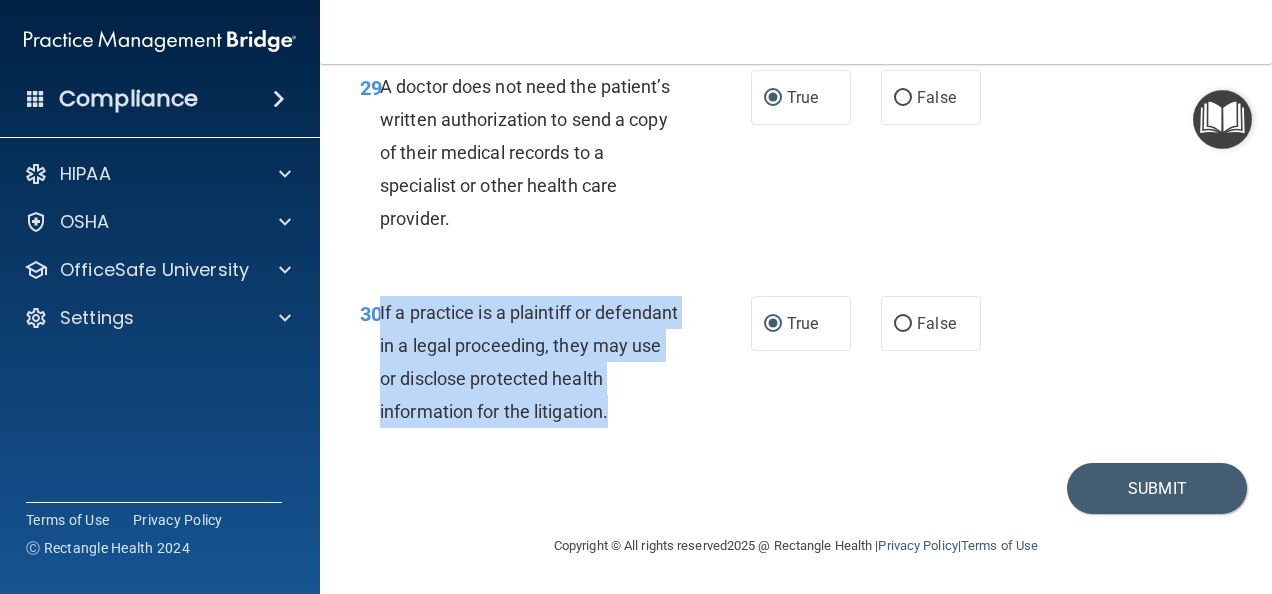 scroll, scrollTop: 5987, scrollLeft: 0, axis: vertical 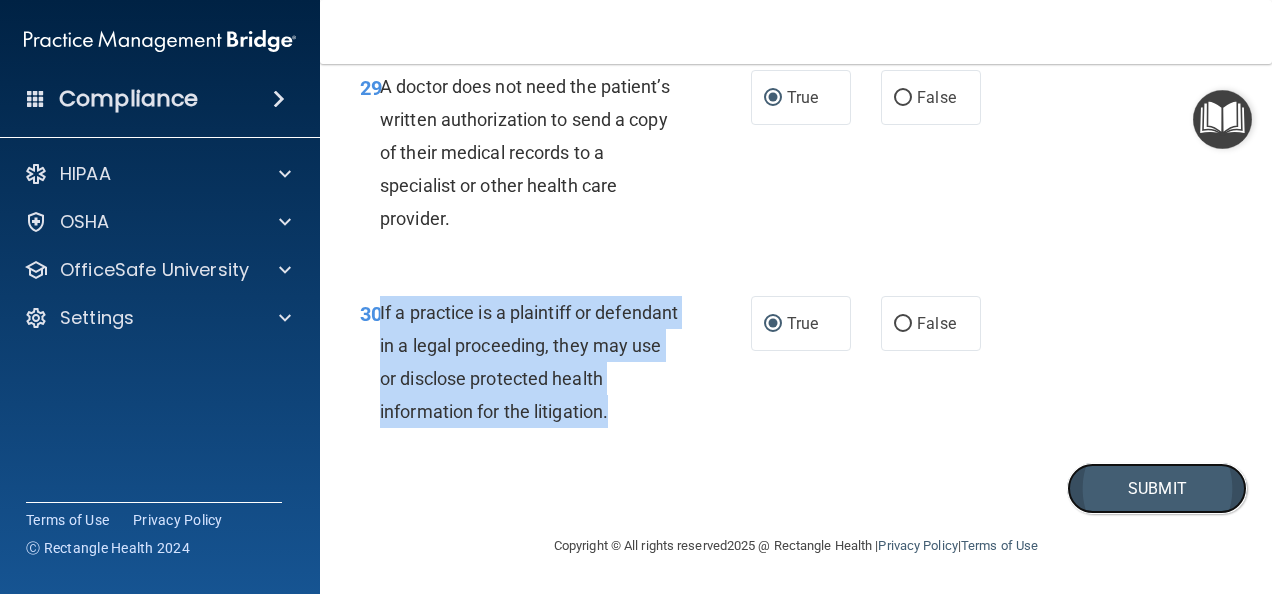 click on "Submit" at bounding box center (1157, 488) 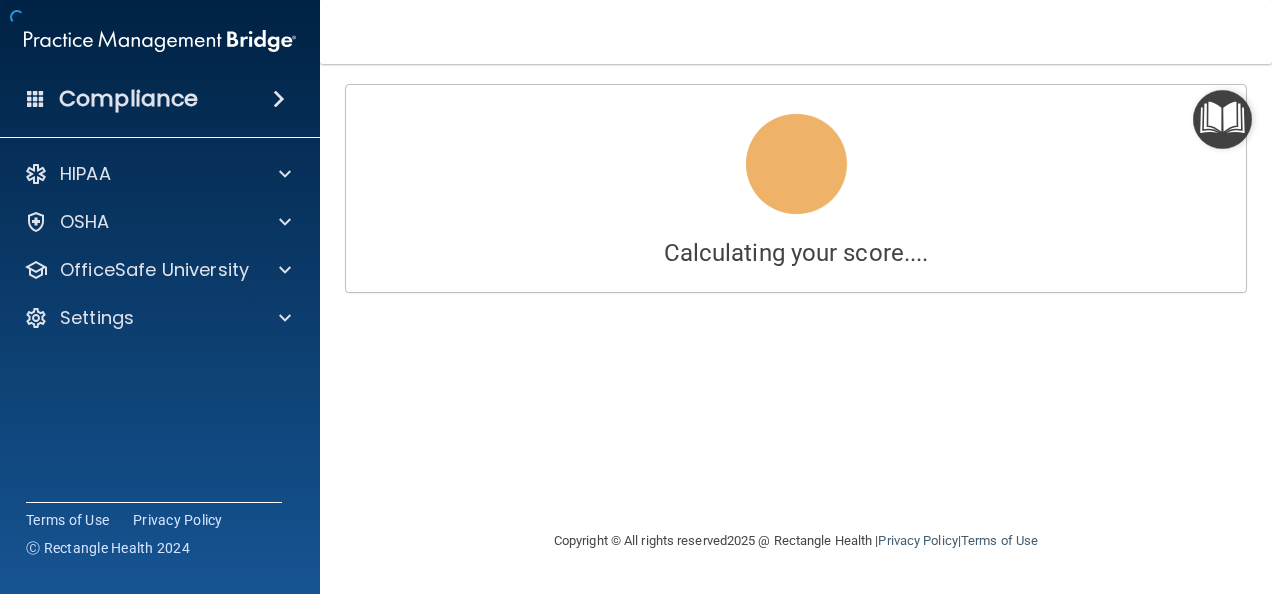 scroll, scrollTop: 0, scrollLeft: 0, axis: both 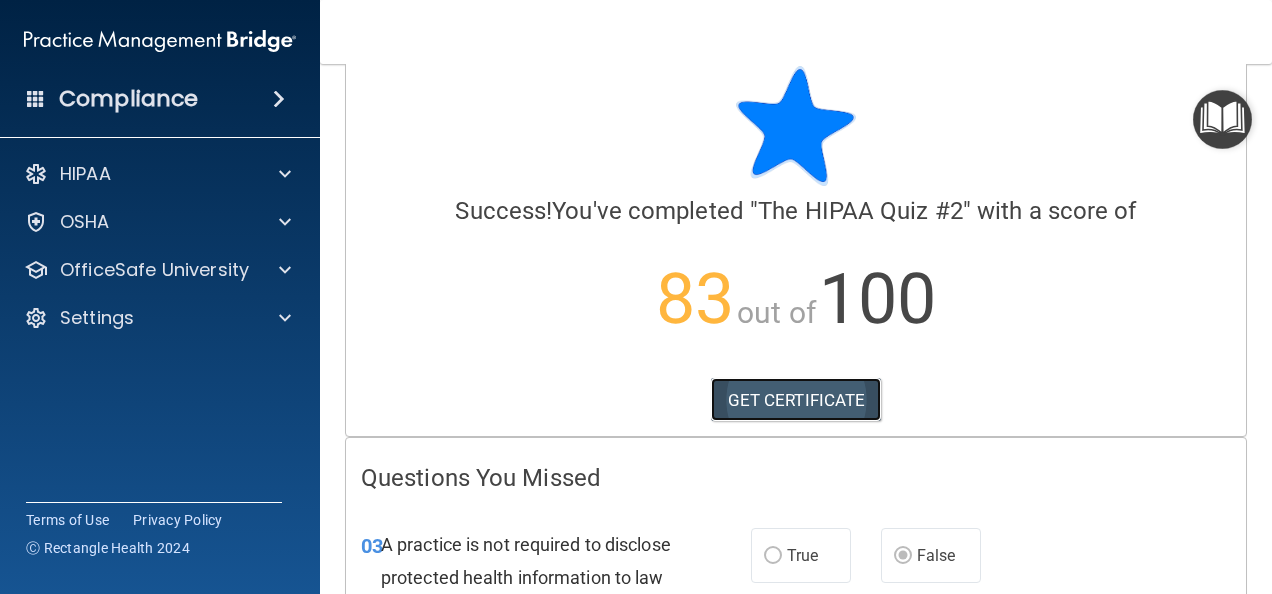 click on "GET CERTIFICATE" at bounding box center (796, 400) 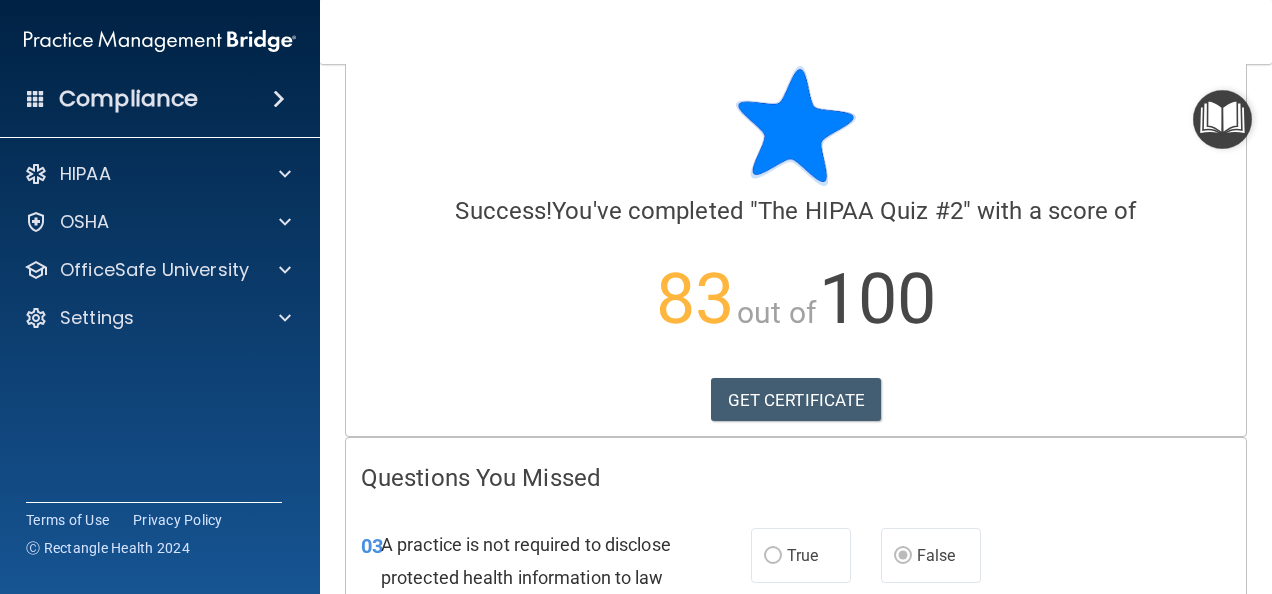 click at bounding box center [1222, 119] 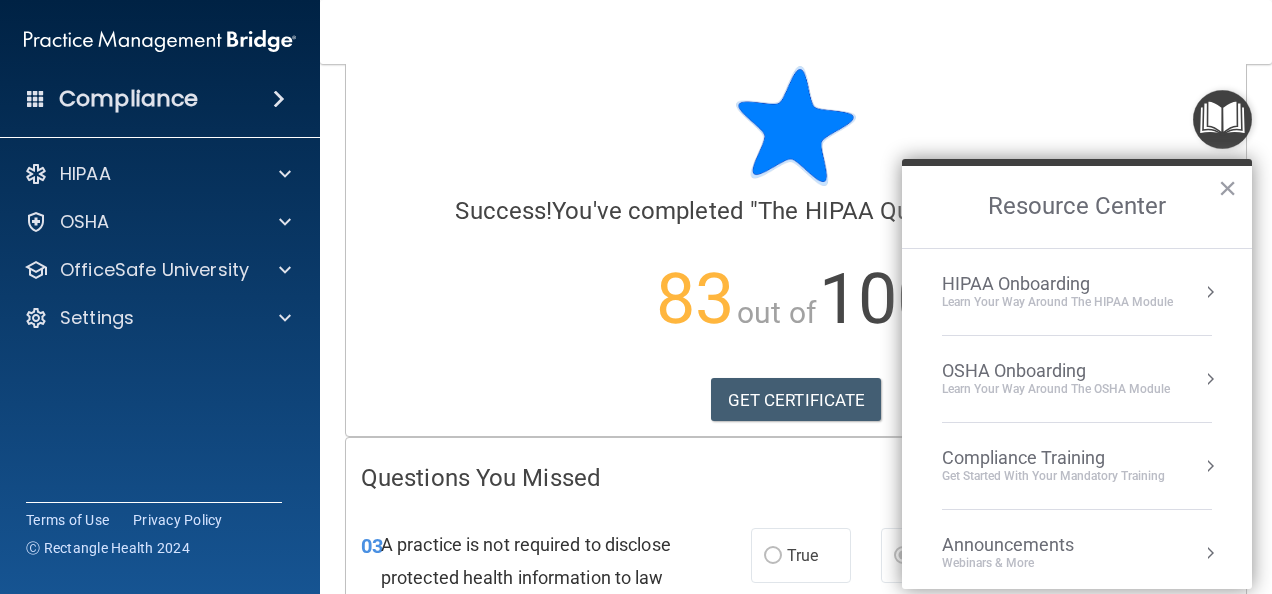 click on "HIPAA Onboarding" at bounding box center (1057, 284) 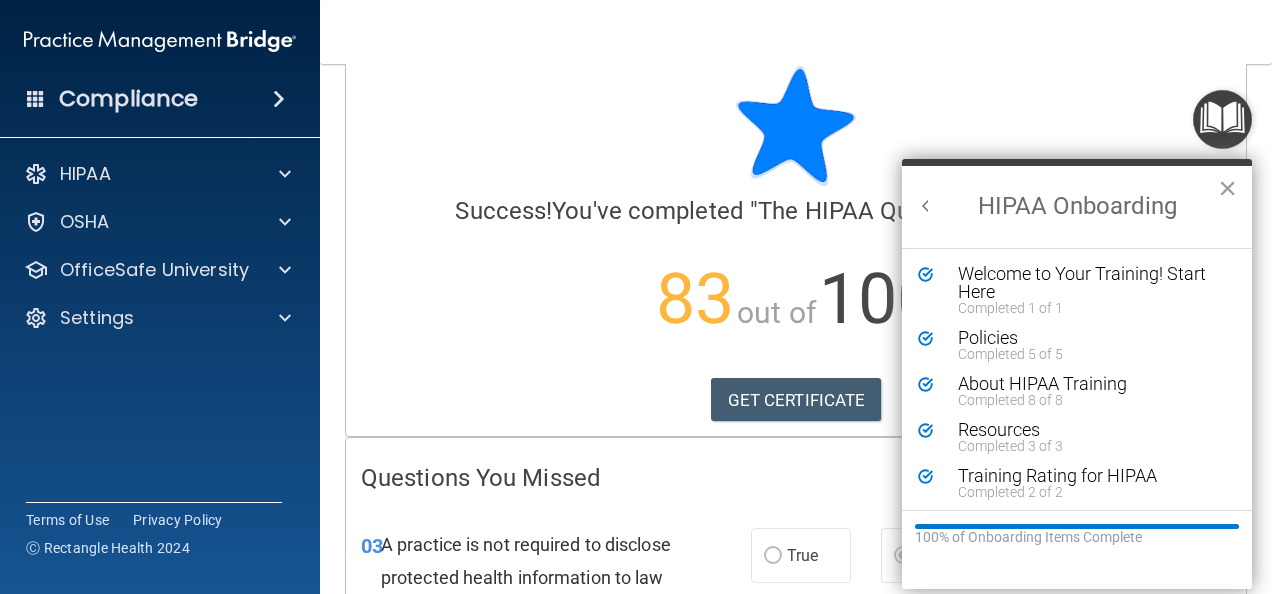 scroll, scrollTop: 0, scrollLeft: 0, axis: both 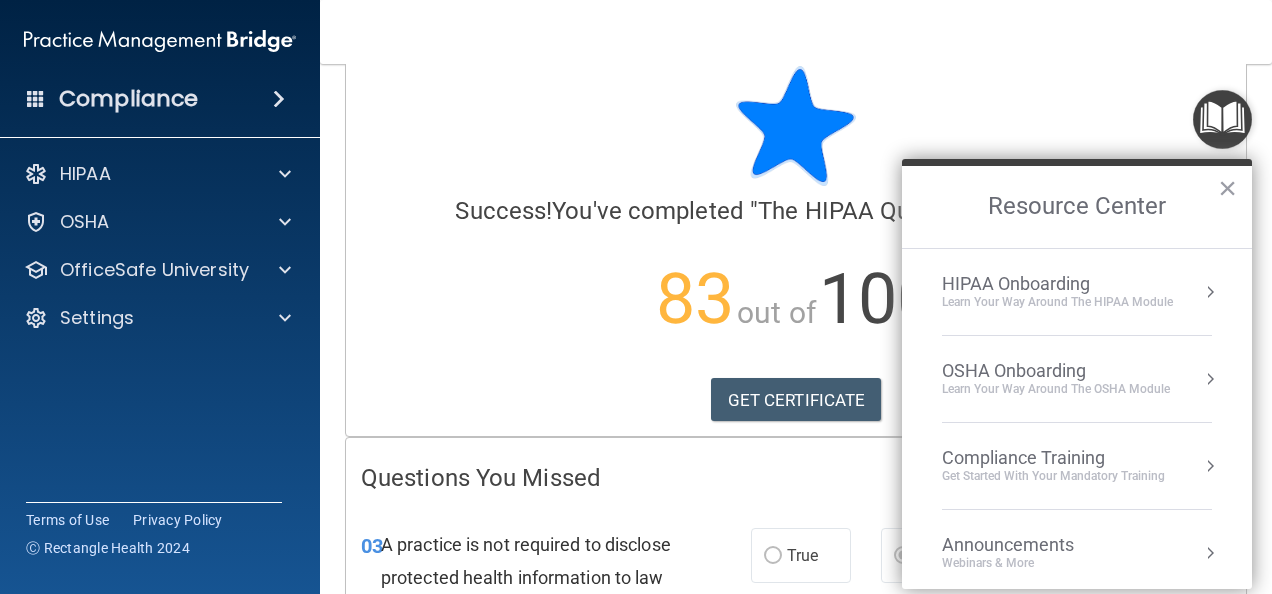 click on "Compliance Training" at bounding box center [1053, 458] 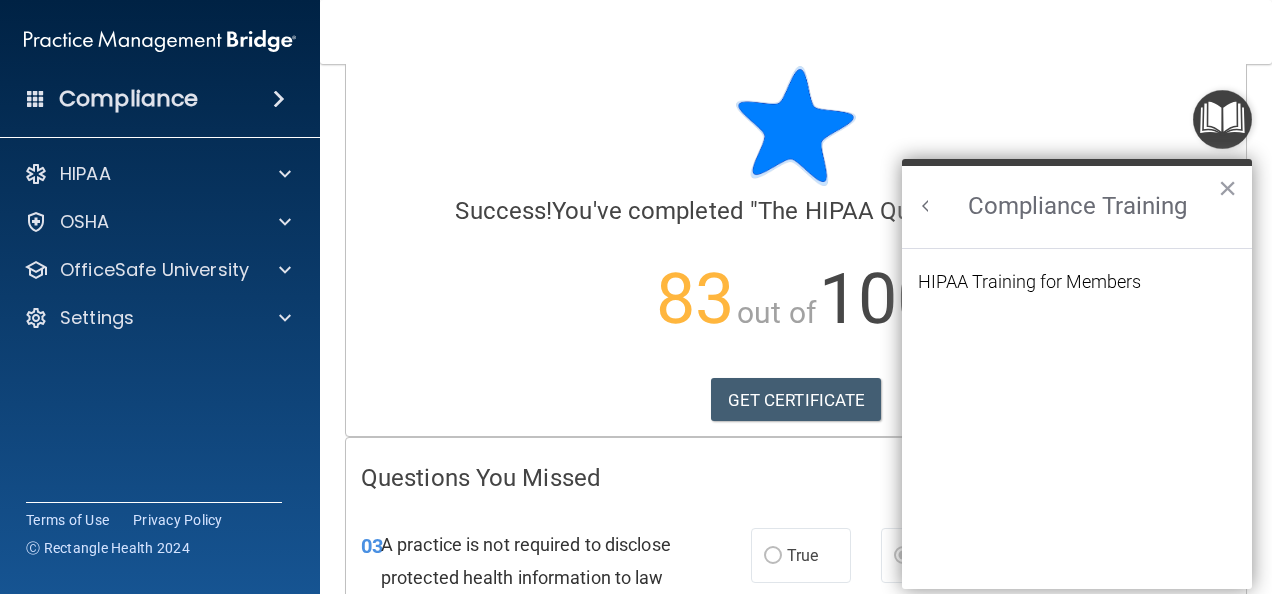 scroll, scrollTop: 0, scrollLeft: 0, axis: both 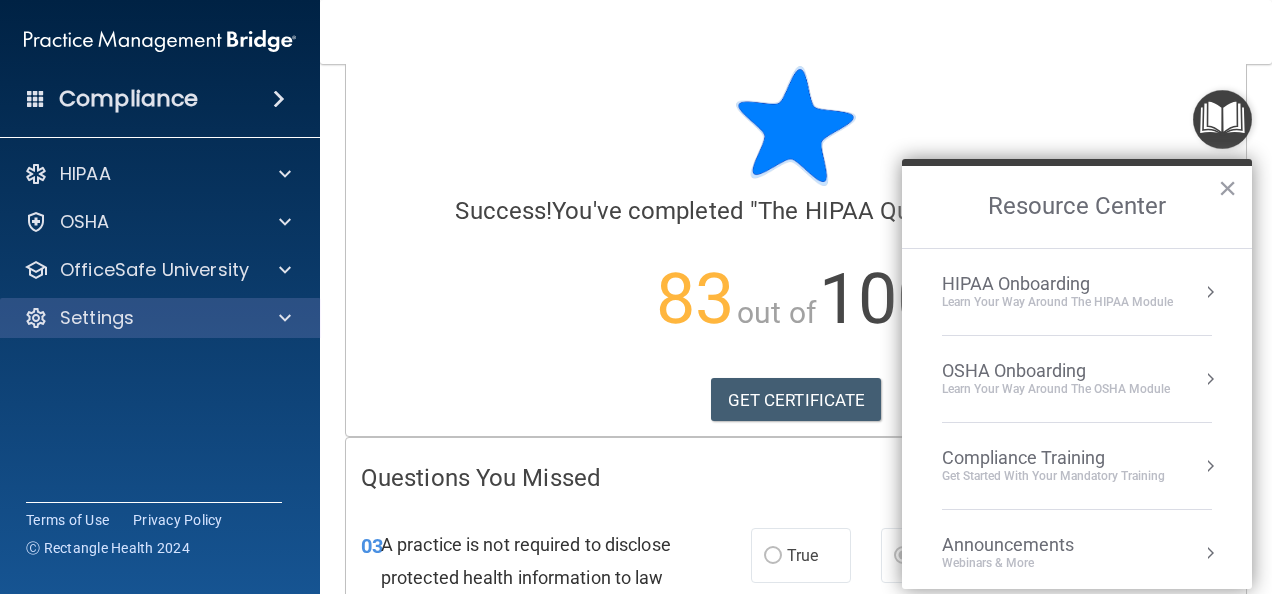 click on "Settings" at bounding box center (160, 318) 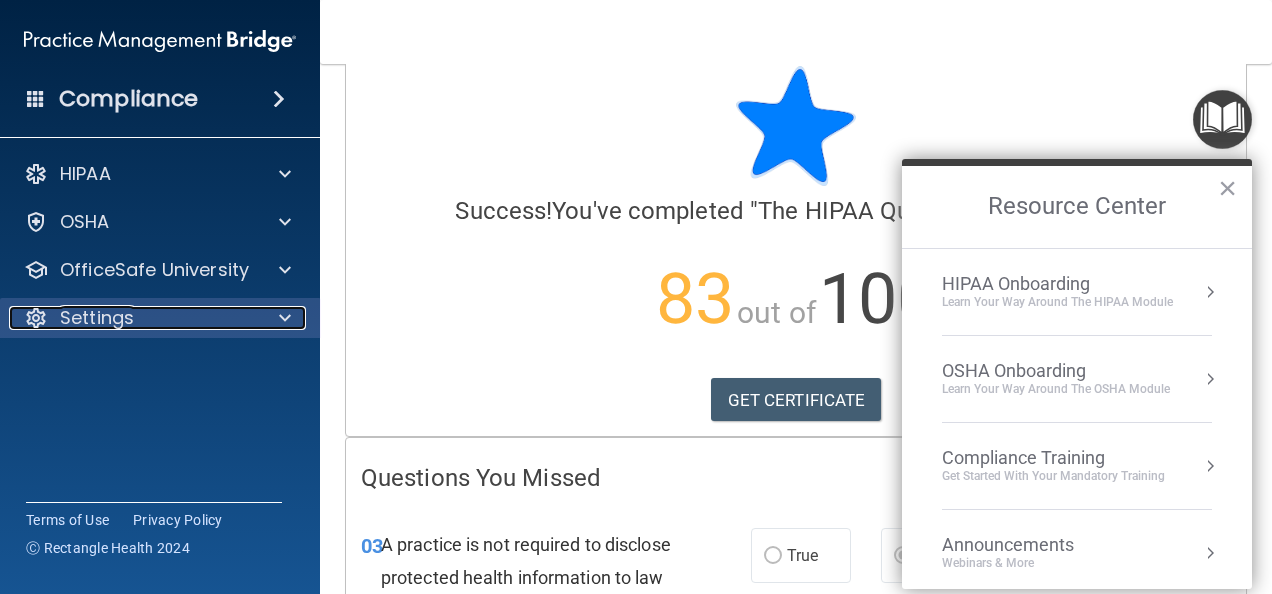 click on "Settings" at bounding box center (133, 318) 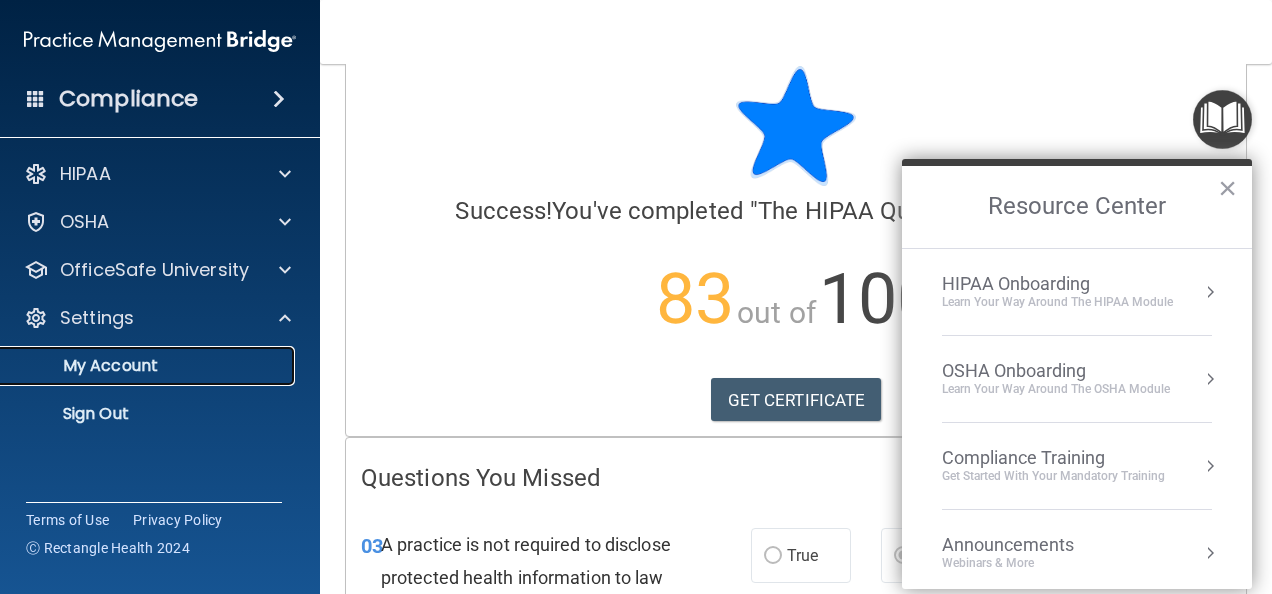 click on "My Account" at bounding box center (149, 366) 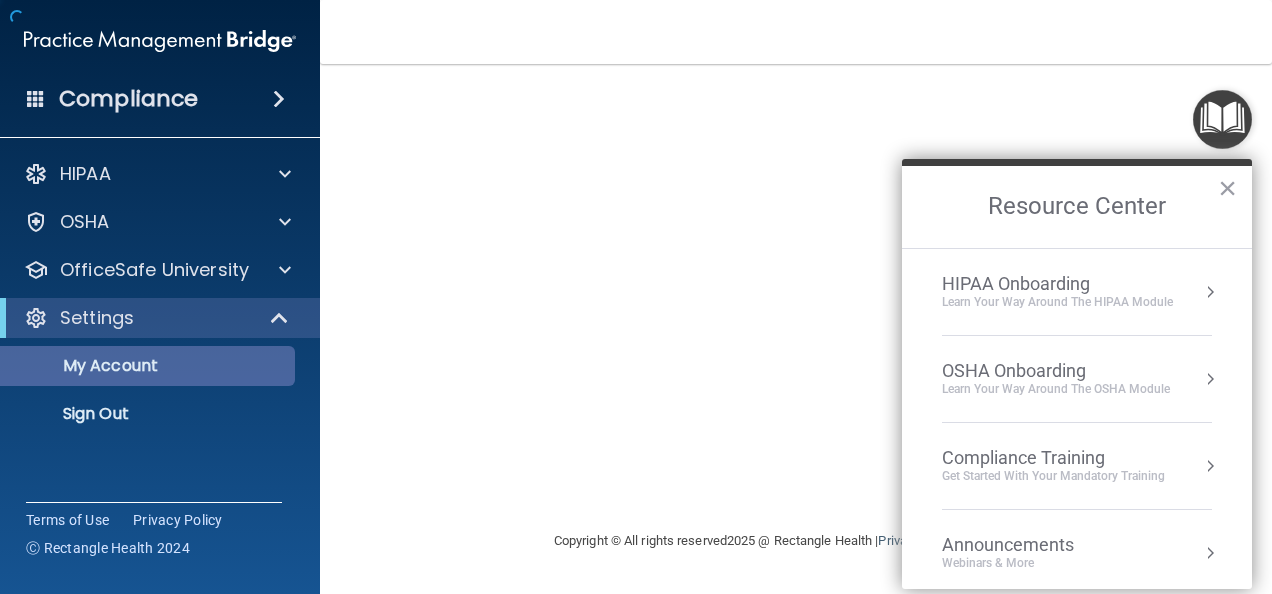 scroll, scrollTop: 0, scrollLeft: 0, axis: both 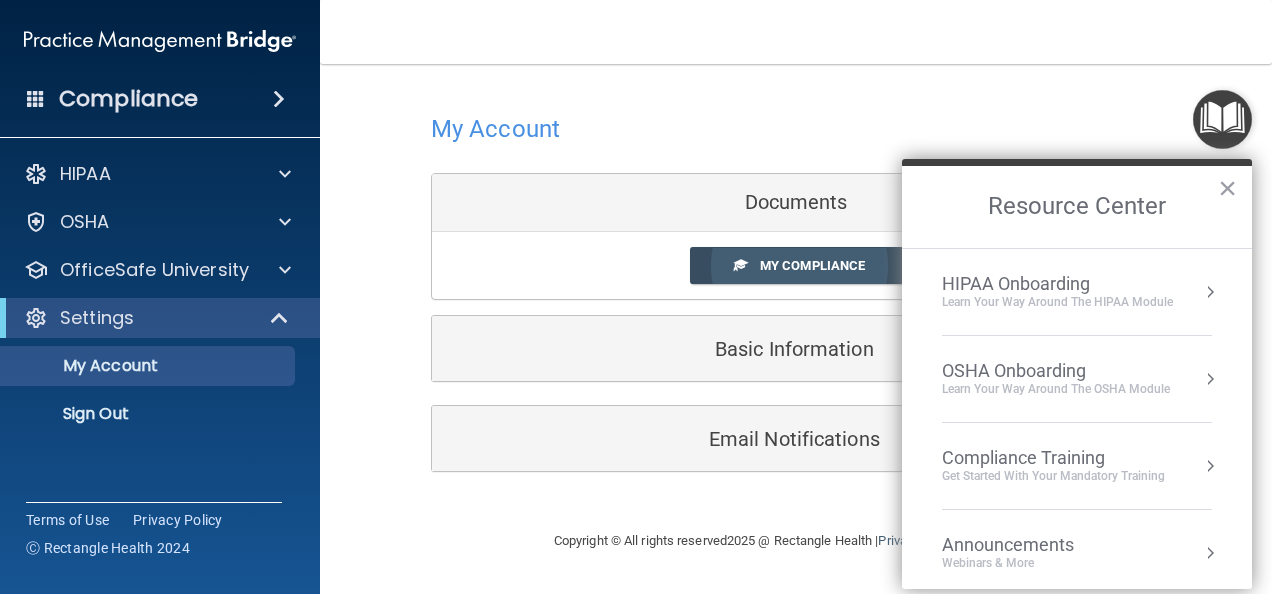 click at bounding box center (740, 264) 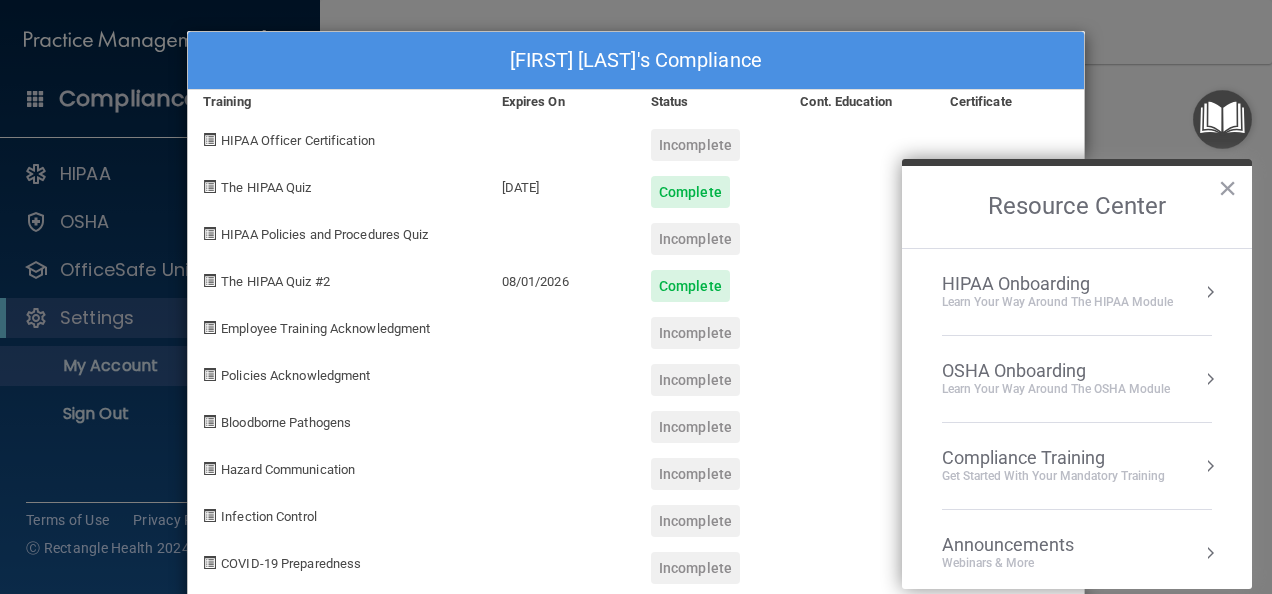 click on "Agata Gosk's Compliance      Training   Expires On   Status   Cont. Education   Certificate         HIPAA Officer Certification             Incomplete                      The HIPAA Quiz      07/20/2026       Complete              View PDF         HIPAA Policies and Procedures Quiz             Incomplete                      The HIPAA Quiz #2      08/01/2026       Complete              View PDF         Employee Training Acknowledgment             Incomplete                      Policies Acknowledgment             Incomplete                      Bloodborne Pathogens             Incomplete                      Hazard Communication             Incomplete                      Infection Control             Incomplete                      COVID-19 Preparedness             Incomplete" at bounding box center [636, 297] 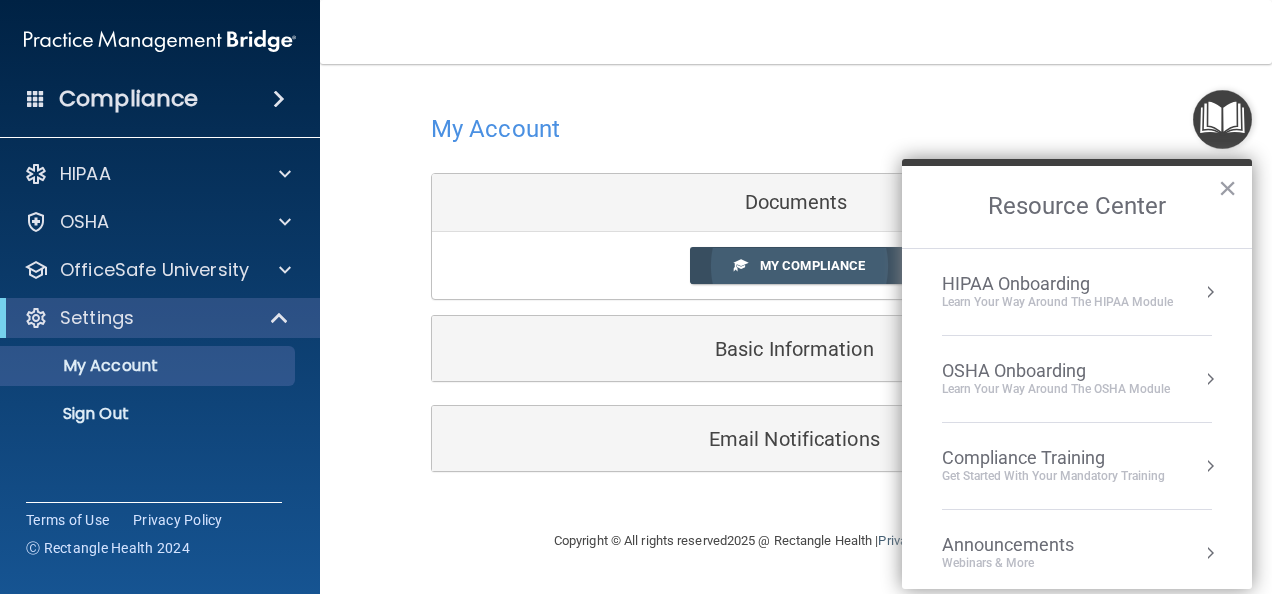click on "My Compliance" at bounding box center (812, 265) 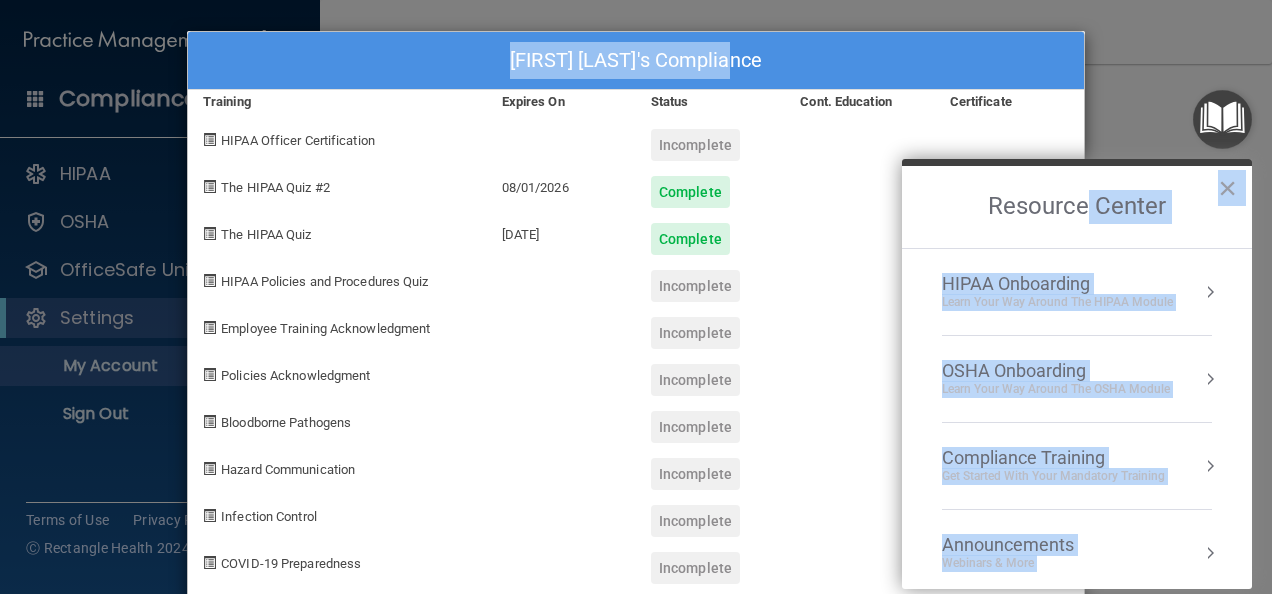 drag, startPoint x: 1122, startPoint y: 88, endPoint x: 1090, endPoint y: 189, distance: 105.9481 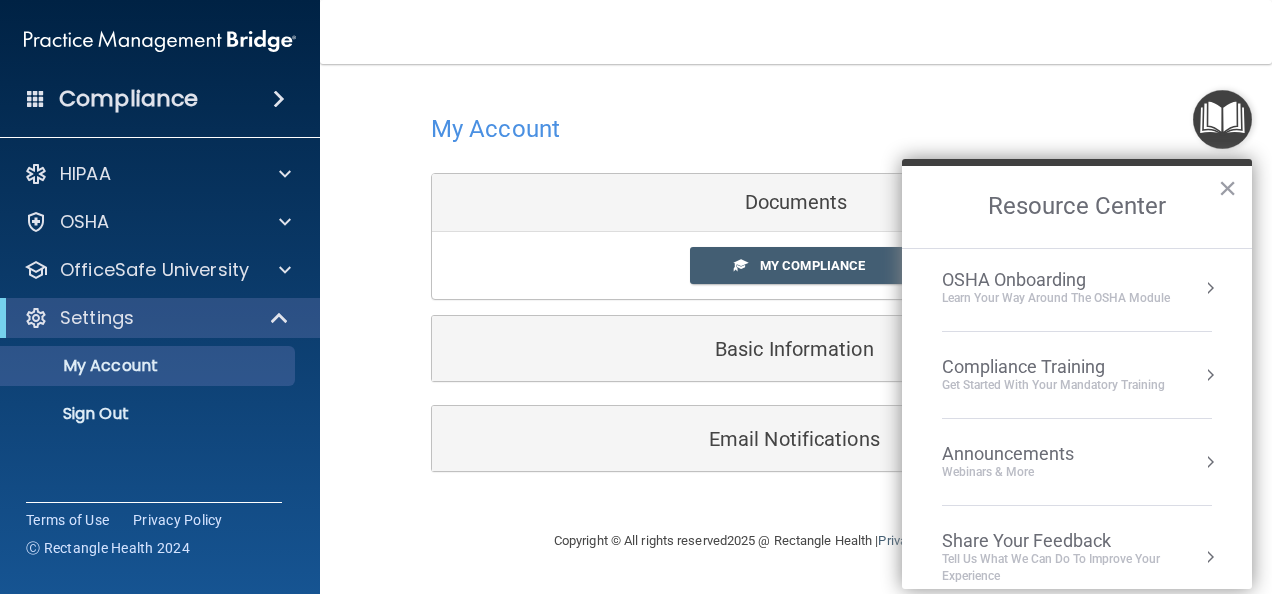 scroll, scrollTop: 108, scrollLeft: 0, axis: vertical 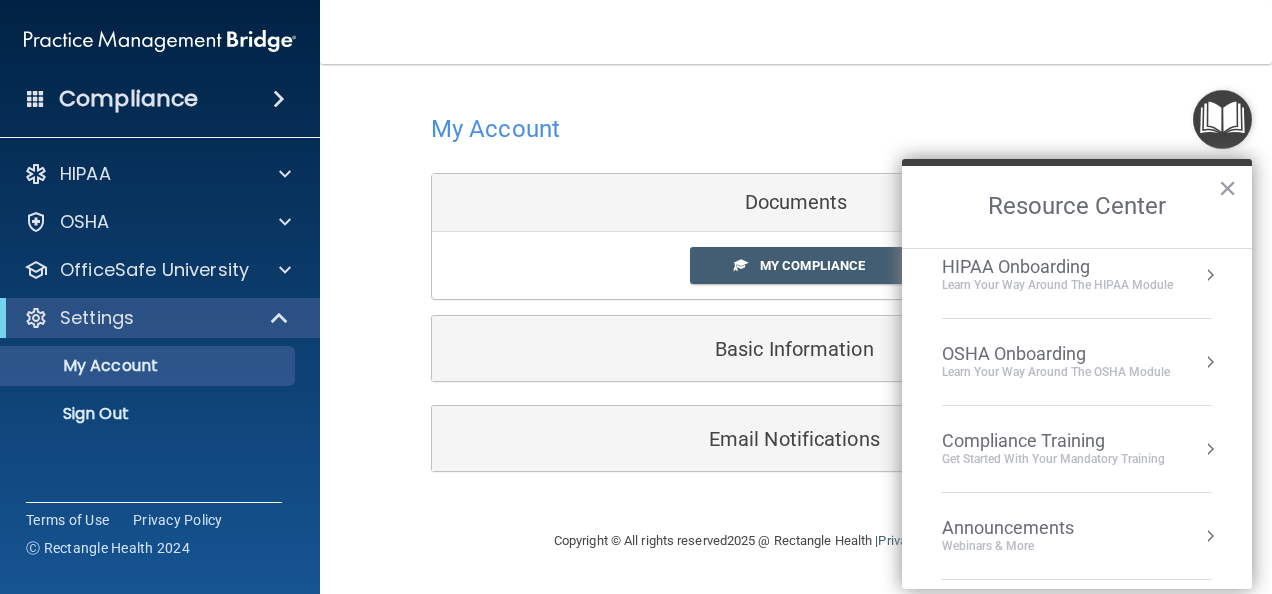 click on "Compliance Training" at bounding box center (1053, 441) 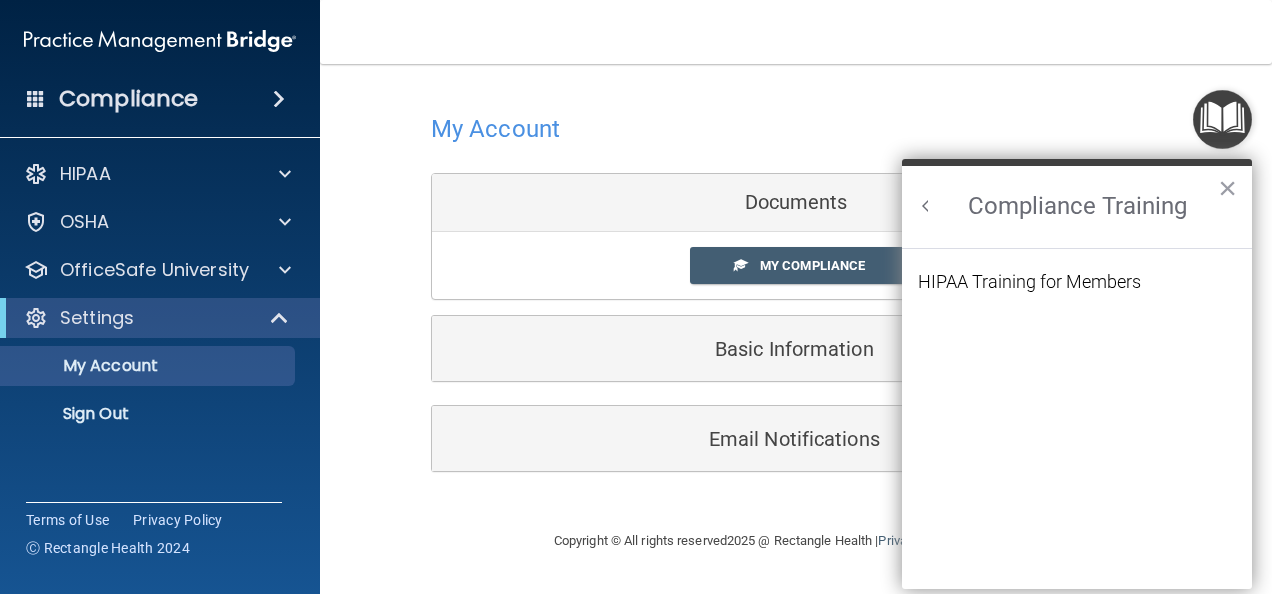 scroll, scrollTop: 0, scrollLeft: 0, axis: both 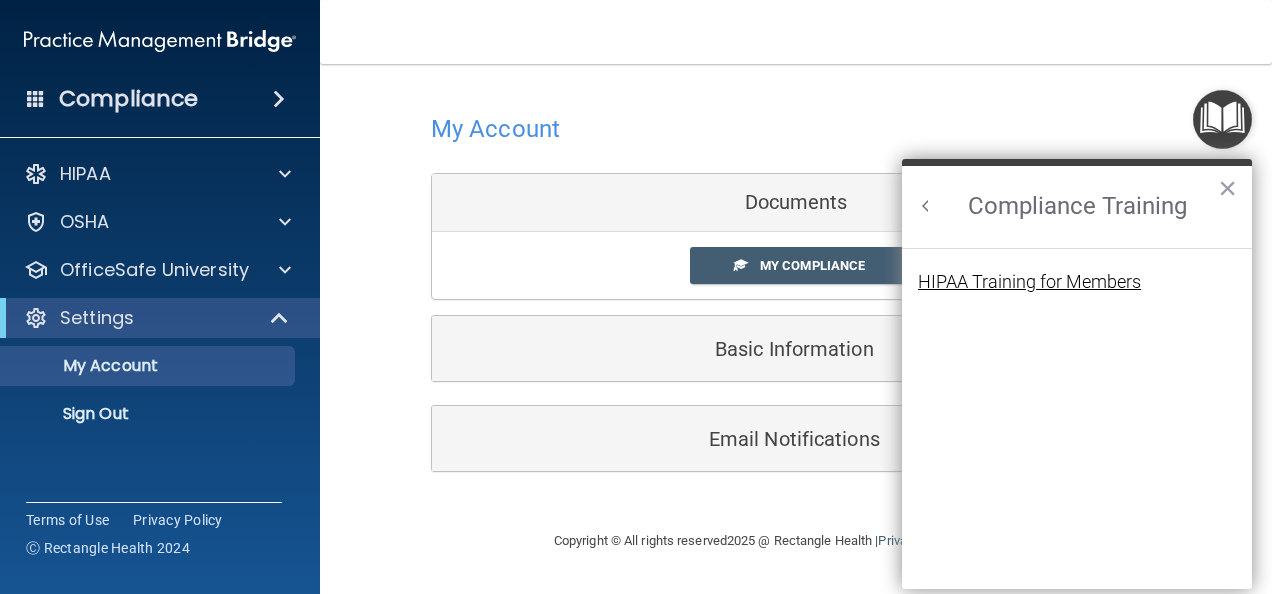 click on "HIPAA Training for Members" at bounding box center (1029, 282) 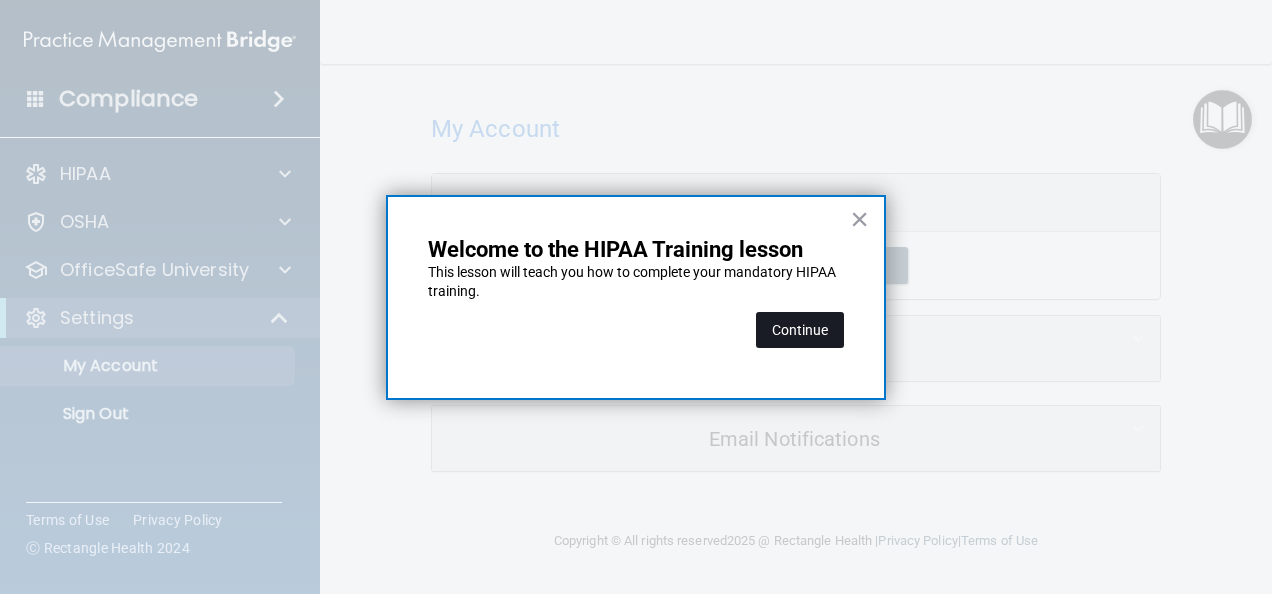 click on "Continue" at bounding box center [800, 330] 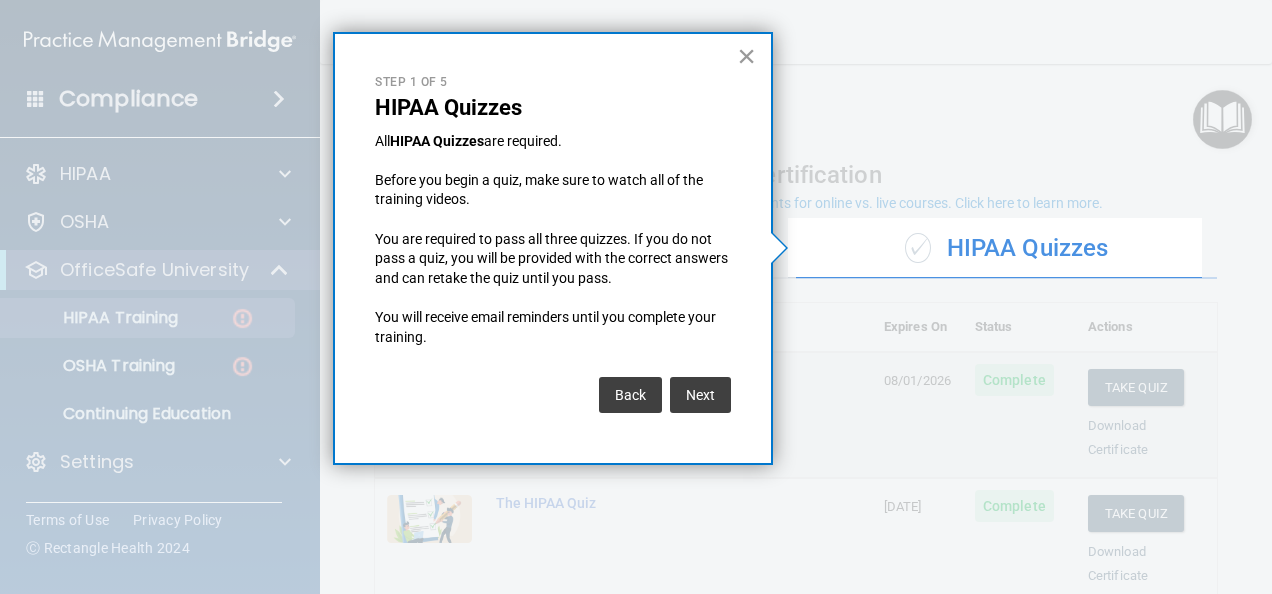 click on "×" at bounding box center (746, 56) 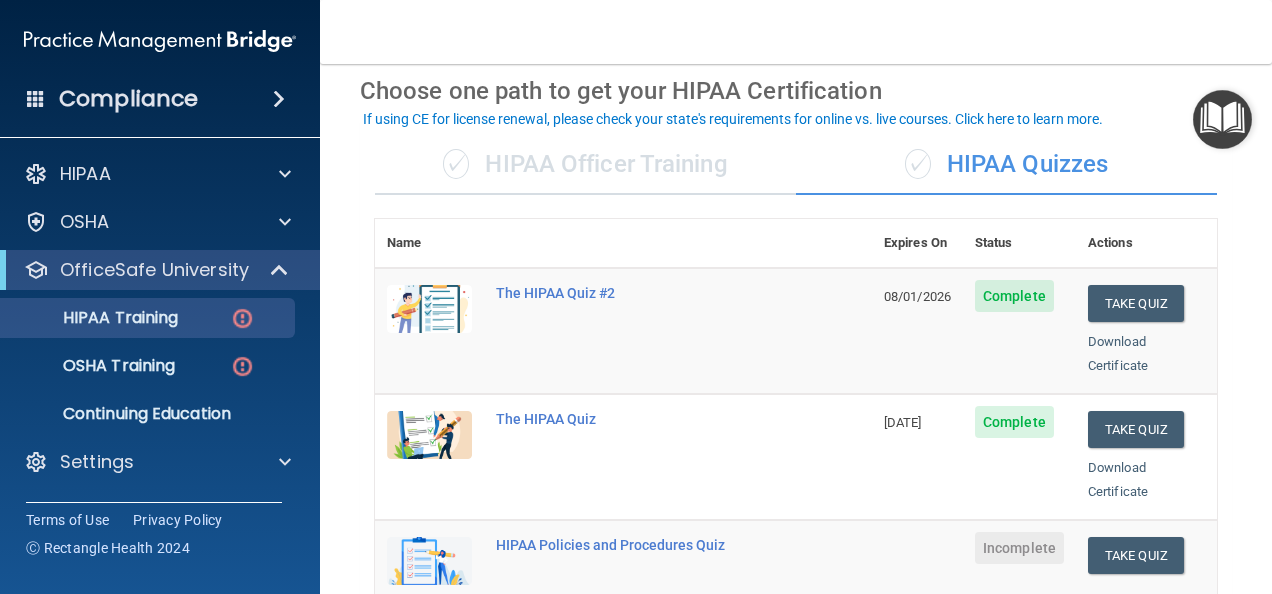 scroll, scrollTop: 86, scrollLeft: 0, axis: vertical 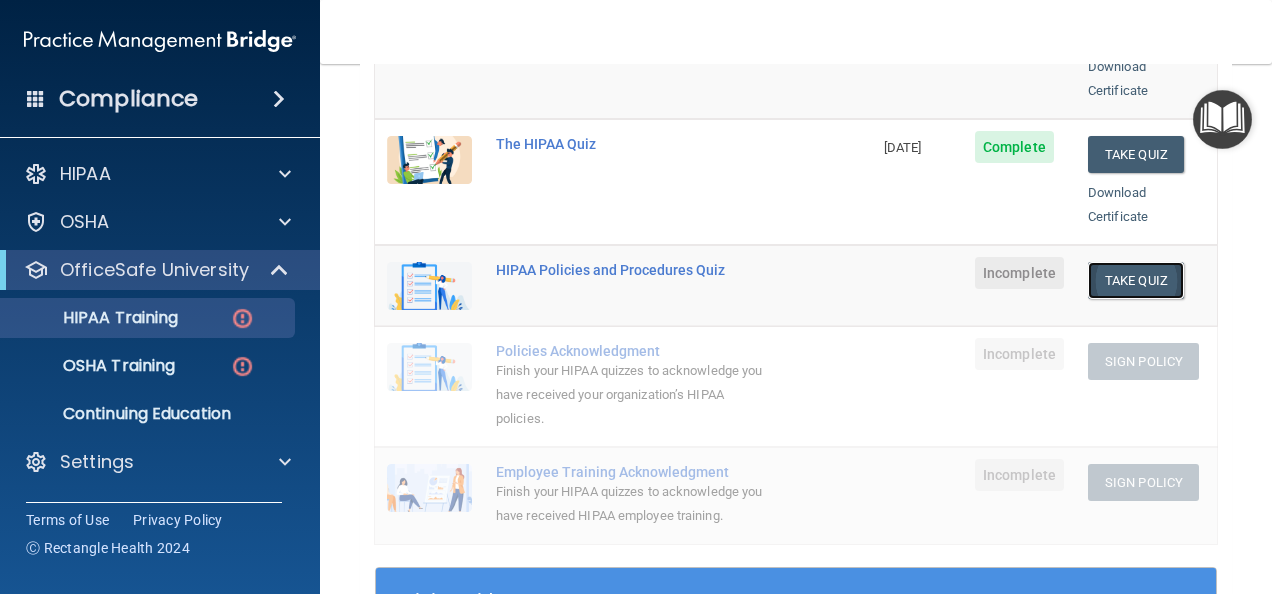 click on "Take Quiz" at bounding box center (1136, 280) 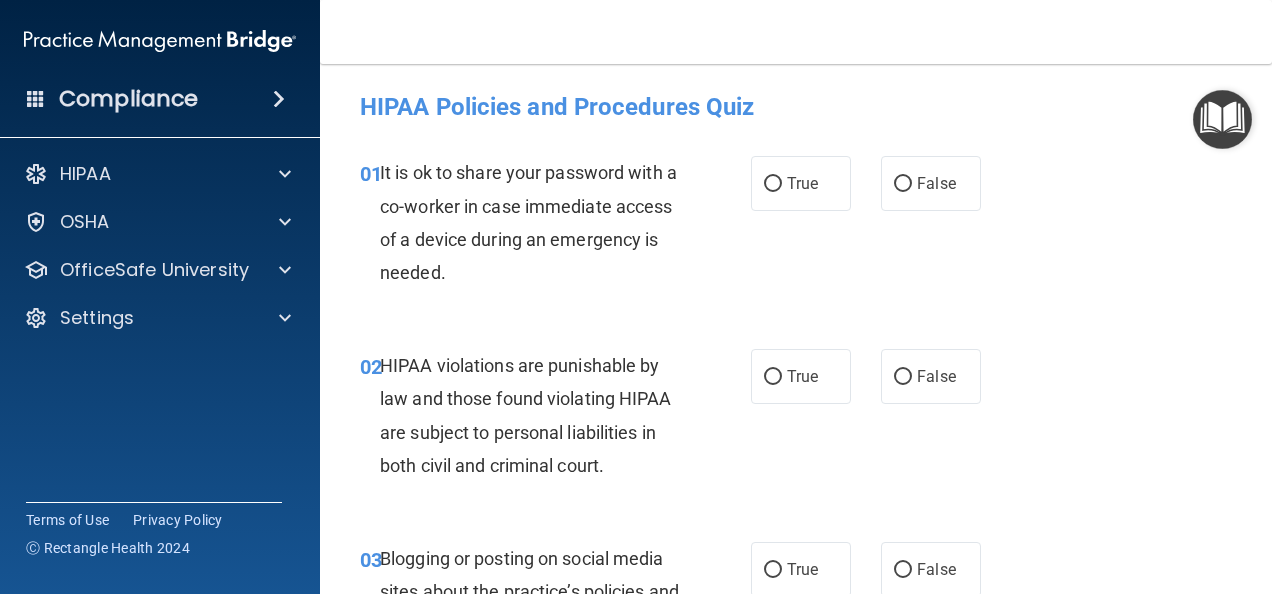 scroll, scrollTop: 0, scrollLeft: 0, axis: both 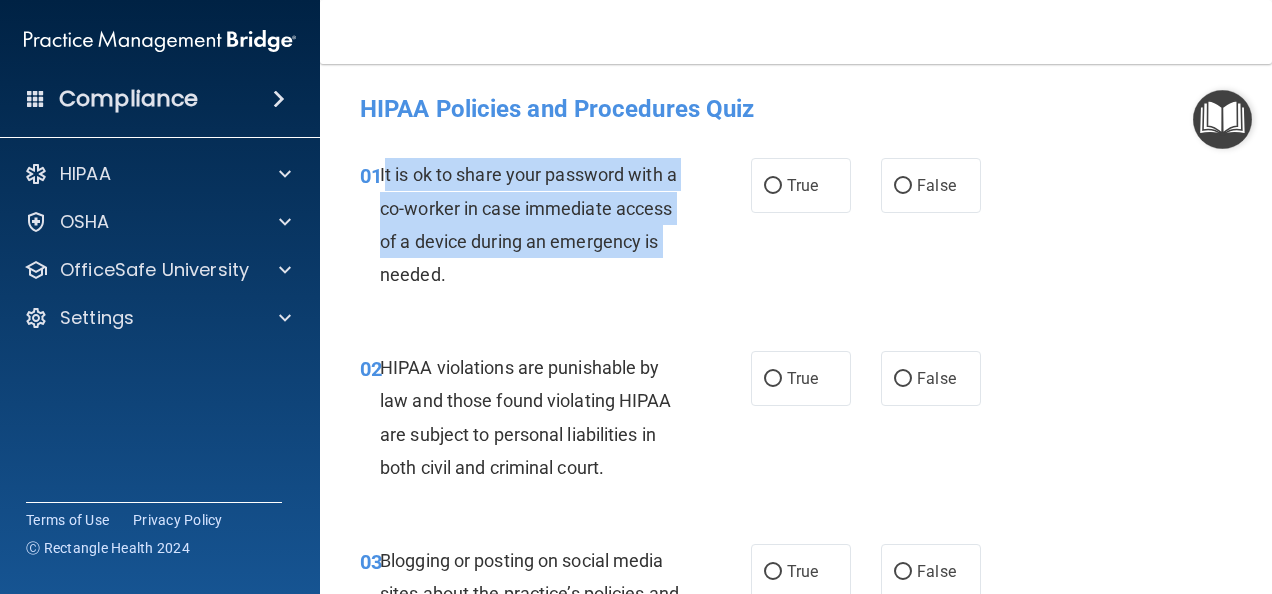 drag, startPoint x: 383, startPoint y: 171, endPoint x: 494, endPoint y: 272, distance: 150.07332 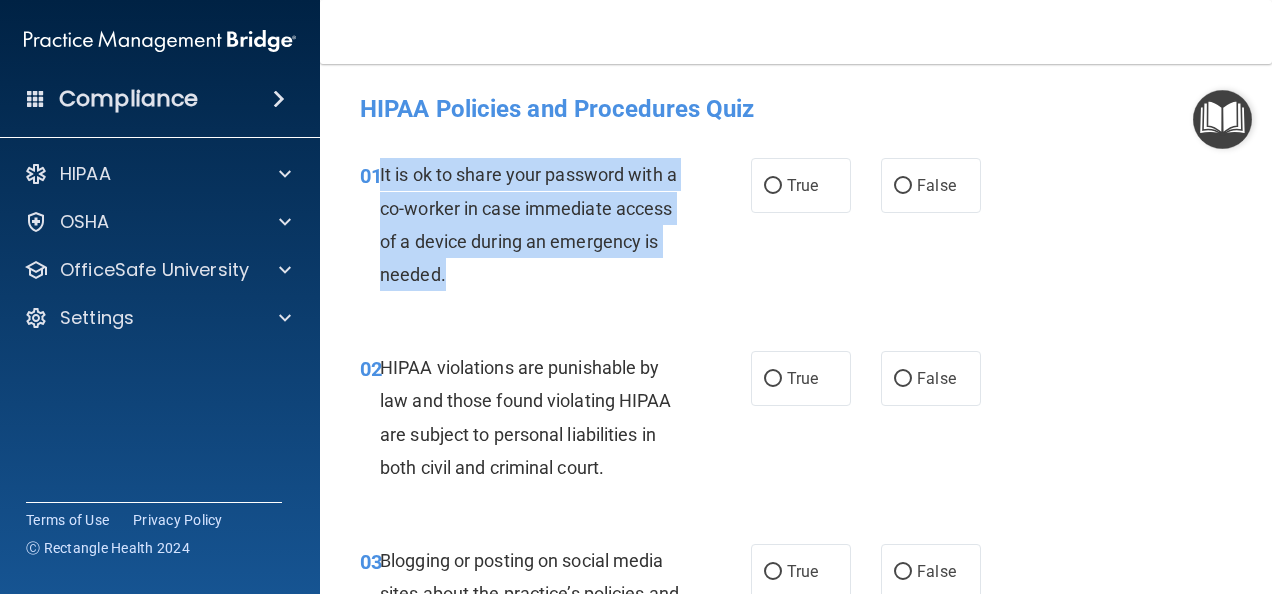 drag, startPoint x: 494, startPoint y: 272, endPoint x: 380, endPoint y: 173, distance: 150.98676 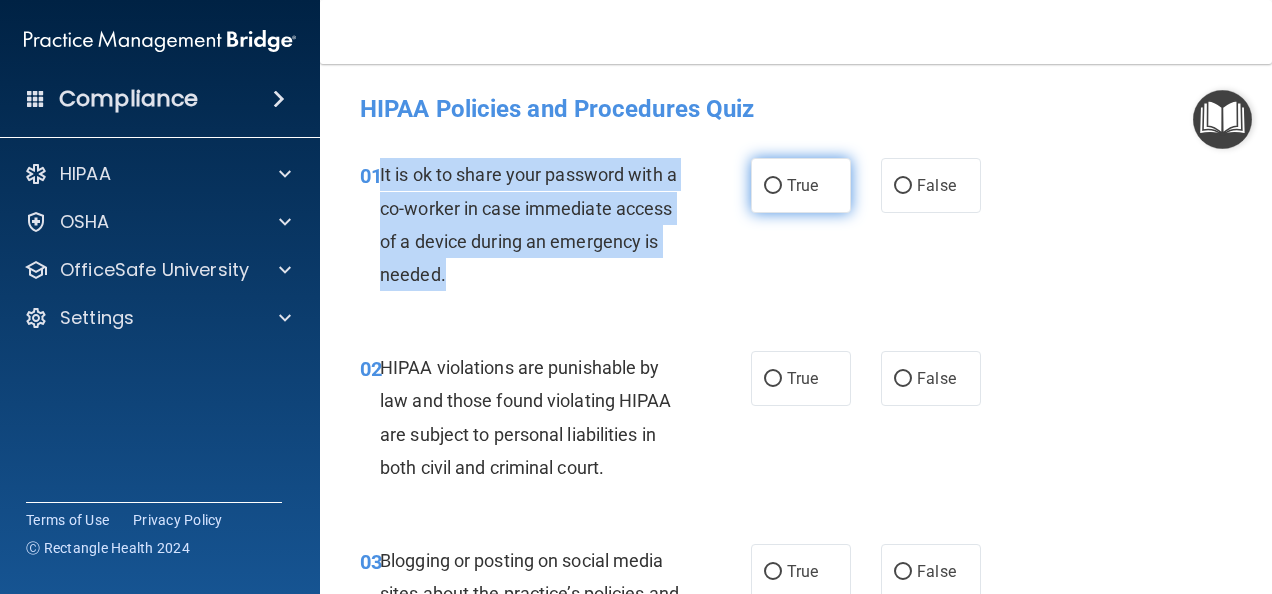 click on "True" at bounding box center [773, 186] 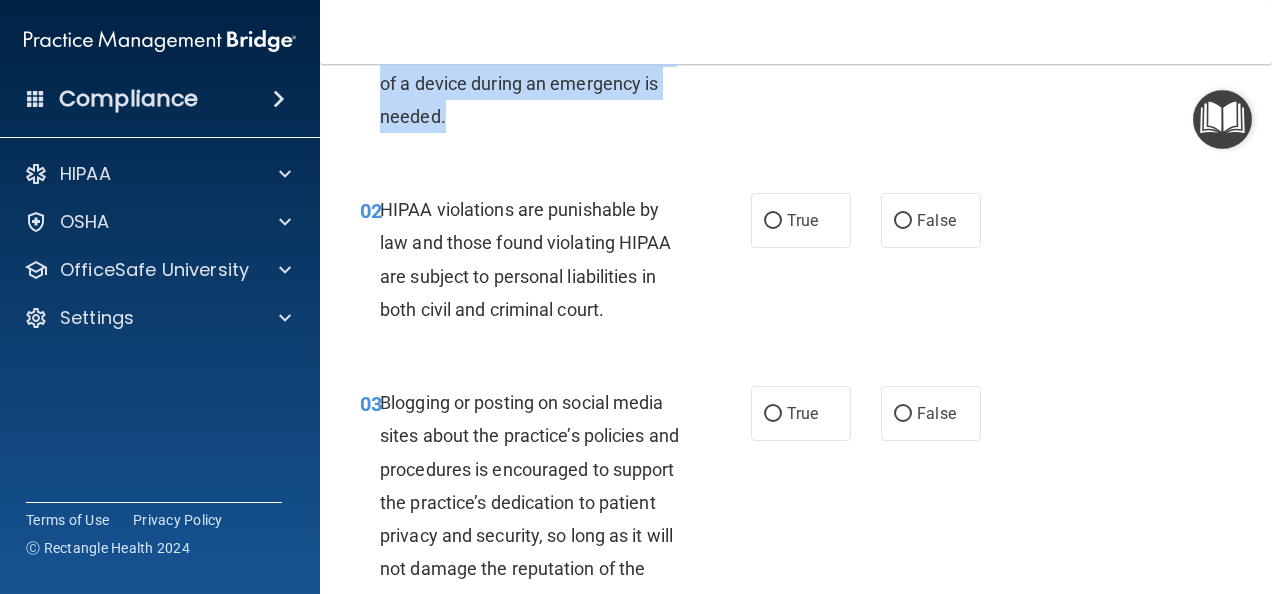scroll, scrollTop: 178, scrollLeft: 0, axis: vertical 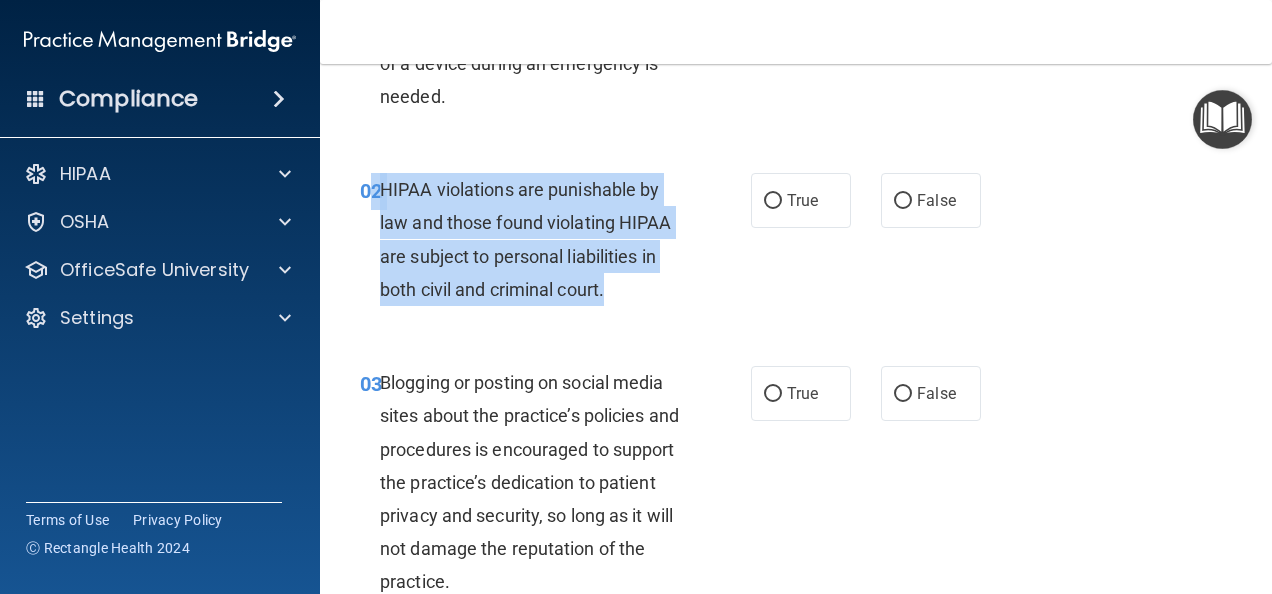 drag, startPoint x: 376, startPoint y: 187, endPoint x: 620, endPoint y: 292, distance: 265.6332 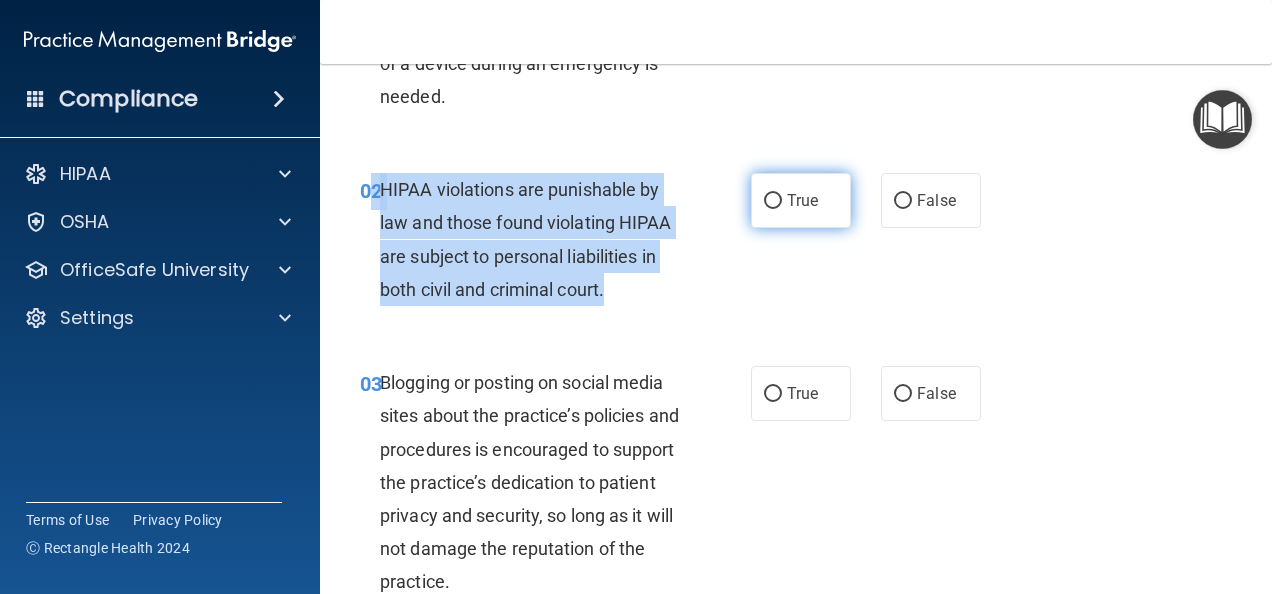 click on "True" at bounding box center [773, 201] 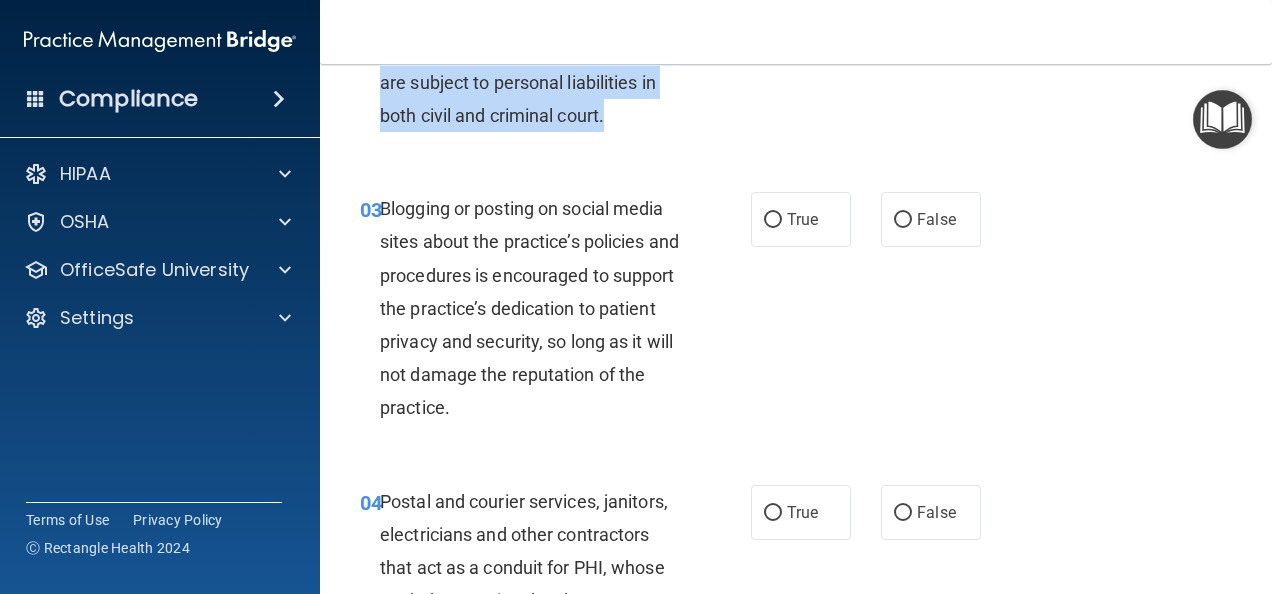 scroll, scrollTop: 392, scrollLeft: 0, axis: vertical 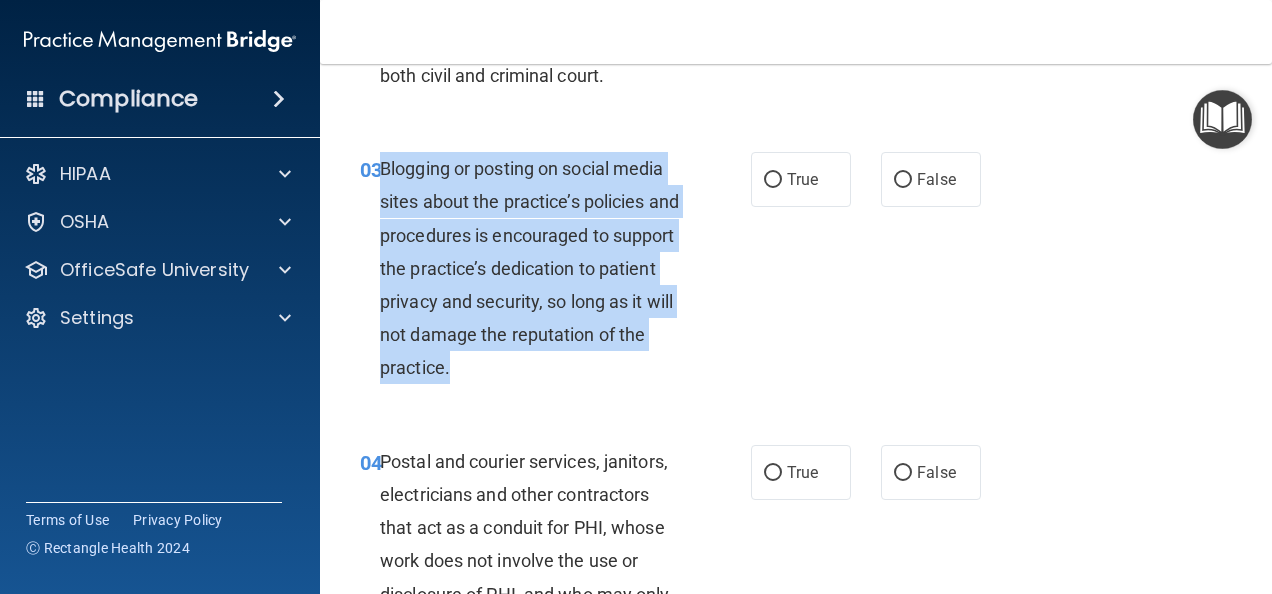 drag, startPoint x: 380, startPoint y: 168, endPoint x: 512, endPoint y: 376, distance: 246.34935 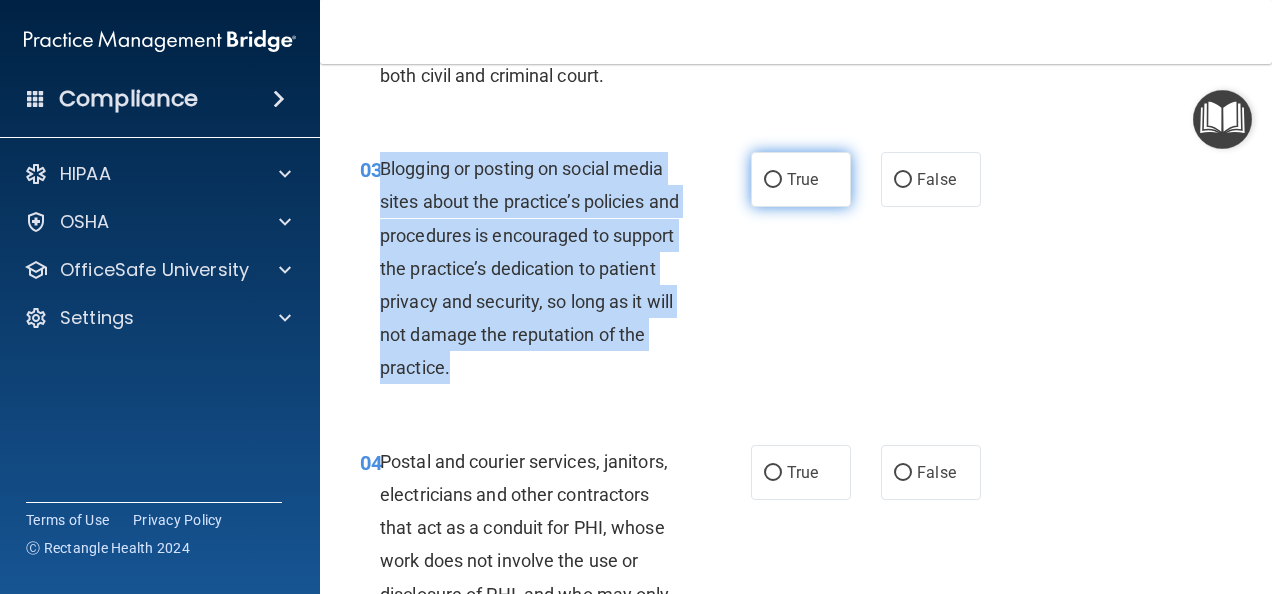 click on "True" at bounding box center [773, 180] 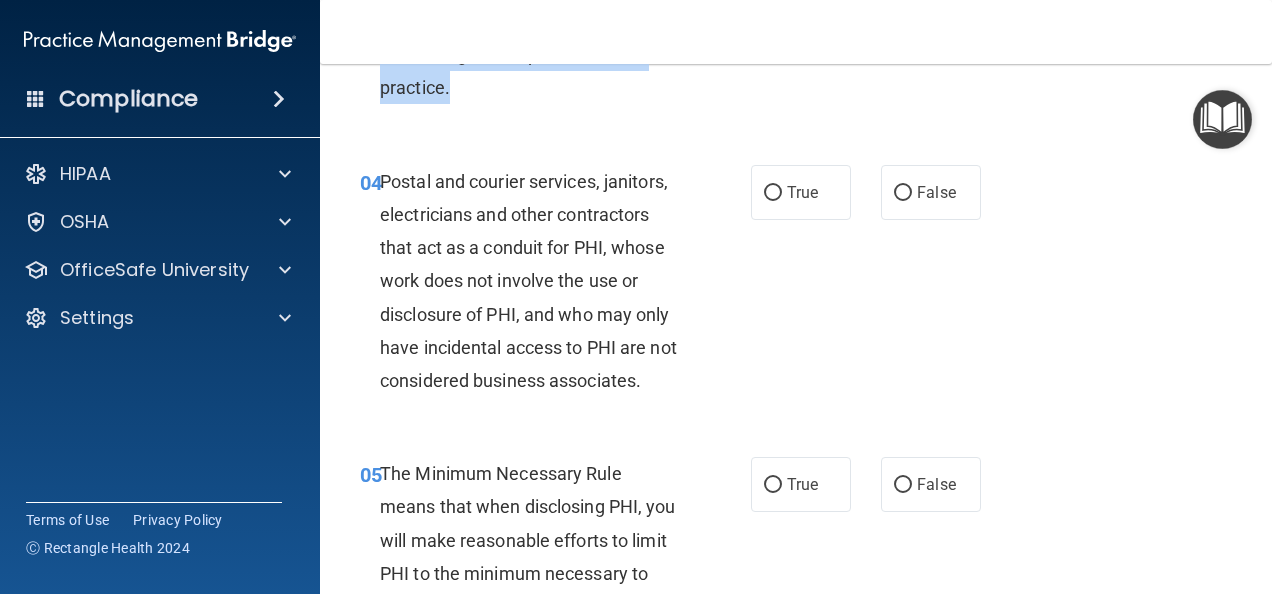 scroll, scrollTop: 712, scrollLeft: 0, axis: vertical 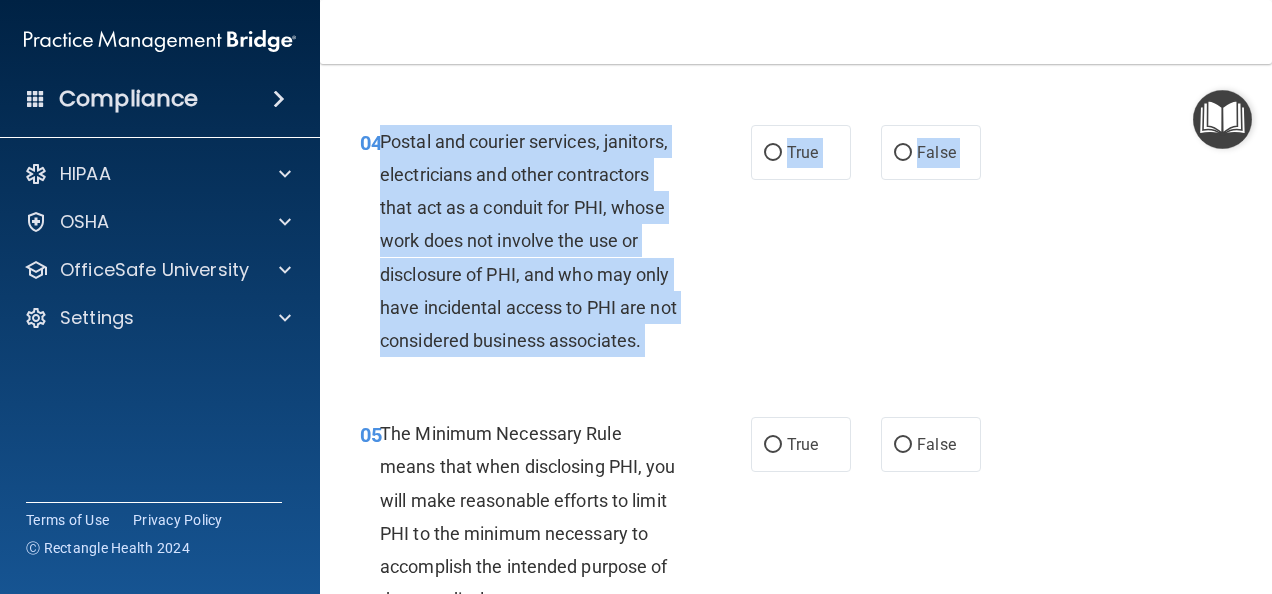 drag, startPoint x: 383, startPoint y: 138, endPoint x: 538, endPoint y: 416, distance: 318.29074 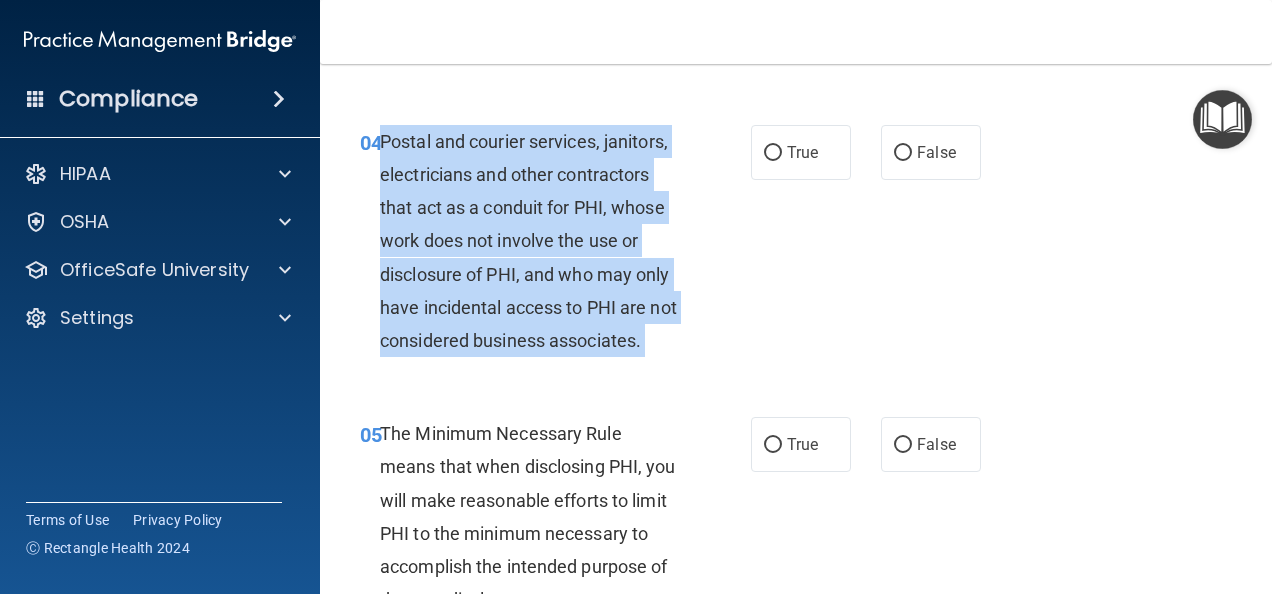 drag, startPoint x: 482, startPoint y: 381, endPoint x: 396, endPoint y: 138, distance: 257.7693 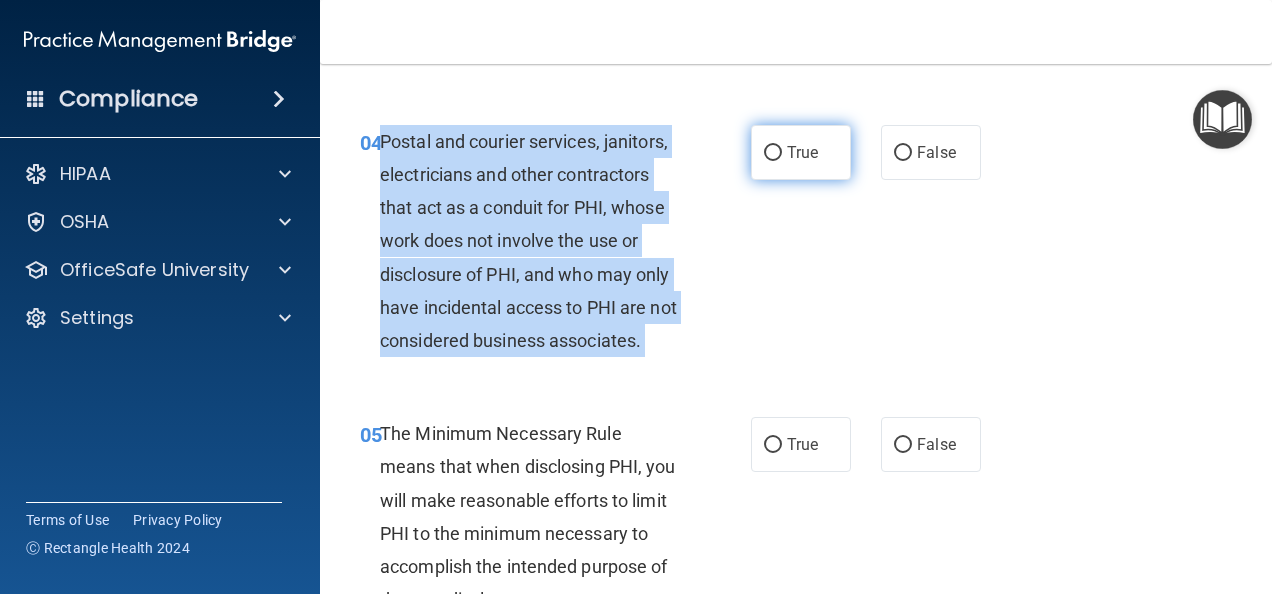 click on "True" at bounding box center [773, 153] 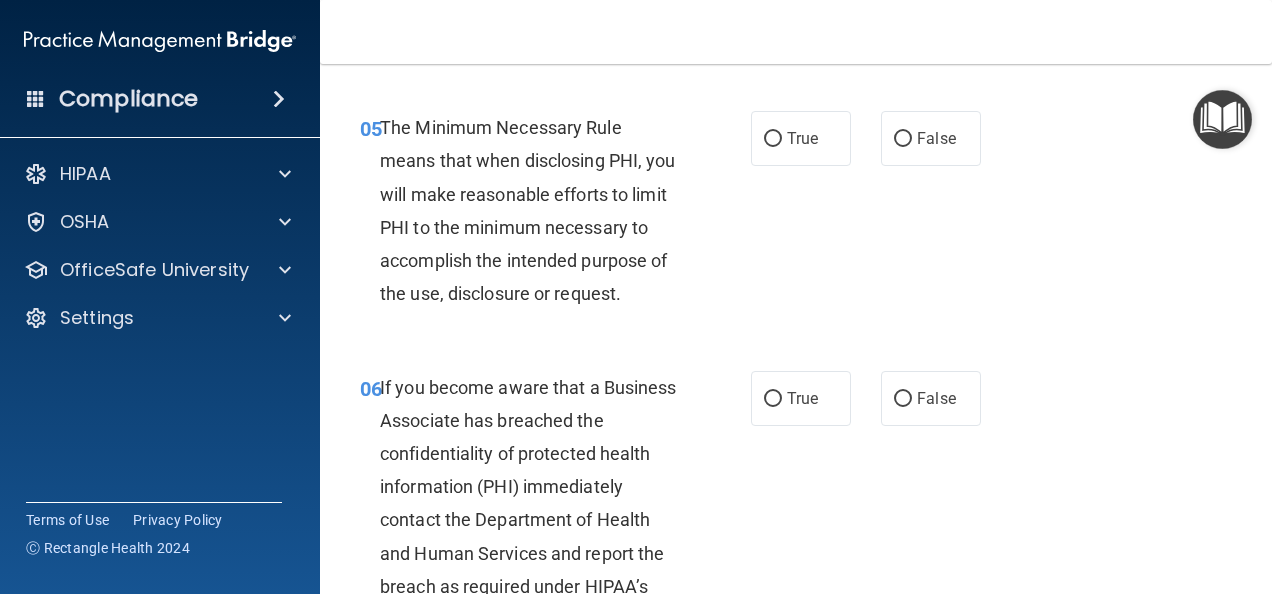 scroll, scrollTop: 1058, scrollLeft: 0, axis: vertical 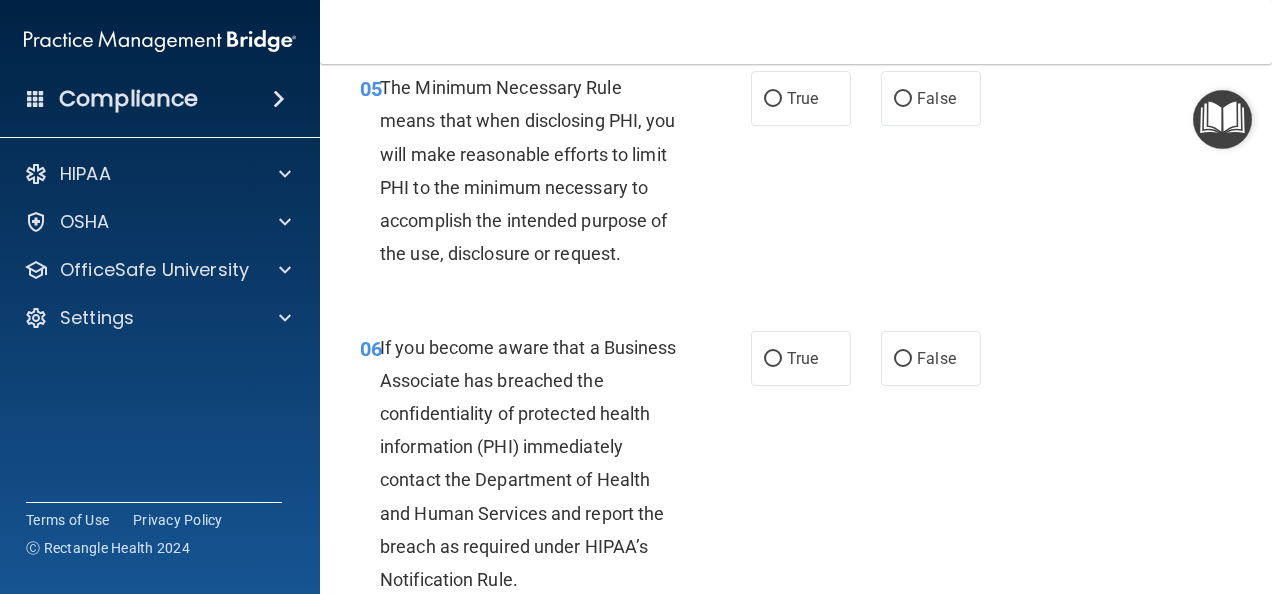 click on "The Minimum Necessary Rule means that when disclosing PHI, you will make reasonable efforts to limit PHI to the minimum necessary to accomplish the intended purpose of the use, disclosure or request." at bounding box center (528, 170) 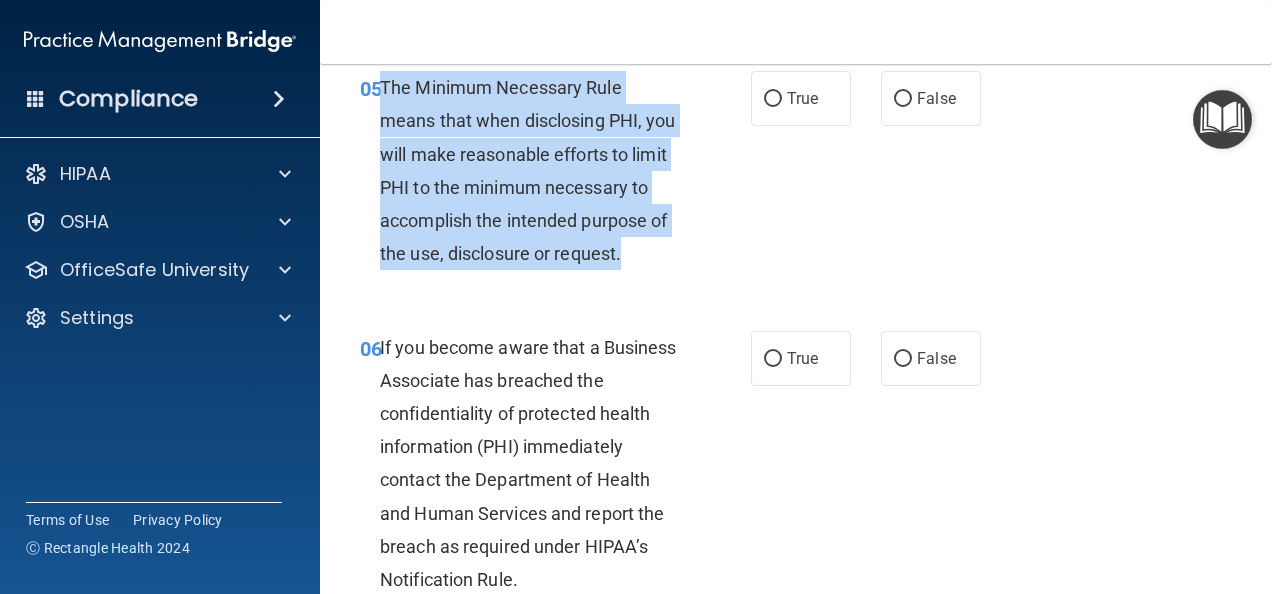 drag, startPoint x: 383, startPoint y: 118, endPoint x: 660, endPoint y: 302, distance: 332.54324 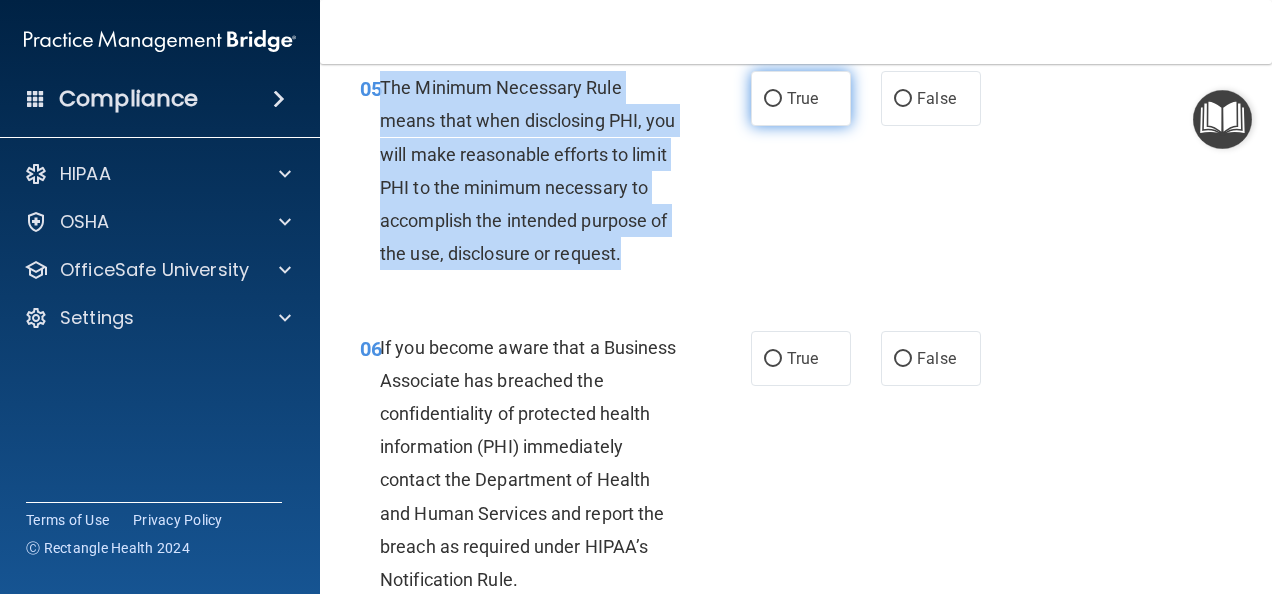click on "True" at bounding box center [773, 99] 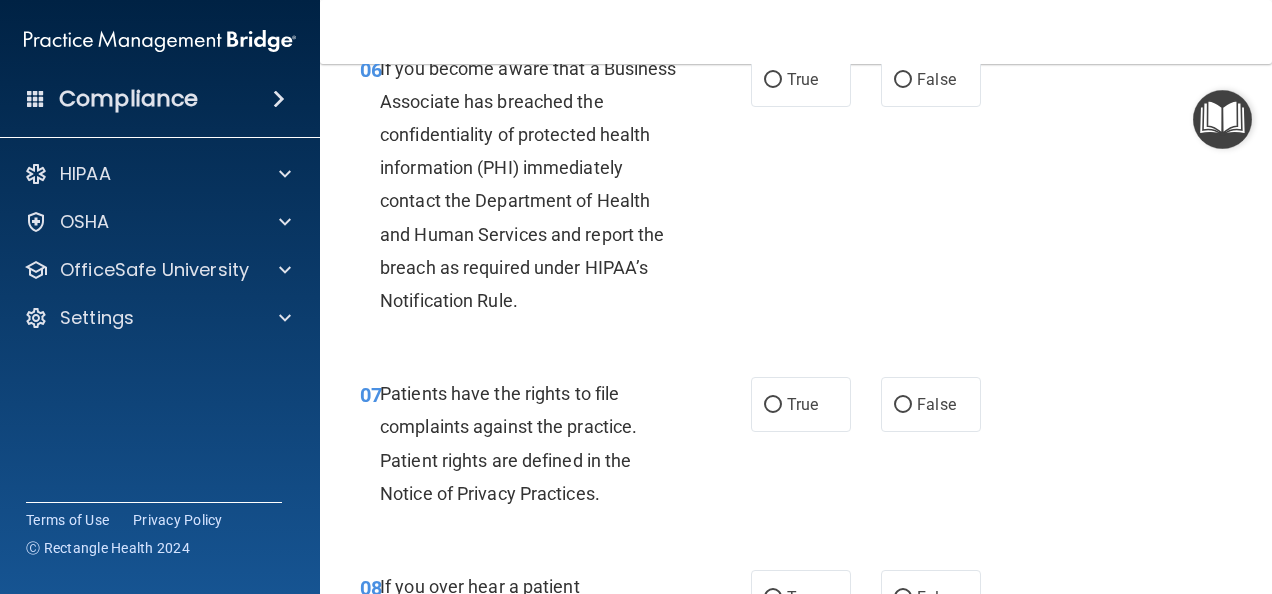 scroll, scrollTop: 1338, scrollLeft: 0, axis: vertical 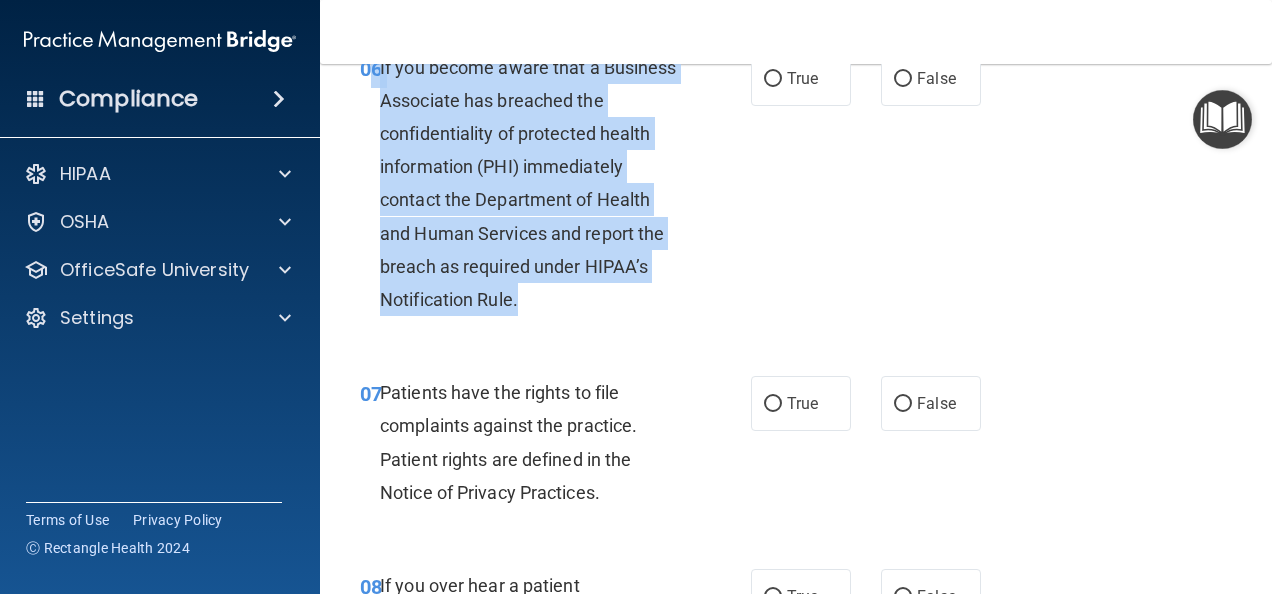 drag, startPoint x: 377, startPoint y: 101, endPoint x: 455, endPoint y: 375, distance: 284.88596 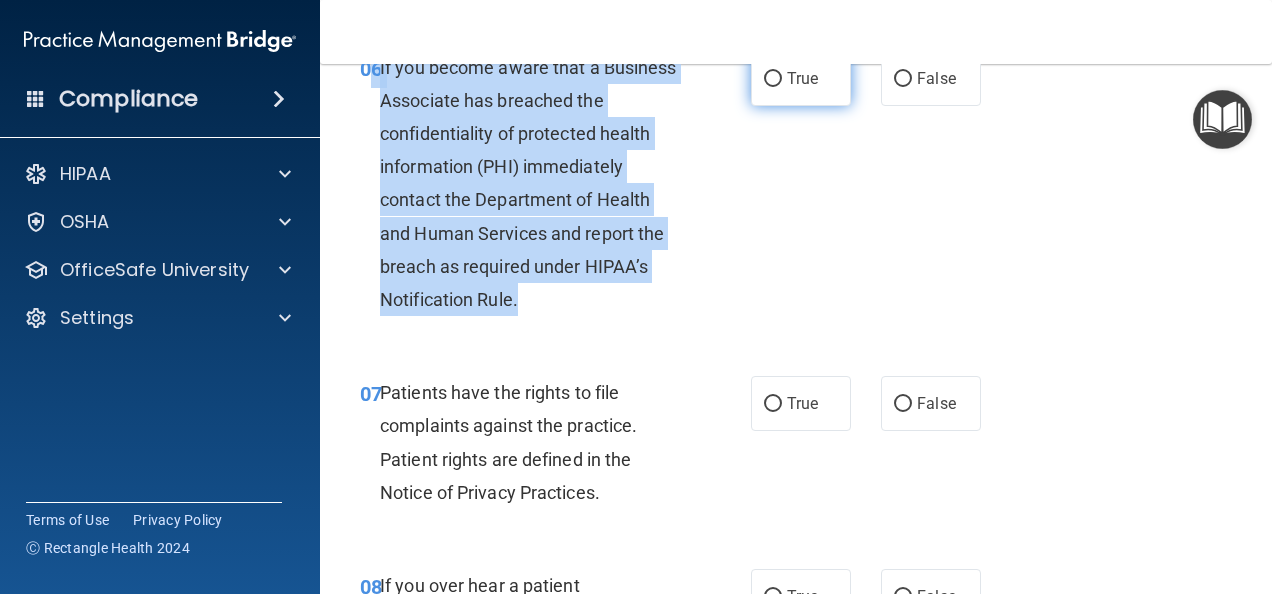 click on "True" at bounding box center (773, 79) 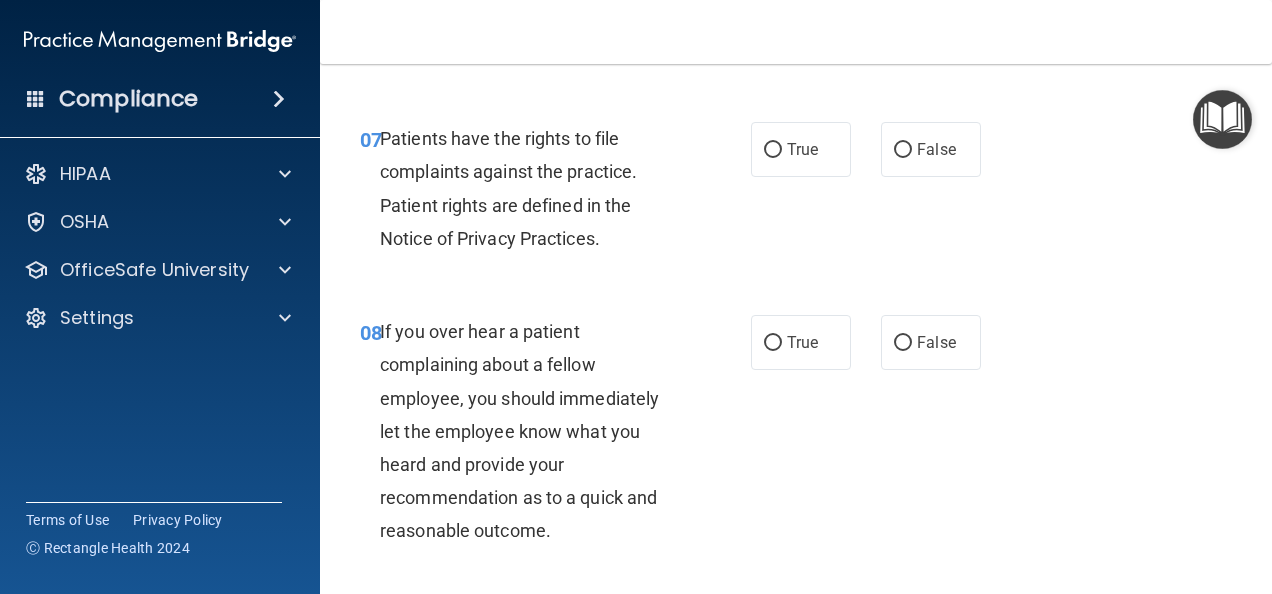 scroll, scrollTop: 1632, scrollLeft: 0, axis: vertical 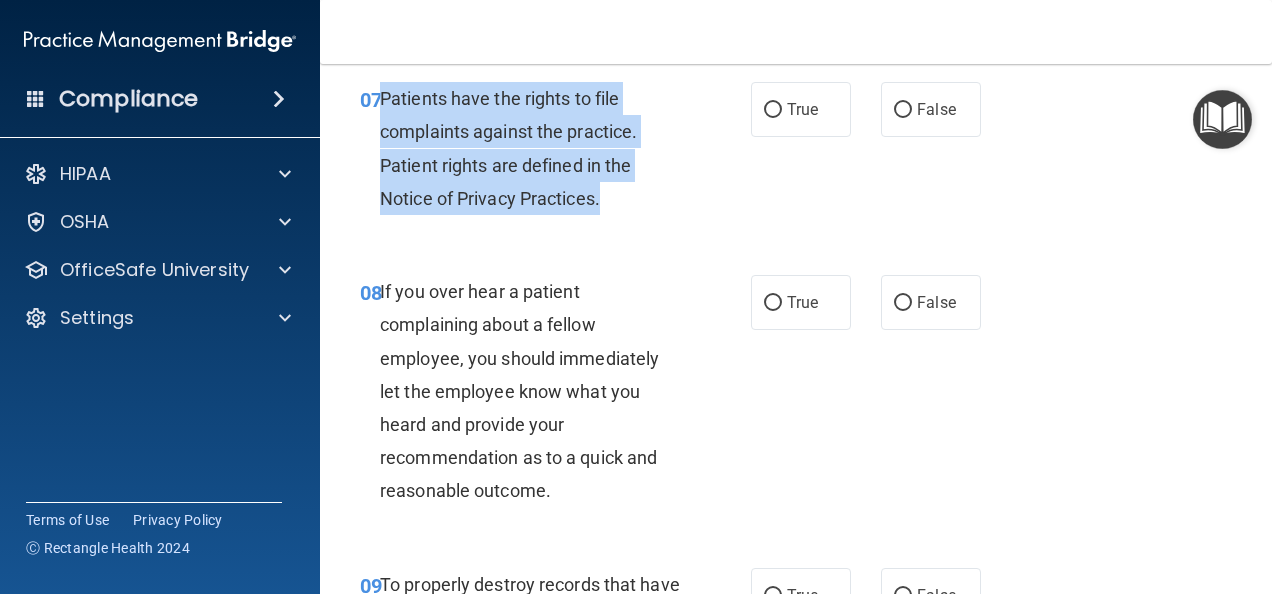 drag, startPoint x: 381, startPoint y: 155, endPoint x: 620, endPoint y: 280, distance: 269.71466 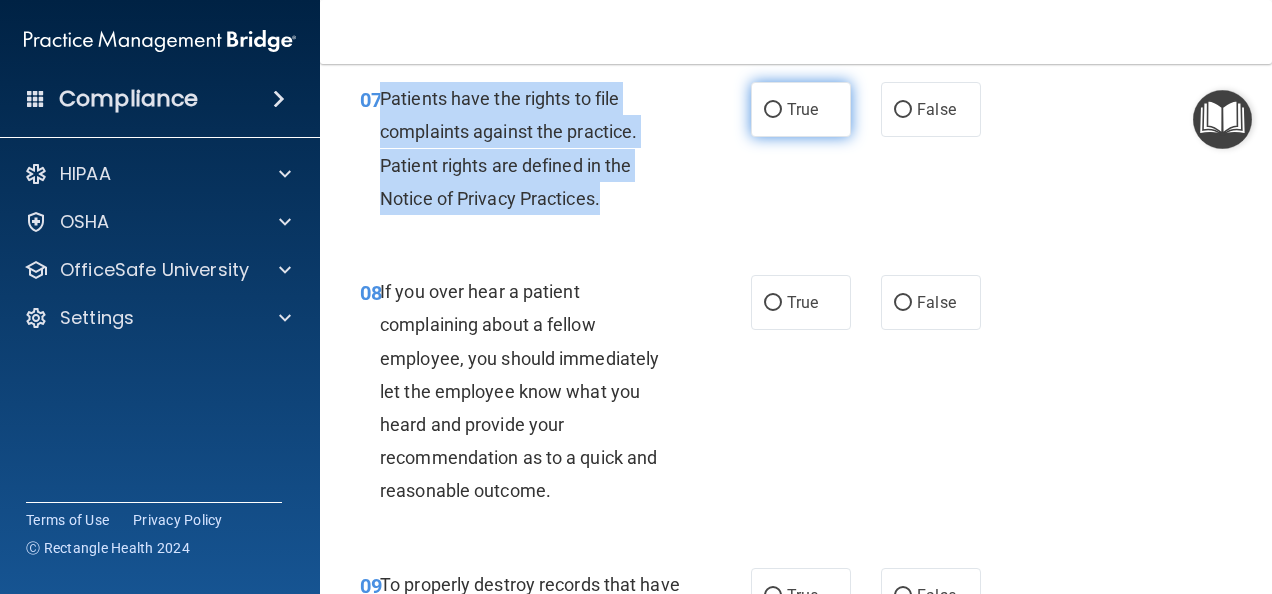 click on "True" at bounding box center [773, 110] 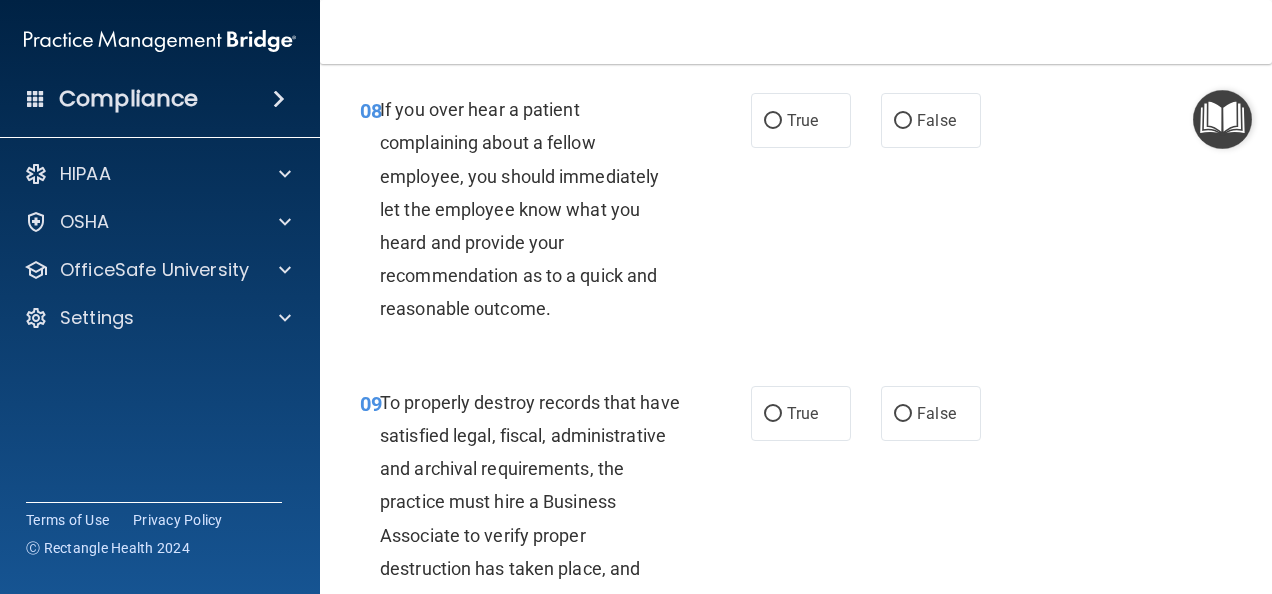 scroll, scrollTop: 1832, scrollLeft: 0, axis: vertical 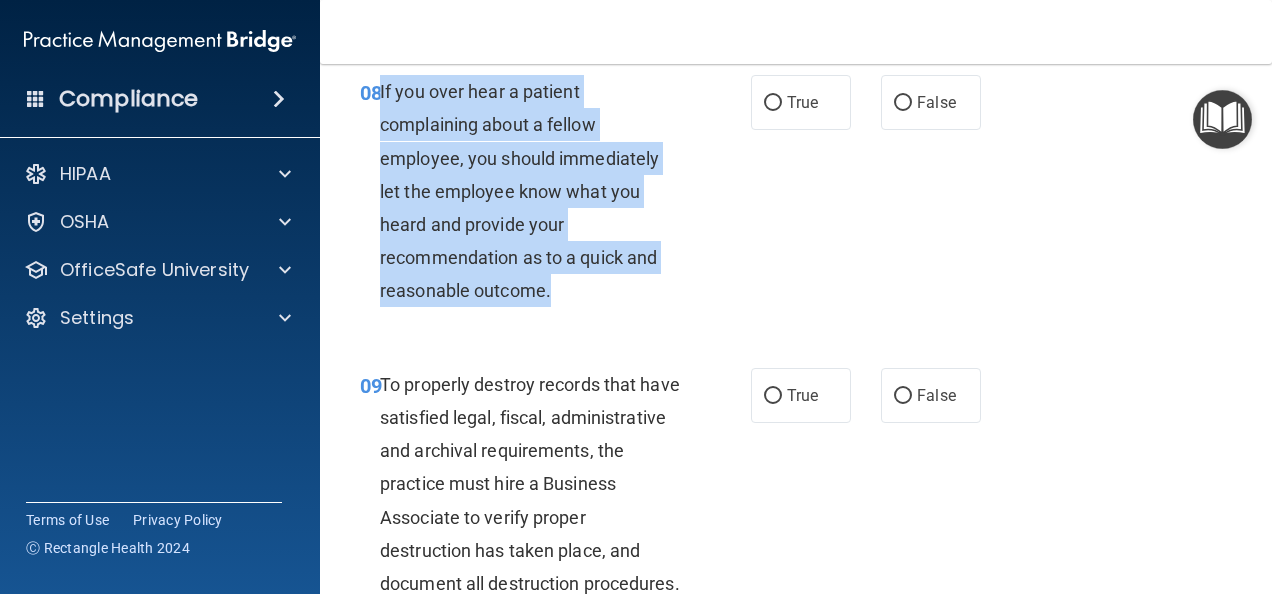drag, startPoint x: 378, startPoint y: 153, endPoint x: 574, endPoint y: 364, distance: 287.98785 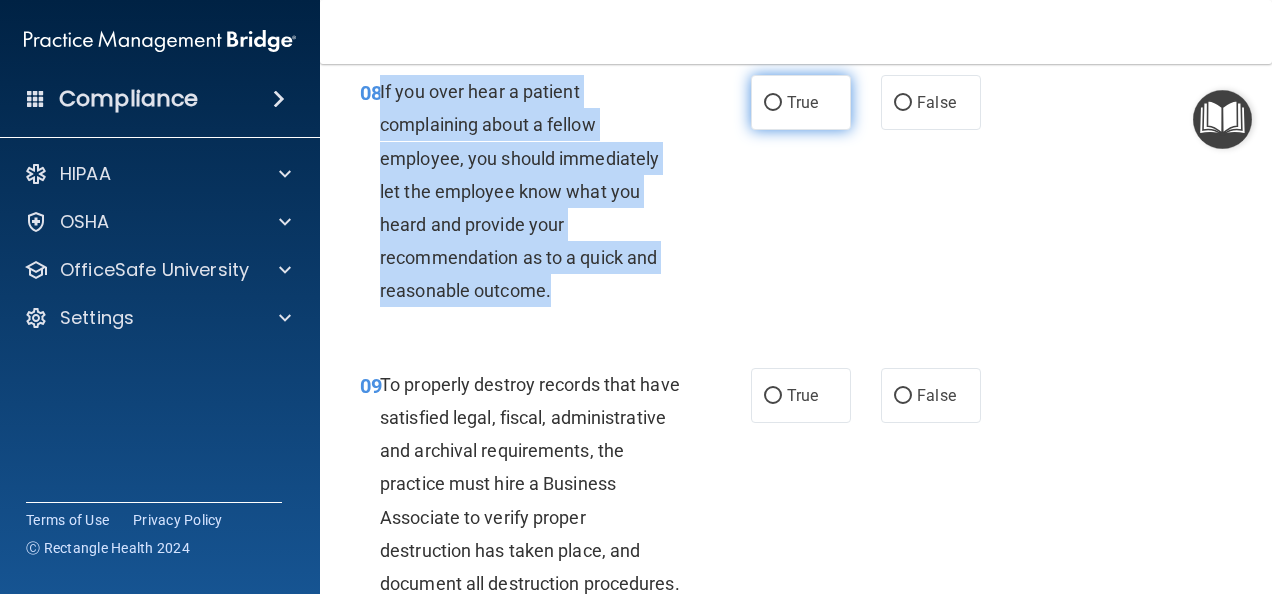 click on "True" at bounding box center [773, 103] 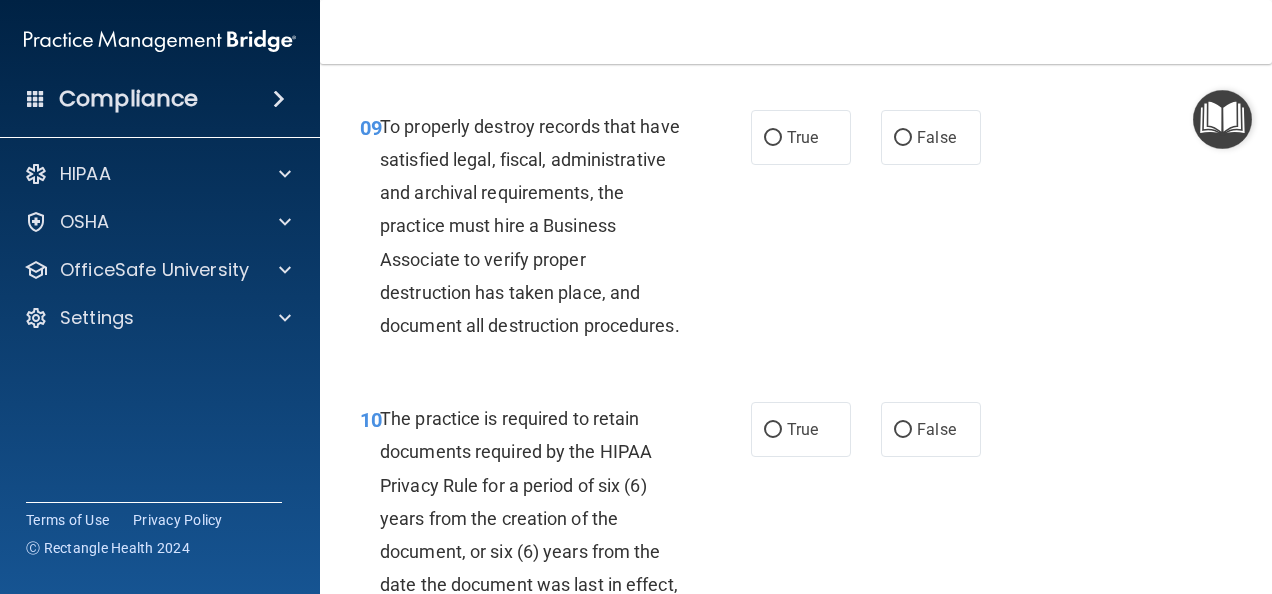 scroll, scrollTop: 2110, scrollLeft: 0, axis: vertical 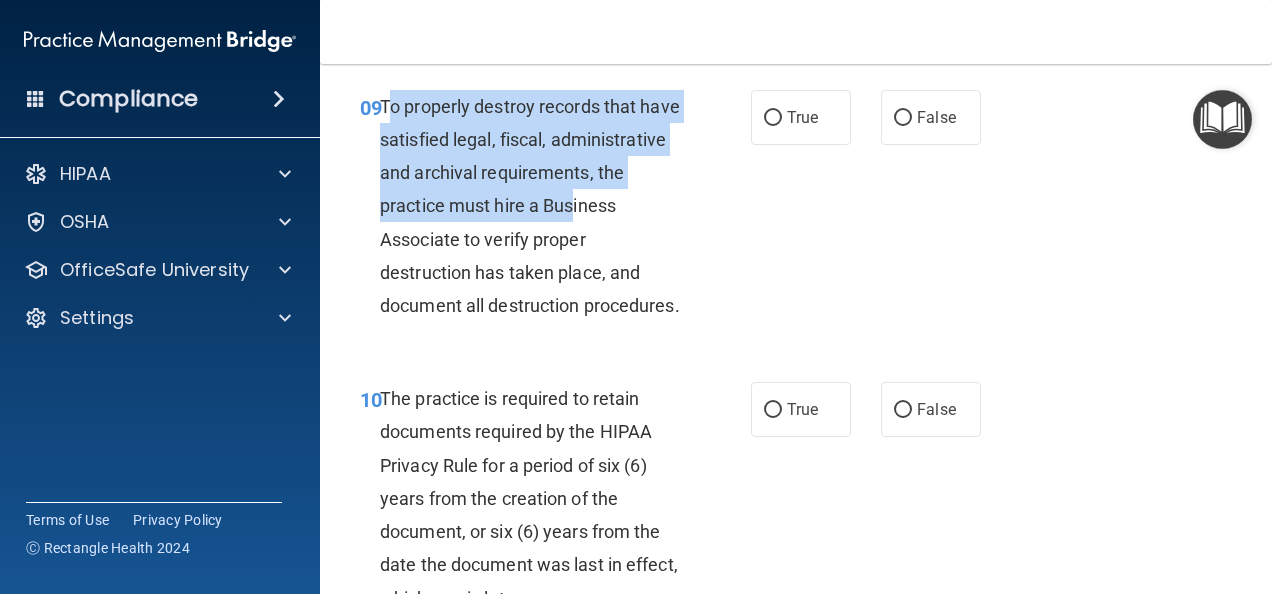 drag, startPoint x: 385, startPoint y: 172, endPoint x: 422, endPoint y: 290, distance: 123.66487 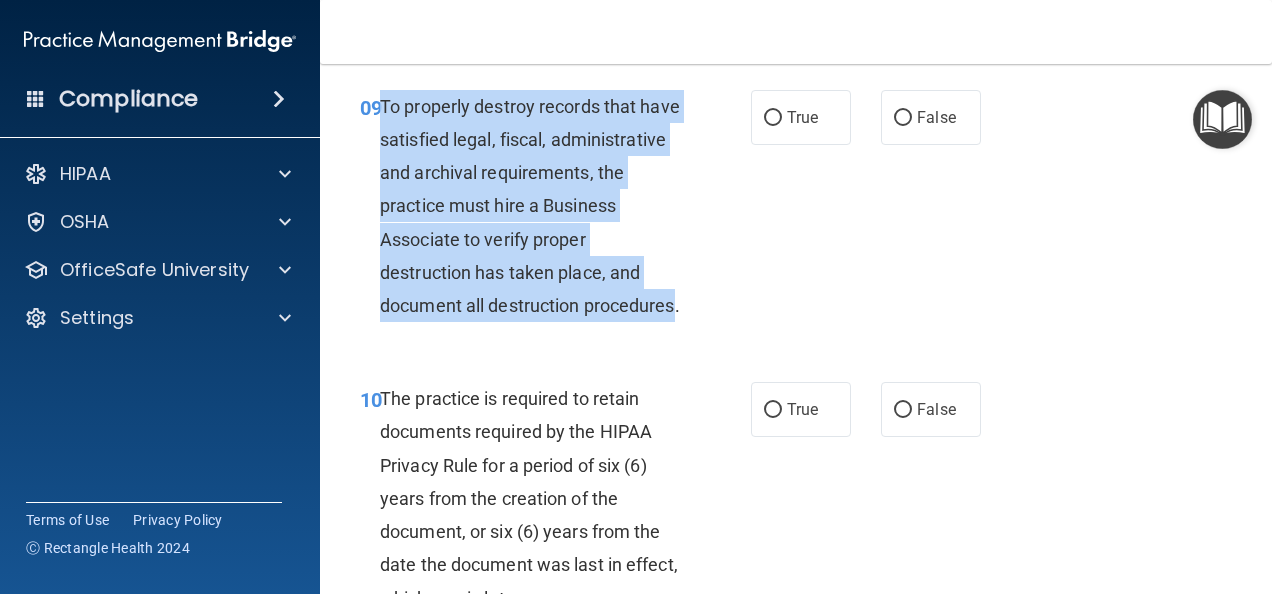 drag, startPoint x: 422, startPoint y: 290, endPoint x: 472, endPoint y: 409, distance: 129.0775 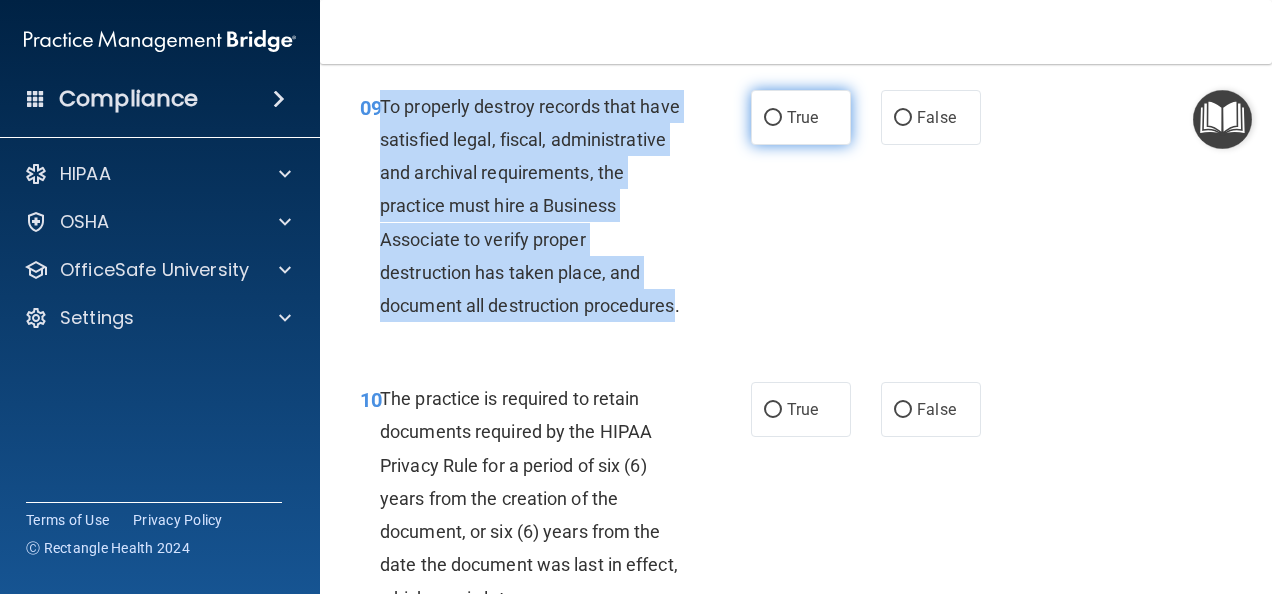 click on "True" at bounding box center [773, 118] 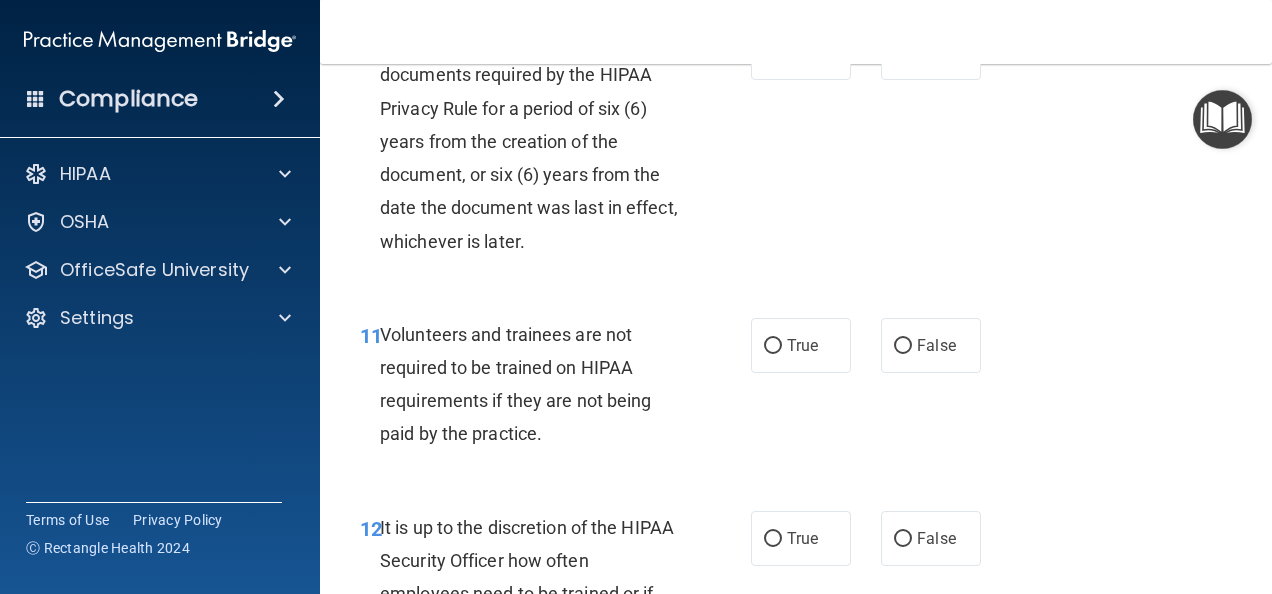 scroll, scrollTop: 2506, scrollLeft: 0, axis: vertical 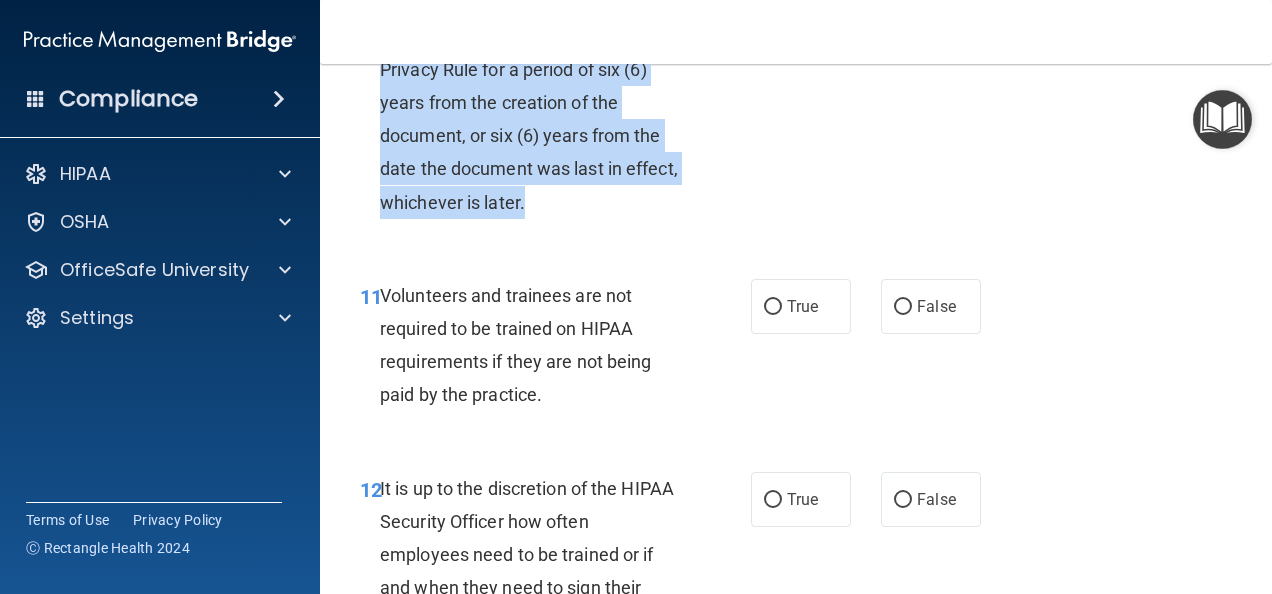 drag, startPoint x: 384, startPoint y: 101, endPoint x: 592, endPoint y: 319, distance: 301.3105 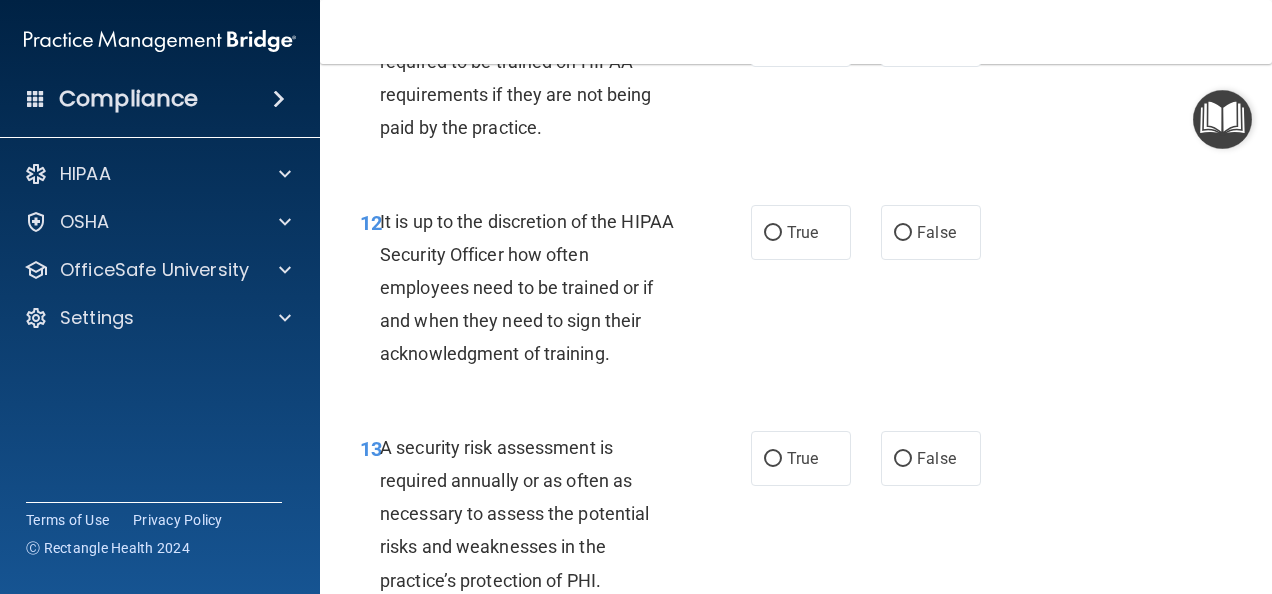 scroll, scrollTop: 2826, scrollLeft: 0, axis: vertical 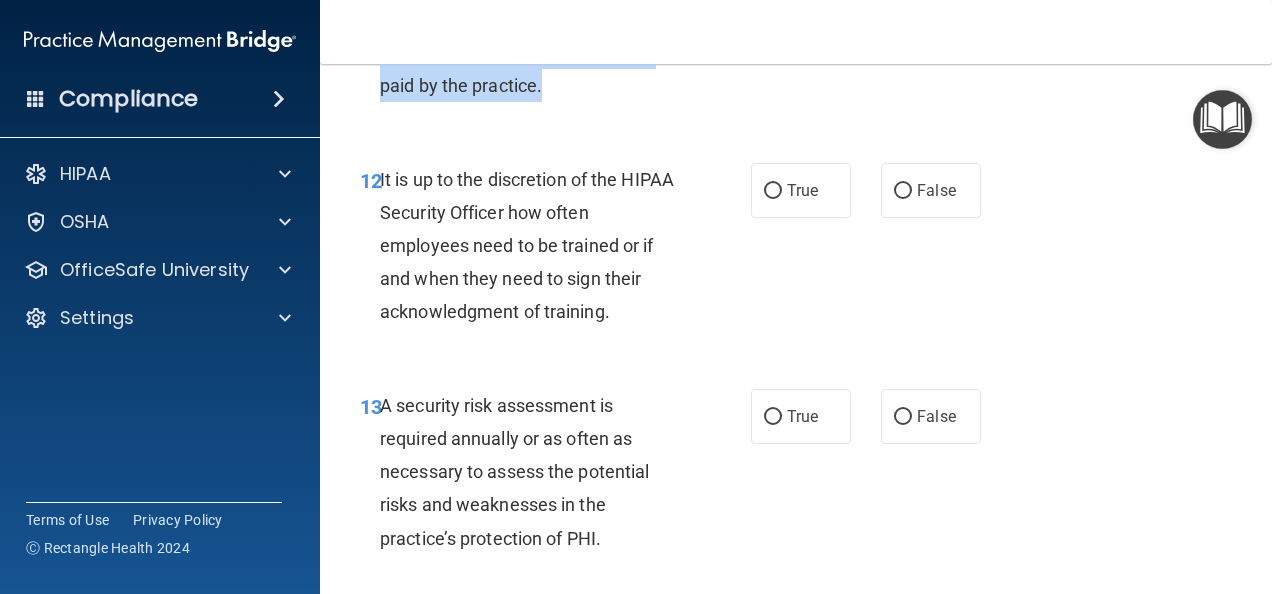 drag, startPoint x: 378, startPoint y: 72, endPoint x: 551, endPoint y: 182, distance: 205.00975 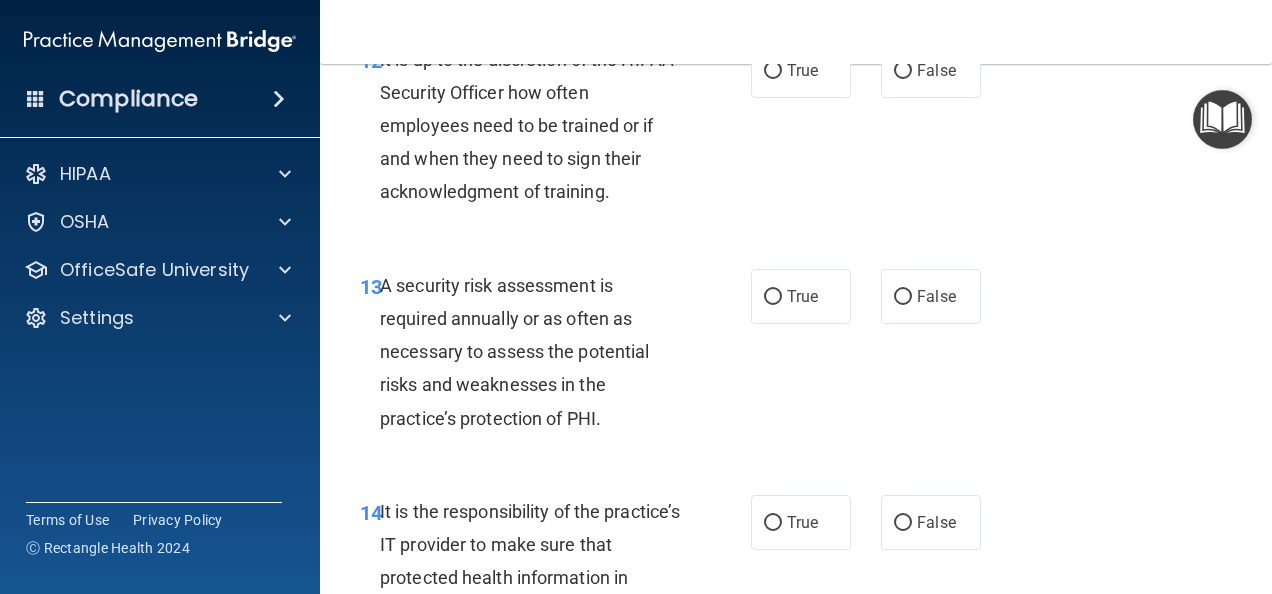 scroll, scrollTop: 2975, scrollLeft: 0, axis: vertical 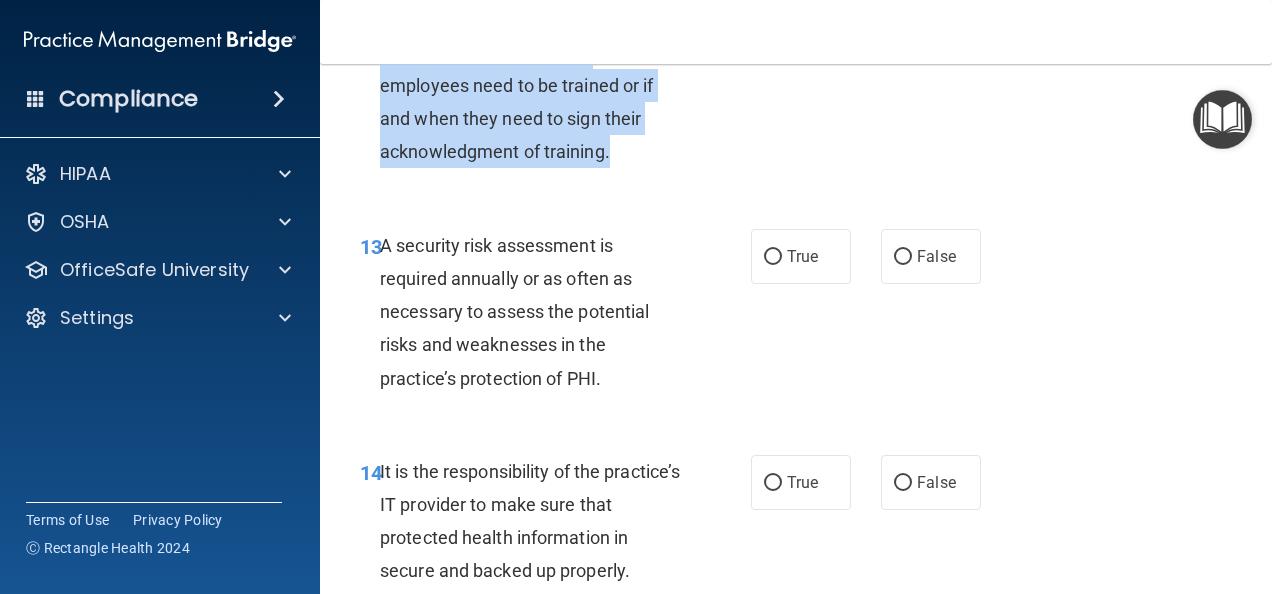 drag, startPoint x: 377, startPoint y: 121, endPoint x: 620, endPoint y: 264, distance: 281.9539 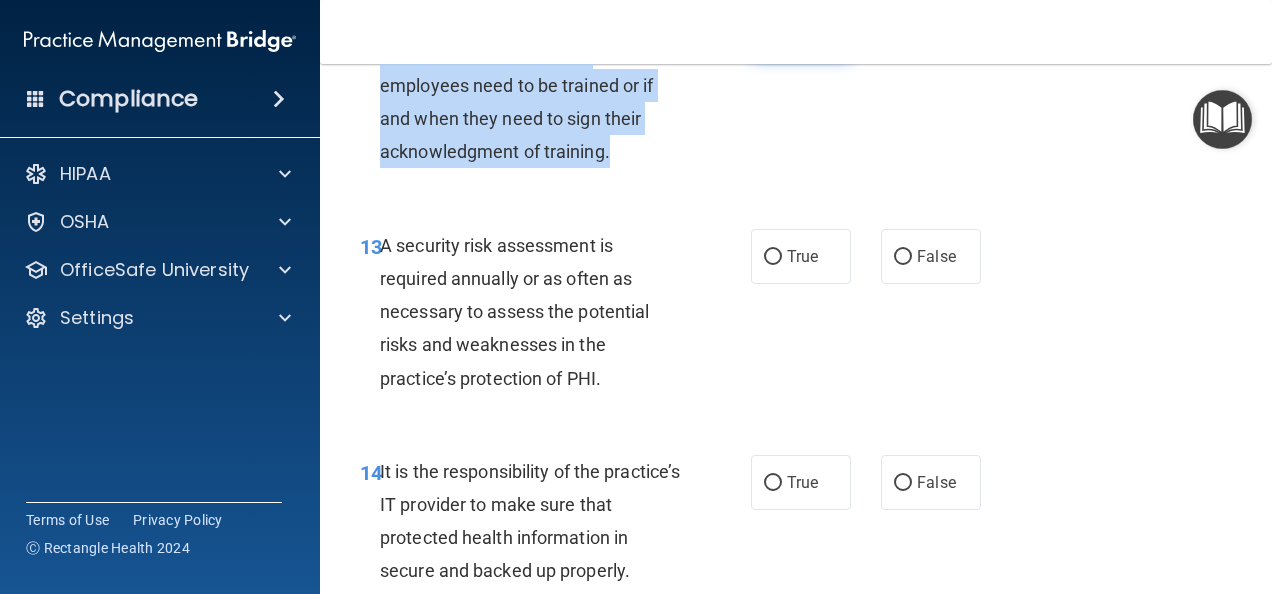 click on "True" at bounding box center [773, 31] 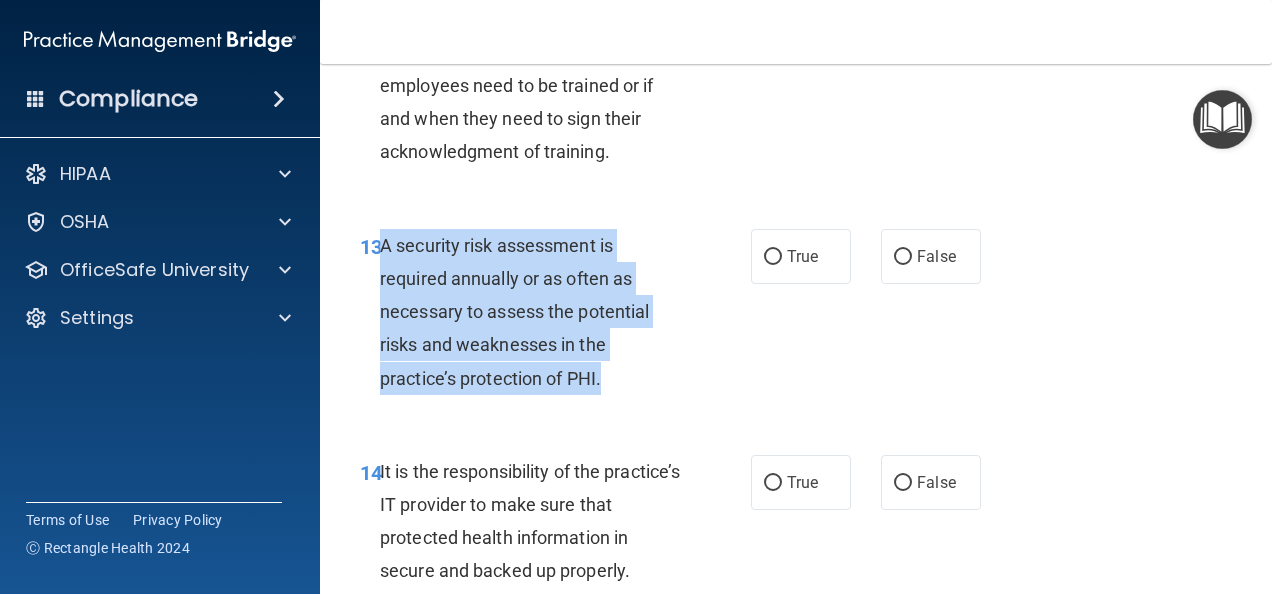 drag, startPoint x: 383, startPoint y: 342, endPoint x: 620, endPoint y: 480, distance: 274.24988 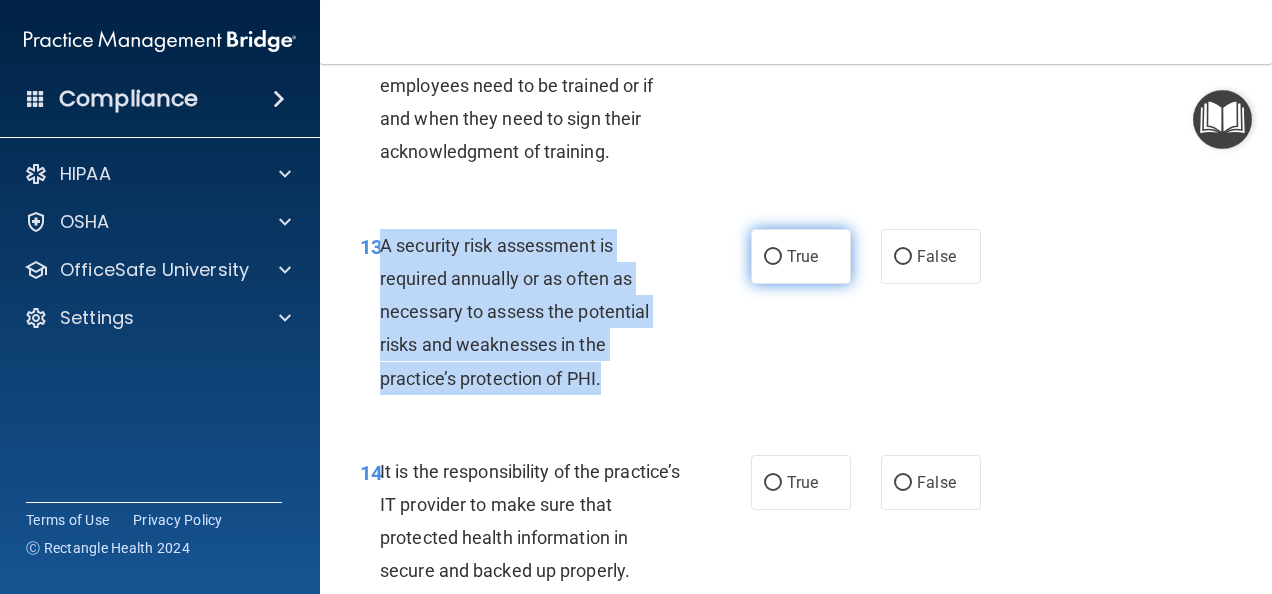 click on "True" at bounding box center [773, 257] 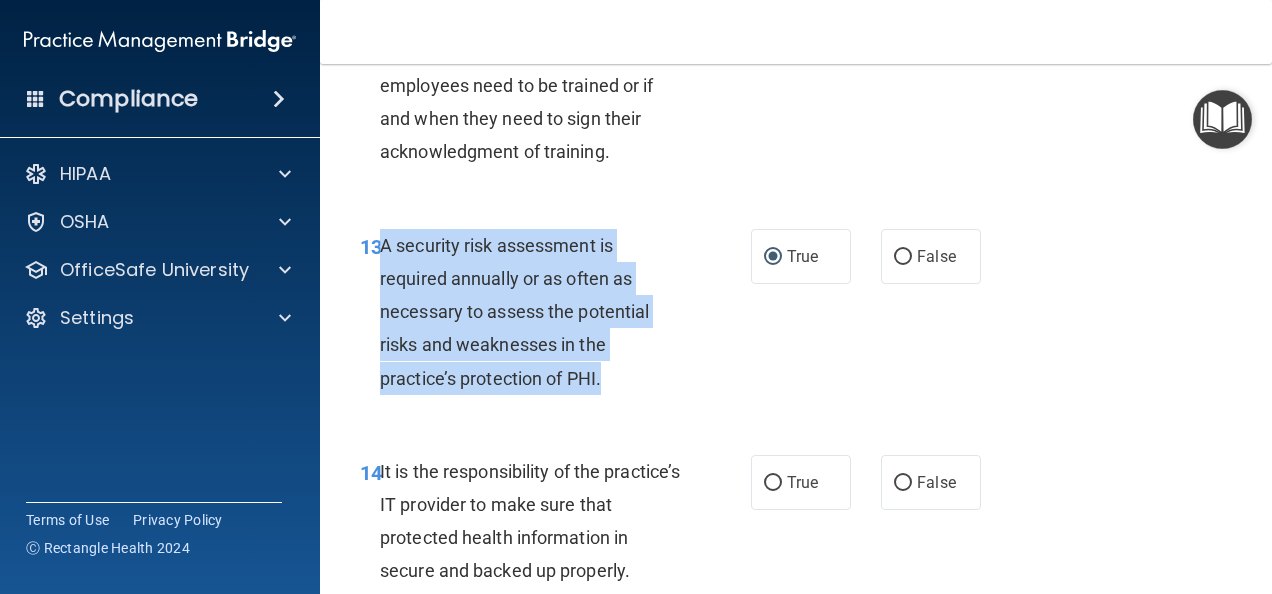 drag, startPoint x: 766, startPoint y: 358, endPoint x: 1270, endPoint y: 513, distance: 527.29596 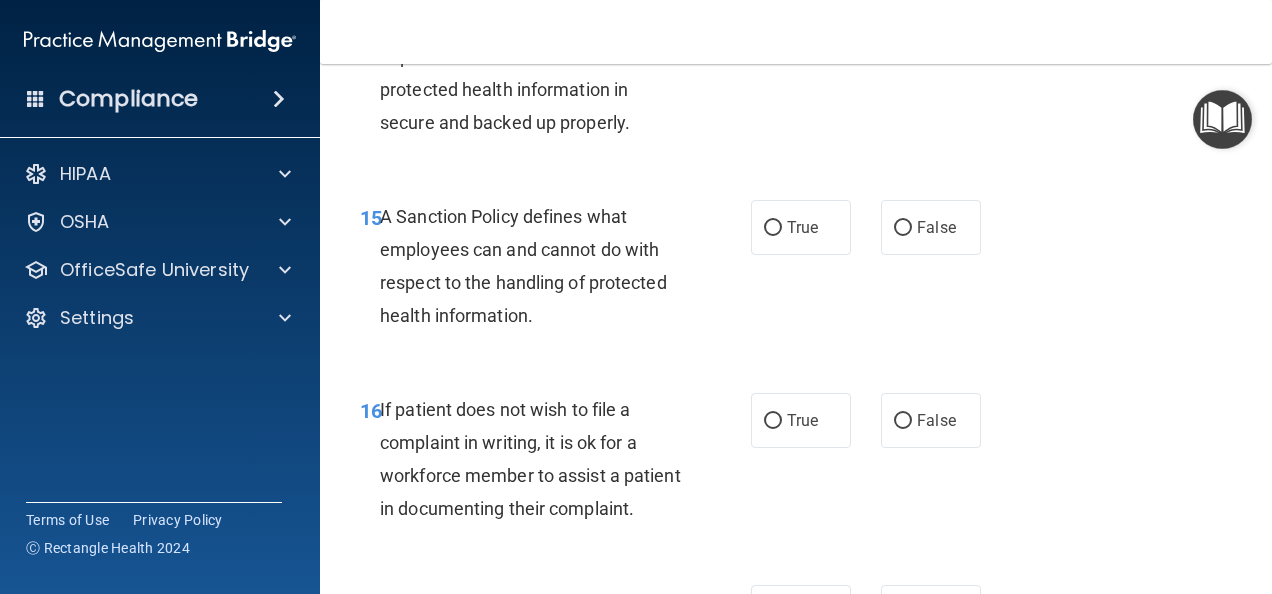 scroll, scrollTop: 3442, scrollLeft: 0, axis: vertical 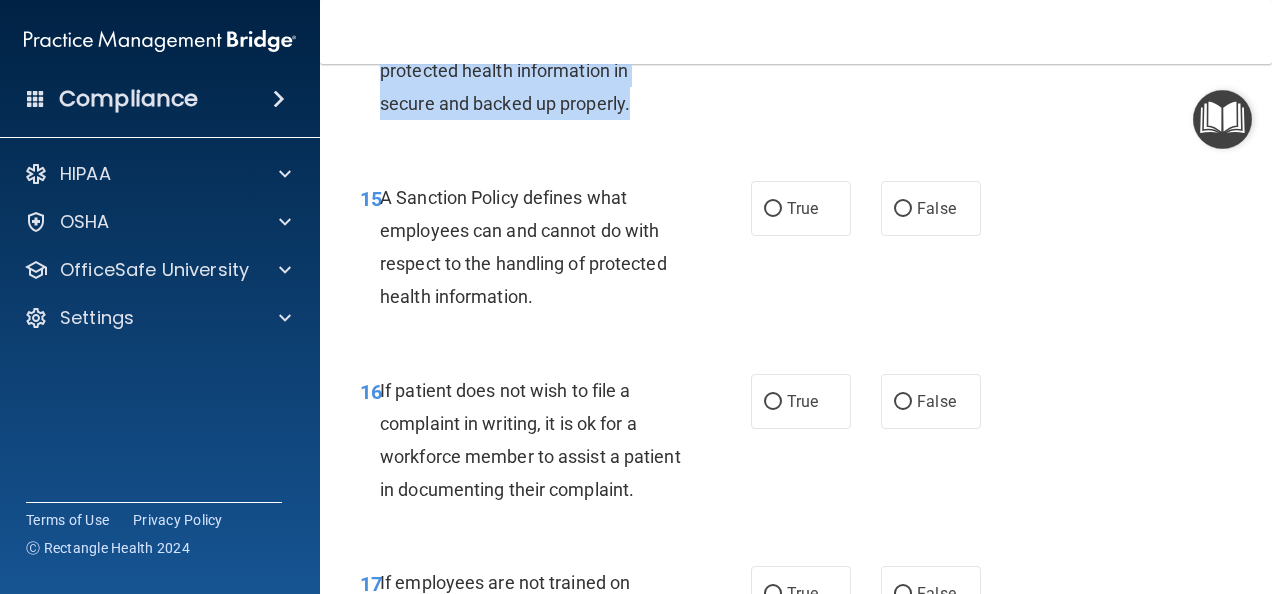 drag, startPoint x: 380, startPoint y: 99, endPoint x: 658, endPoint y: 218, distance: 302.39874 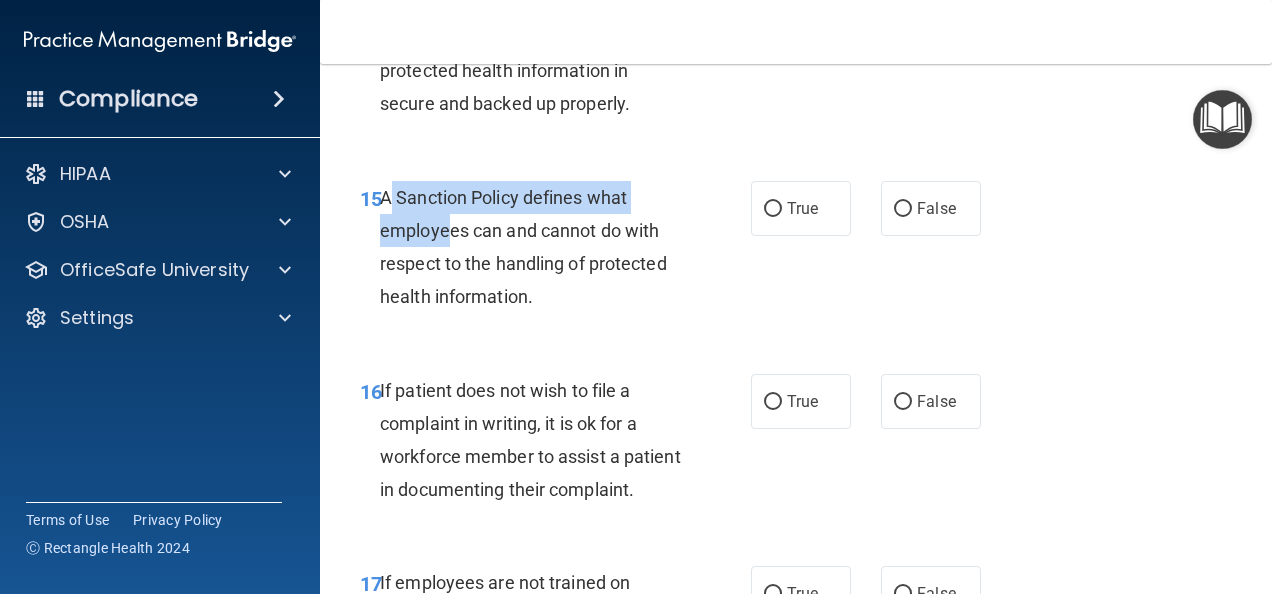 drag, startPoint x: 386, startPoint y: 295, endPoint x: 447, endPoint y: 344, distance: 78.24321 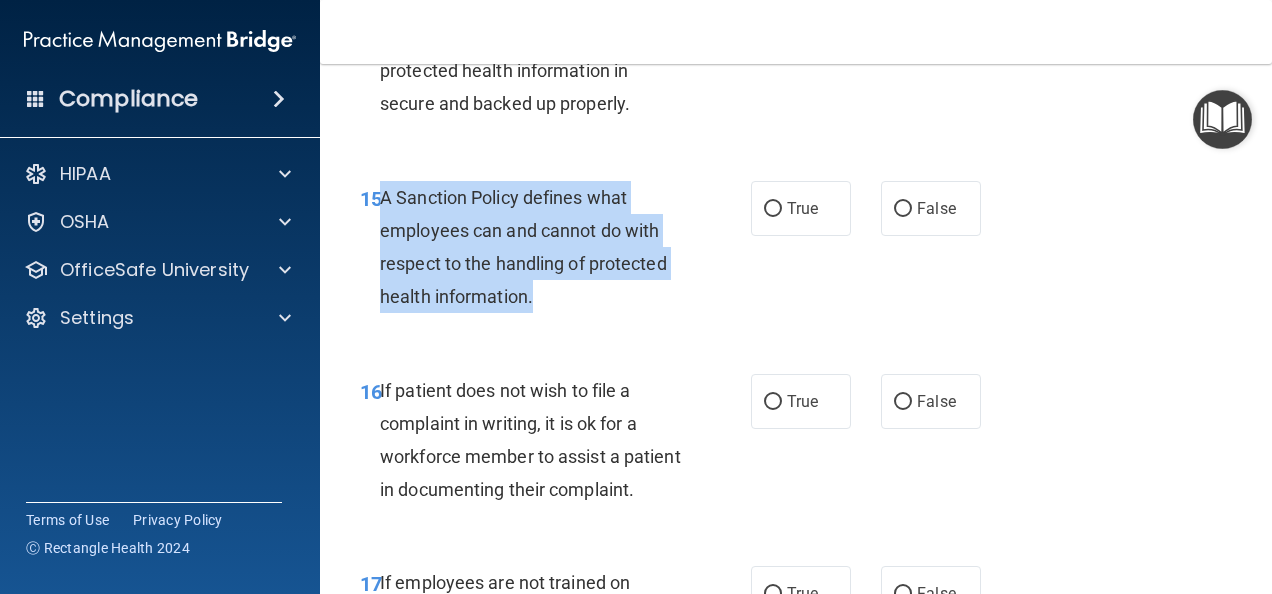 drag, startPoint x: 447, startPoint y: 344, endPoint x: 540, endPoint y: 385, distance: 101.636604 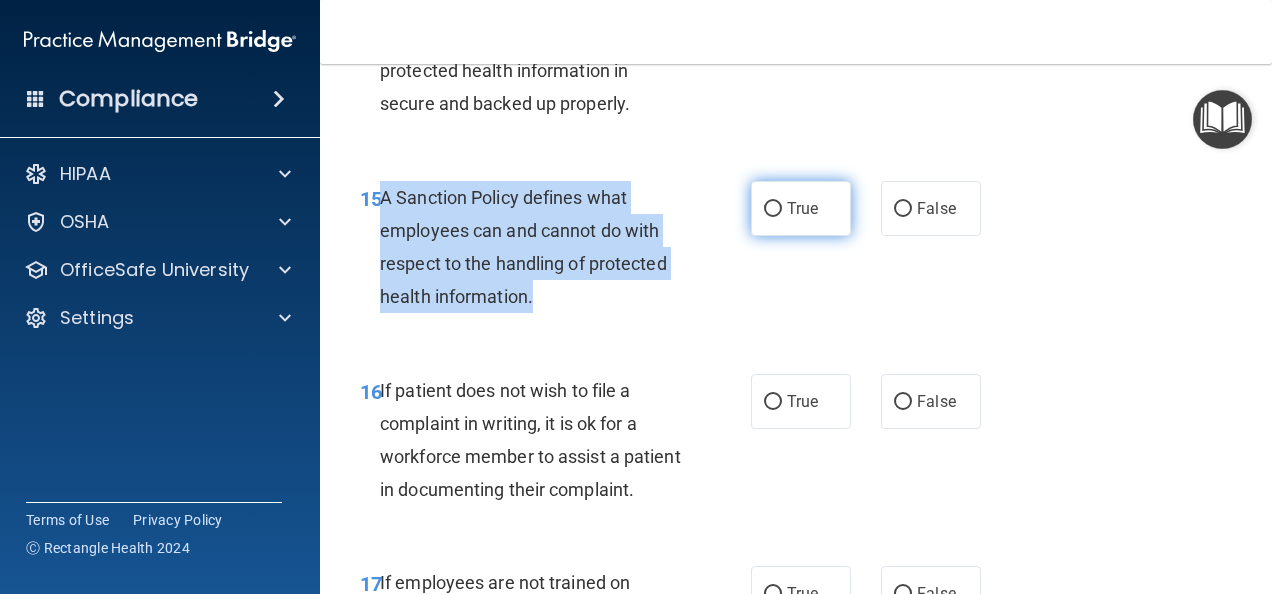 click on "True" at bounding box center (773, 209) 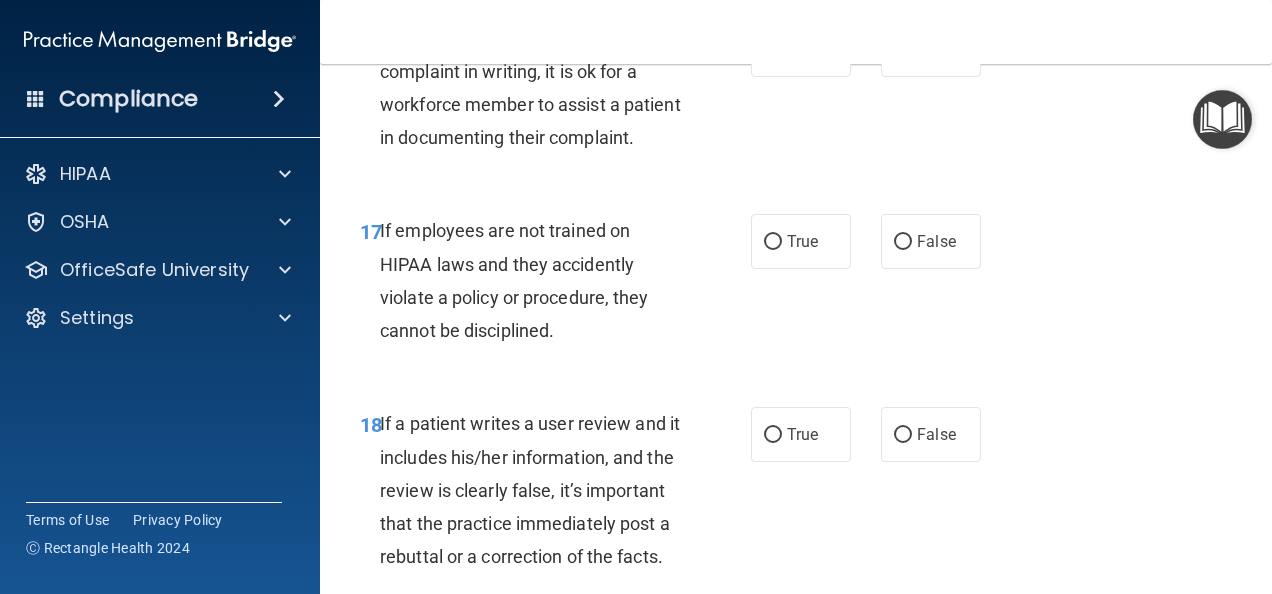 scroll, scrollTop: 3803, scrollLeft: 0, axis: vertical 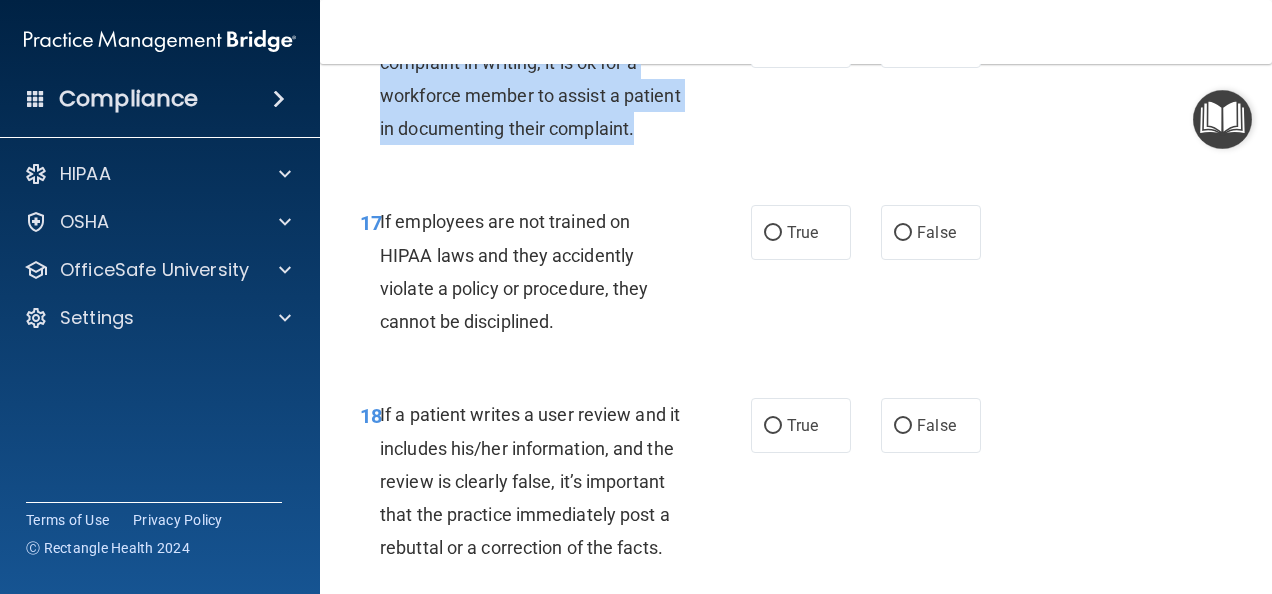 drag, startPoint x: 379, startPoint y: 126, endPoint x: 526, endPoint y: 278, distance: 211.45448 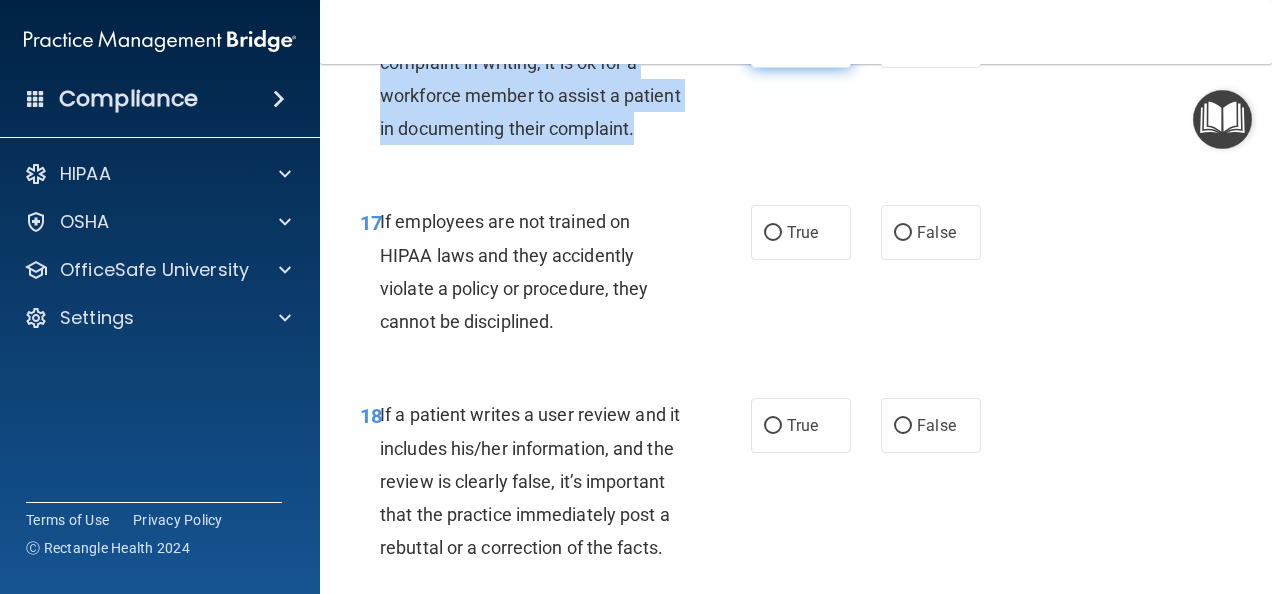 click on "True" at bounding box center (773, 41) 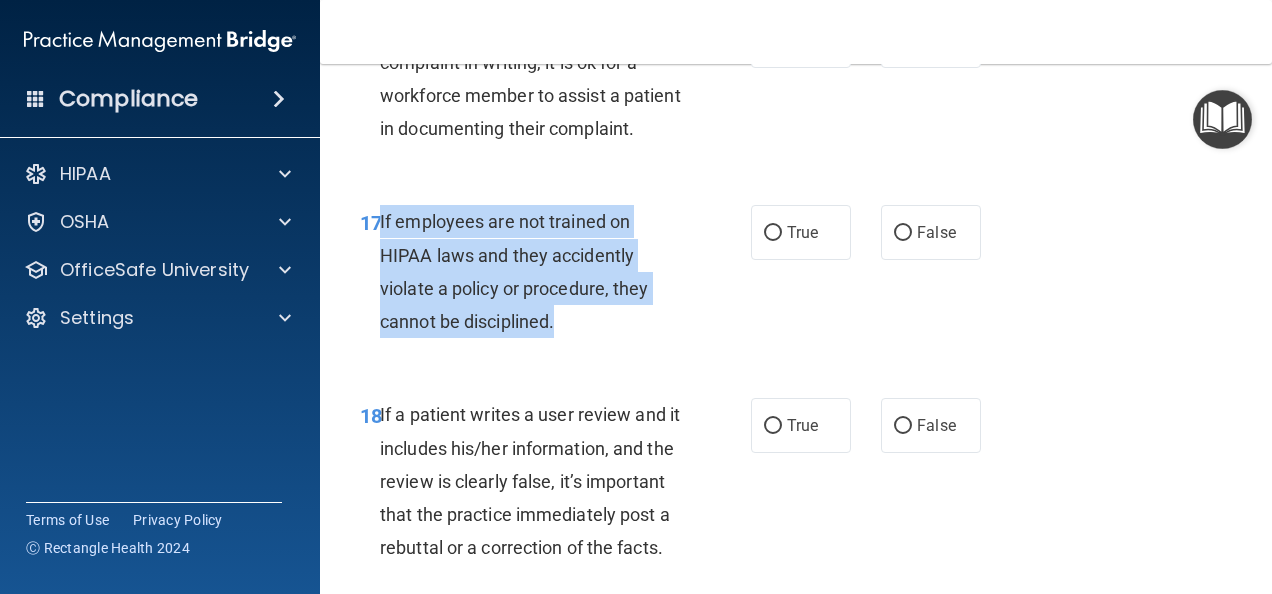 drag, startPoint x: 380, startPoint y: 344, endPoint x: 581, endPoint y: 449, distance: 226.77301 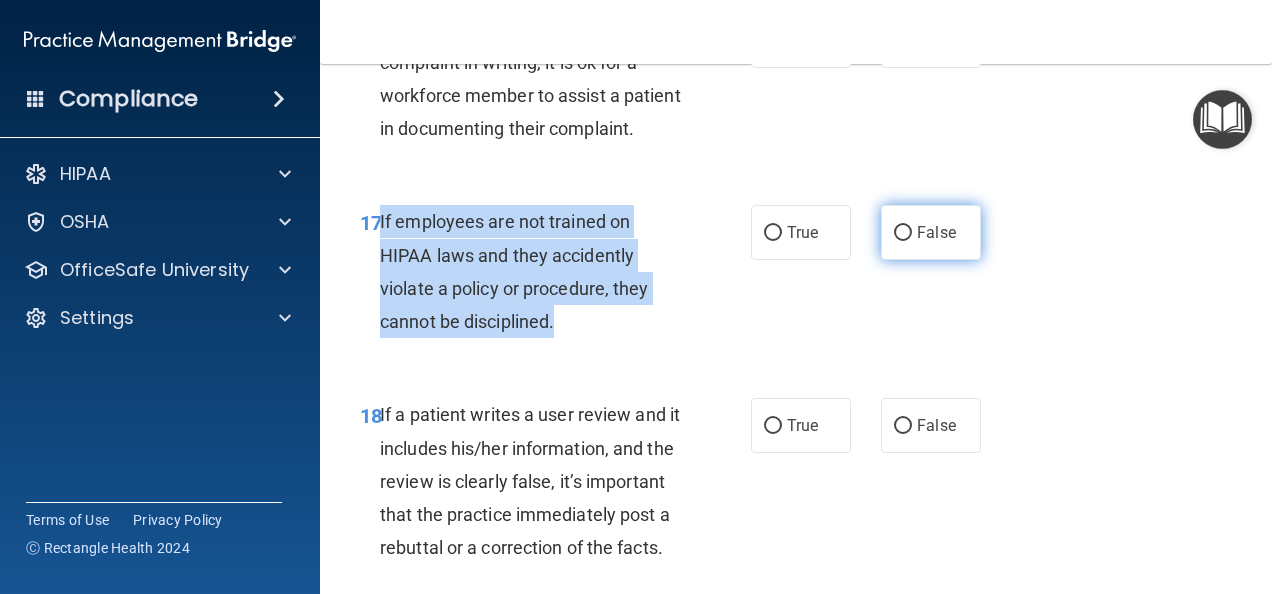 click on "False" at bounding box center [903, 233] 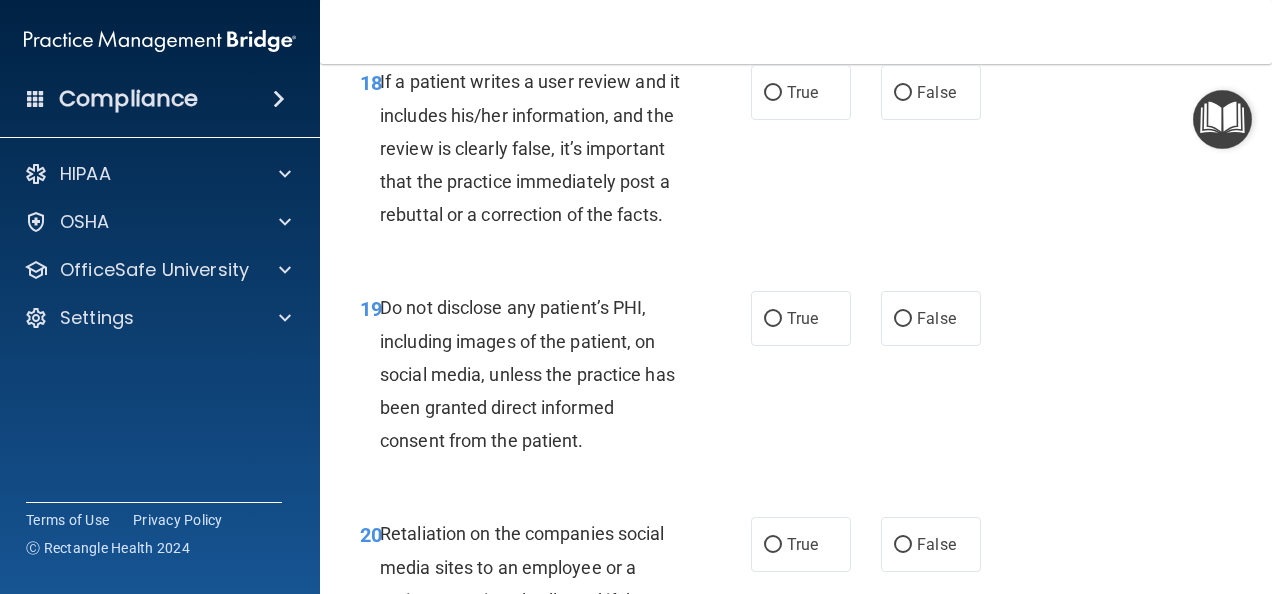 scroll, scrollTop: 4150, scrollLeft: 0, axis: vertical 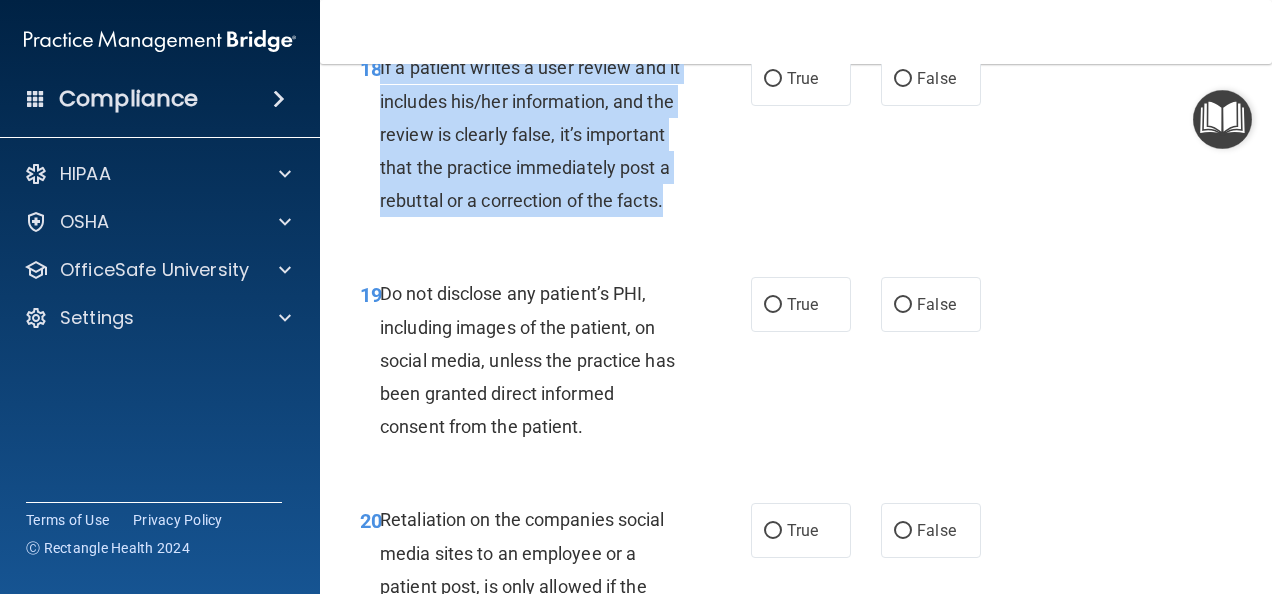 drag, startPoint x: 380, startPoint y: 194, endPoint x: 580, endPoint y: 364, distance: 262.4881 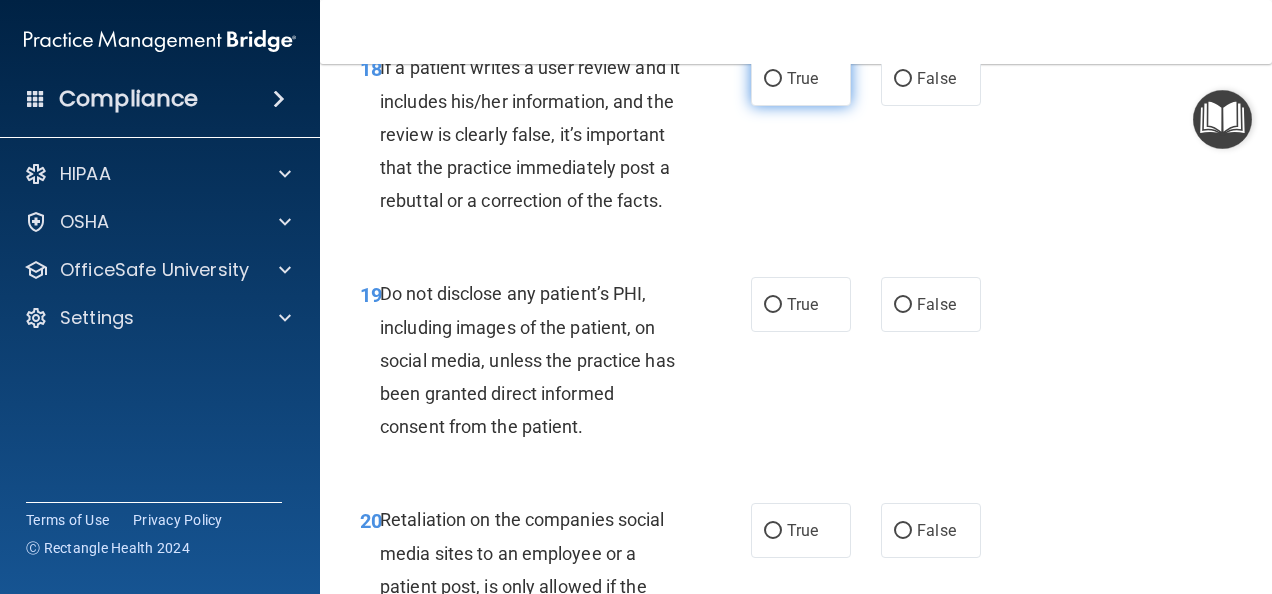 click on "True" at bounding box center [801, 78] 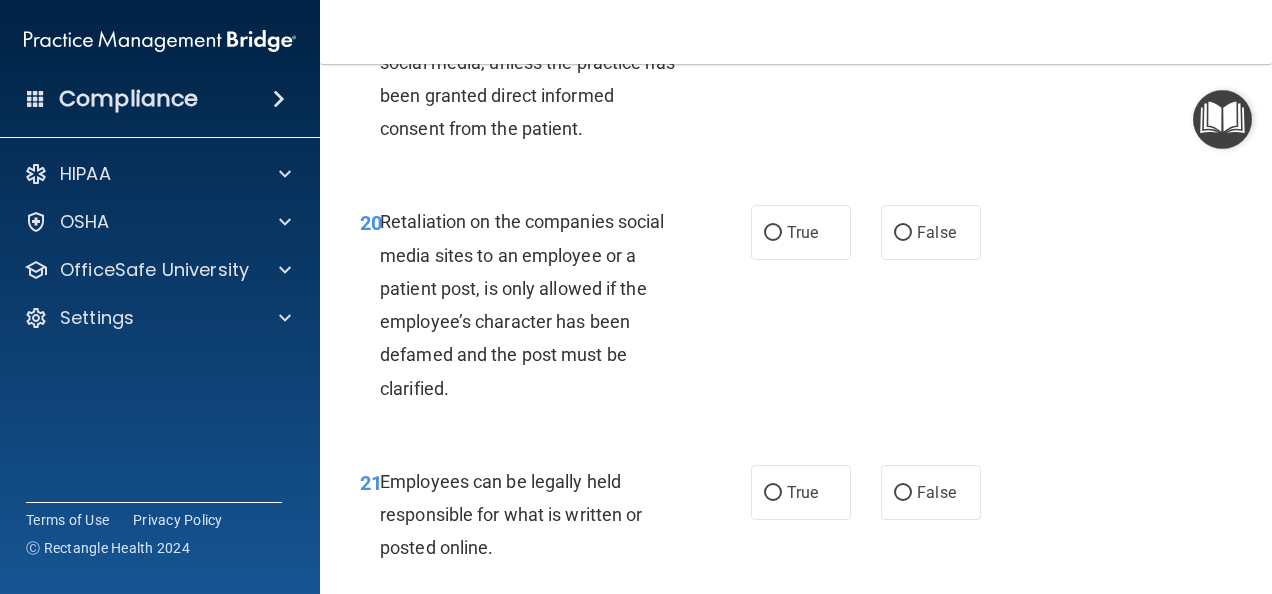 scroll, scrollTop: 4457, scrollLeft: 0, axis: vertical 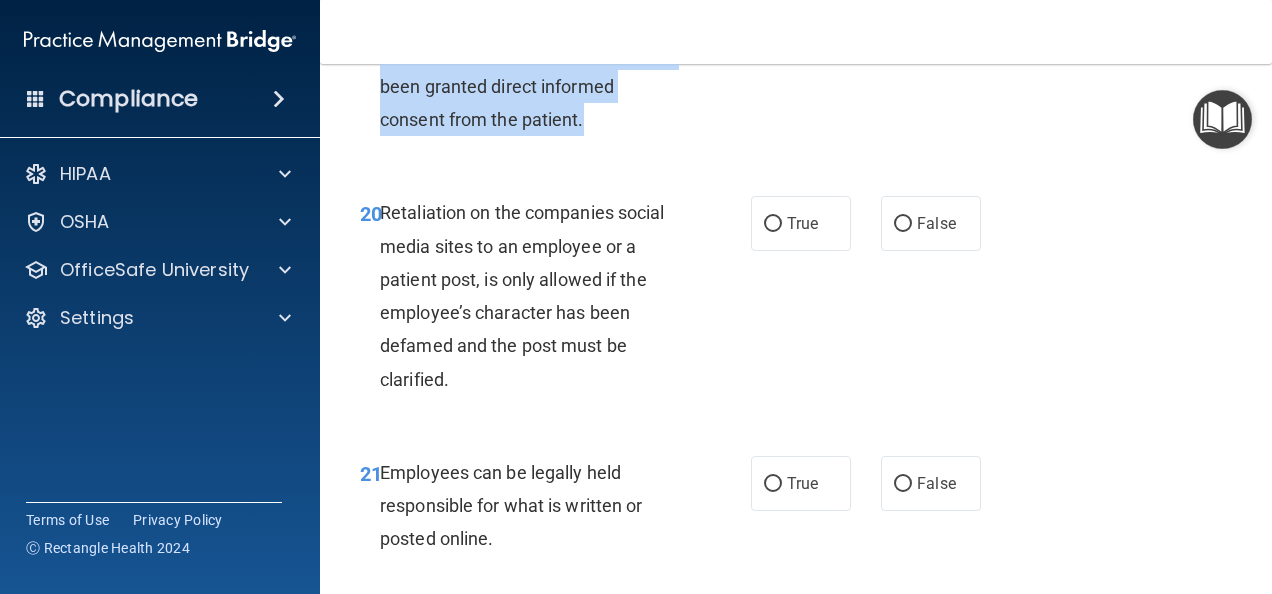 drag, startPoint x: 381, startPoint y: 155, endPoint x: 603, endPoint y: 284, distance: 256.75864 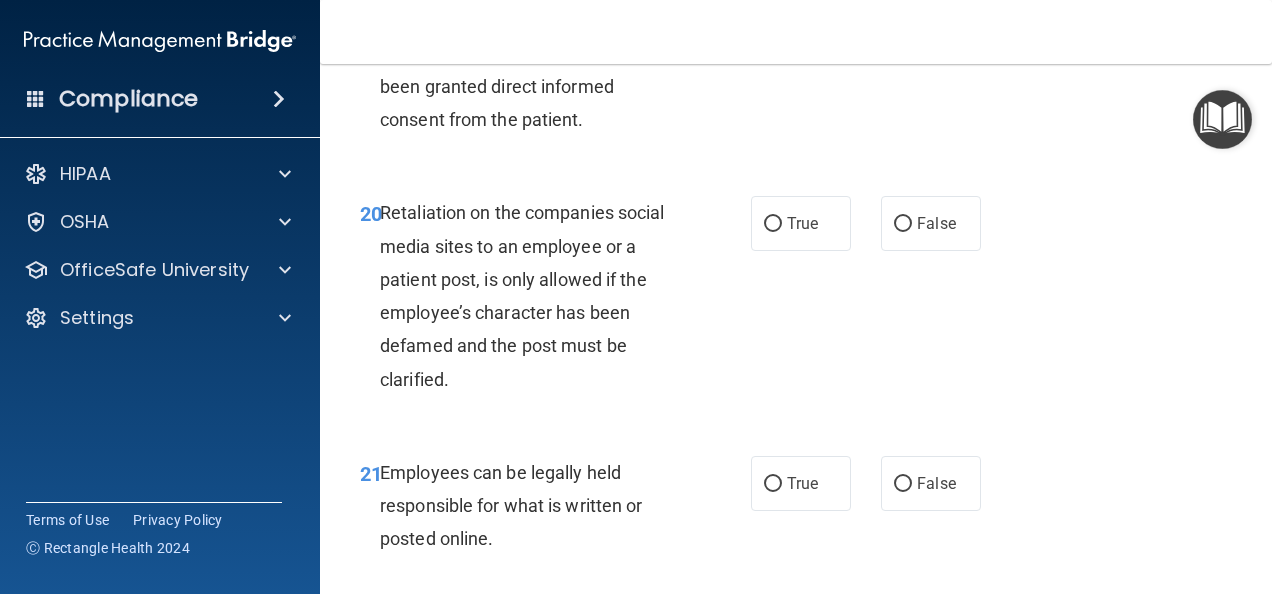 click on "False" at bounding box center (903, -2) 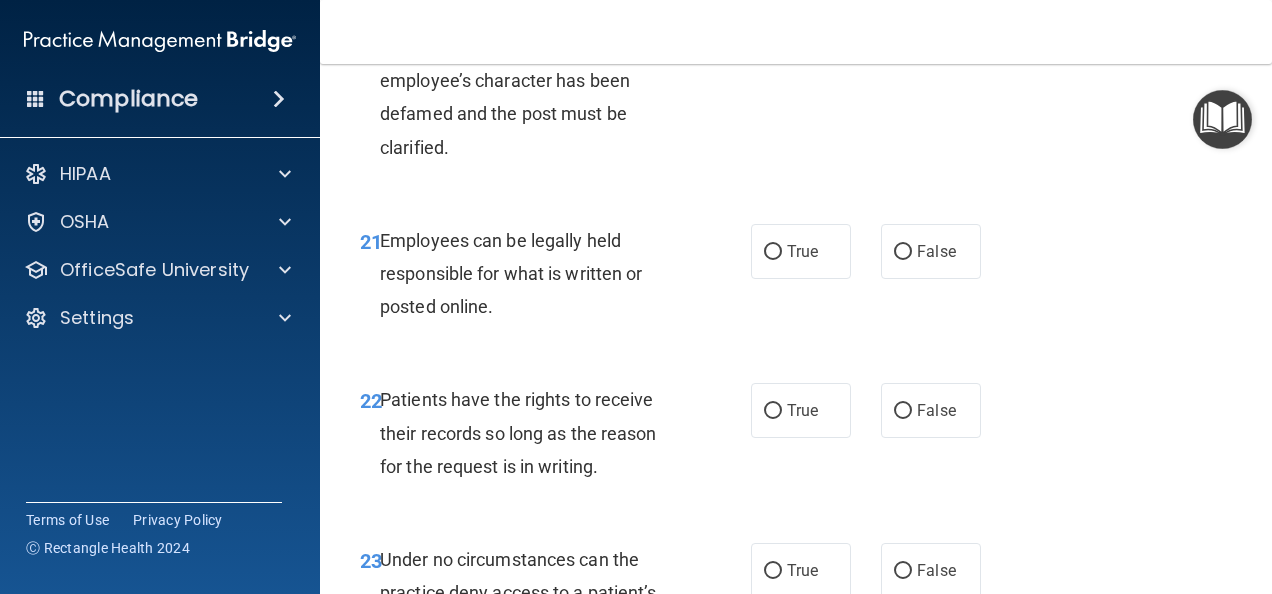 scroll, scrollTop: 4697, scrollLeft: 0, axis: vertical 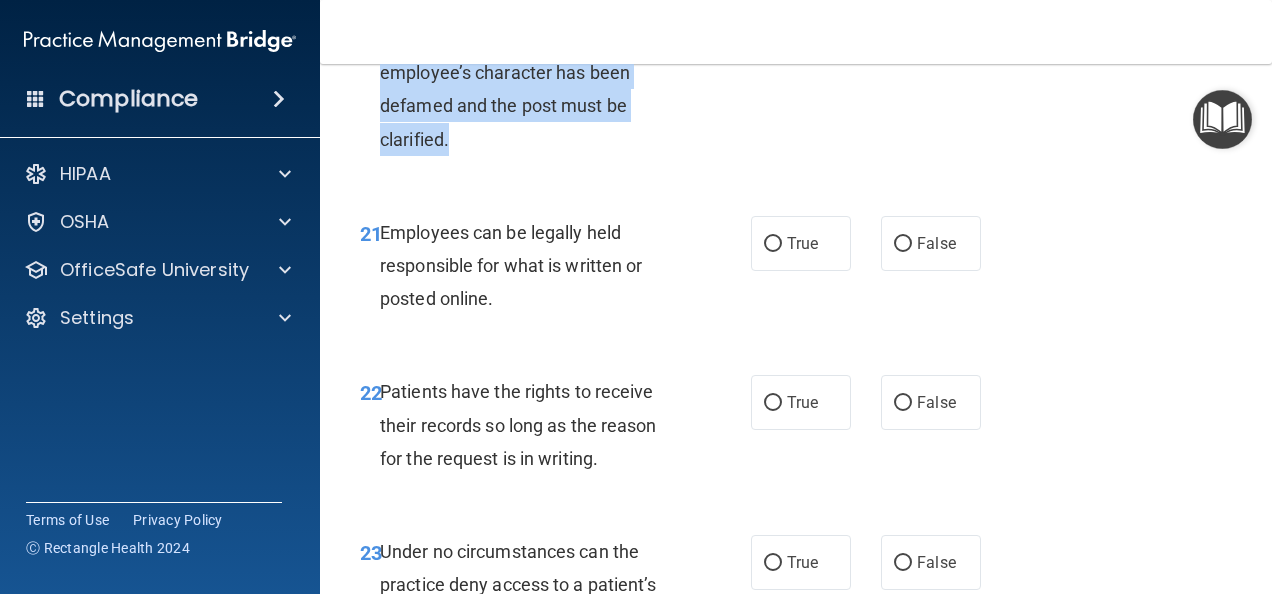 drag, startPoint x: 383, startPoint y: 134, endPoint x: 457, endPoint y: 319, distance: 199.2511 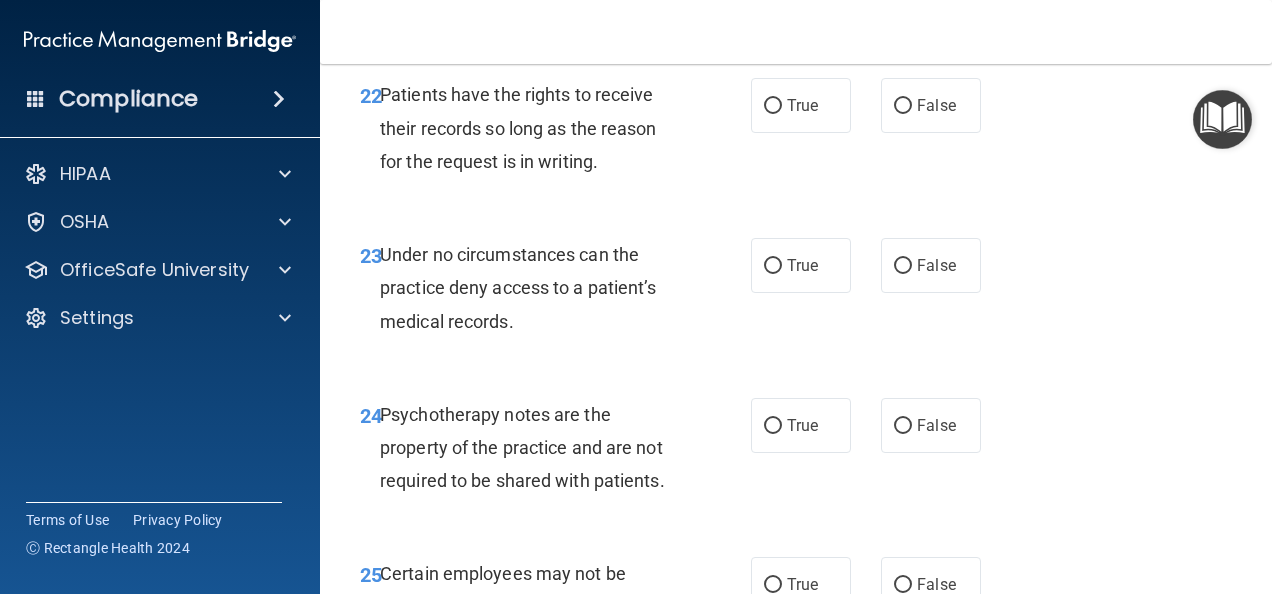scroll, scrollTop: 4984, scrollLeft: 0, axis: vertical 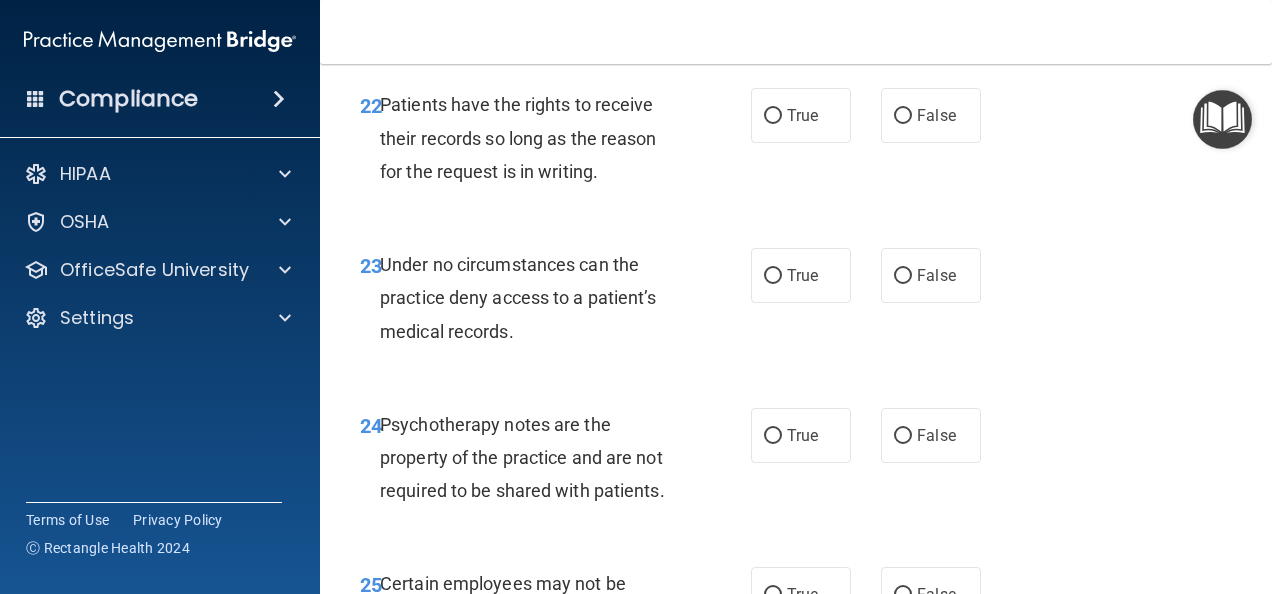 drag, startPoint x: 380, startPoint y: 101, endPoint x: 511, endPoint y: 182, distance: 154.01949 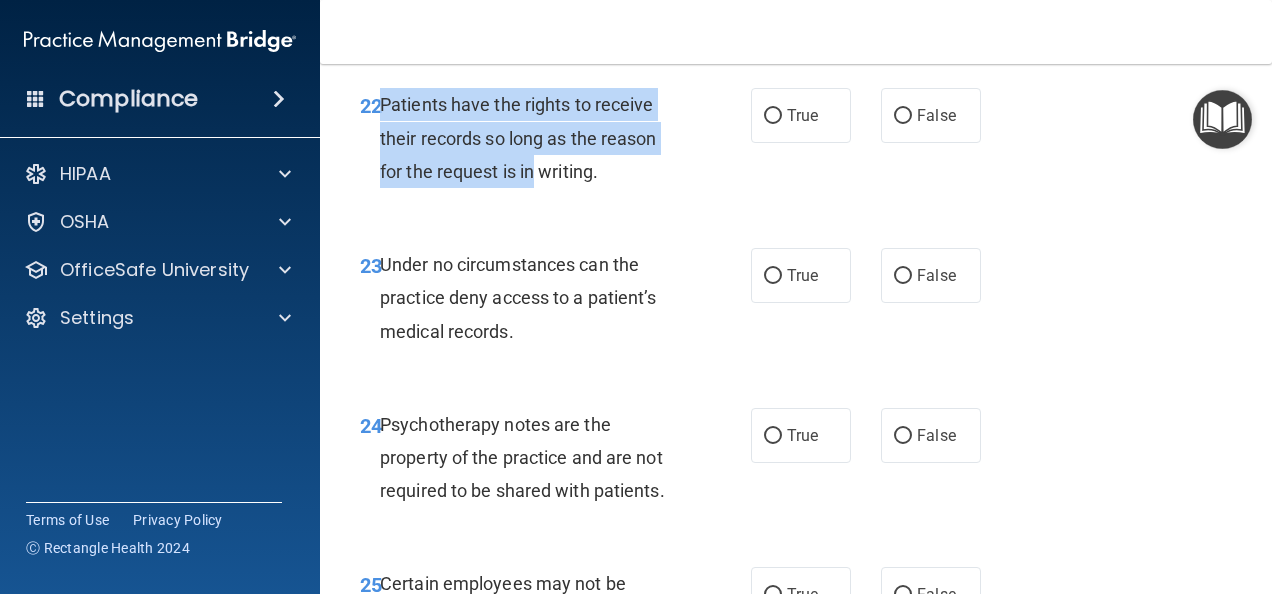 drag, startPoint x: 382, startPoint y: 267, endPoint x: 544, endPoint y: 329, distance: 173.45892 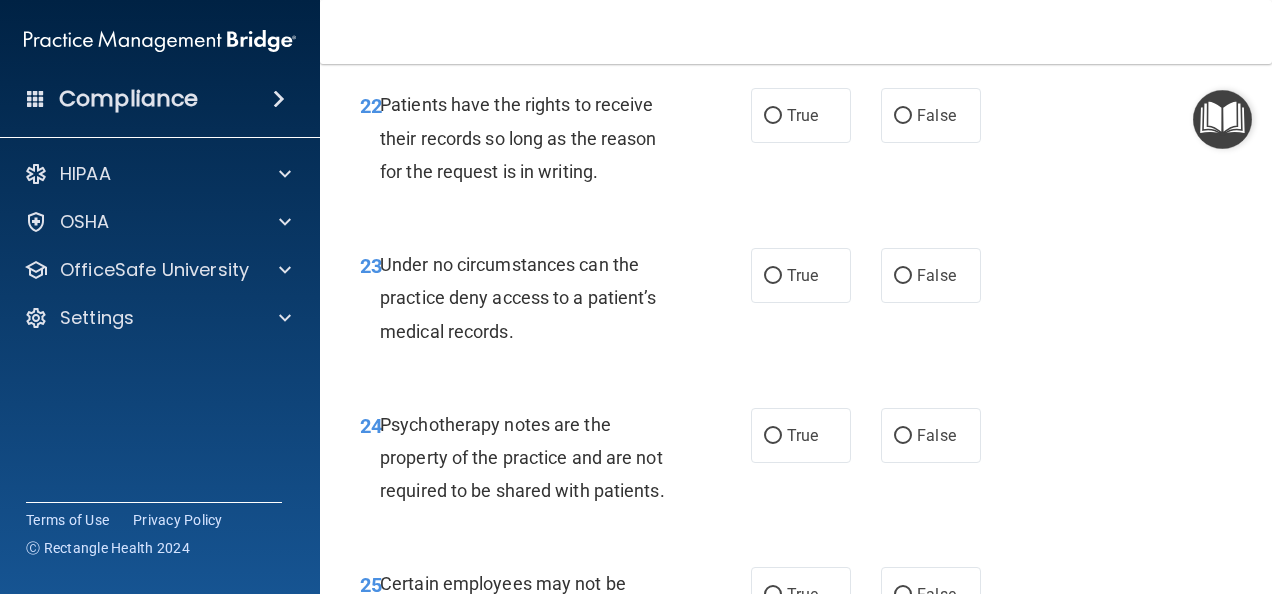drag, startPoint x: 610, startPoint y: 336, endPoint x: 382, endPoint y: 264, distance: 239.09831 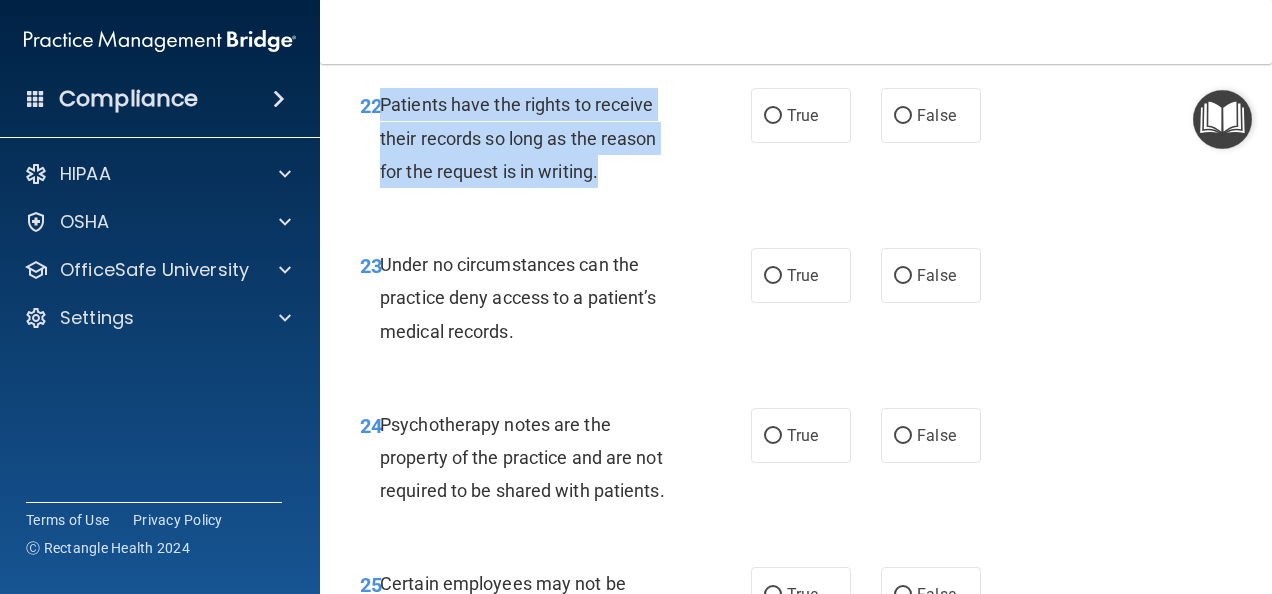 drag, startPoint x: 382, startPoint y: 264, endPoint x: 617, endPoint y: 341, distance: 247.29335 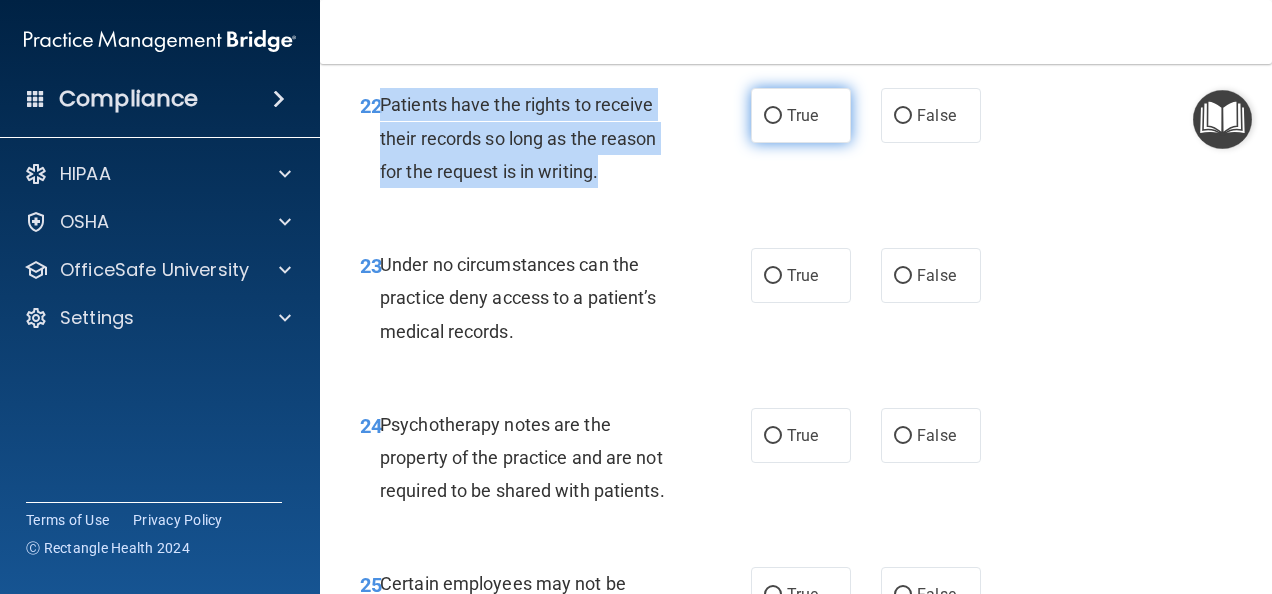 click on "True" at bounding box center [773, 116] 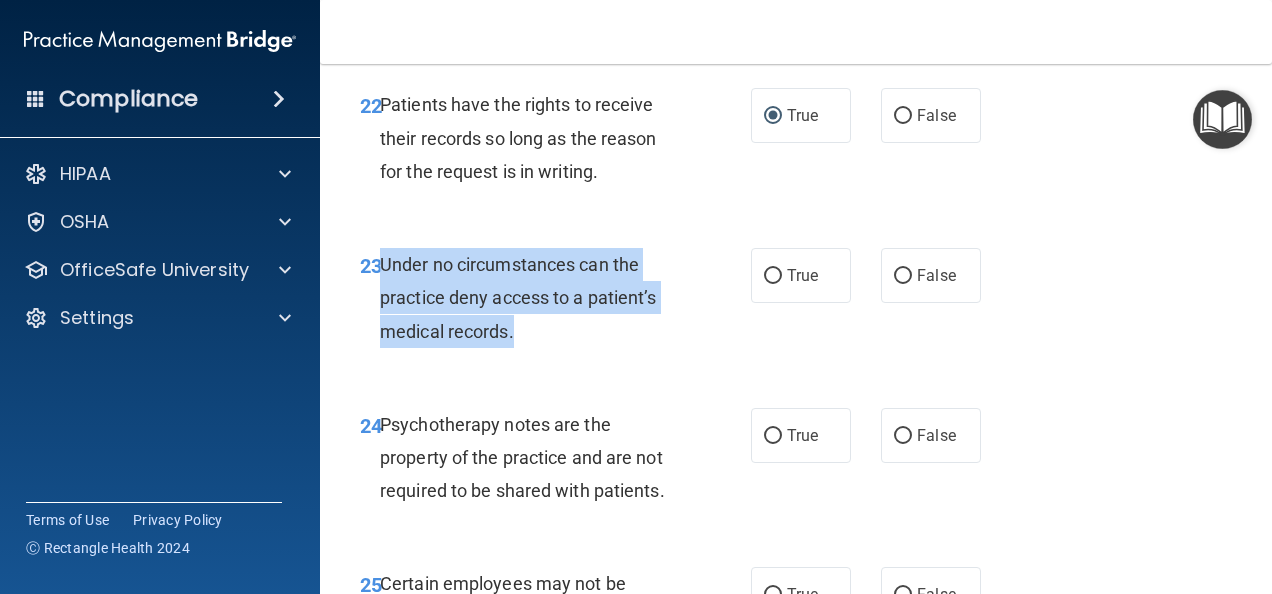 drag, startPoint x: 378, startPoint y: 429, endPoint x: 550, endPoint y: 499, distance: 185.69868 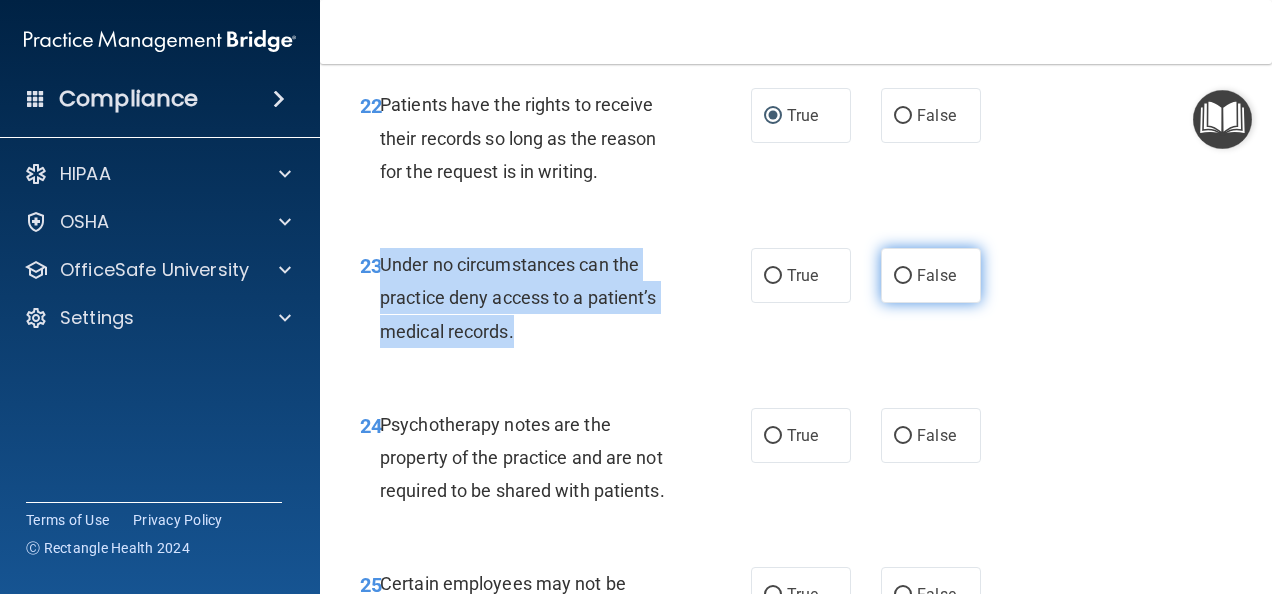 click on "False" at bounding box center (903, 276) 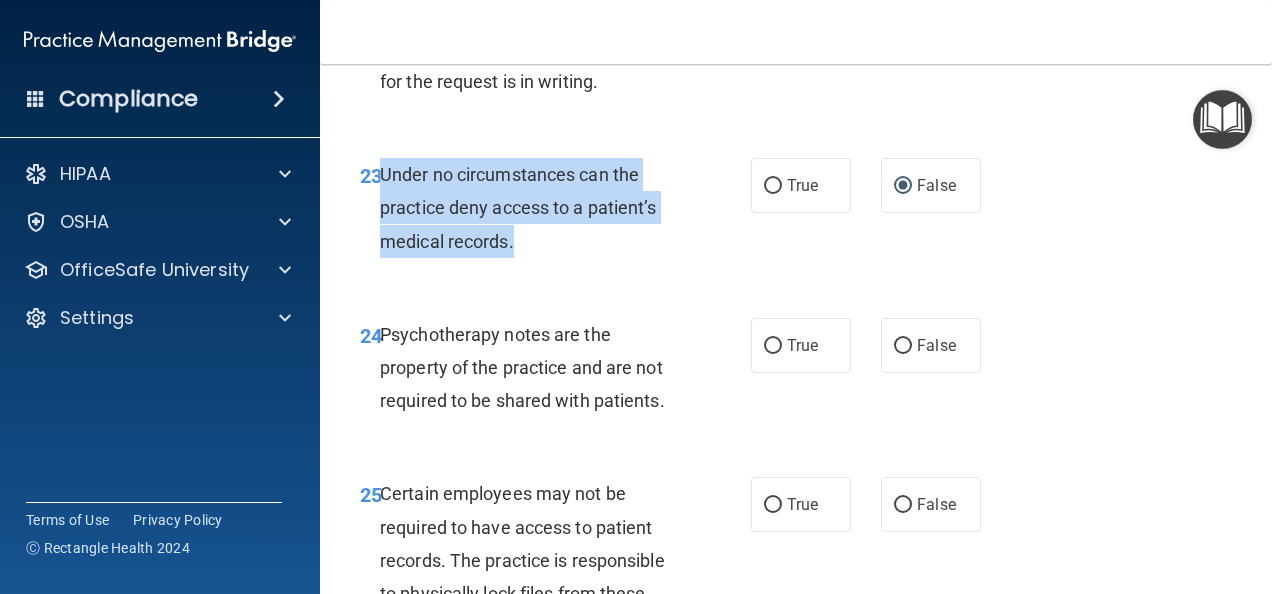 scroll, scrollTop: 5153, scrollLeft: 0, axis: vertical 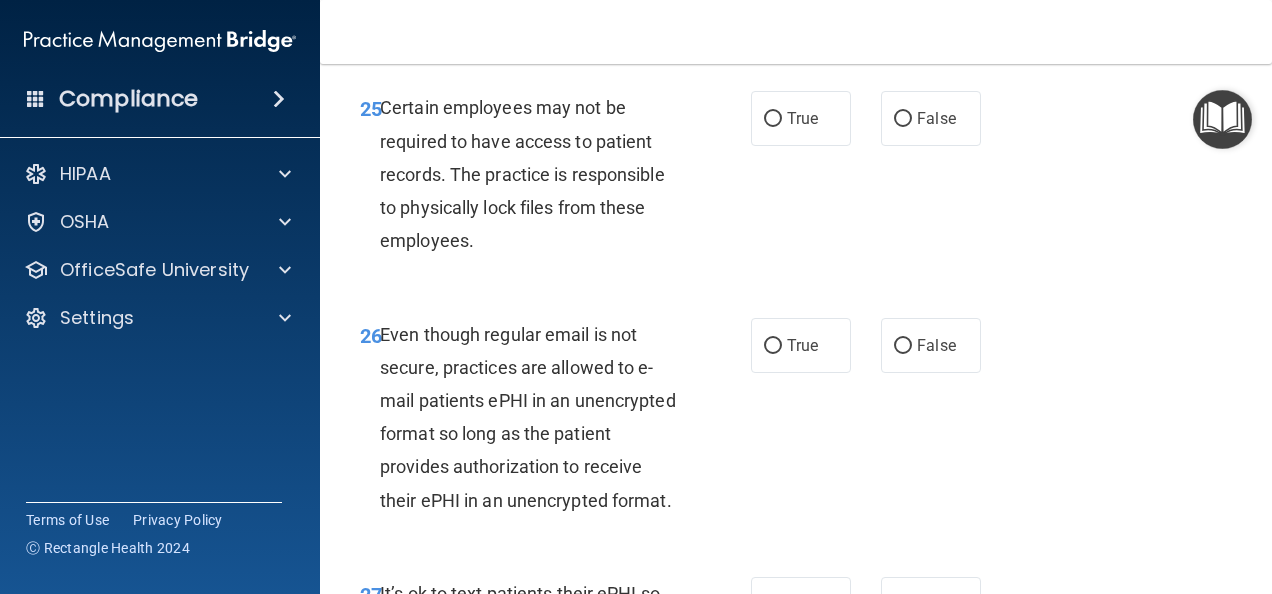 drag, startPoint x: 383, startPoint y: 109, endPoint x: 670, endPoint y: 188, distance: 297.67432 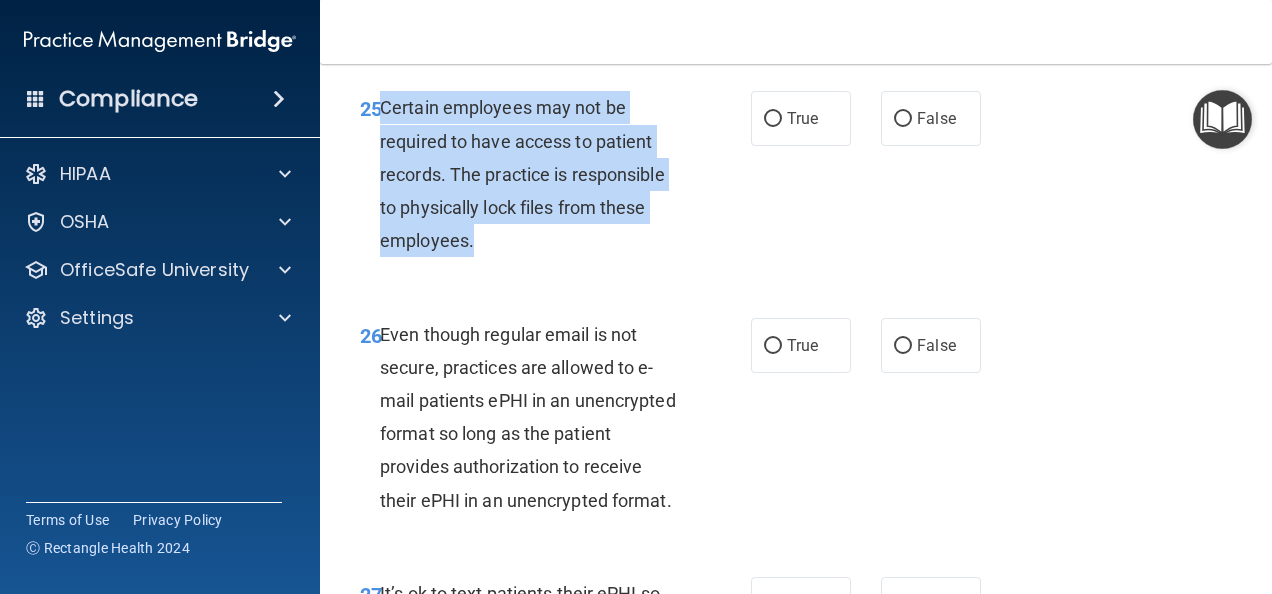 drag, startPoint x: 384, startPoint y: 268, endPoint x: 500, endPoint y: 409, distance: 182.58423 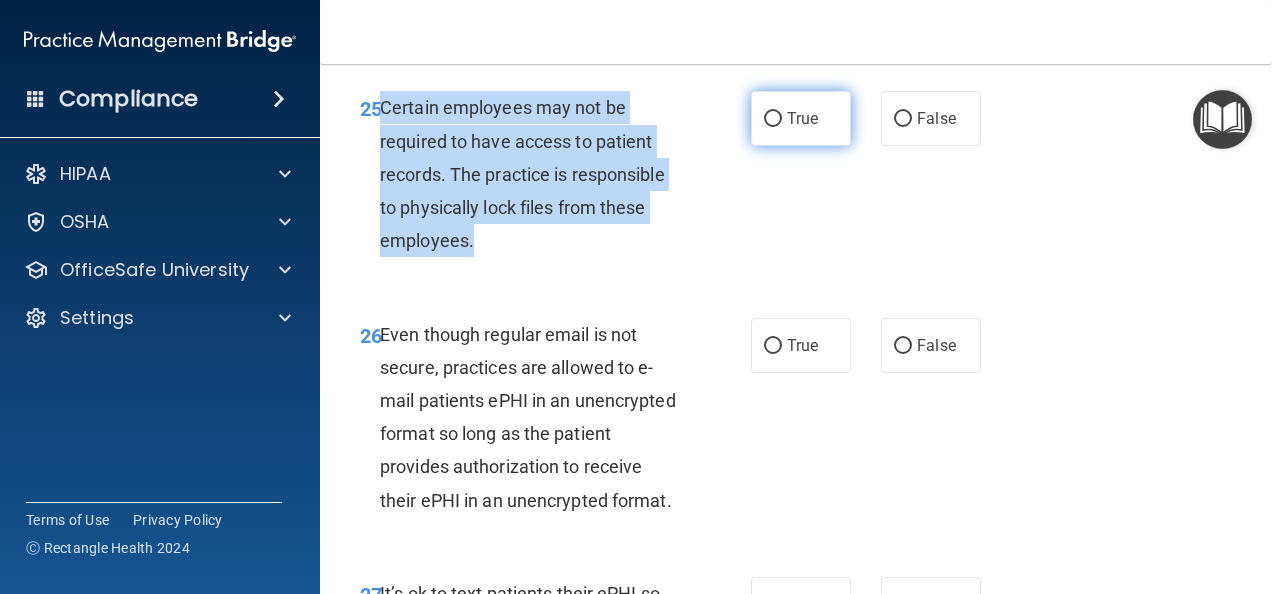 click on "True" at bounding box center [773, 119] 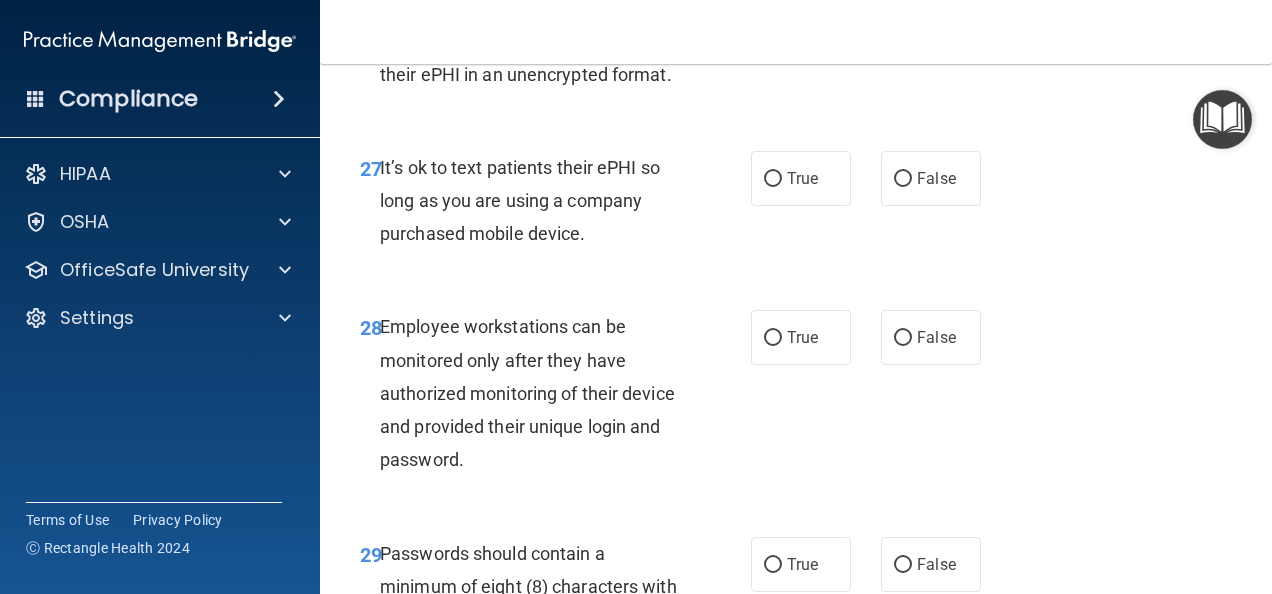 scroll, scrollTop: 5900, scrollLeft: 0, axis: vertical 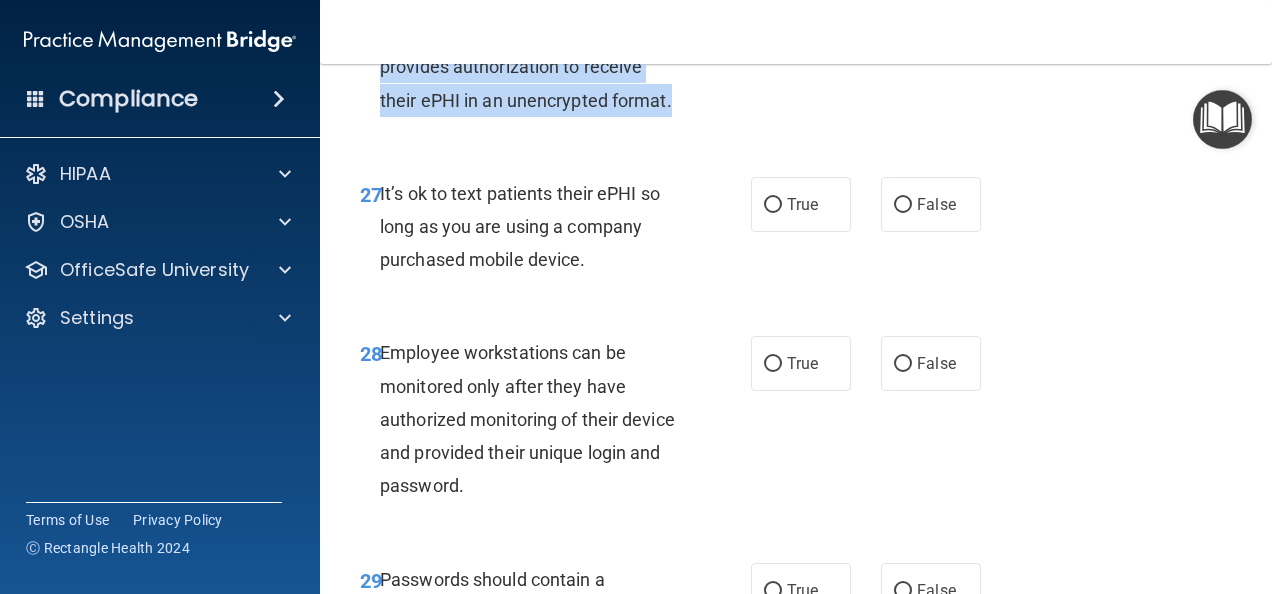 drag, startPoint x: 382, startPoint y: 100, endPoint x: 460, endPoint y: 302, distance: 216.53638 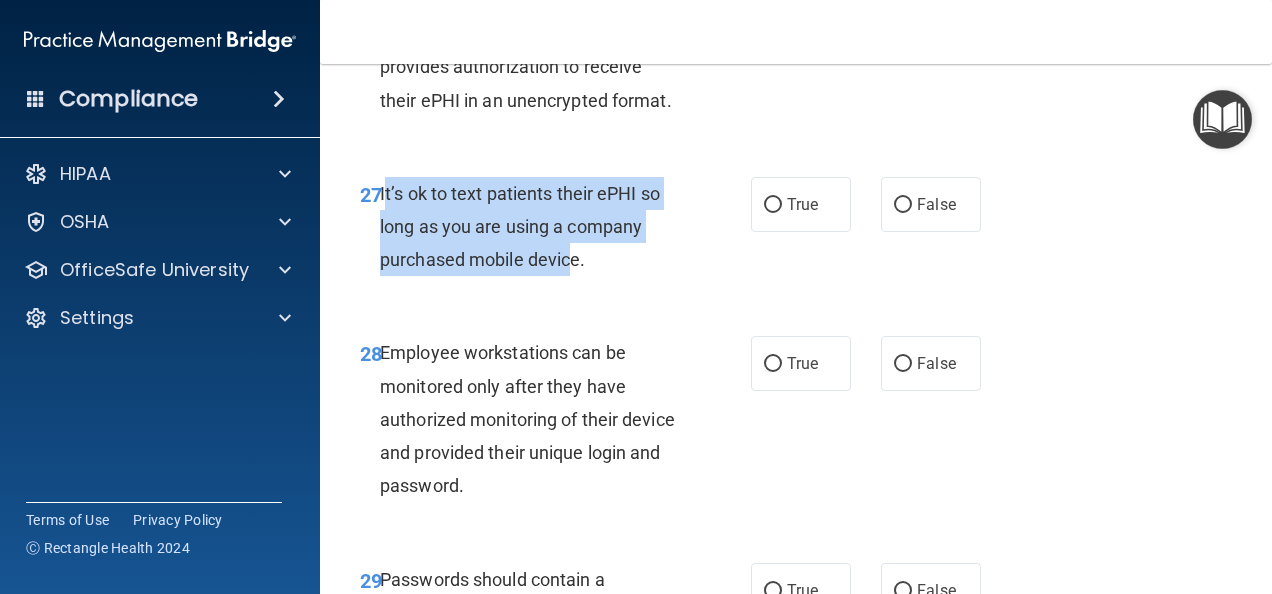 drag, startPoint x: 381, startPoint y: 390, endPoint x: 564, endPoint y: 456, distance: 194.53792 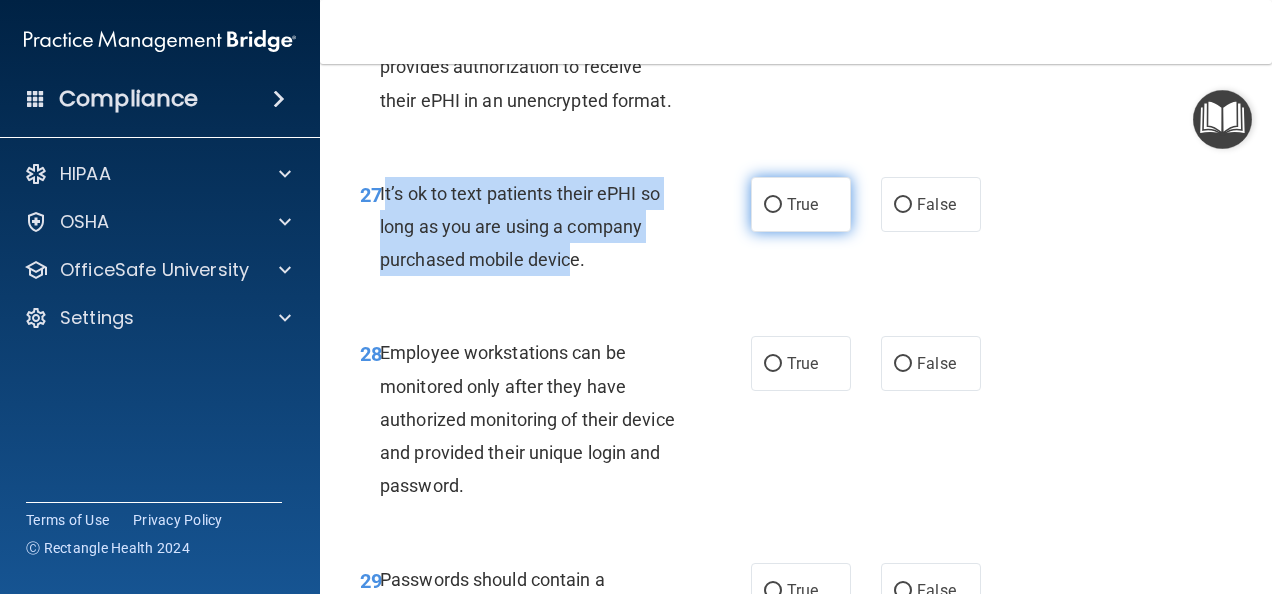 click on "True" at bounding box center (773, 205) 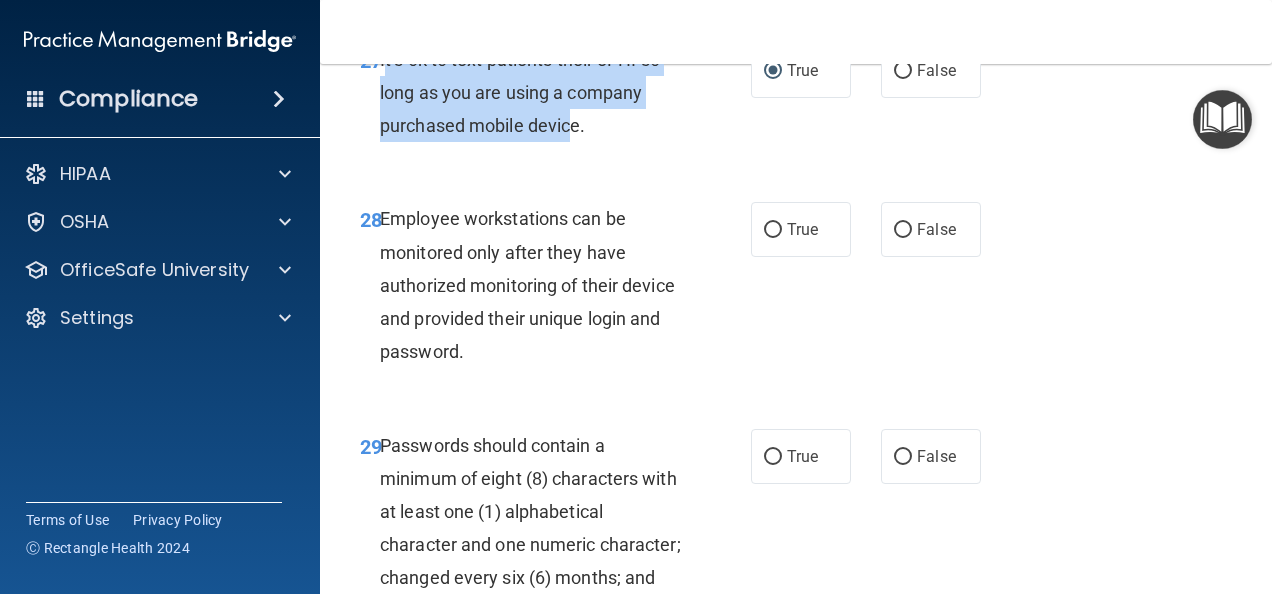 scroll, scrollTop: 6060, scrollLeft: 0, axis: vertical 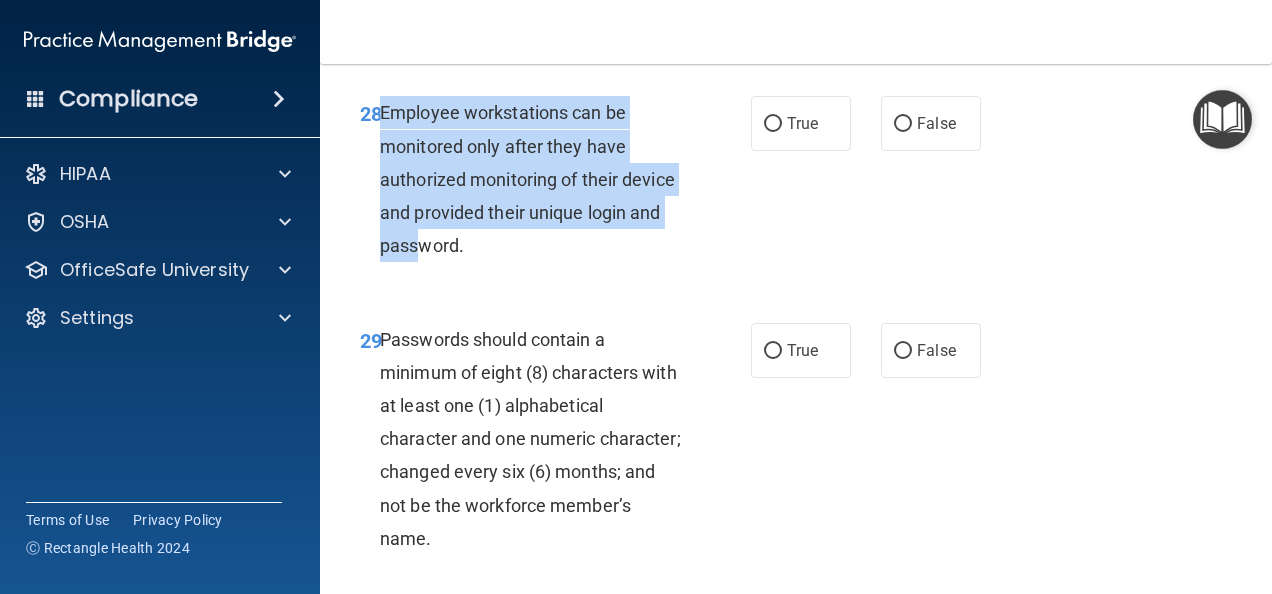 drag, startPoint x: 382, startPoint y: 308, endPoint x: 506, endPoint y: 448, distance: 187.01872 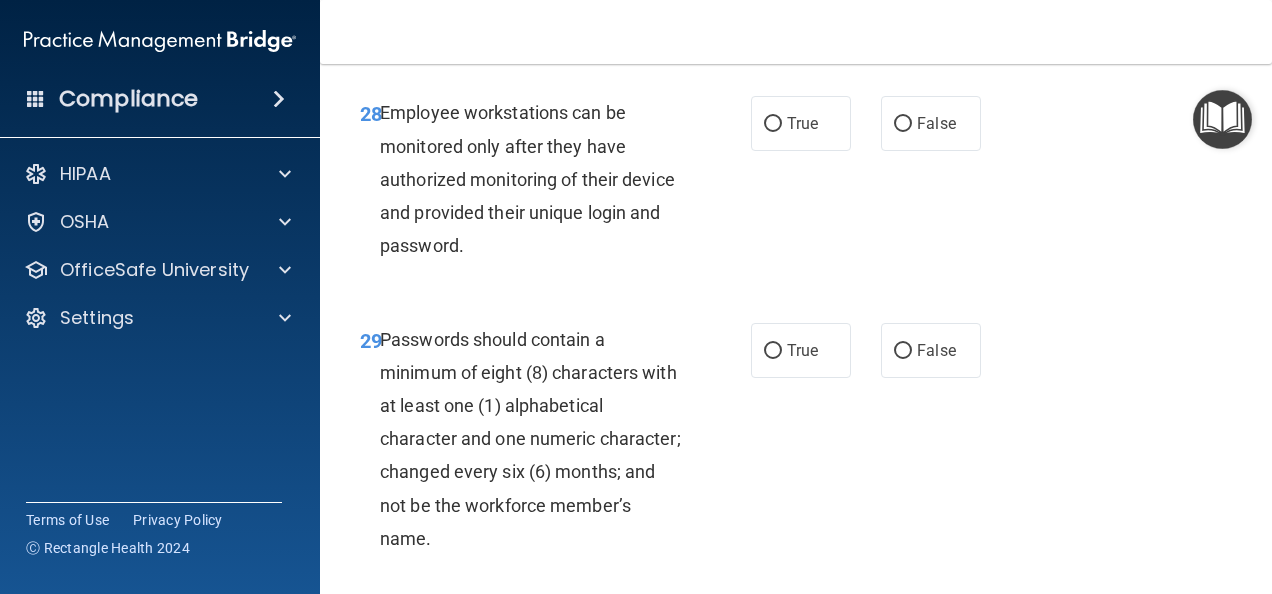 drag, startPoint x: 506, startPoint y: 448, endPoint x: 562, endPoint y: 454, distance: 56.32051 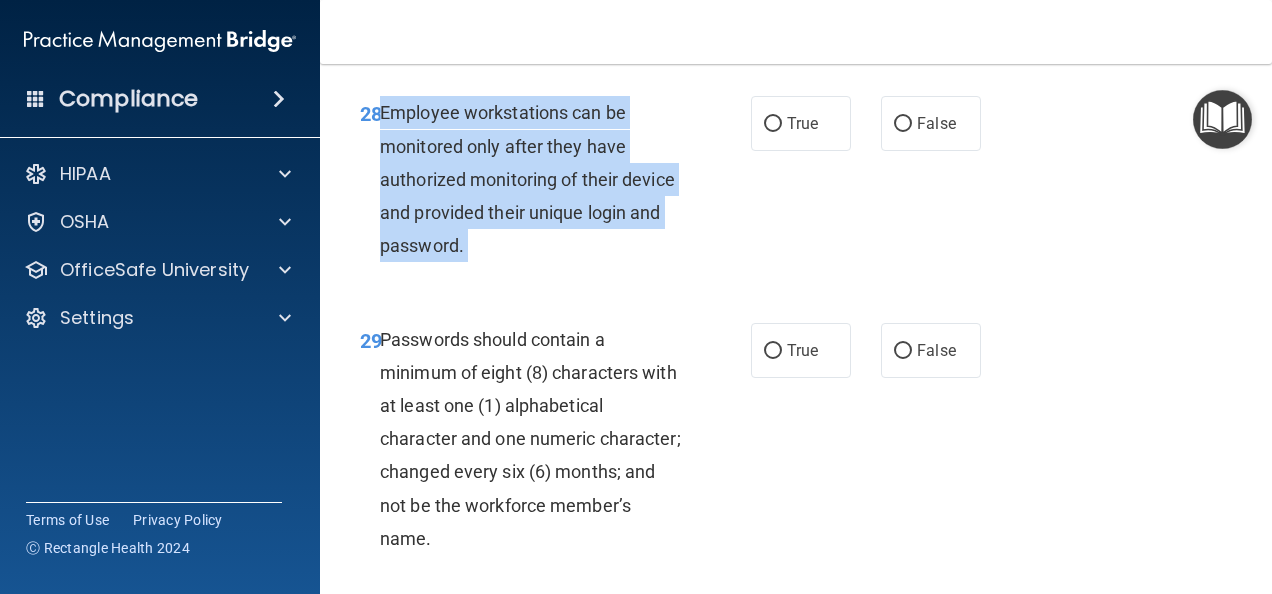 click on "Employee workstations can be monitored only after they have authorized monitoring of their device and provided their unique login and password." at bounding box center [538, 179] 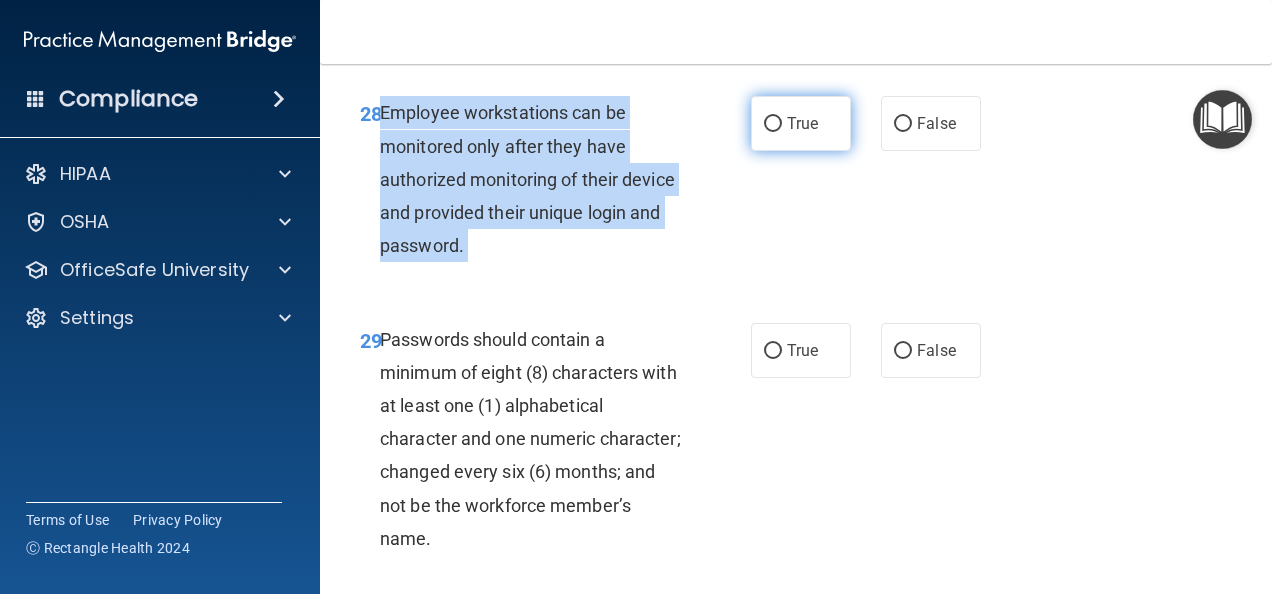 click on "True" at bounding box center (773, 124) 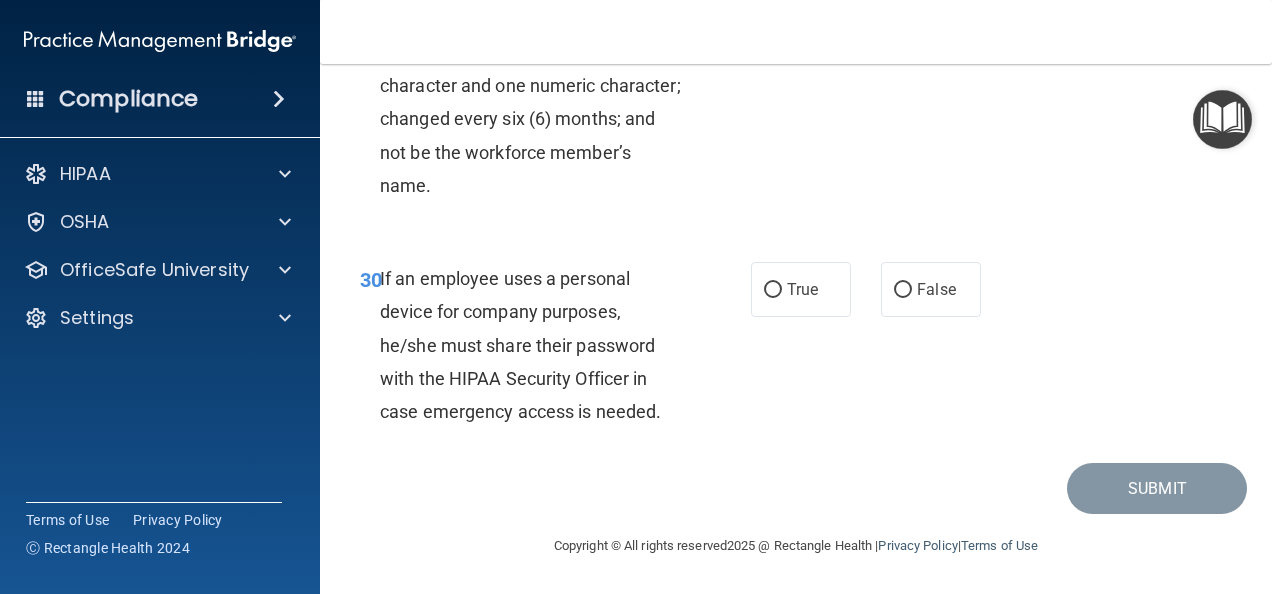 scroll, scrollTop: 6560, scrollLeft: 0, axis: vertical 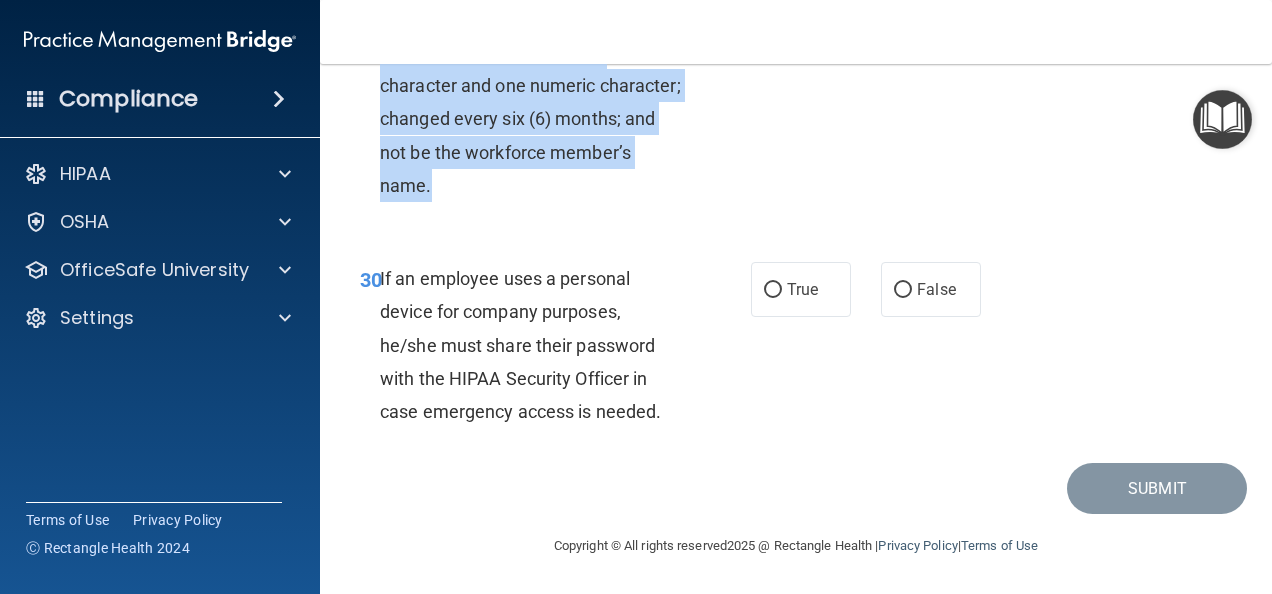 drag, startPoint x: 380, startPoint y: 67, endPoint x: 583, endPoint y: 264, distance: 282.87454 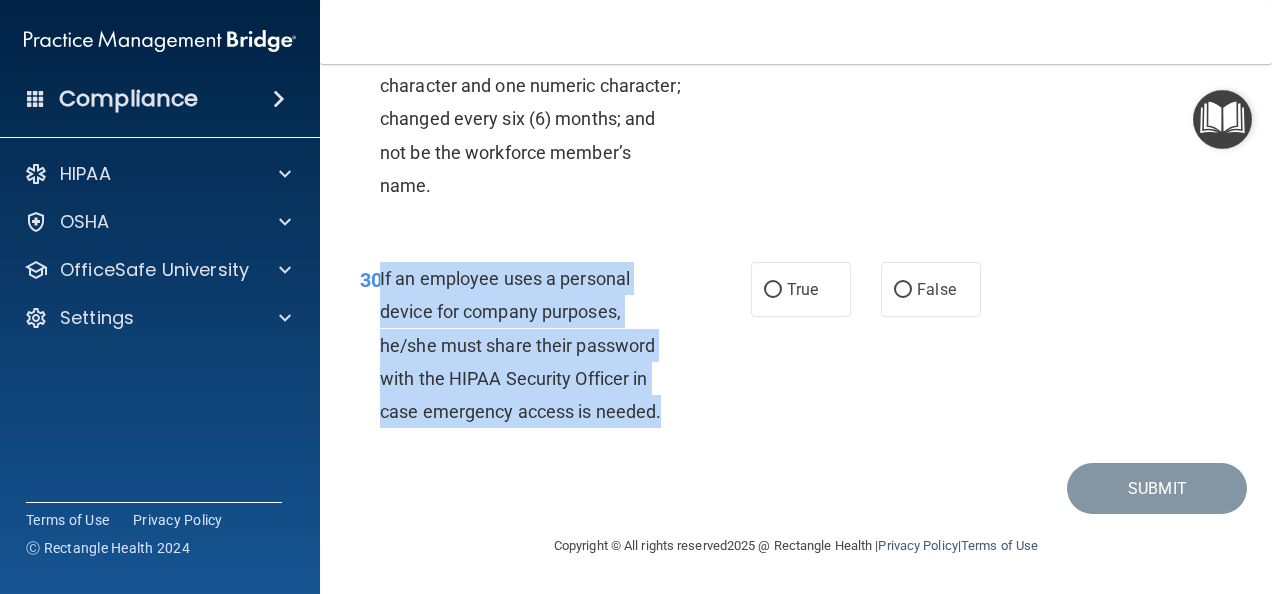 drag, startPoint x: 379, startPoint y: 363, endPoint x: 702, endPoint y: 528, distance: 362.70374 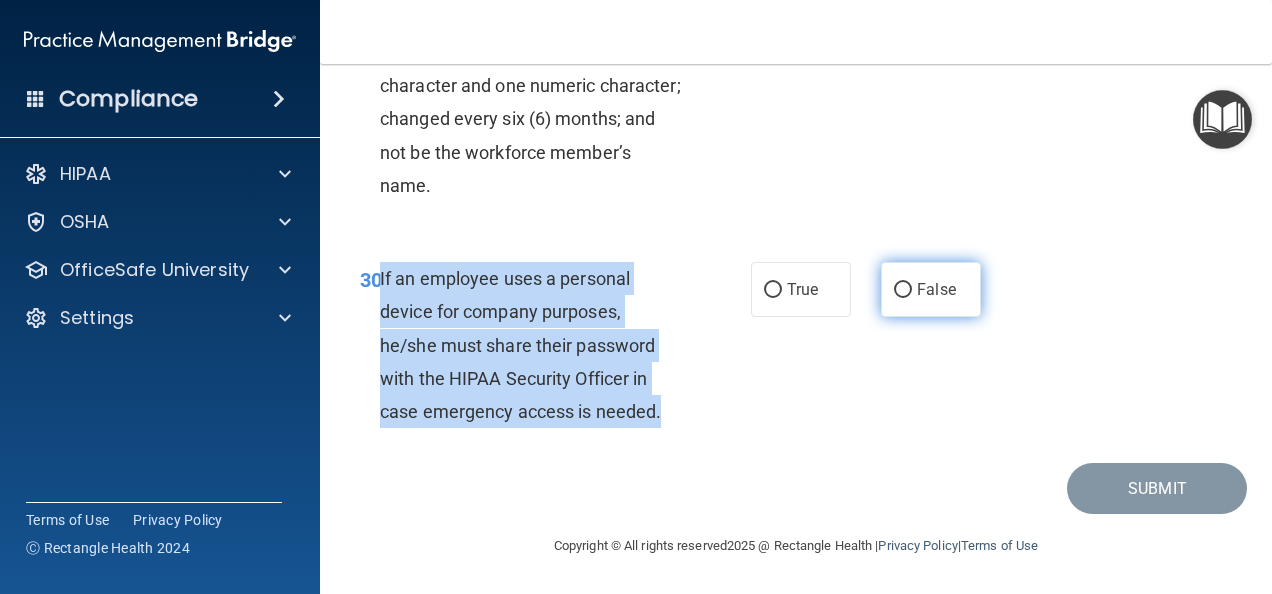 click on "False" at bounding box center (903, 290) 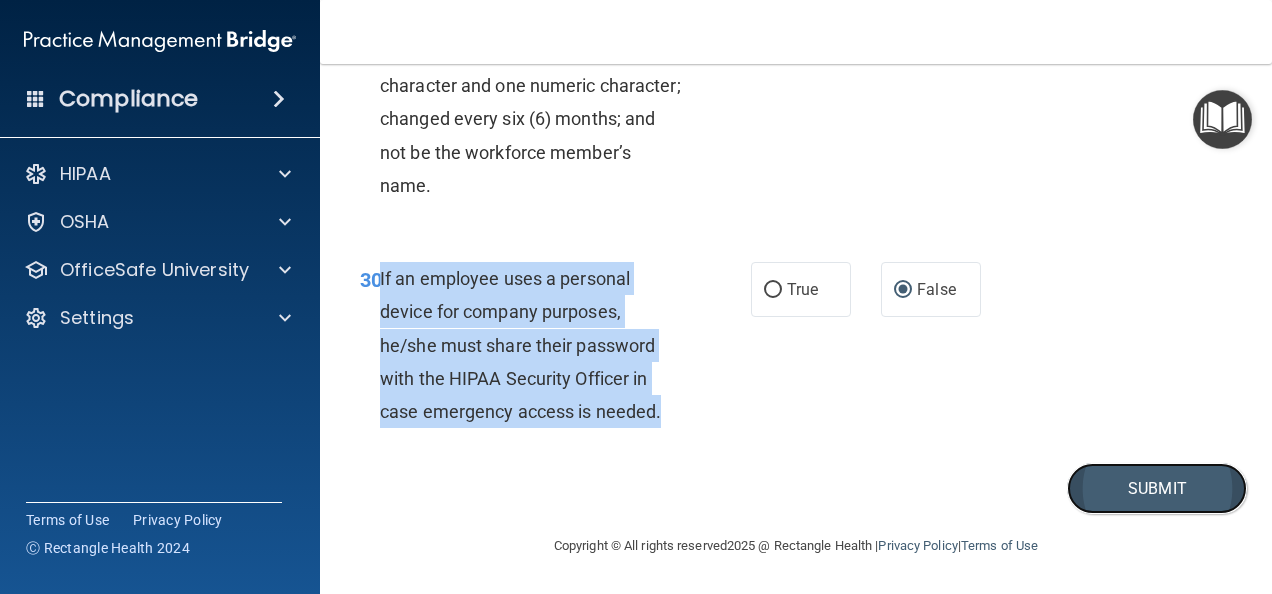 click on "Submit" at bounding box center [1157, 488] 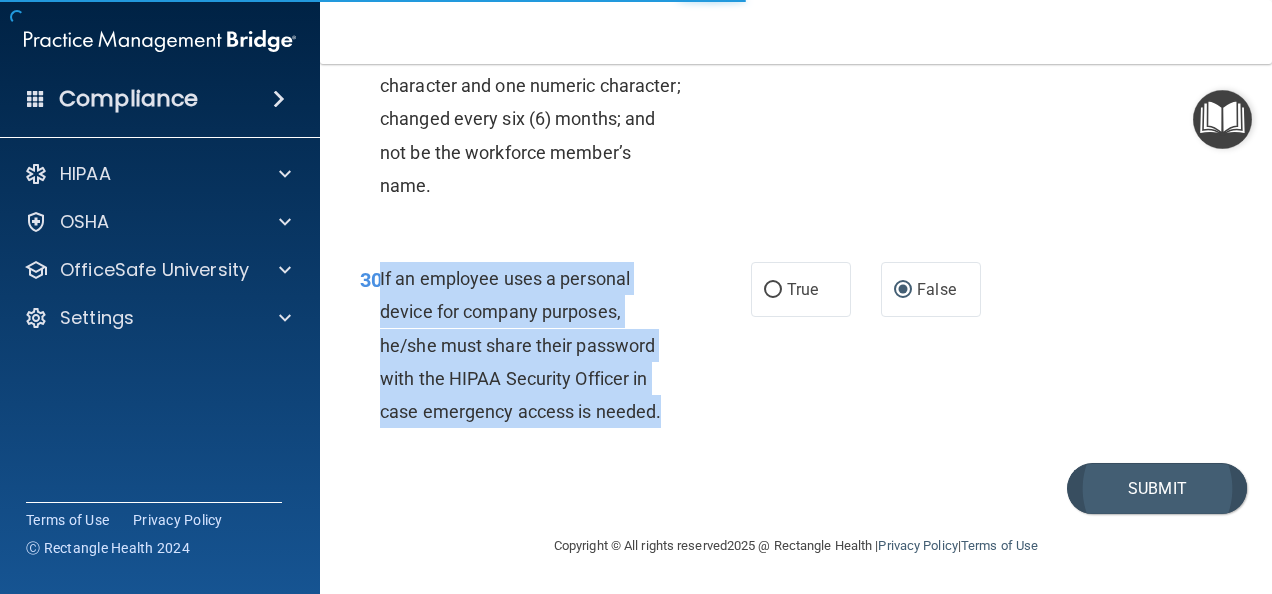 scroll, scrollTop: 0, scrollLeft: 0, axis: both 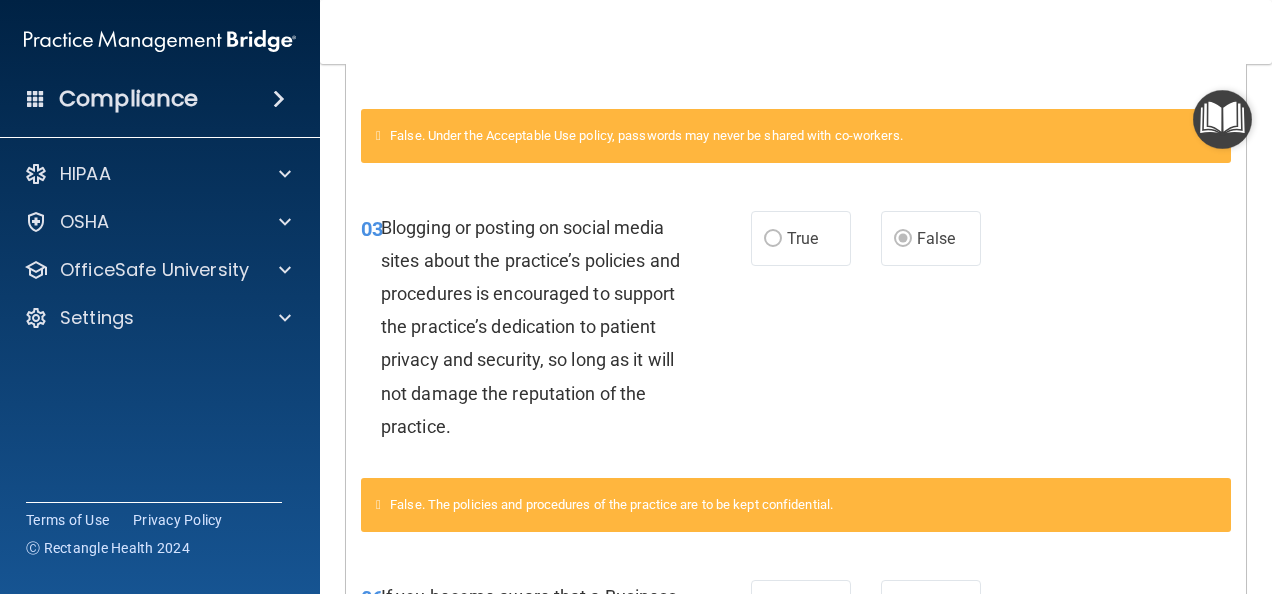 drag, startPoint x: 1252, startPoint y: 179, endPoint x: 1250, endPoint y: 220, distance: 41.04875 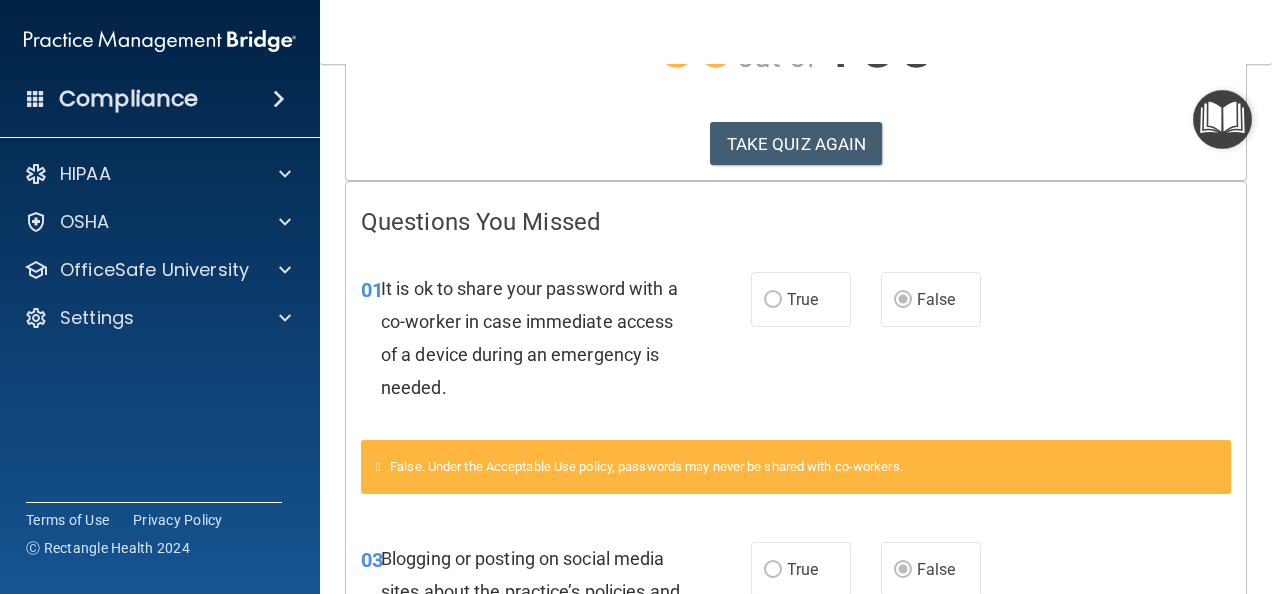 scroll, scrollTop: 297, scrollLeft: 0, axis: vertical 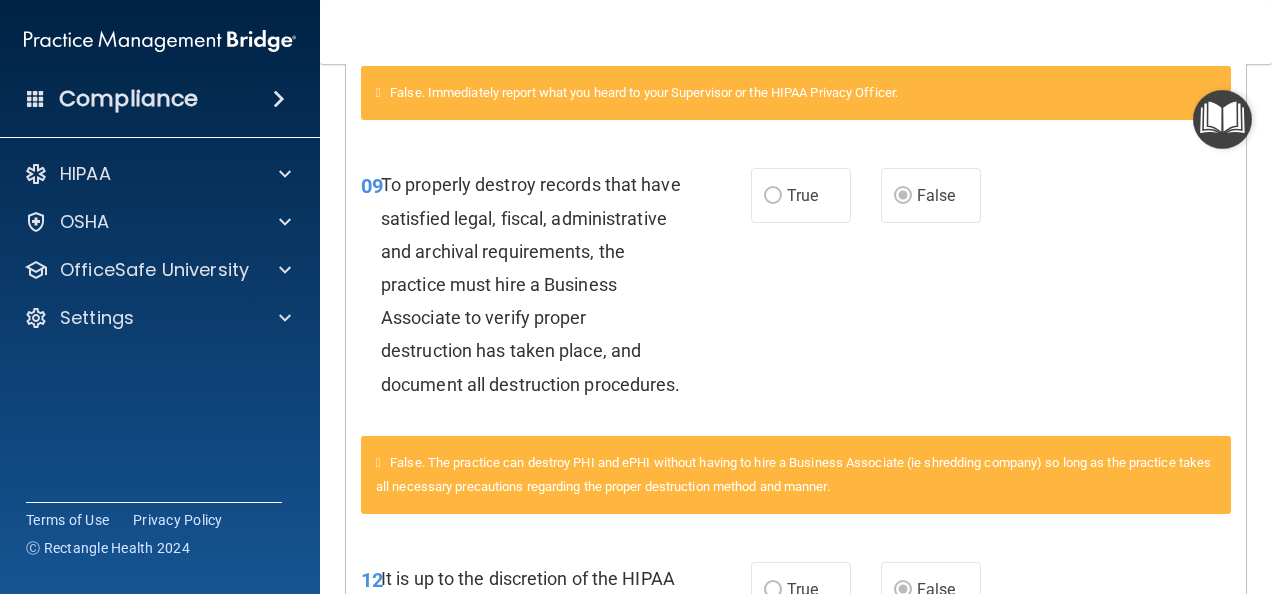 click on "Calculating your score....                      You did not pass the " HIPAA Policies and Procedures Quiz ".        56     out of     100         TAKE QUIZ AGAIN                Questions You Missed              01       It is ok to share your password with a co-worker in case immediate access of a device during an emergency is needed.                 True           False                       False.  Under the Acceptable Use policy, passwords may never be shared with co-workers.                  03       Blogging or posting on social media sites about the practice’s policies and procedures is encouraged to support the practice’s dedication to patient privacy and security, so long as it will not damage the reputation of the practice.                  True           False                       False. The policies and procedures of the practice are to be kept confidential.                  06                       True           False                                       08" at bounding box center (796, 329) 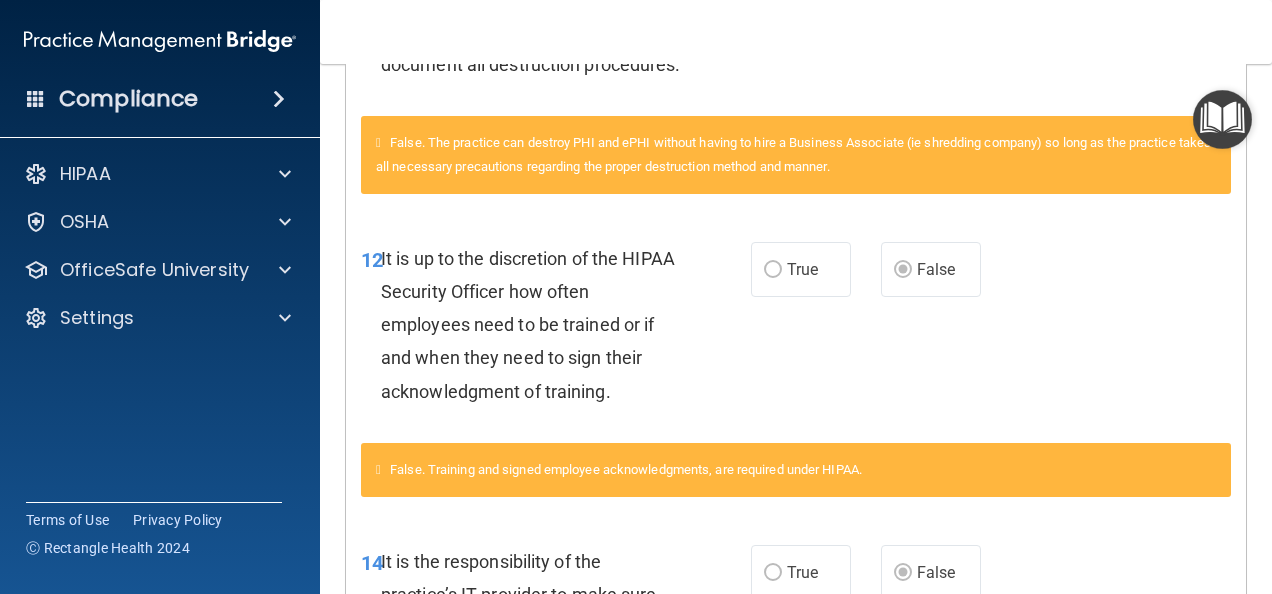 scroll, scrollTop: 2165, scrollLeft: 0, axis: vertical 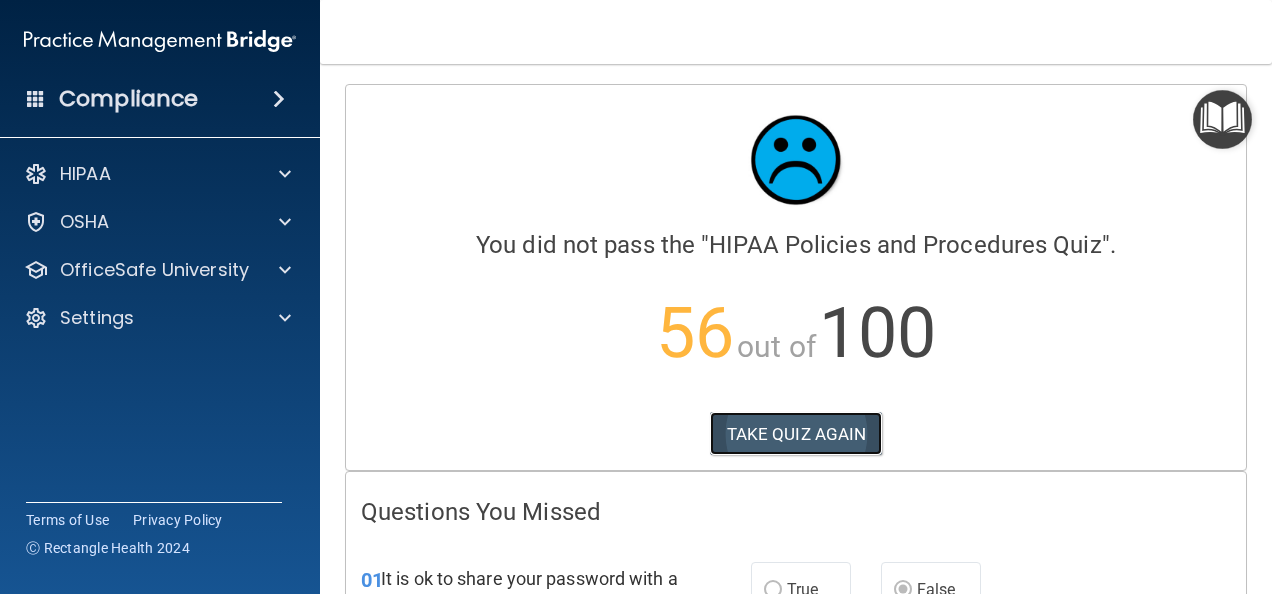 click on "TAKE QUIZ AGAIN" at bounding box center [796, 434] 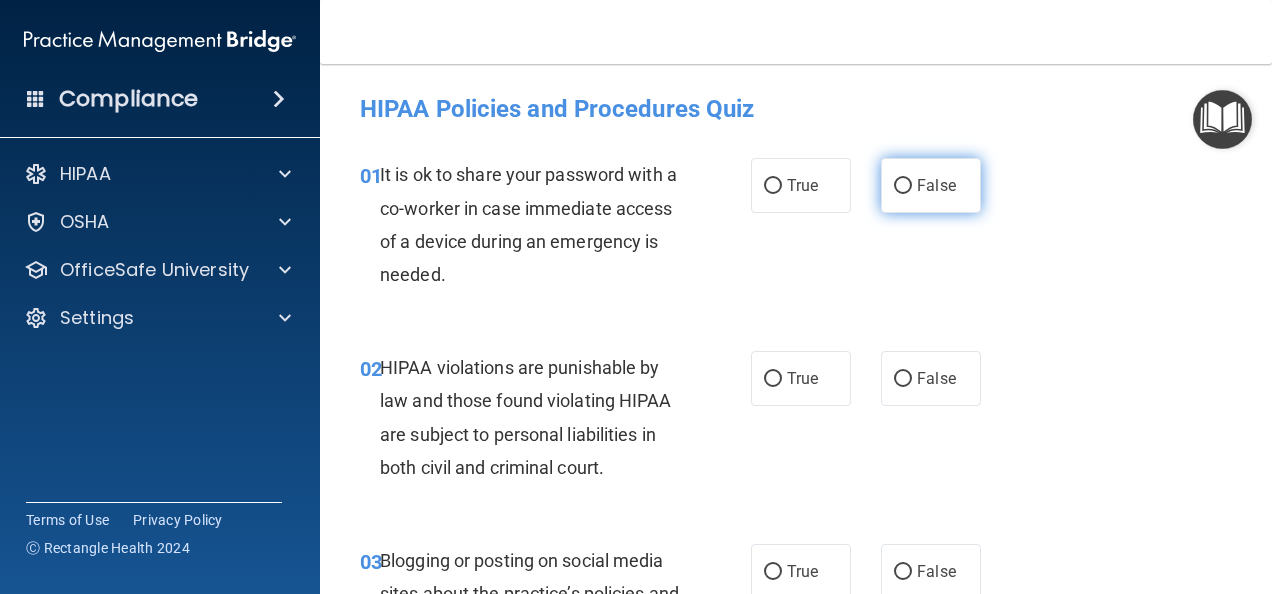 click on "False" at bounding box center (903, 186) 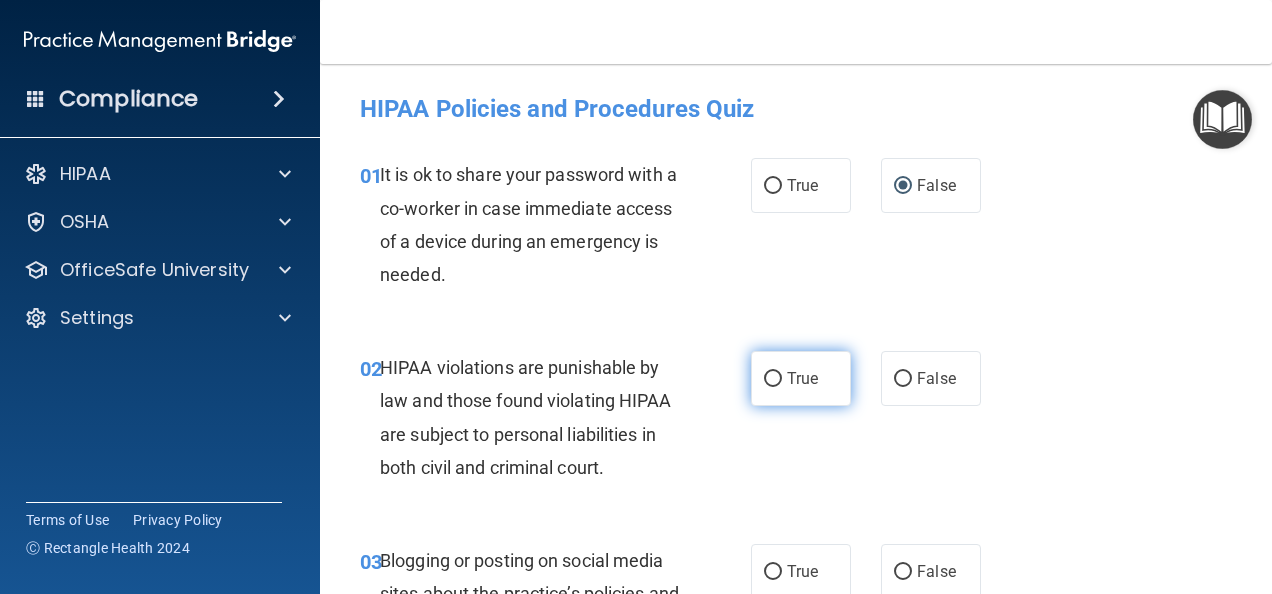 click on "True" at bounding box center (773, 379) 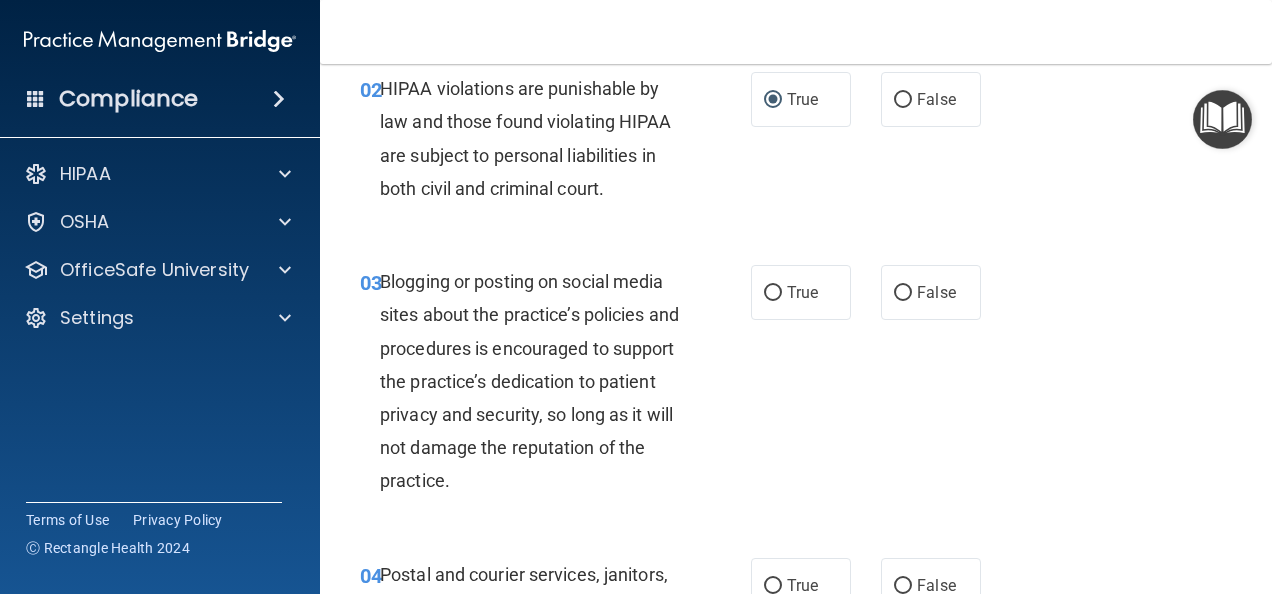 scroll, scrollTop: 293, scrollLeft: 0, axis: vertical 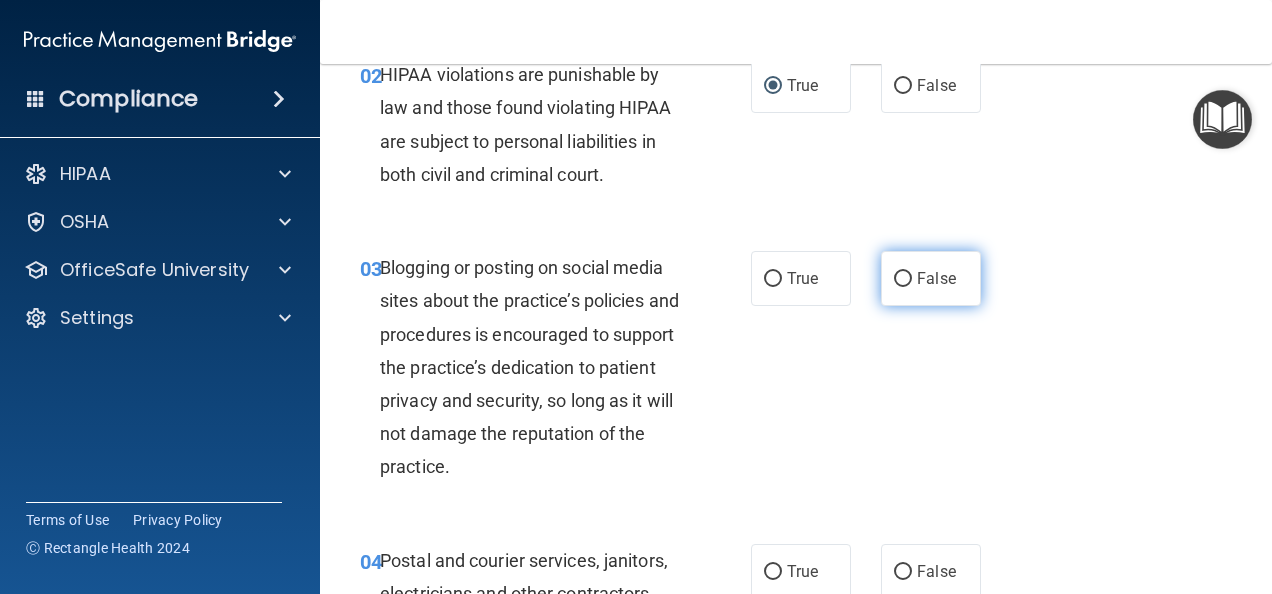 click on "False" at bounding box center [931, 278] 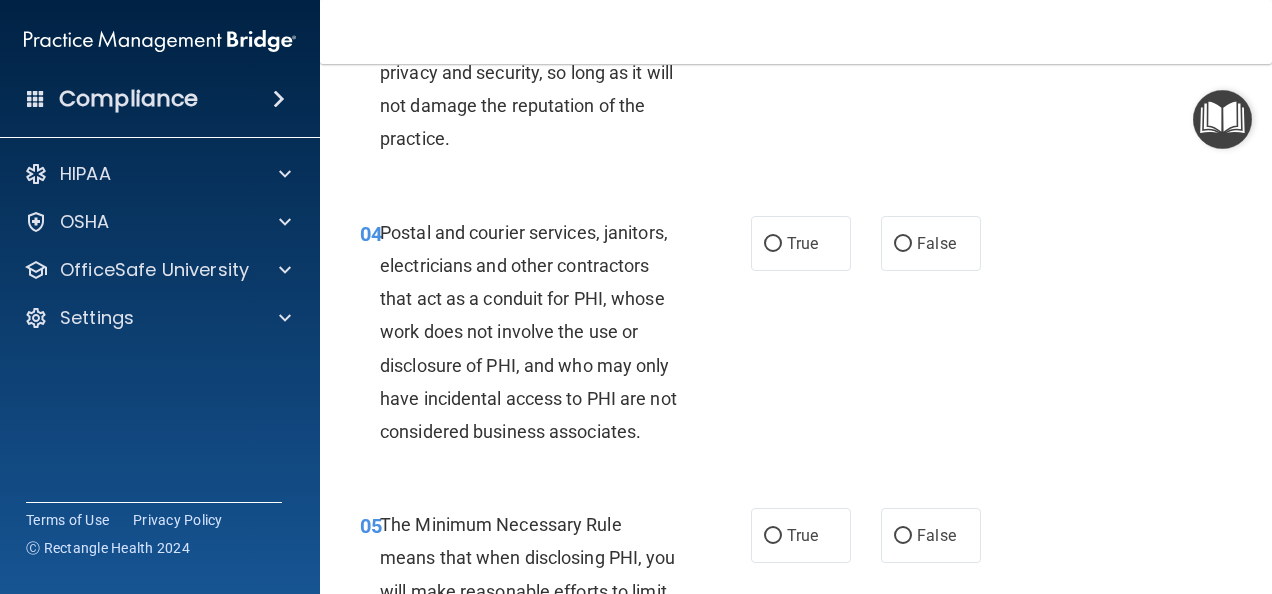 scroll, scrollTop: 640, scrollLeft: 0, axis: vertical 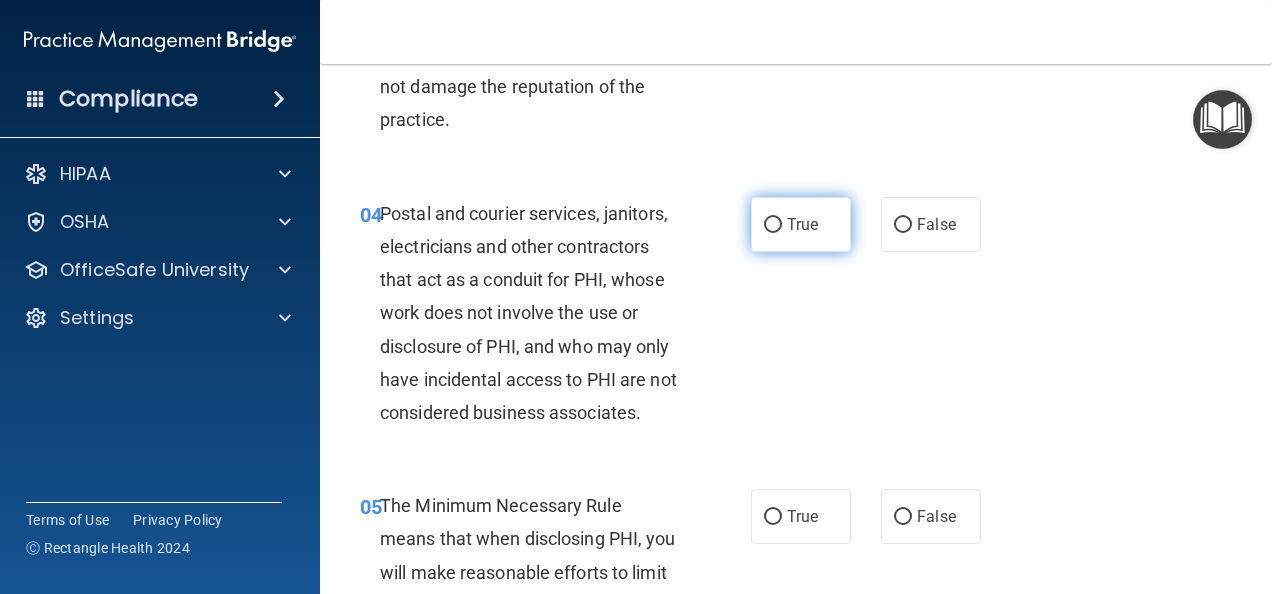 click on "True" at bounding box center (773, 225) 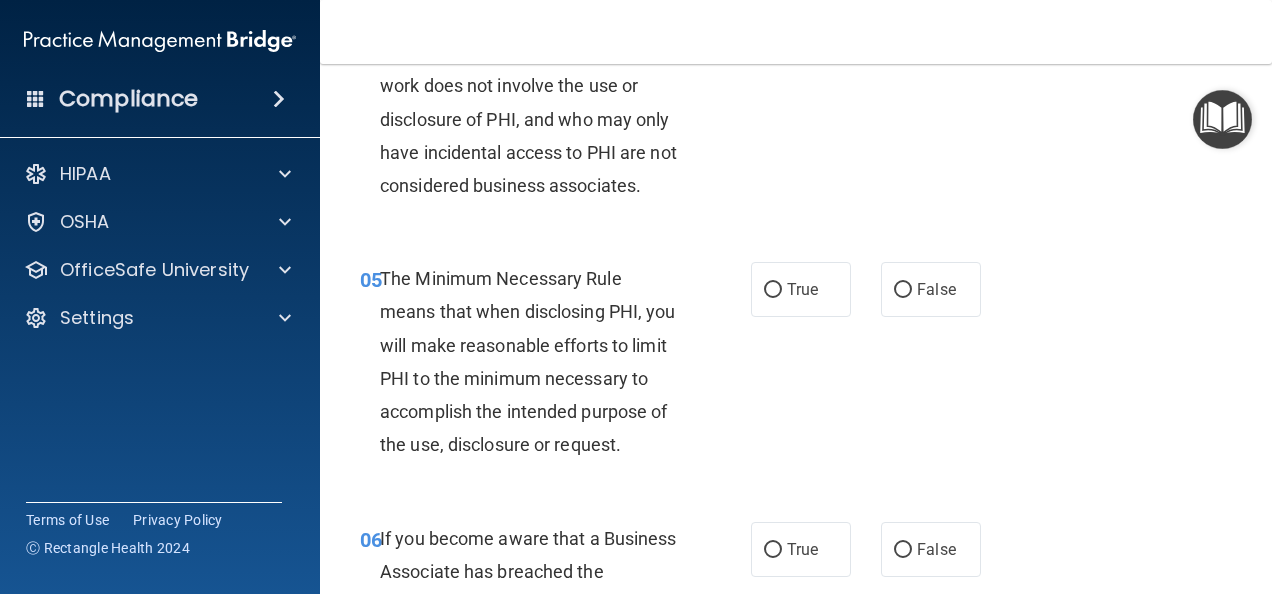 scroll, scrollTop: 960, scrollLeft: 0, axis: vertical 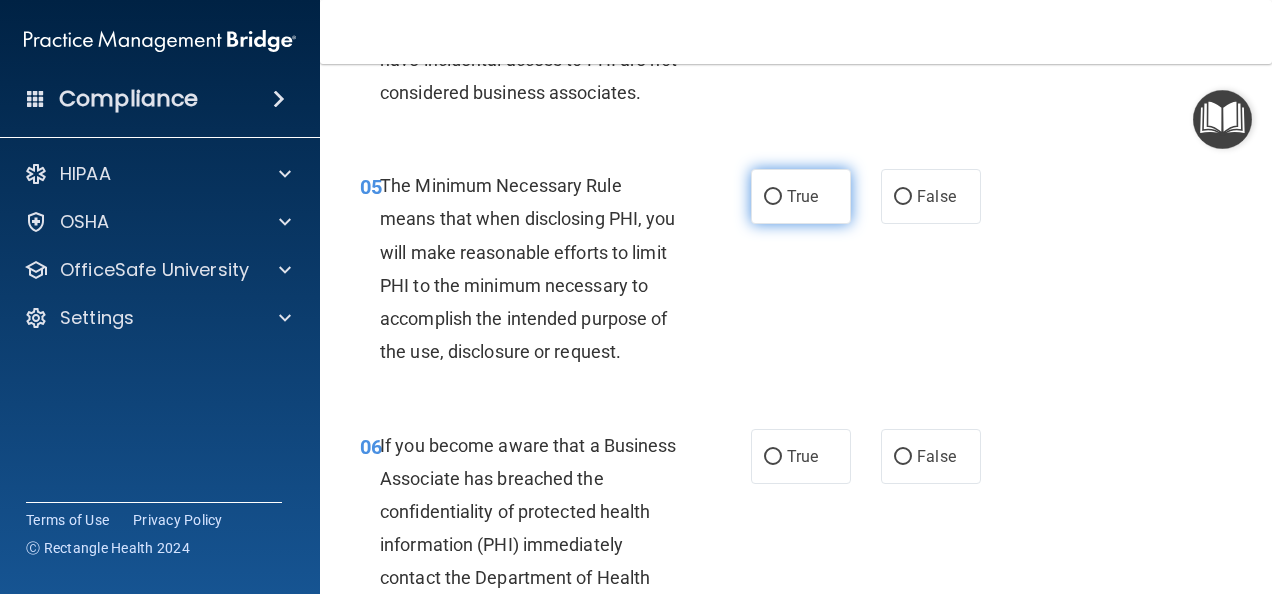 click on "True" at bounding box center [802, 196] 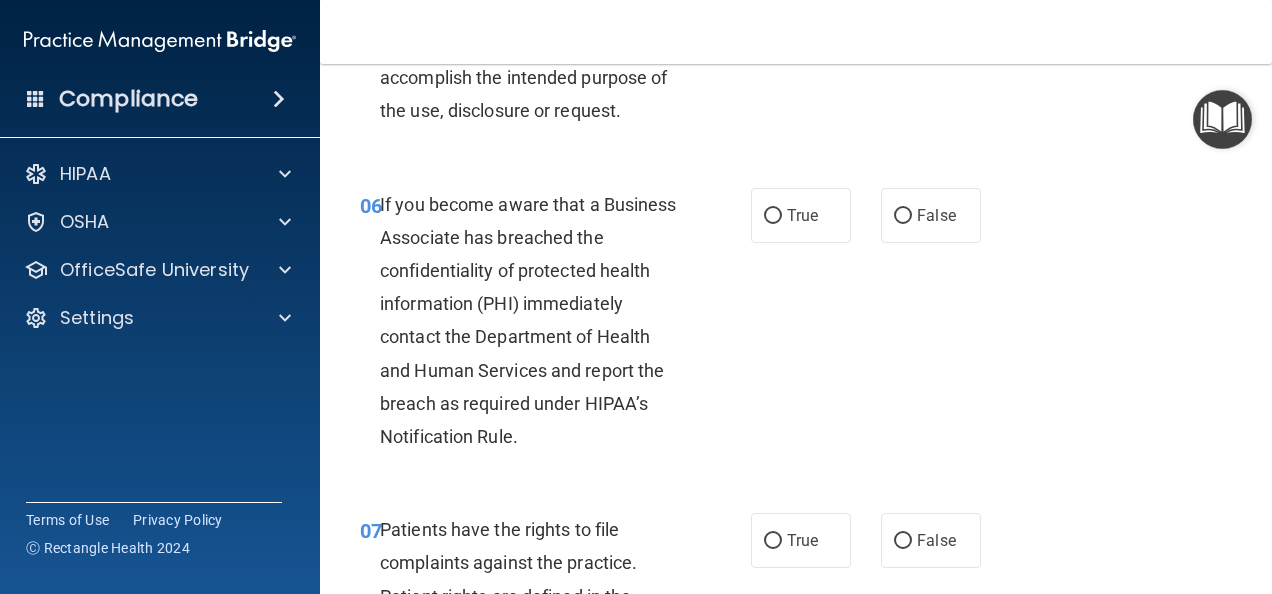 scroll, scrollTop: 1241, scrollLeft: 0, axis: vertical 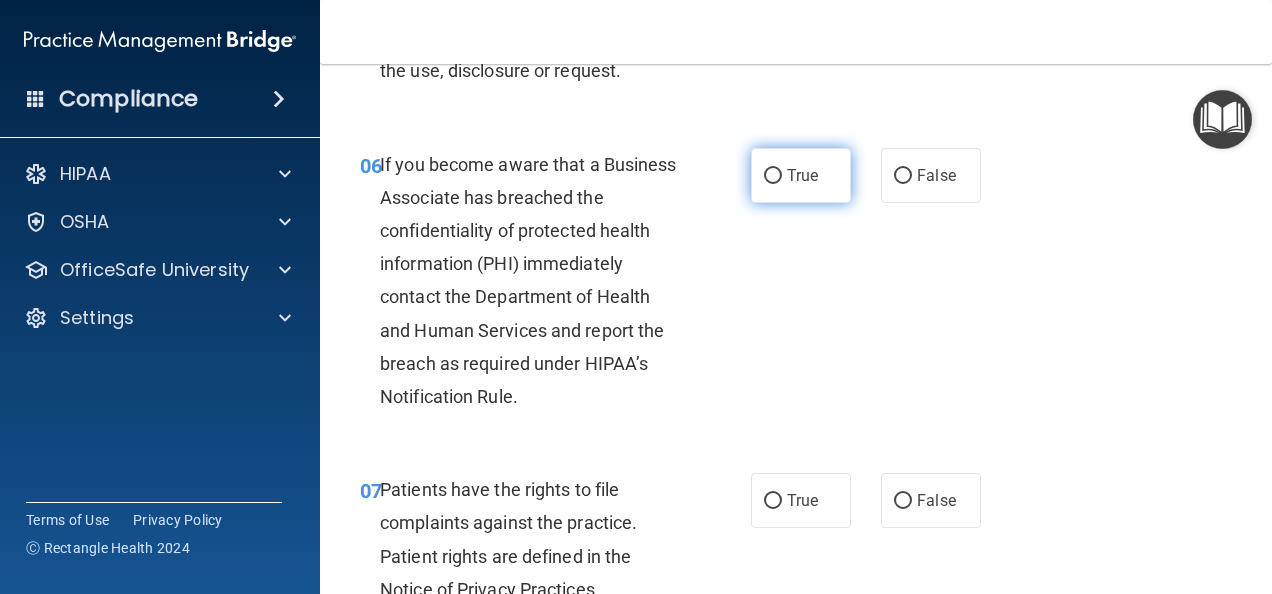 click on "True" at bounding box center [773, 176] 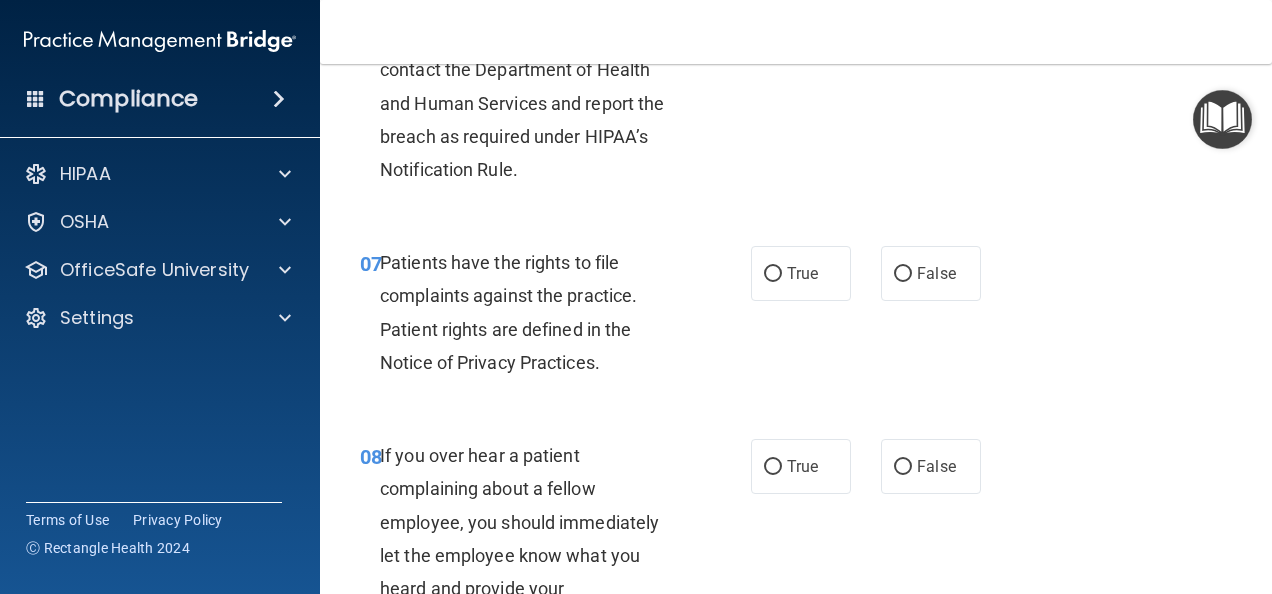 scroll, scrollTop: 1508, scrollLeft: 0, axis: vertical 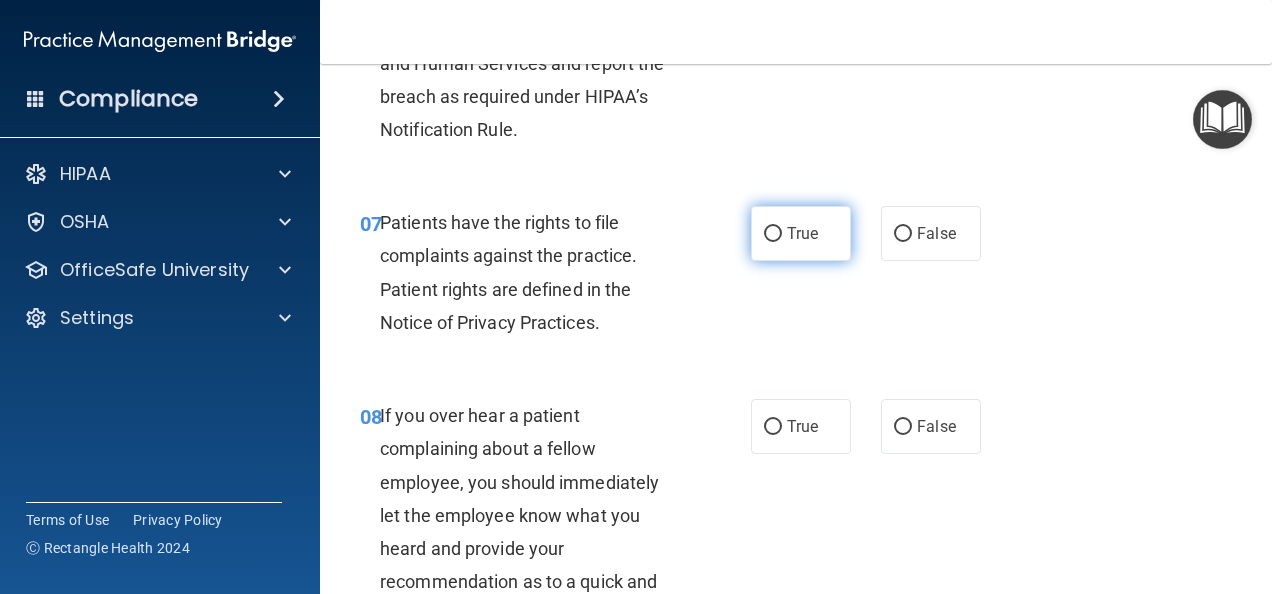 click on "True" at bounding box center (773, 234) 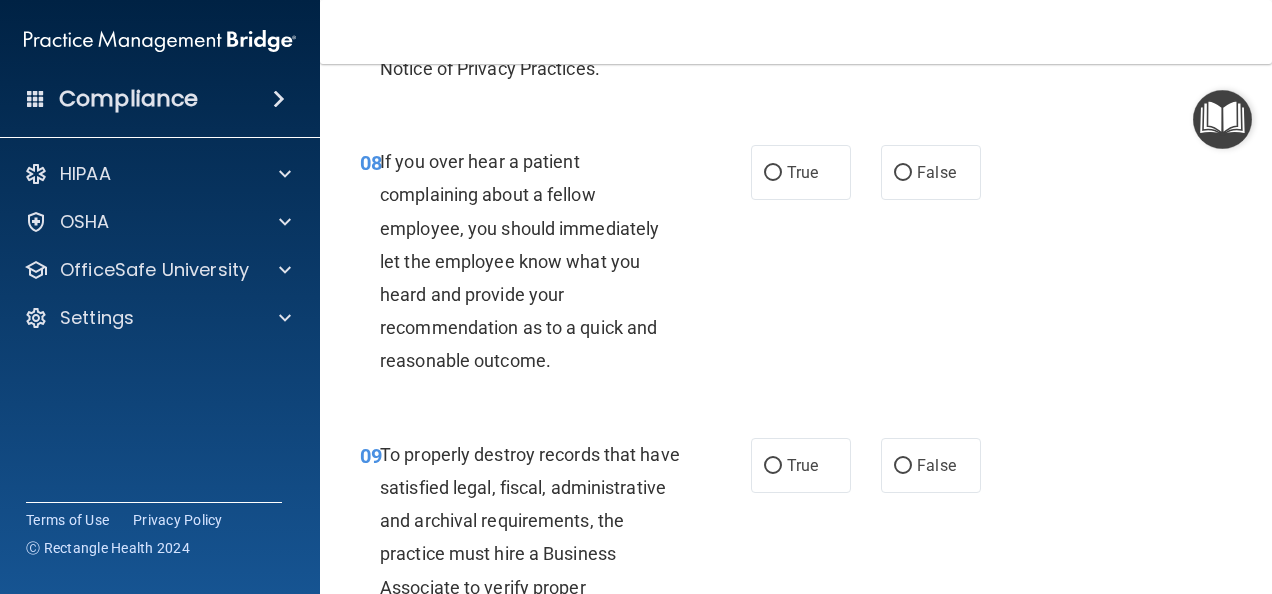 scroll, scrollTop: 1802, scrollLeft: 0, axis: vertical 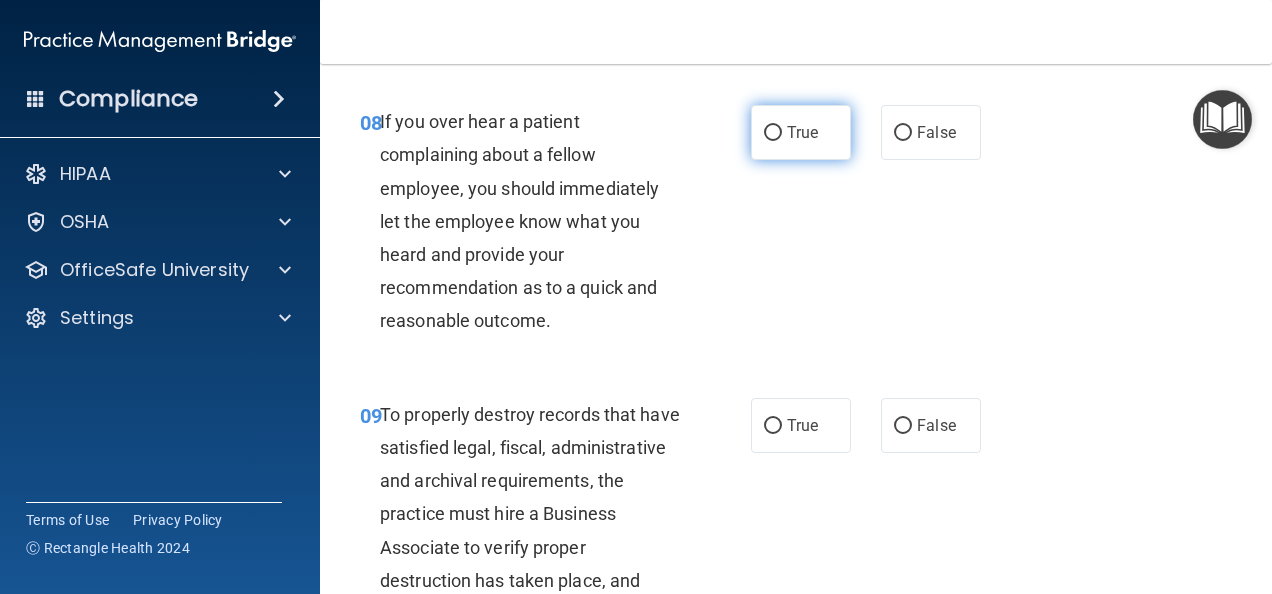click on "True" at bounding box center [773, 133] 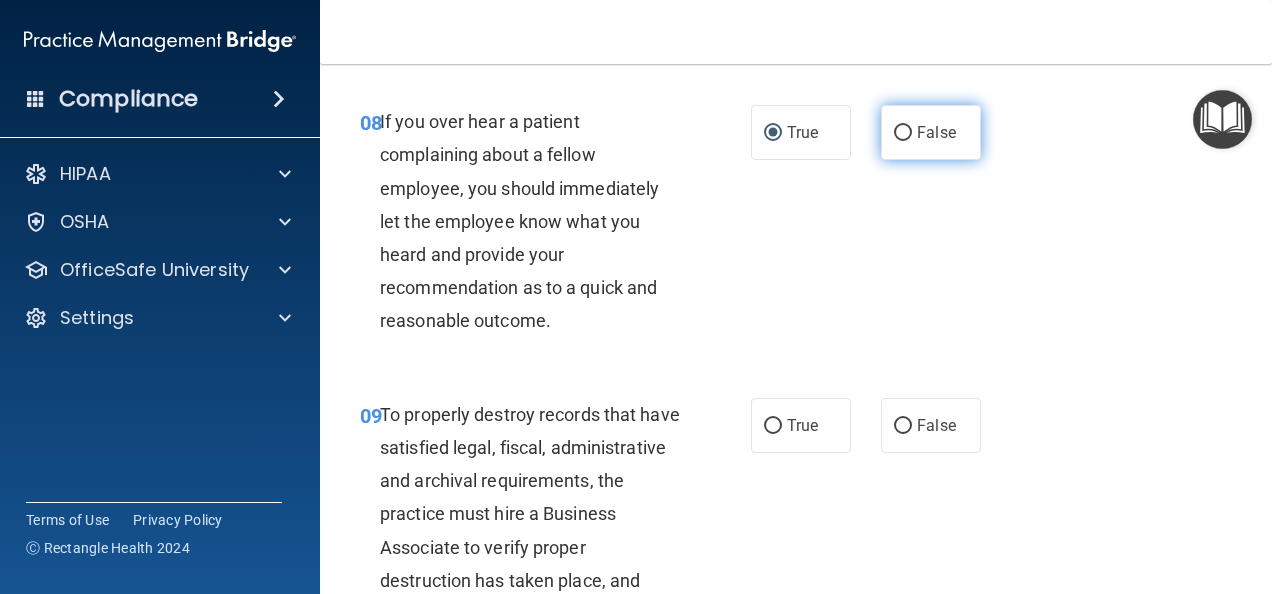 click on "False" at bounding box center (903, 133) 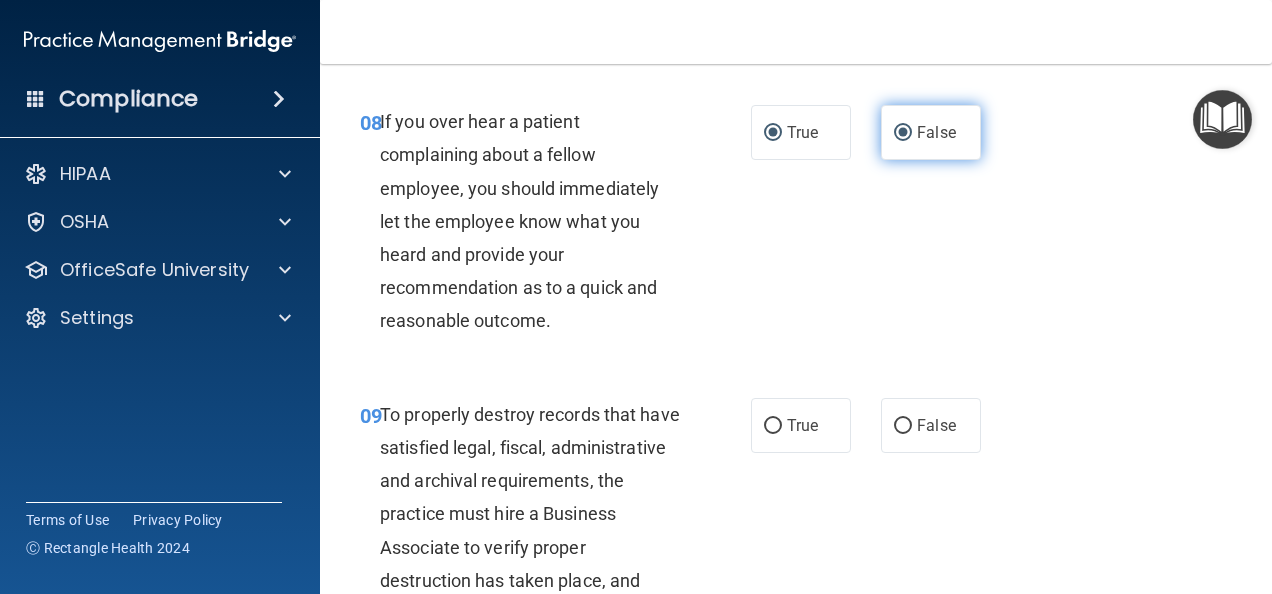 radio on "false" 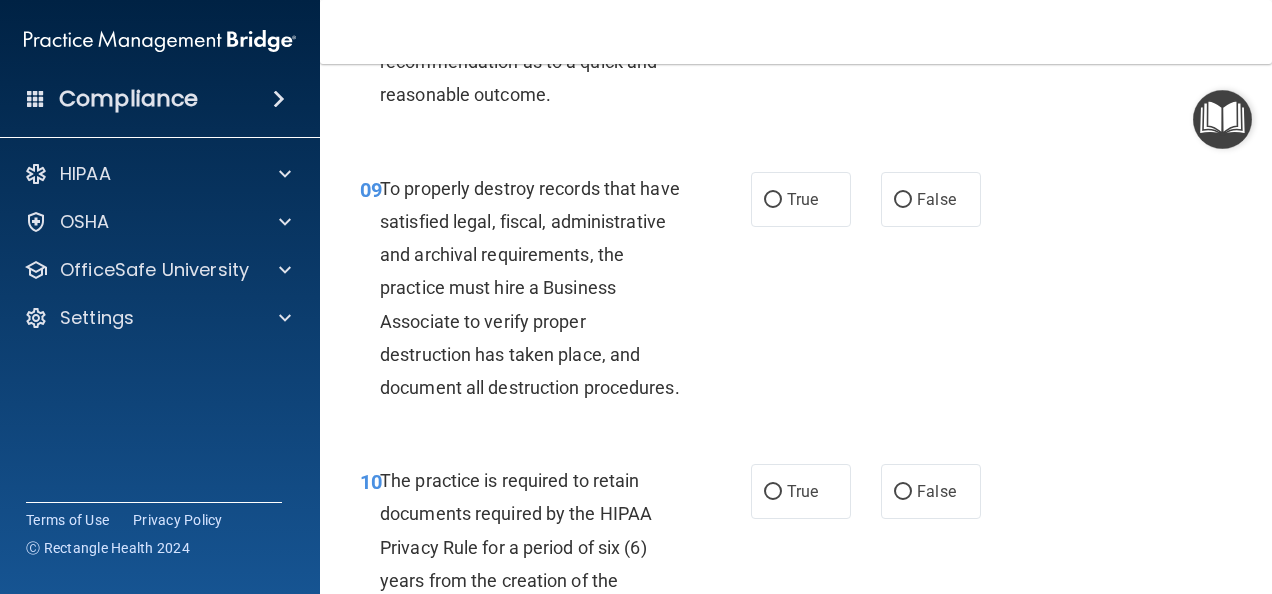 scroll, scrollTop: 2042, scrollLeft: 0, axis: vertical 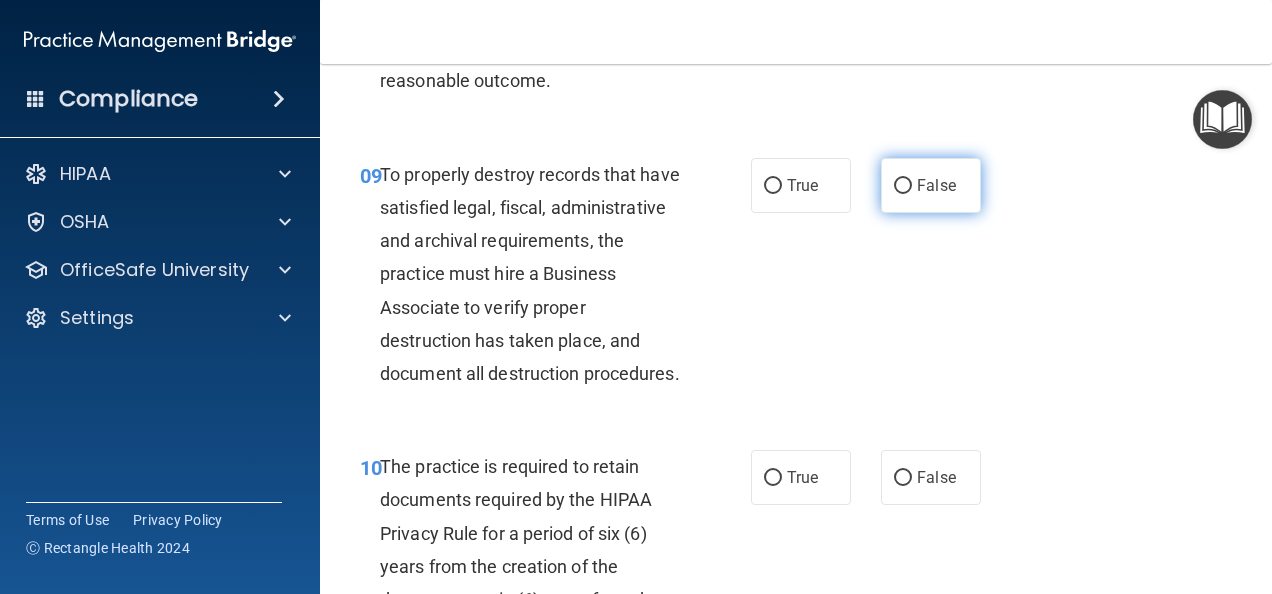 click on "False" at bounding box center [903, 186] 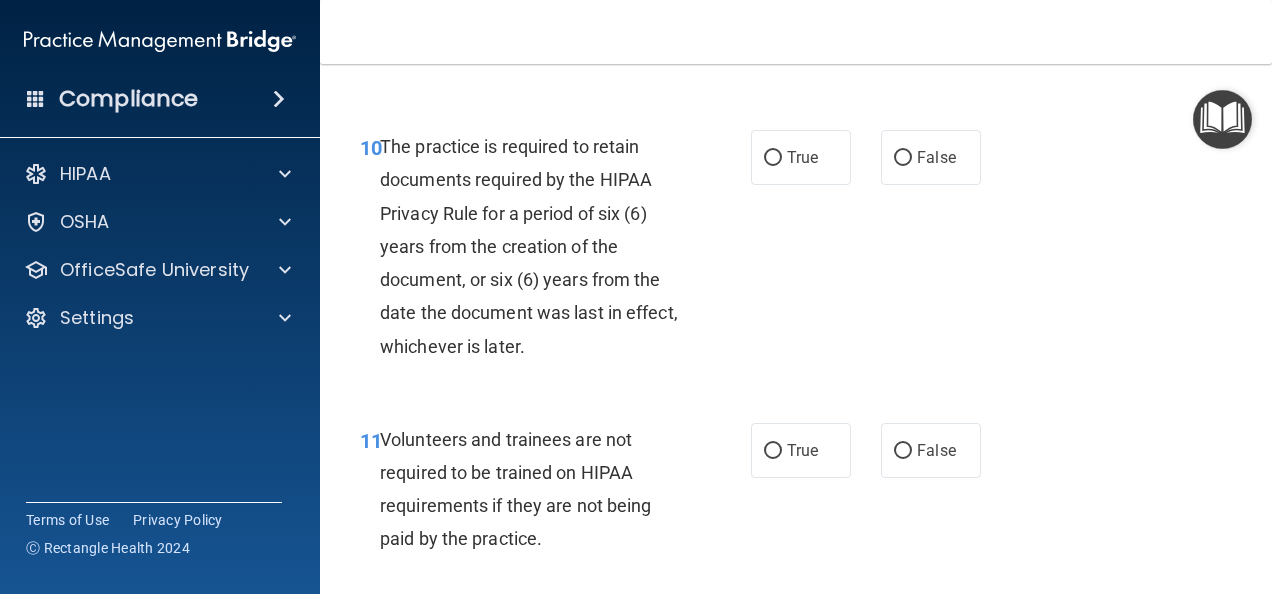 scroll, scrollTop: 2402, scrollLeft: 0, axis: vertical 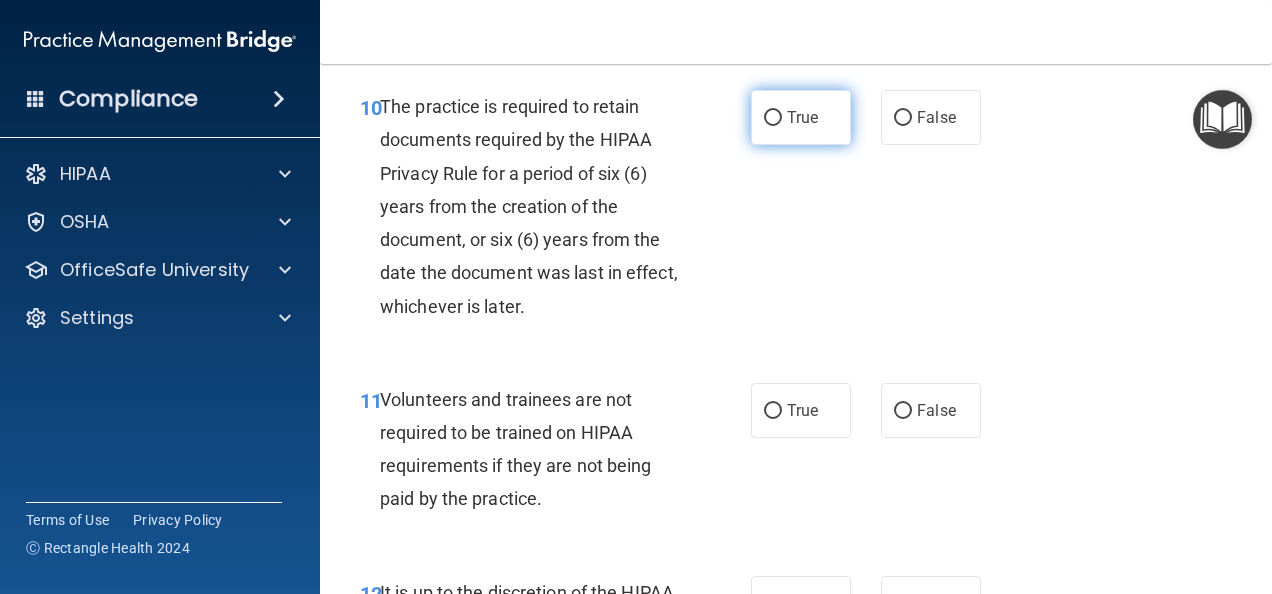 click on "True" at bounding box center (773, 118) 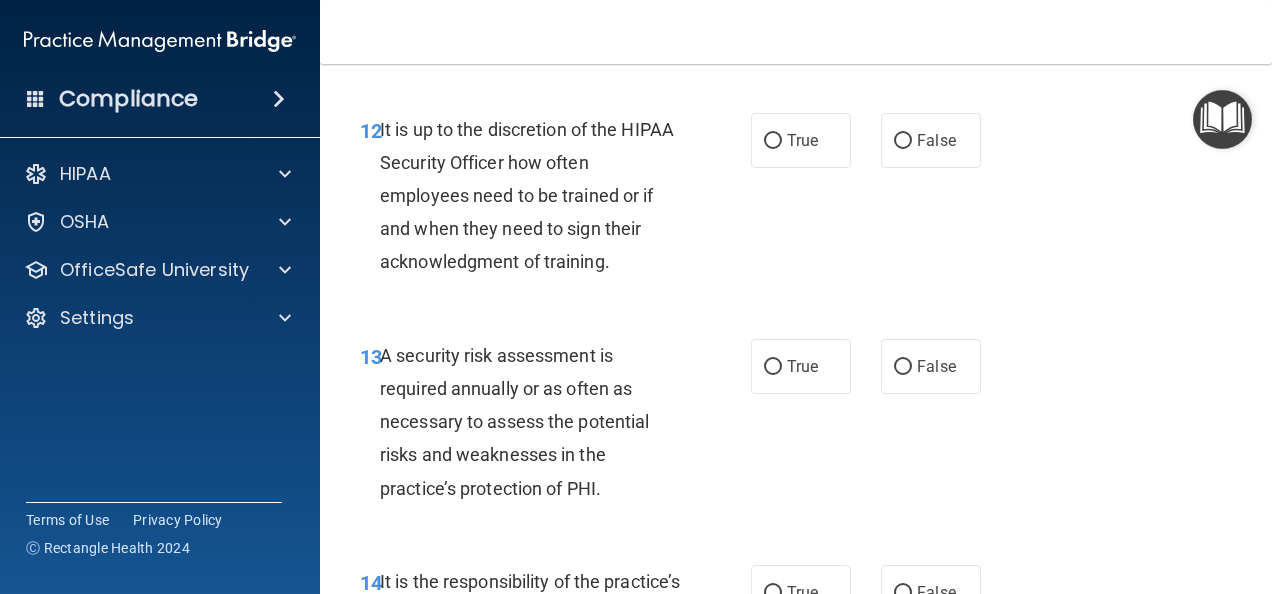 scroll, scrollTop: 3948, scrollLeft: 0, axis: vertical 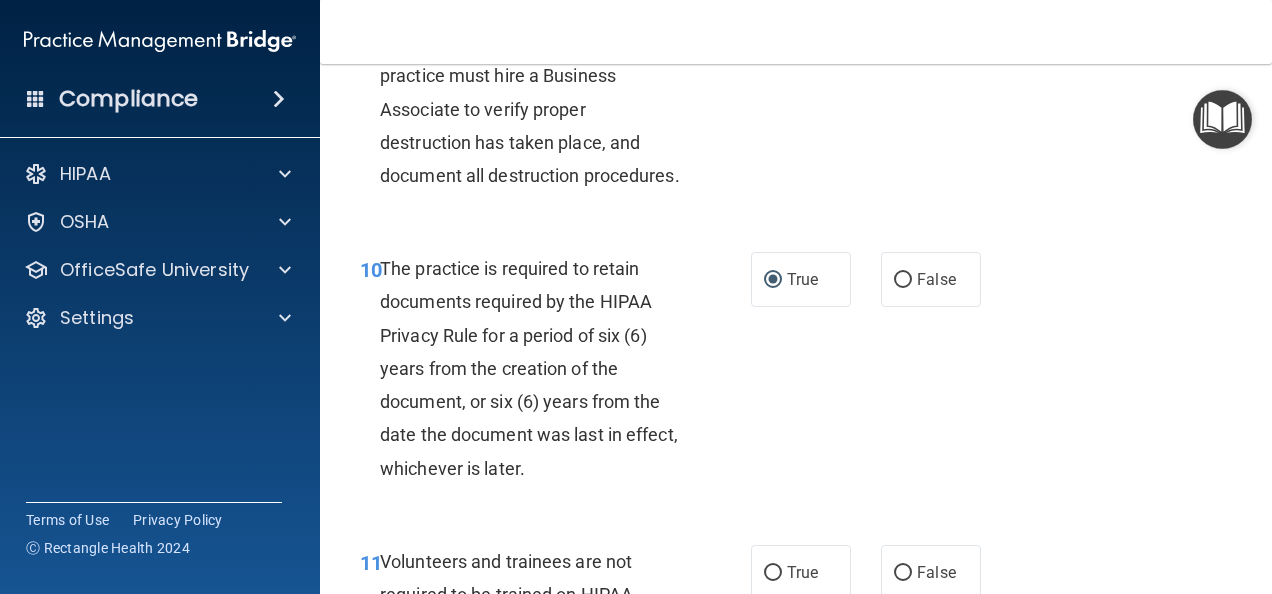 click on "10       The practice is required to retain documents required by the HIPAA Privacy Rule for a period of six (6) years from the creation of the document, or six (6) years from the date the document was last in effect, whichever is later.                 True           False" at bounding box center [796, 373] 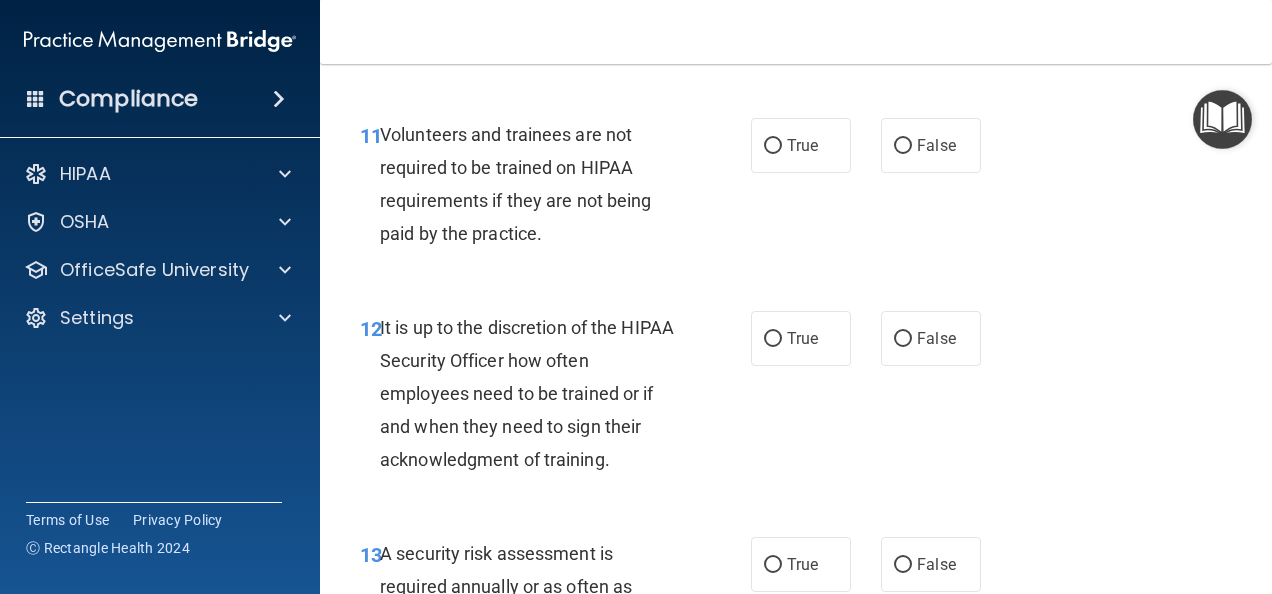 scroll, scrollTop: 2734, scrollLeft: 0, axis: vertical 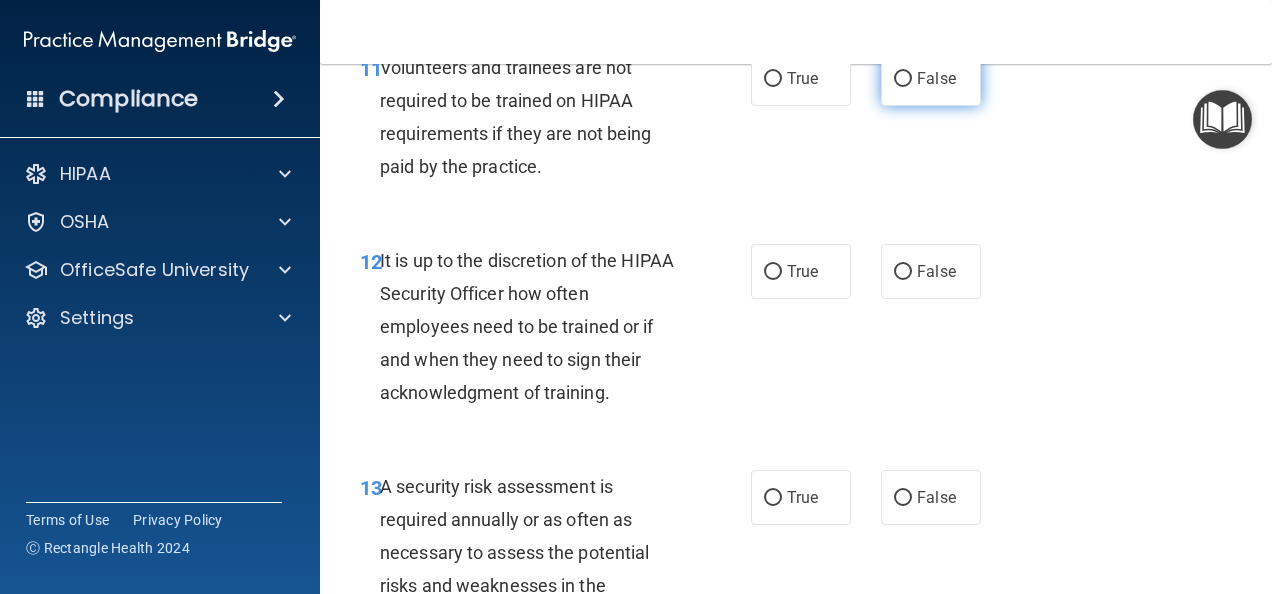 click on "False" at bounding box center [903, 79] 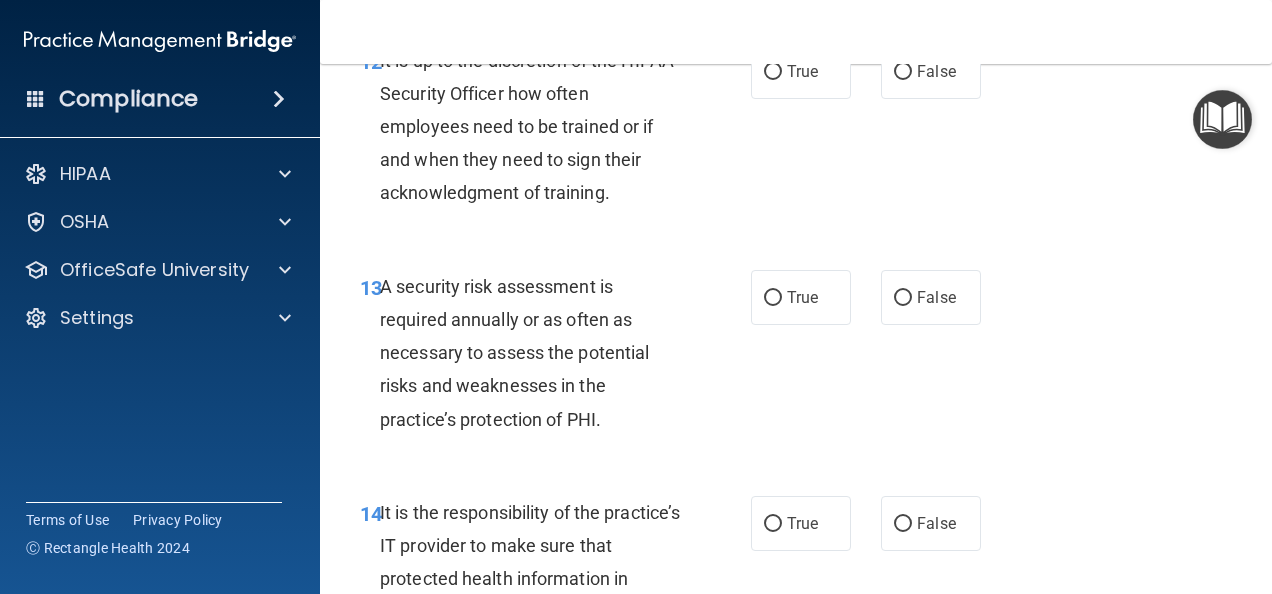 scroll, scrollTop: 2934, scrollLeft: 0, axis: vertical 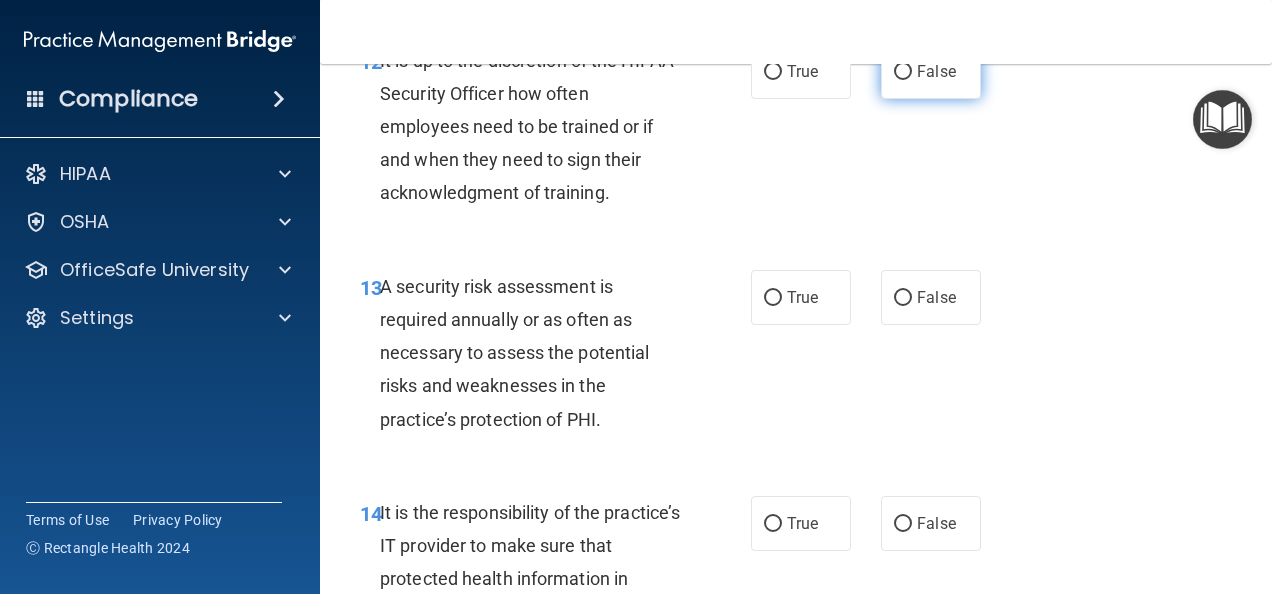 click on "False" at bounding box center (903, 72) 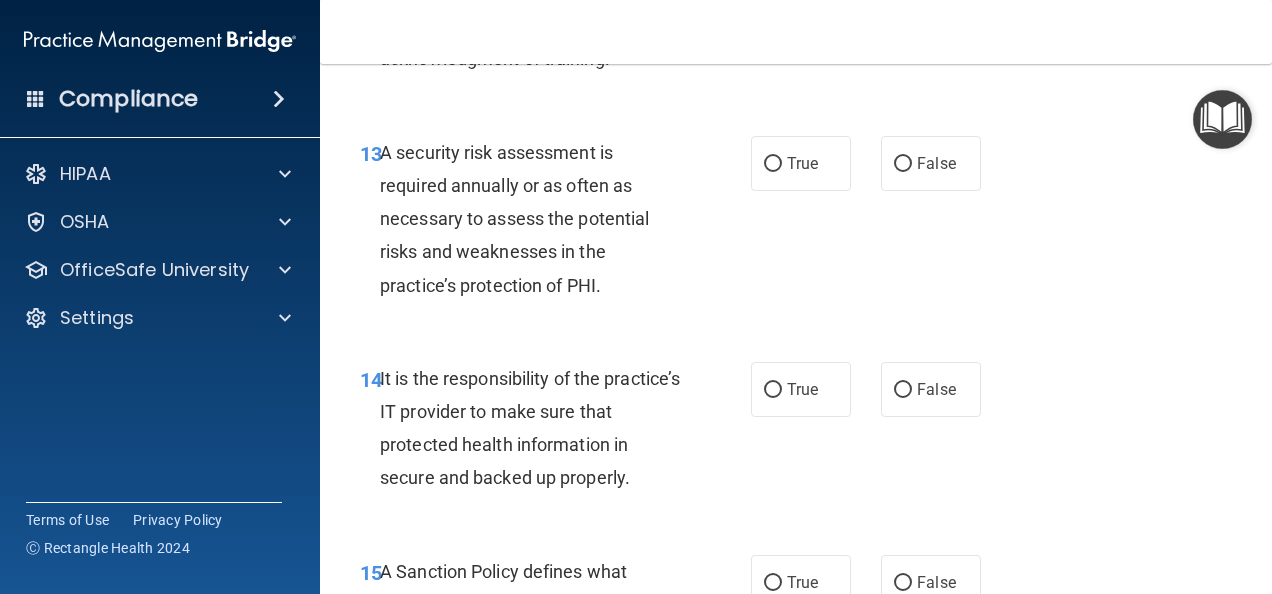 scroll, scrollTop: 3108, scrollLeft: 0, axis: vertical 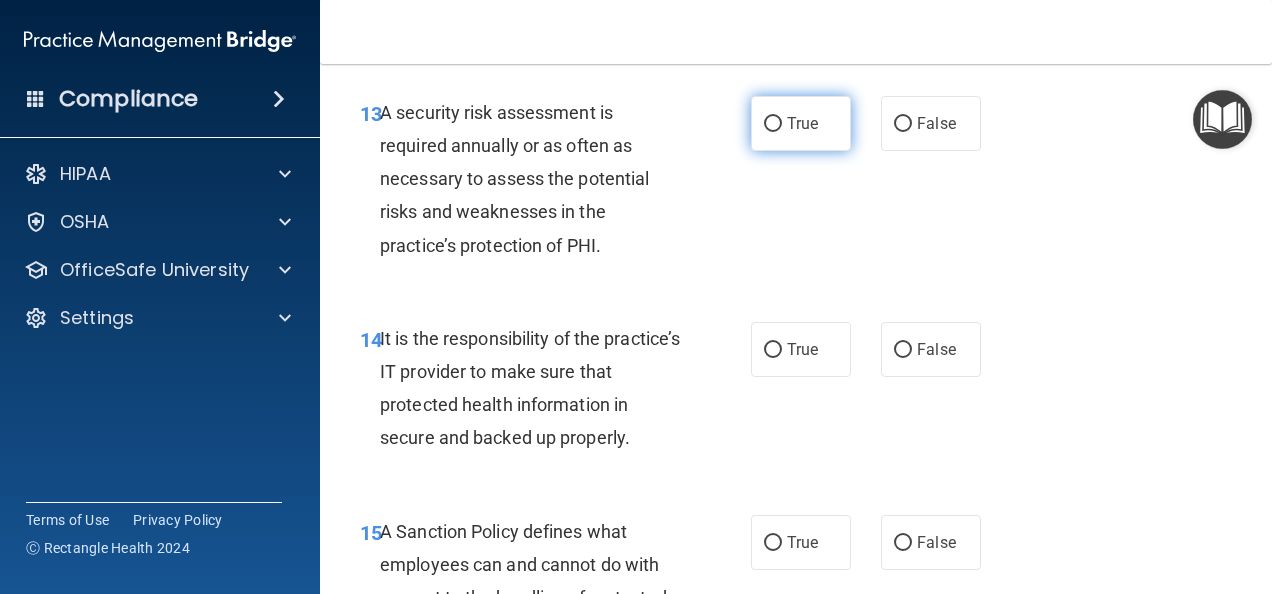 click on "True" at bounding box center [773, 124] 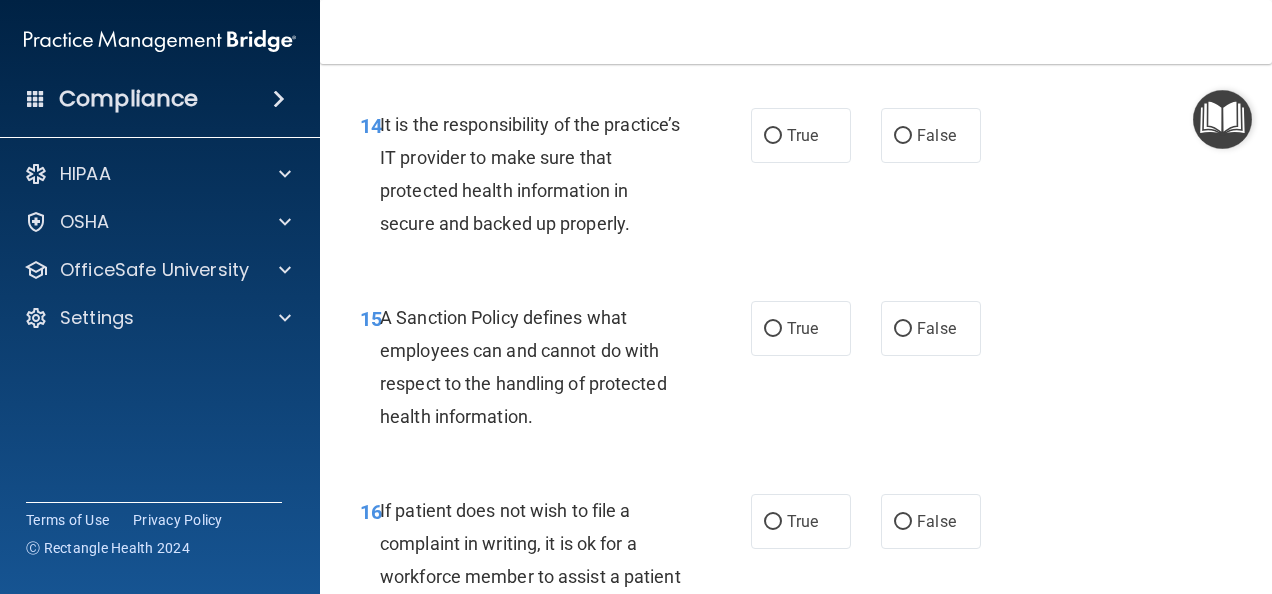 scroll, scrollTop: 3362, scrollLeft: 0, axis: vertical 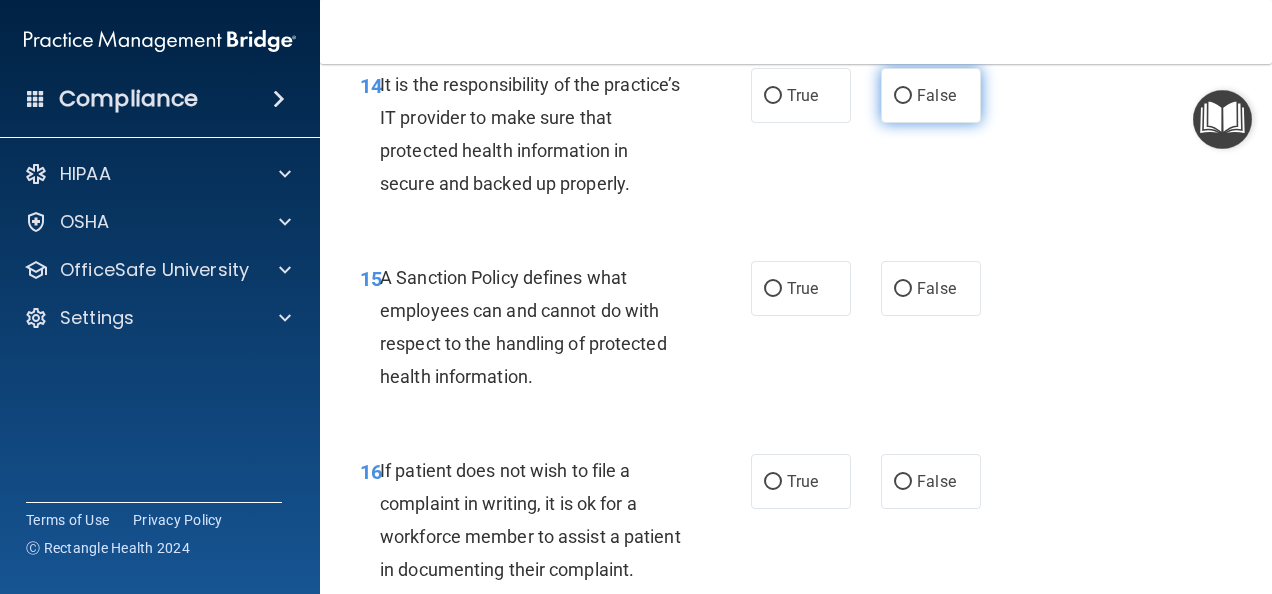 click on "False" at bounding box center (903, 96) 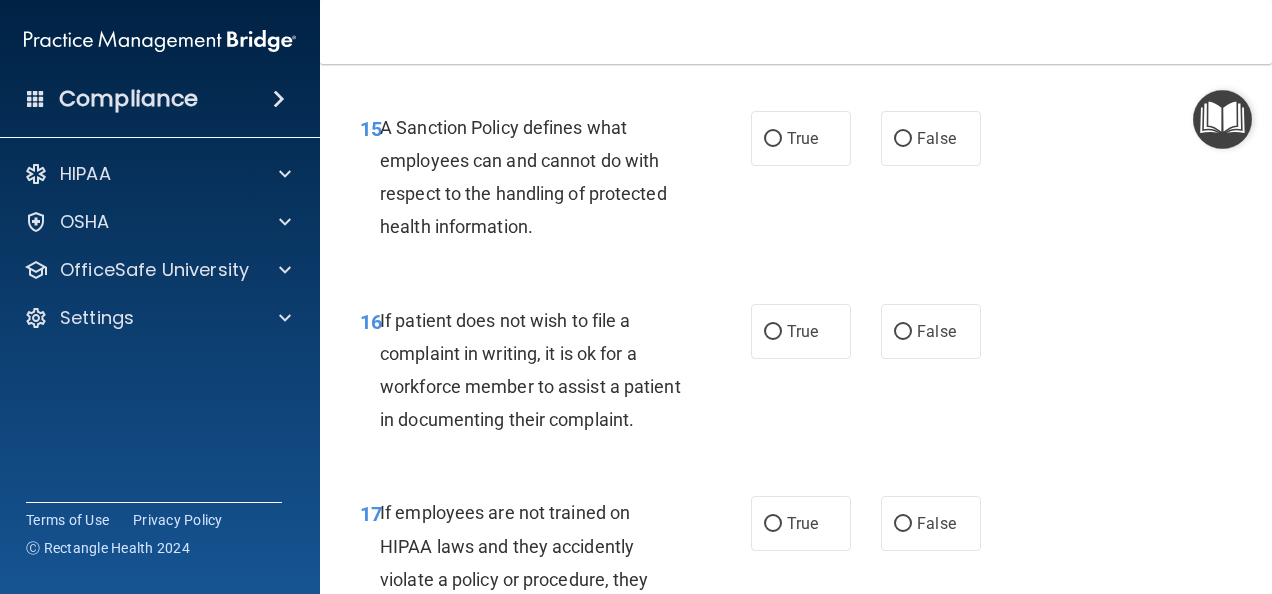 scroll, scrollTop: 3522, scrollLeft: 0, axis: vertical 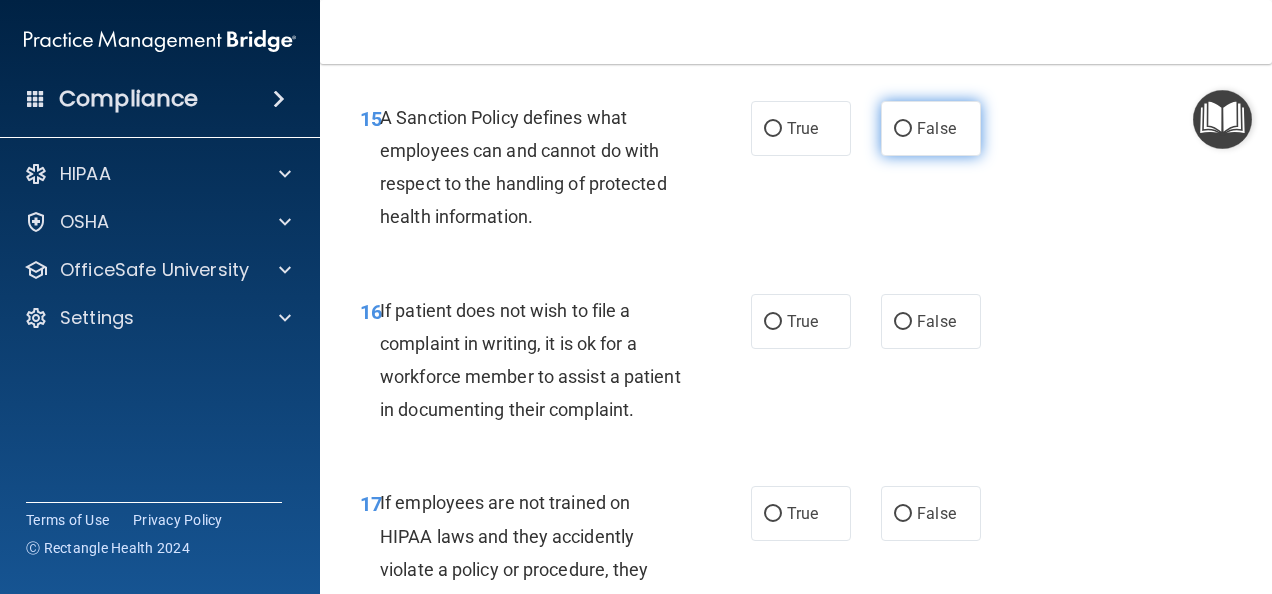 click on "False" at bounding box center [903, 129] 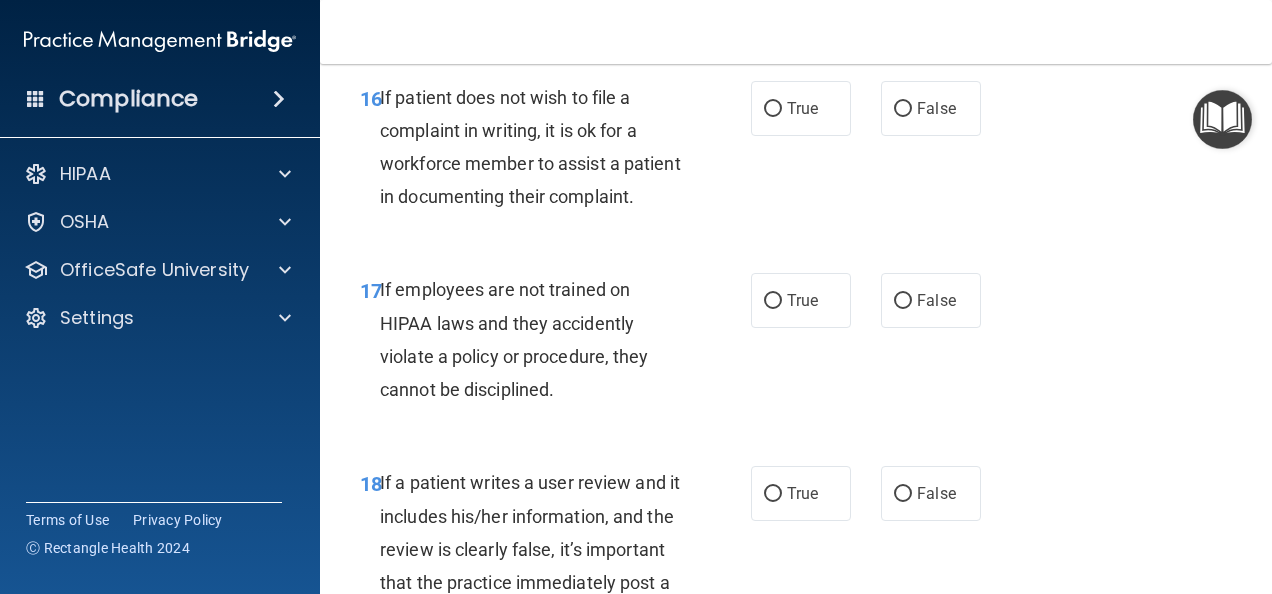 scroll, scrollTop: 3775, scrollLeft: 0, axis: vertical 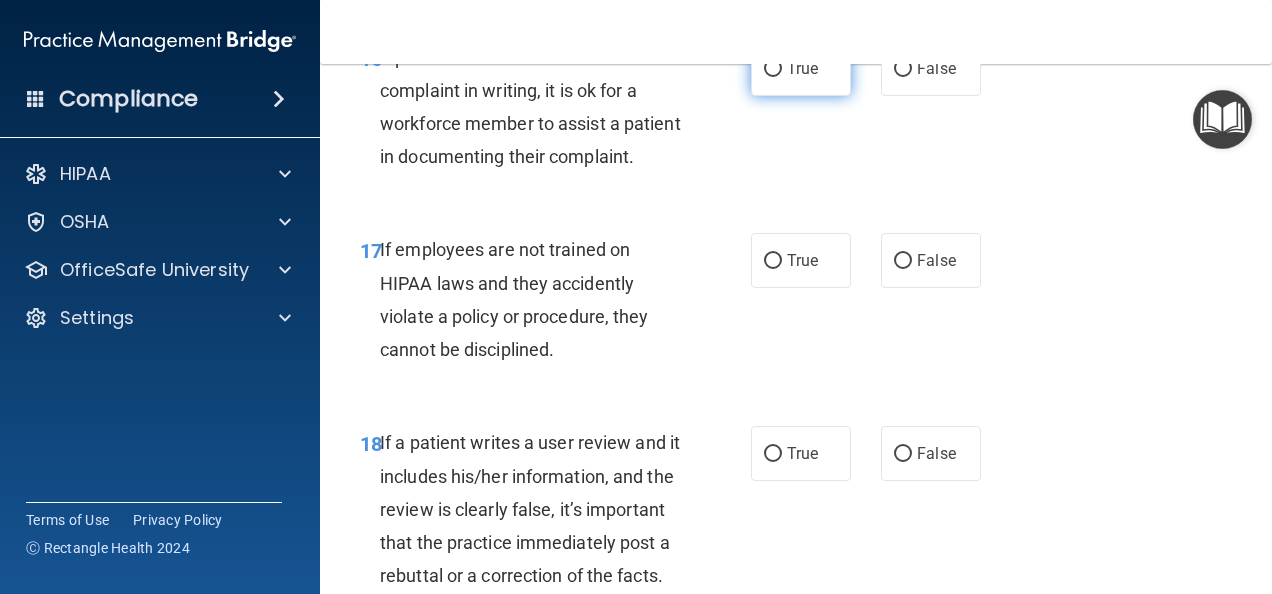 click on "True" at bounding box center (773, 69) 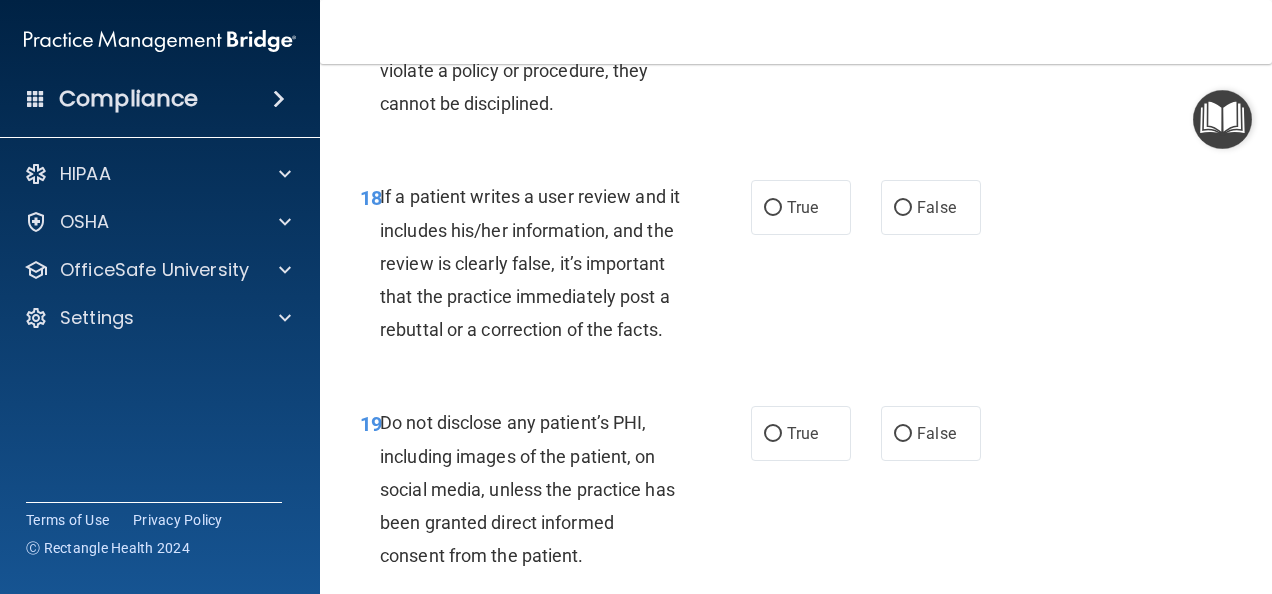 scroll, scrollTop: 4055, scrollLeft: 0, axis: vertical 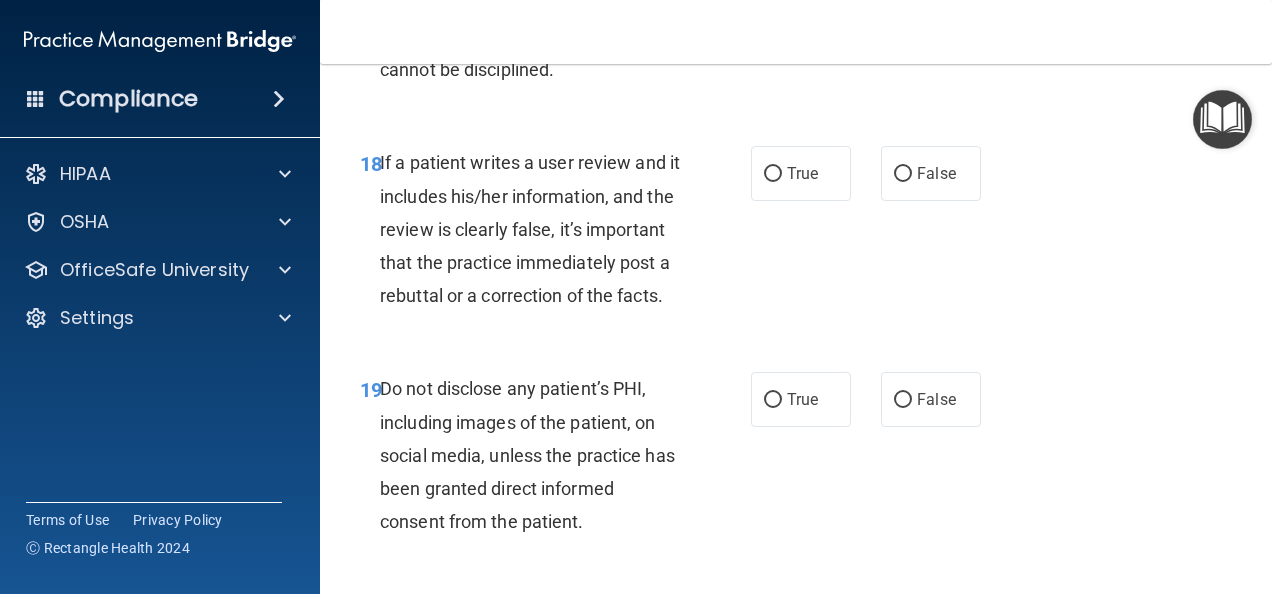 click on "True" at bounding box center (773, -19) 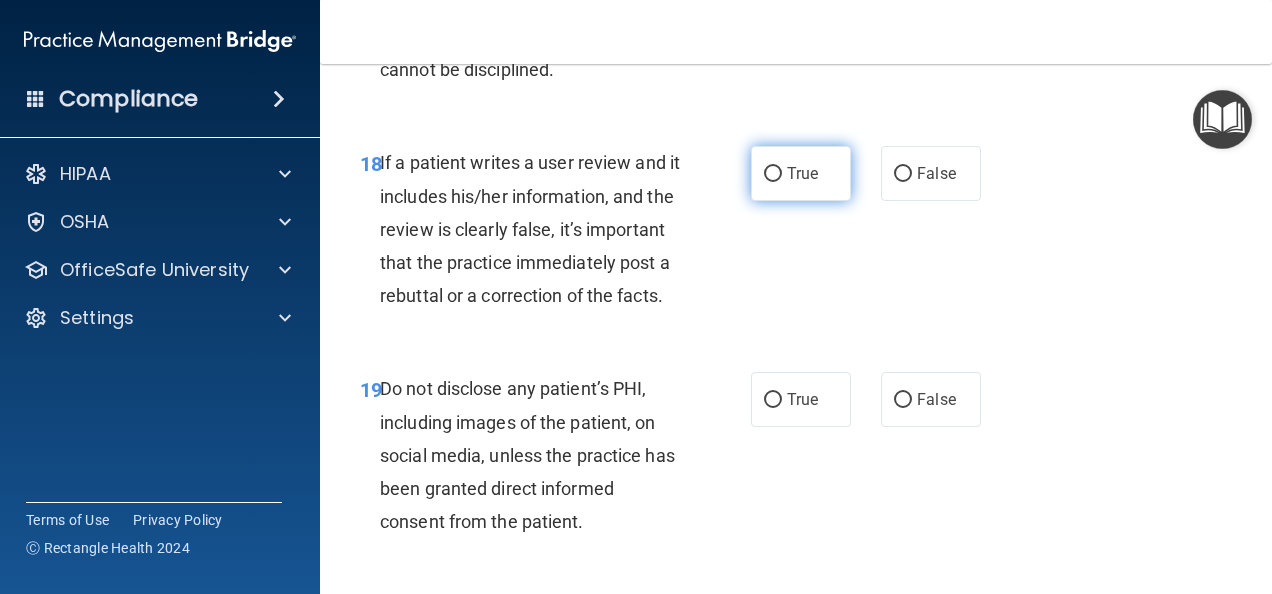 click on "True" at bounding box center (773, 174) 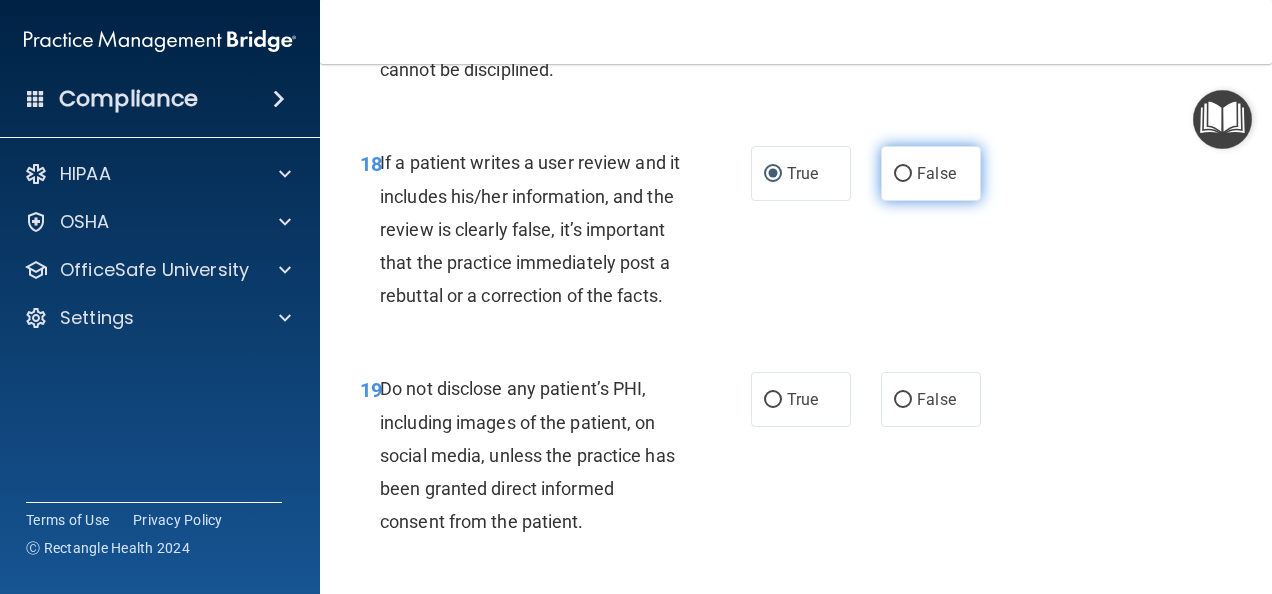 click on "False" at bounding box center (903, 174) 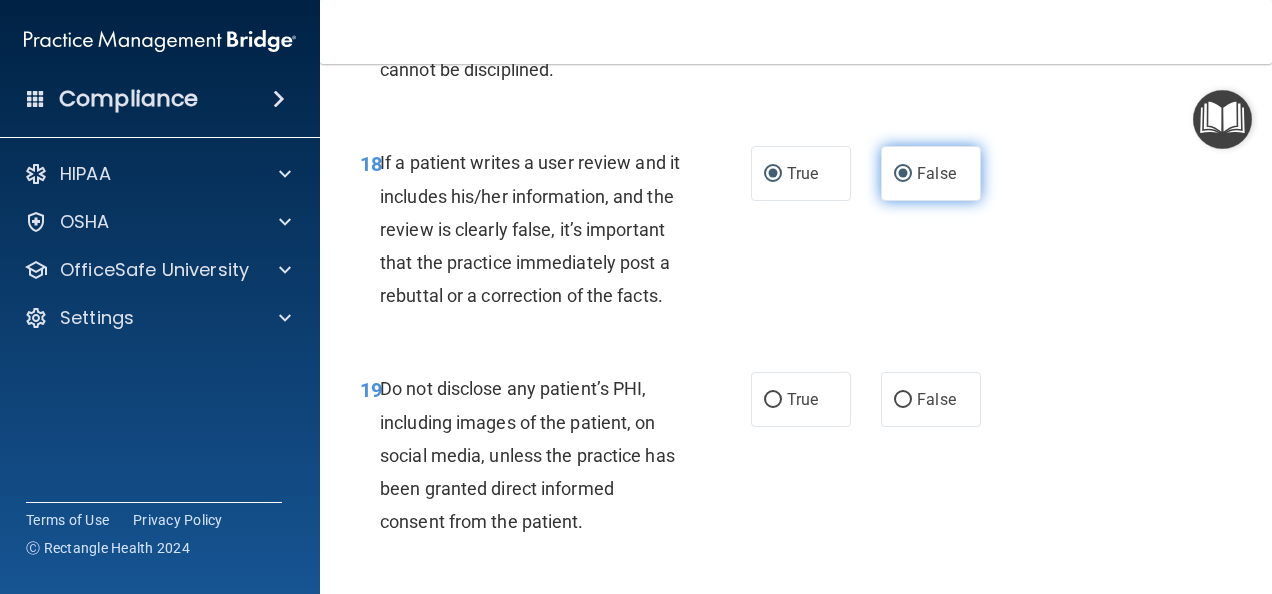 radio on "false" 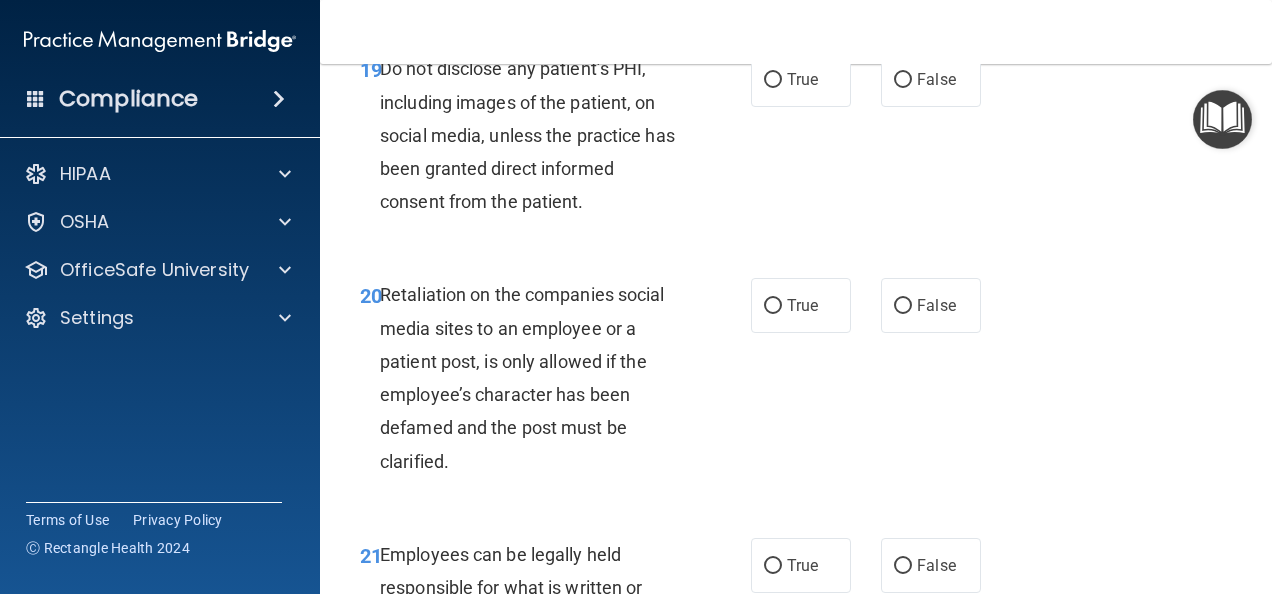 scroll, scrollTop: 4415, scrollLeft: 0, axis: vertical 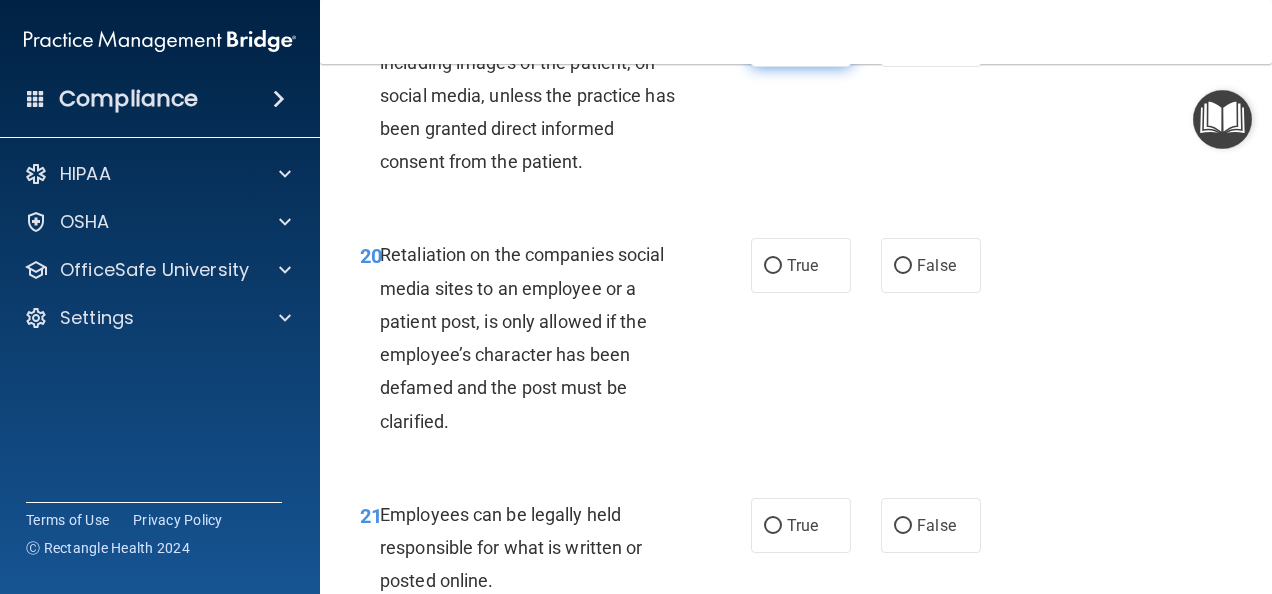 click on "True" at bounding box center [773, 40] 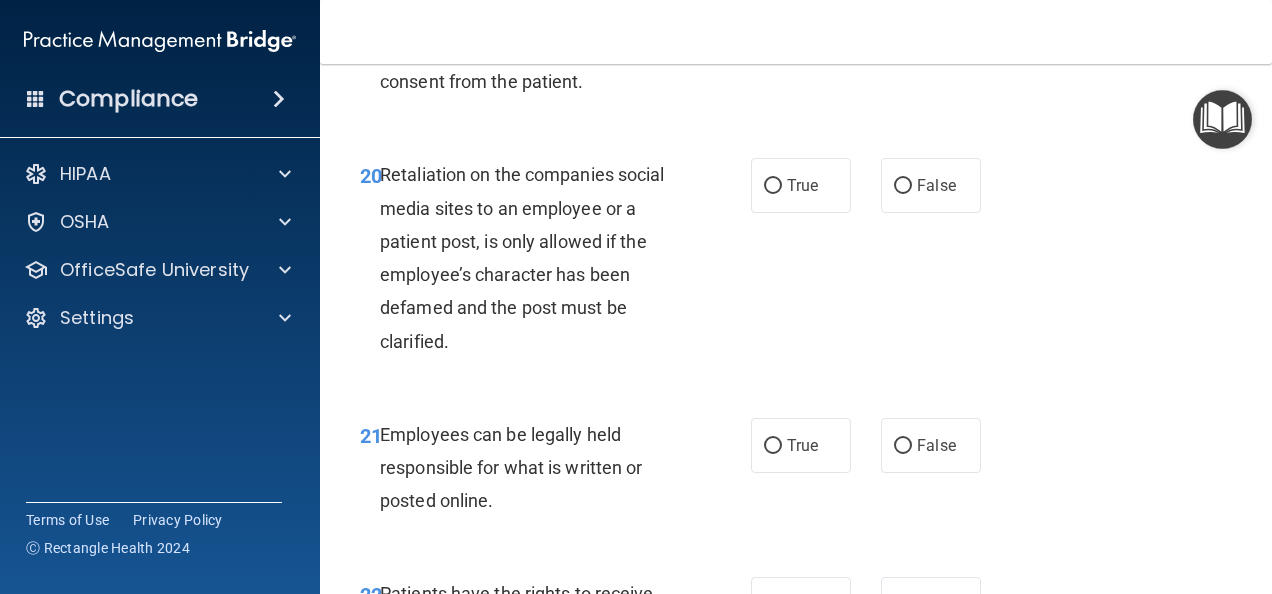 scroll, scrollTop: 4535, scrollLeft: 0, axis: vertical 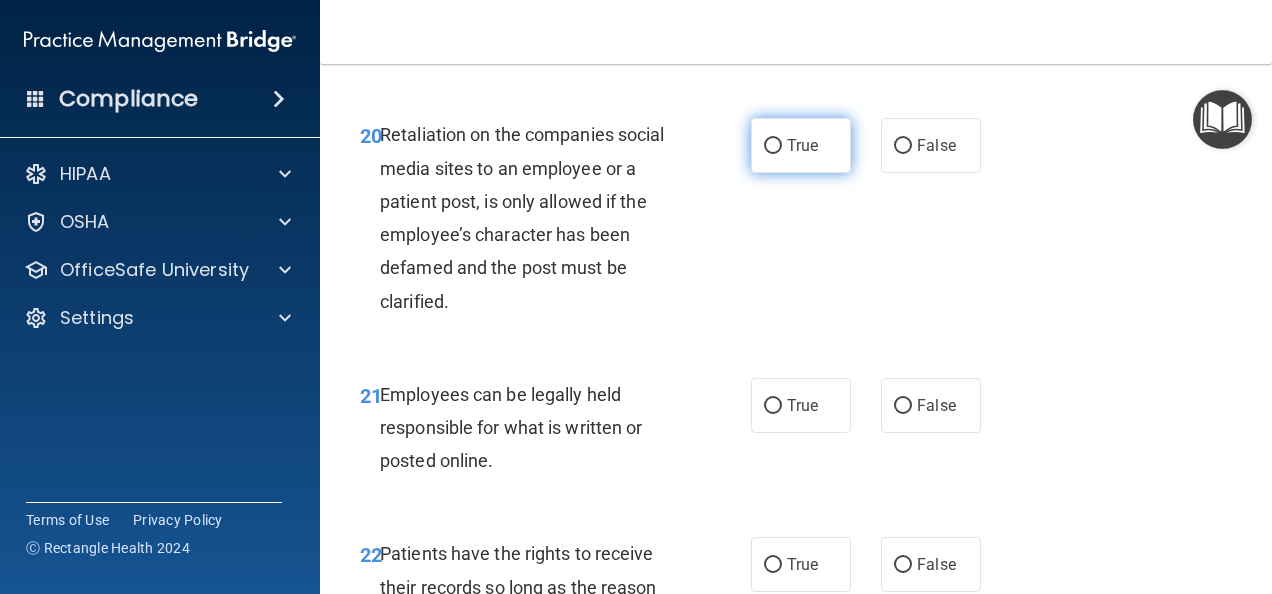 click on "True" at bounding box center [773, 146] 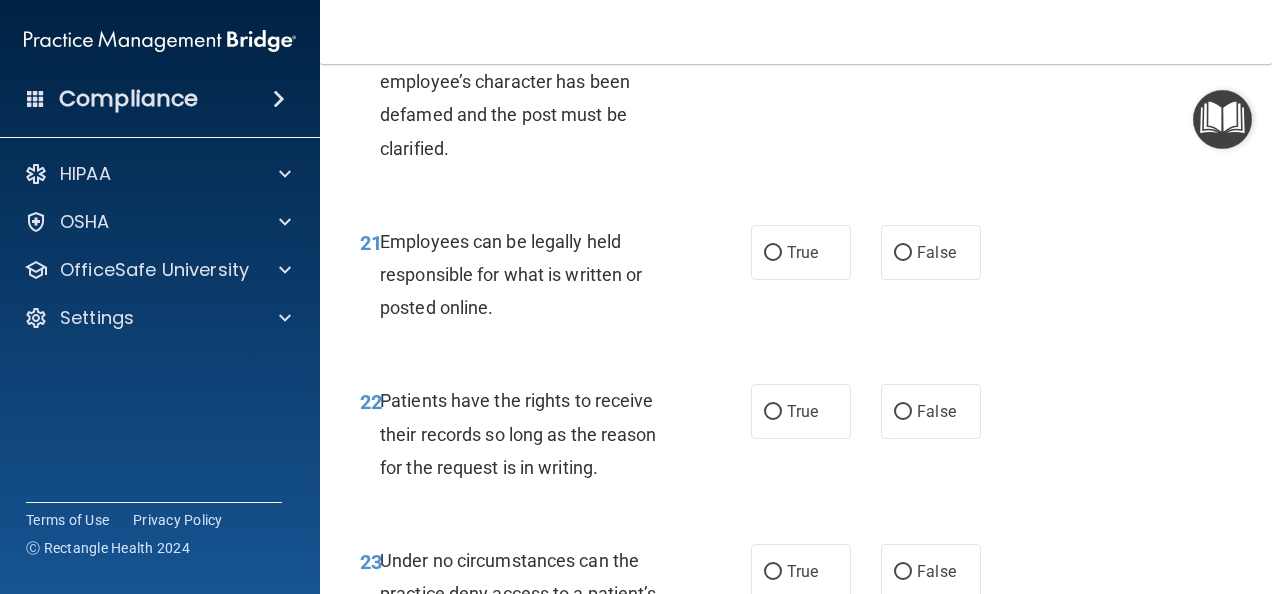 scroll, scrollTop: 4695, scrollLeft: 0, axis: vertical 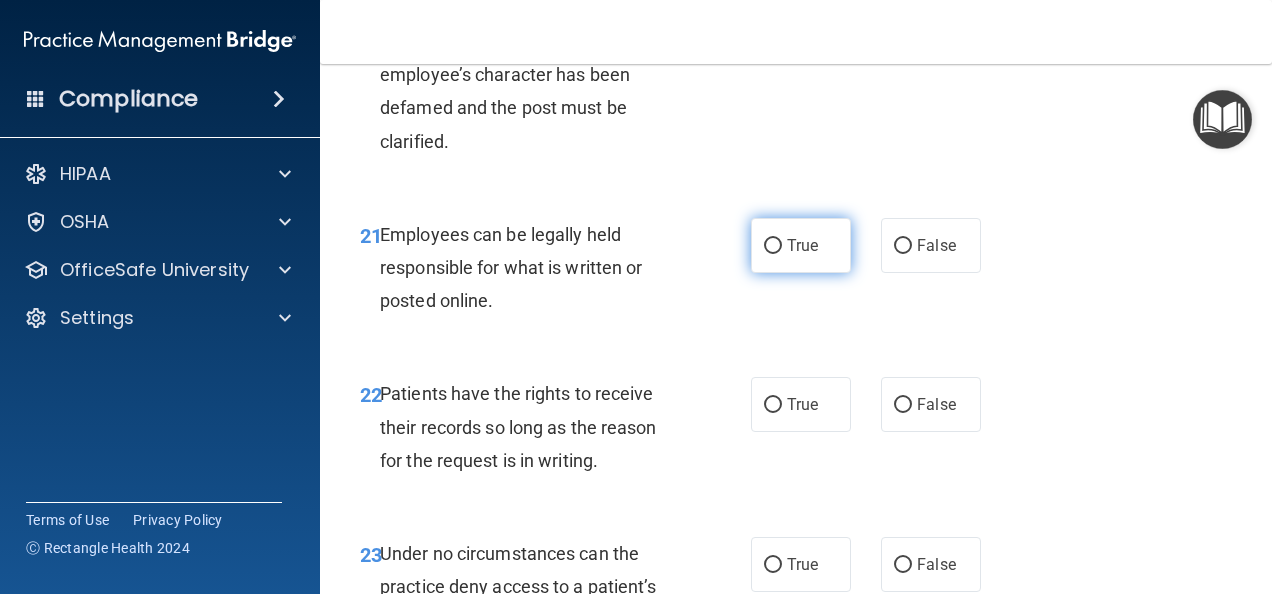 click on "True" at bounding box center [773, 246] 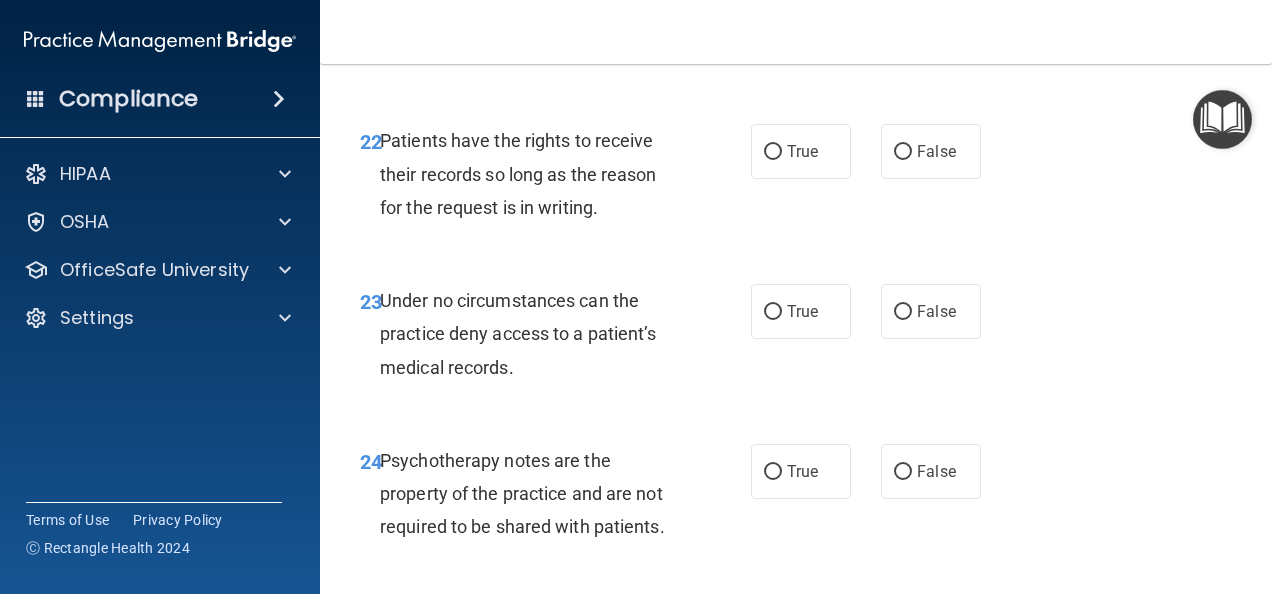scroll, scrollTop: 4988, scrollLeft: 0, axis: vertical 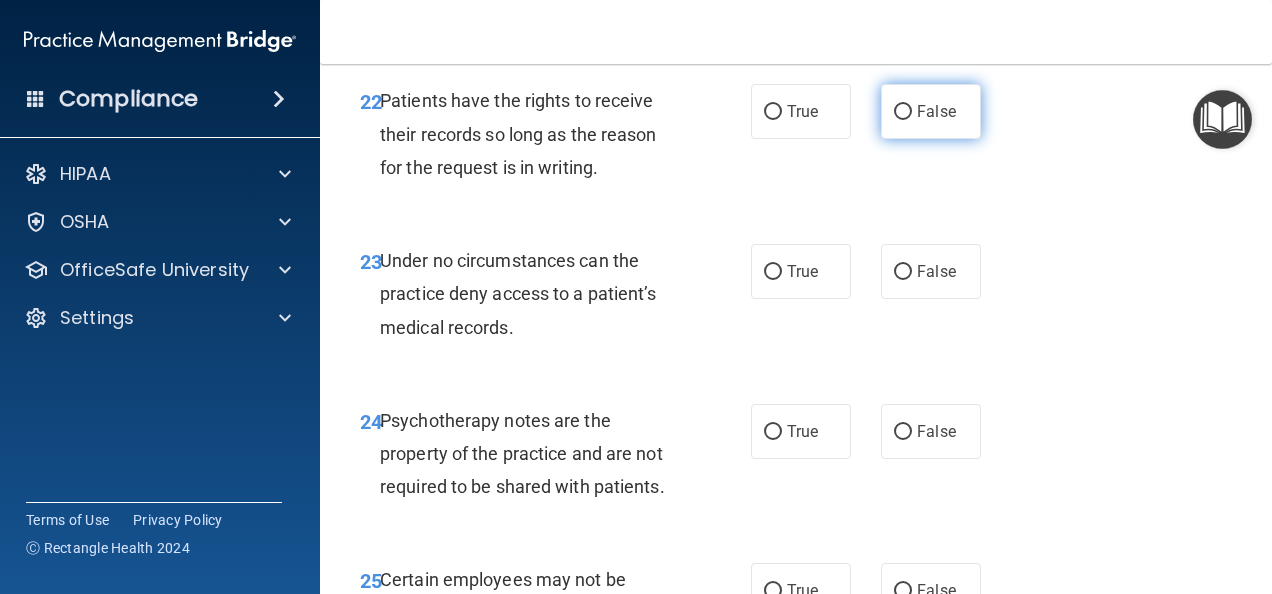 click on "False" at bounding box center [903, 112] 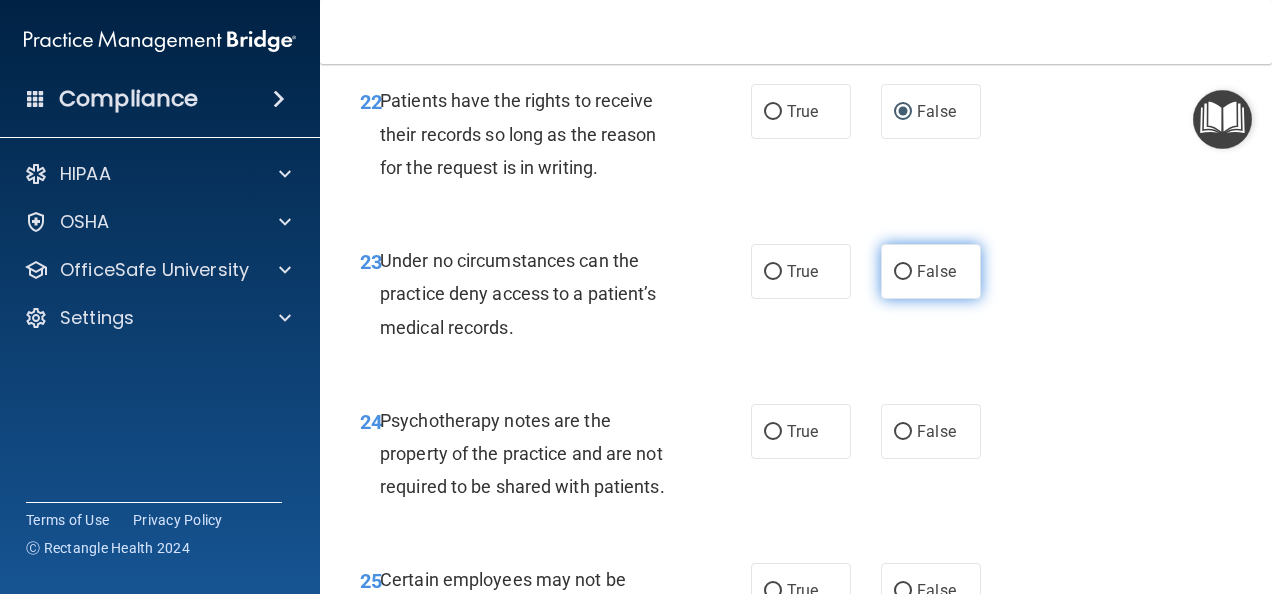 click on "False" at bounding box center [903, 272] 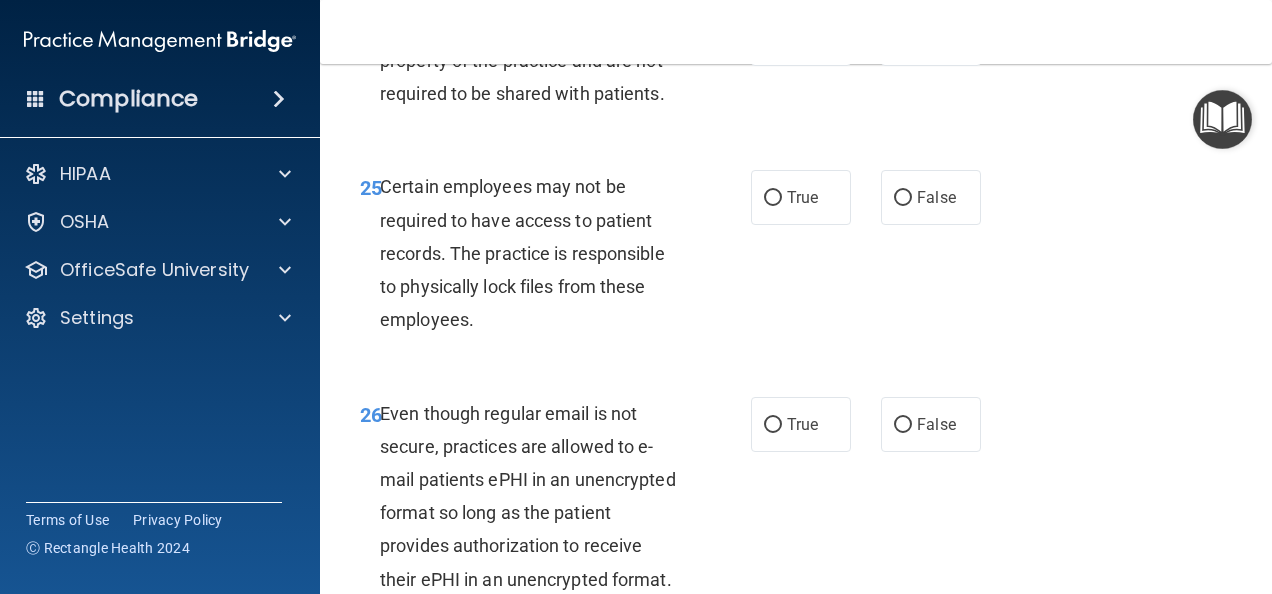 scroll, scrollTop: 5389, scrollLeft: 0, axis: vertical 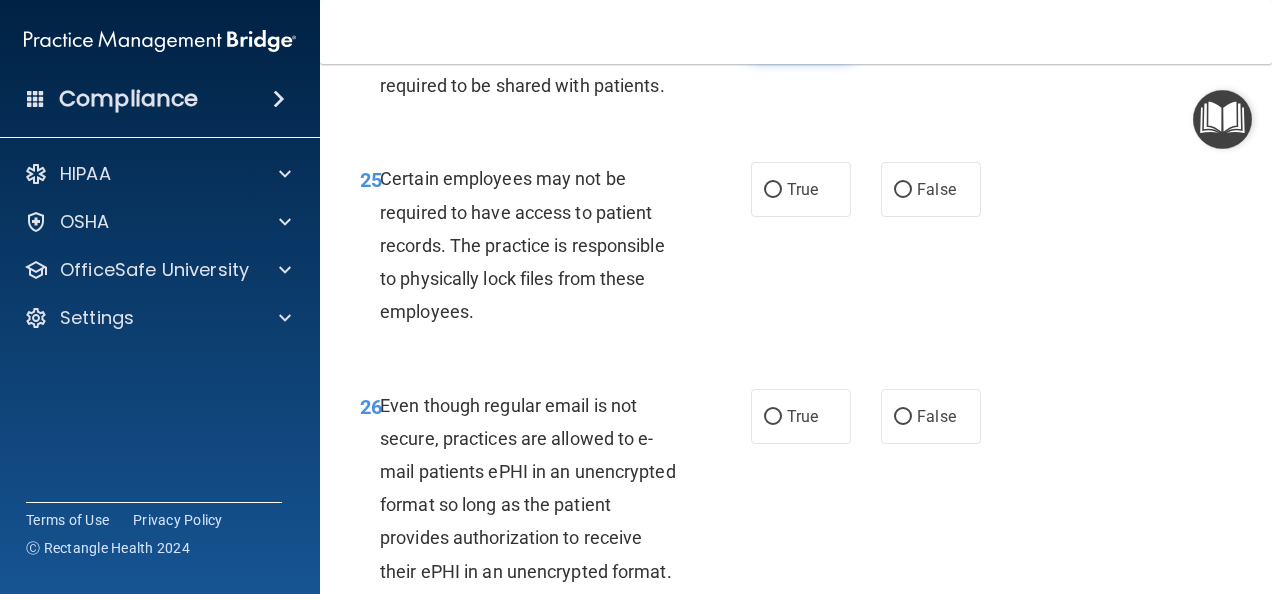 click on "True" at bounding box center [773, 31] 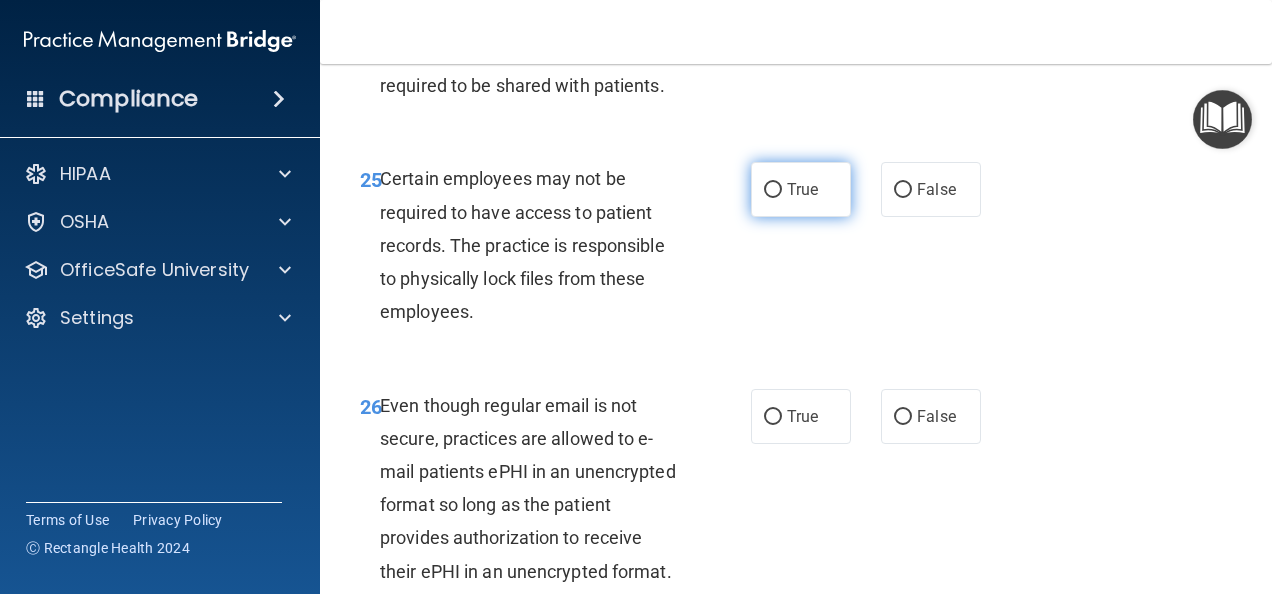 click on "True" at bounding box center (801, 189) 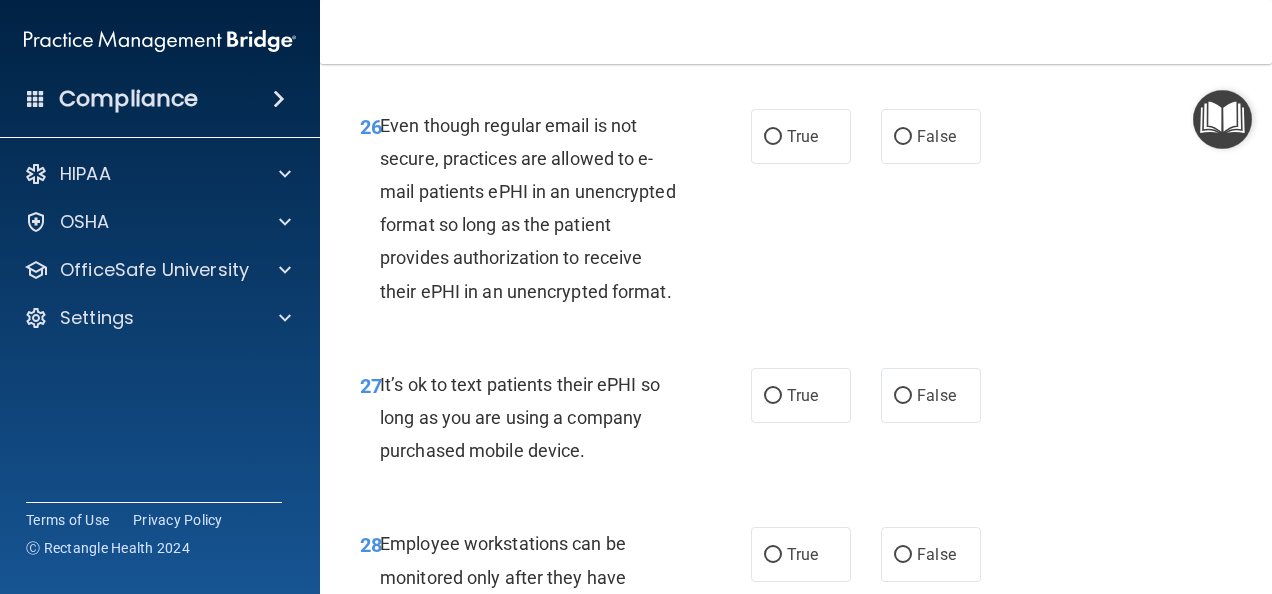 scroll, scrollTop: 5709, scrollLeft: 0, axis: vertical 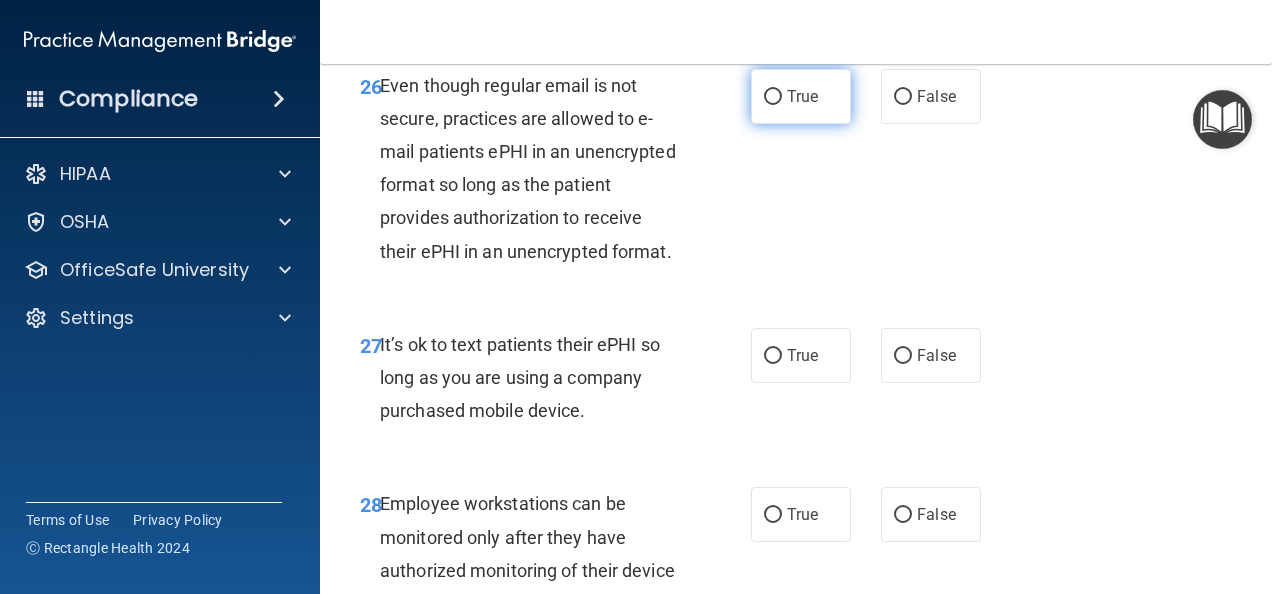 click on "True" at bounding box center (773, 97) 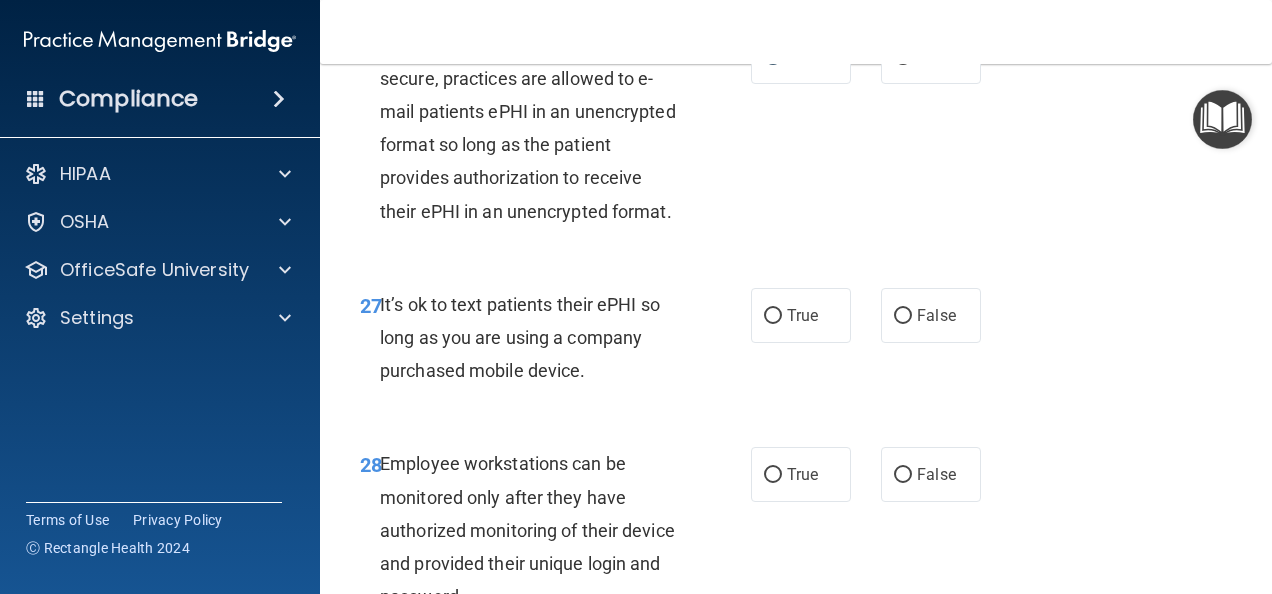 scroll, scrollTop: 5816, scrollLeft: 0, axis: vertical 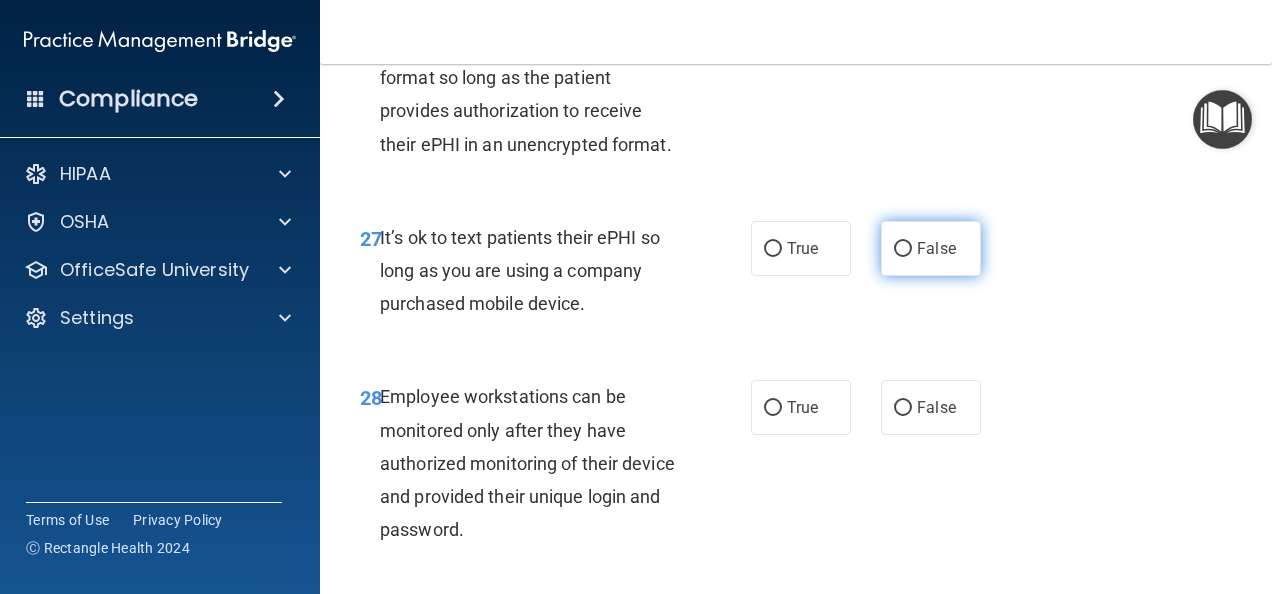 click on "False" at bounding box center (903, 249) 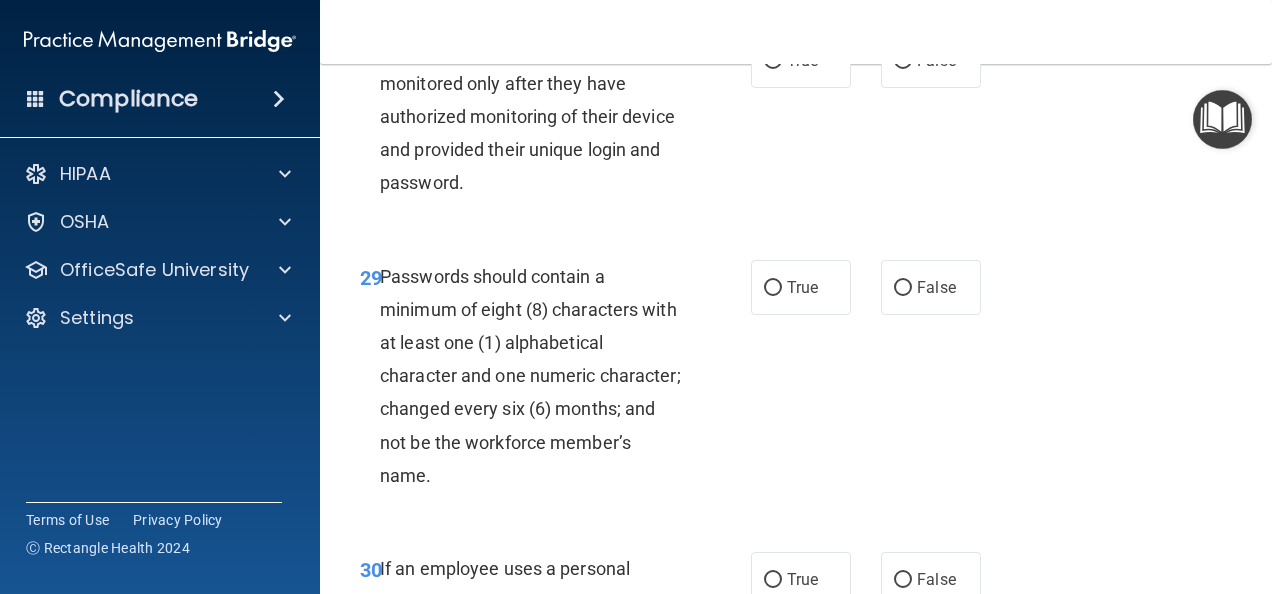 scroll, scrollTop: 6203, scrollLeft: 0, axis: vertical 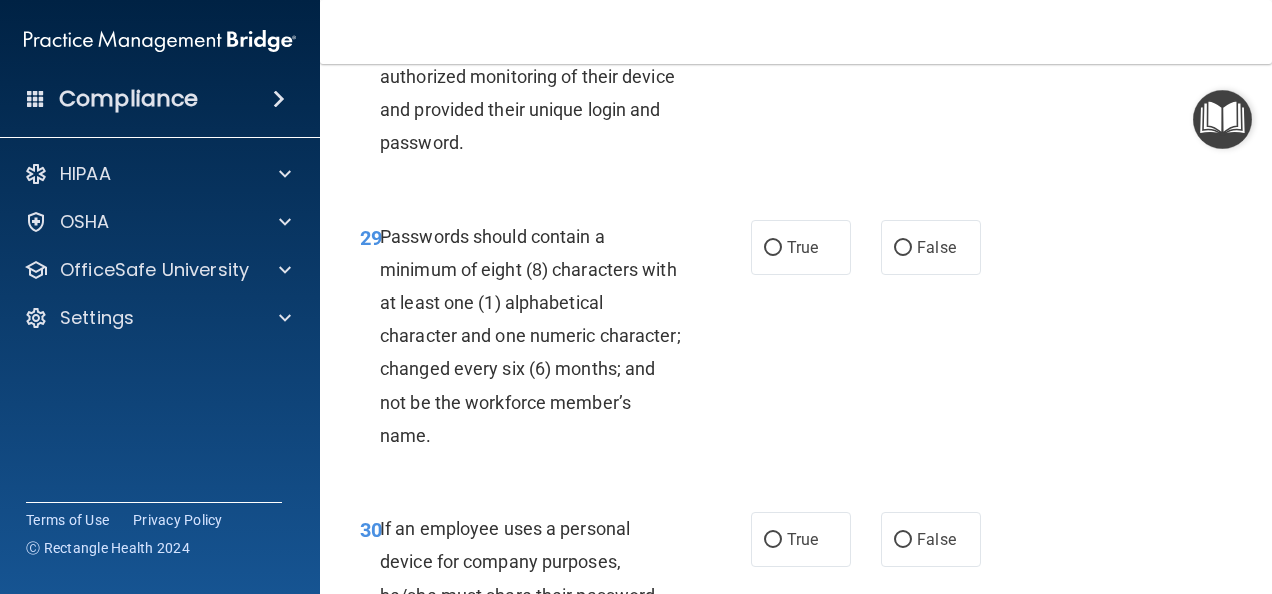 drag, startPoint x: 770, startPoint y: 218, endPoint x: 710, endPoint y: 262, distance: 74.404305 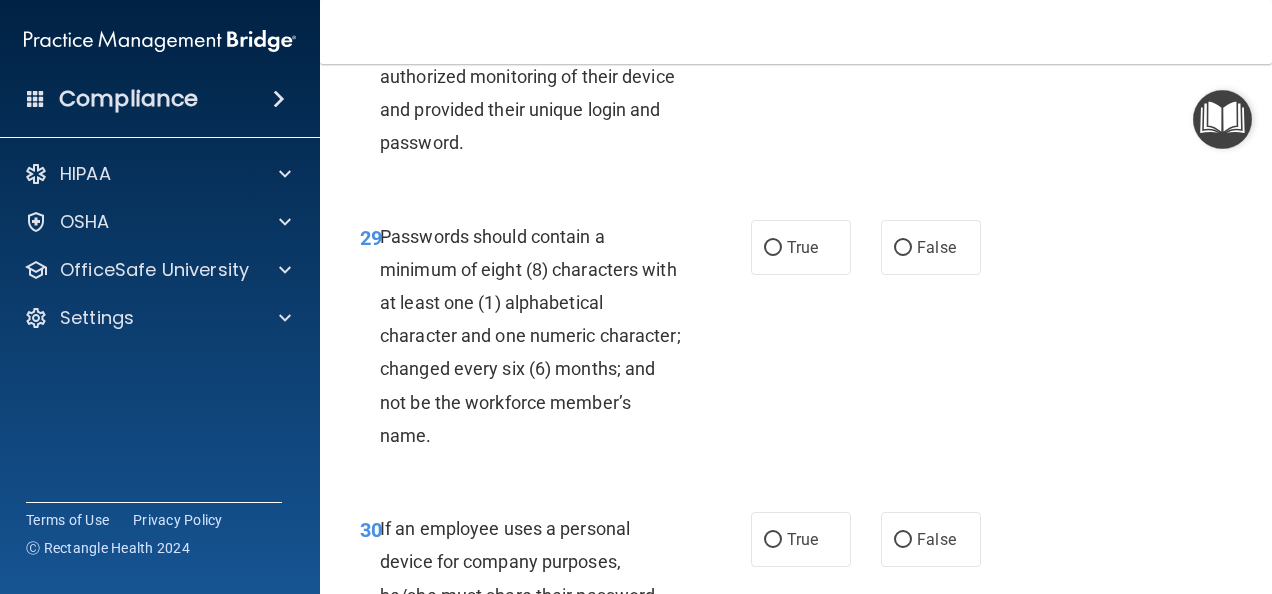 click on "True" at bounding box center [773, 21] 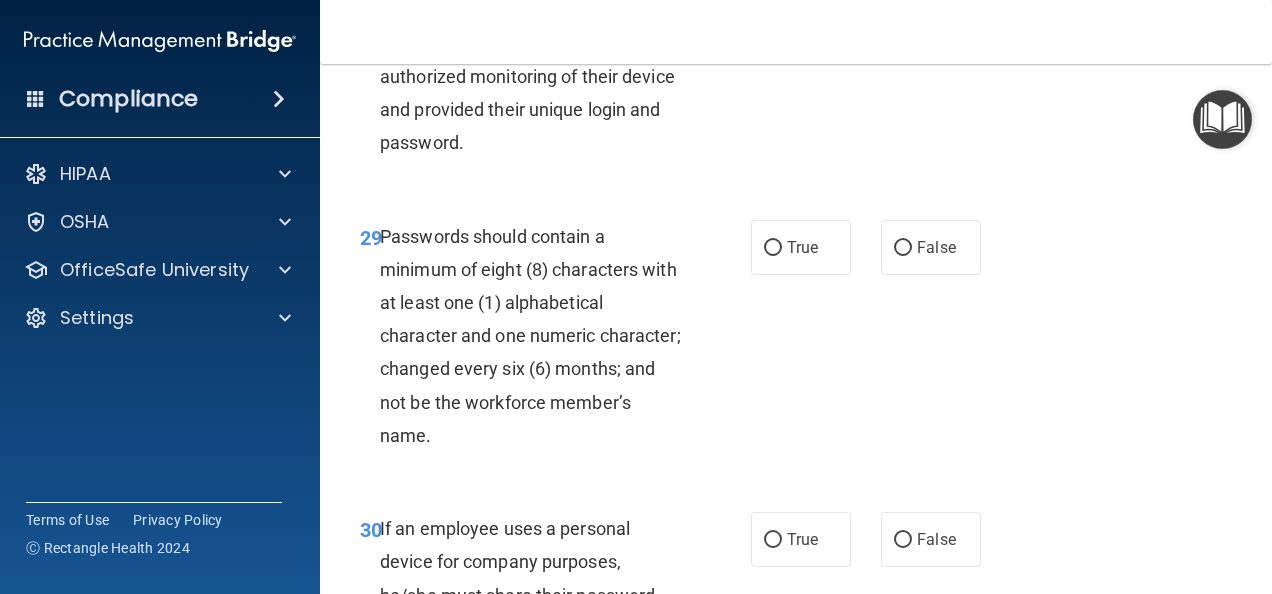 drag, startPoint x: 1253, startPoint y: 510, endPoint x: 1256, endPoint y: 558, distance: 48.09366 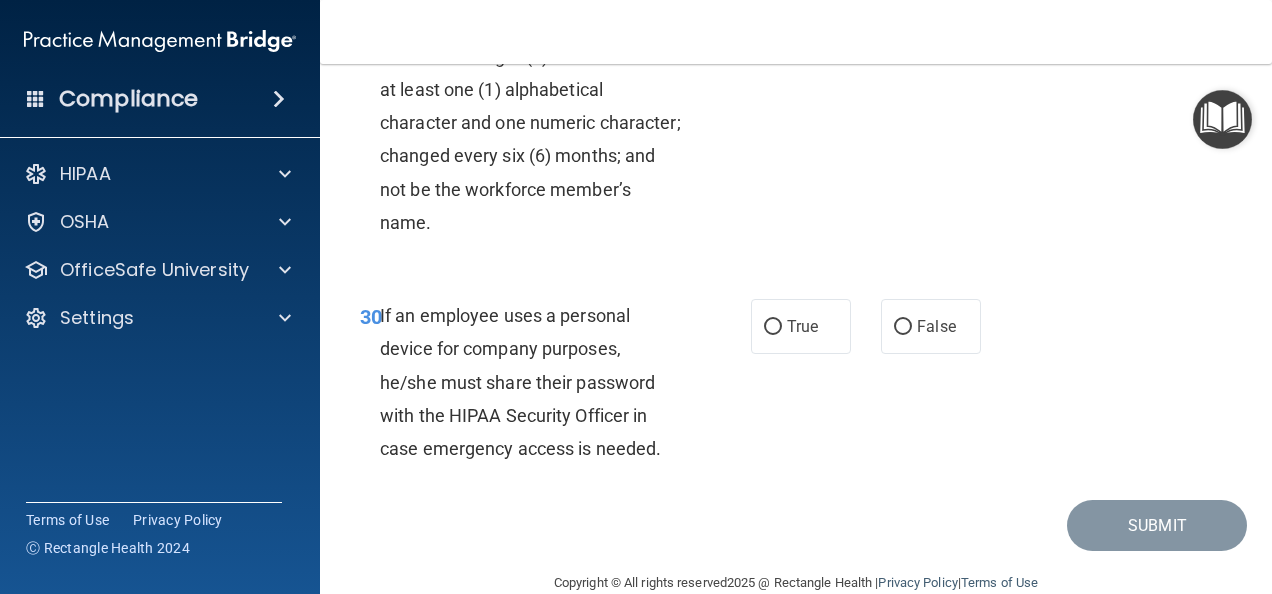 scroll, scrollTop: 6510, scrollLeft: 0, axis: vertical 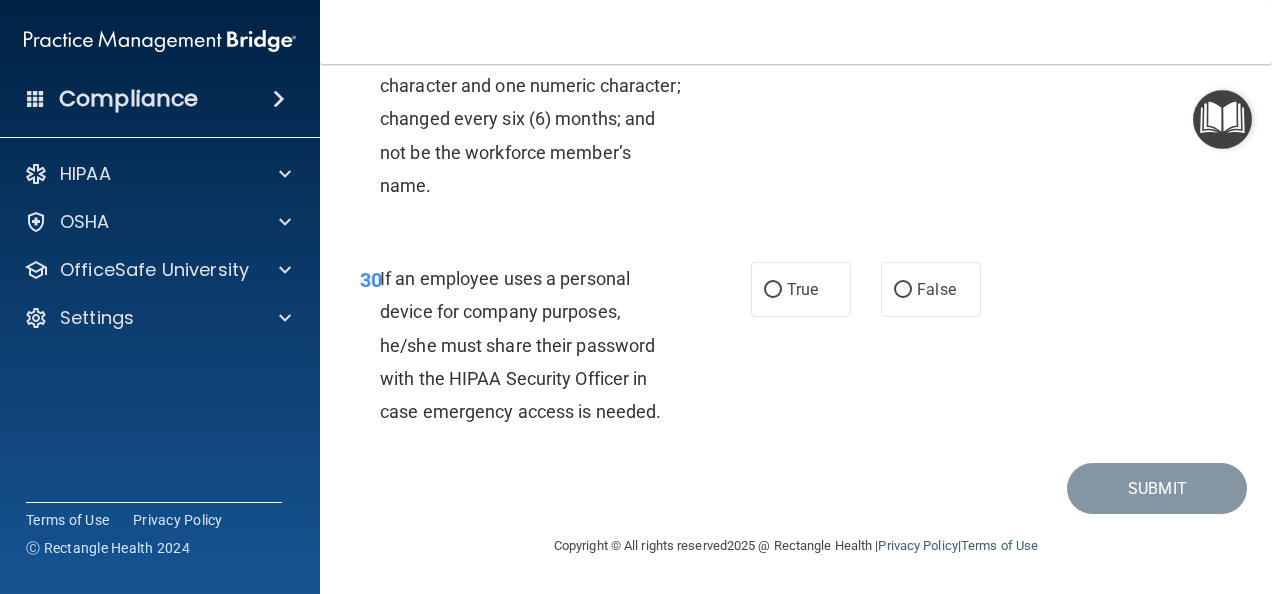 click on "True" at bounding box center [773, -2] 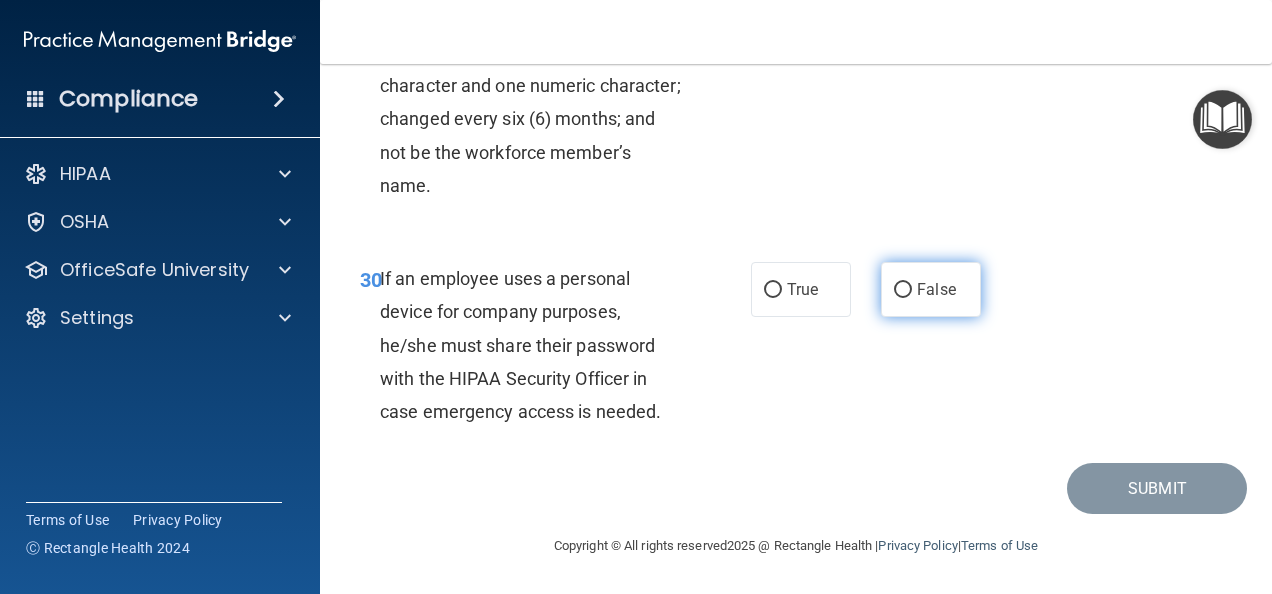 click on "False" at bounding box center [903, 290] 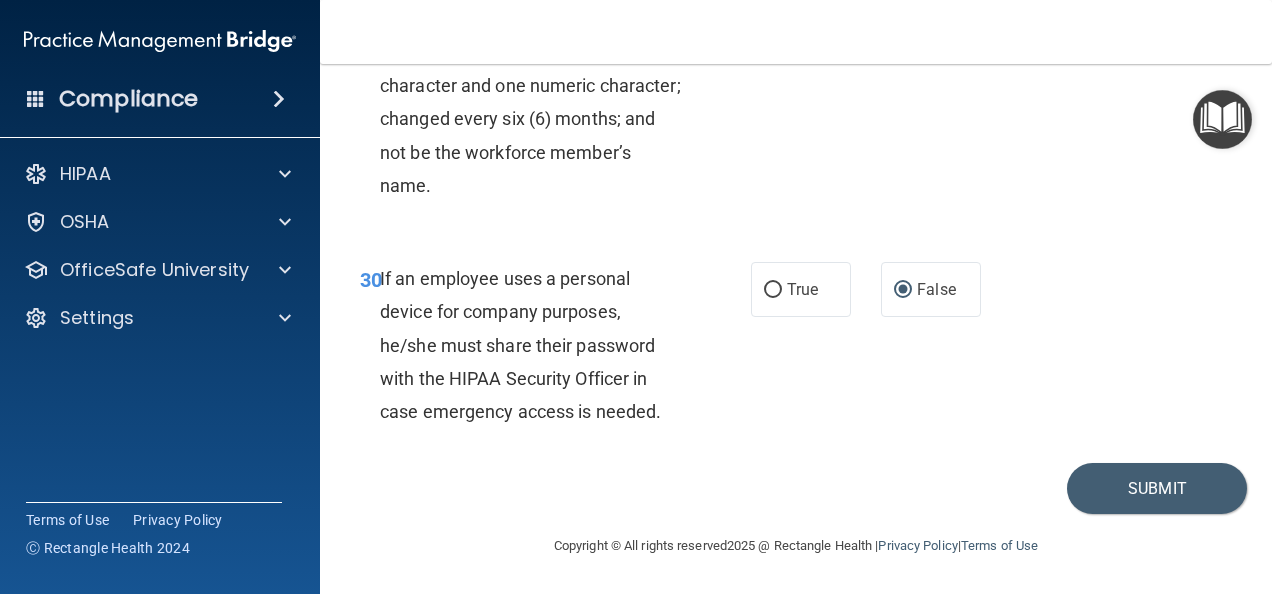 scroll, scrollTop: 6652, scrollLeft: 0, axis: vertical 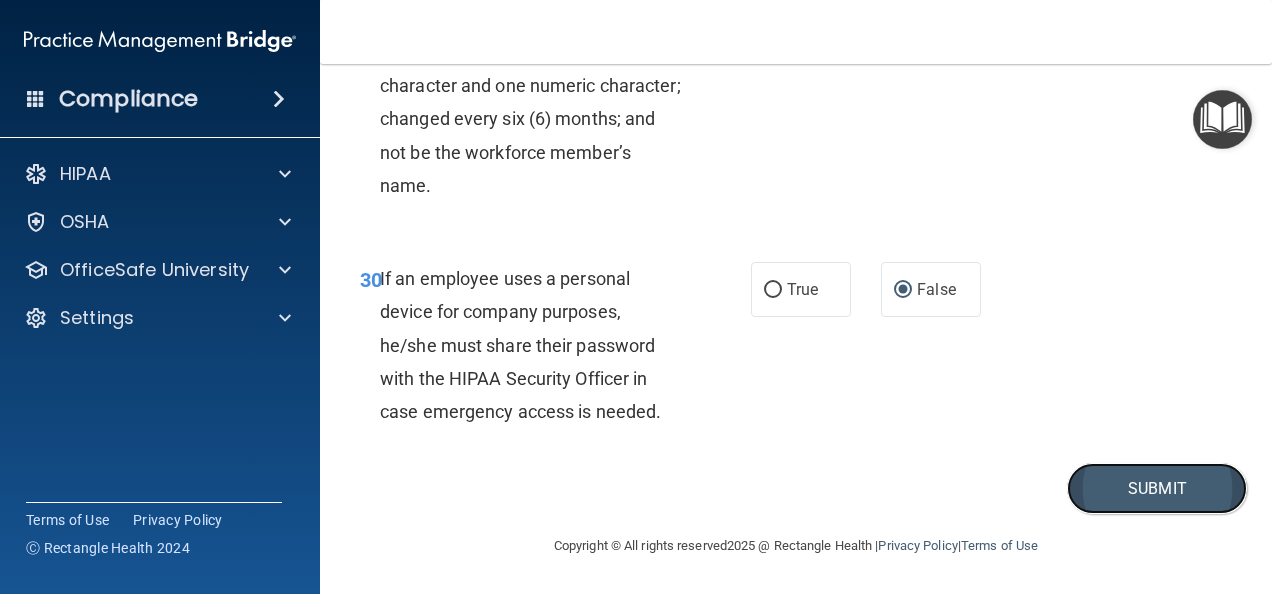 click on "Submit" at bounding box center [1157, 488] 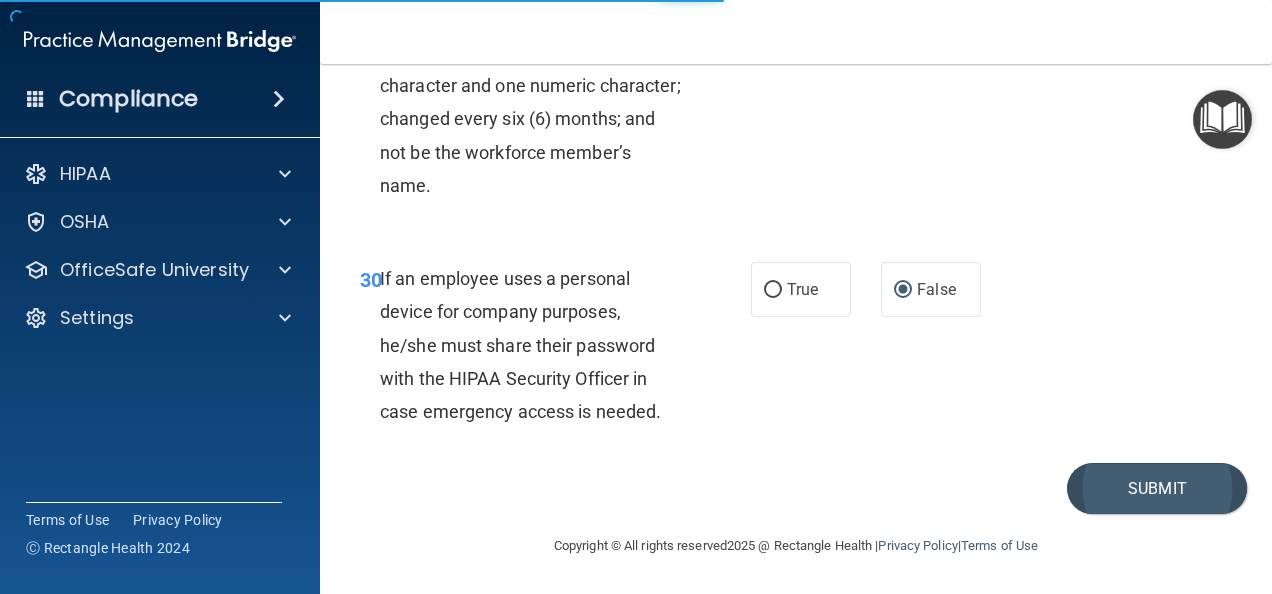 scroll, scrollTop: 0, scrollLeft: 0, axis: both 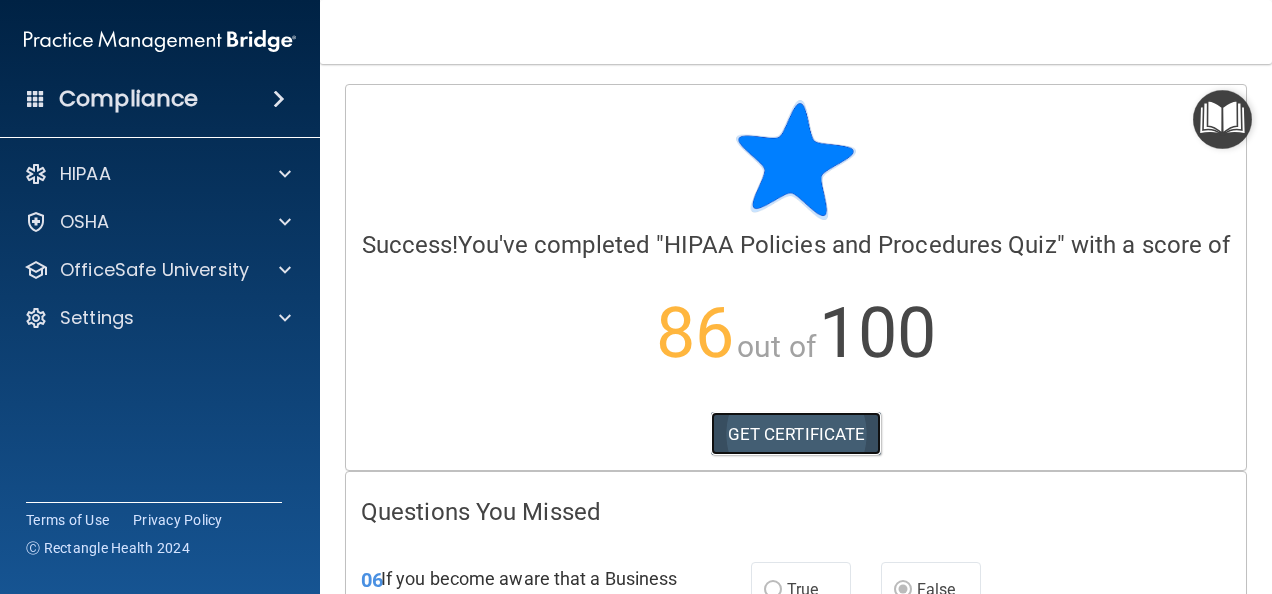 click on "GET CERTIFICATE" at bounding box center [796, 434] 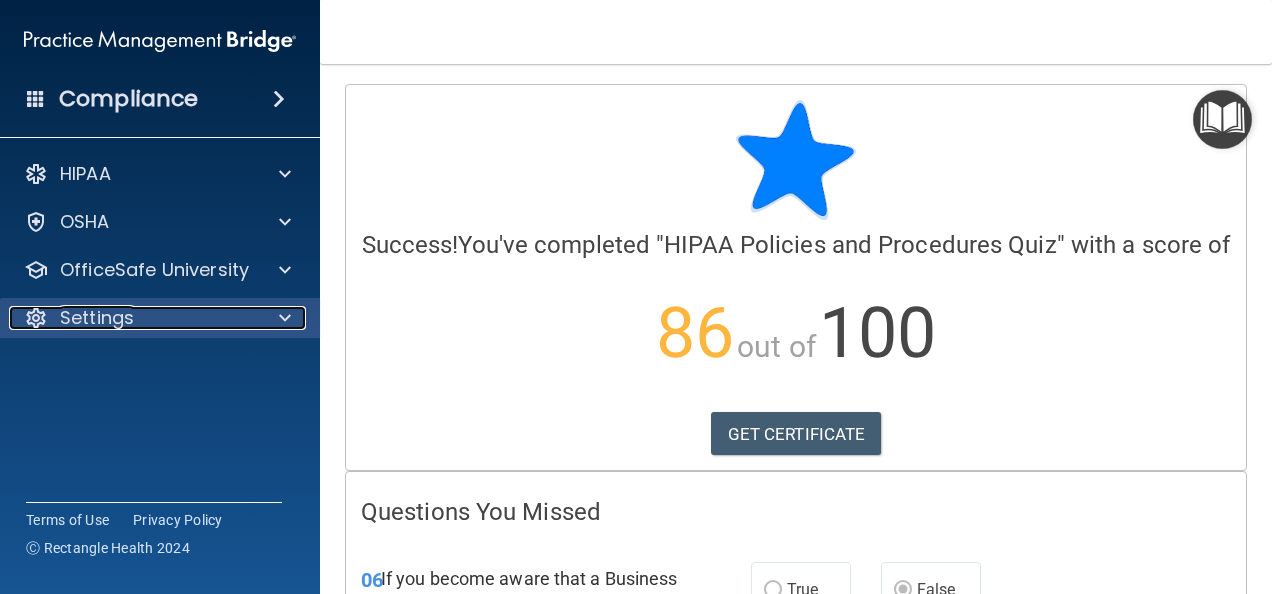 click at bounding box center (285, 318) 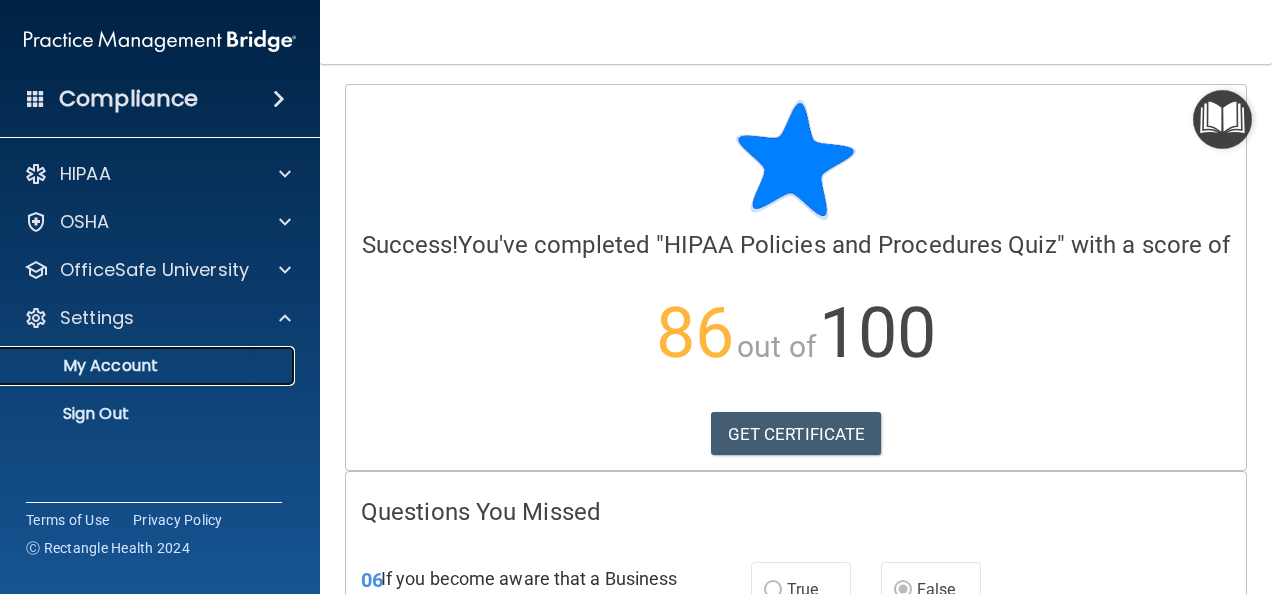 click on "My Account" at bounding box center [149, 366] 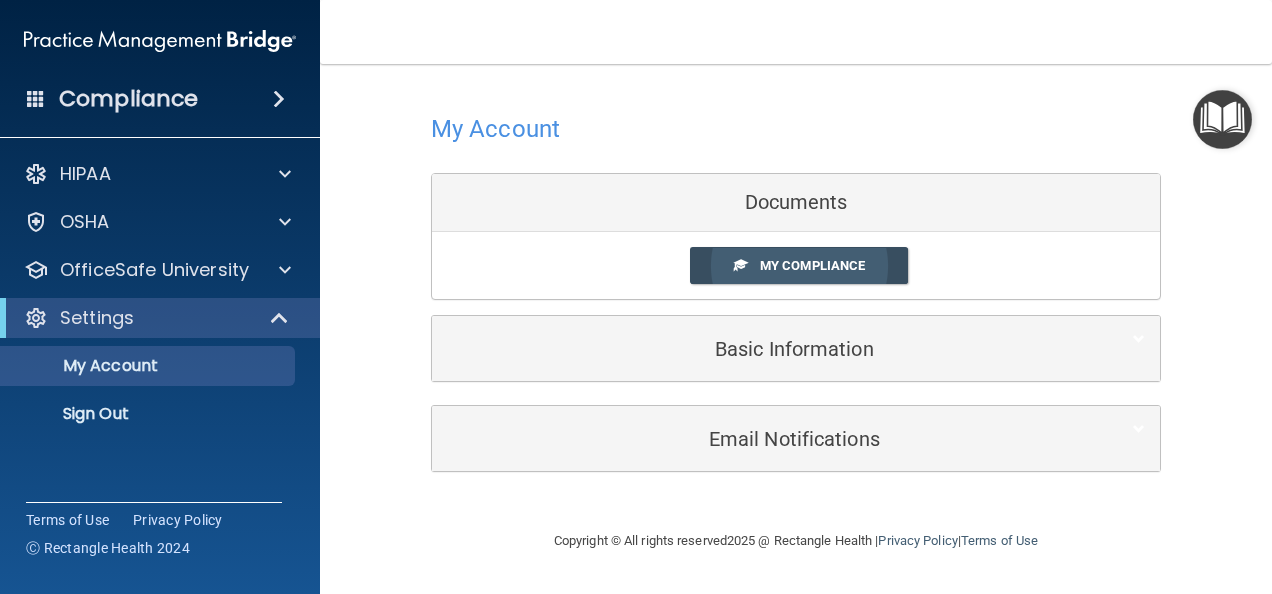 click on "My Compliance" at bounding box center (812, 265) 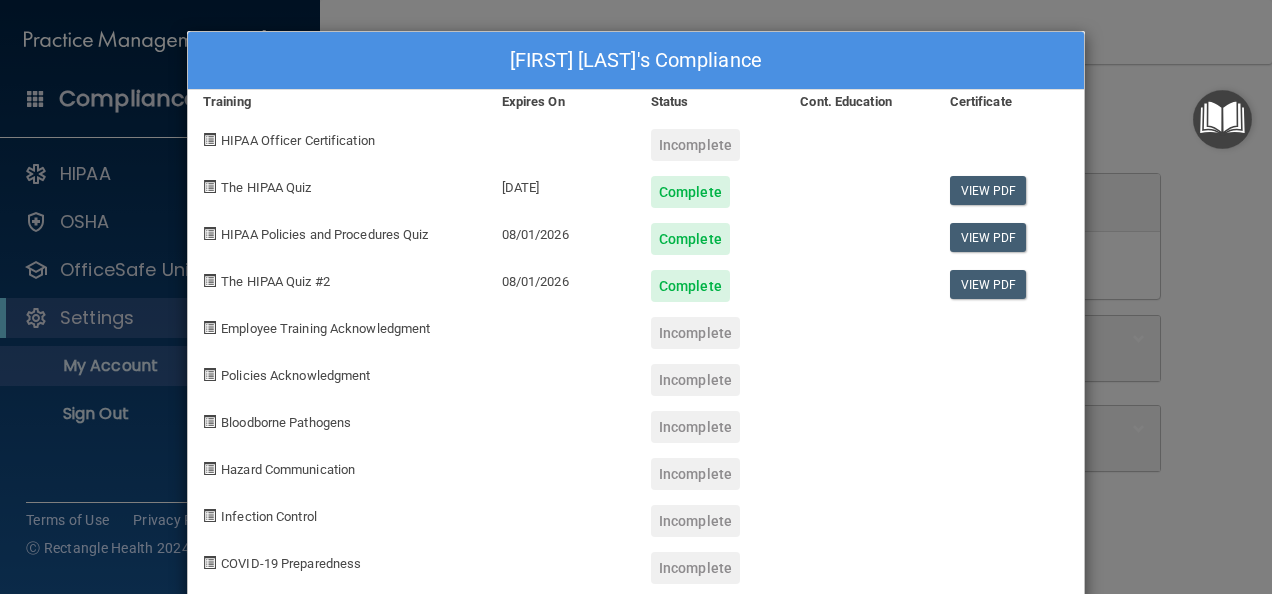click at bounding box center (1222, 119) 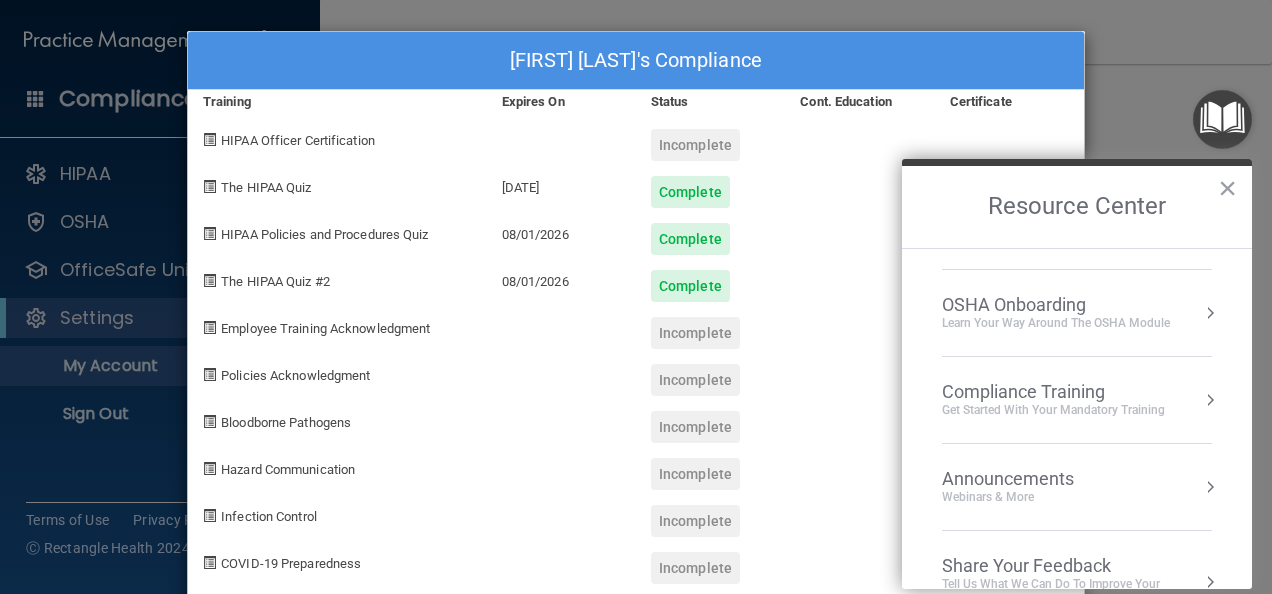 scroll, scrollTop: 108, scrollLeft: 0, axis: vertical 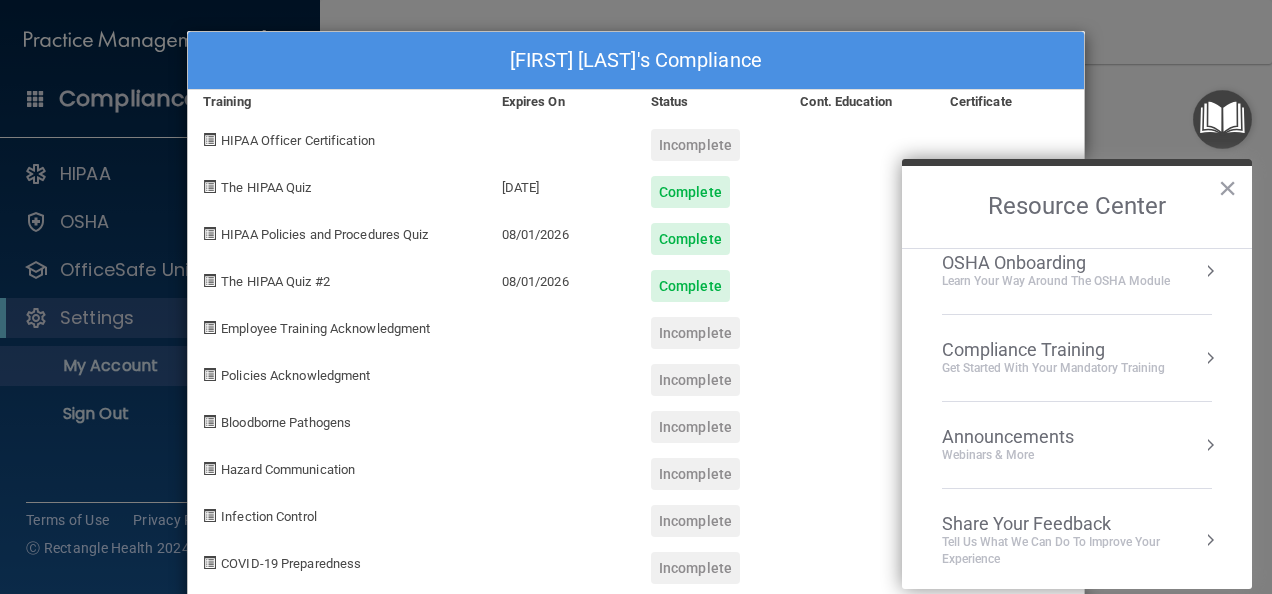 click on "Compliance Training" at bounding box center (1053, 350) 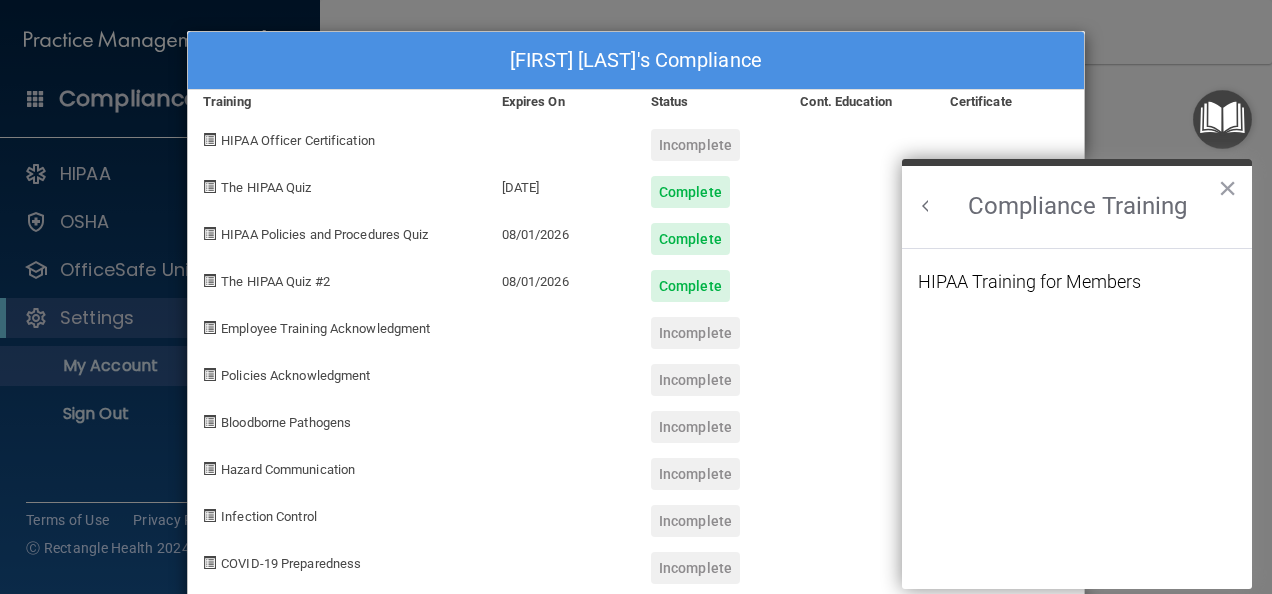 scroll, scrollTop: 0, scrollLeft: 0, axis: both 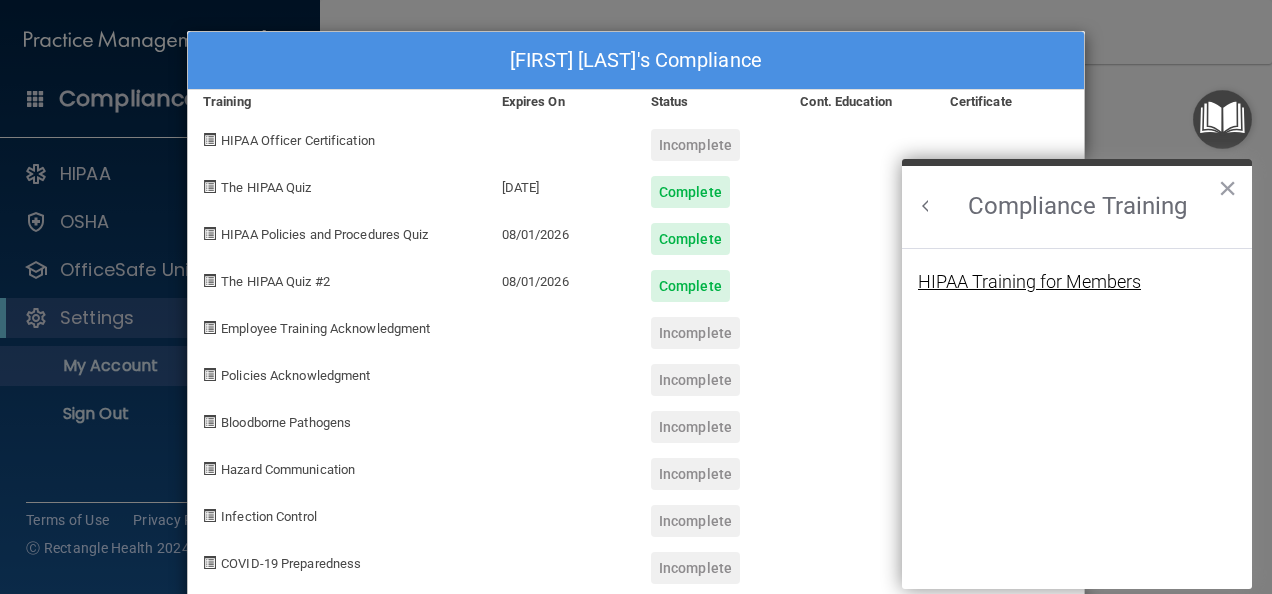 click on "HIPAA Training for Members" at bounding box center (1029, 282) 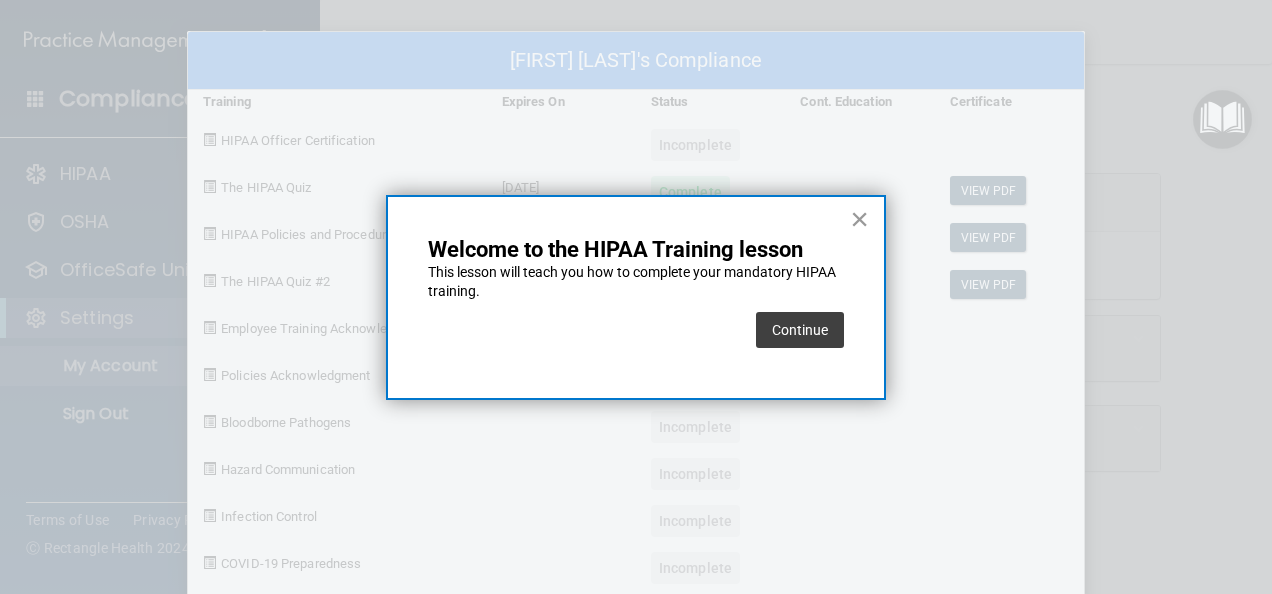 click on "×" at bounding box center (859, 219) 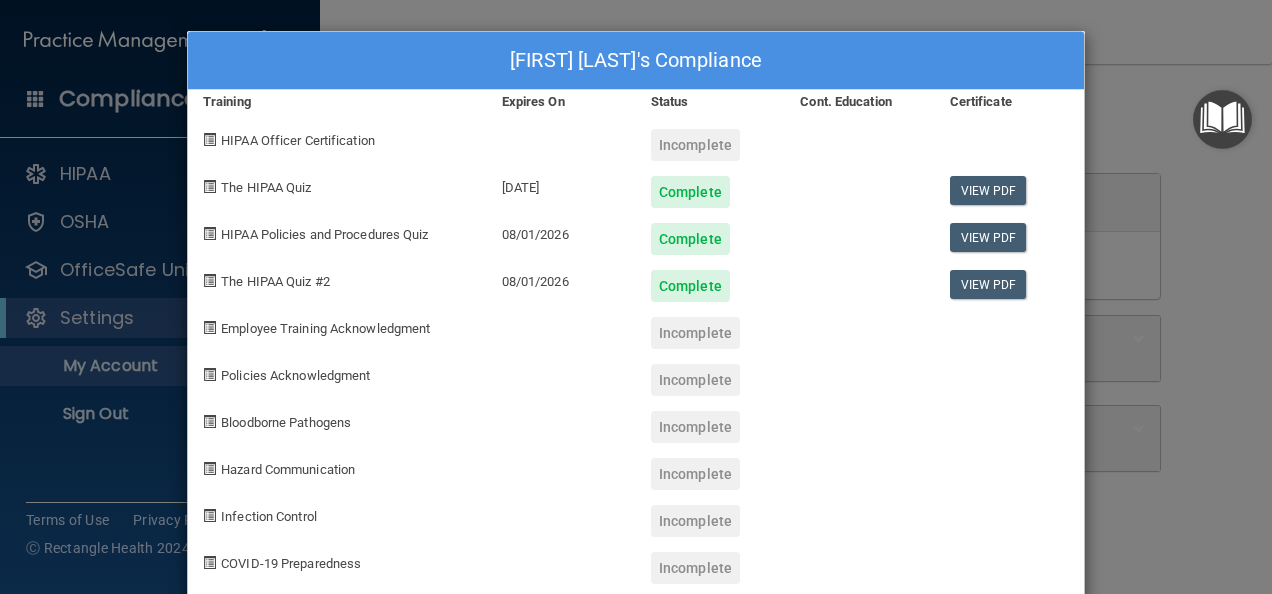 click at bounding box center [1222, 119] 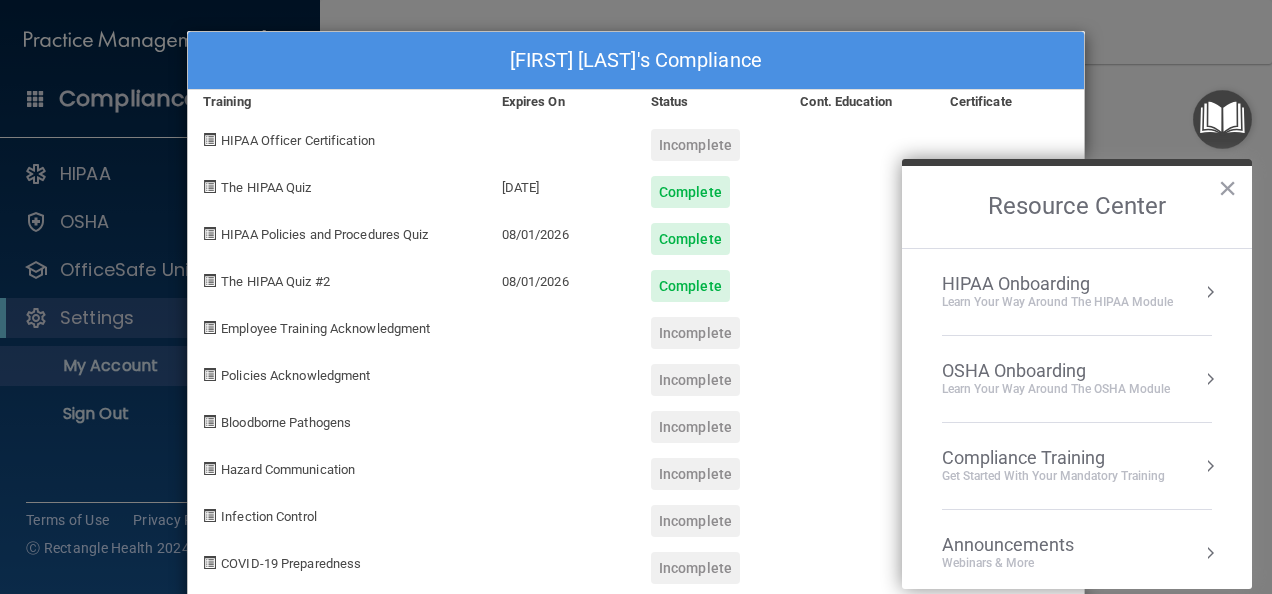 click on "Learn Your Way around the HIPAA module" at bounding box center [1057, 302] 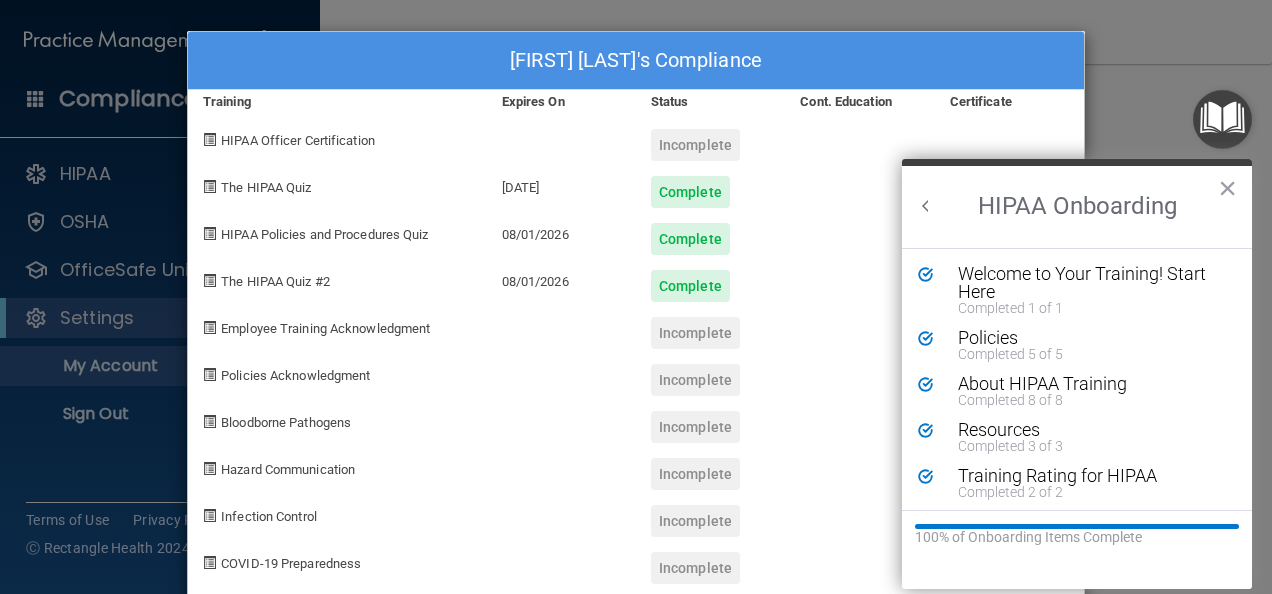 scroll, scrollTop: 0, scrollLeft: 0, axis: both 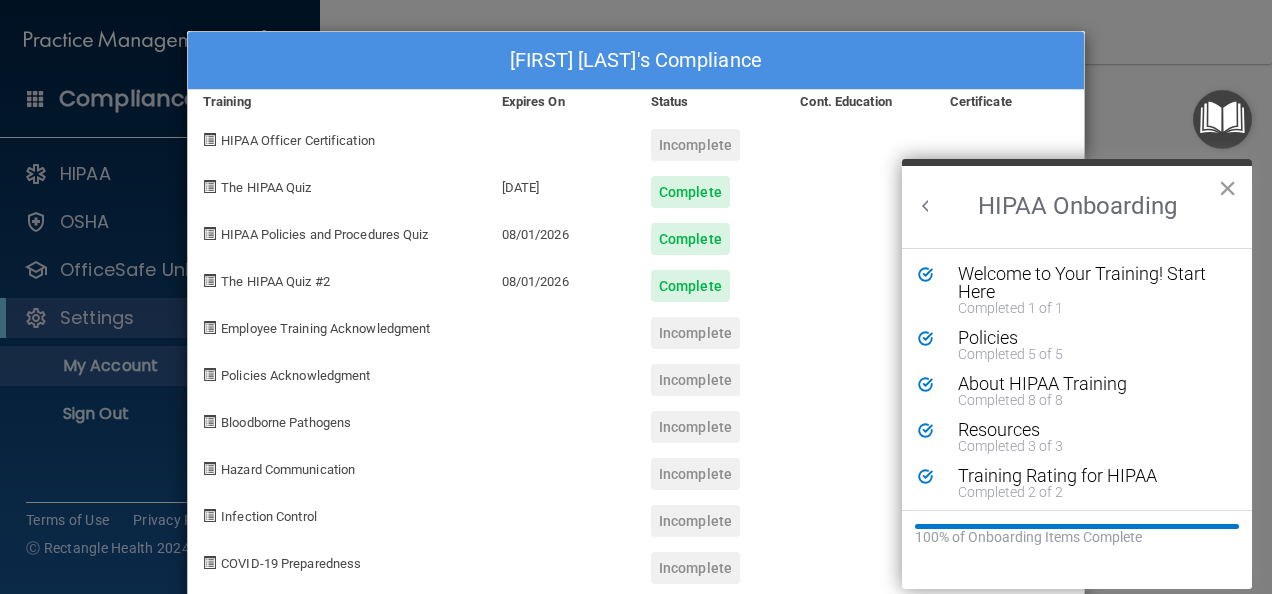 click on "×" at bounding box center [1227, 188] 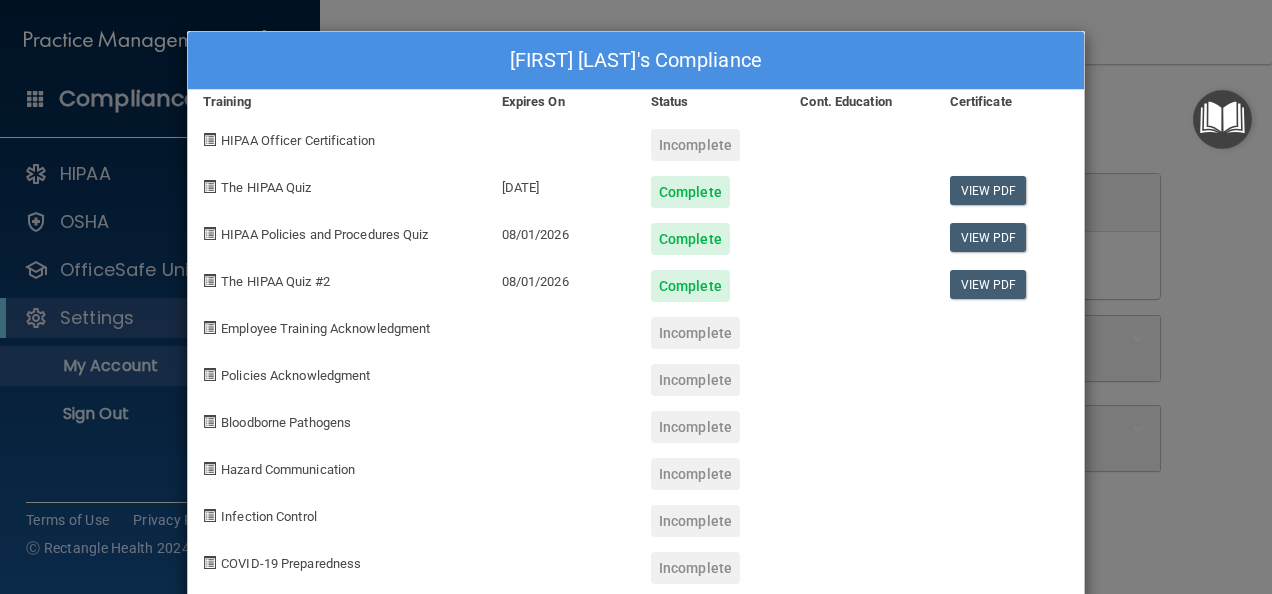 click at bounding box center (1222, 119) 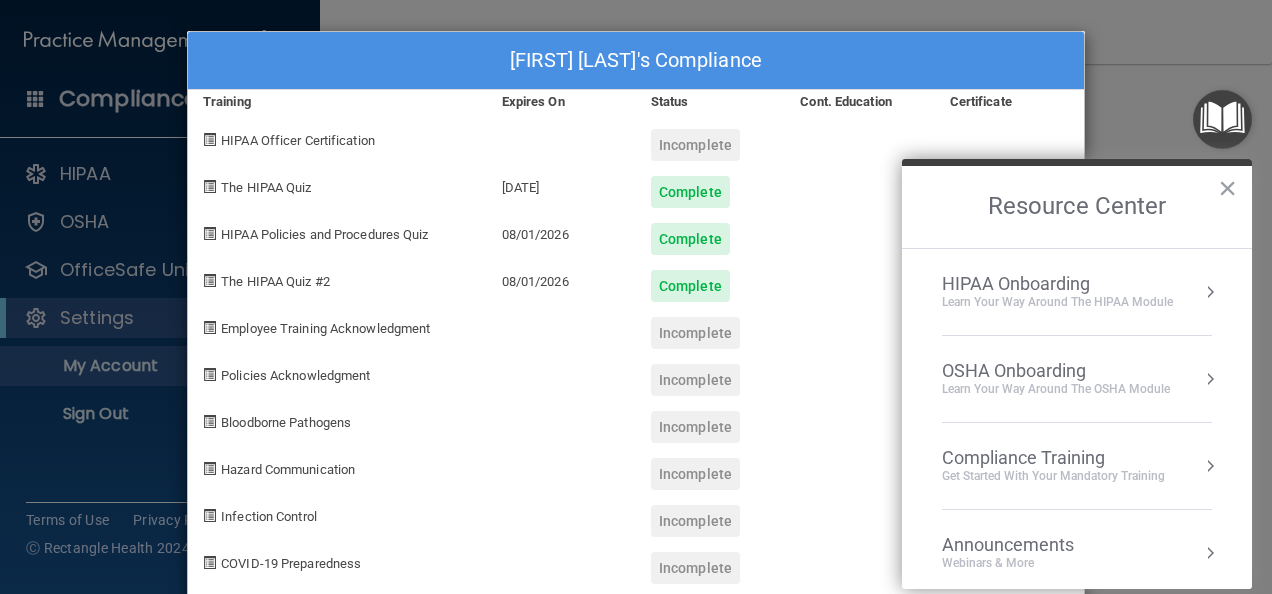 click on "OSHA Onboarding" at bounding box center (1056, 371) 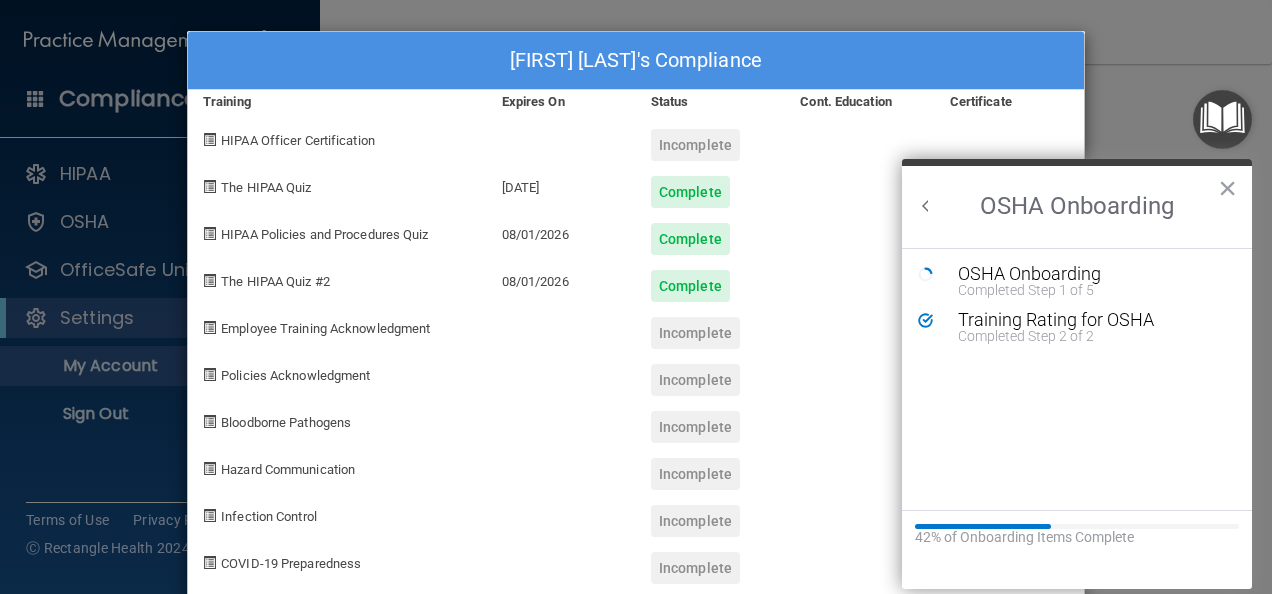 scroll, scrollTop: 0, scrollLeft: 0, axis: both 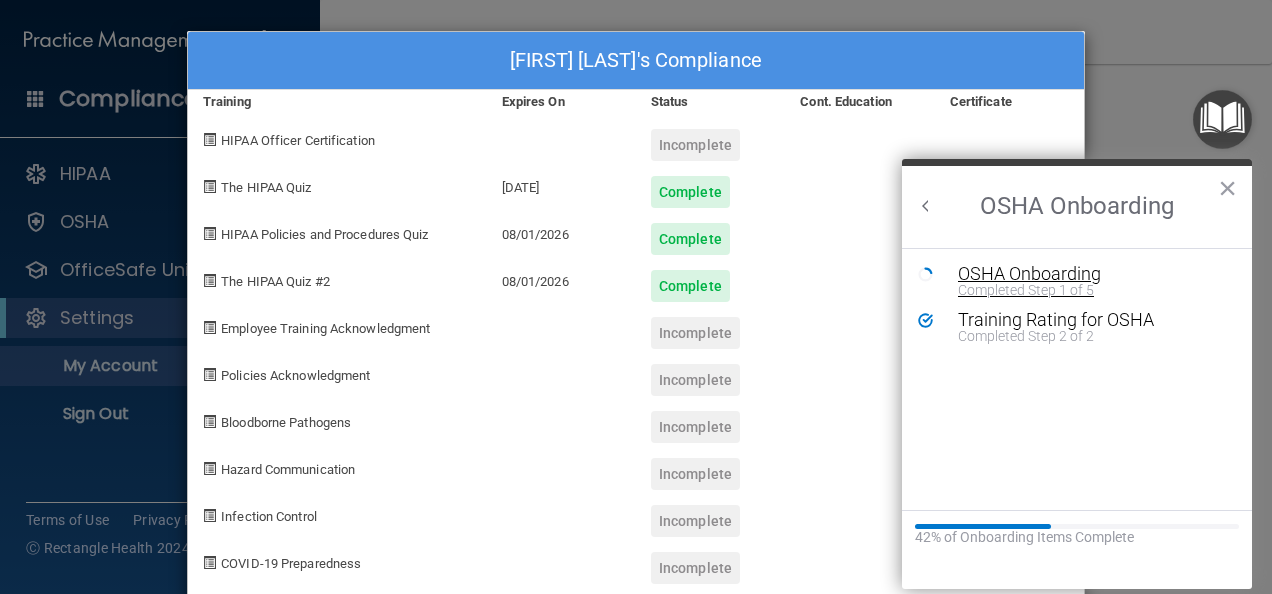 click on "OSHA Onboarding" at bounding box center (1092, 274) 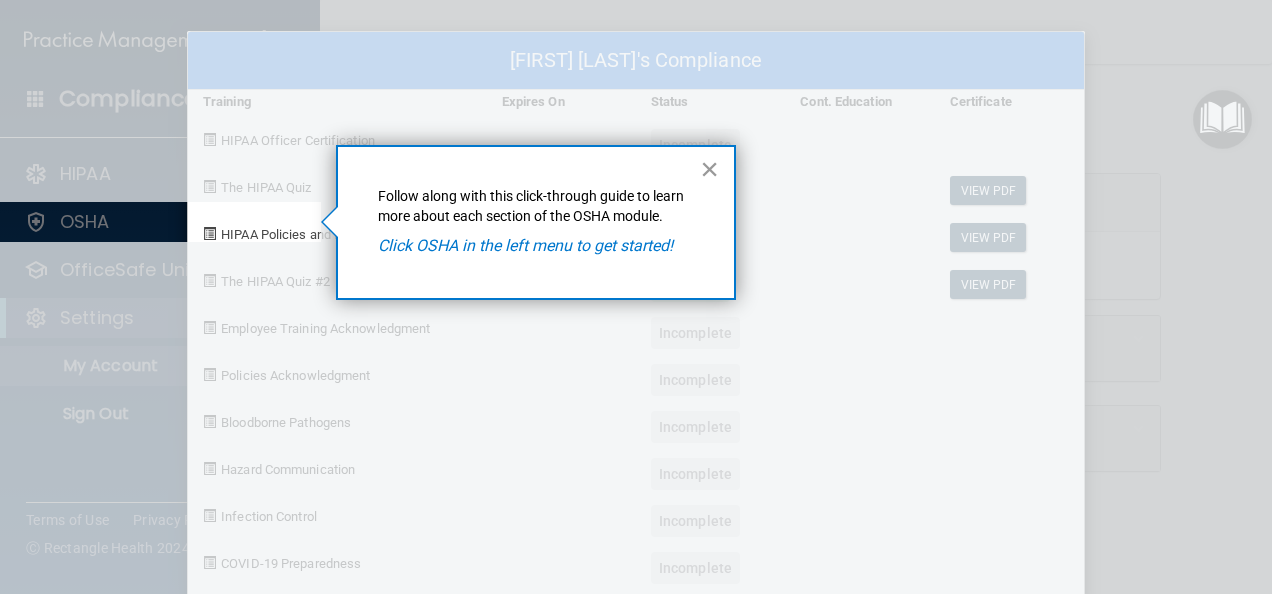 click on "×" at bounding box center (709, 169) 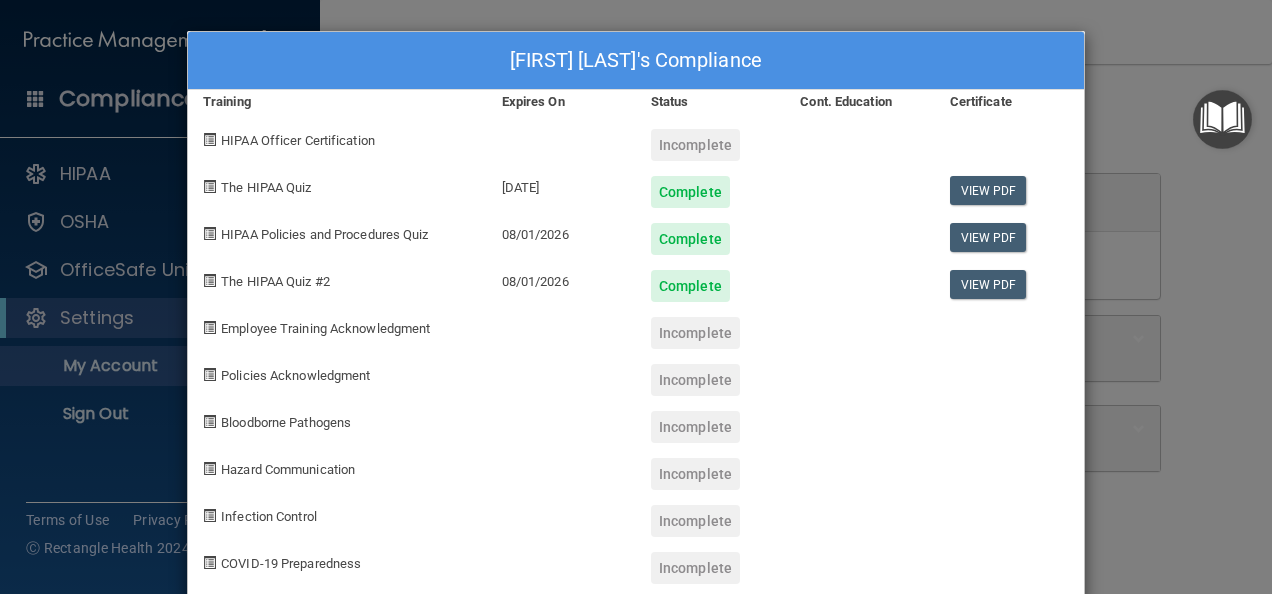 click at bounding box center (1222, 119) 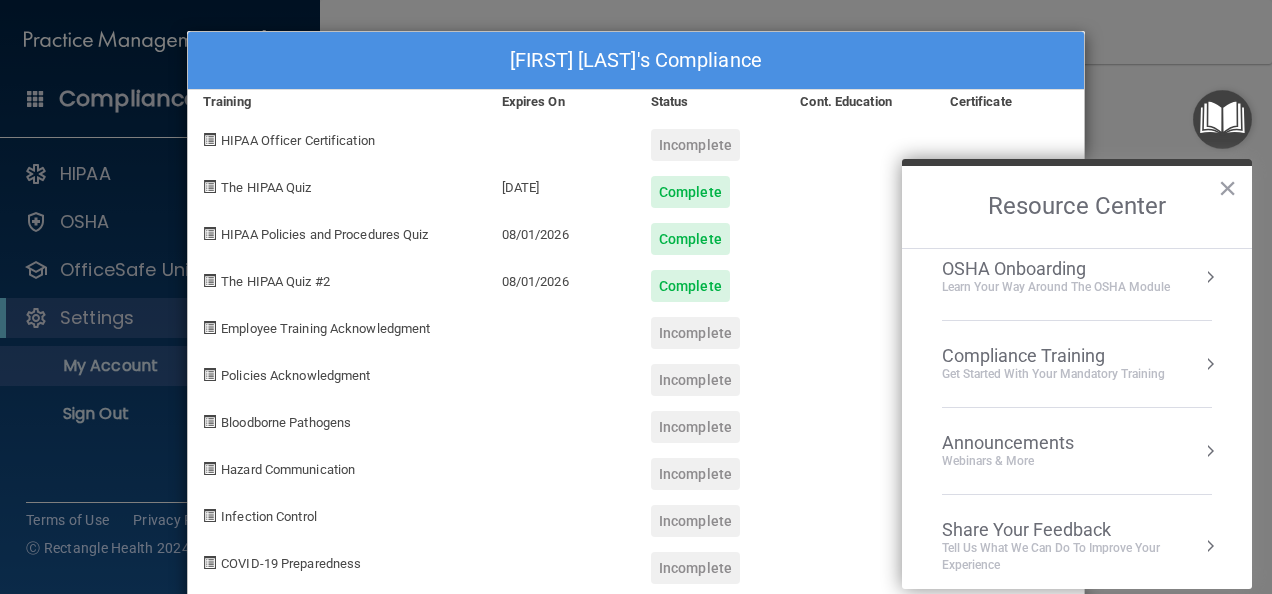 scroll, scrollTop: 108, scrollLeft: 0, axis: vertical 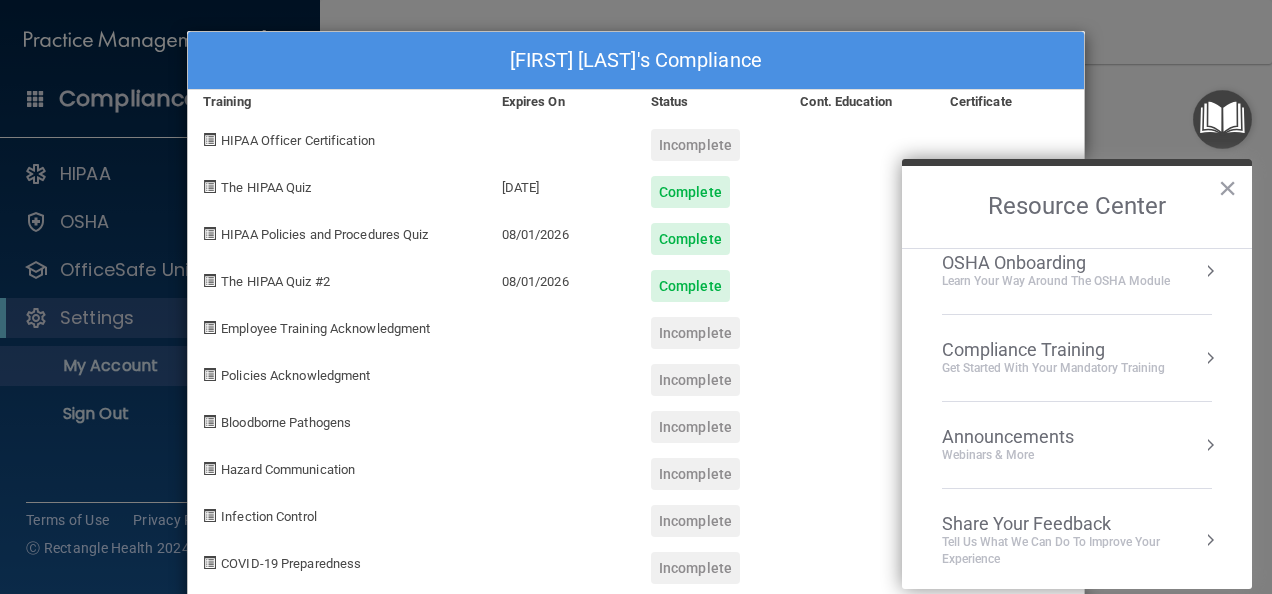 click on "Compliance Training" at bounding box center [1053, 350] 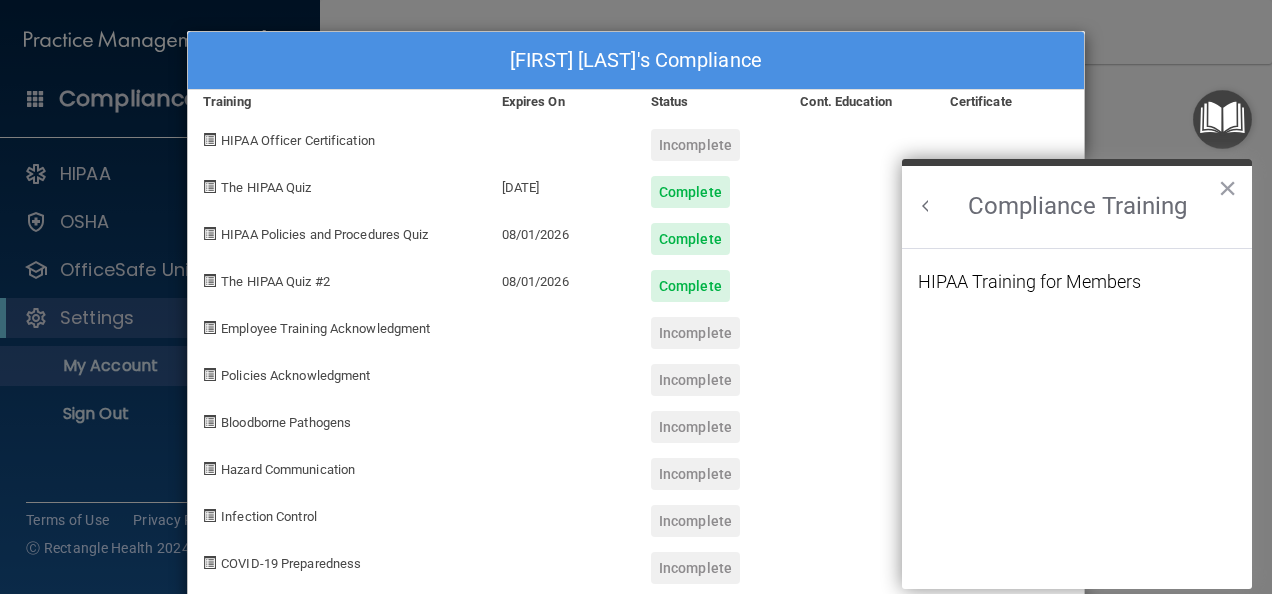 scroll, scrollTop: 0, scrollLeft: 0, axis: both 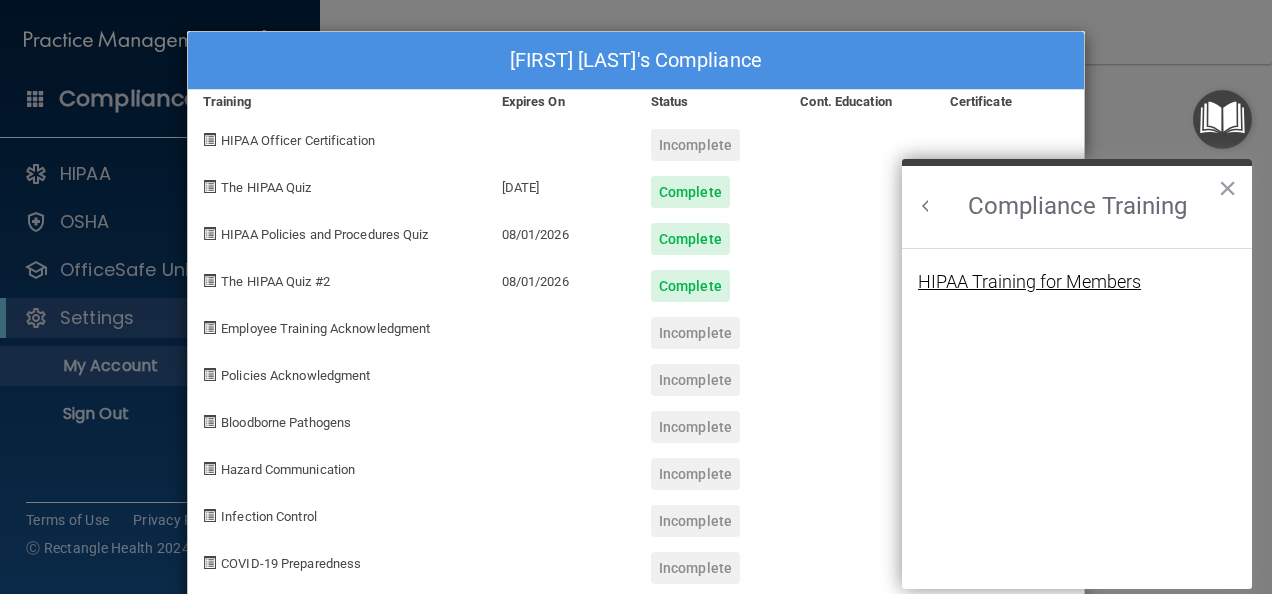 click on "HIPAA Training for Members" at bounding box center [1029, 282] 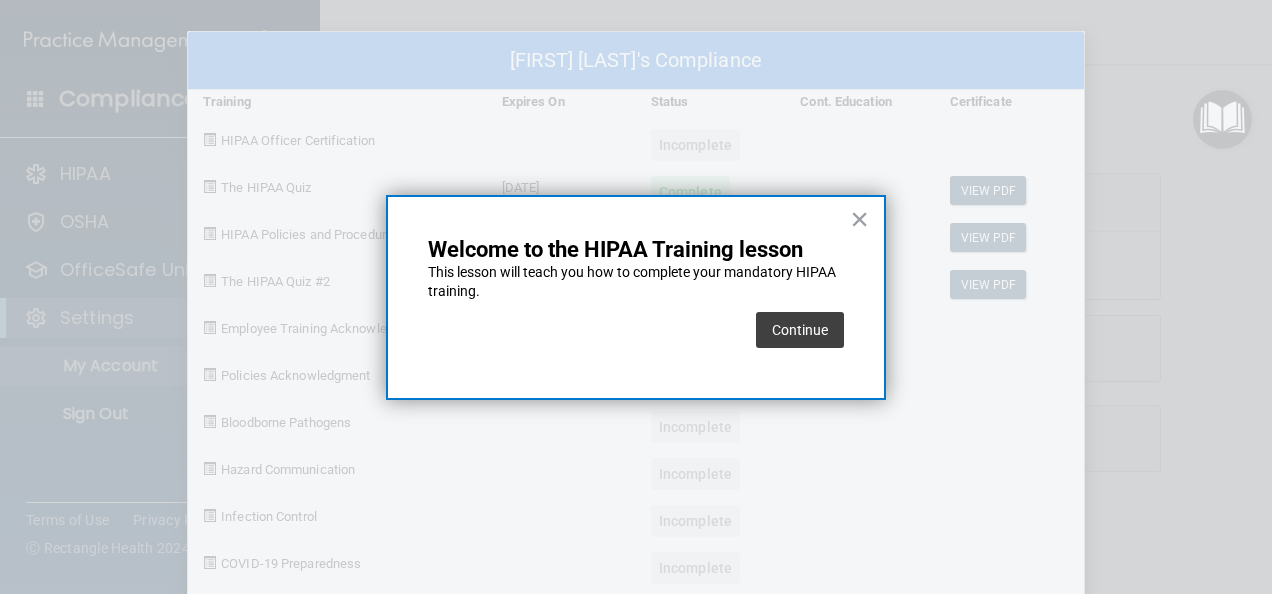click on "Continue" at bounding box center (800, 330) 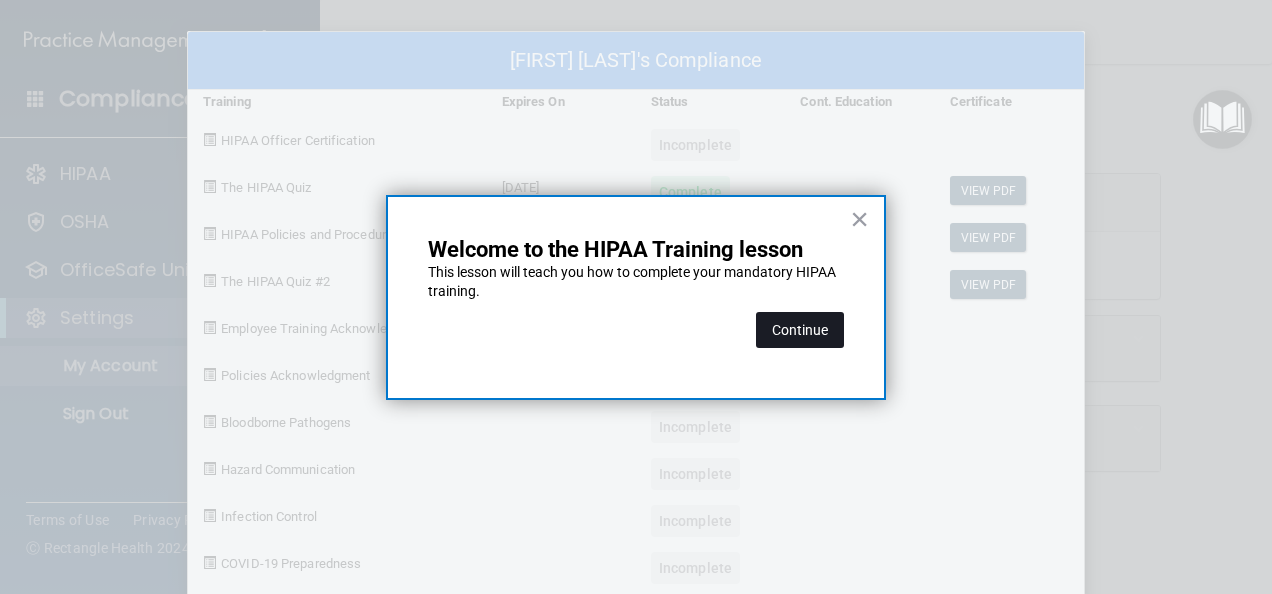 click on "Continue" at bounding box center [800, 330] 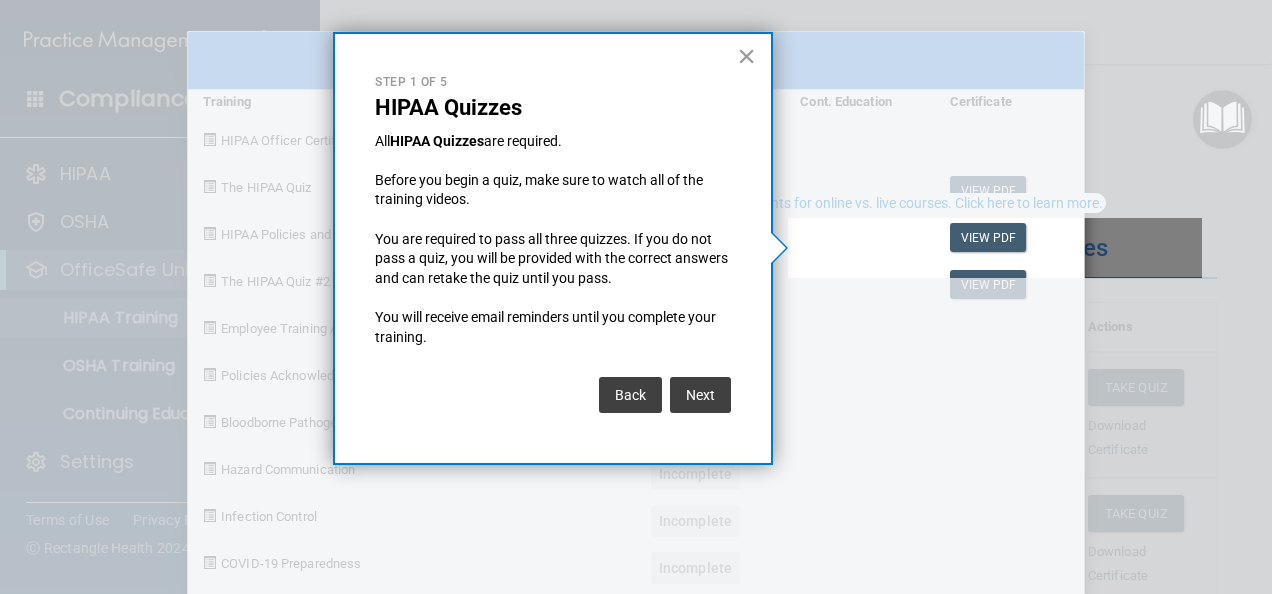 click on "×" at bounding box center (746, 56) 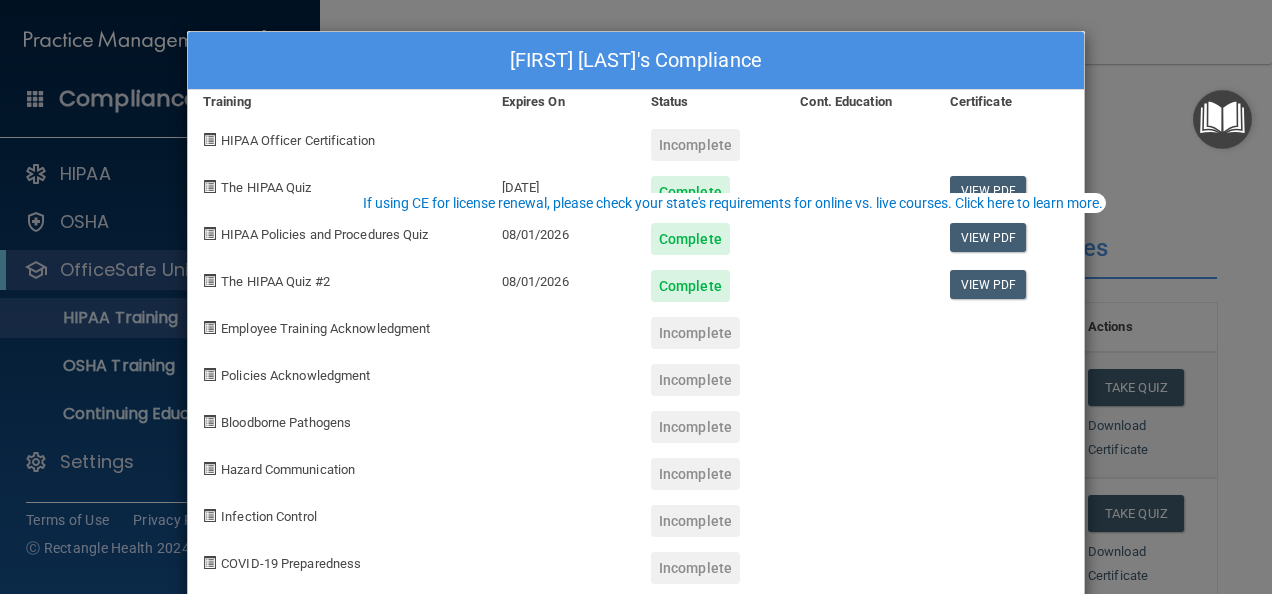 click on "If using CE for license renewal, please check your state's requirements for online vs. live courses. Click here to learn more." at bounding box center (733, 203) 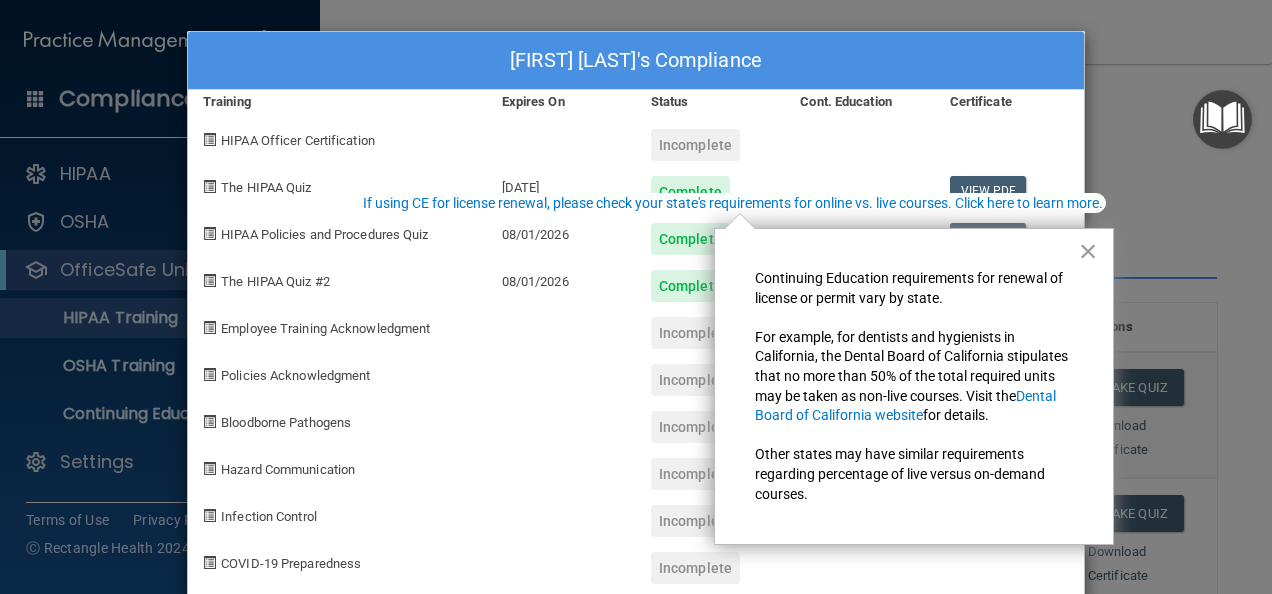 click on "Agata Gosk's Compliance      Training   Expires On   Status   Cont. Education   Certificate         HIPAA Officer Certification             Incomplete                      The HIPAA Quiz      07/20/2026       Complete              View PDF         HIPAA Policies and Procedures Quiz      08/01/2026       Complete              View PDF         The HIPAA Quiz #2      08/01/2026       Complete              View PDF         Employee Training Acknowledgment             Incomplete                      Policies Acknowledgment             Incomplete                      Bloodborne Pathogens             Incomplete                      Hazard Communication             Incomplete                      Infection Control             Incomplete                      COVID-19 Preparedness             Incomplete" at bounding box center (636, 297) 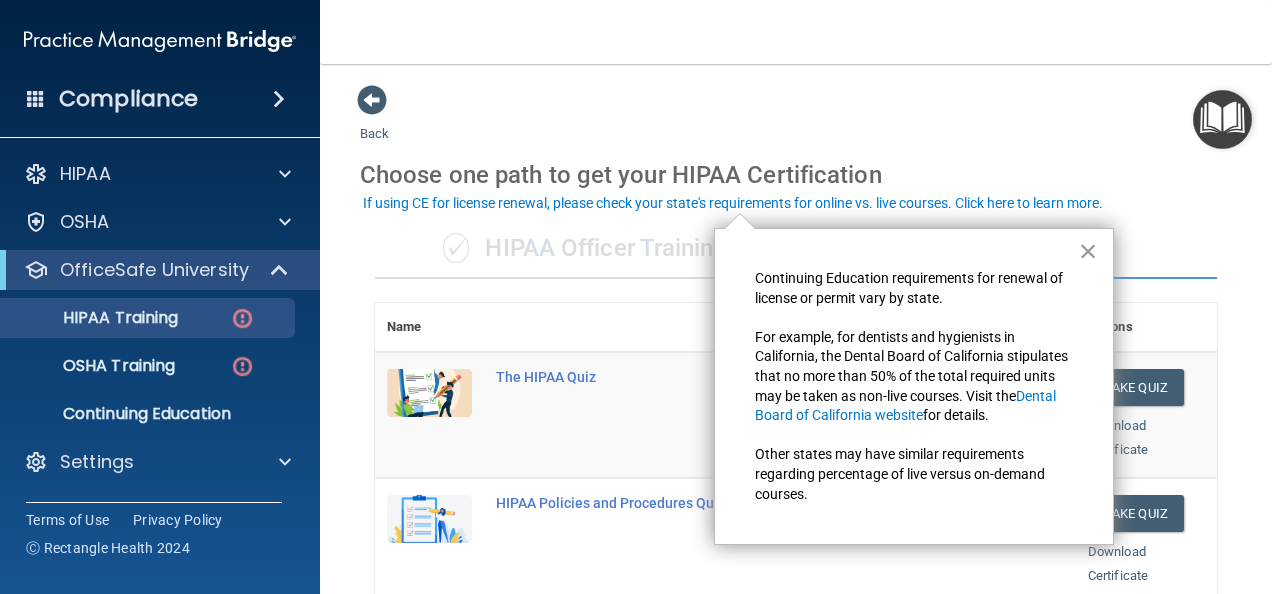 click on "×" at bounding box center (1088, 251) 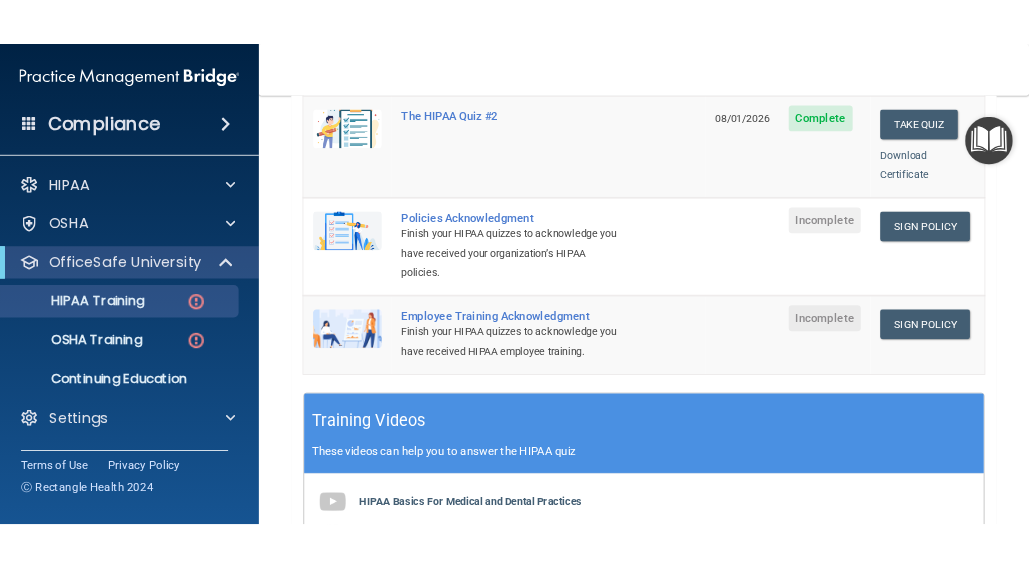 scroll, scrollTop: 554, scrollLeft: 0, axis: vertical 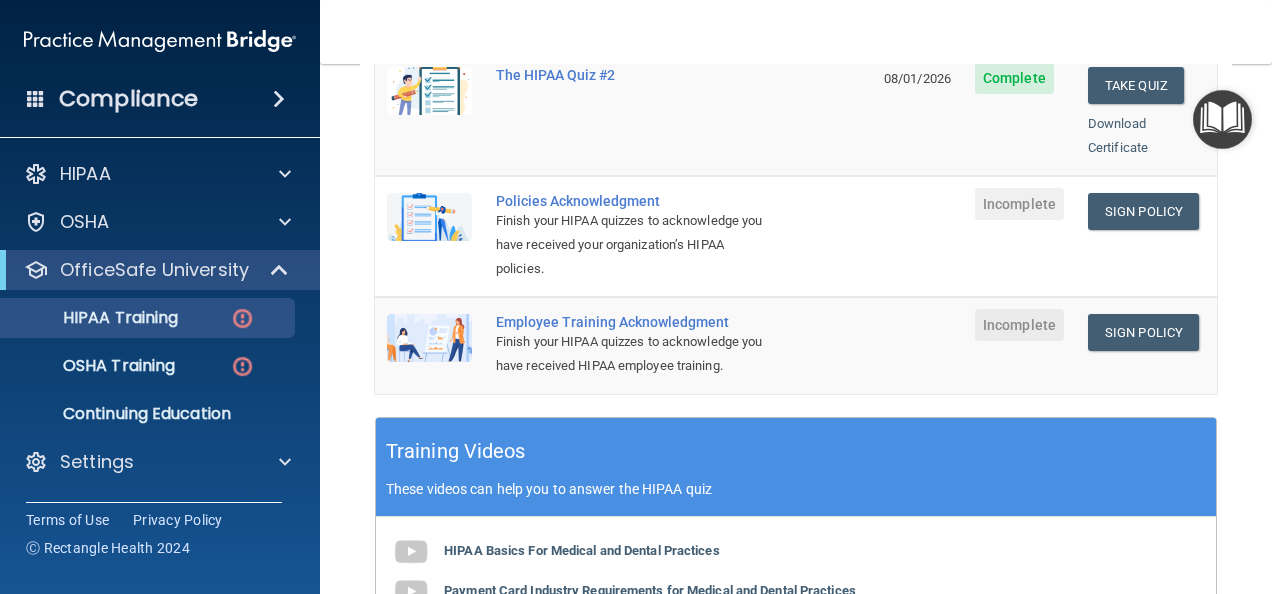 drag, startPoint x: 1271, startPoint y: 344, endPoint x: 826, endPoint y: 242, distance: 456.54025 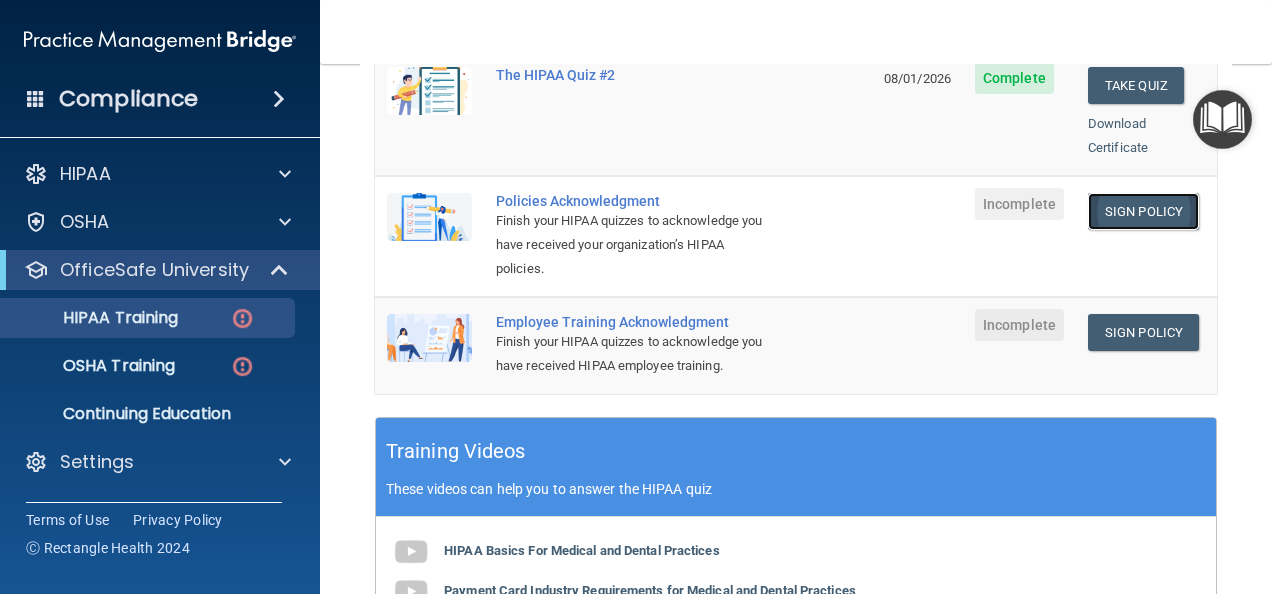 click on "Sign Policy" at bounding box center (1143, 211) 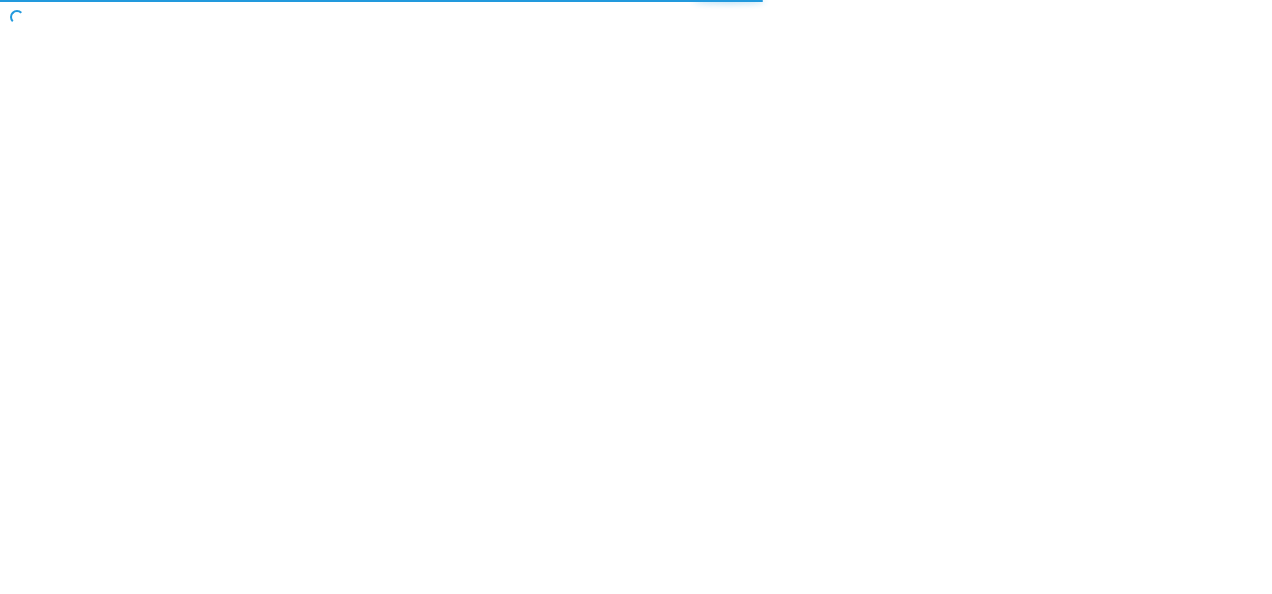 scroll, scrollTop: 0, scrollLeft: 0, axis: both 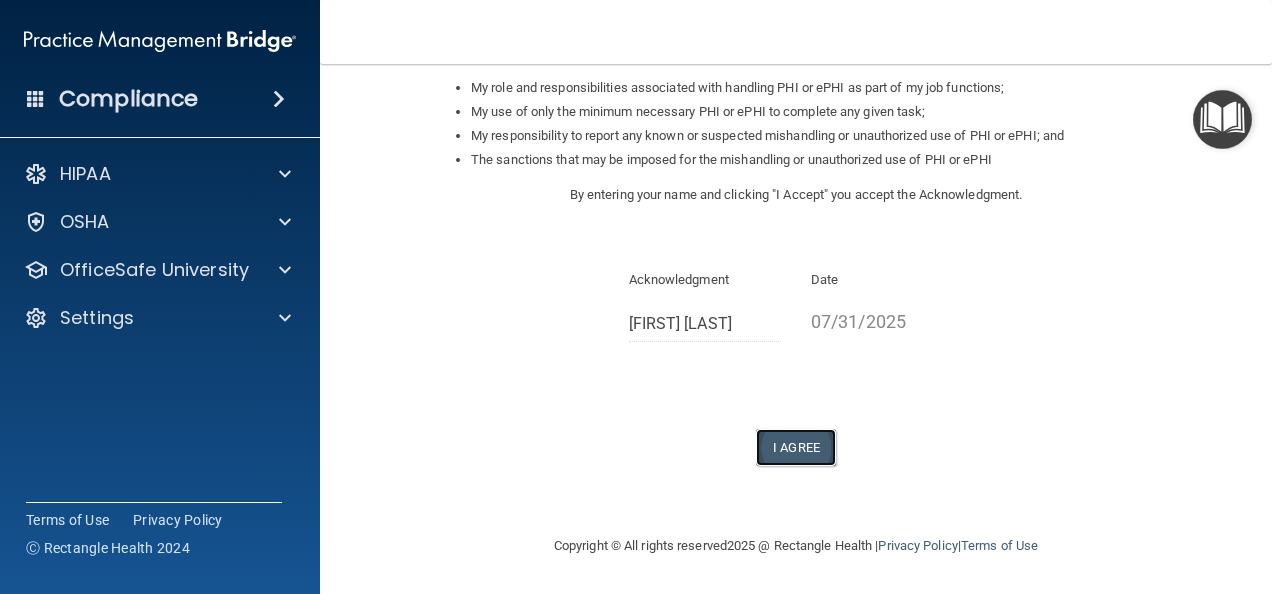 click on "I Agree" at bounding box center (796, 447) 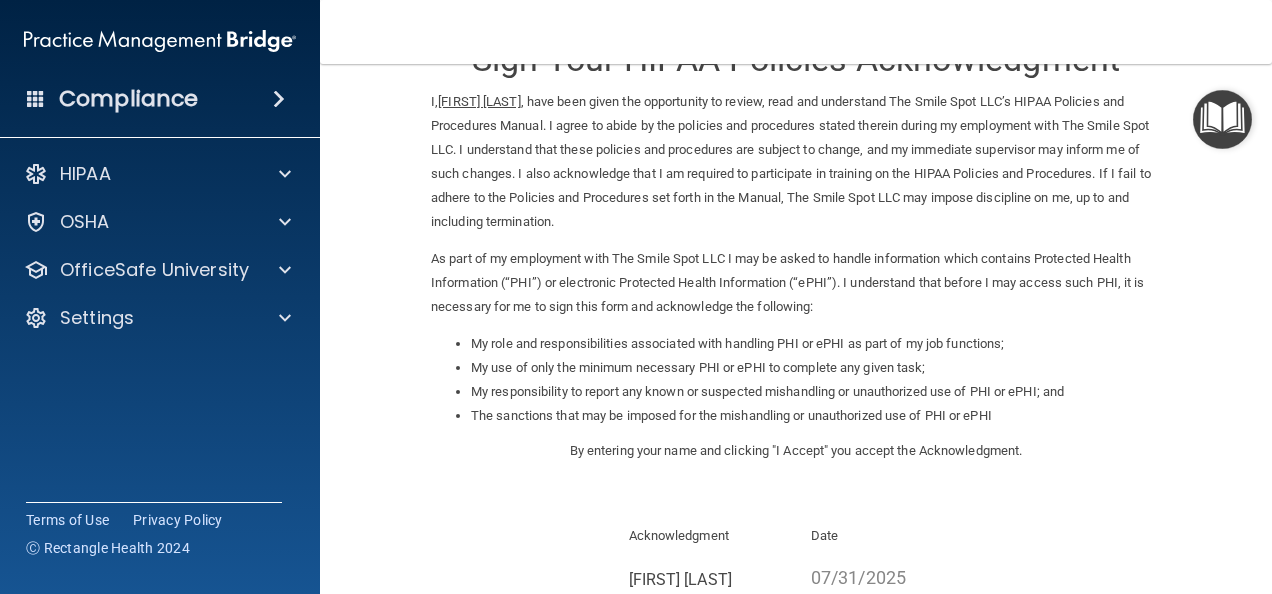 scroll, scrollTop: 0, scrollLeft: 0, axis: both 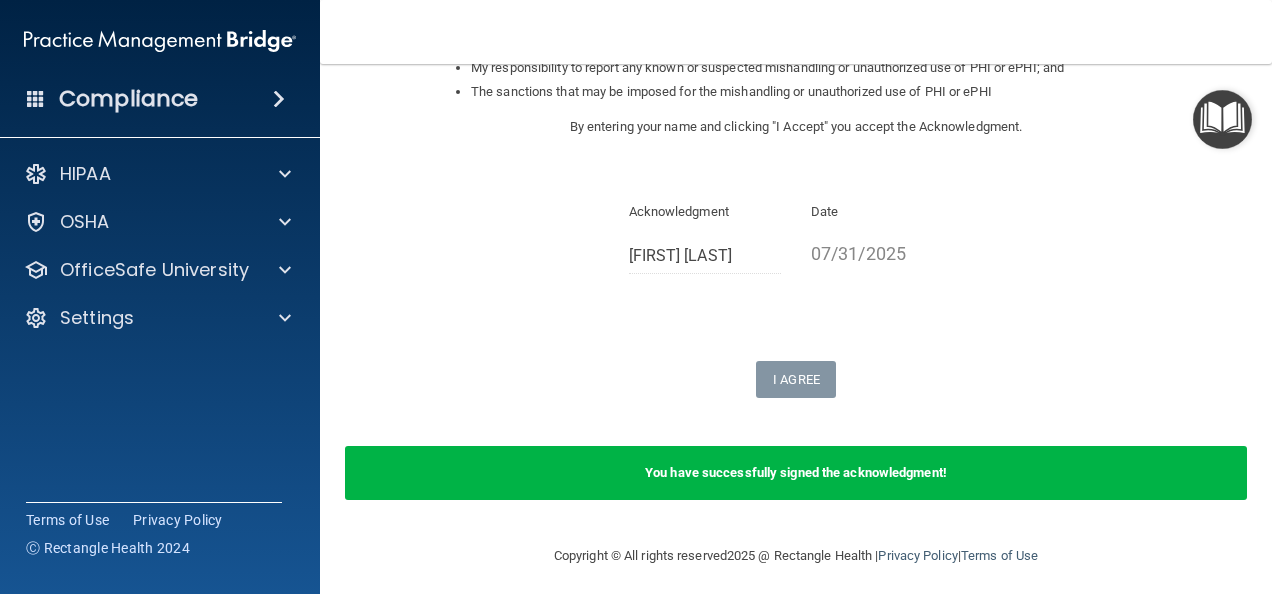 drag, startPoint x: 1266, startPoint y: 225, endPoint x: 1251, endPoint y: 116, distance: 110.02727 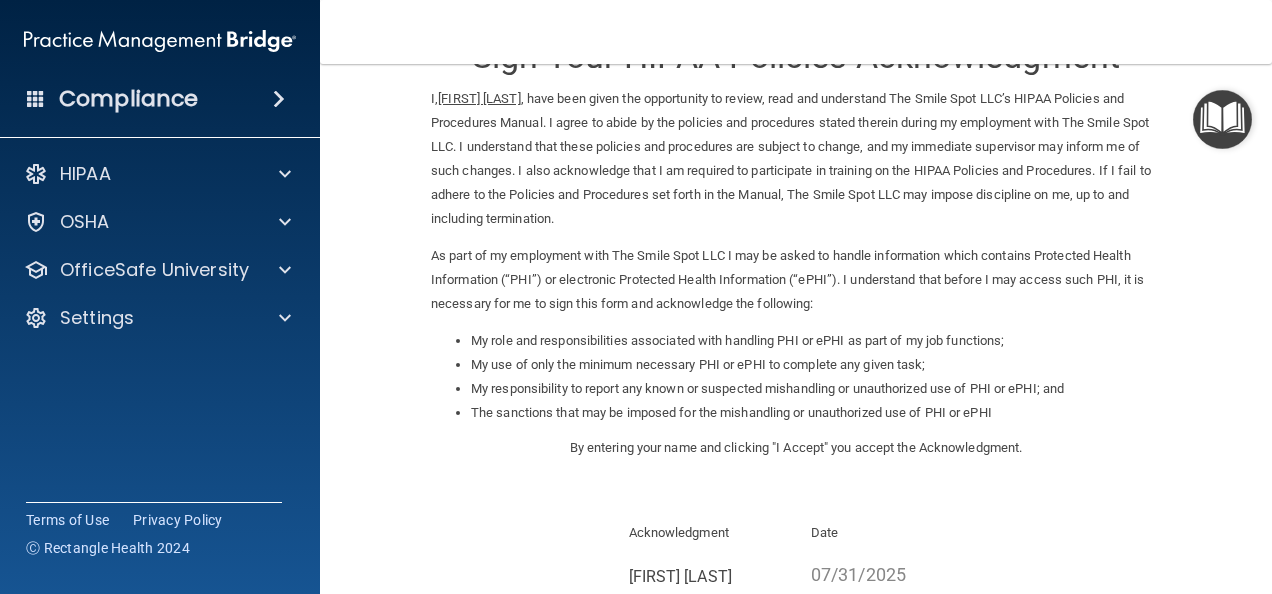 scroll, scrollTop: 0, scrollLeft: 0, axis: both 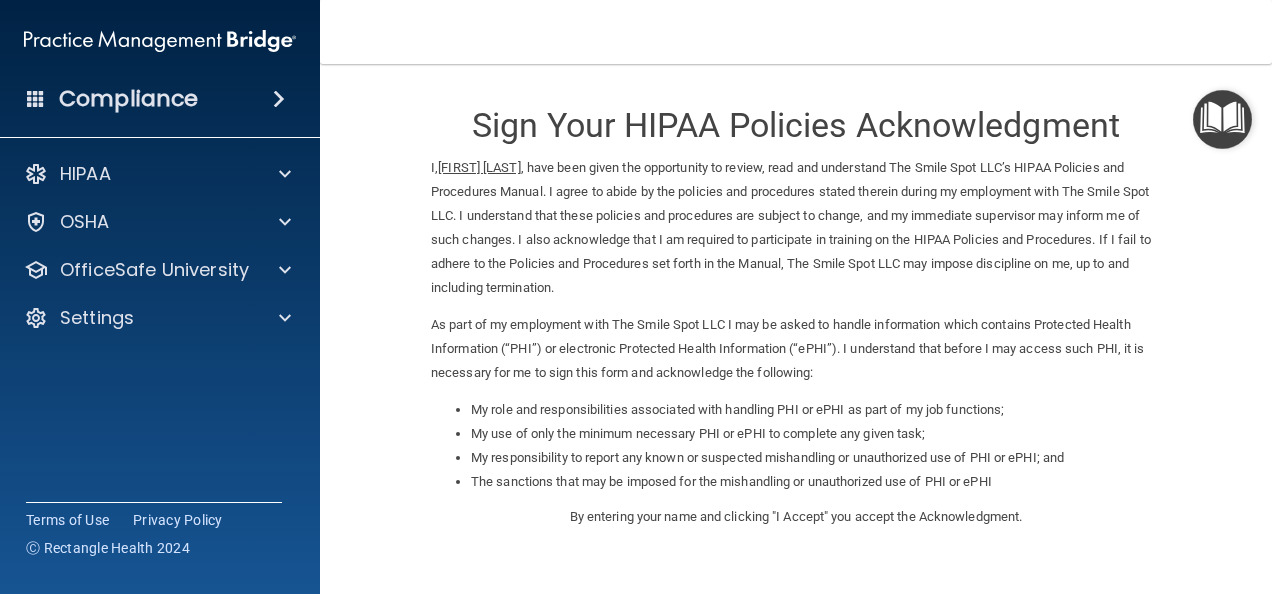 click at bounding box center (1222, 119) 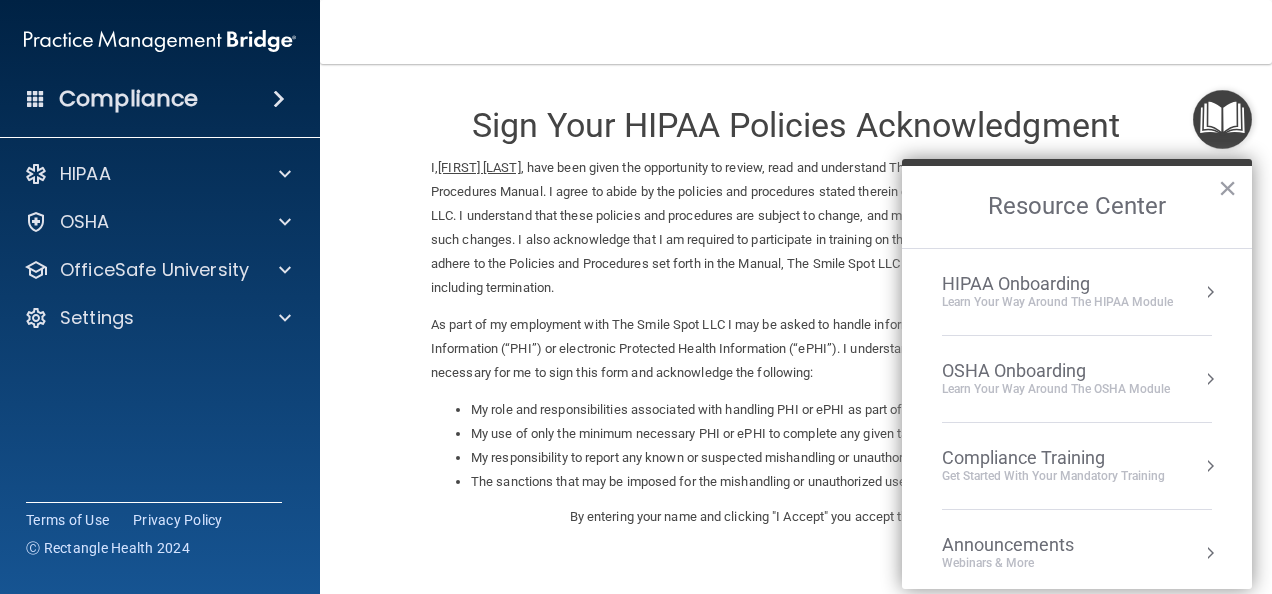 click on "Compliance Training" at bounding box center [1053, 458] 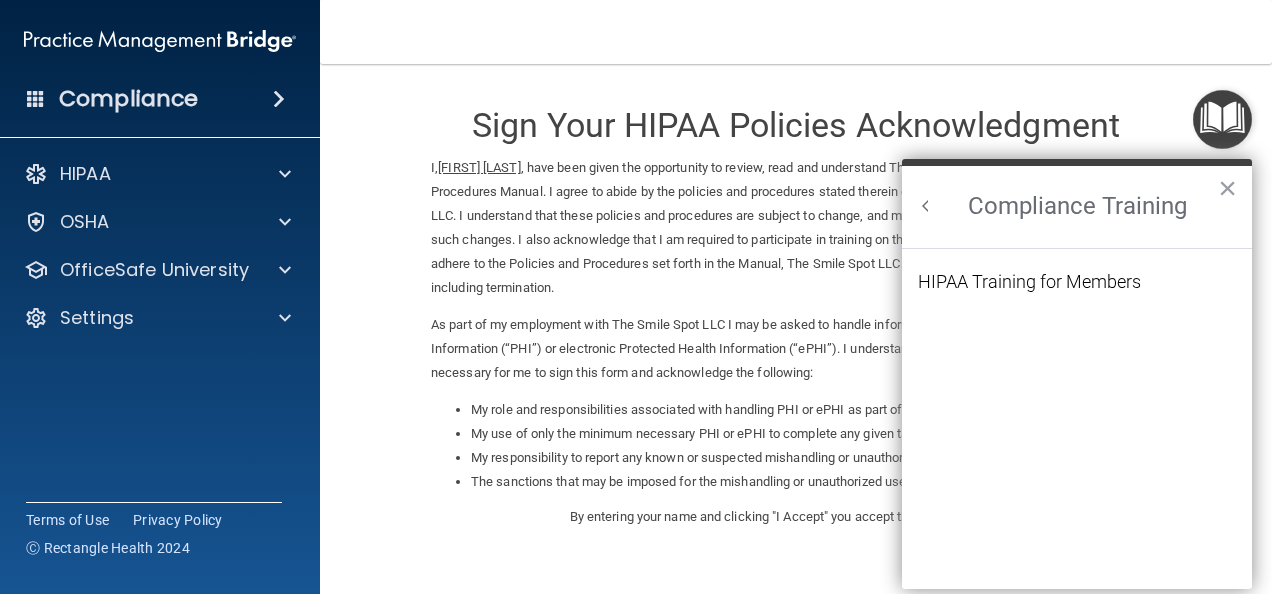 scroll, scrollTop: 0, scrollLeft: 0, axis: both 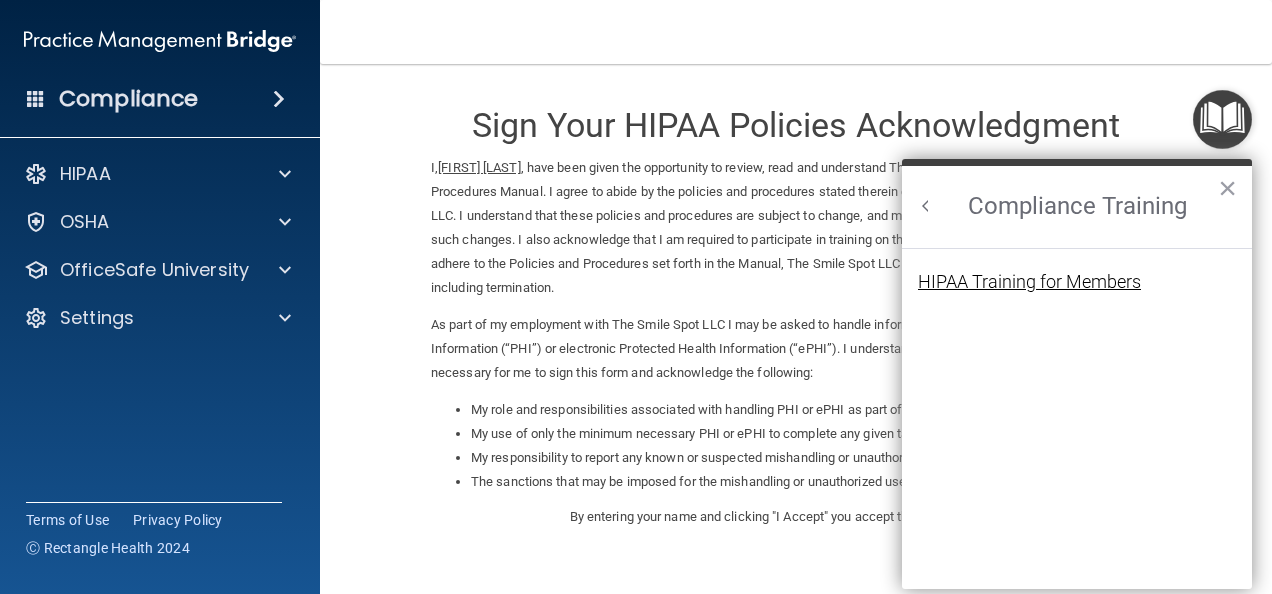click on "HIPAA Training for Members" at bounding box center (1029, 282) 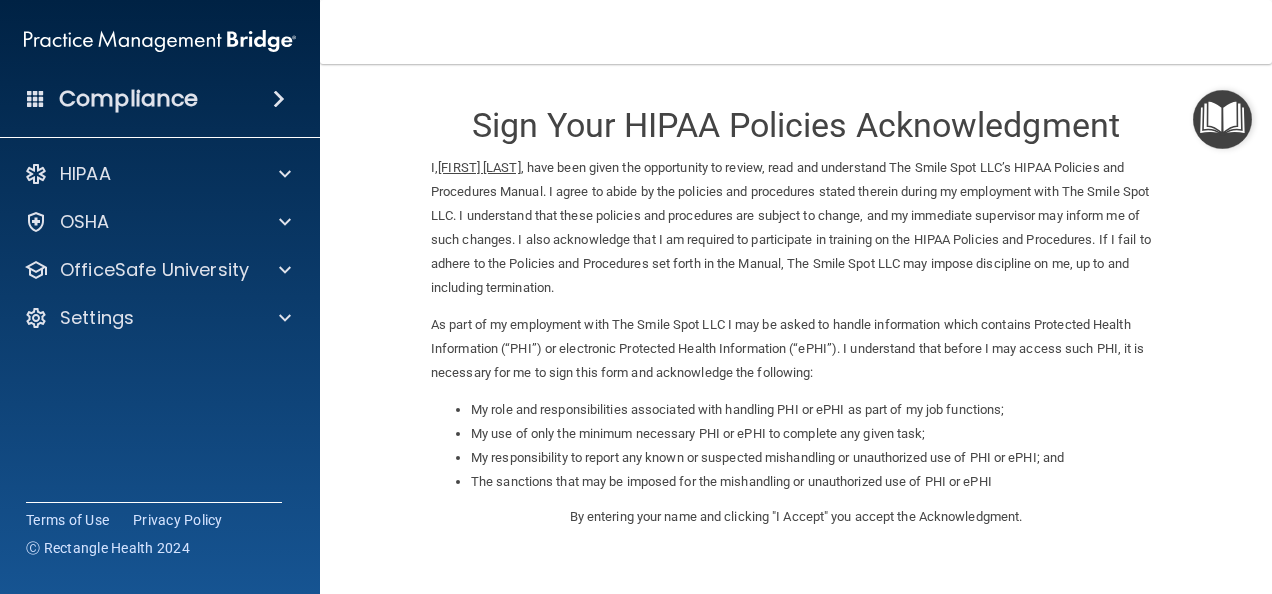 click on "I,  Agata Gosk , have been given the opportunity to review, read and understand The Smile Spot LLC’s HIPAA Policies and Procedures Manual. I agree to abide by the policies and procedures stated therein during my employment with The Smile Spot LLC. I understand that these policies and procedures are subject to change, and my immediate supervisor may inform me of such changes. I also acknowledge that I am required to participate in training on the HIPAA Policies and Procedures. If I fail to adhere to the Policies and Procedures set forth in the Manual, The Smile Spot LLC may impose discipline on me, up to and including termination." at bounding box center (796, 228) 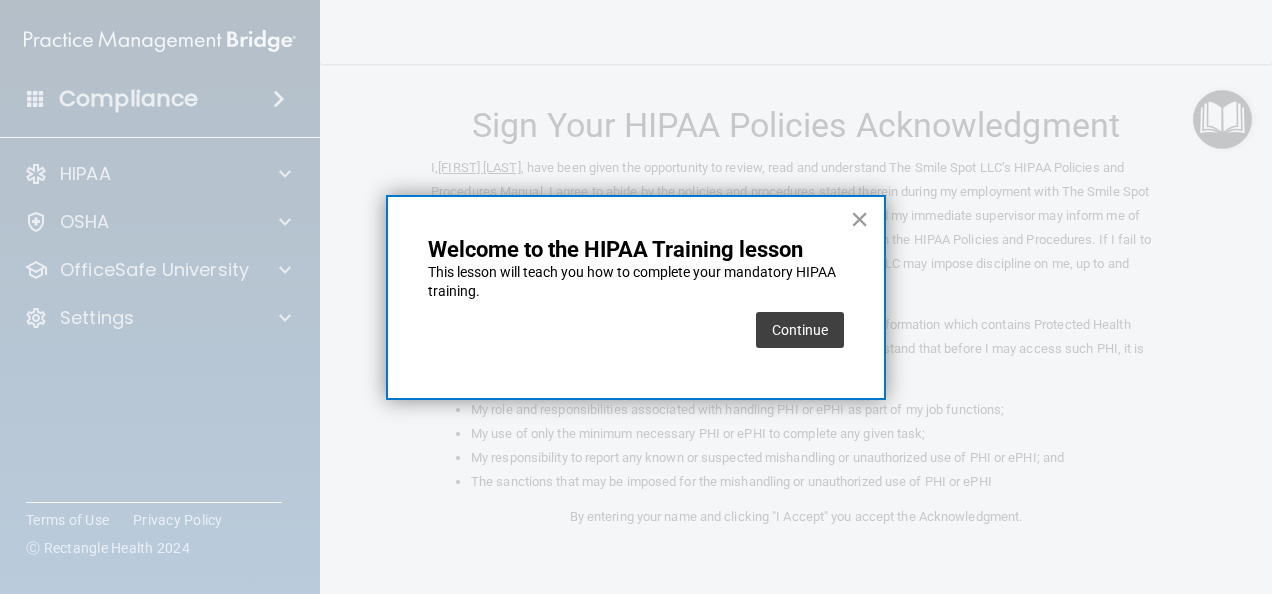 click on "×" at bounding box center [859, 219] 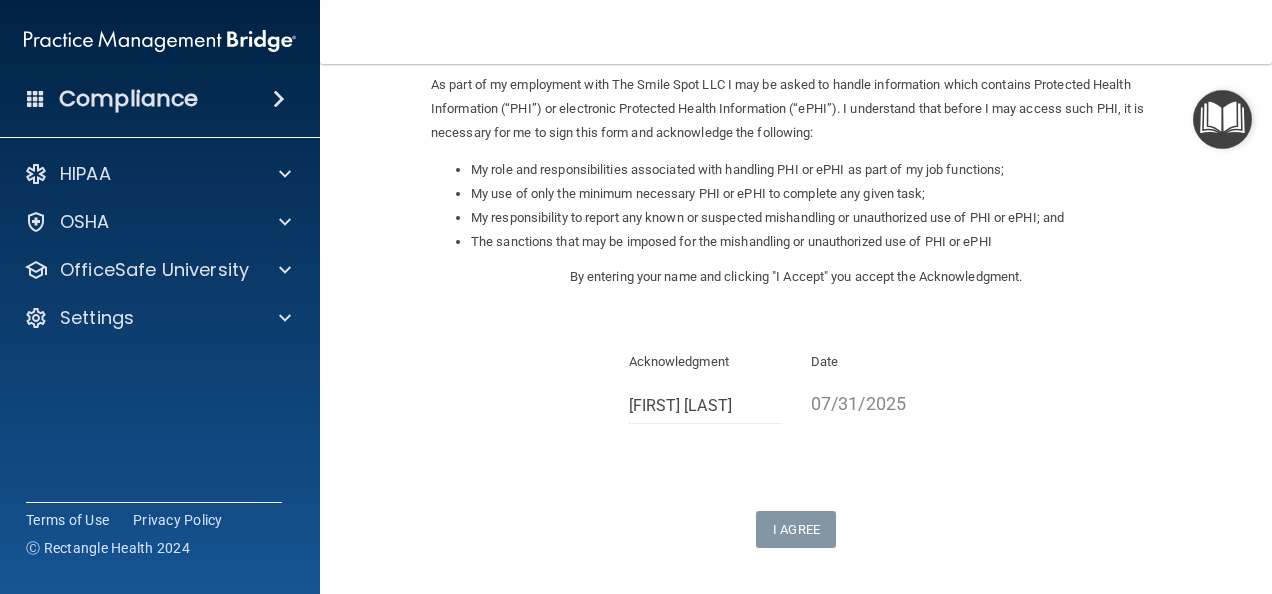 scroll, scrollTop: 400, scrollLeft: 0, axis: vertical 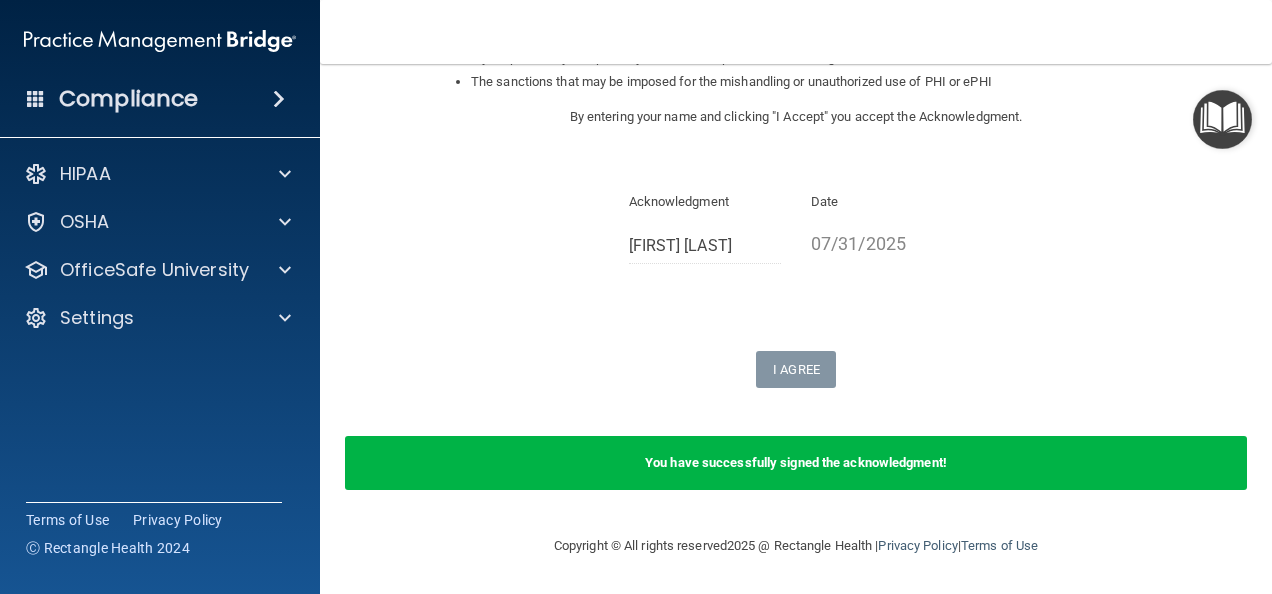 click on "You have successfully signed the acknowledgment!" at bounding box center (796, 463) 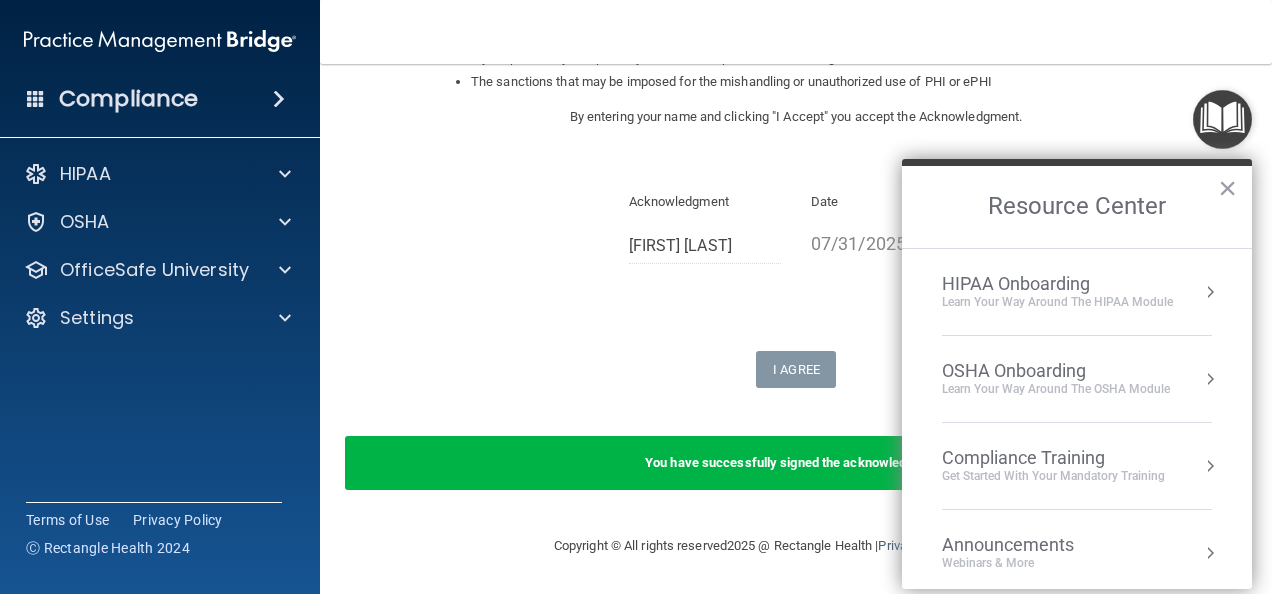 click on "Compliance Training" at bounding box center [1053, 458] 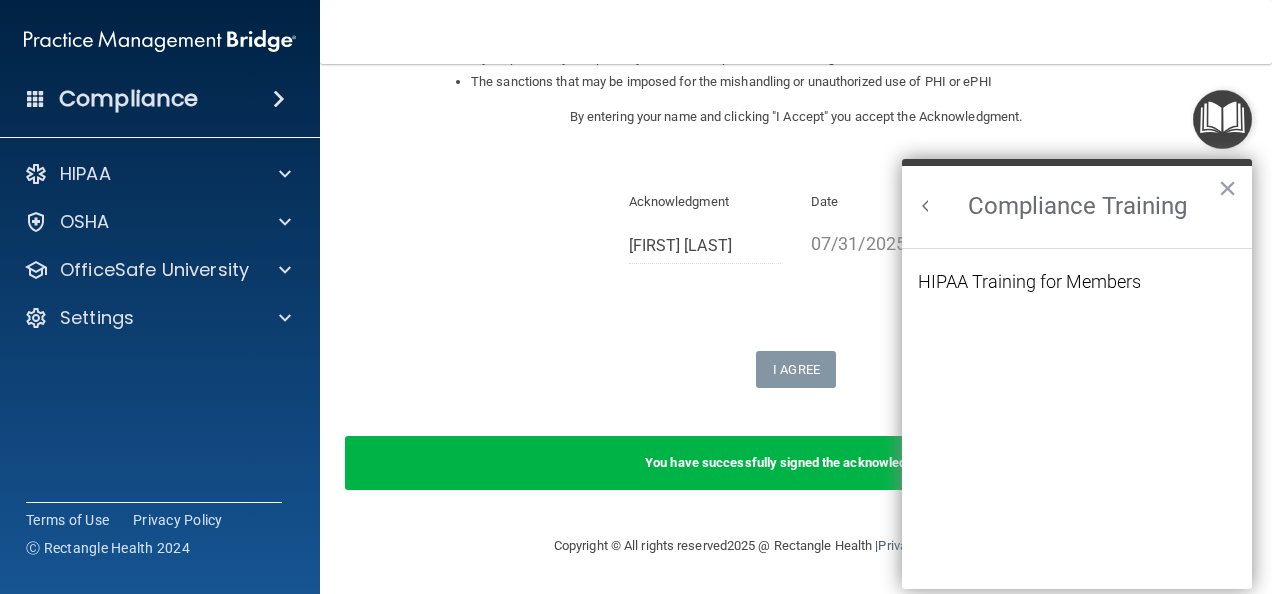 scroll, scrollTop: 0, scrollLeft: 0, axis: both 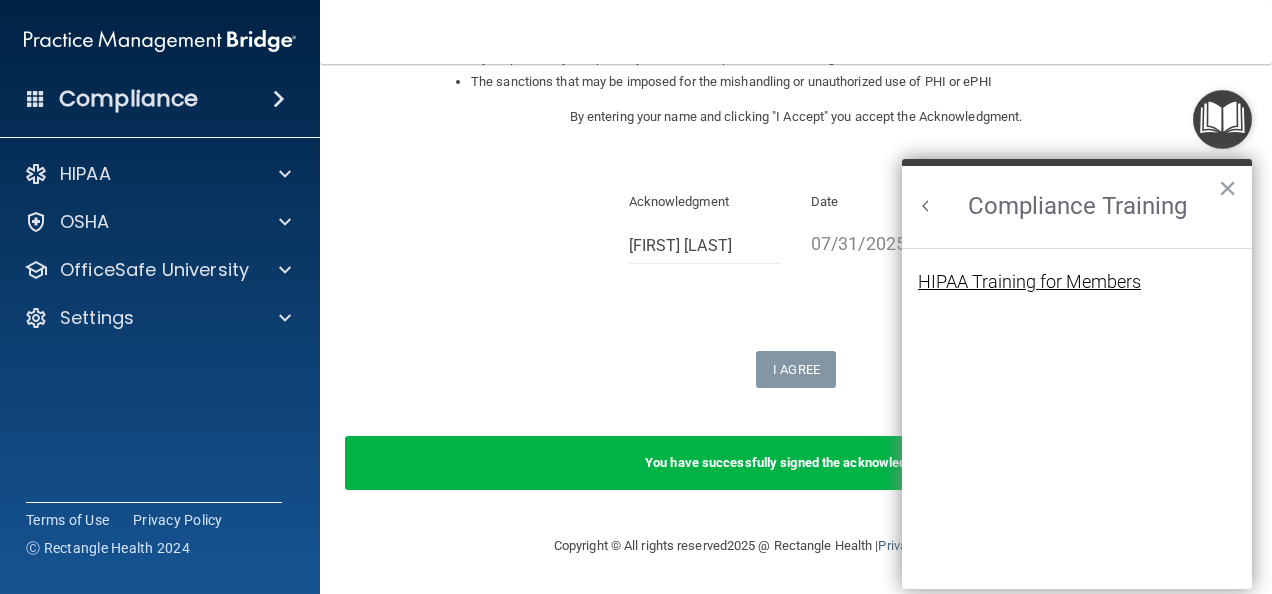 click on "HIPAA Training for Members" at bounding box center [1029, 282] 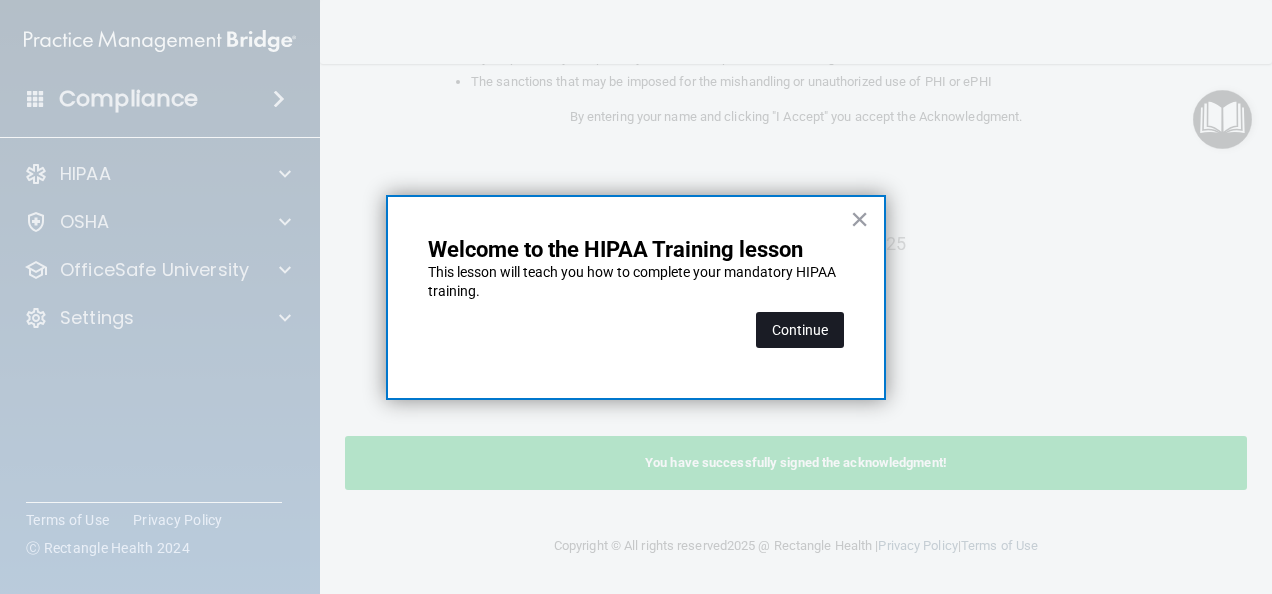 click on "Continue" at bounding box center [800, 330] 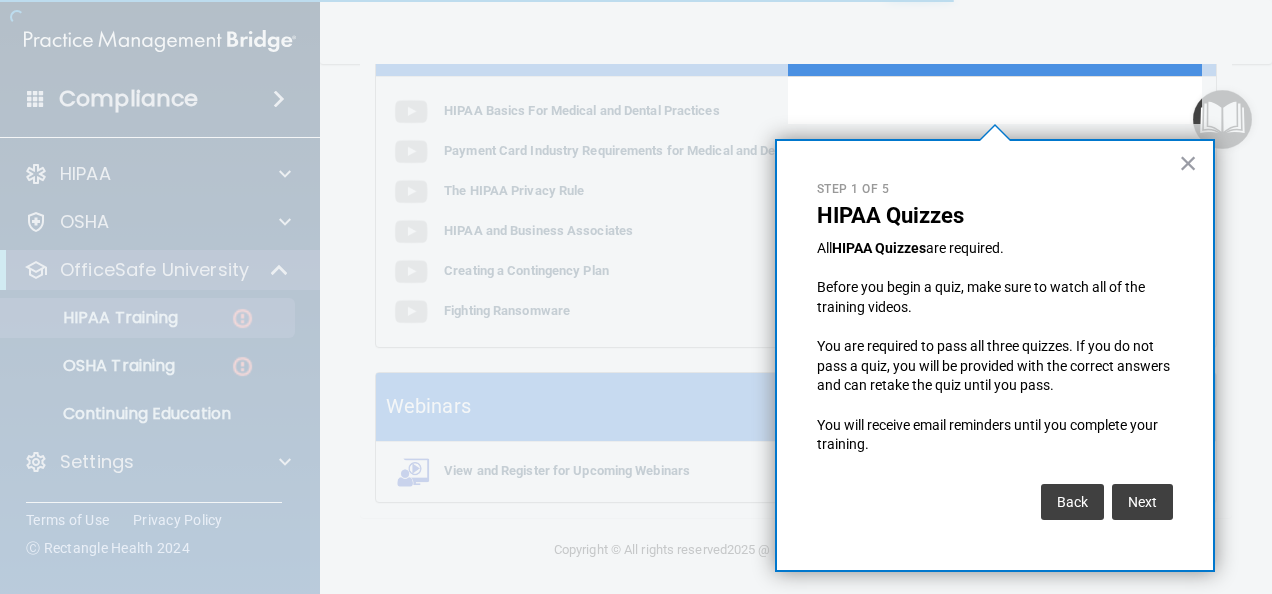 scroll, scrollTop: 154, scrollLeft: 0, axis: vertical 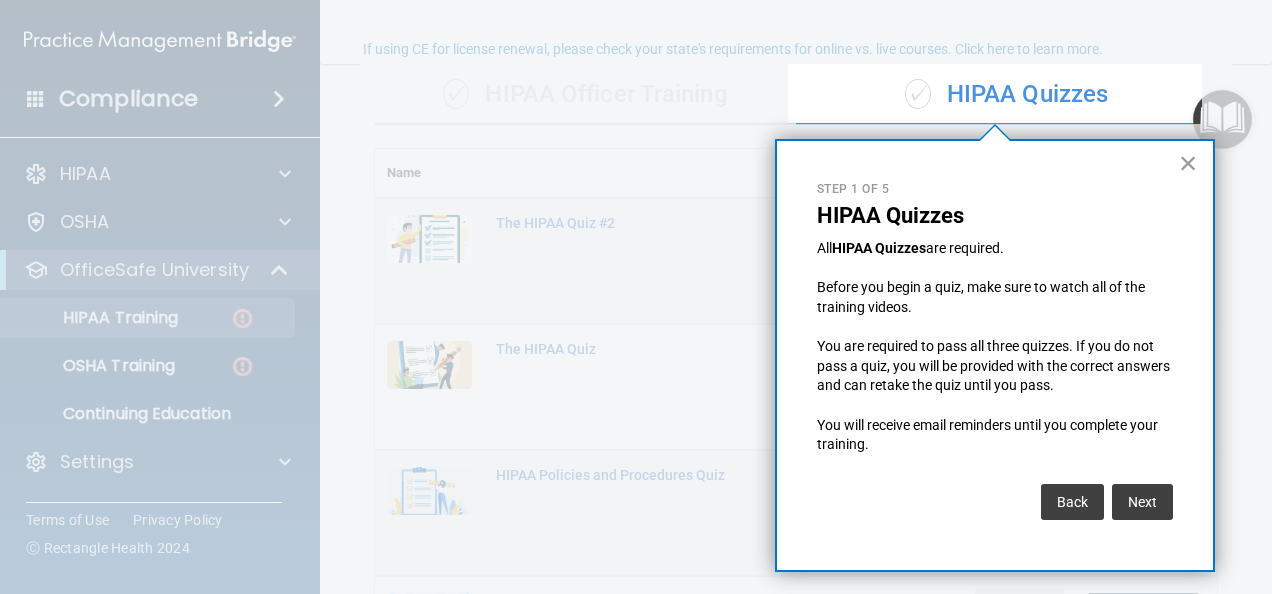 click on "×" at bounding box center (1188, 163) 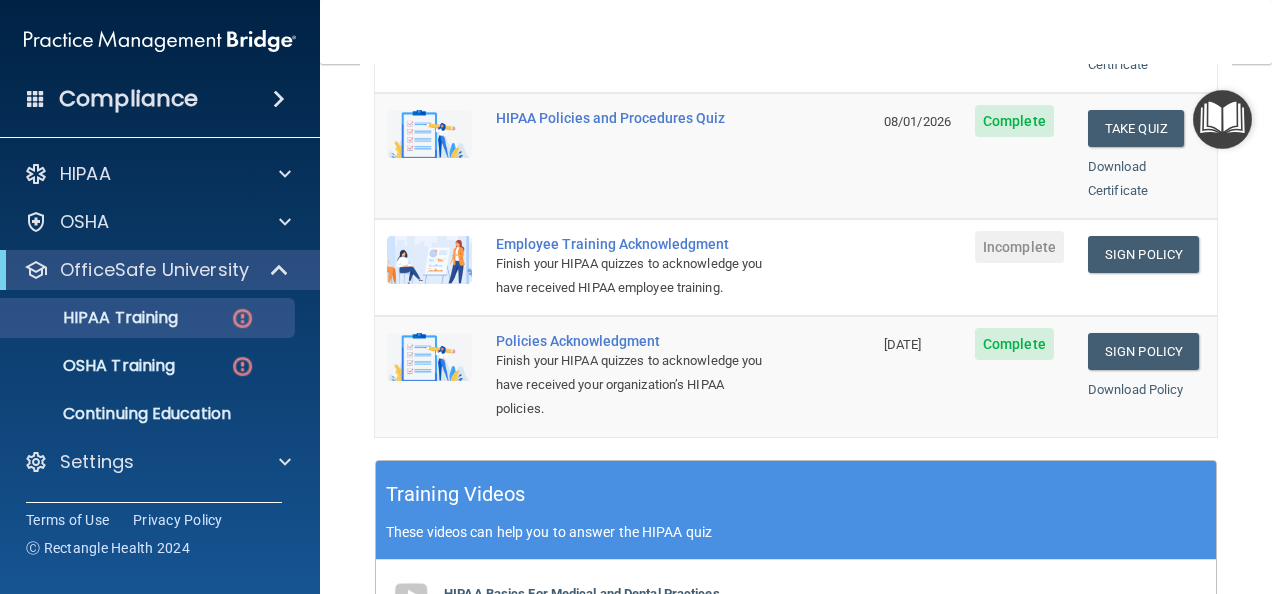 scroll, scrollTop: 526, scrollLeft: 0, axis: vertical 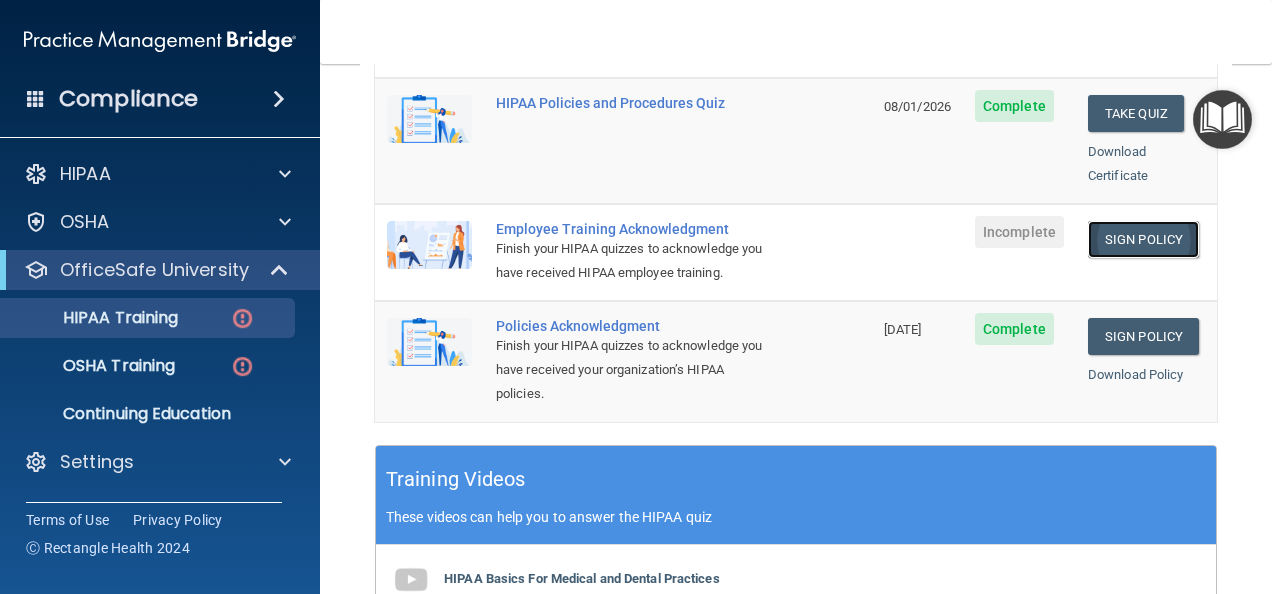 click on "Sign Policy" at bounding box center (1143, 239) 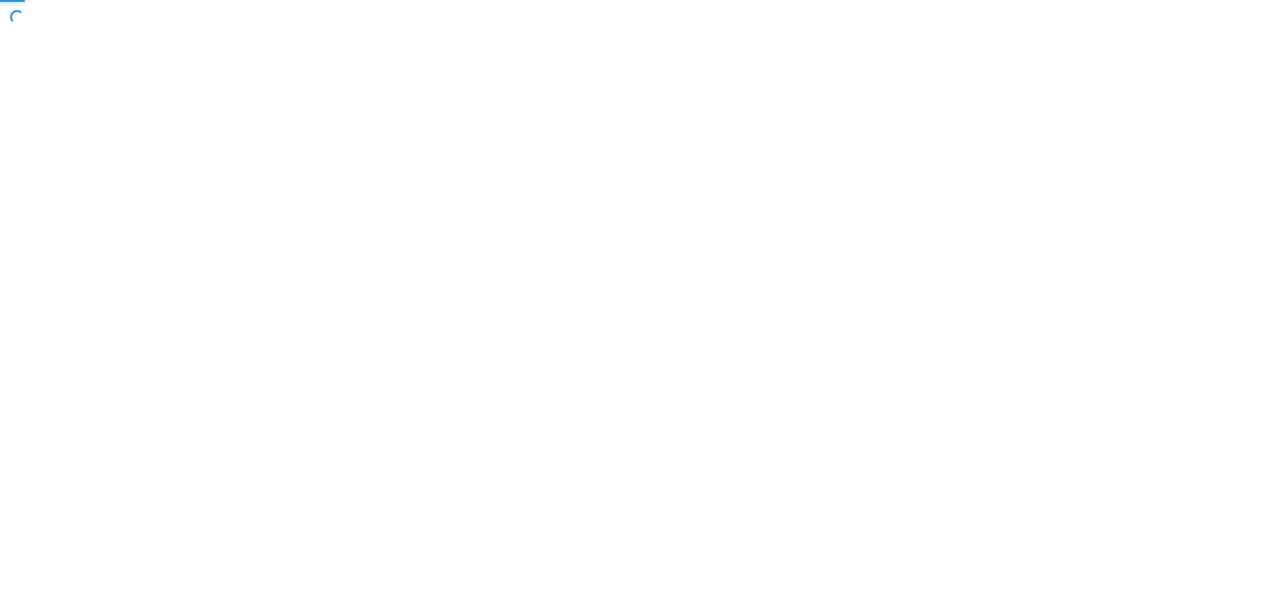 scroll, scrollTop: 0, scrollLeft: 0, axis: both 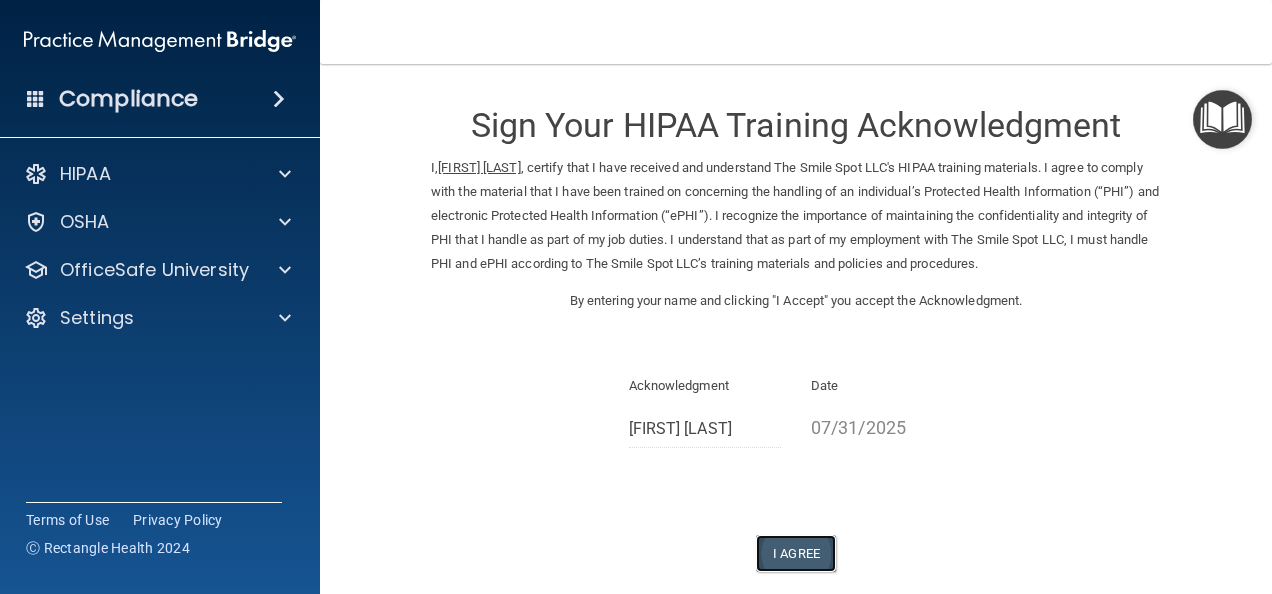 click on "I Agree" at bounding box center (796, 553) 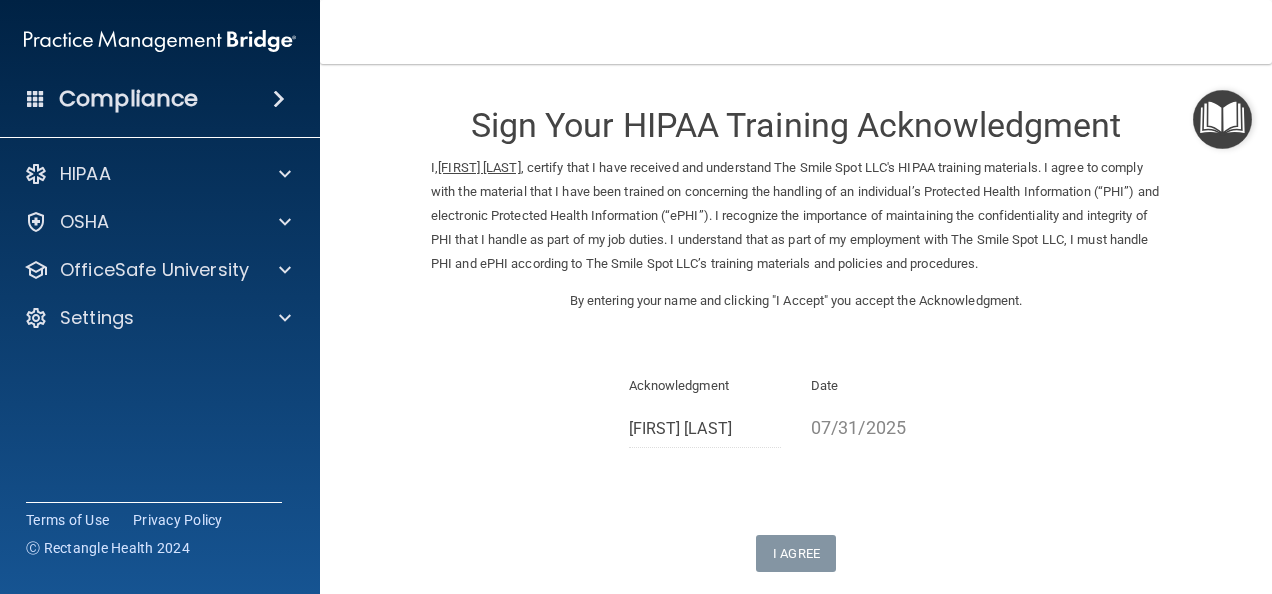 click at bounding box center (1222, 119) 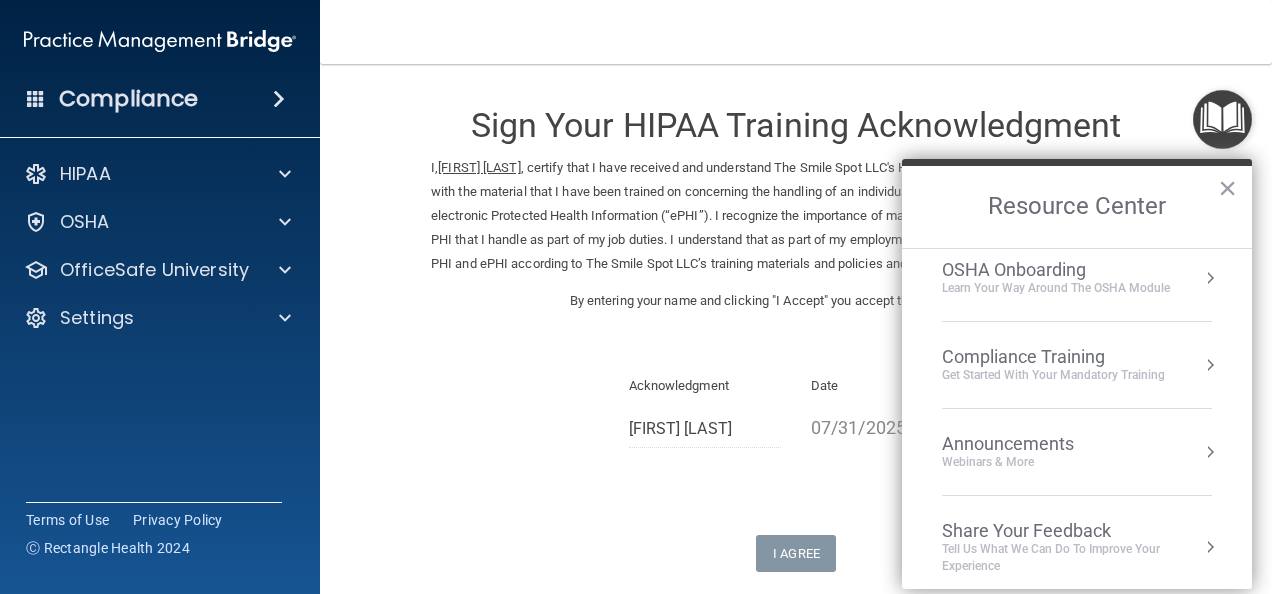 scroll, scrollTop: 108, scrollLeft: 0, axis: vertical 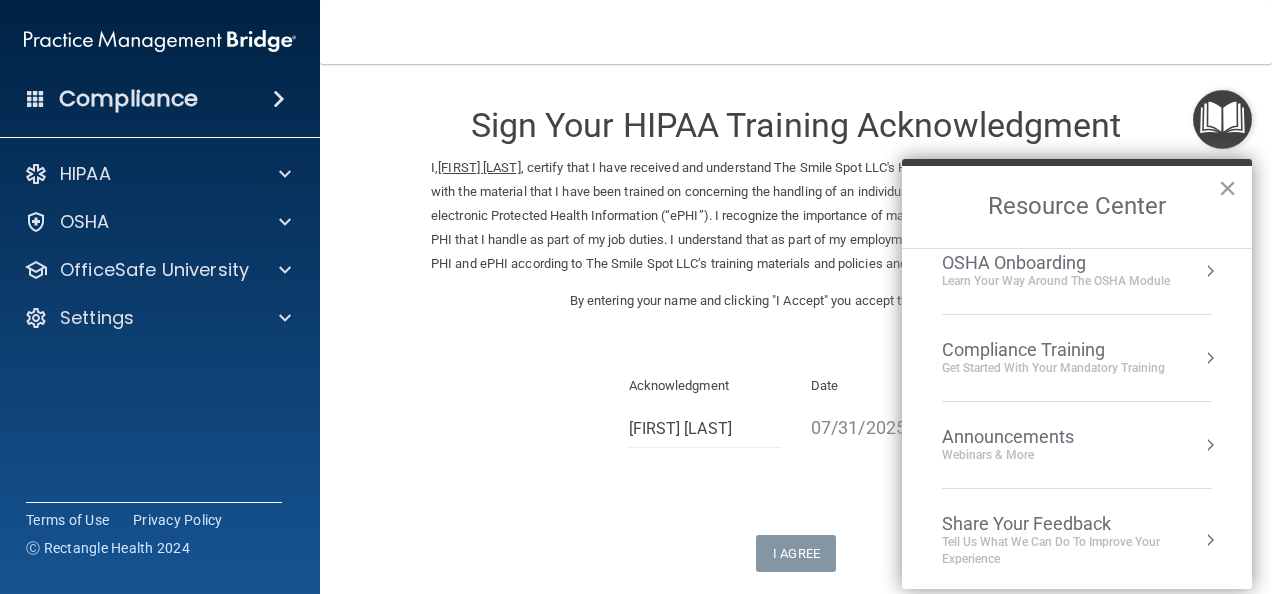 click on "Compliance Training" at bounding box center (1053, 350) 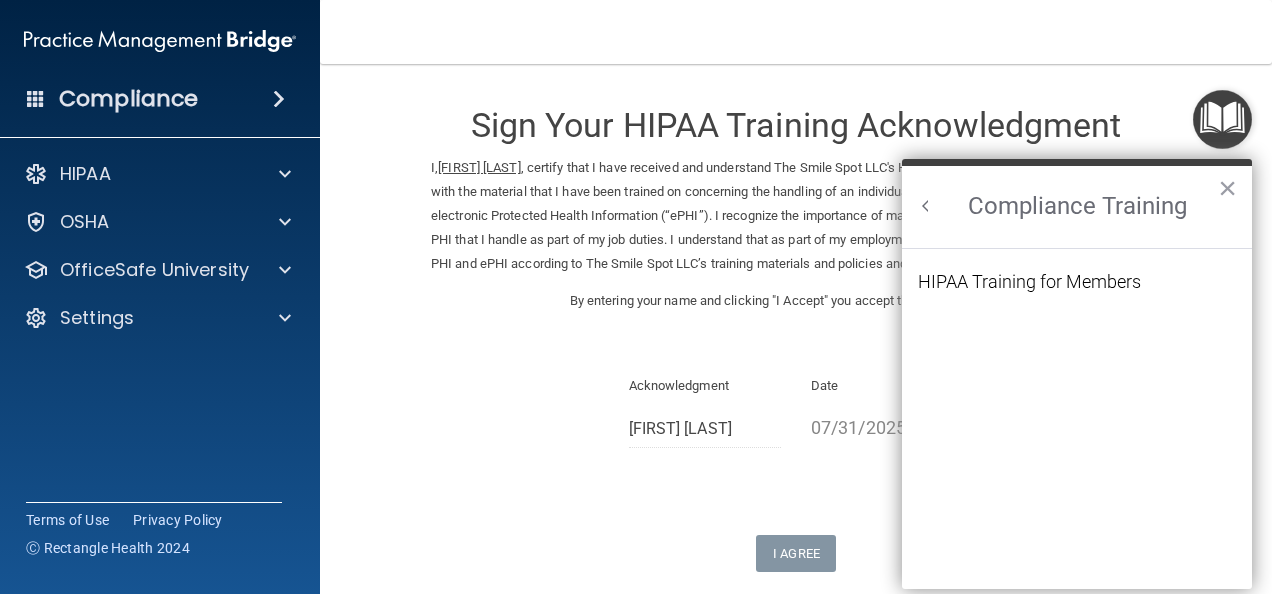 scroll, scrollTop: 0, scrollLeft: 0, axis: both 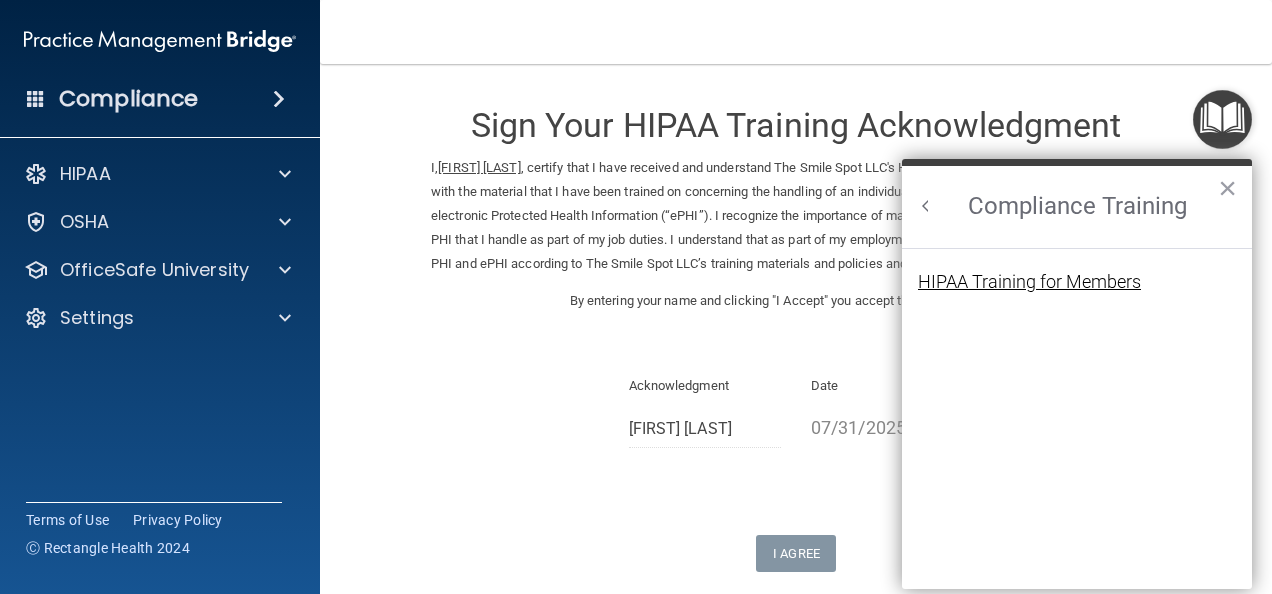 click on "HIPAA Training for Members" at bounding box center [1029, 282] 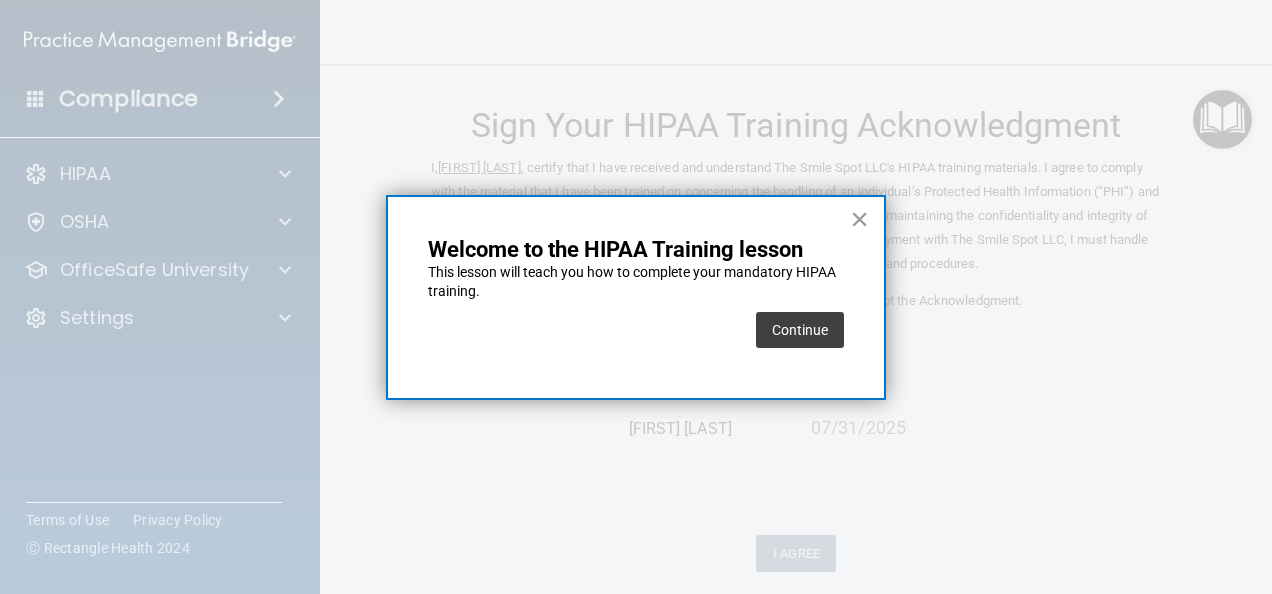 click on "×" at bounding box center (859, 219) 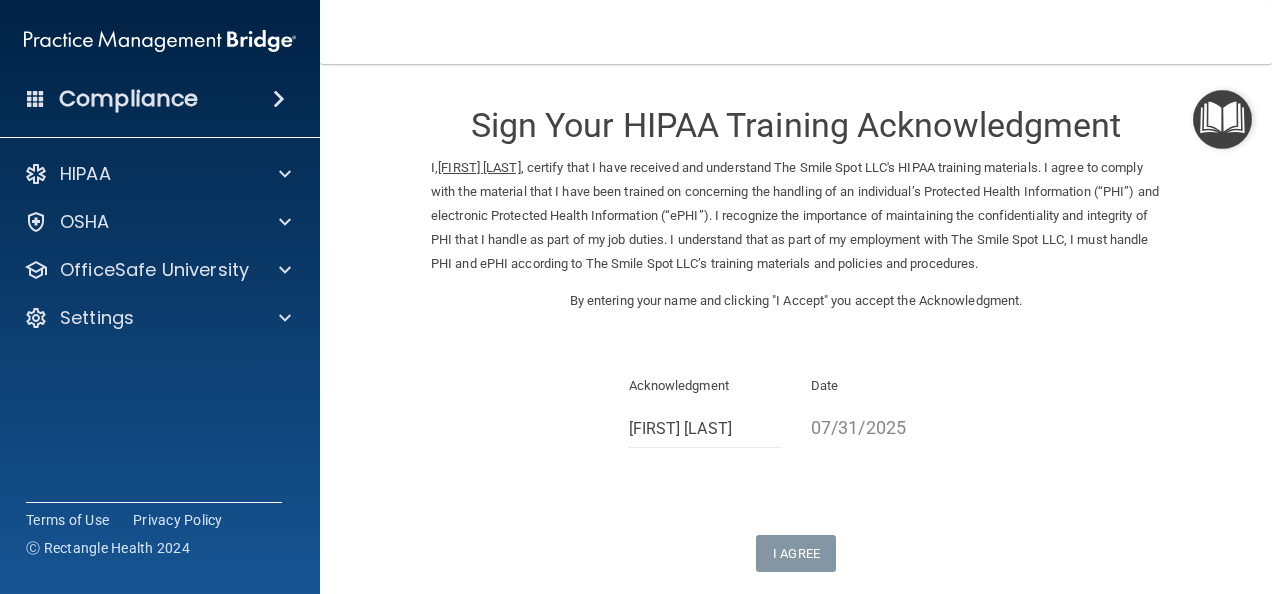 click at bounding box center [1222, 119] 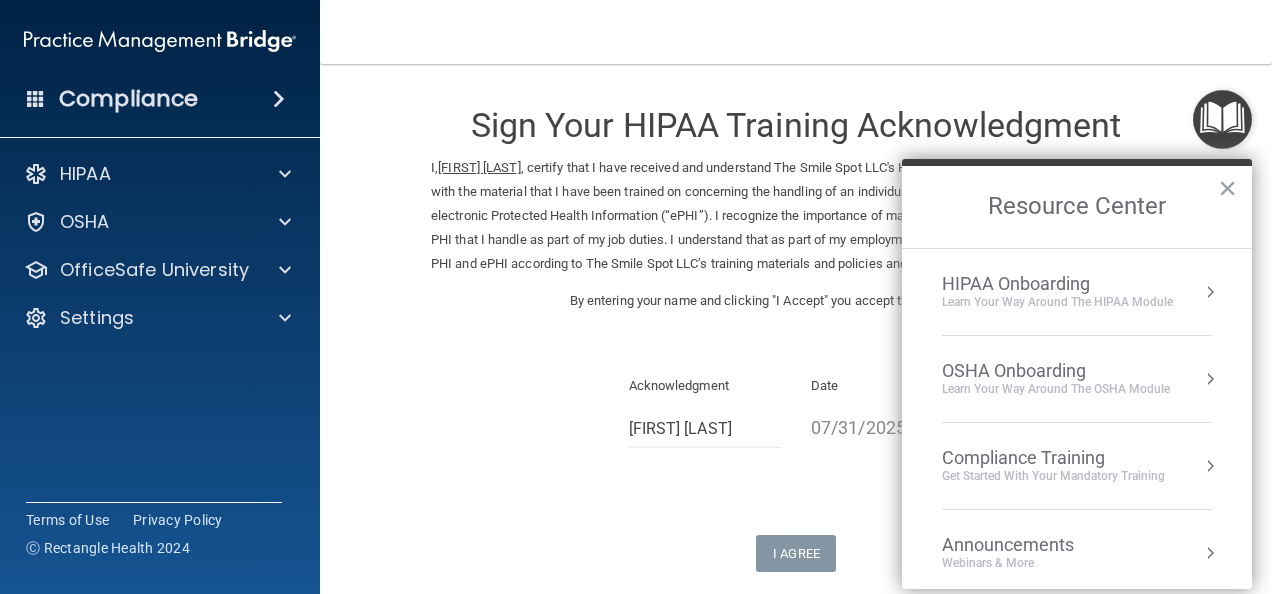 click on "Compliance Training" at bounding box center (1053, 458) 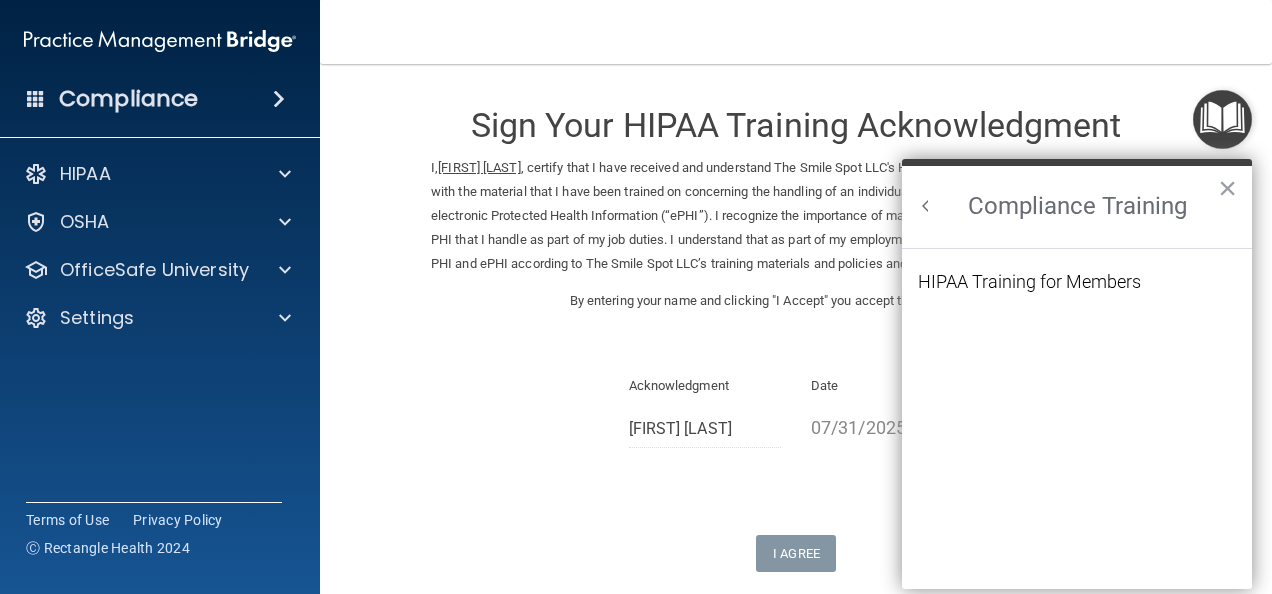 scroll, scrollTop: 0, scrollLeft: 0, axis: both 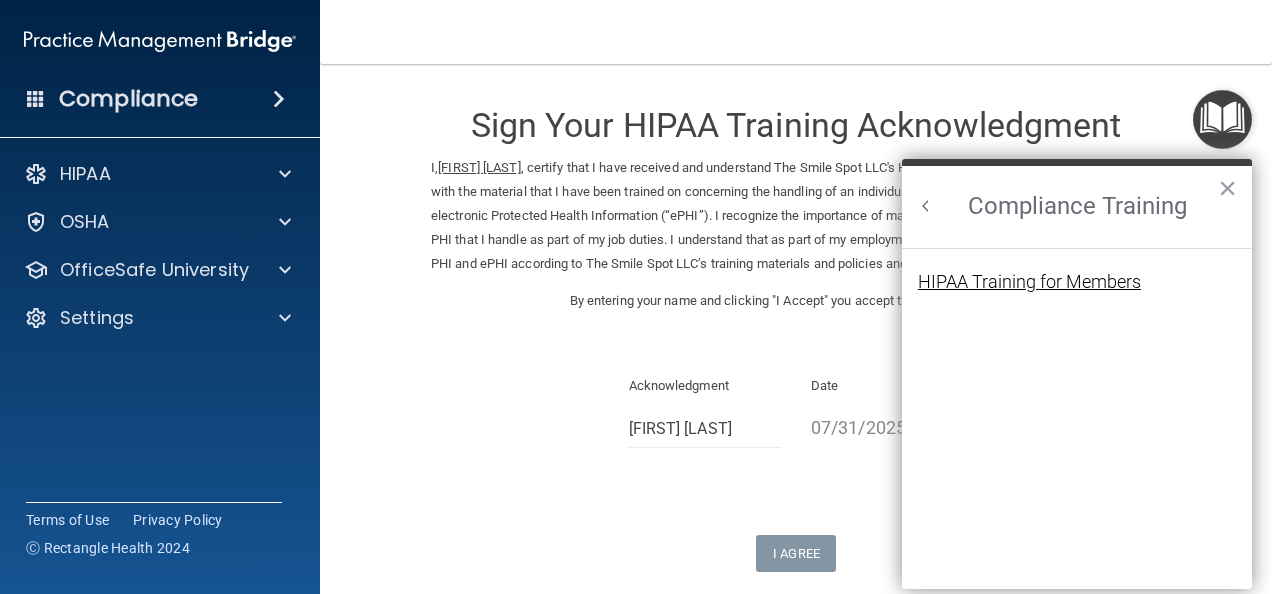 click on "HIPAA Training for Members" at bounding box center (1029, 282) 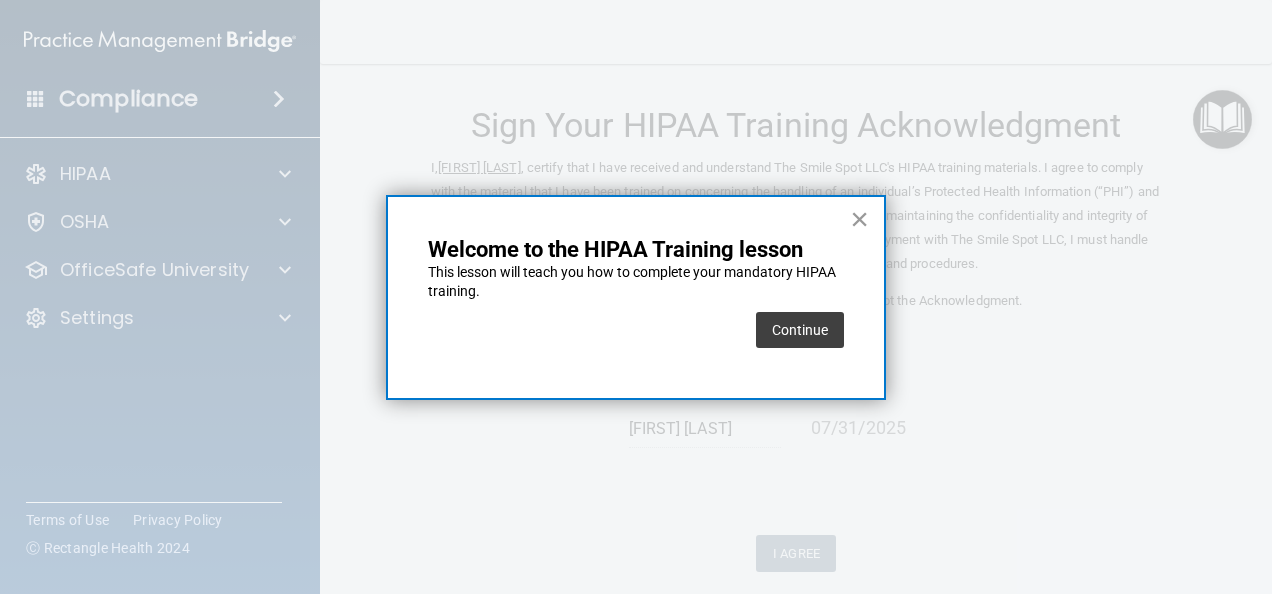 click on "×" at bounding box center [859, 219] 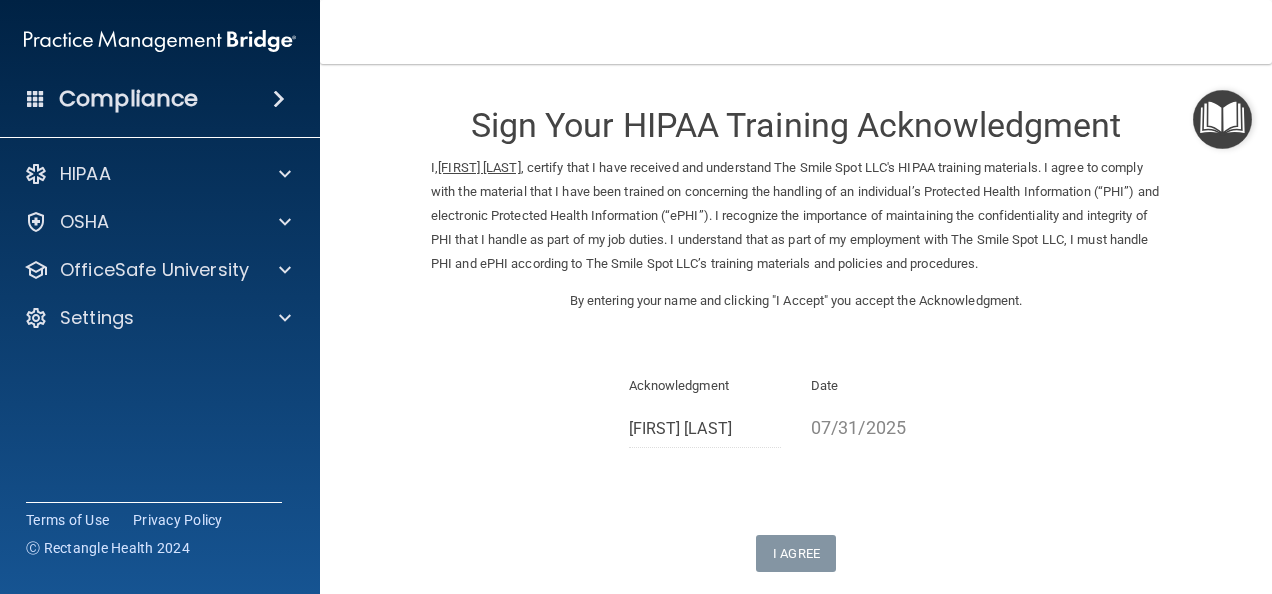 scroll, scrollTop: 183, scrollLeft: 0, axis: vertical 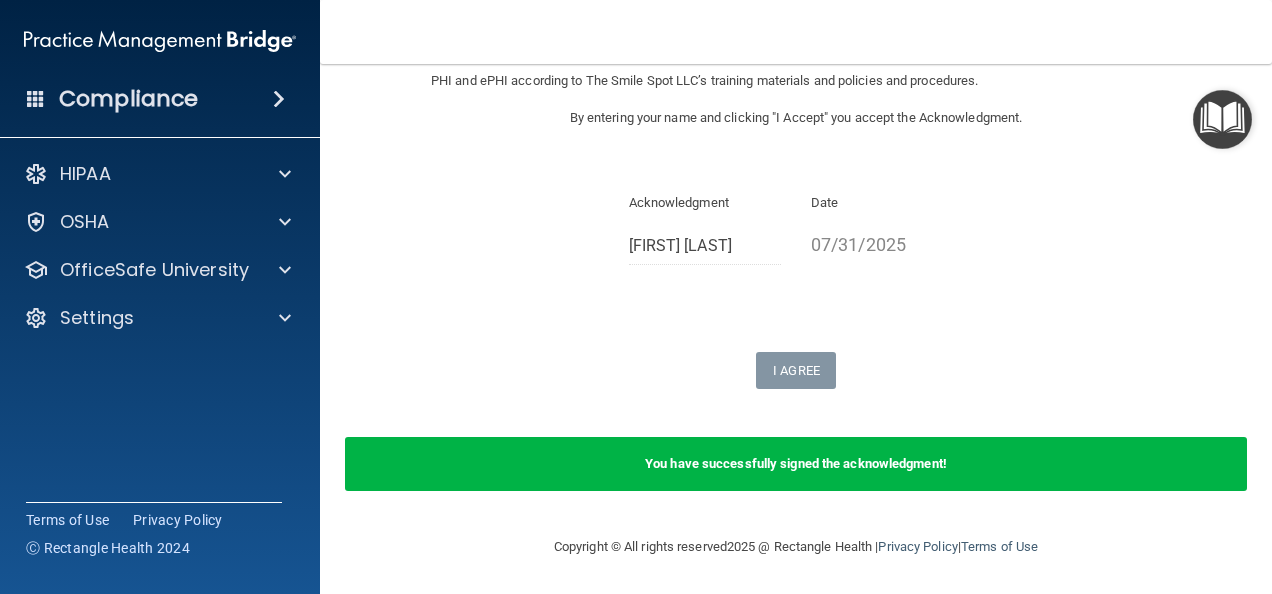 click on "Acknowledgment   [FIRST] [LAST]           Date    [DATE]" at bounding box center (796, 235) 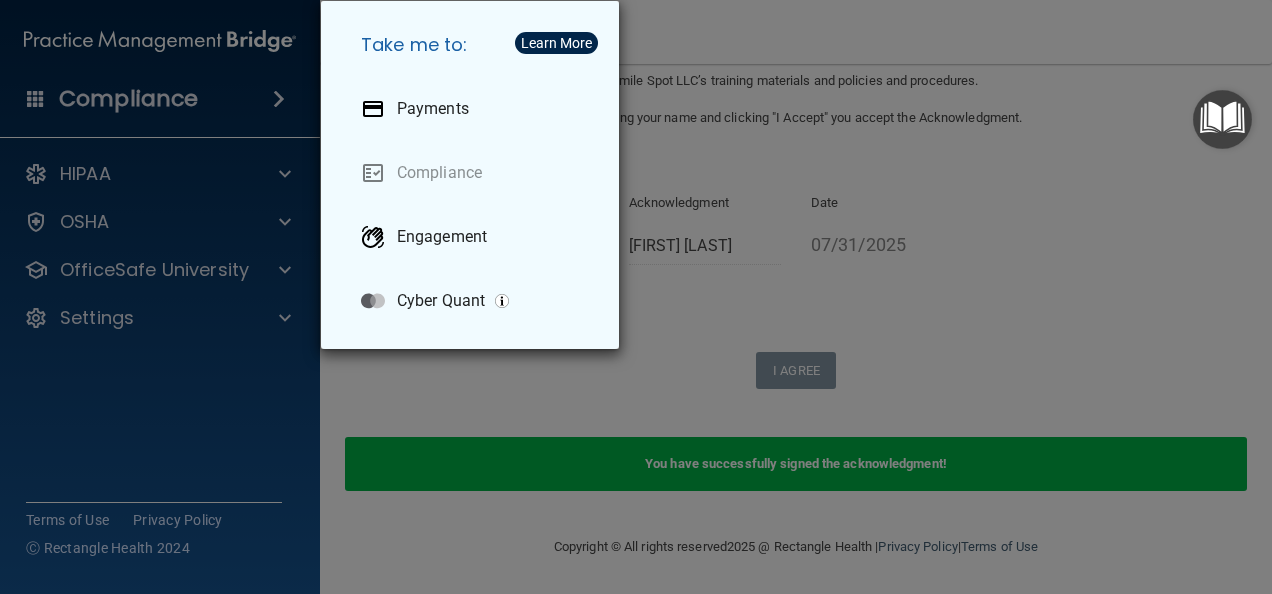 click on "Take me to:             Payments                   Compliance                     Engagement                     Cyber Quant" at bounding box center (636, 297) 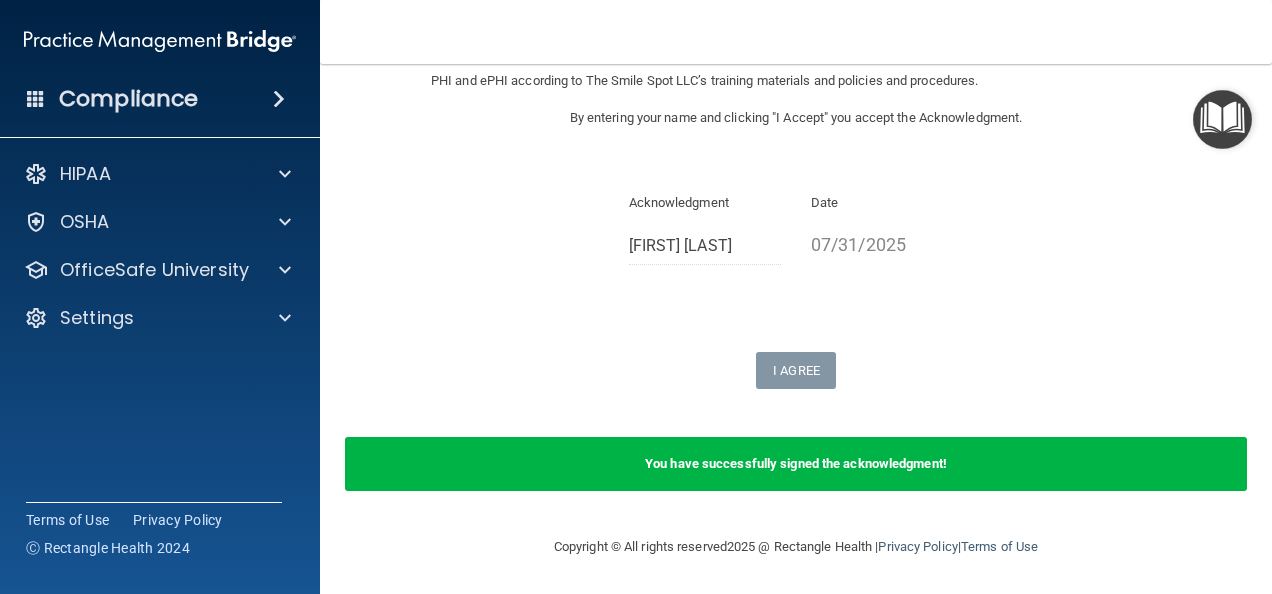 click at bounding box center (1222, 119) 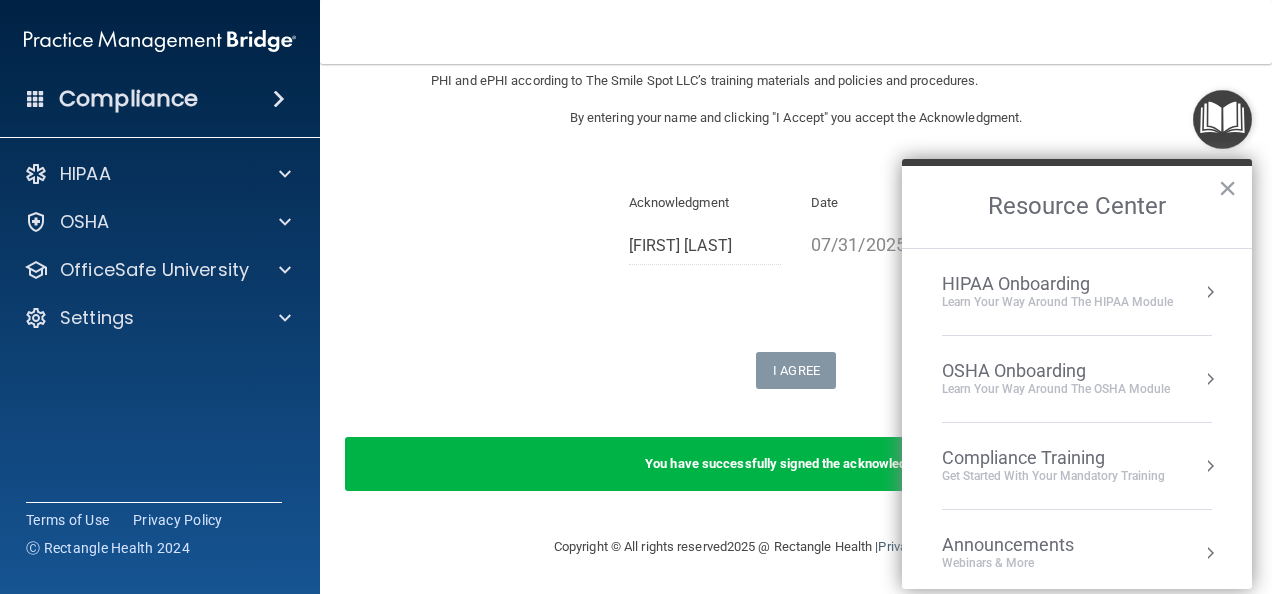 click on "Get Started with your mandatory training" at bounding box center [1053, 476] 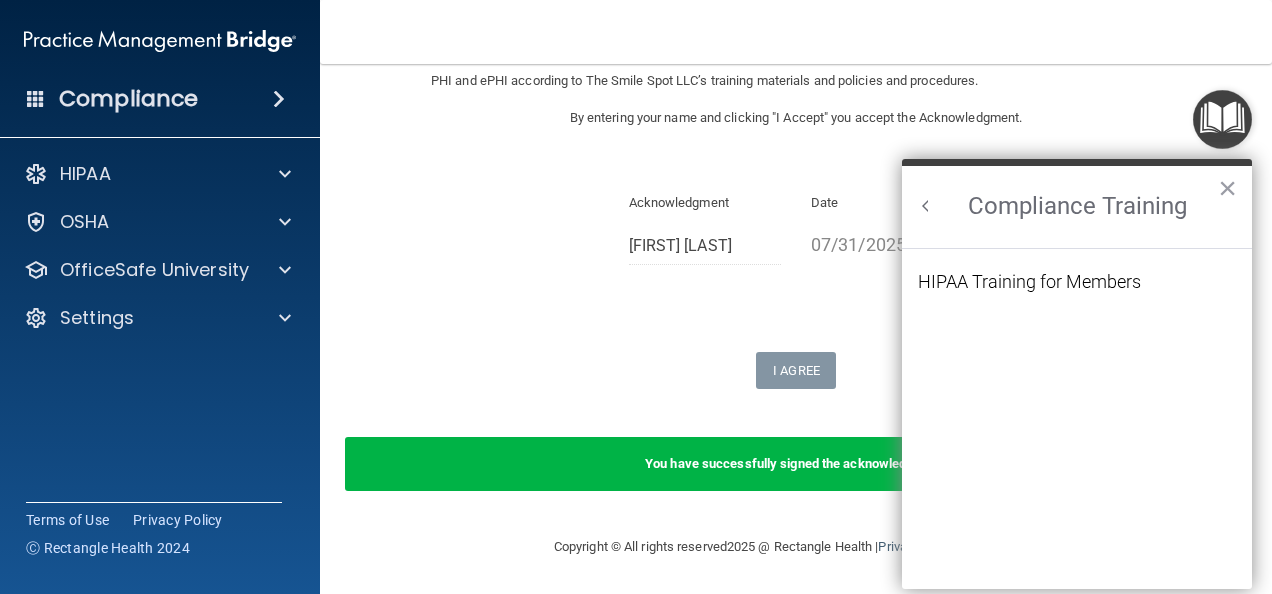 scroll, scrollTop: 0, scrollLeft: 0, axis: both 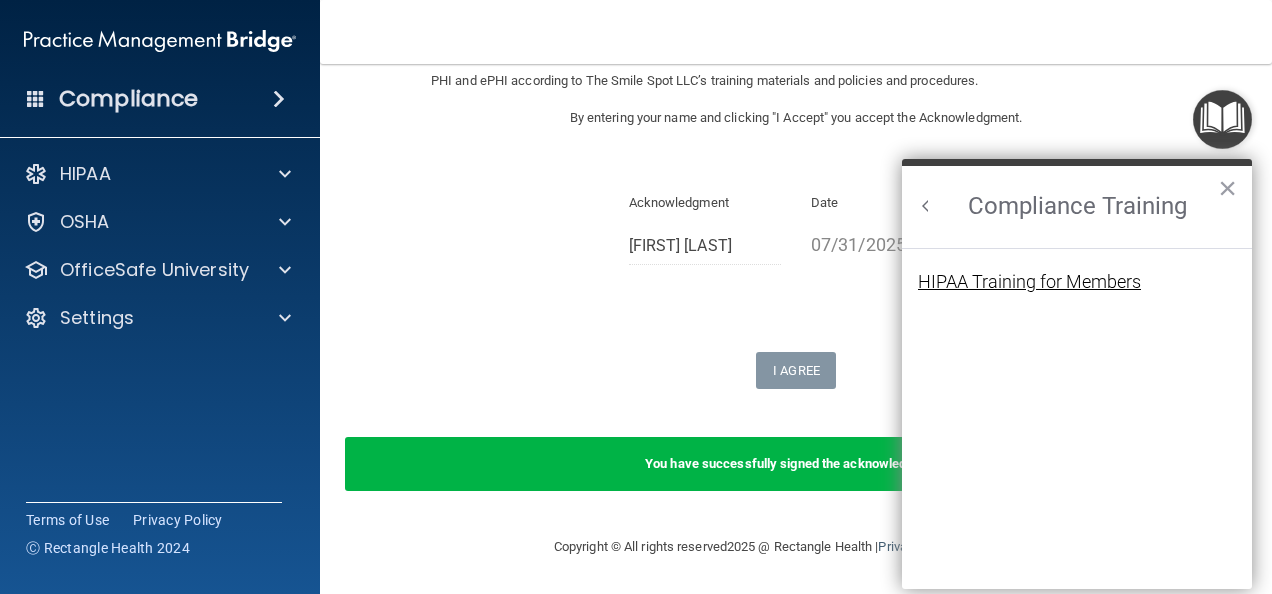 click on "HIPAA Training for Members" at bounding box center (1029, 282) 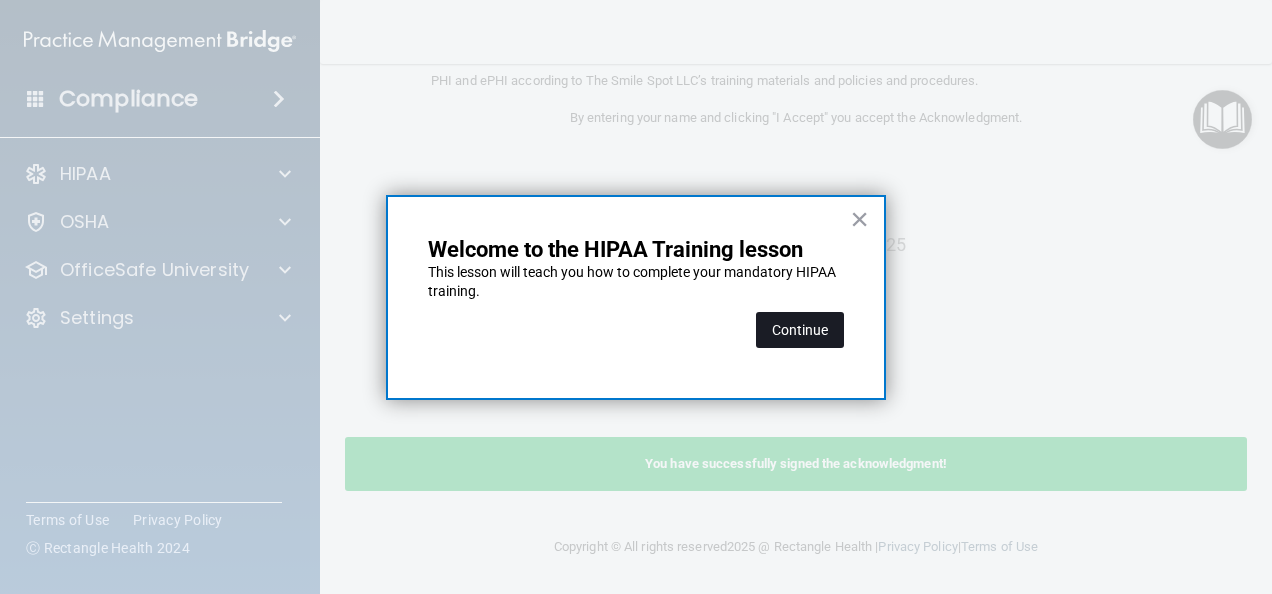 click on "Continue" at bounding box center [800, 330] 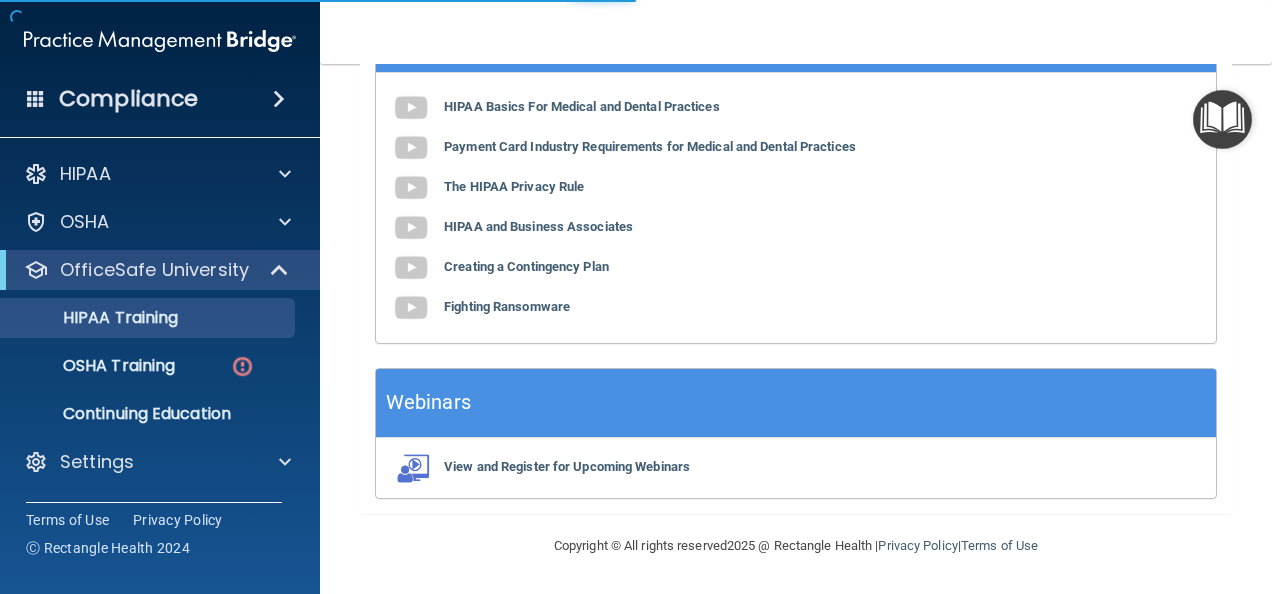 scroll, scrollTop: 154, scrollLeft: 0, axis: vertical 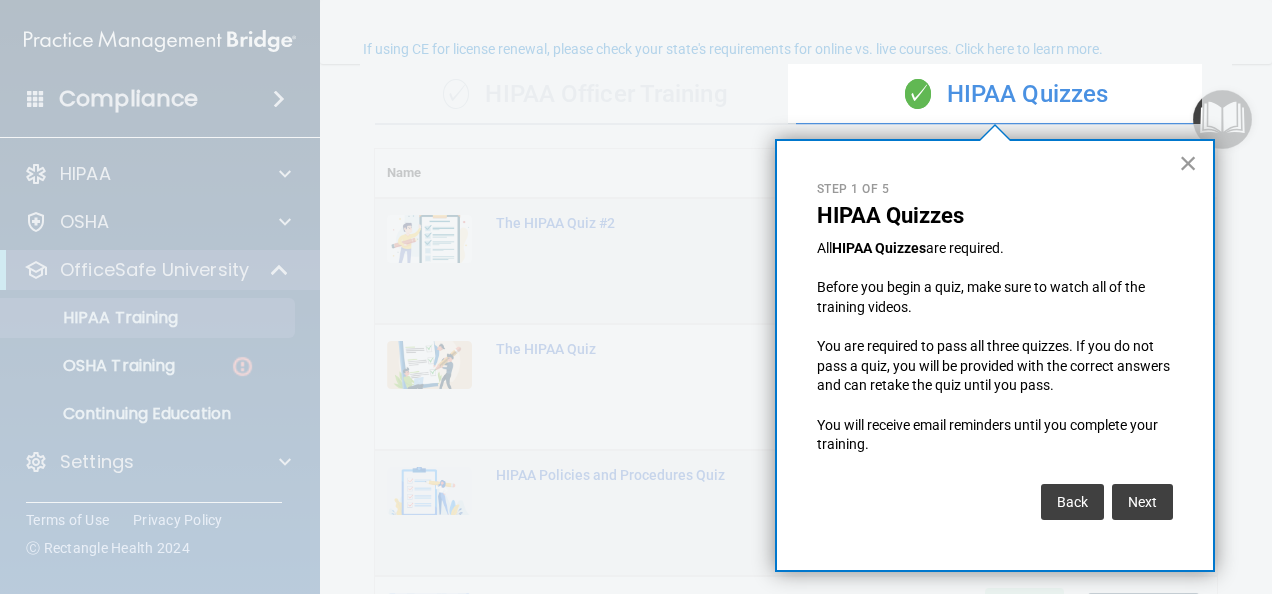 click on "×" at bounding box center (1188, 163) 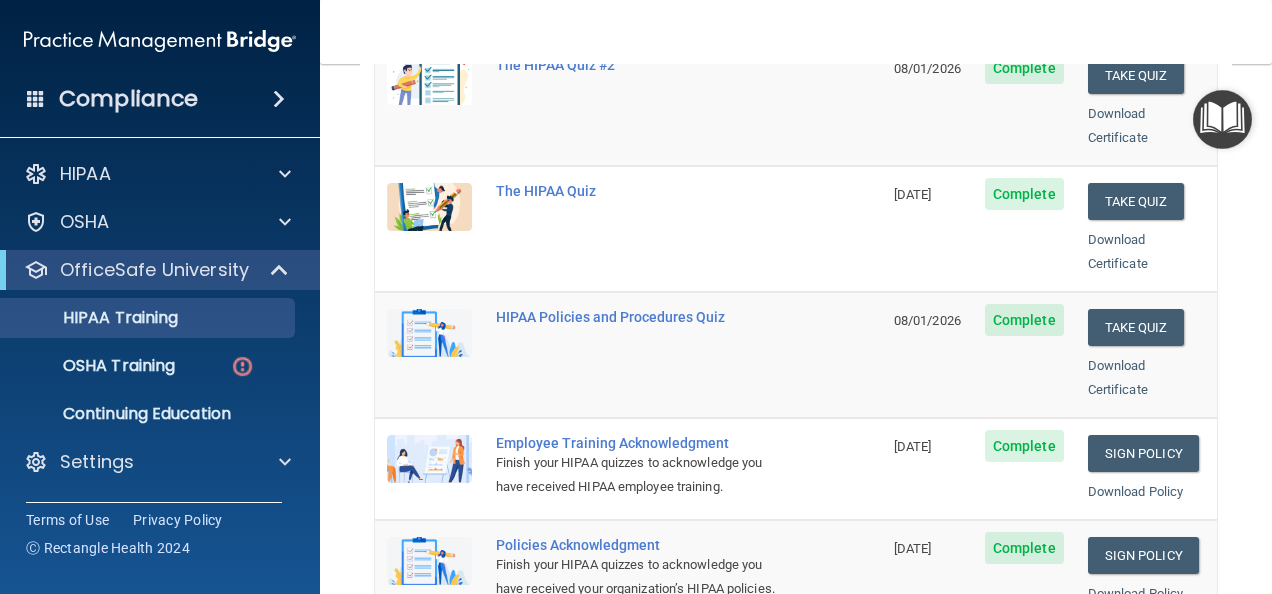 scroll, scrollTop: 0, scrollLeft: 0, axis: both 